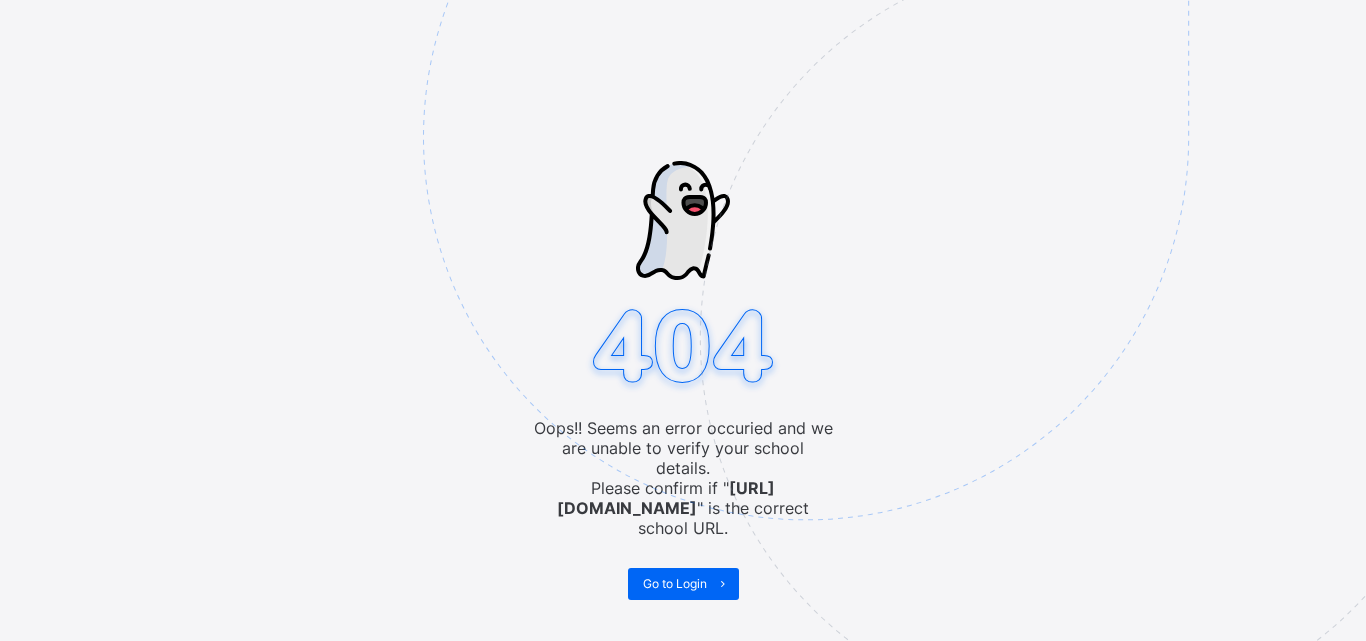 scroll, scrollTop: 0, scrollLeft: 0, axis: both 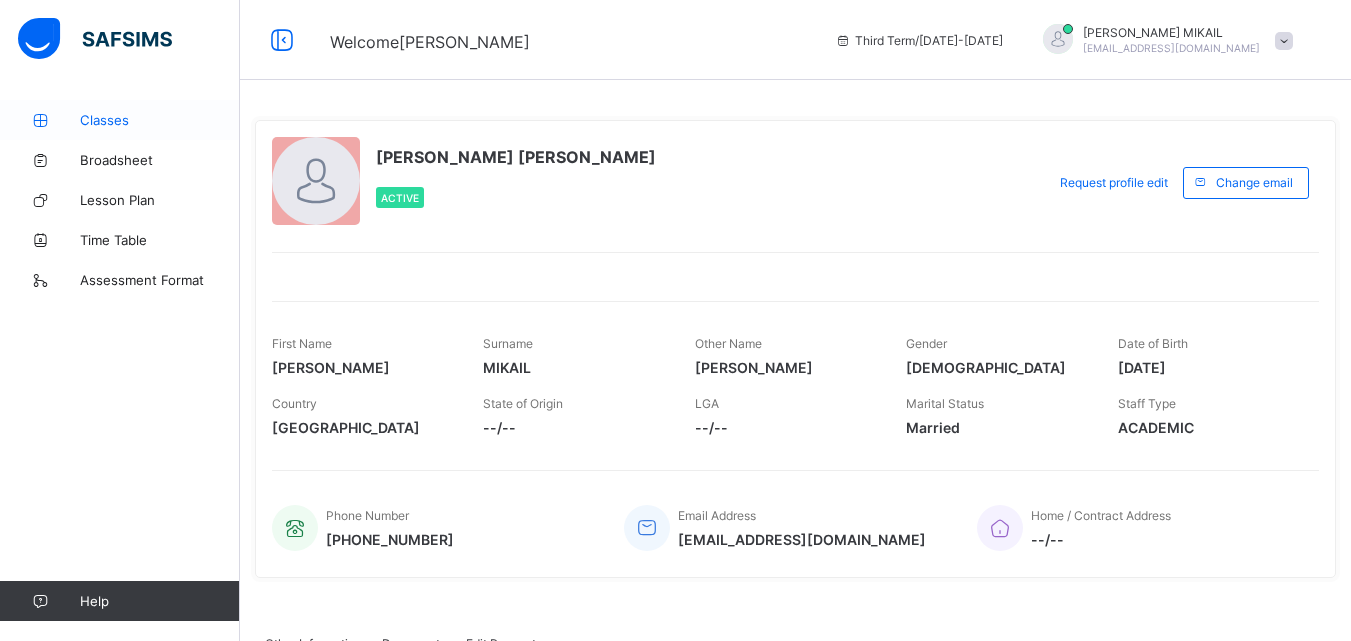 click on "Classes" at bounding box center (160, 120) 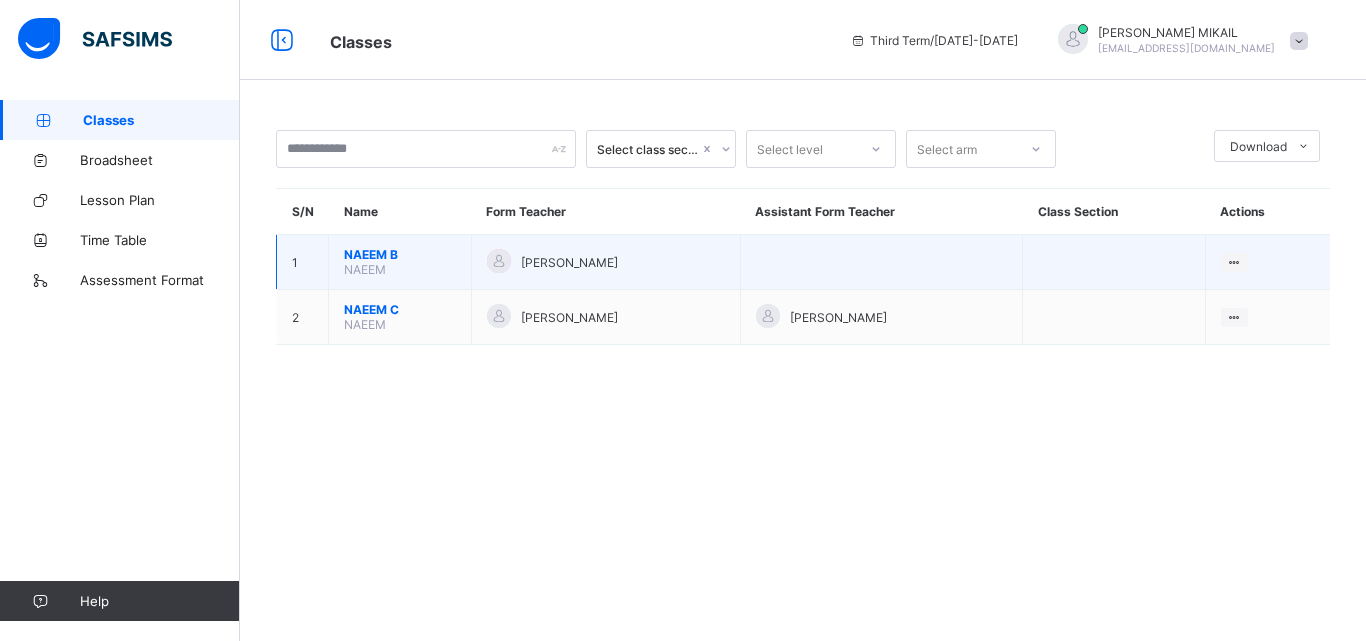 click on "[PERSON_NAME]" at bounding box center [400, 262] 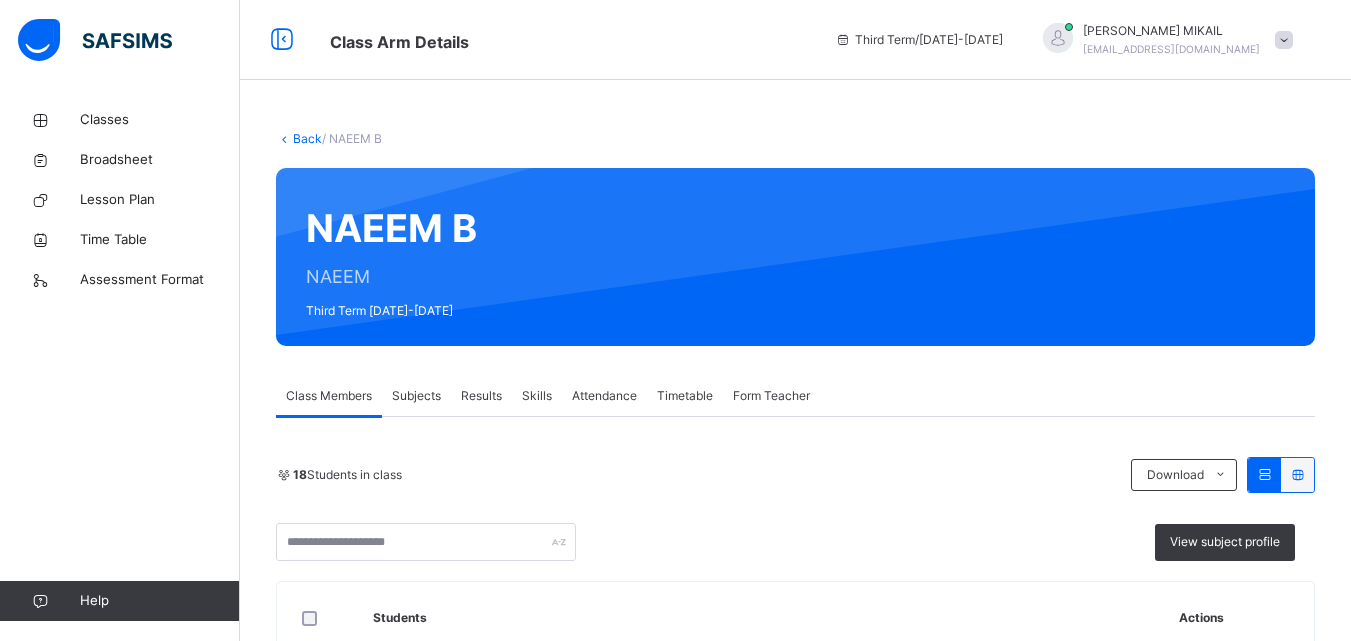 click on "Subjects" at bounding box center [416, 396] 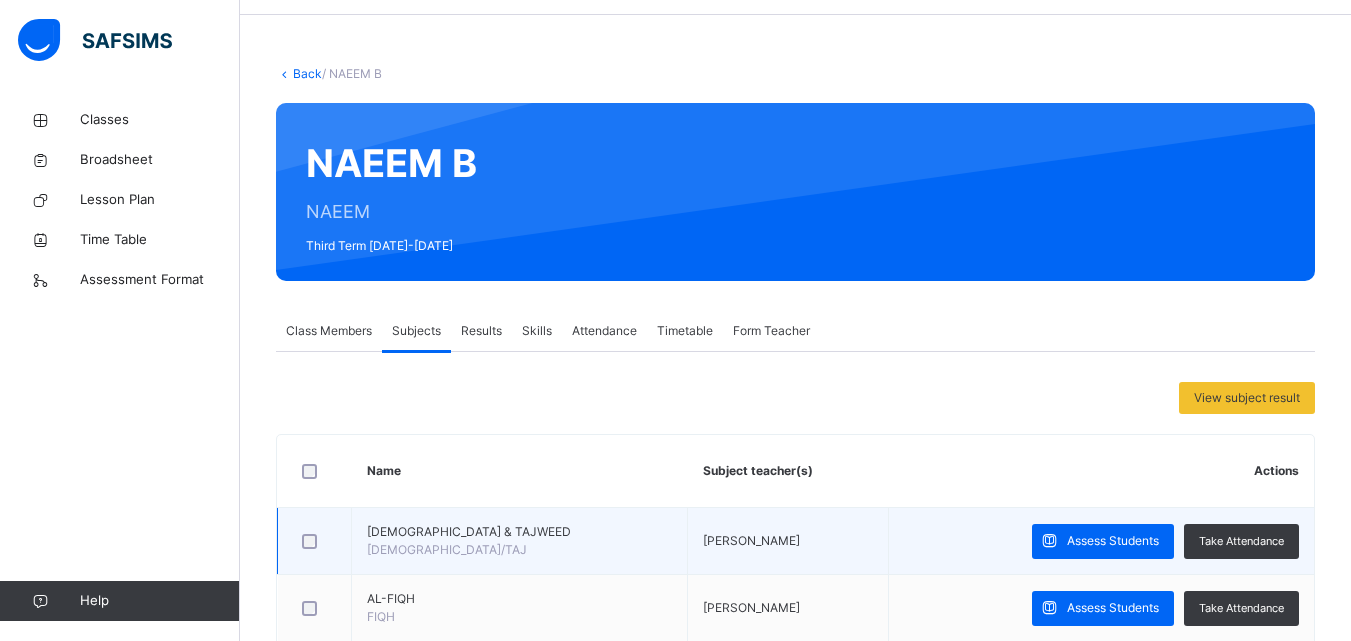 scroll, scrollTop: 317, scrollLeft: 0, axis: vertical 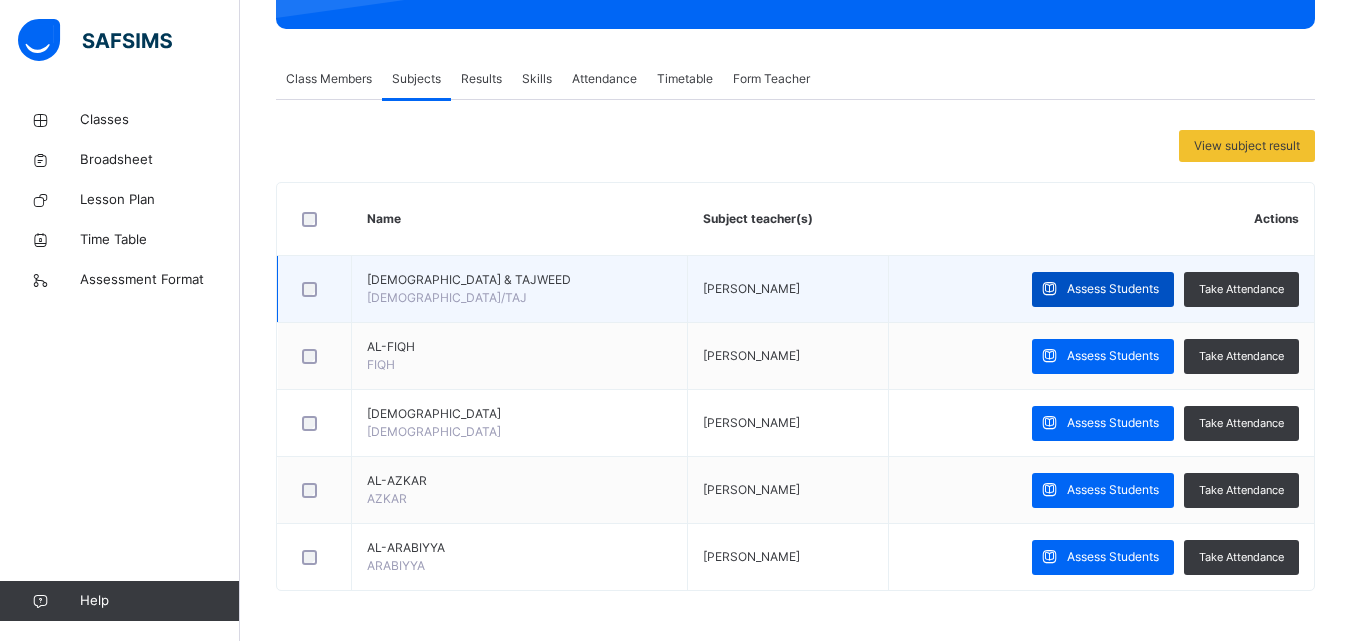 click on "Assess Students" at bounding box center (1113, 289) 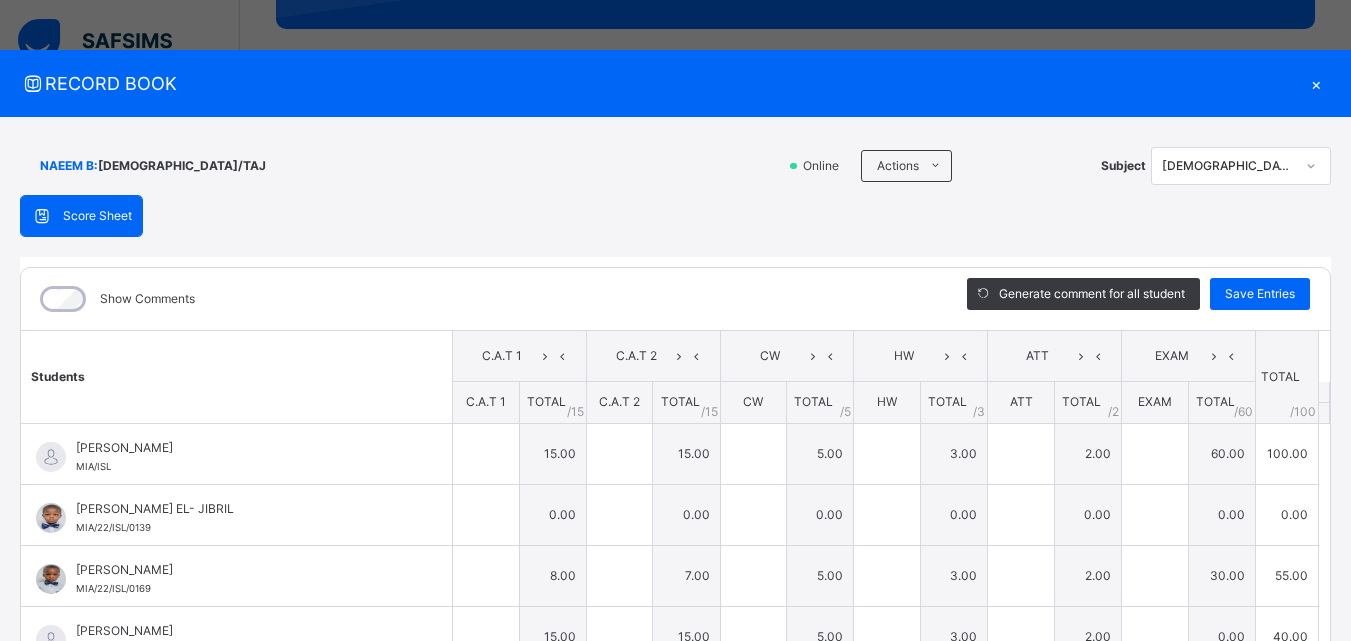 type on "**" 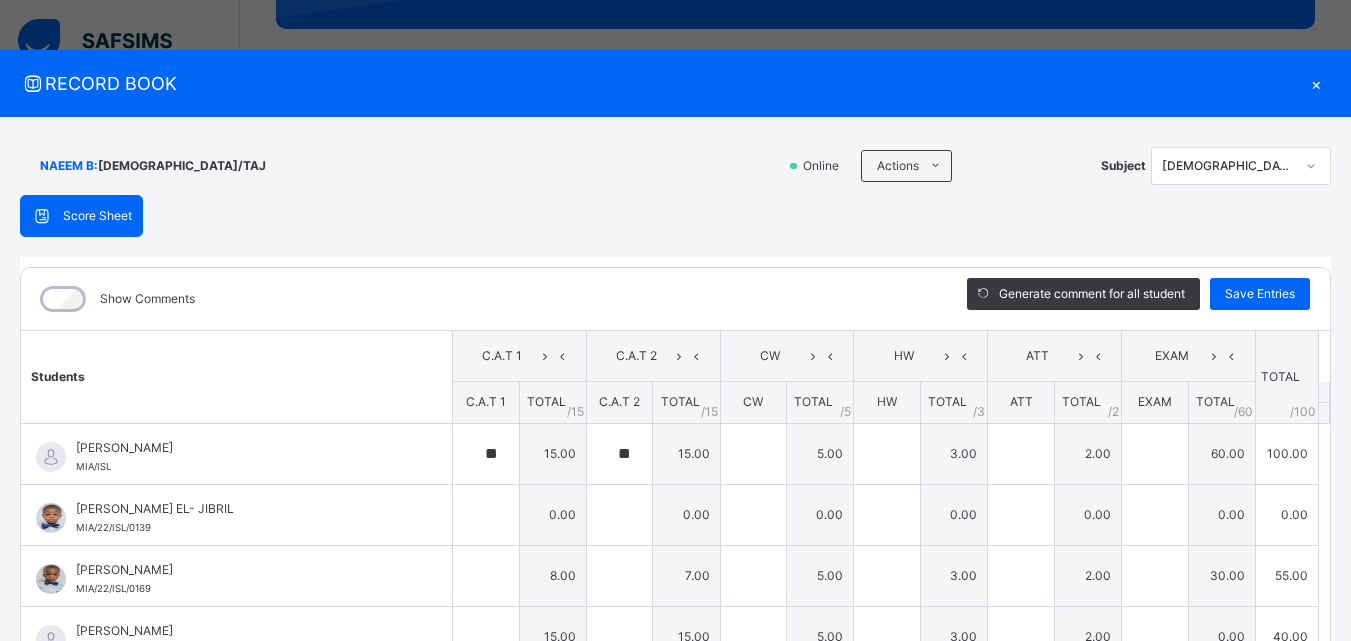 type on "*" 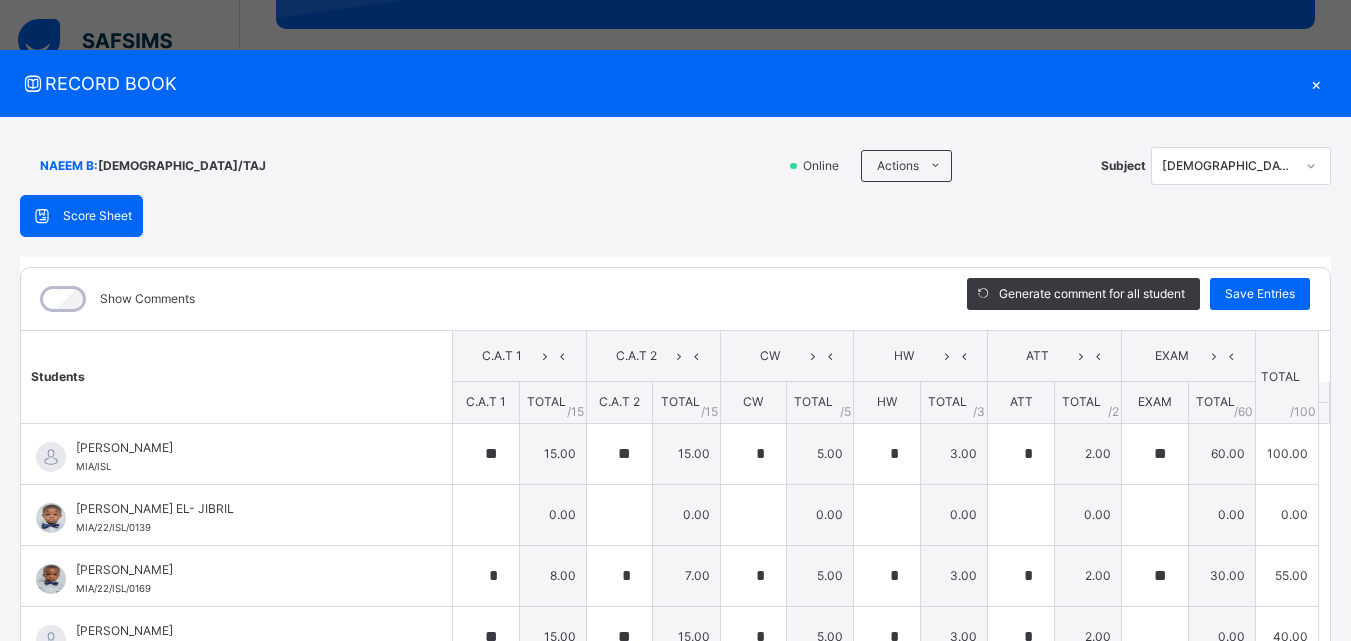 type on "**" 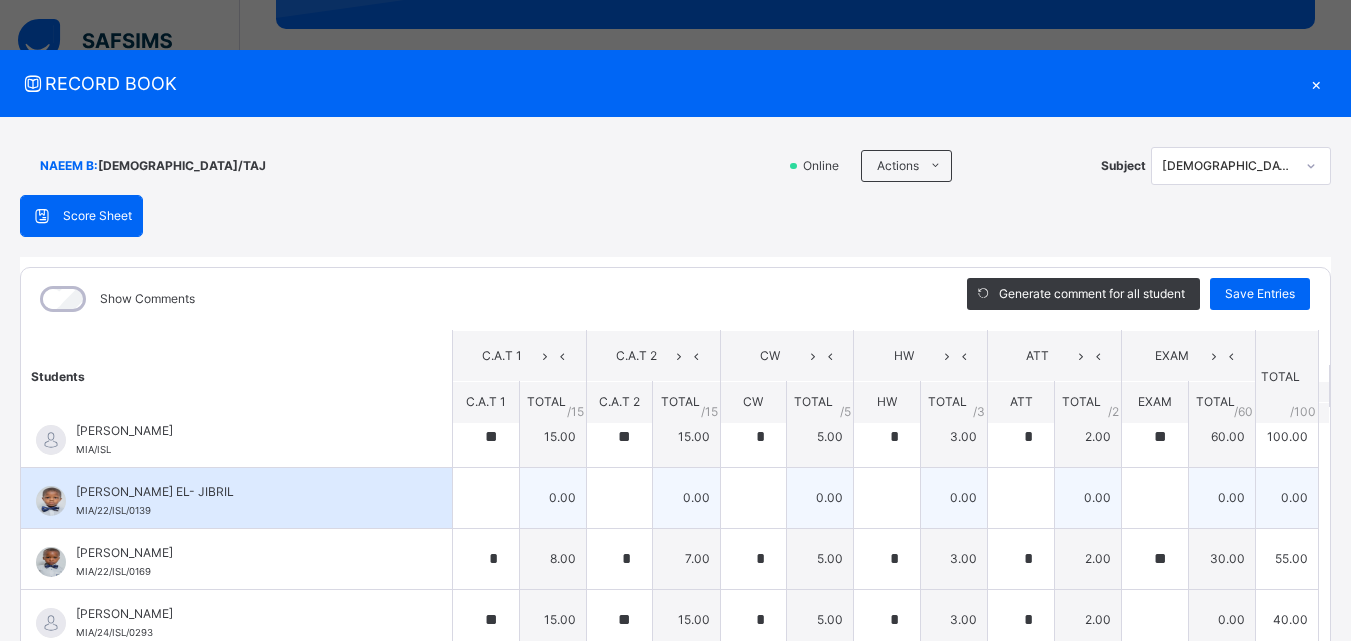scroll, scrollTop: 0, scrollLeft: 0, axis: both 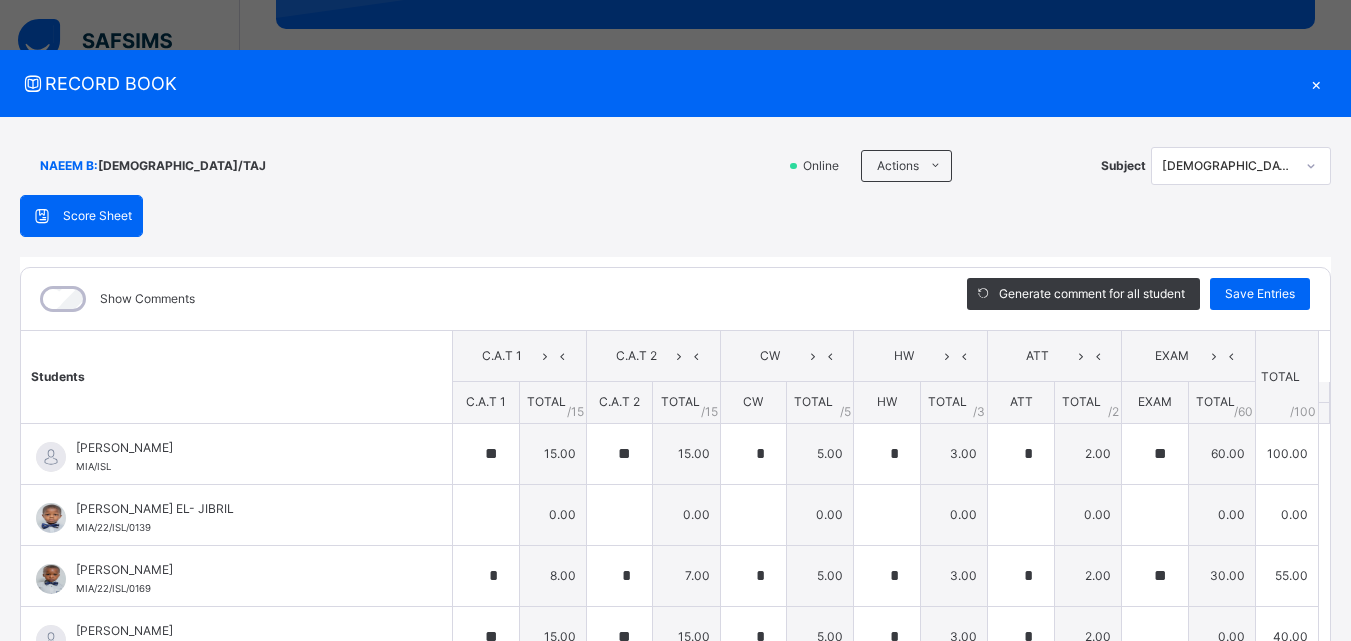 click 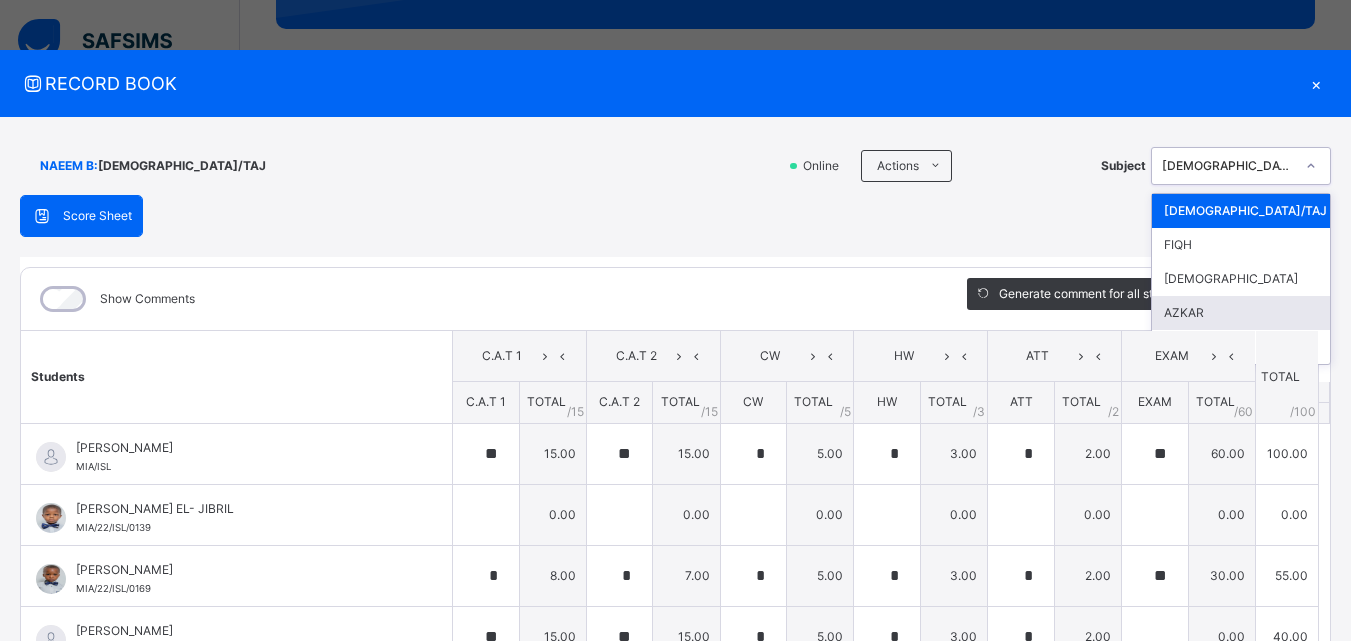 click on "AZKAR" at bounding box center (1241, 313) 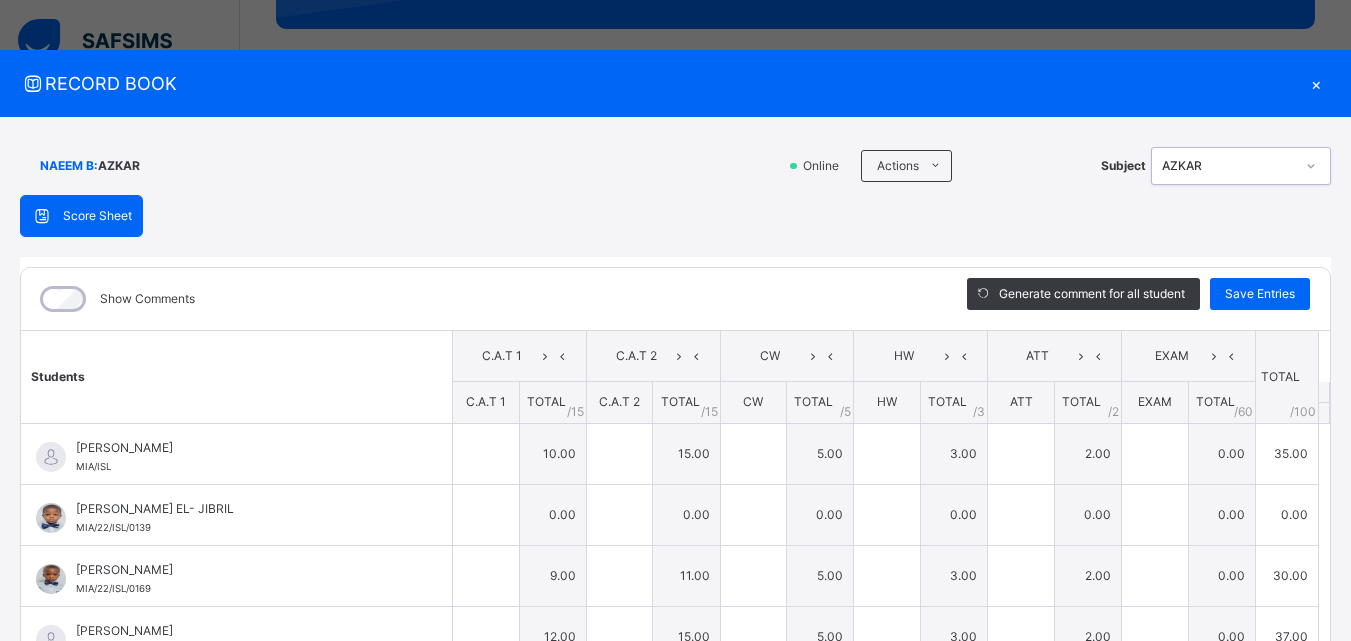 type on "**" 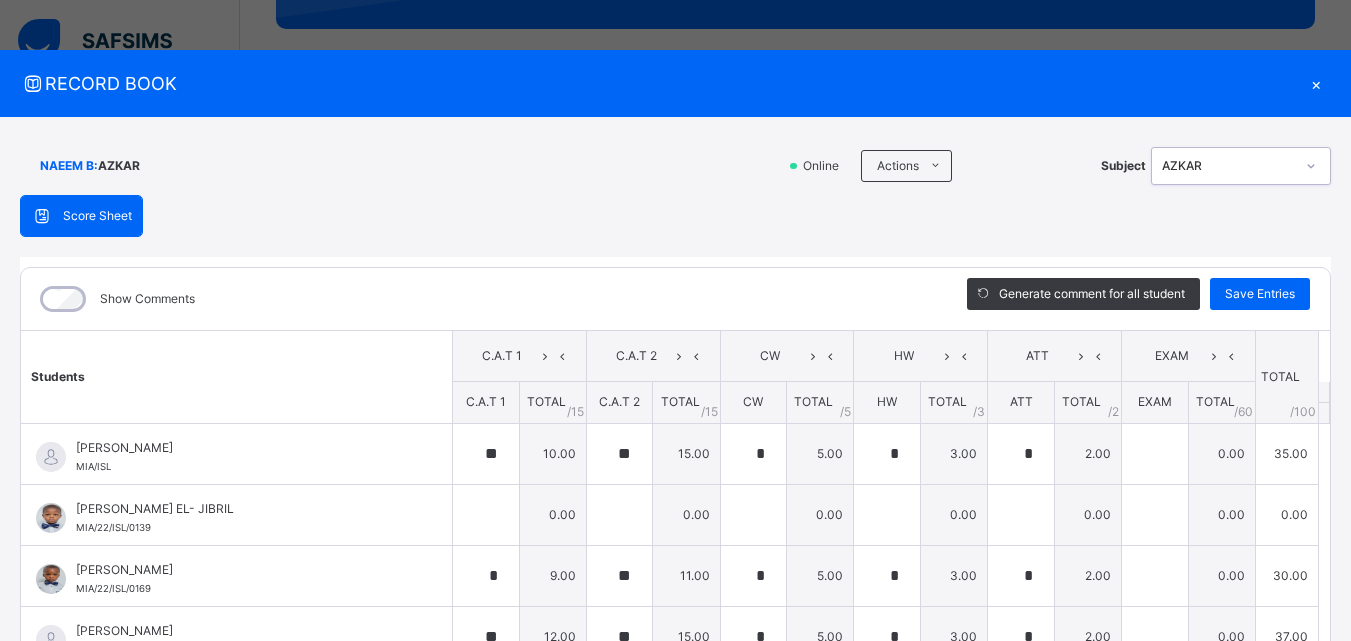 type on "*" 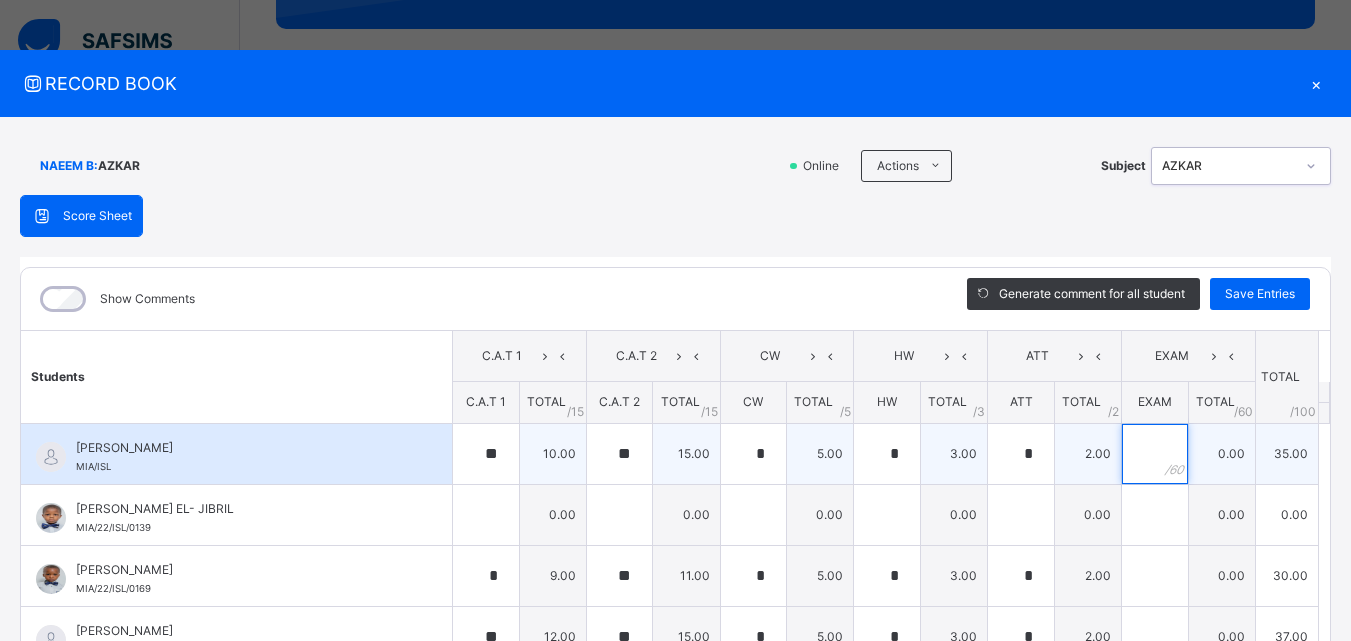 click at bounding box center [1155, 454] 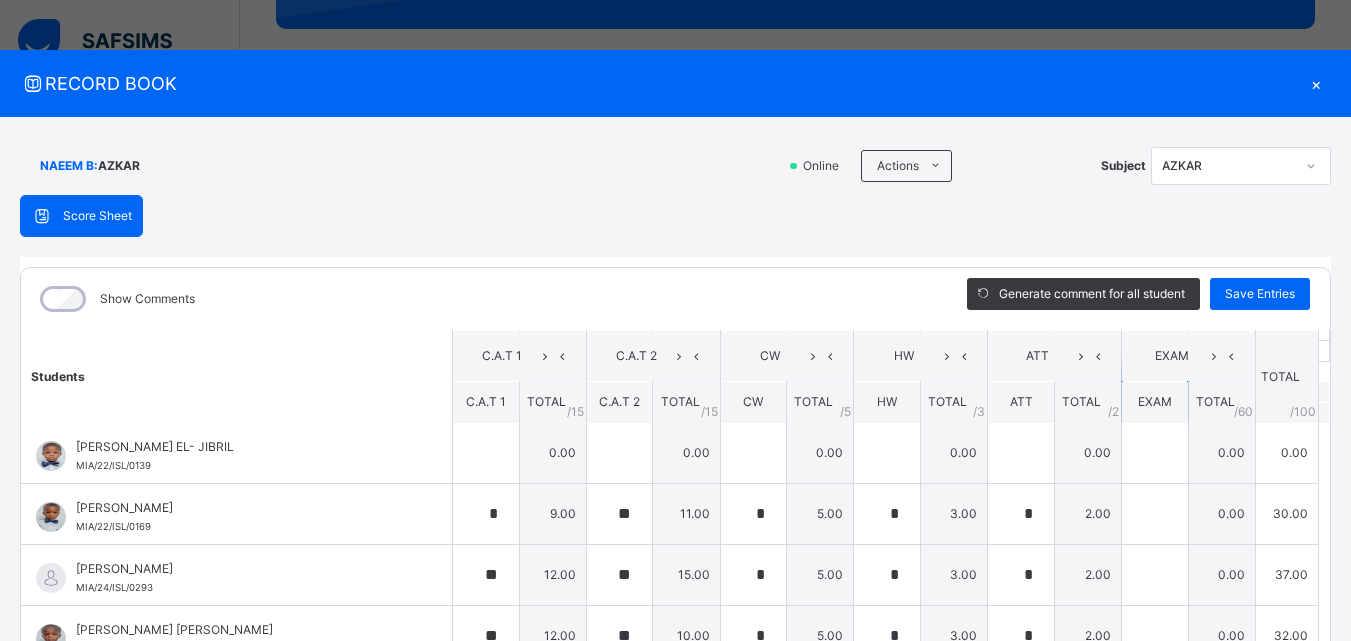 scroll, scrollTop: 47, scrollLeft: 0, axis: vertical 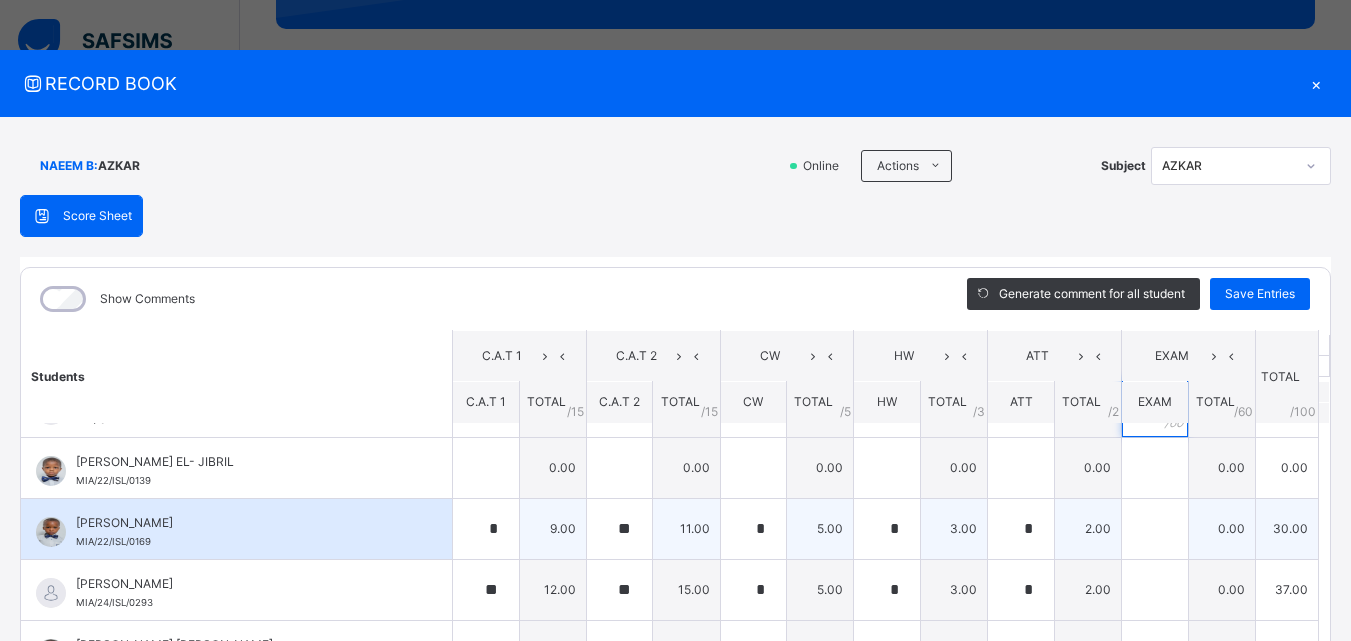 type on "**" 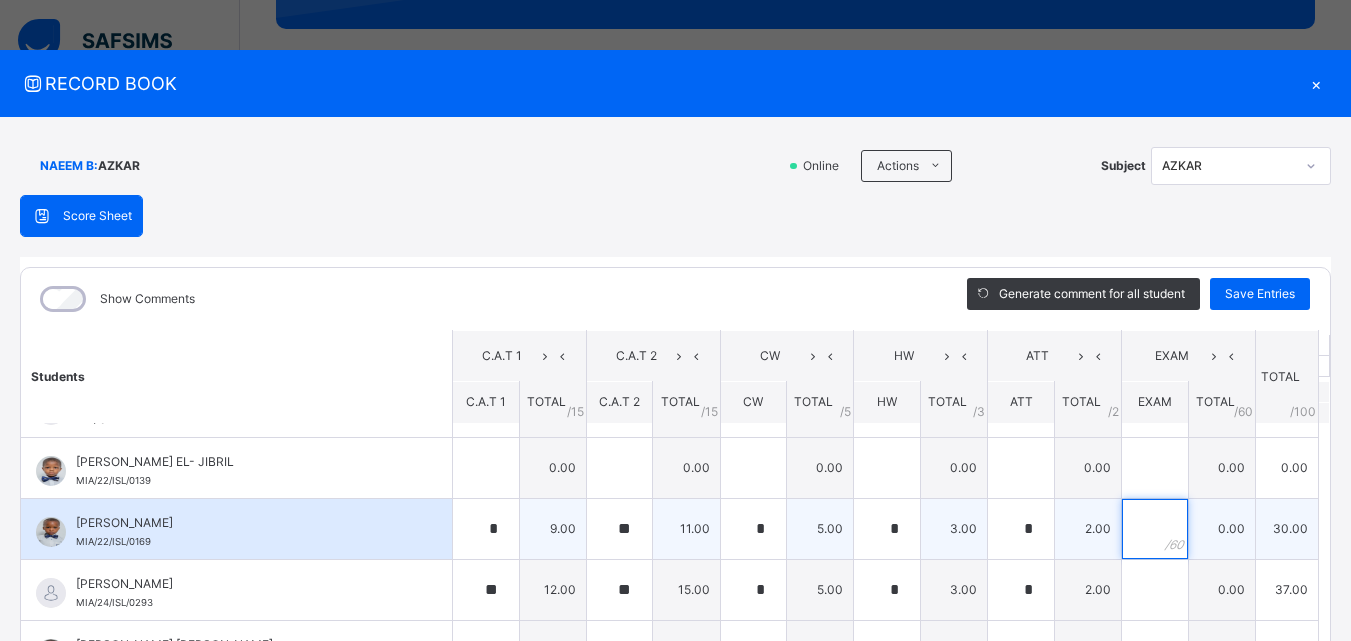 click at bounding box center (1155, 529) 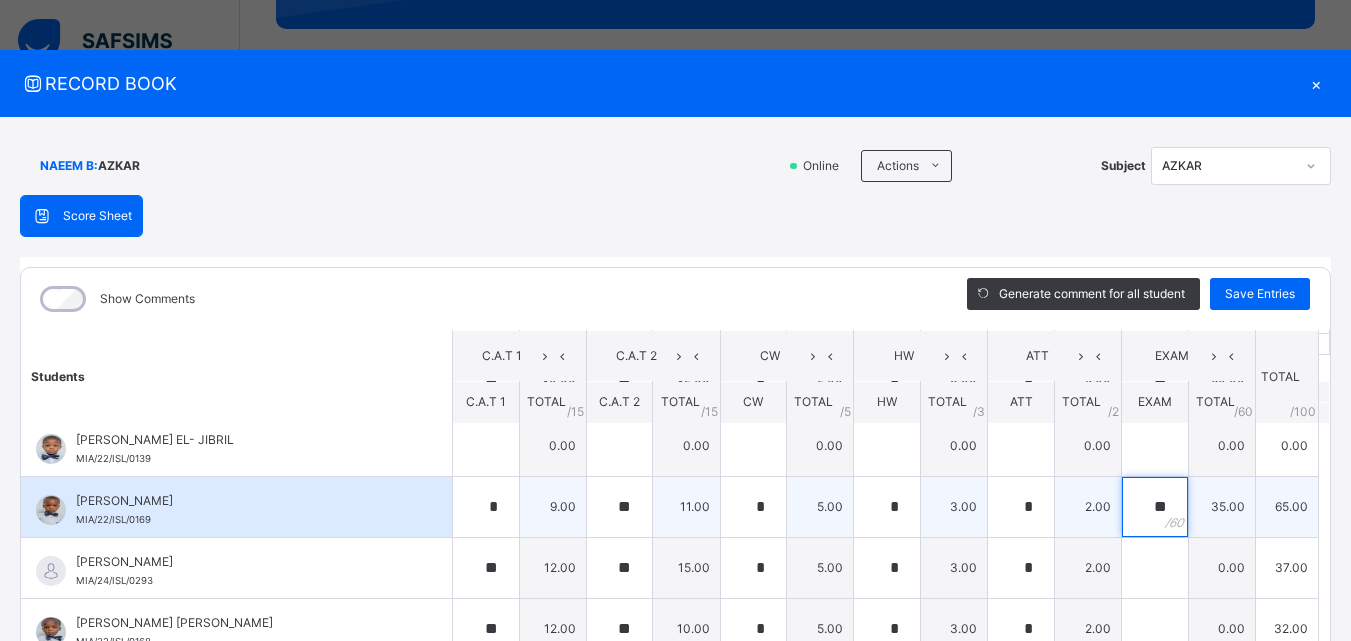 scroll, scrollTop: 70, scrollLeft: 0, axis: vertical 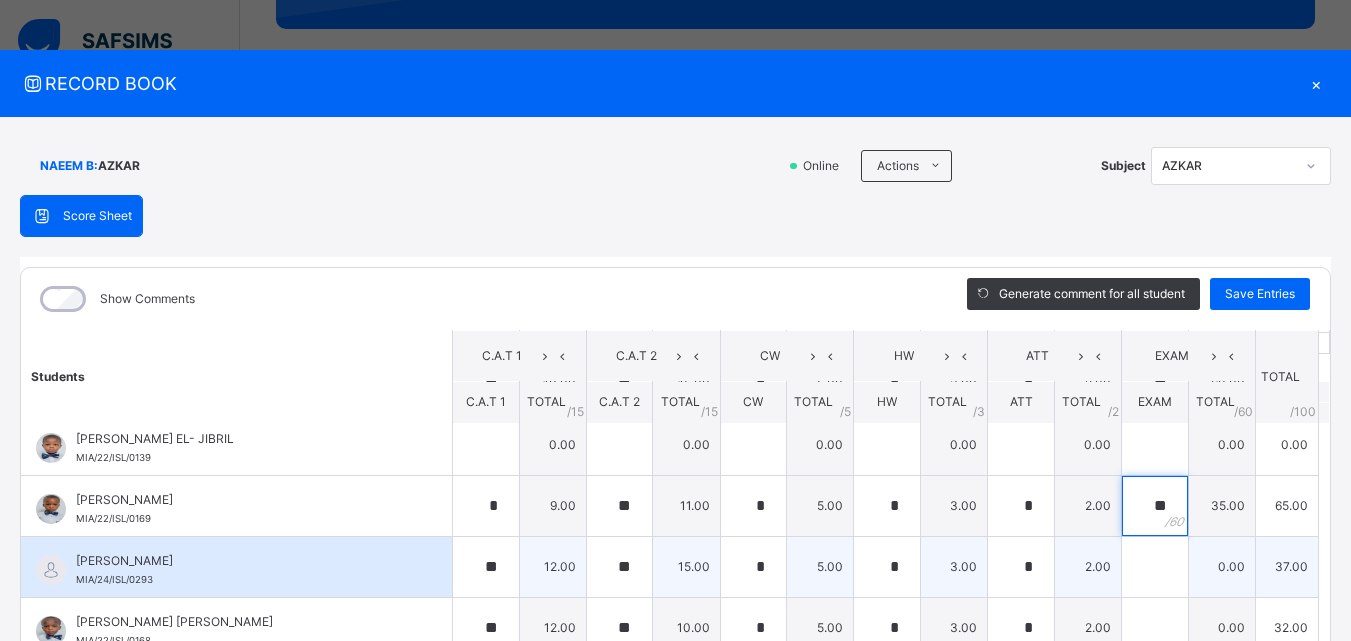type on "**" 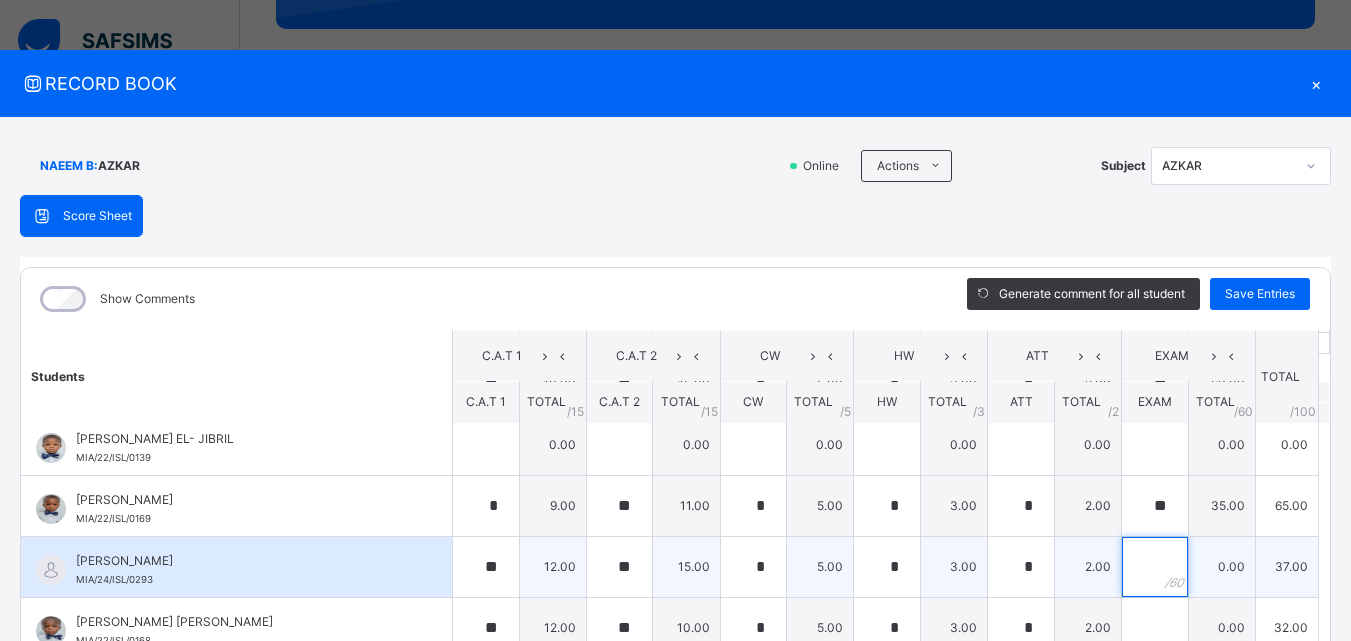 click at bounding box center [1155, 567] 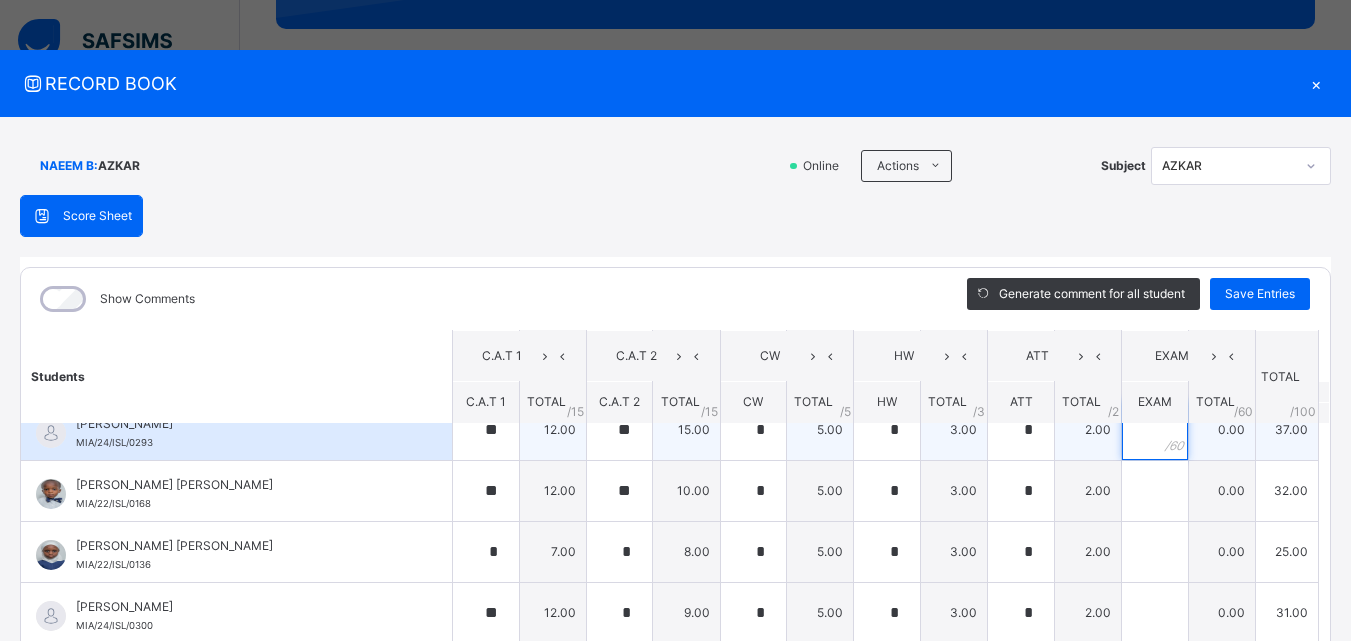 scroll, scrollTop: 210, scrollLeft: 0, axis: vertical 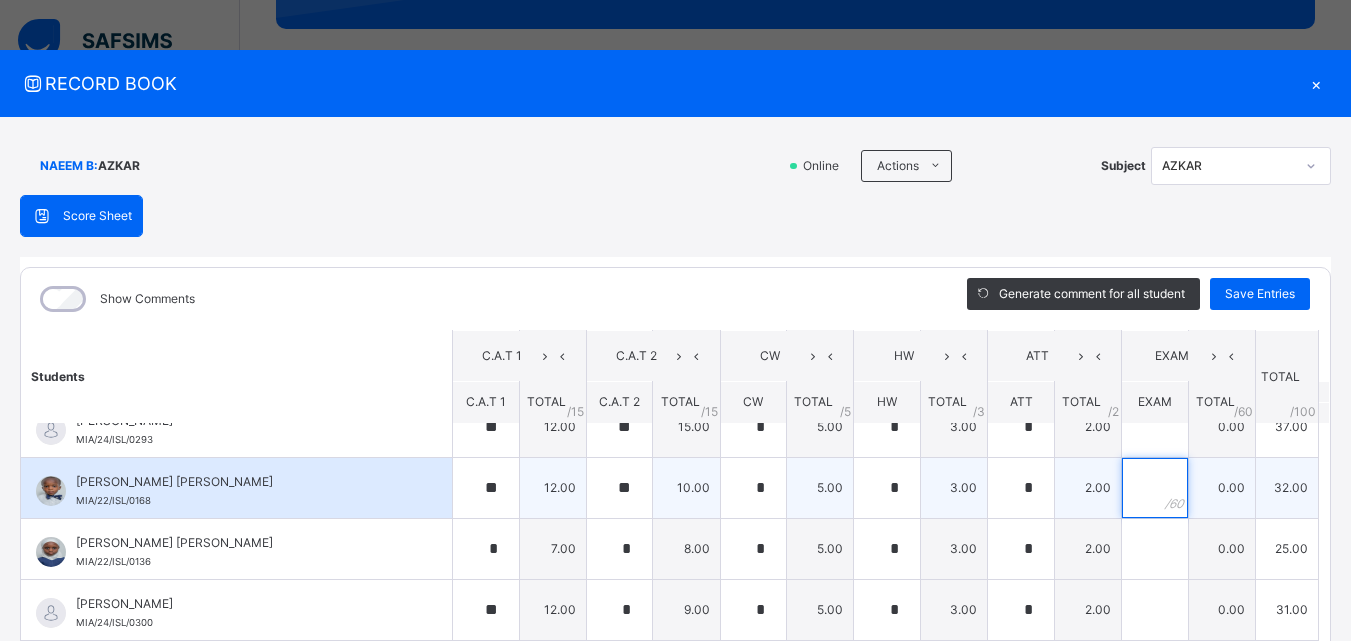 click at bounding box center (1155, 488) 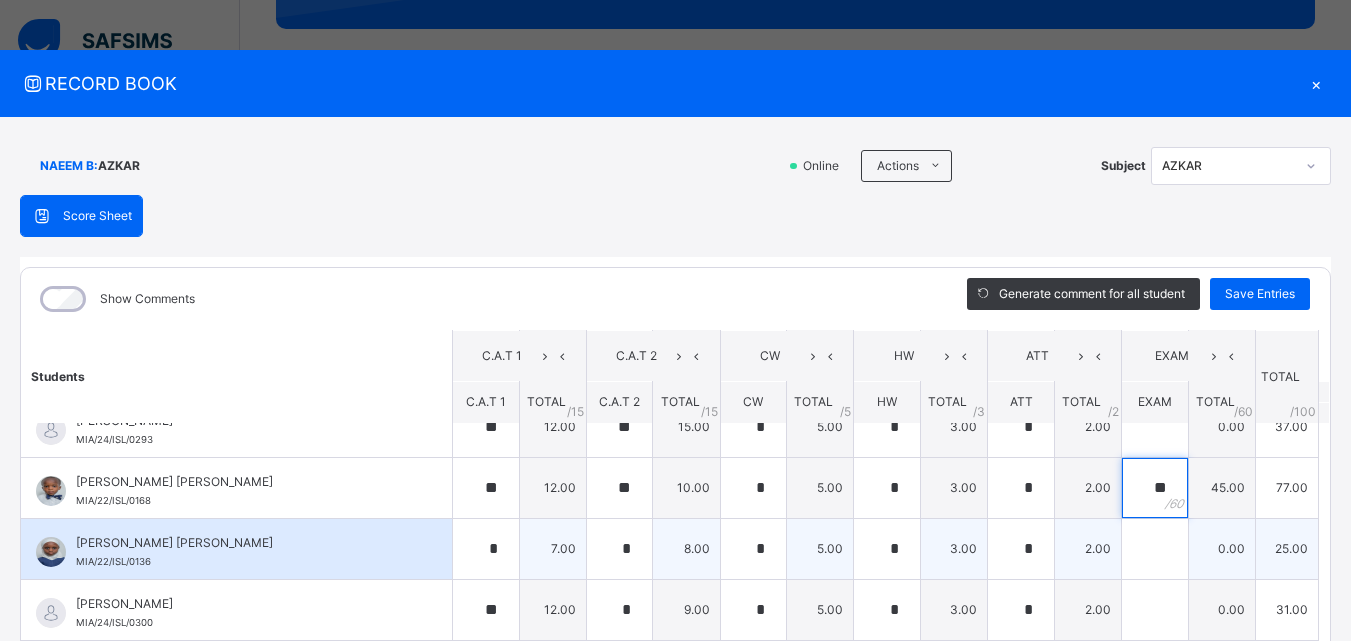 type on "**" 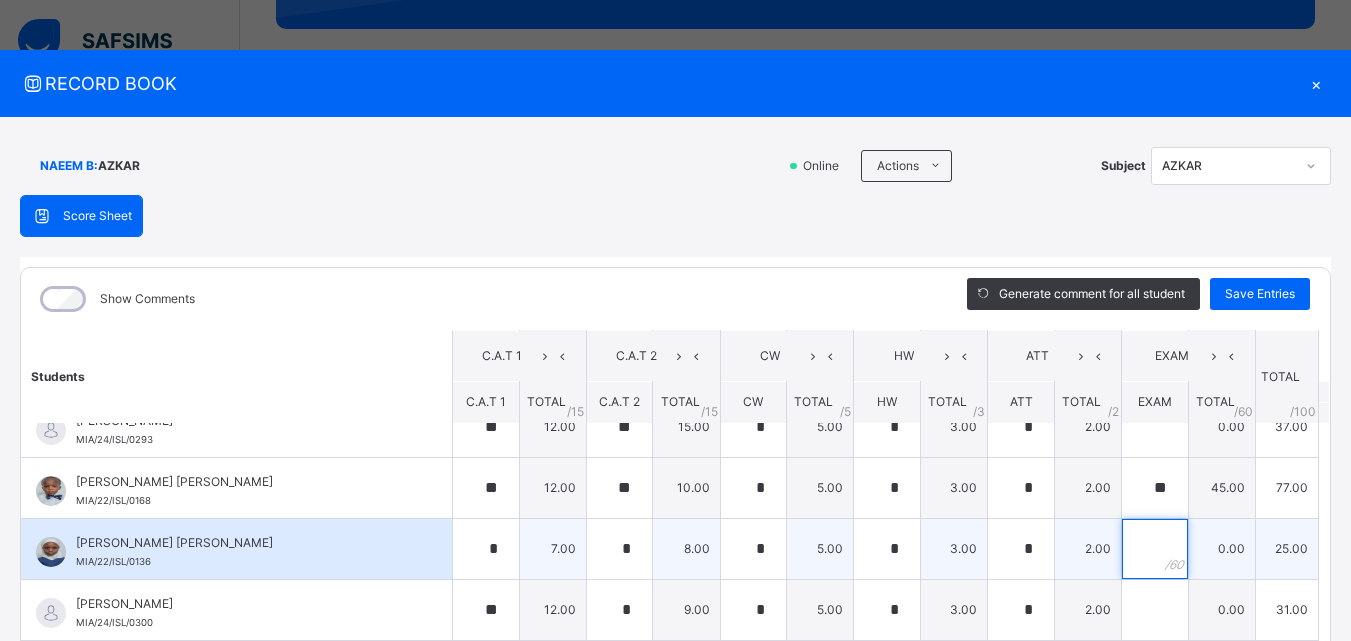 click at bounding box center [1155, 549] 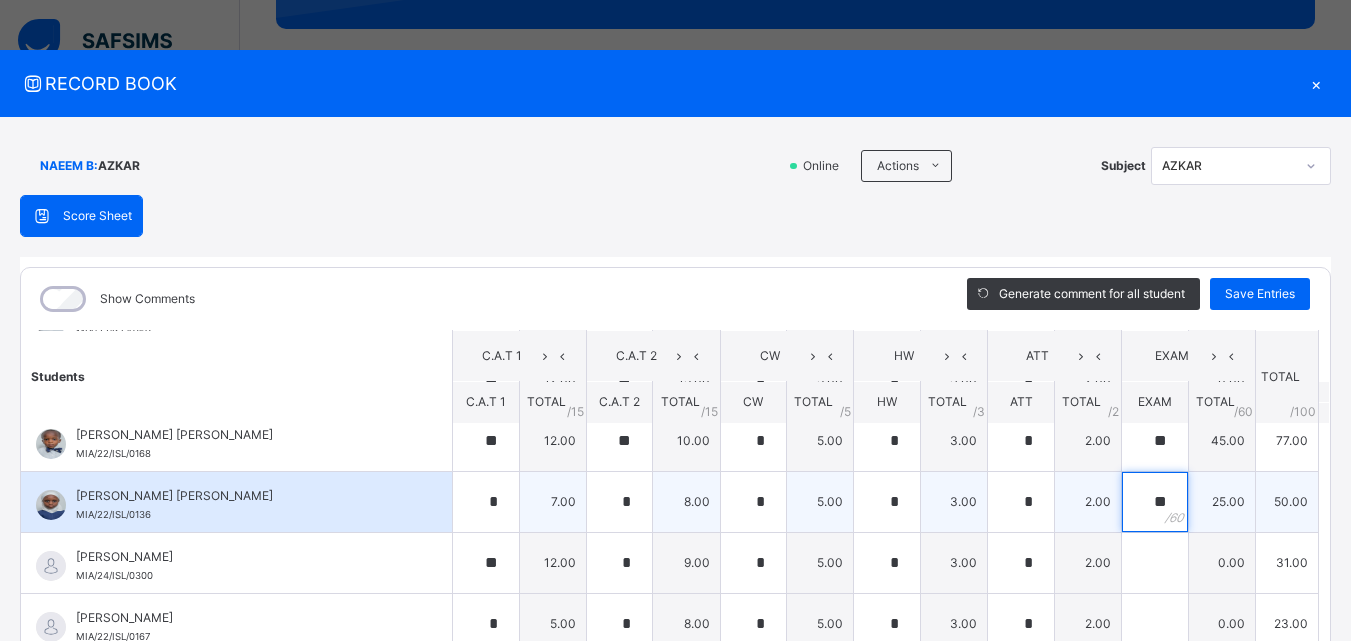 scroll, scrollTop: 264, scrollLeft: 0, axis: vertical 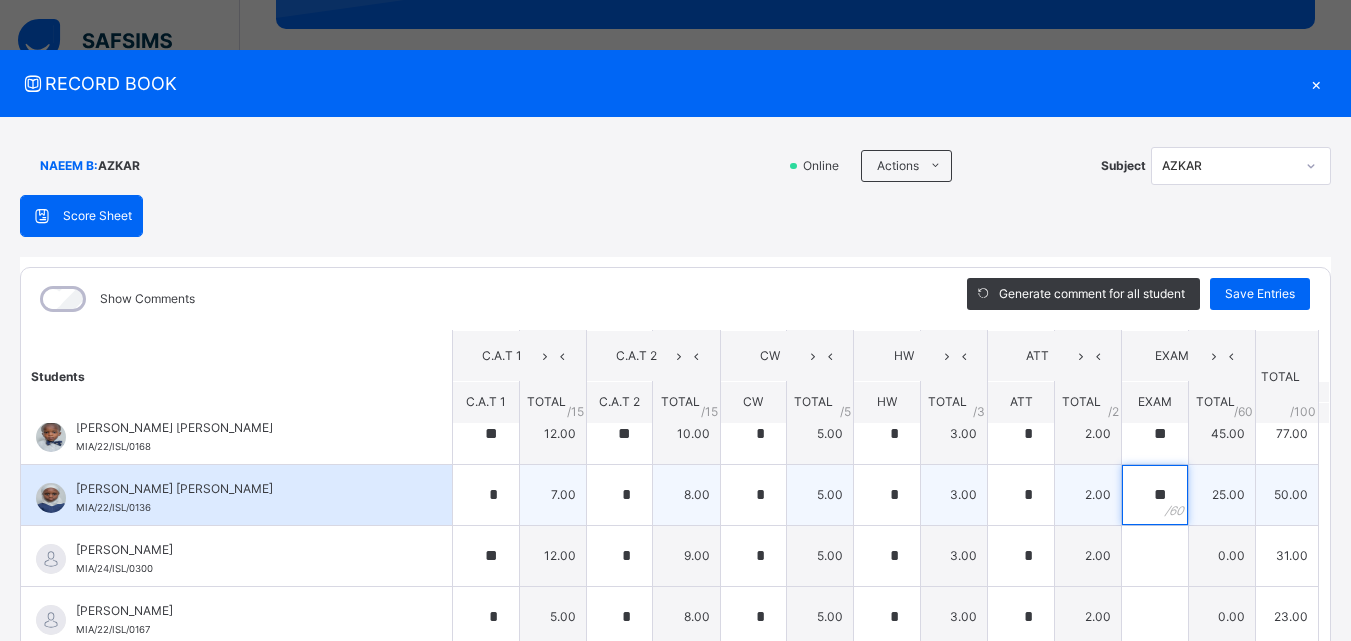 type on "**" 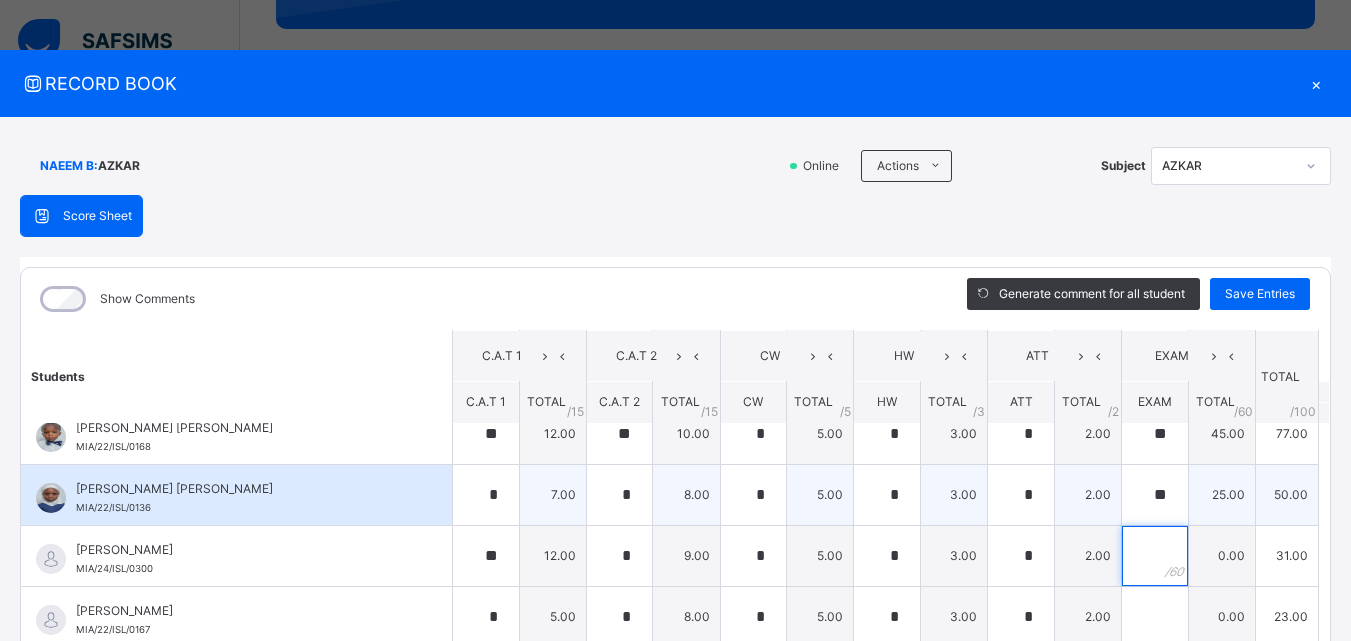 click at bounding box center (1155, 556) 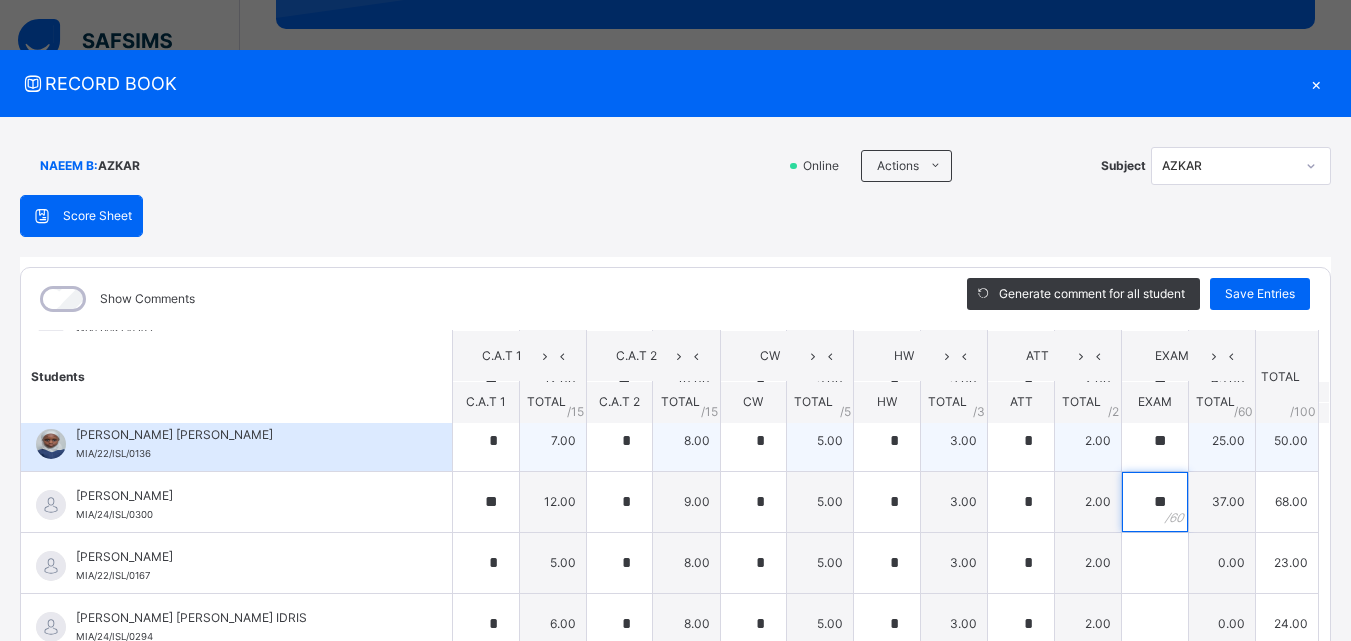 scroll, scrollTop: 334, scrollLeft: 0, axis: vertical 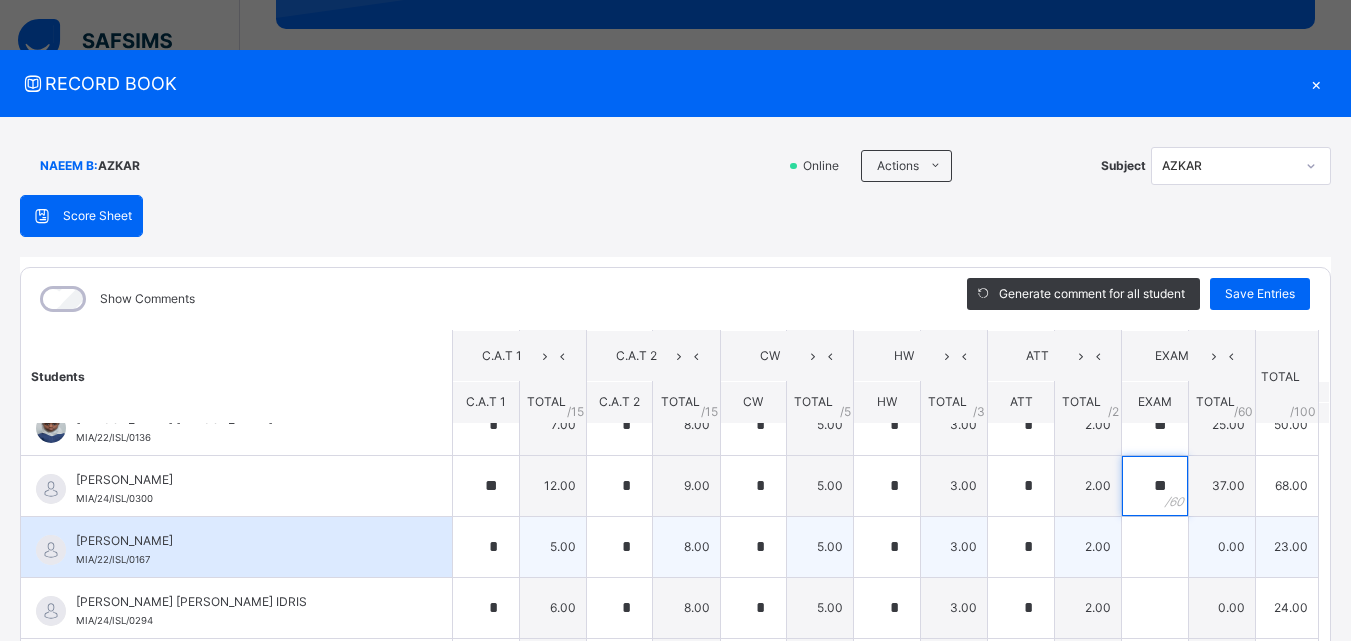 type on "**" 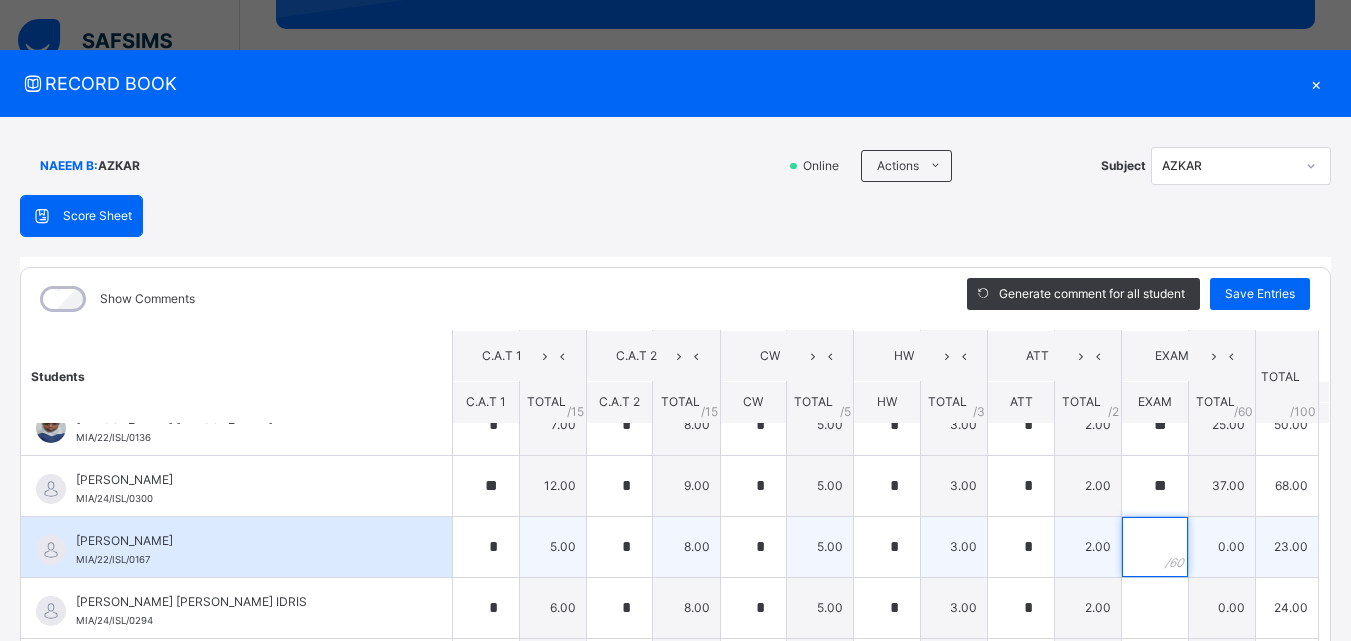 click at bounding box center (1155, 547) 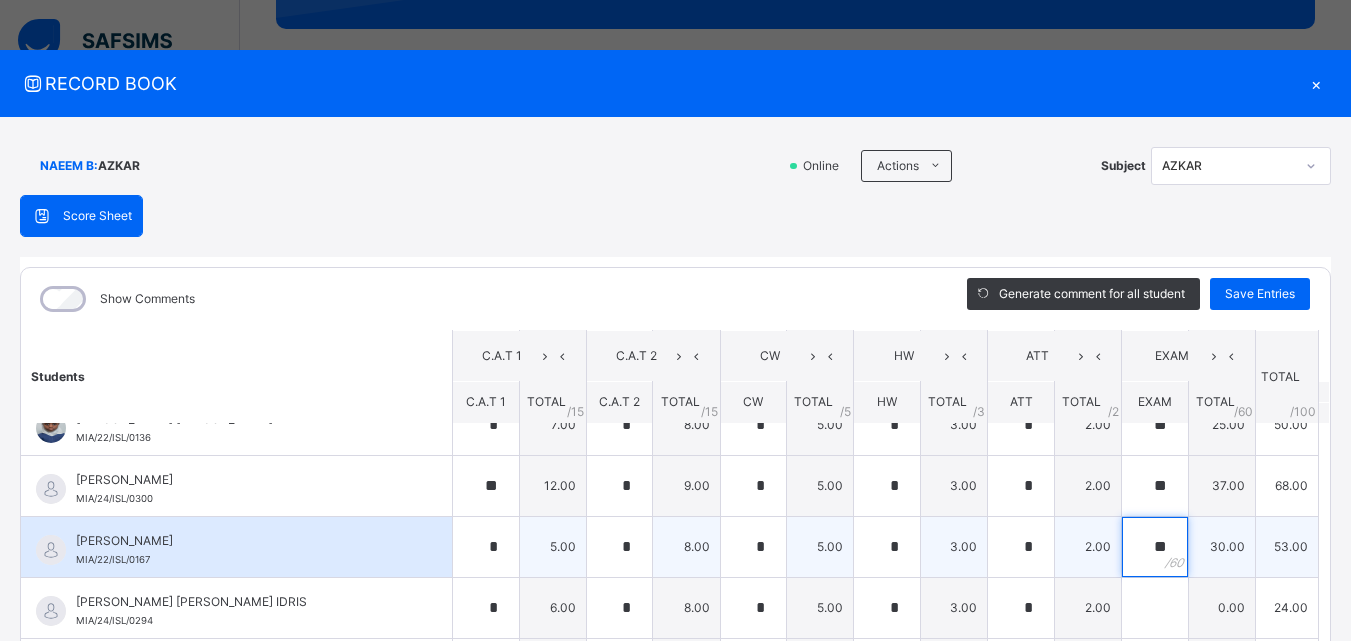 type on "**" 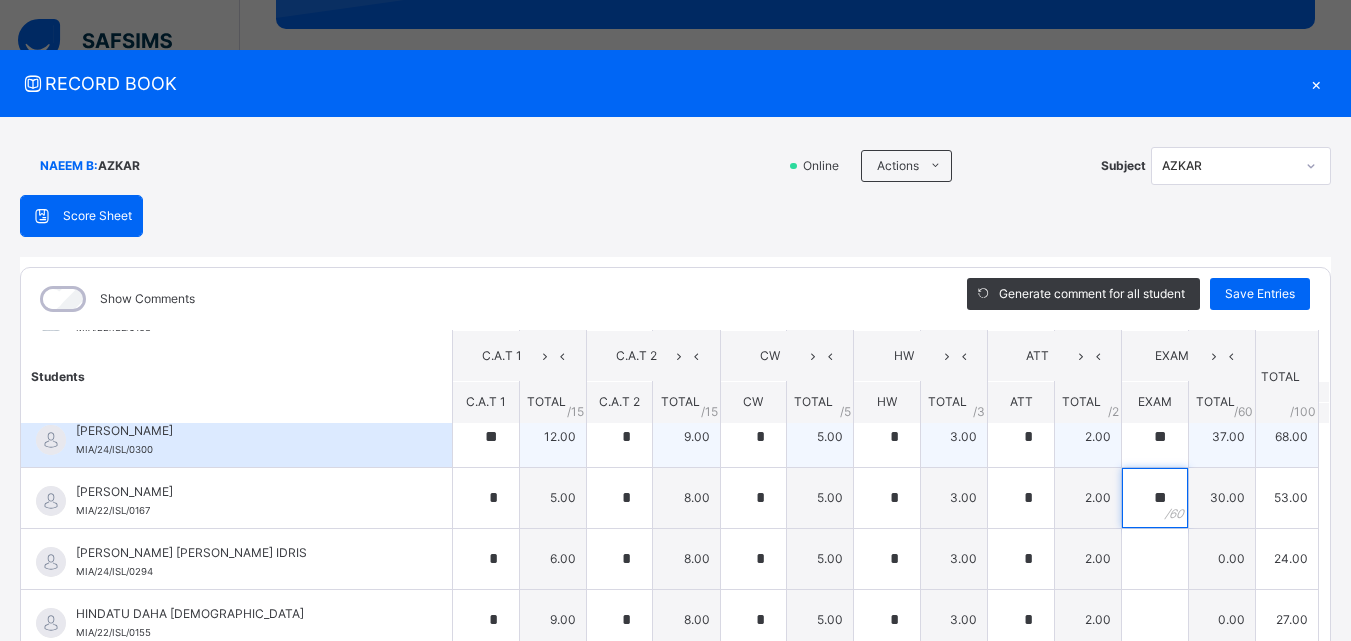 scroll, scrollTop: 443, scrollLeft: 0, axis: vertical 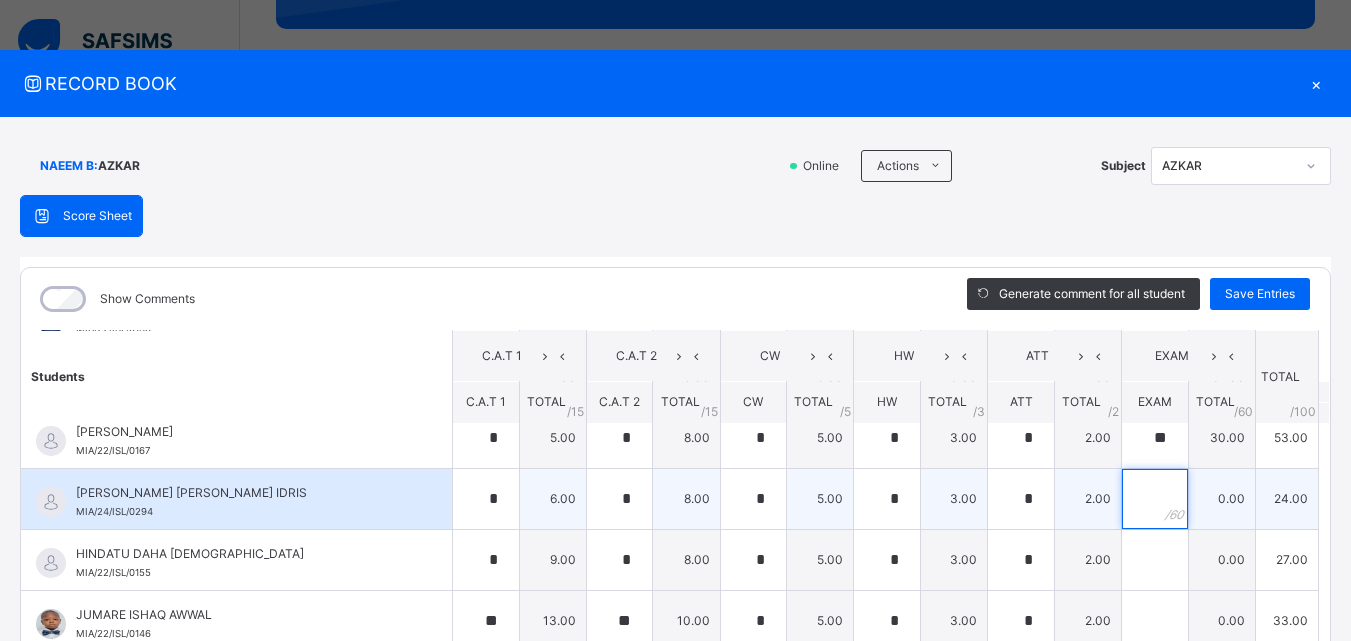 click at bounding box center [1155, 499] 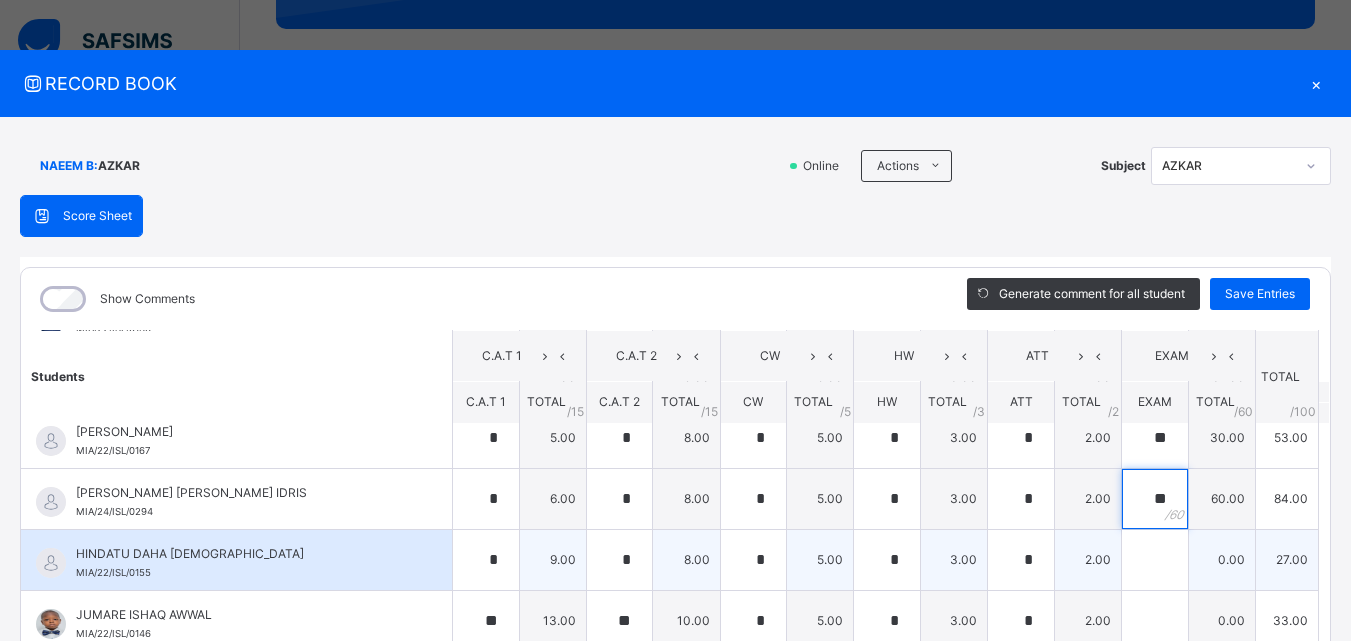 type on "**" 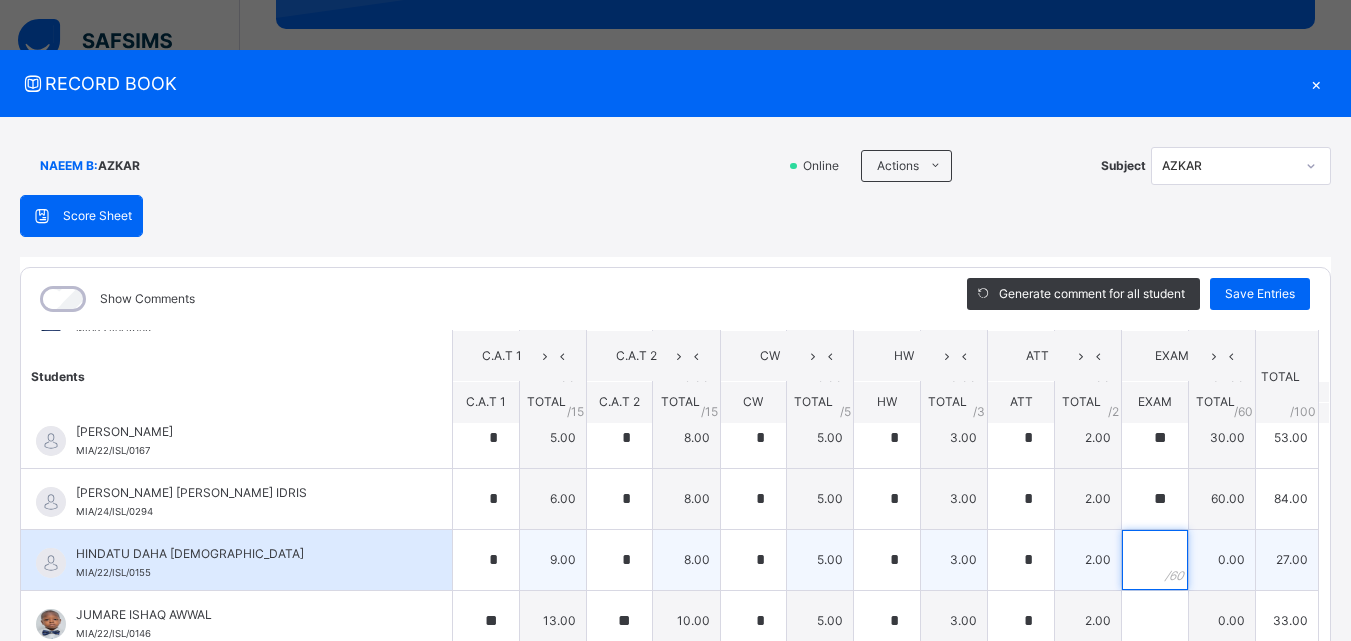 click at bounding box center (1155, 560) 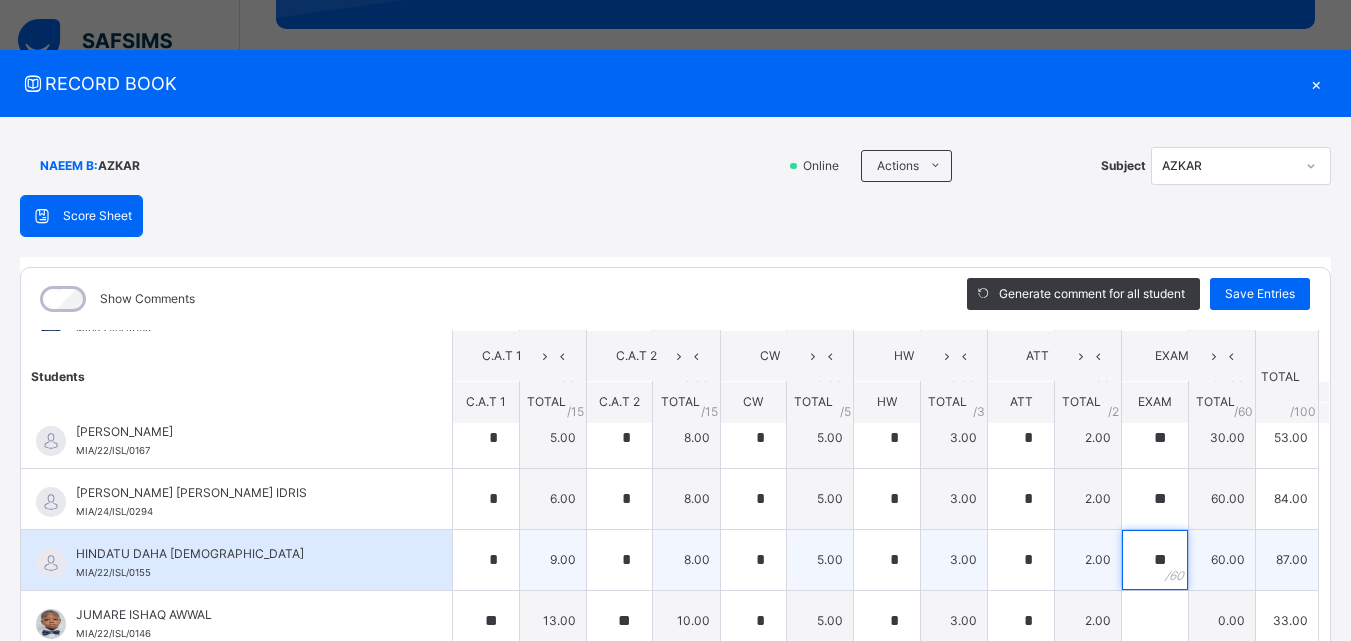 scroll, scrollTop: 513, scrollLeft: 0, axis: vertical 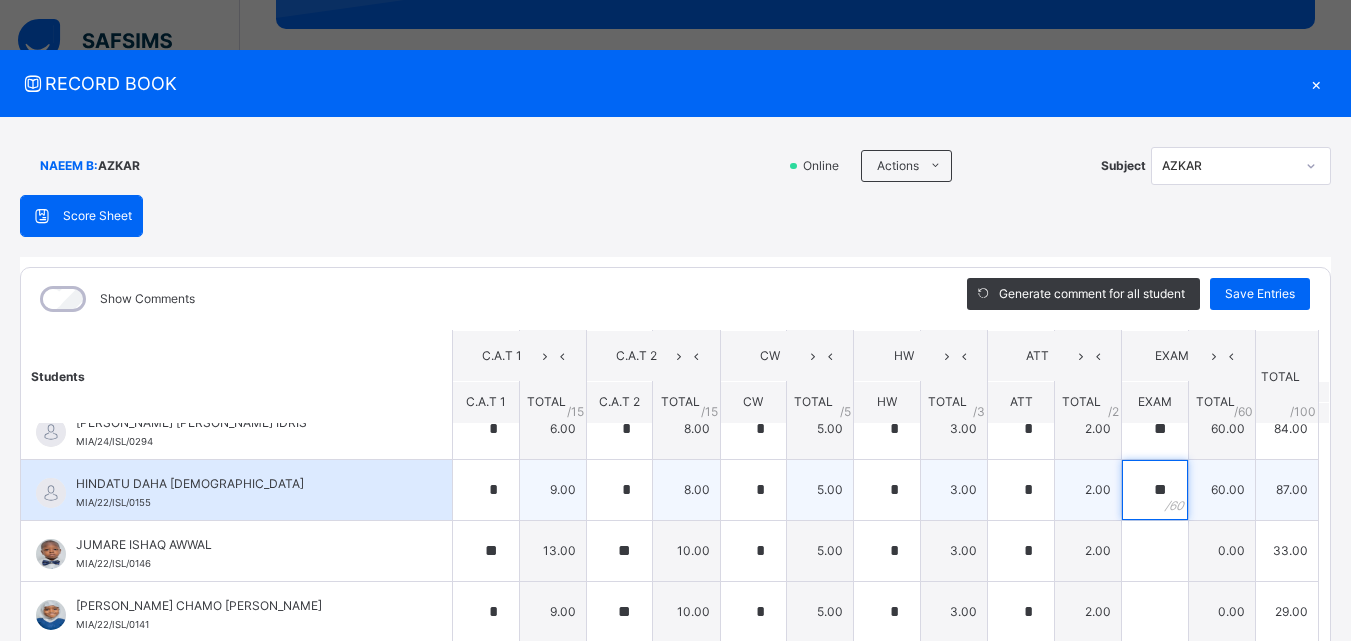 type on "**" 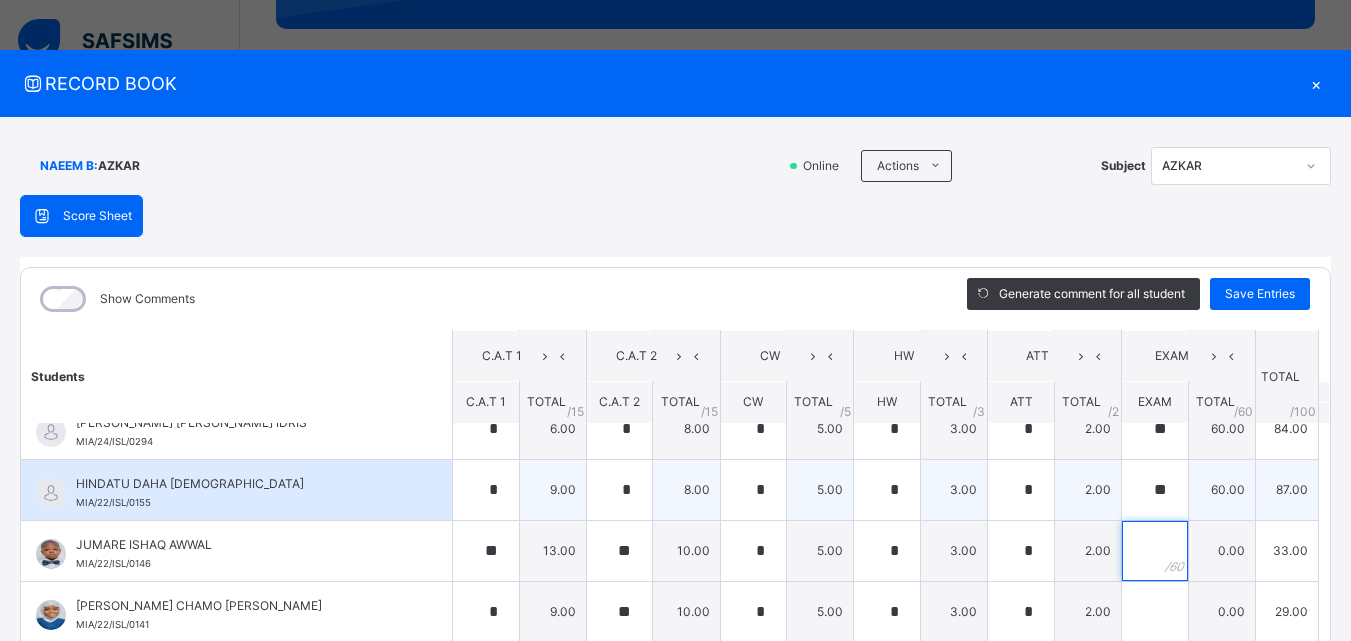 click at bounding box center [1155, 551] 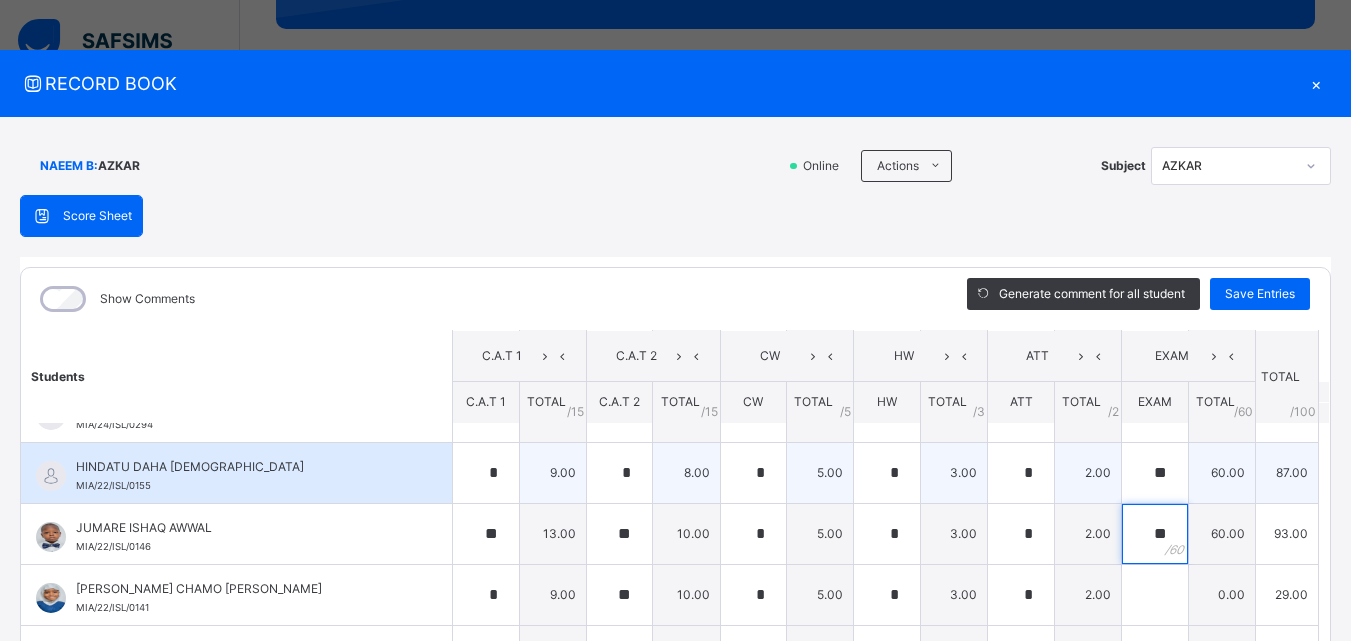 scroll, scrollTop: 552, scrollLeft: 0, axis: vertical 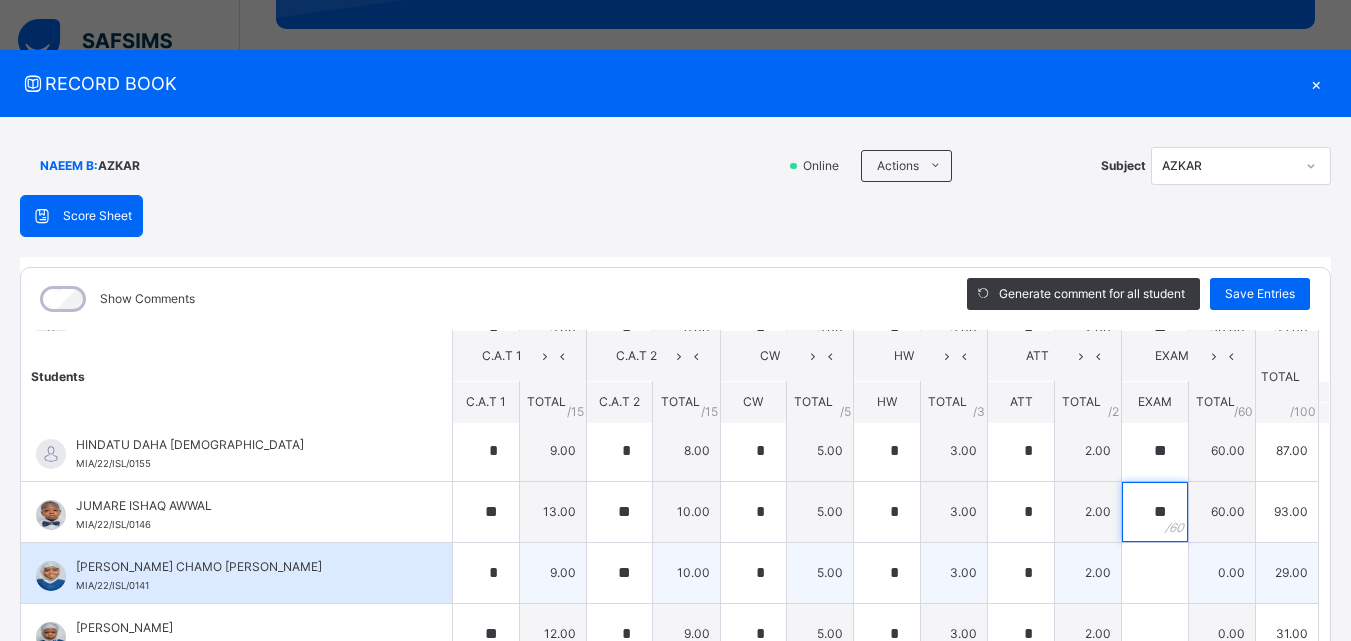 type on "**" 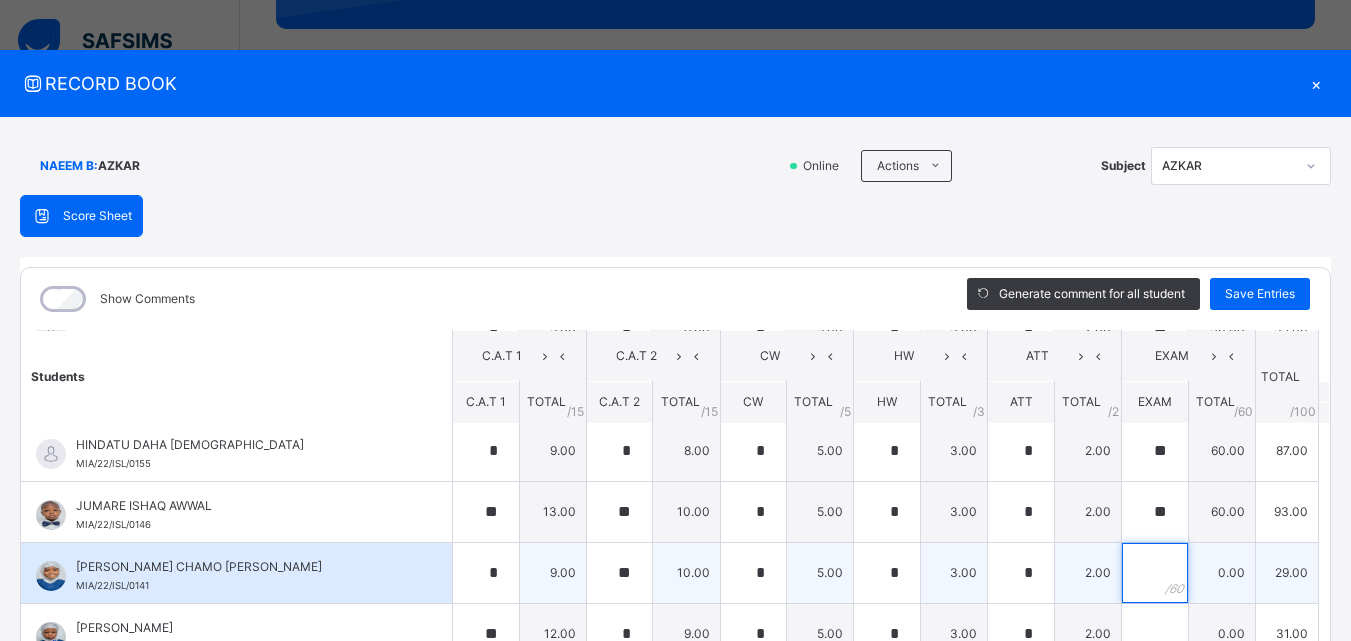 click at bounding box center [1155, 573] 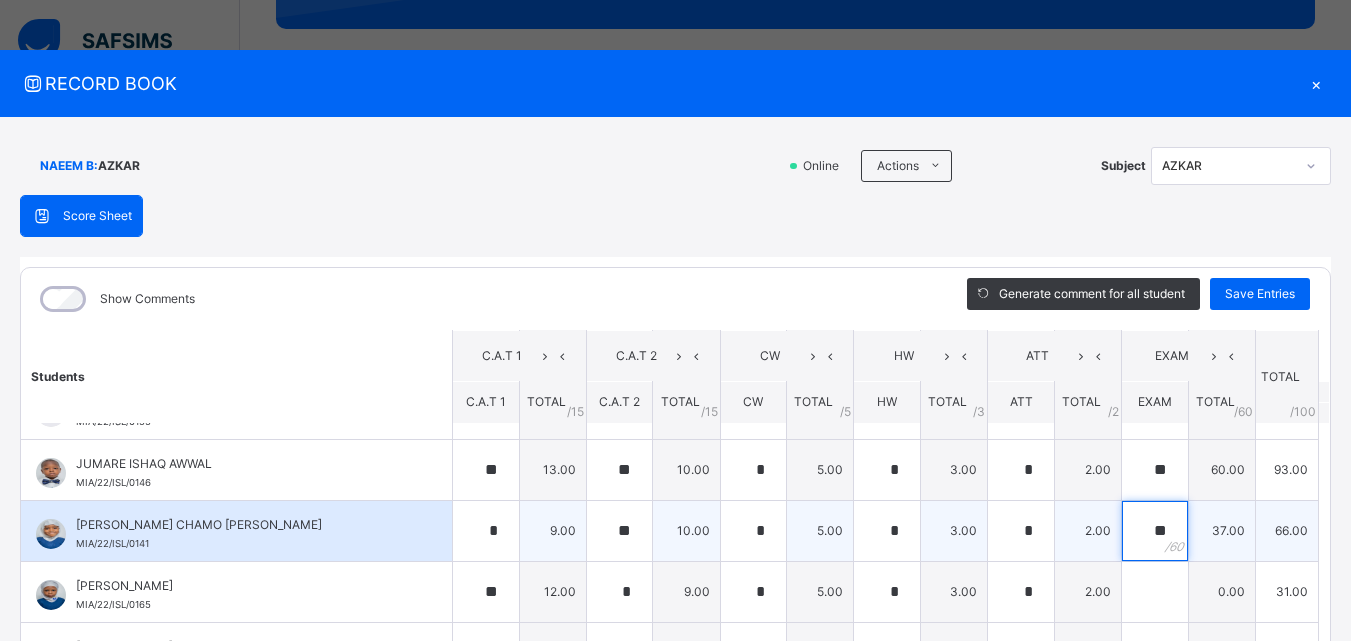 scroll, scrollTop: 599, scrollLeft: 0, axis: vertical 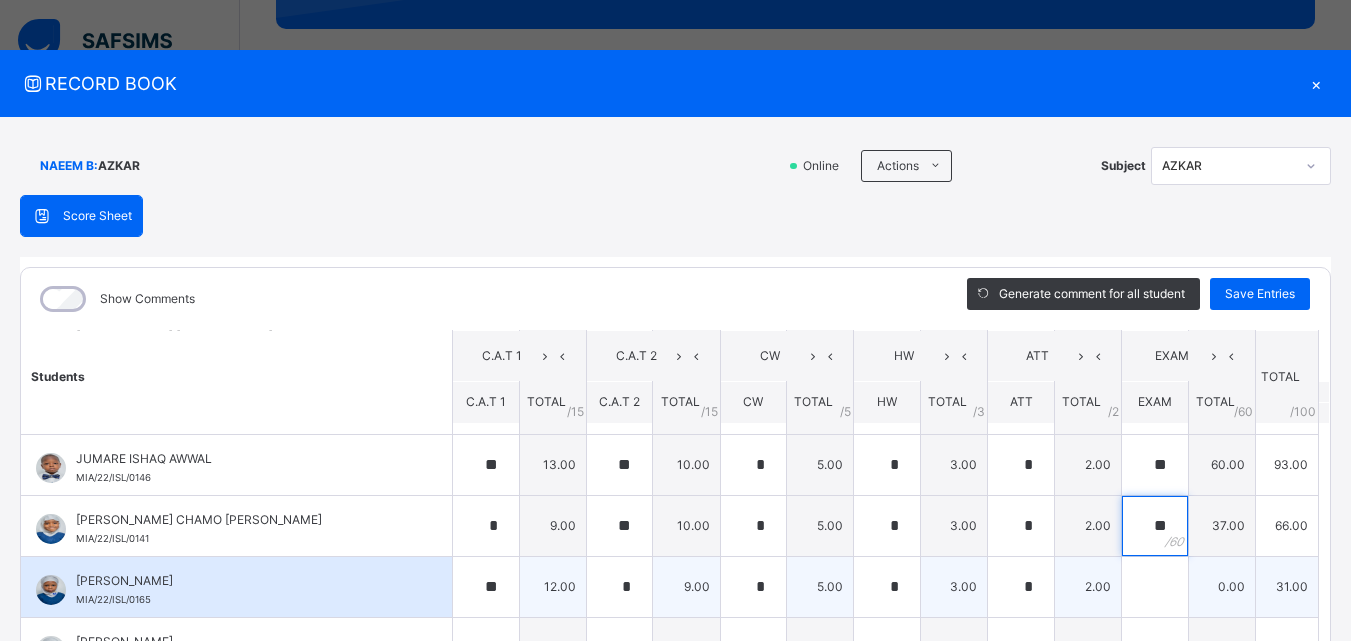 type on "**" 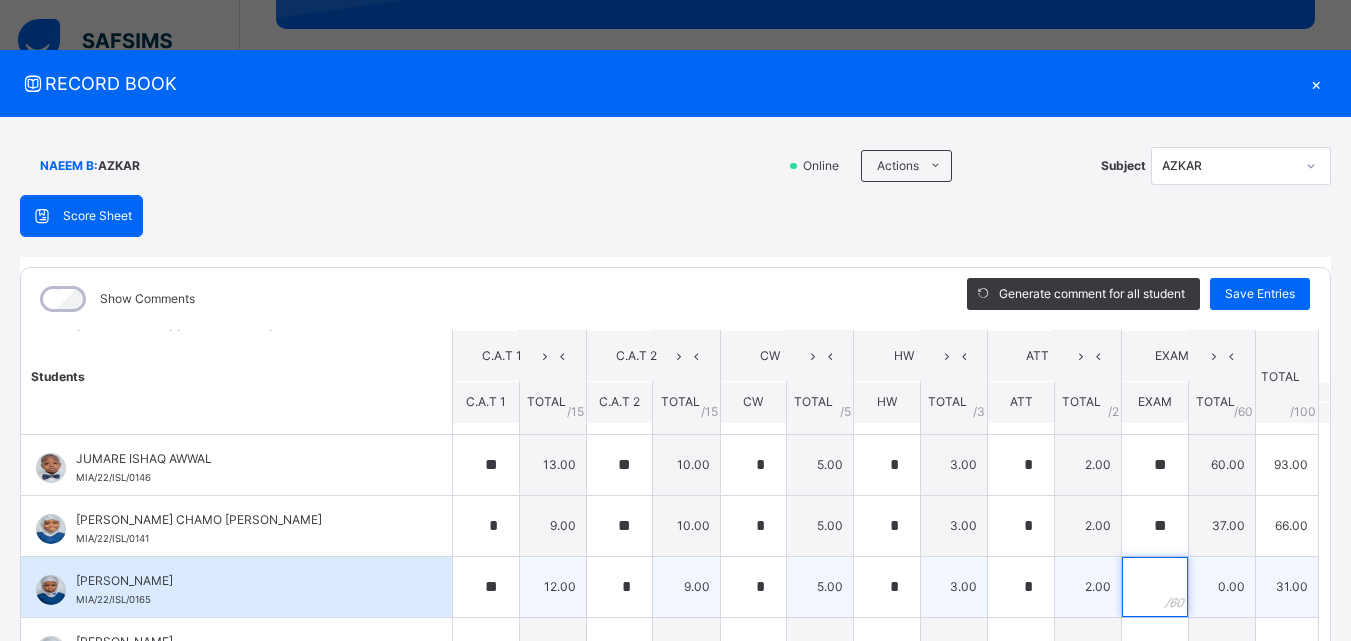 click at bounding box center [1155, 587] 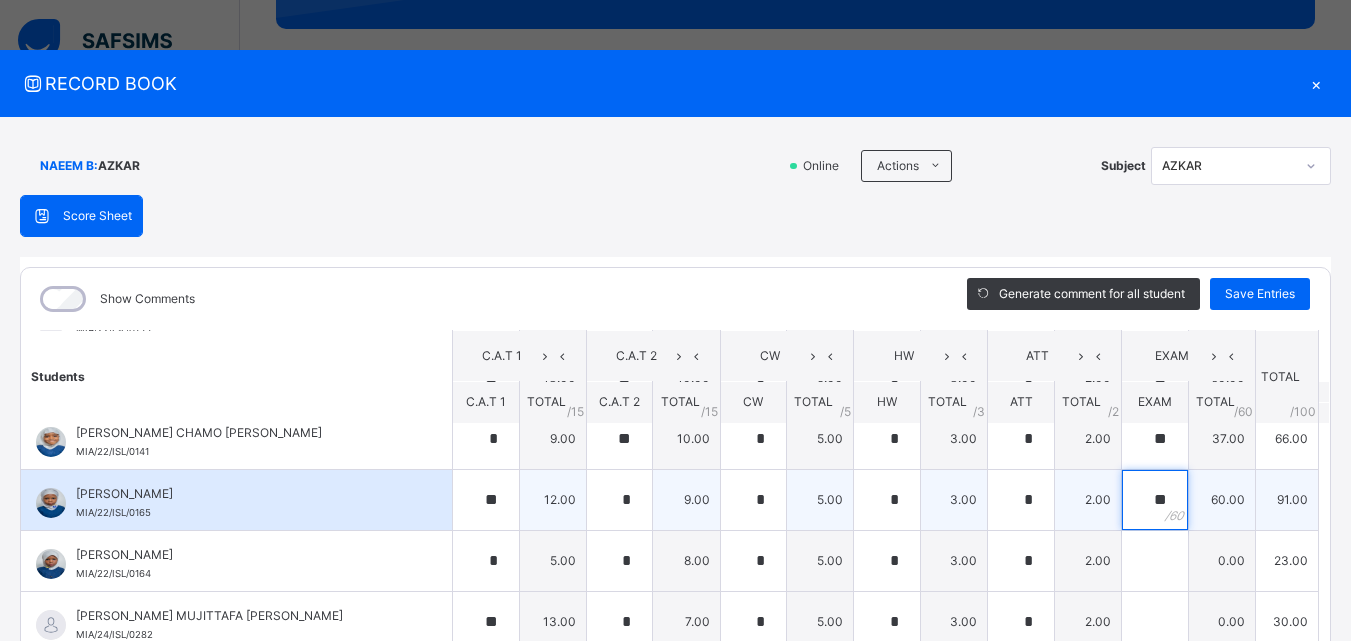 scroll, scrollTop: 692, scrollLeft: 0, axis: vertical 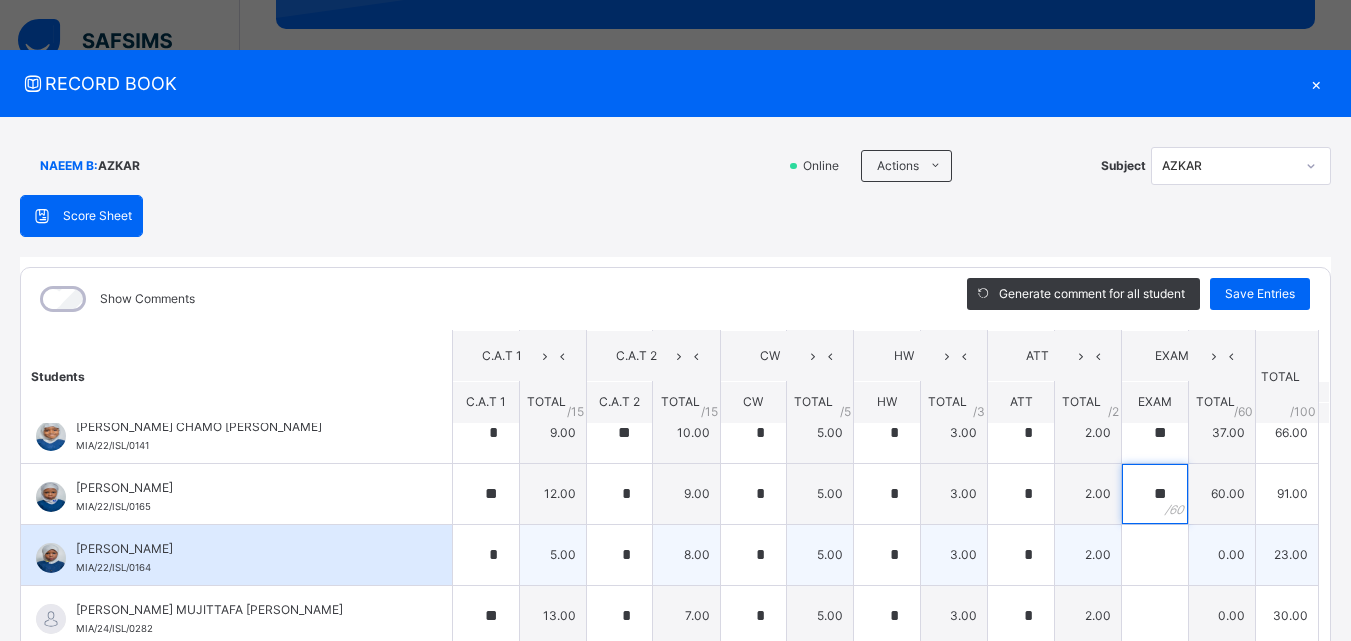 type on "**" 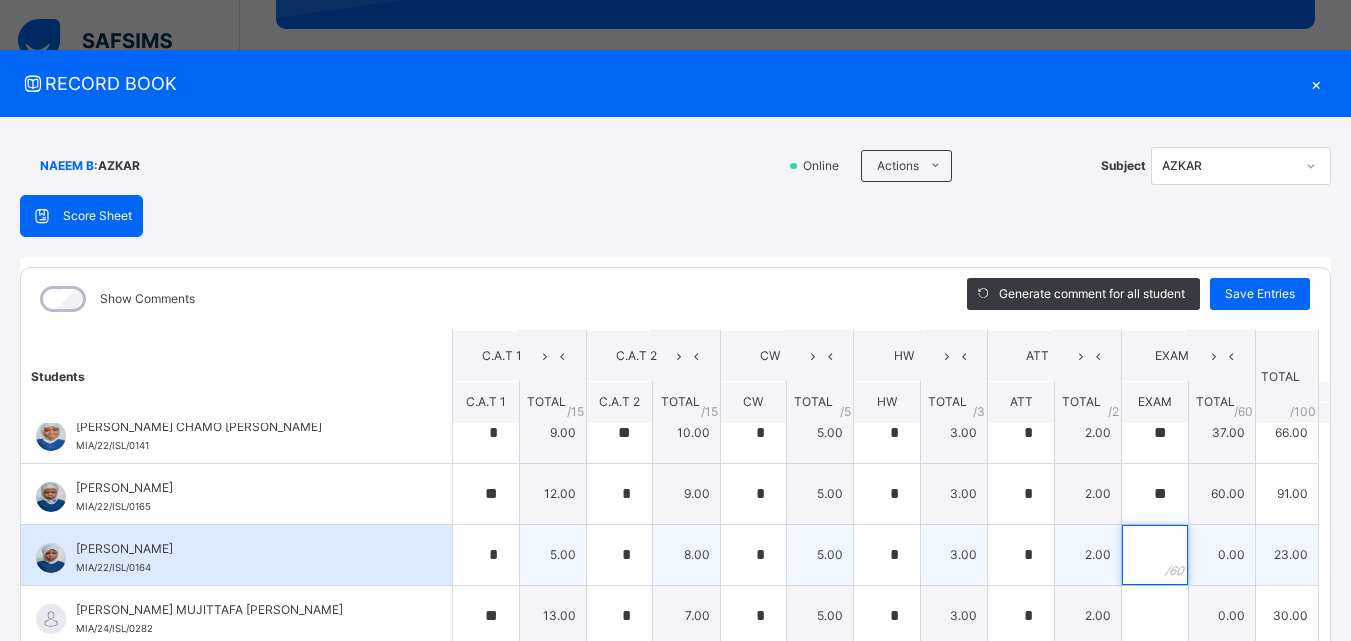 click at bounding box center [1155, 555] 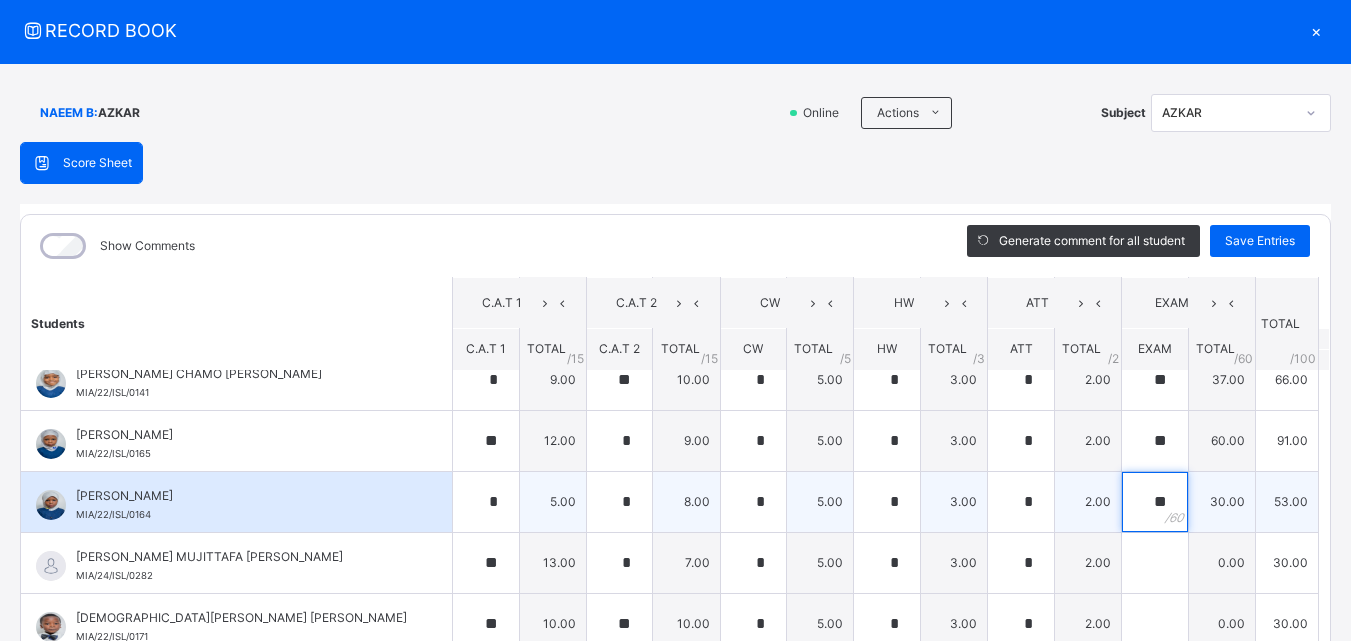 scroll, scrollTop: 54, scrollLeft: 0, axis: vertical 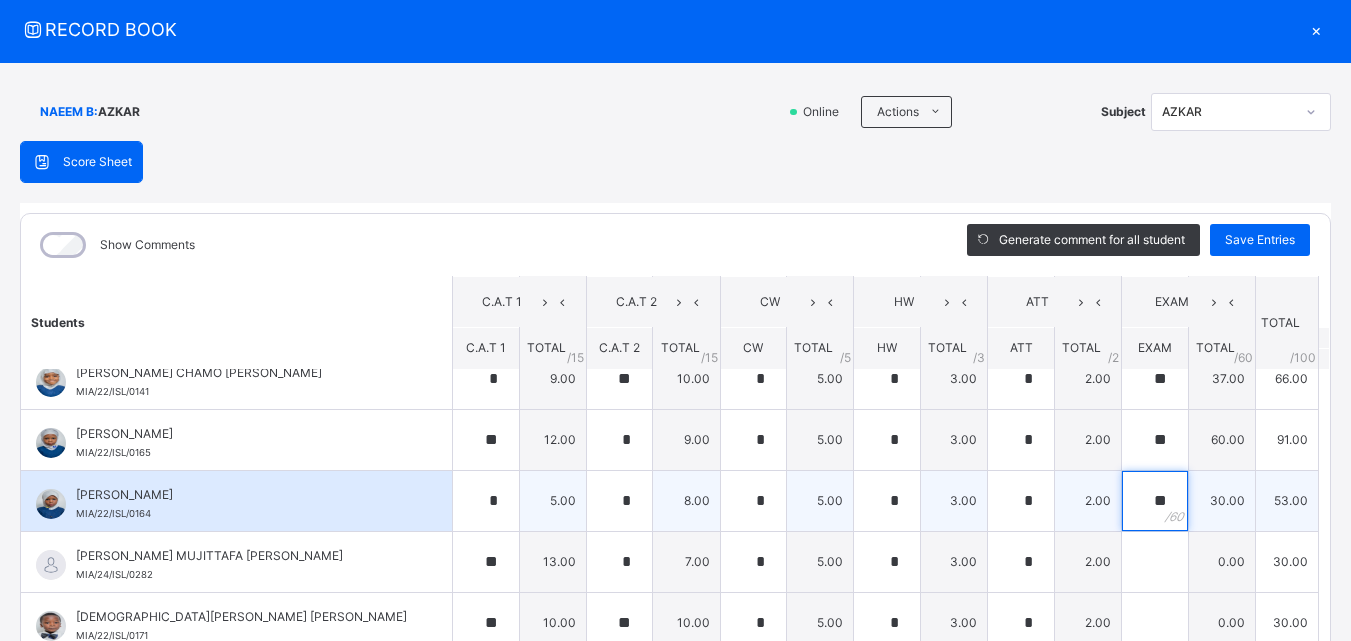 type on "**" 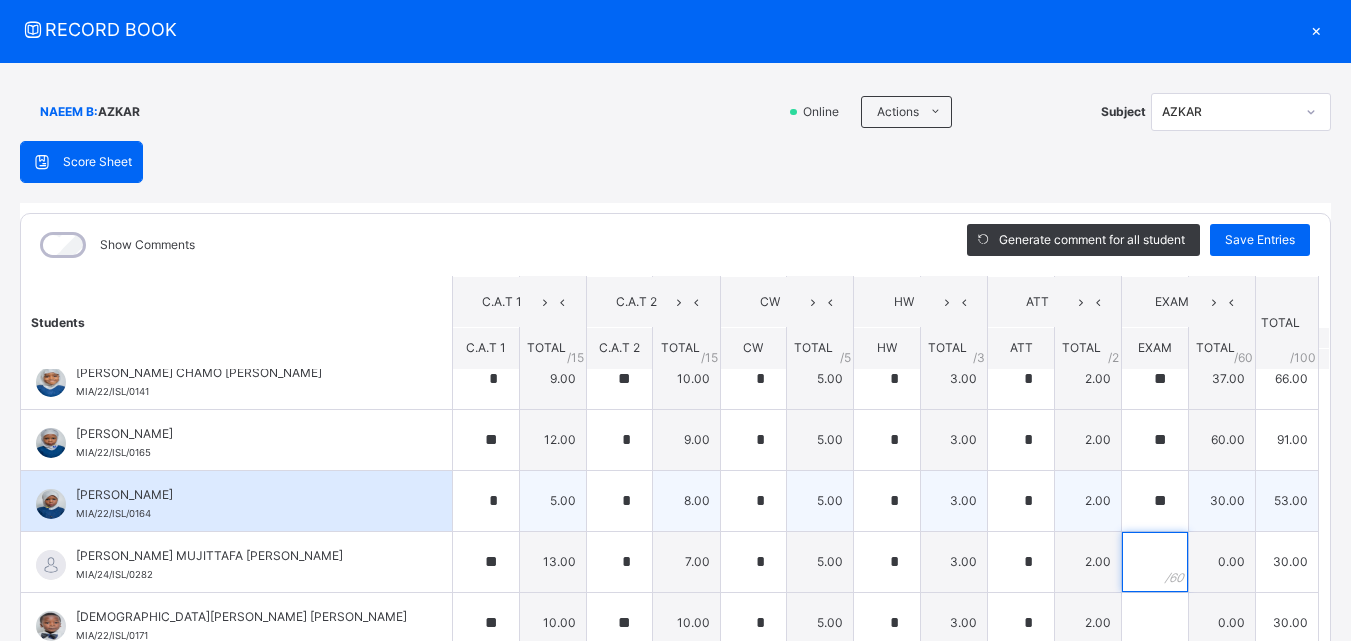 click at bounding box center [1155, 562] 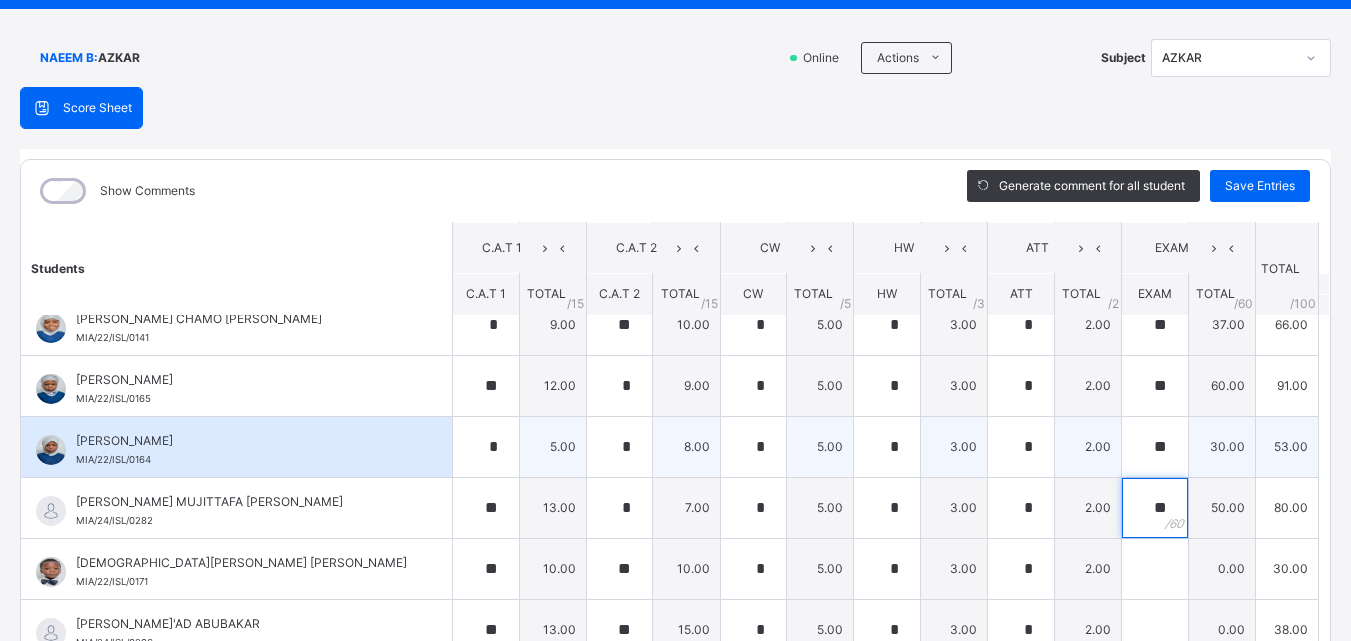 scroll, scrollTop: 109, scrollLeft: 0, axis: vertical 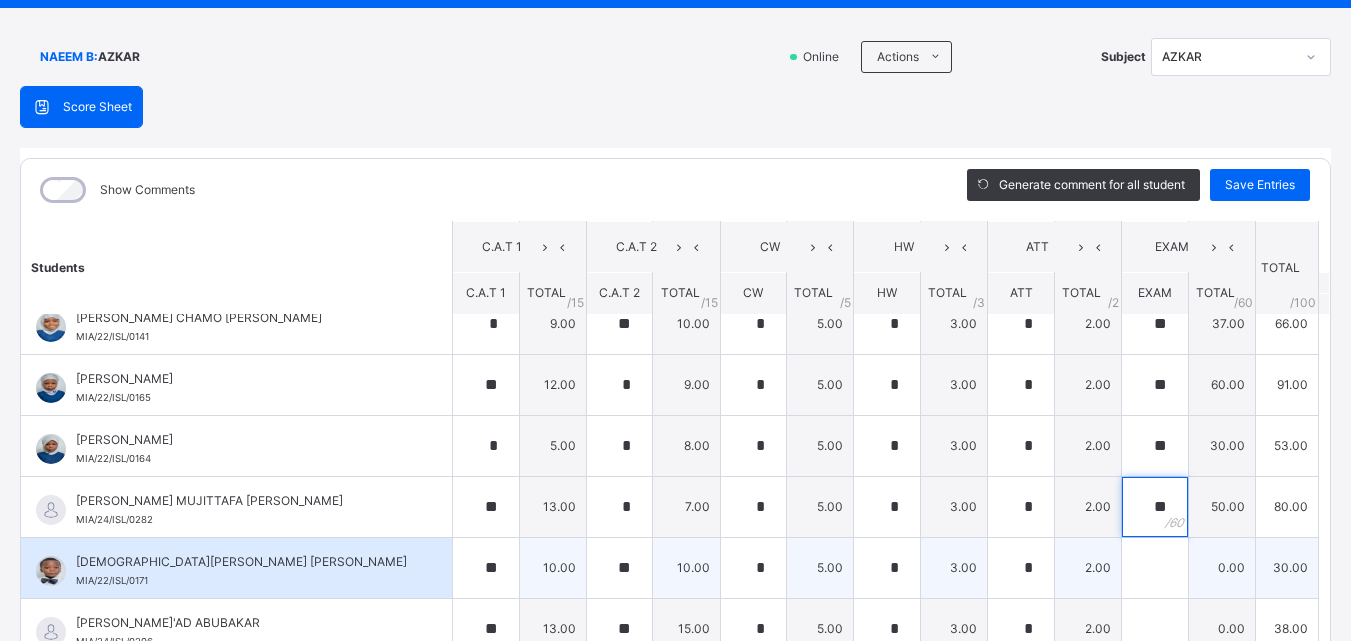 type on "**" 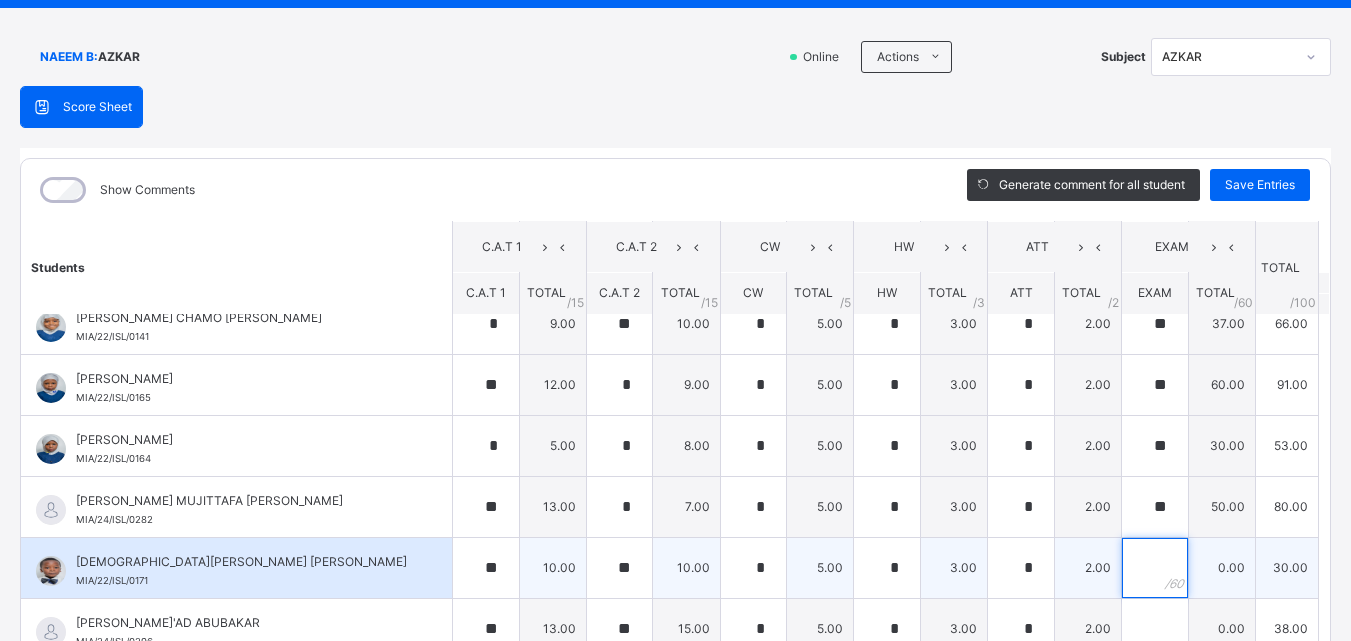 click at bounding box center [1155, 568] 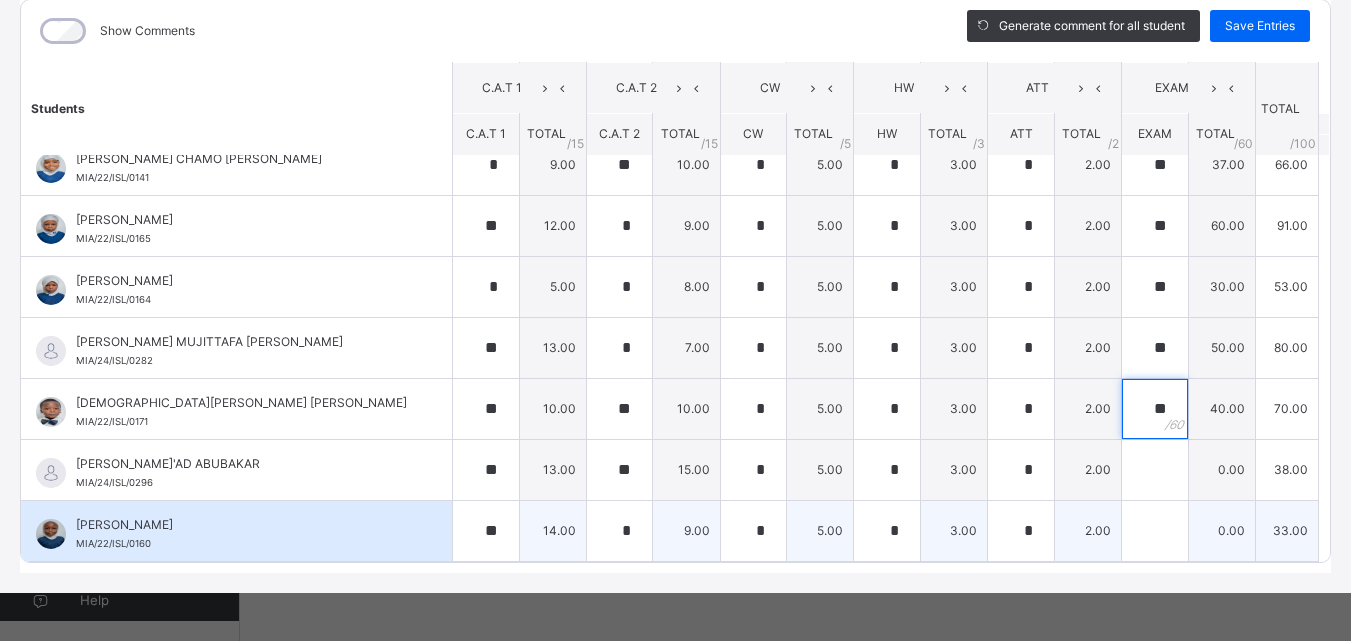 scroll, scrollTop: 270, scrollLeft: 0, axis: vertical 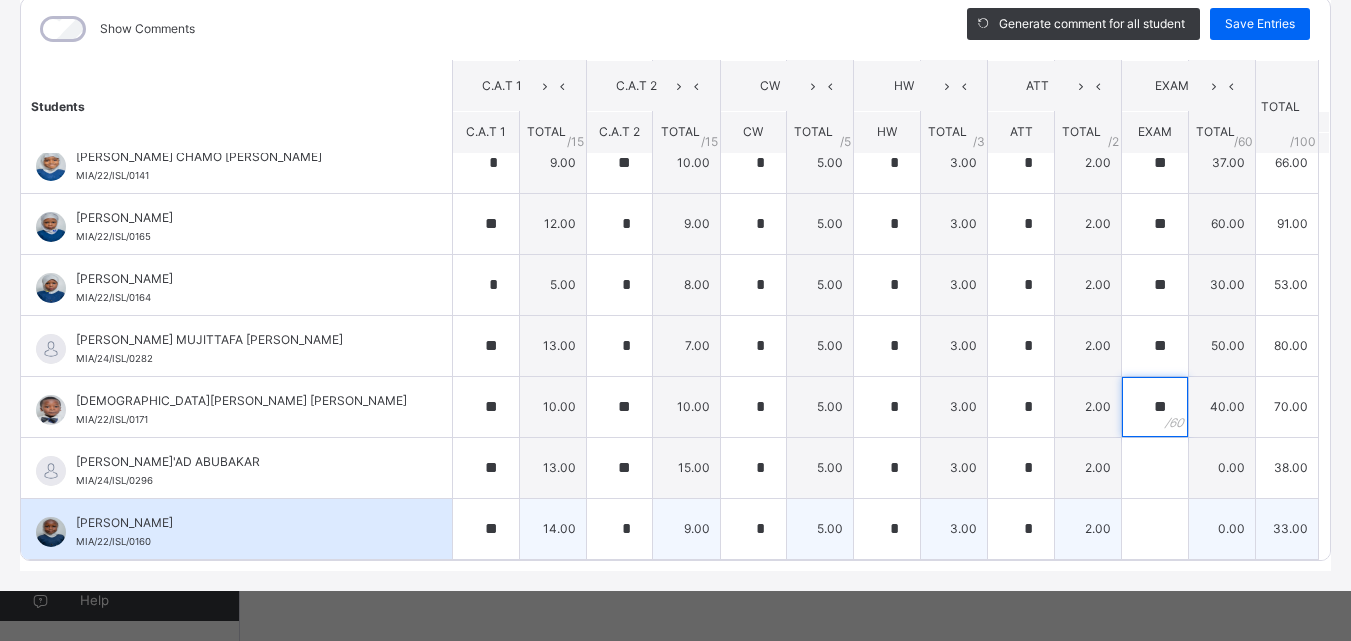 type on "**" 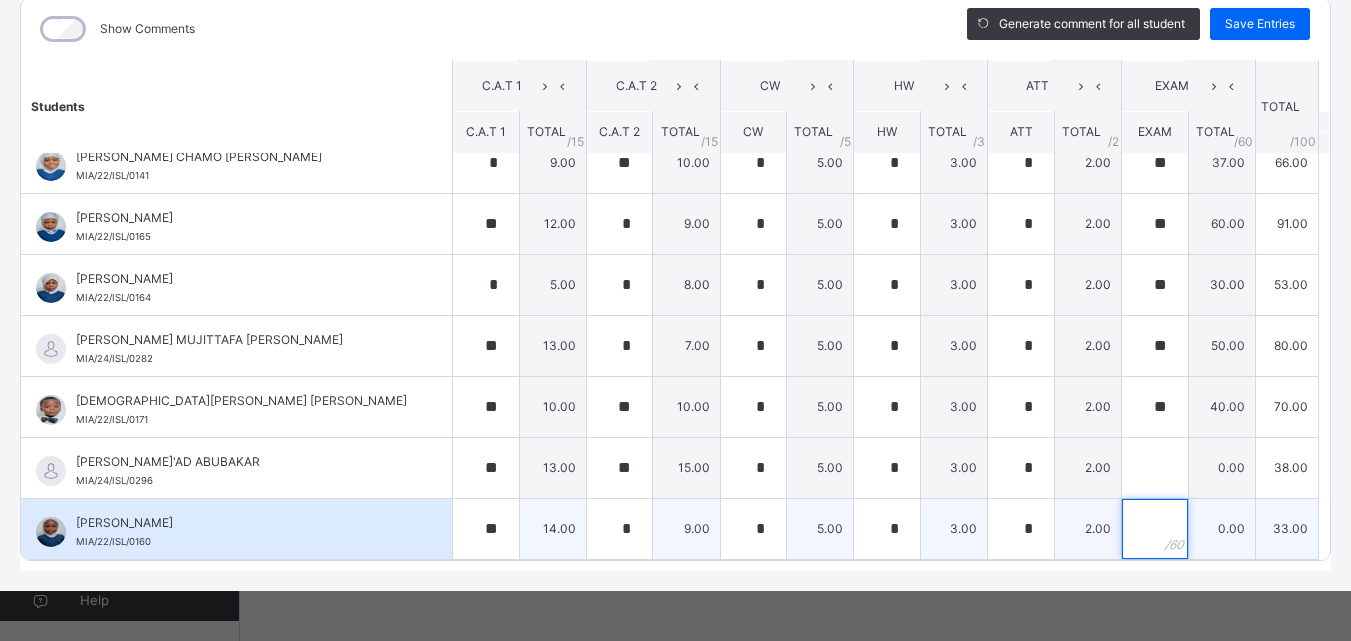 click at bounding box center [1155, 529] 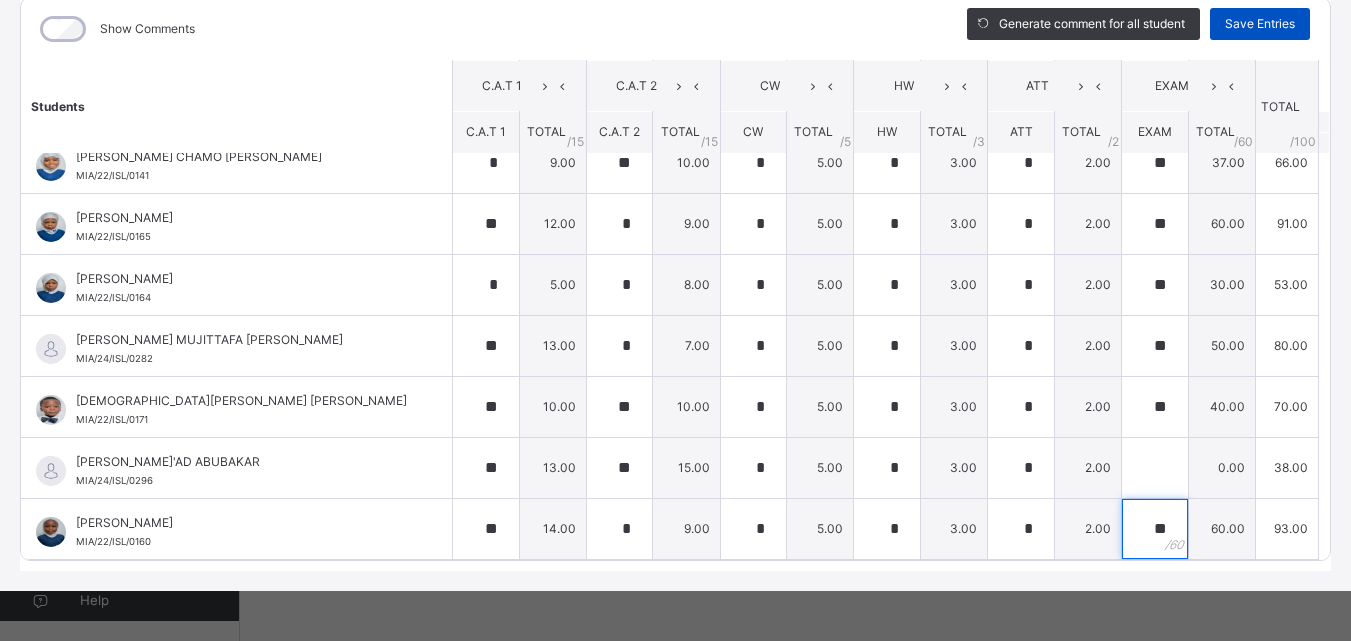 type on "**" 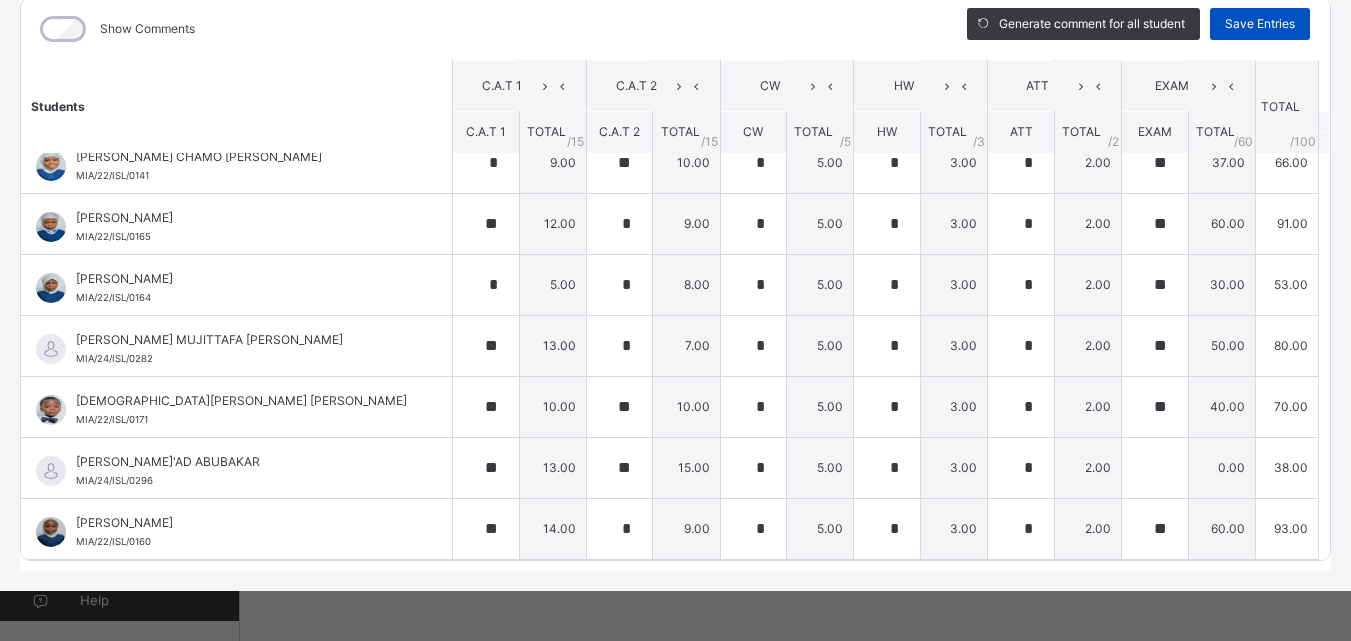 click on "Save Entries" at bounding box center (1260, 24) 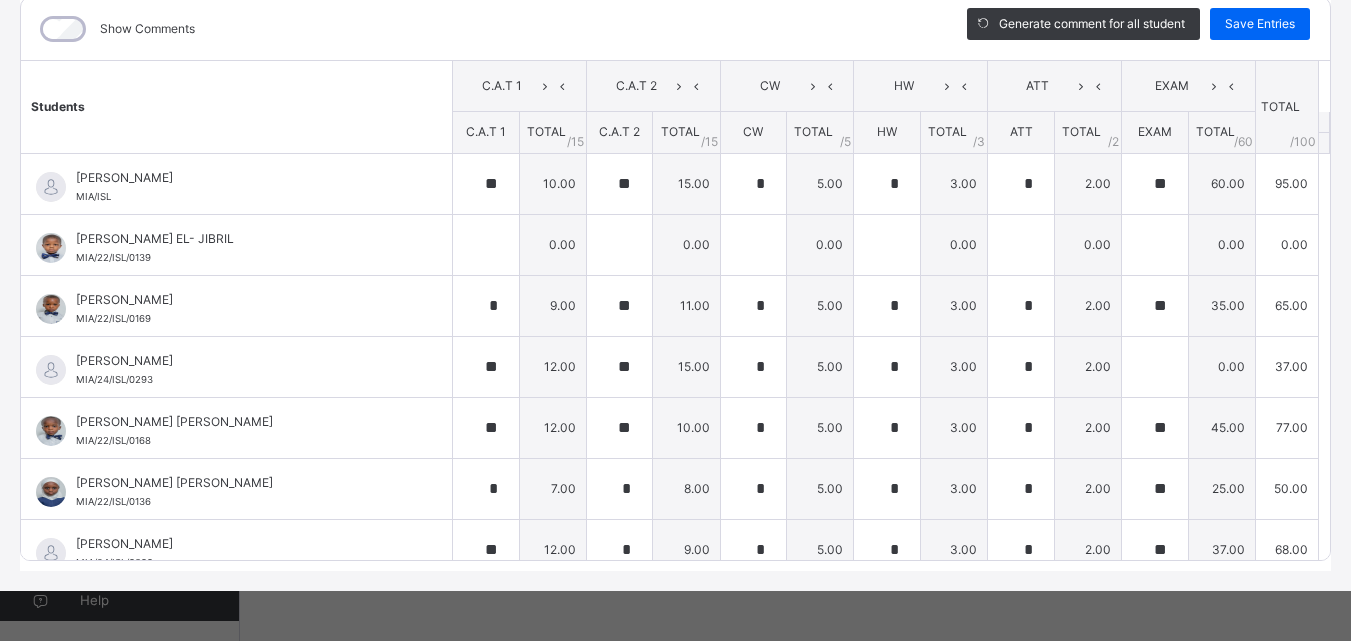 type 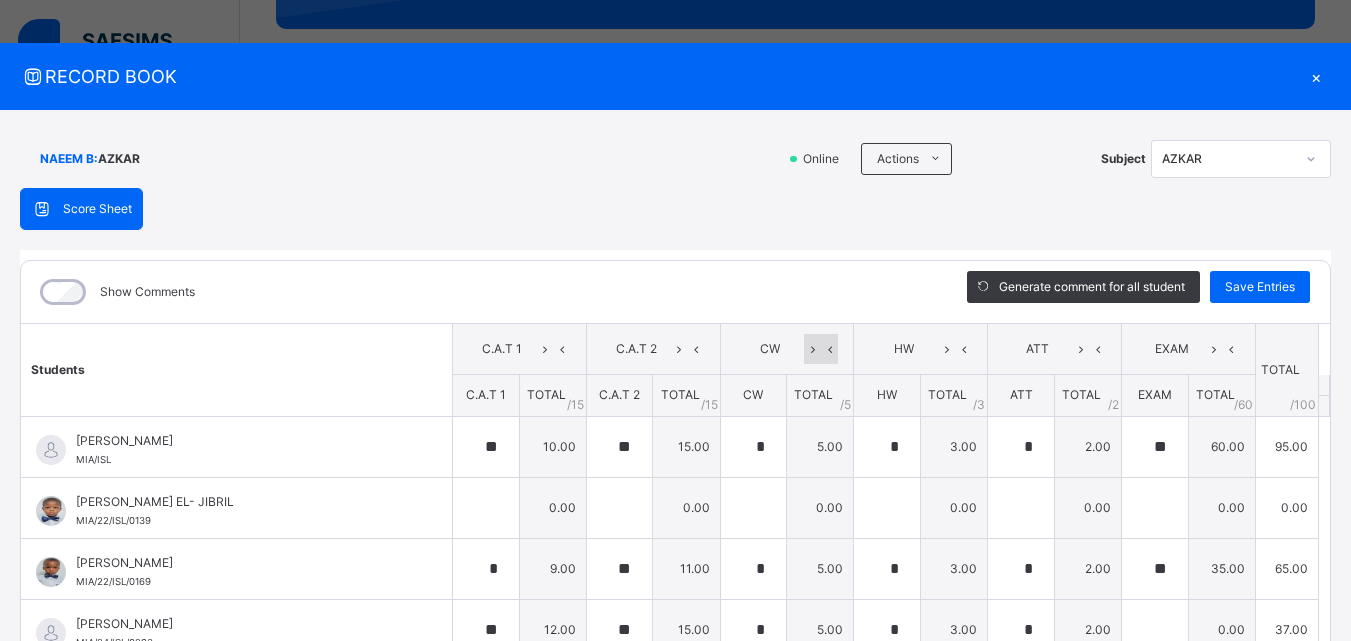 scroll, scrollTop: 8, scrollLeft: 0, axis: vertical 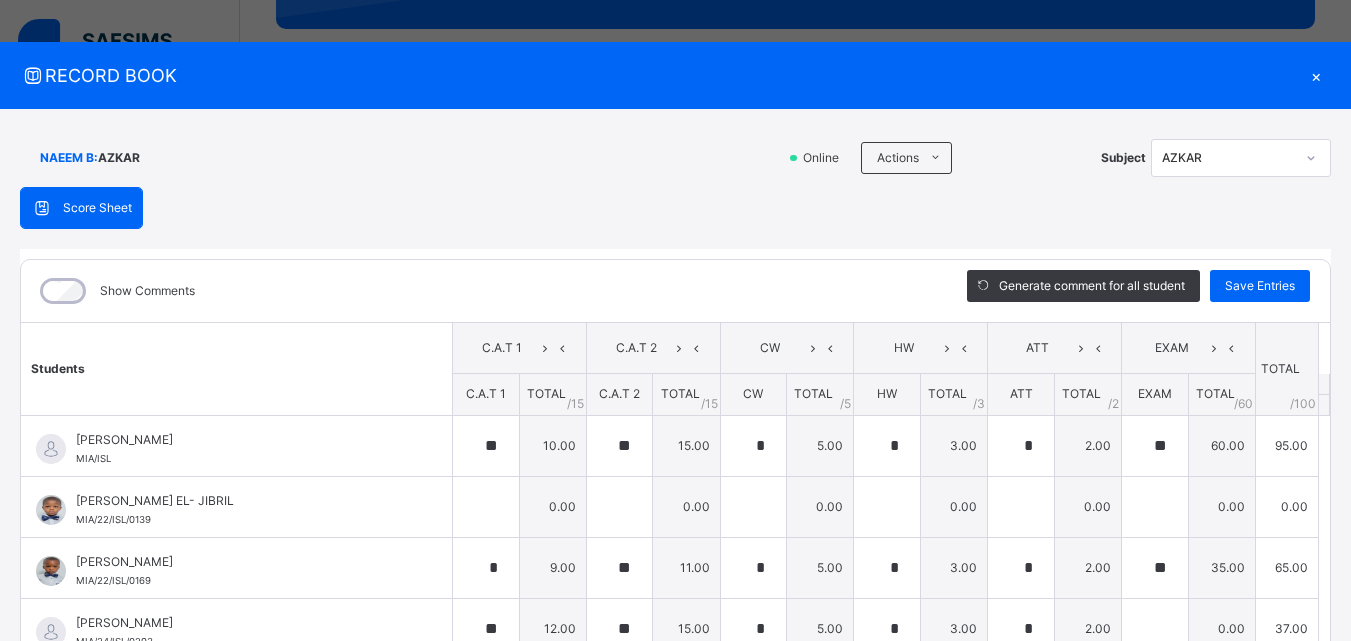 click on "×" at bounding box center (1316, 75) 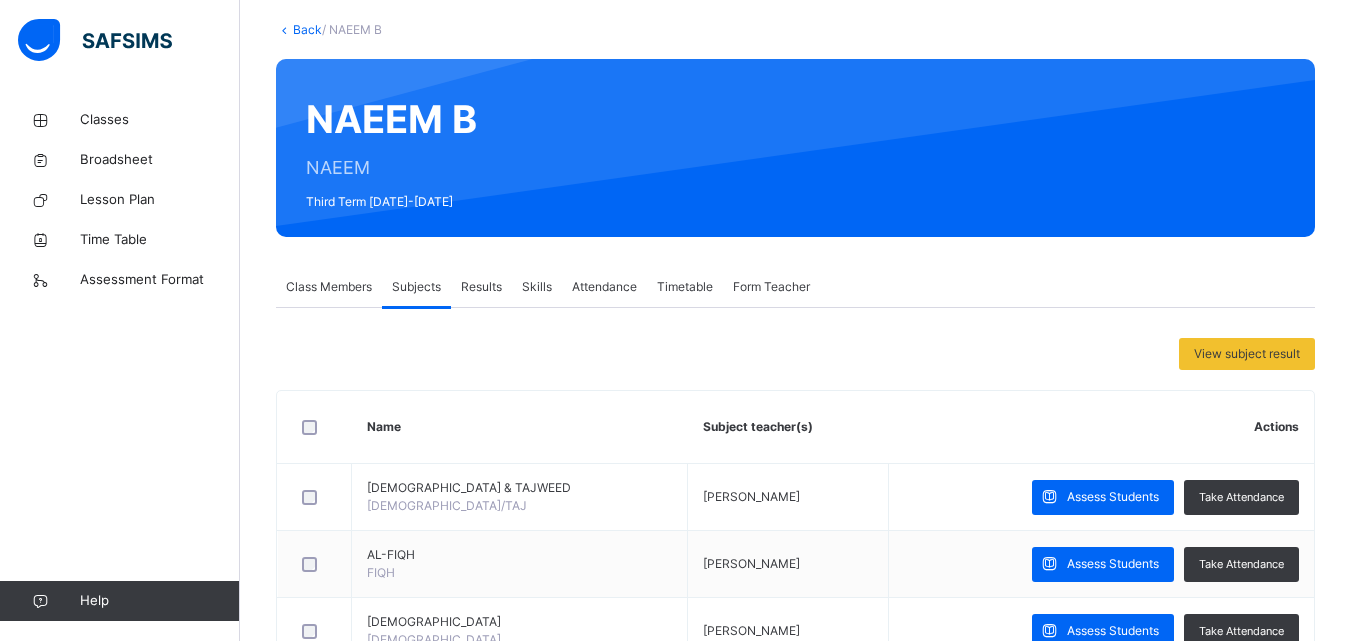 scroll, scrollTop: 0, scrollLeft: 0, axis: both 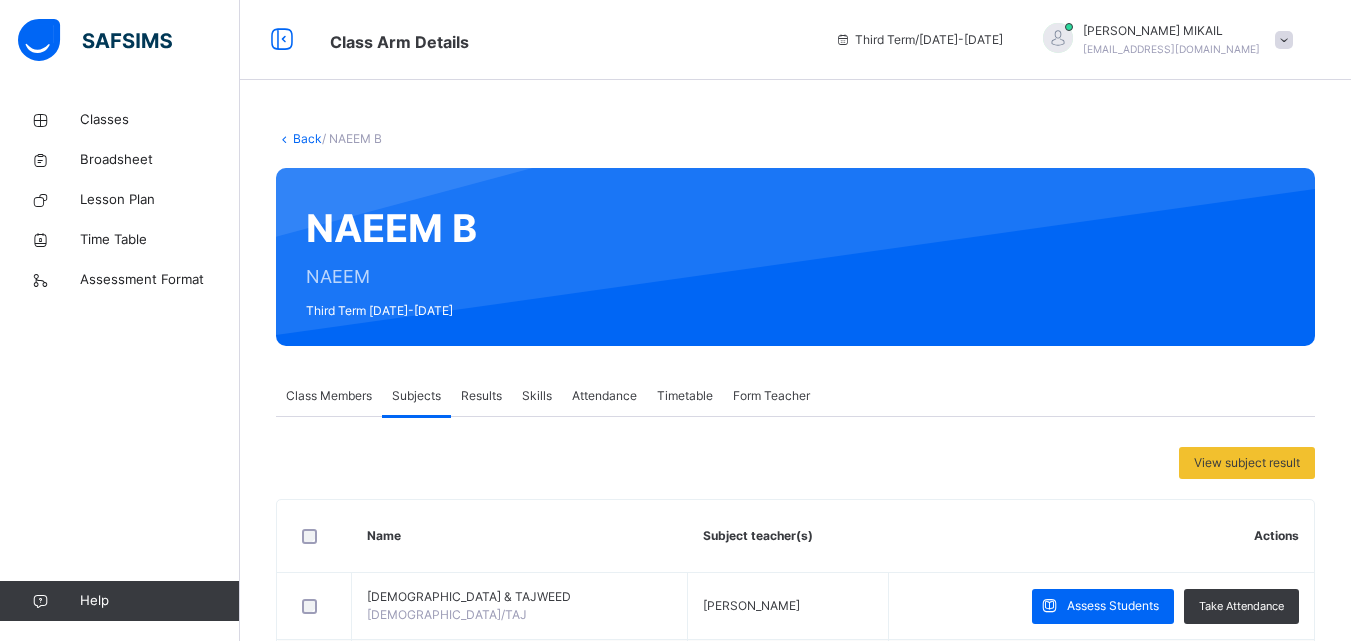 click at bounding box center (1284, 40) 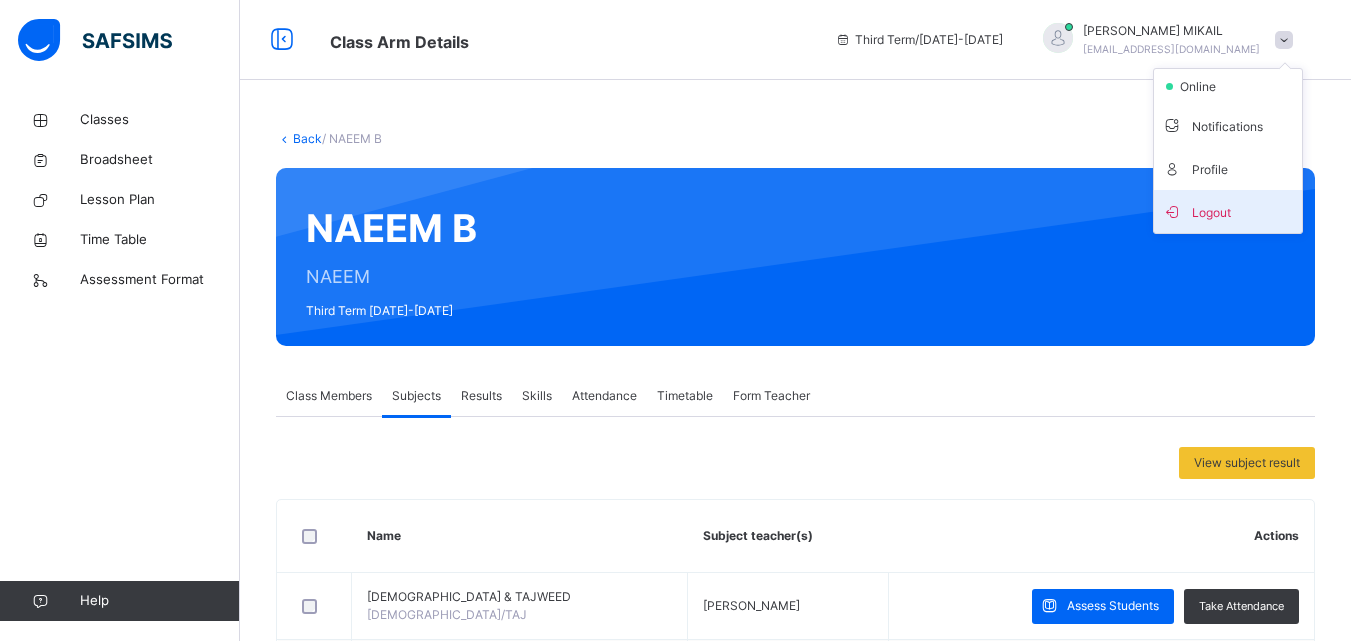 click on "Logout" at bounding box center (1228, 211) 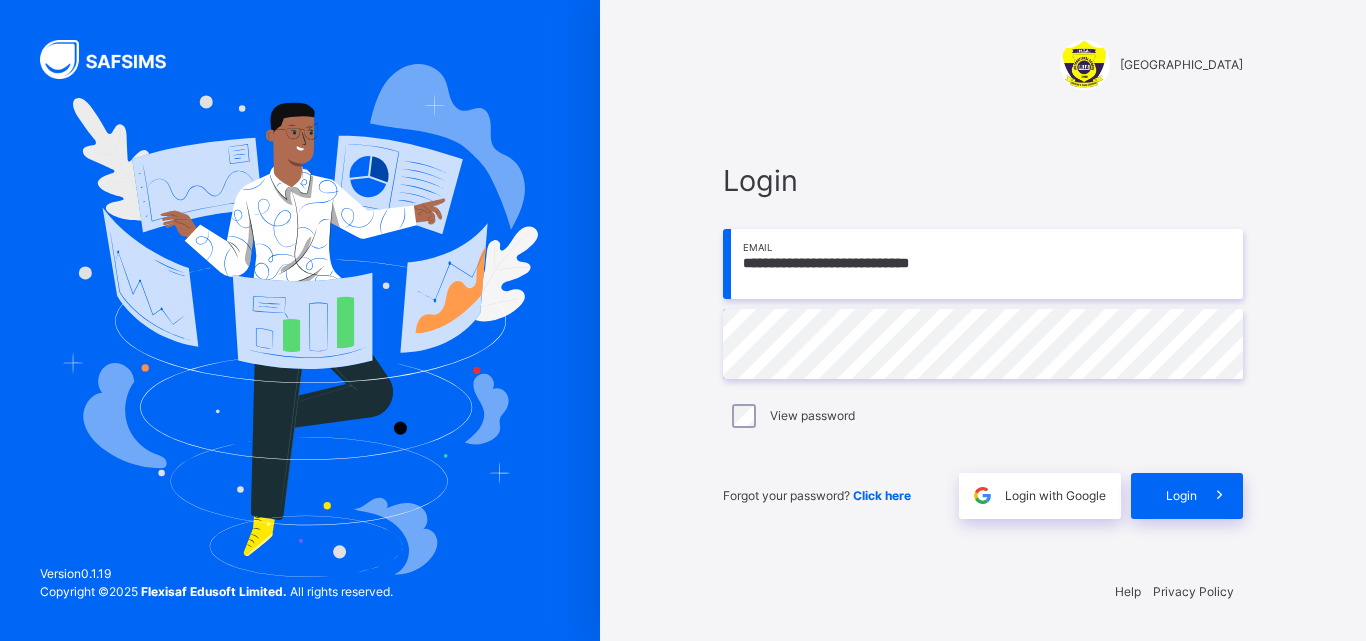 click on "**********" at bounding box center [983, 264] 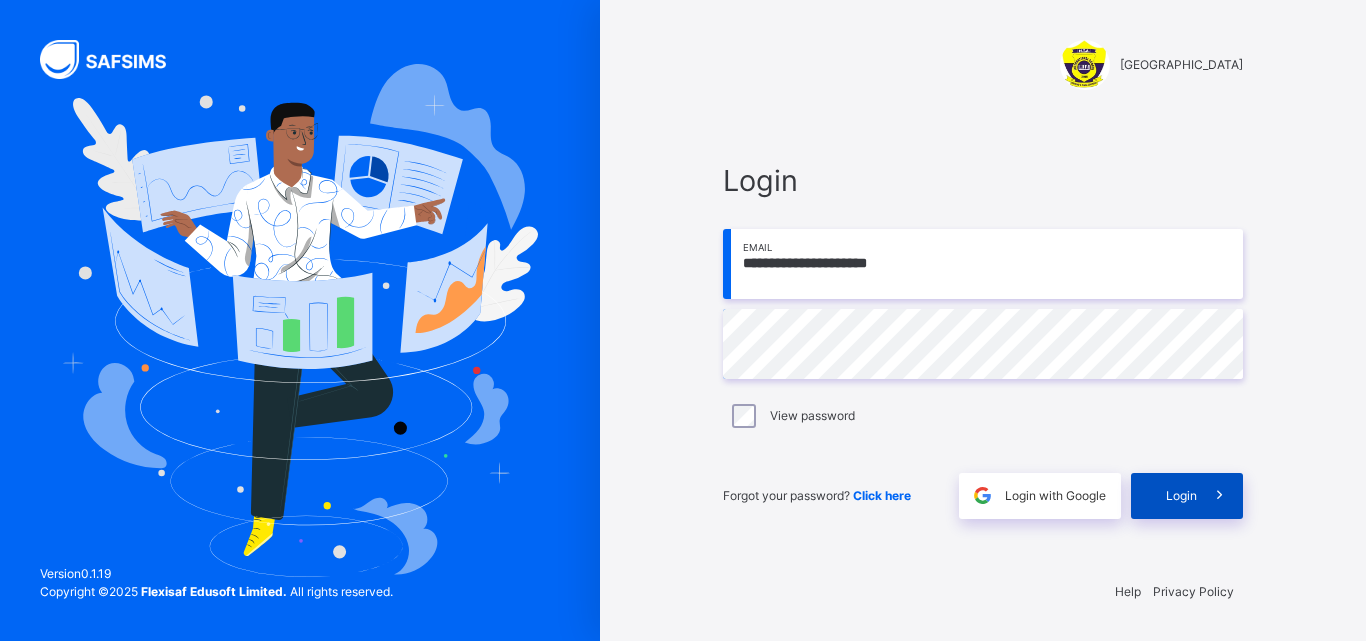 click on "Login" at bounding box center (1181, 496) 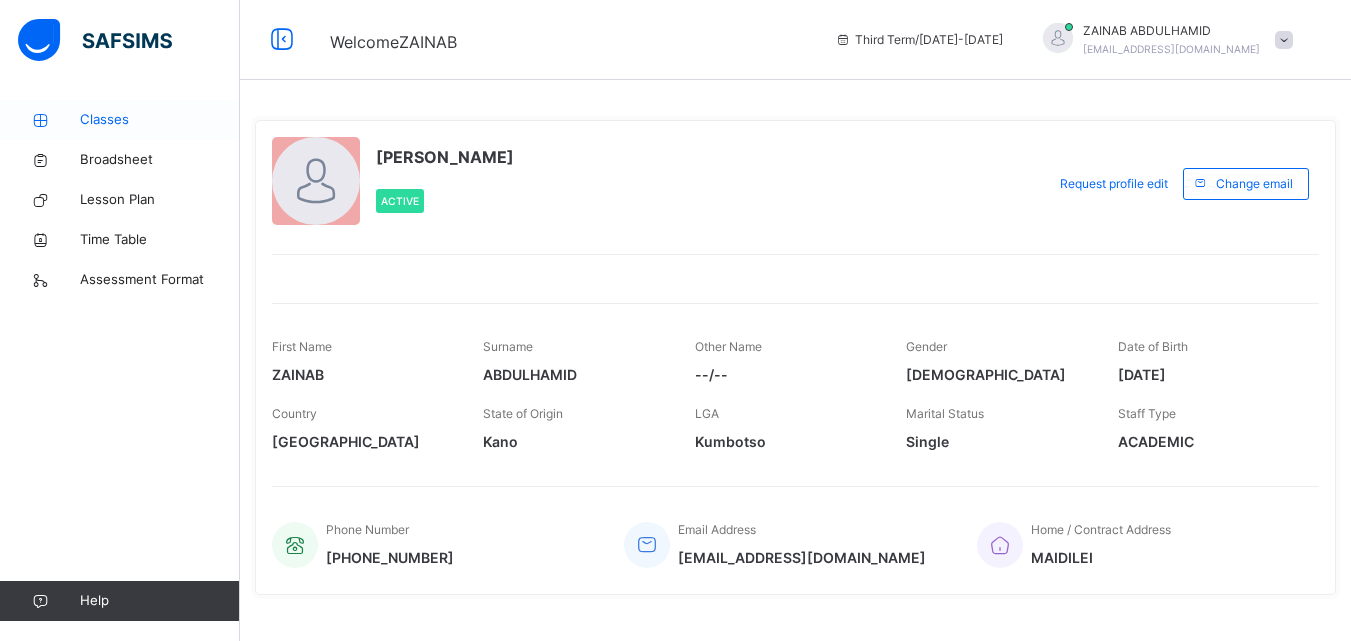 click on "Classes" at bounding box center (160, 120) 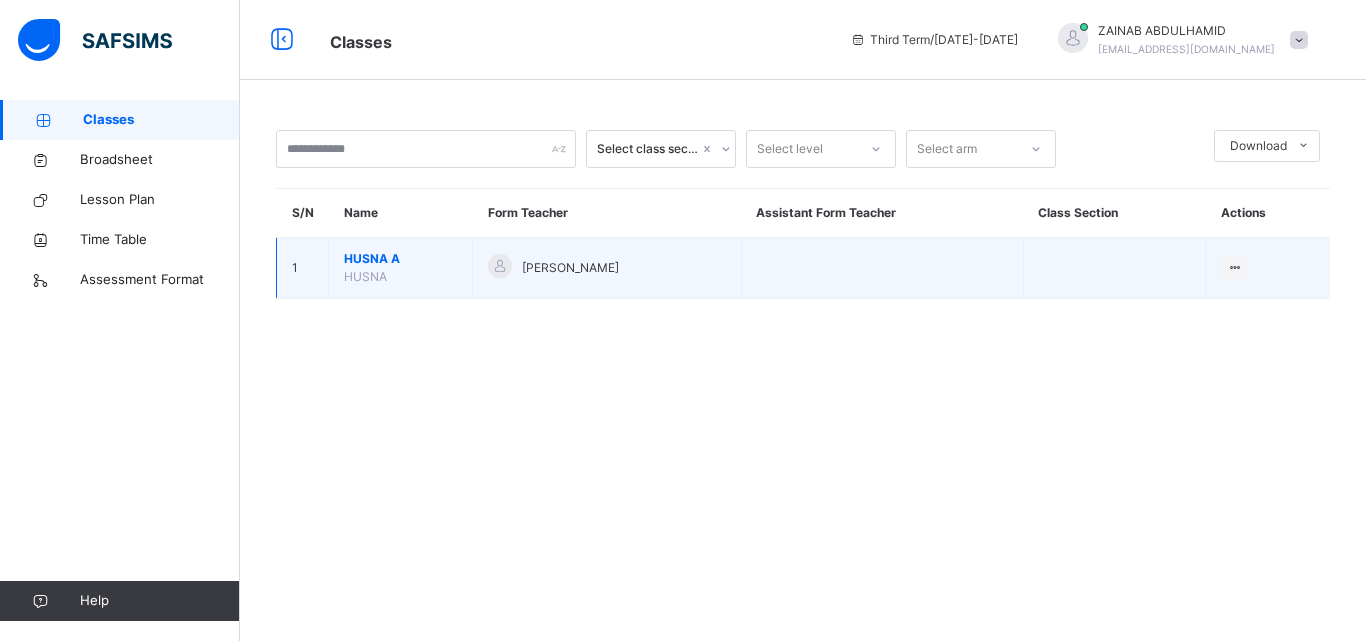 click on "HUSNA   A" at bounding box center (400, 259) 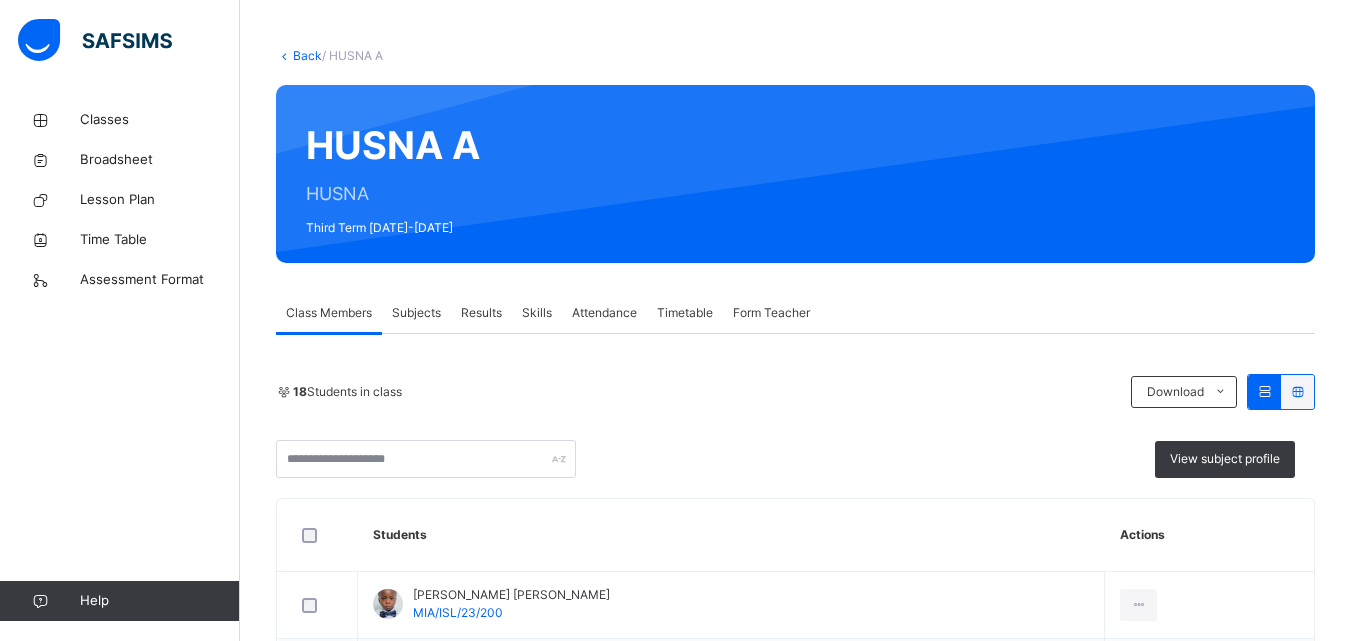 scroll, scrollTop: 0, scrollLeft: 0, axis: both 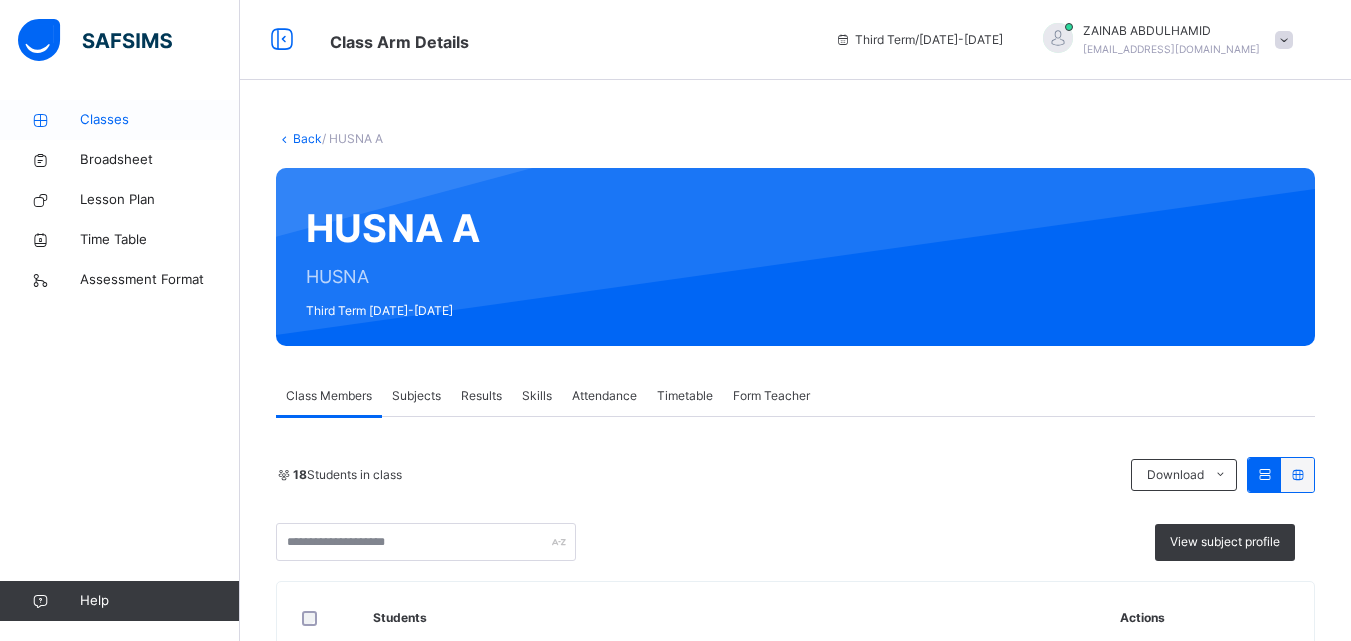 click on "Classes" at bounding box center (160, 120) 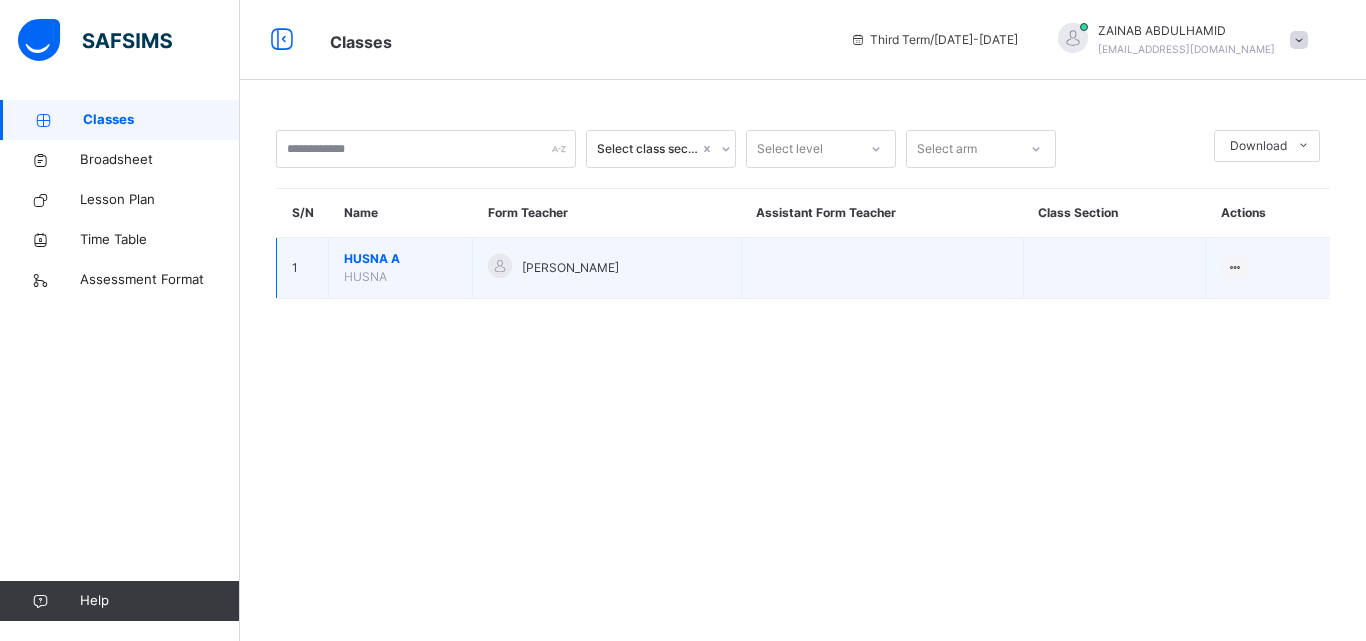 click on "HUSNA" at bounding box center (365, 276) 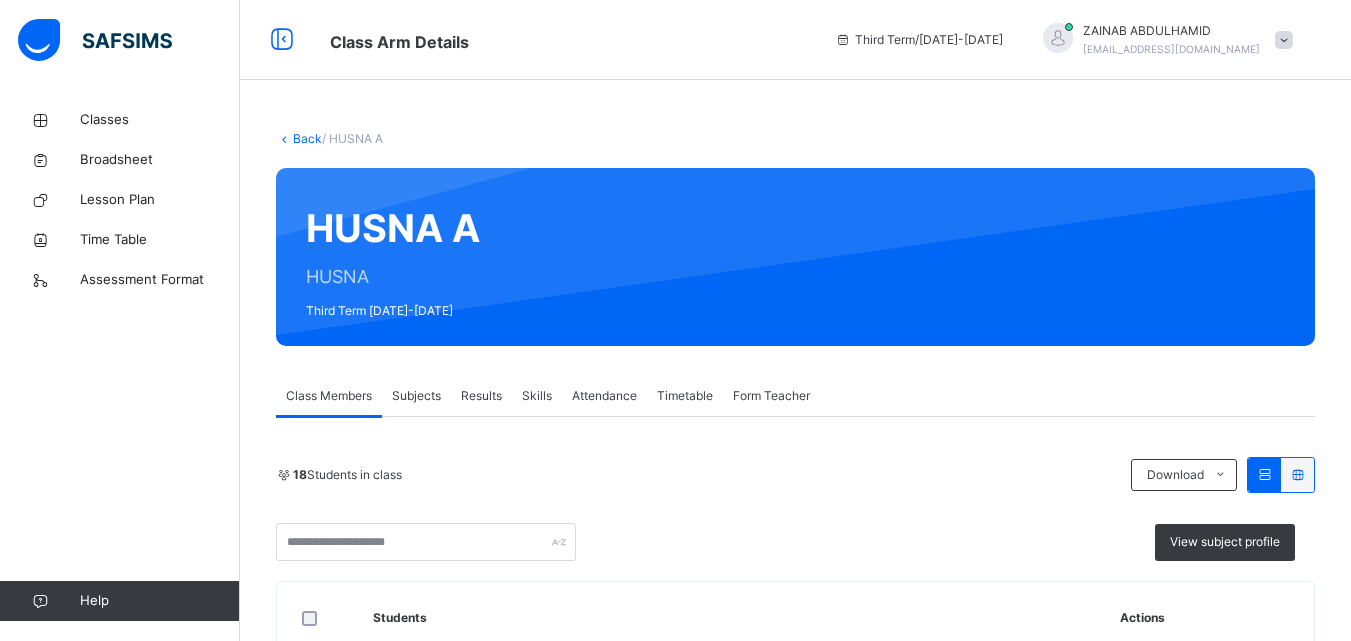 click on "Subjects" at bounding box center [416, 396] 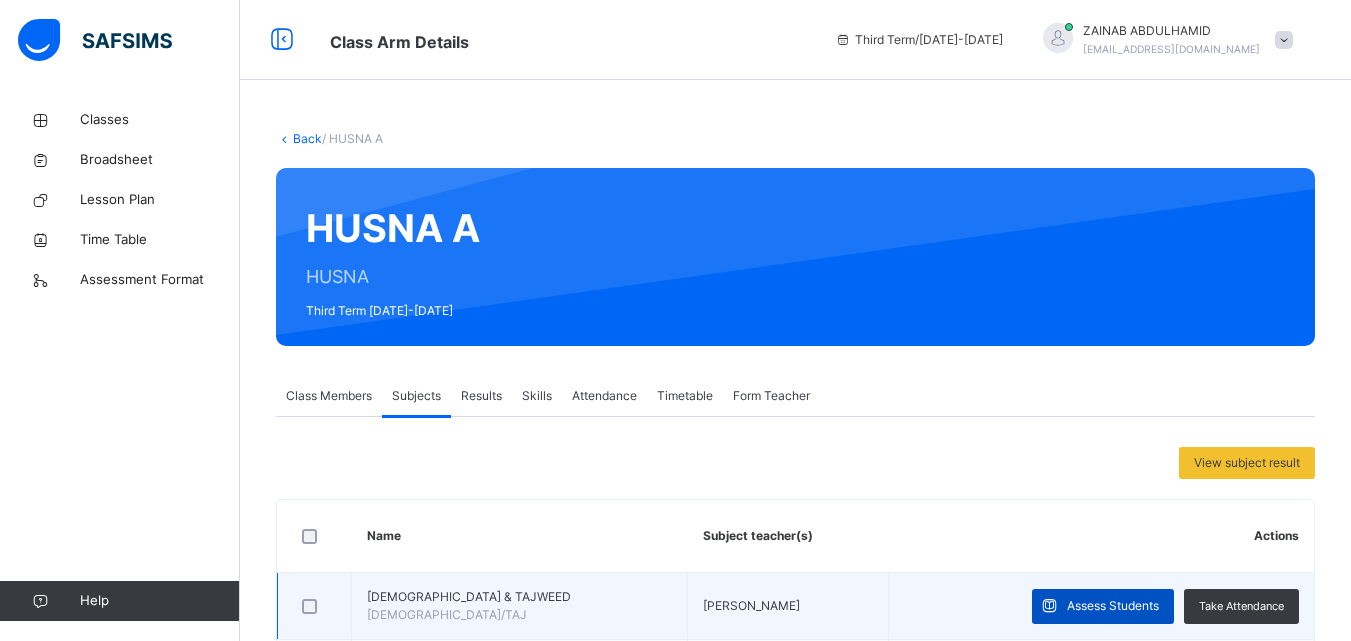 click on "Assess Students" at bounding box center [1113, 606] 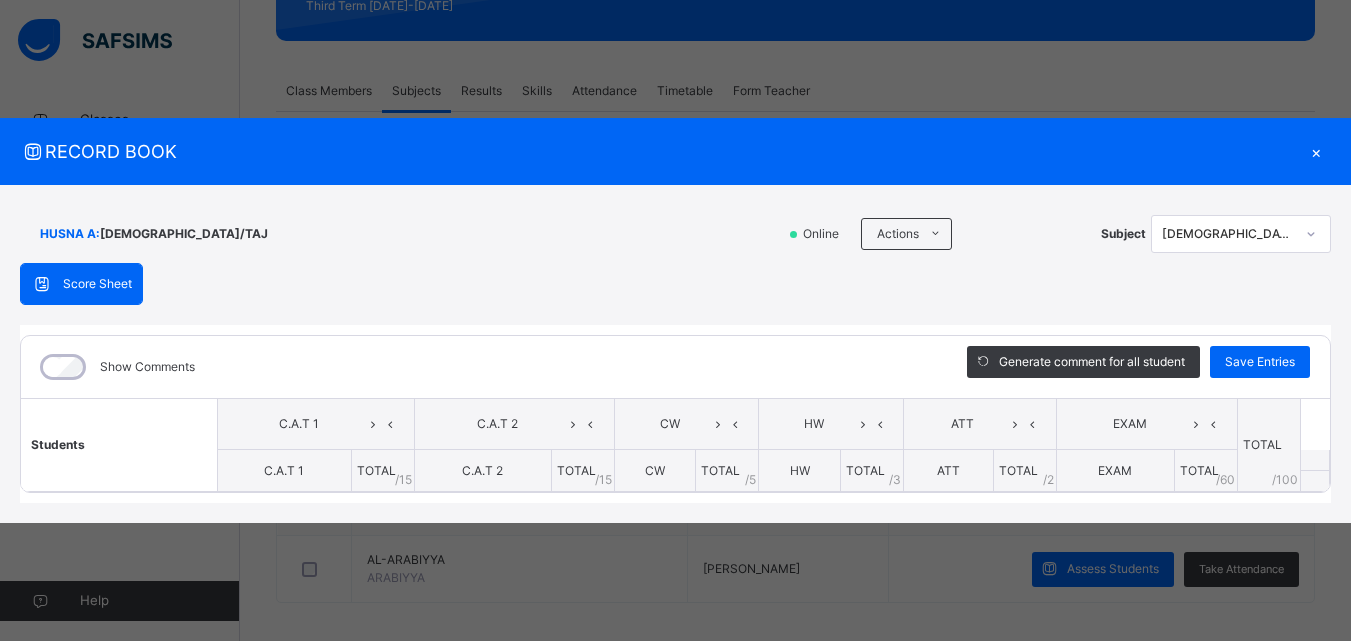 scroll, scrollTop: 317, scrollLeft: 0, axis: vertical 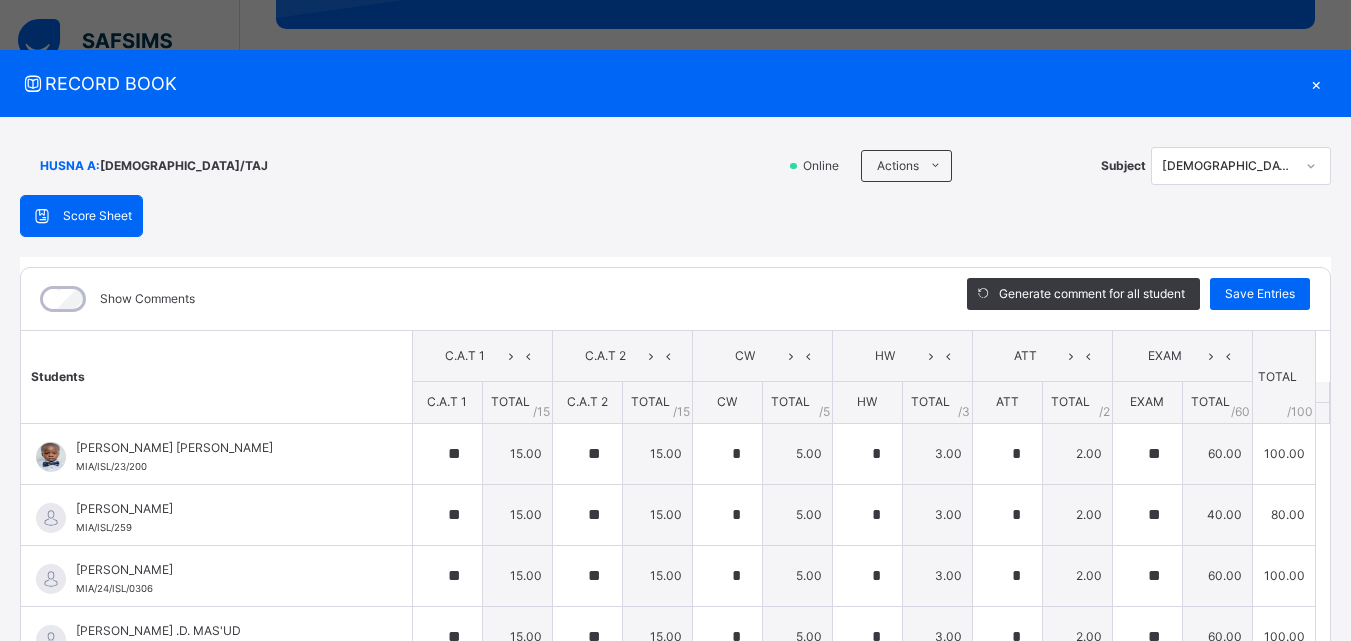 click on "Score Sheet Score Sheet Show Comments   Generate comment for all student   Save Entries Class Level:  HUSNA   A Subject:  QUR/TAJ Session:  2024/2025 Session Session:  Third Term Students C.A.T 1 C.A.T 2 CW HW ATT EXAM TOTAL /100 Comment C.A.T 1 TOTAL / 15 C.A.T 2 TOTAL / 15 CW TOTAL / 5 HW TOTAL / 3 ATT TOTAL / 2 EXAM TOTAL / 60 [PERSON_NAME] [PERSON_NAME] MIA/ISL/23/200 [PERSON_NAME] [PERSON_NAME] MIA/ISL/23/200 ** 15.00 ** 15.00 * 5.00 * 3.00 * 2.00 ** 60.00 100.00 Generate comment 0 / 250   ×   Subject Teacher’s Comment Generate and see in full the comment developed by the AI with an option to regenerate the comment [PERSON_NAME] [PERSON_NAME] [PERSON_NAME]   MIA/ISL/23/200   Total 100.00  / 100.00 [PERSON_NAME] Bot   Regenerate     Use this comment   [PERSON_NAME] [PERSON_NAME]/ISL/259 [PERSON_NAME] [PERSON_NAME]/ISL/259 ** 15.00 ** 15.00 * 5.00 * 3.00 * 2.00 ** 40.00 80.00 Generate comment 0 / 250   ×   Subject Teacher’s Comment [PERSON_NAME] BATURE [PERSON_NAME]/ISL/259   Total 80.00  / 100.00 [PERSON_NAME] Bot   Regenerate       ** **" at bounding box center [675, 518] 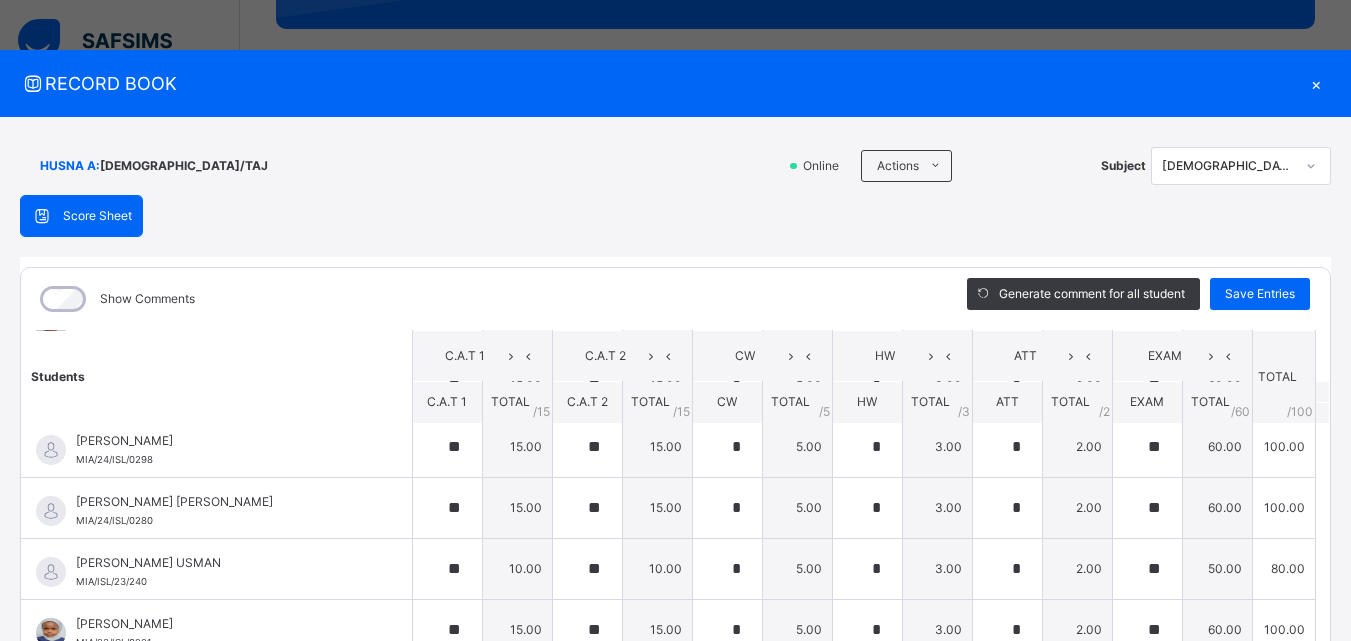 scroll, scrollTop: 692, scrollLeft: 0, axis: vertical 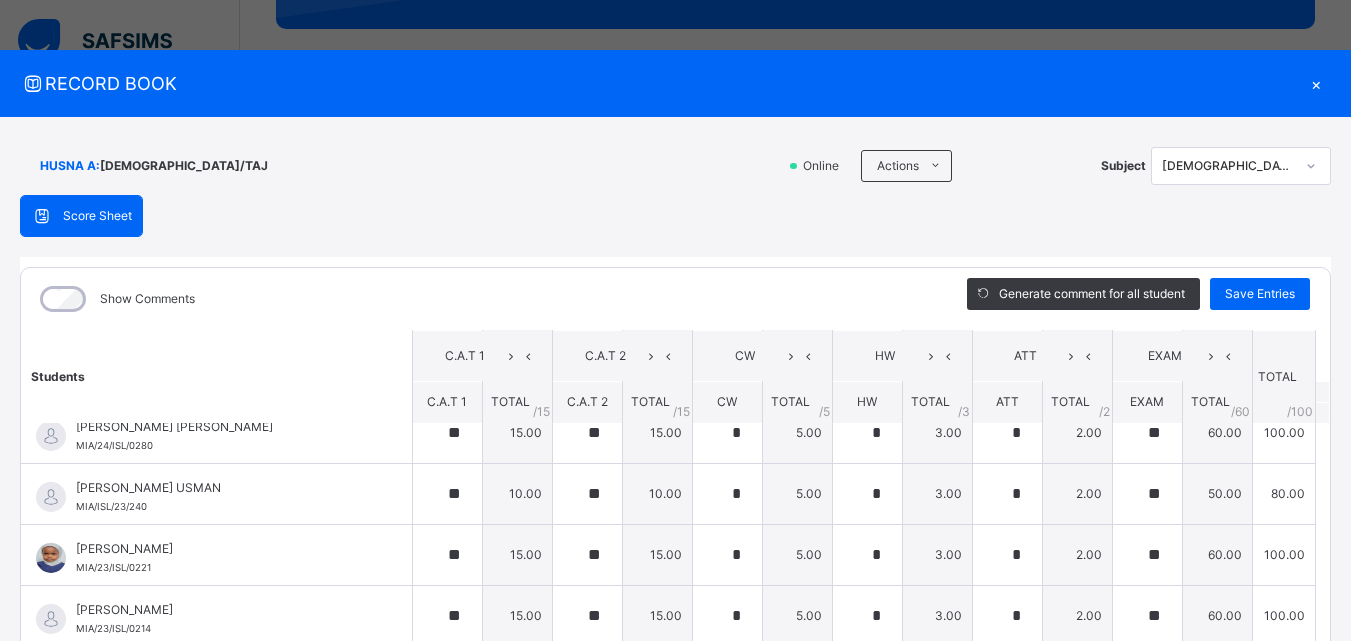 click at bounding box center [1311, 166] 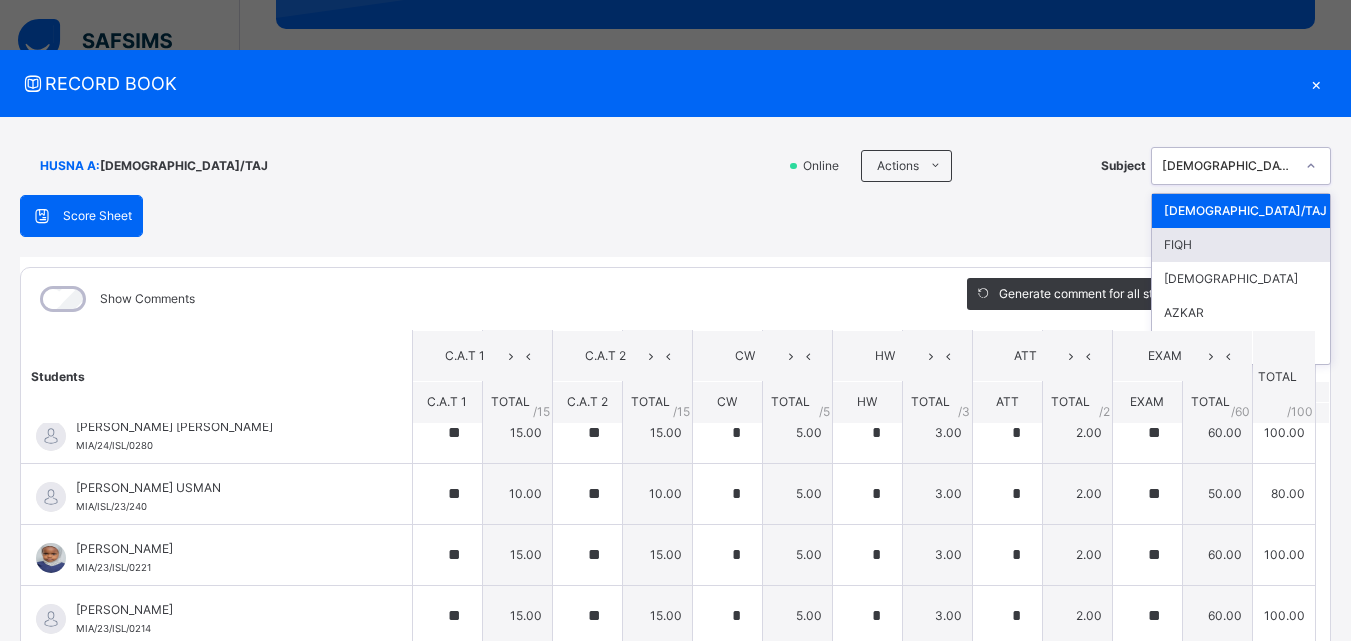 click on "FIQH" at bounding box center [1241, 245] 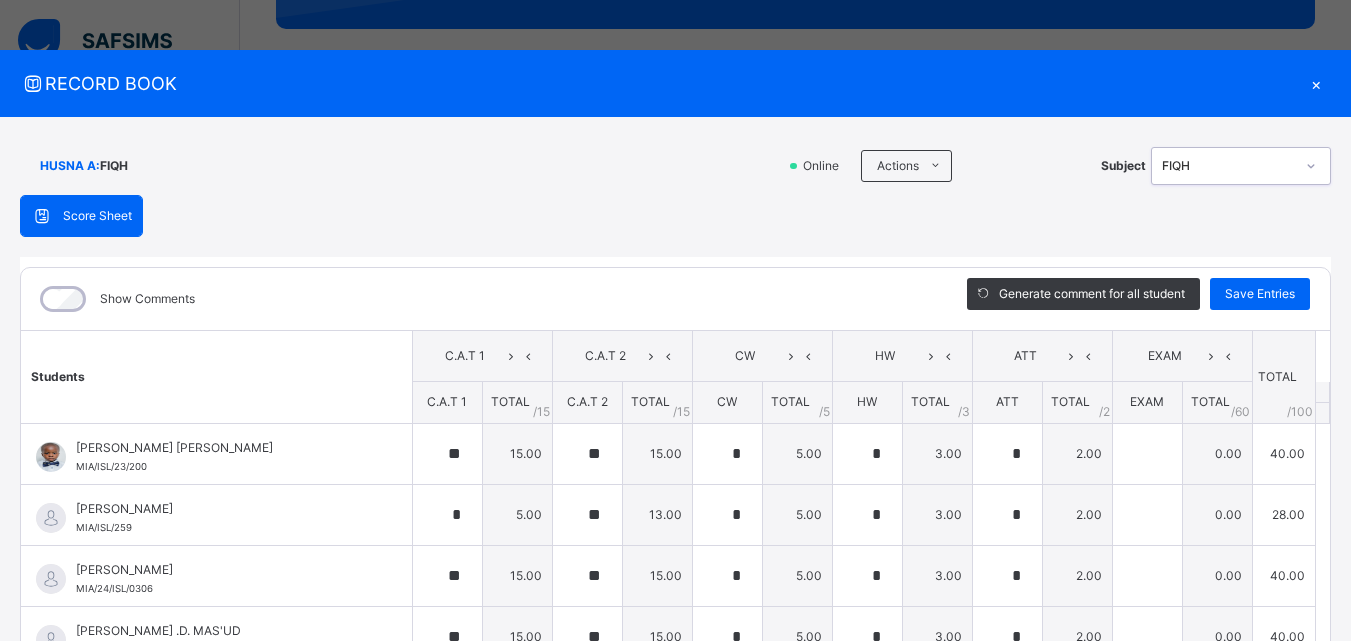 click 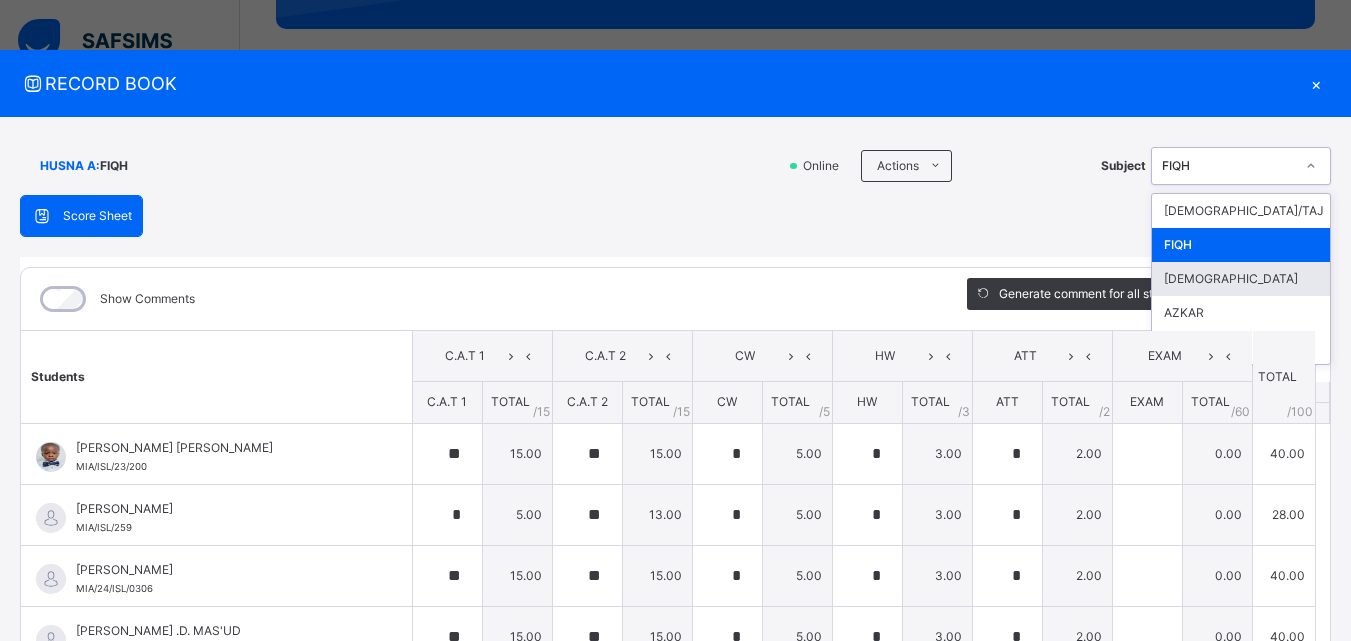 click on "[DEMOGRAPHIC_DATA]" at bounding box center [1241, 279] 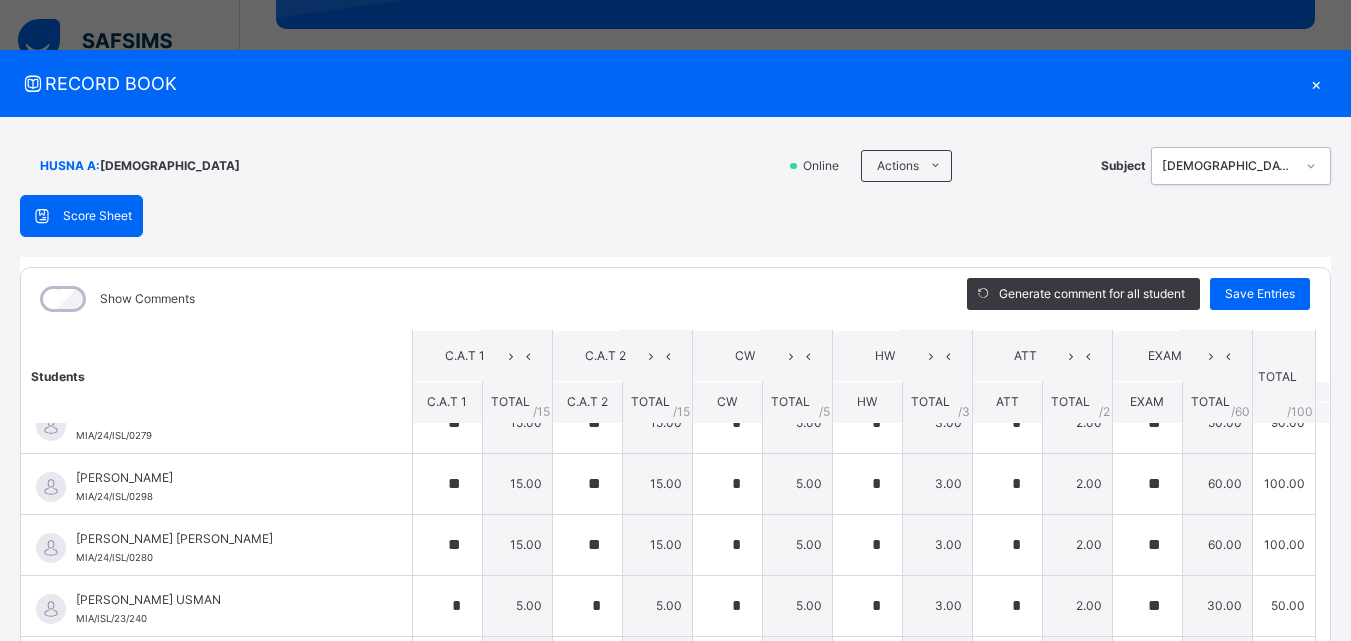 scroll, scrollTop: 692, scrollLeft: 0, axis: vertical 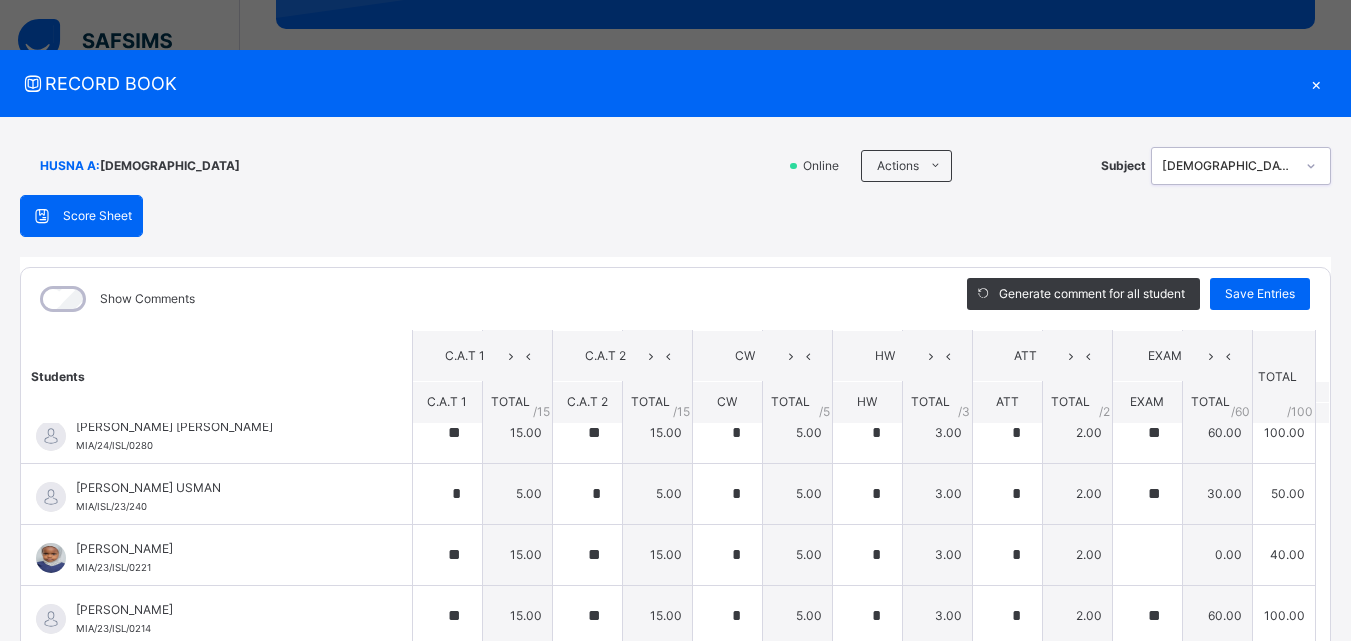 click 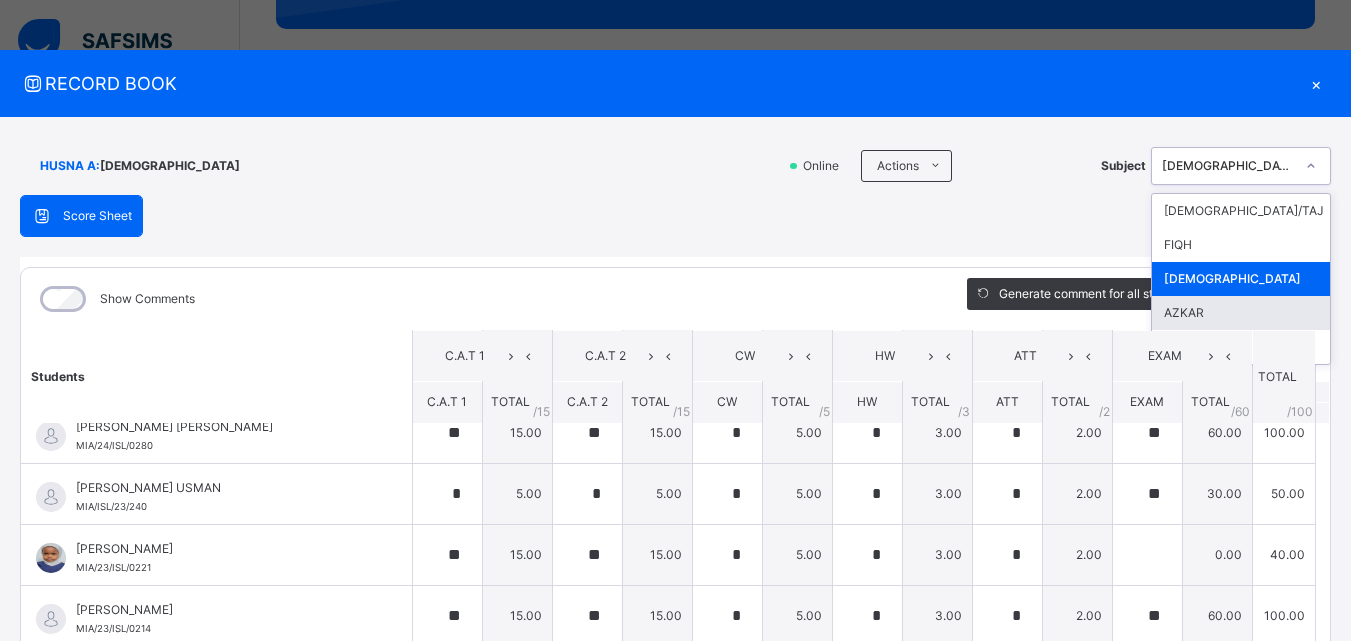 click on "AZKAR" at bounding box center (1241, 313) 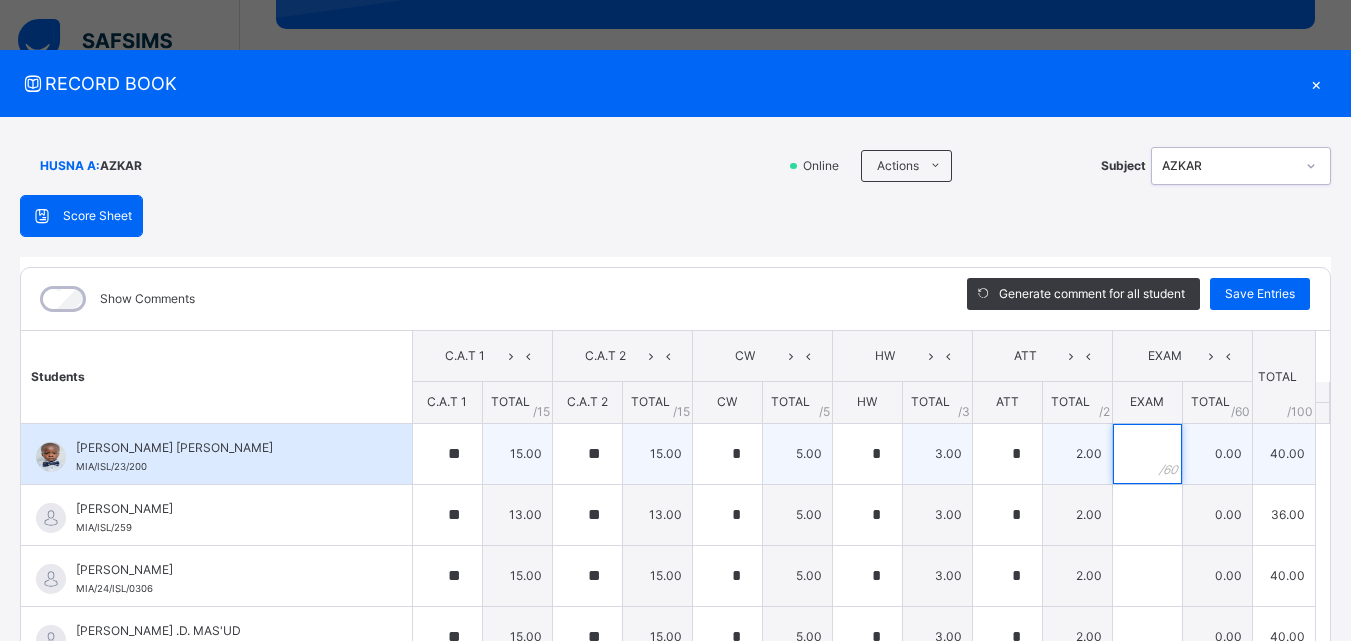 click at bounding box center (1147, 454) 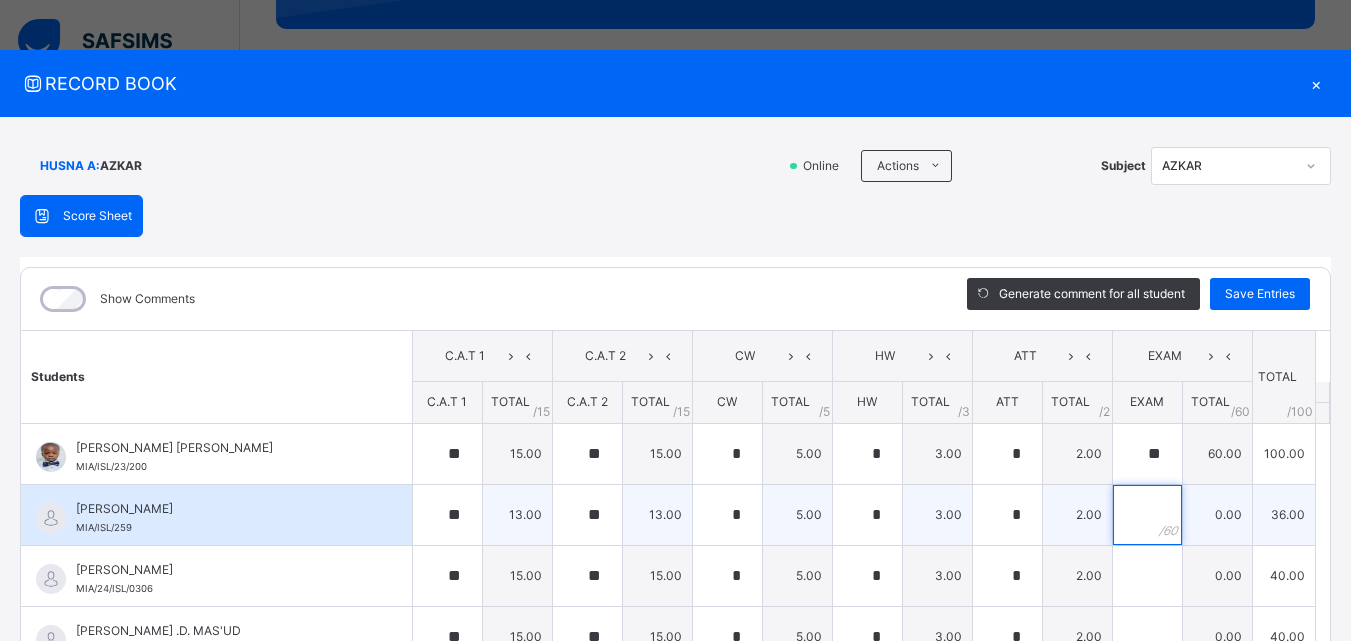 click at bounding box center [1147, 515] 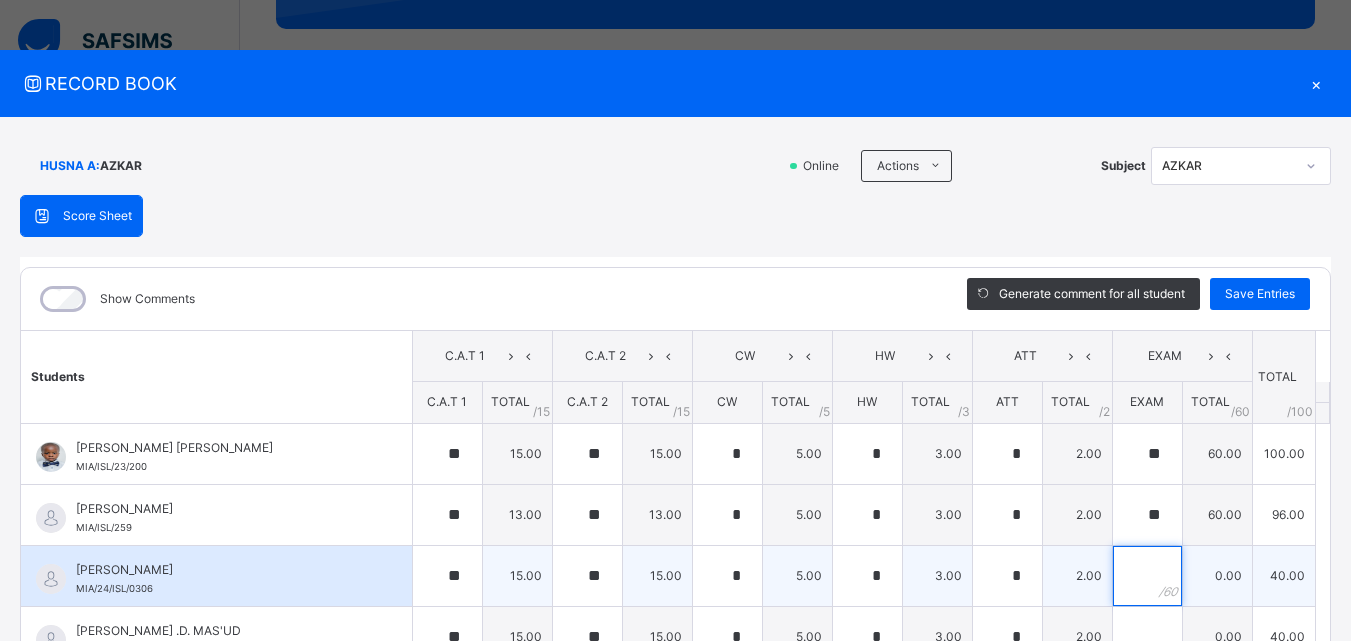 click at bounding box center (1147, 576) 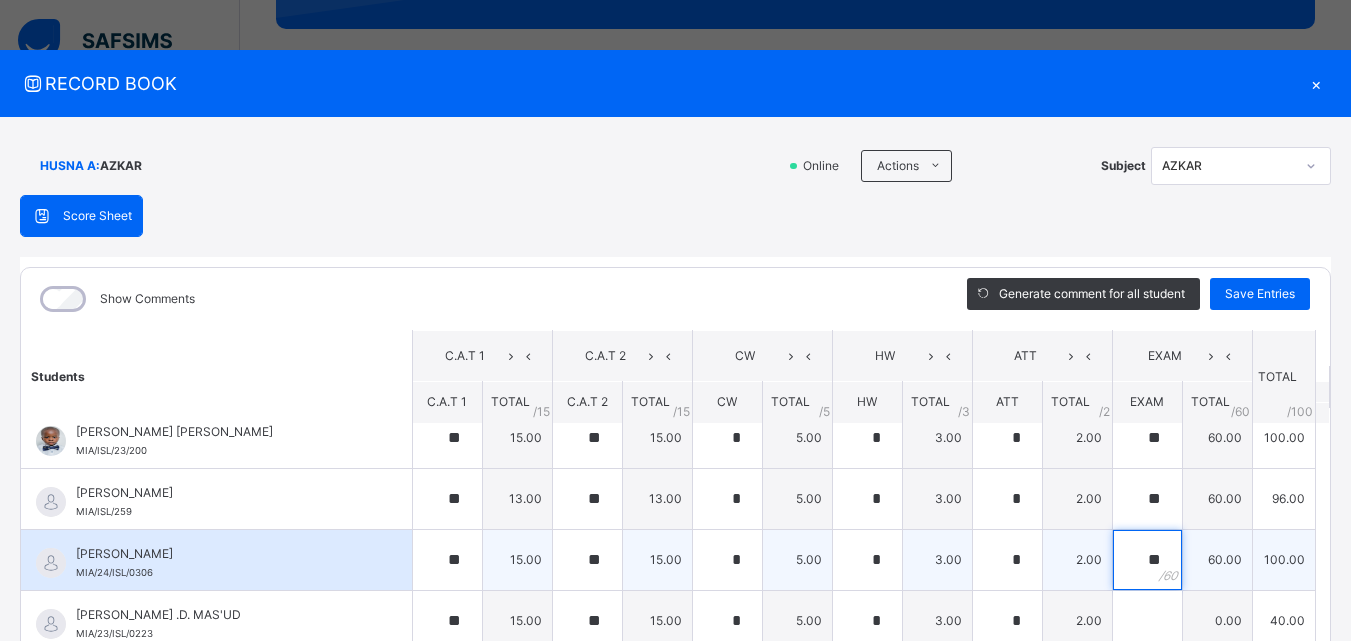 scroll, scrollTop: 23, scrollLeft: 0, axis: vertical 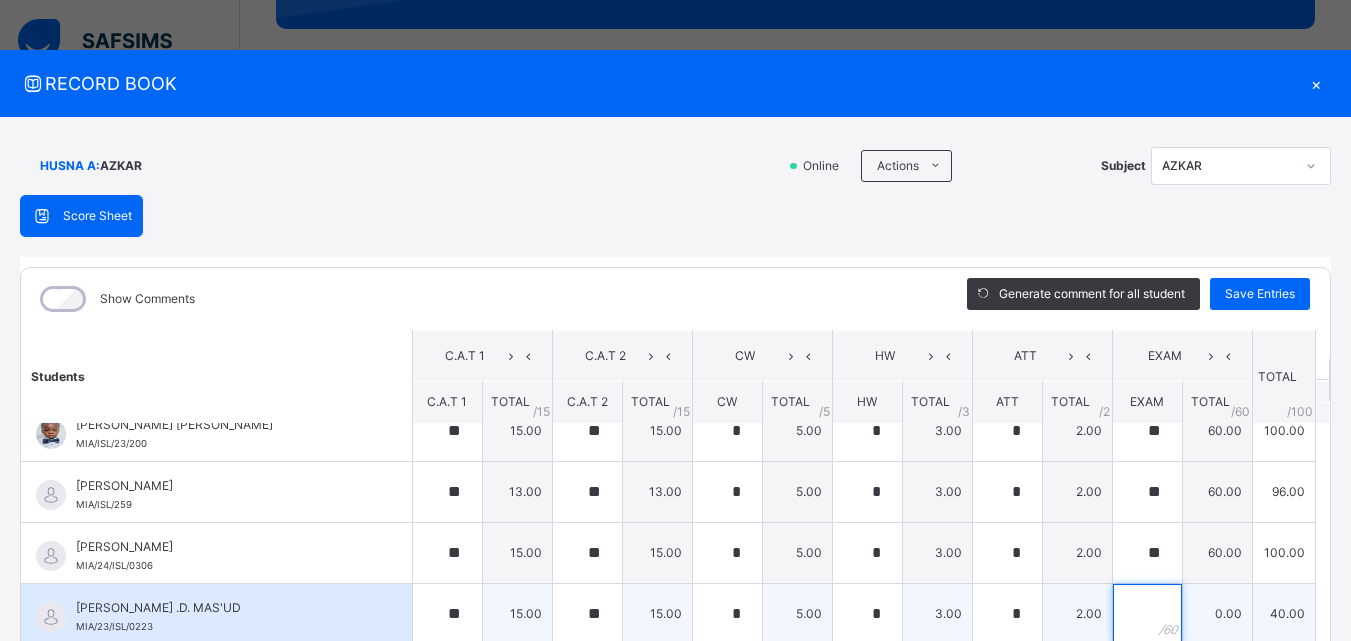 click at bounding box center [1147, 614] 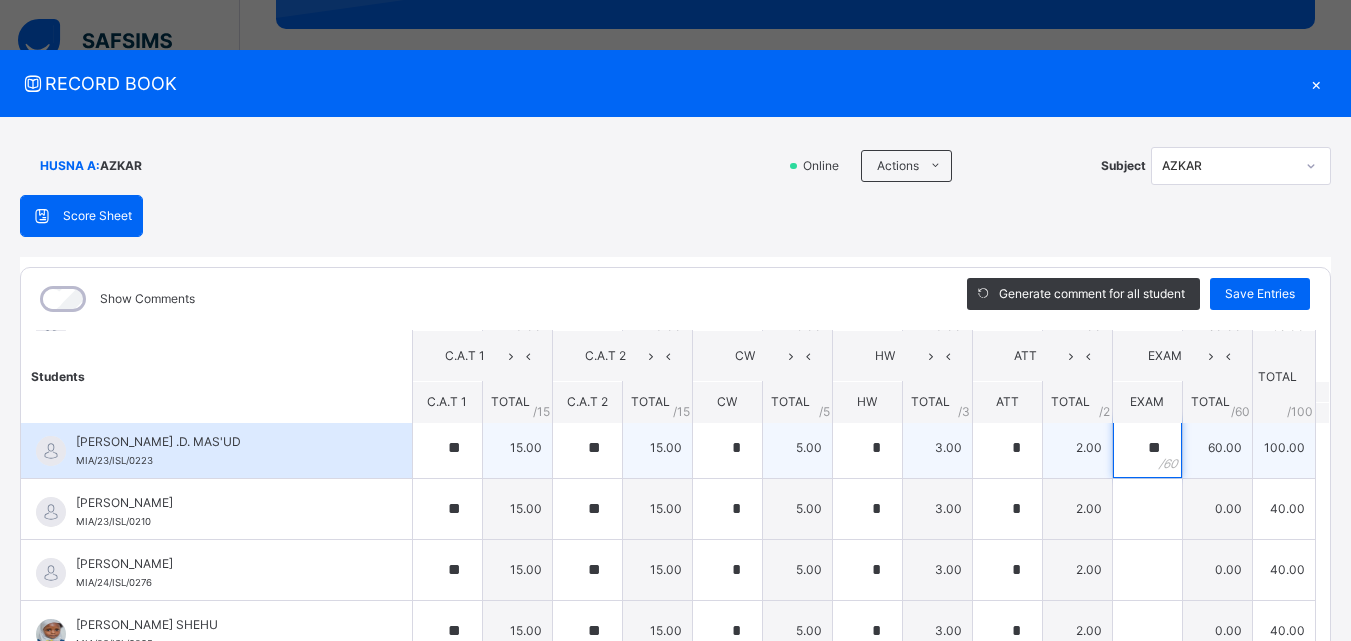 scroll, scrollTop: 194, scrollLeft: 0, axis: vertical 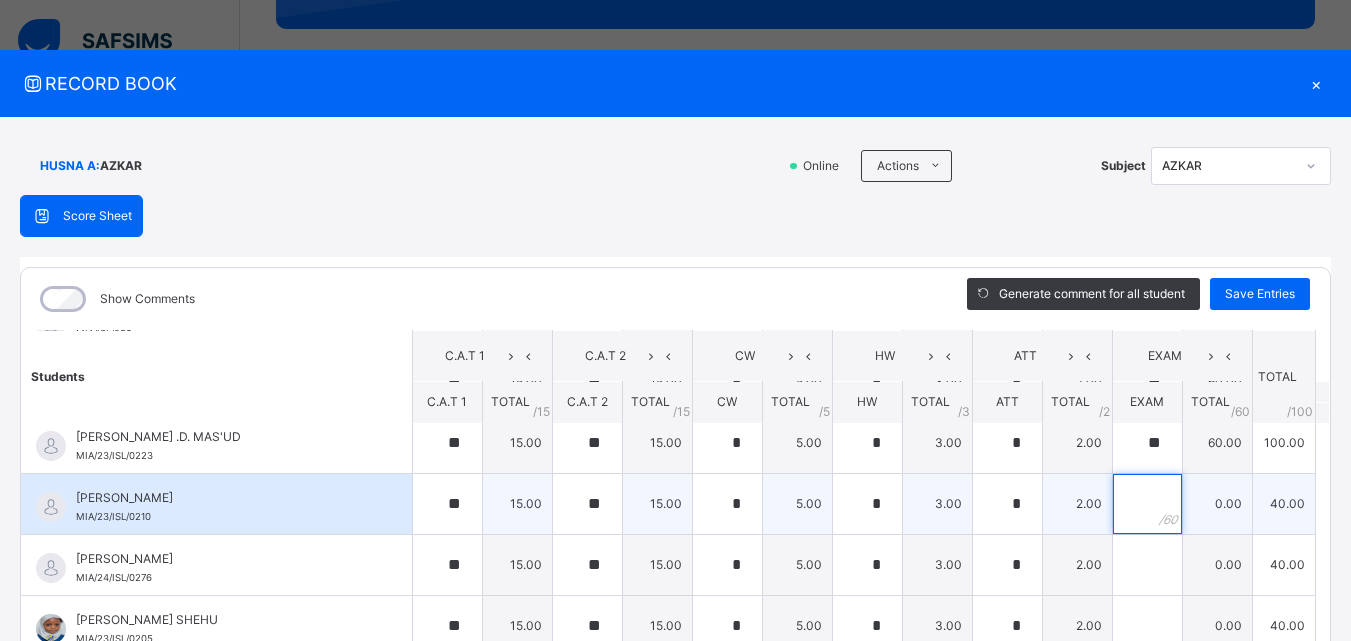 click at bounding box center [1147, 504] 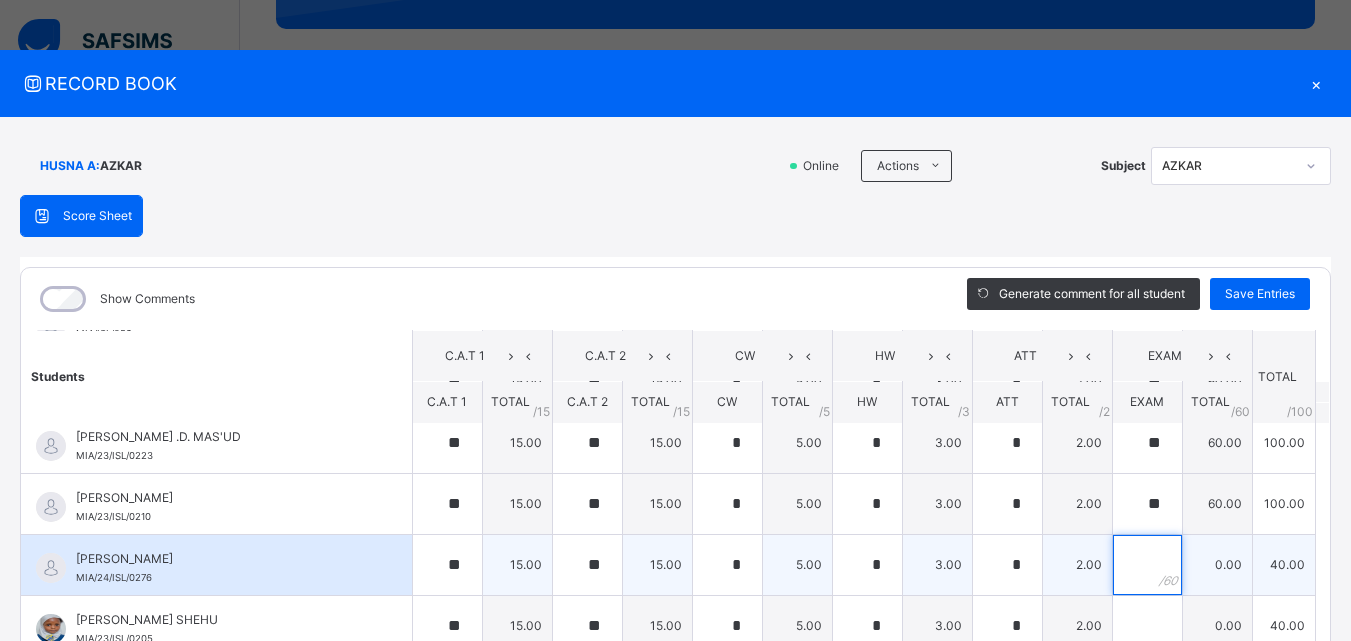 click at bounding box center [1147, 565] 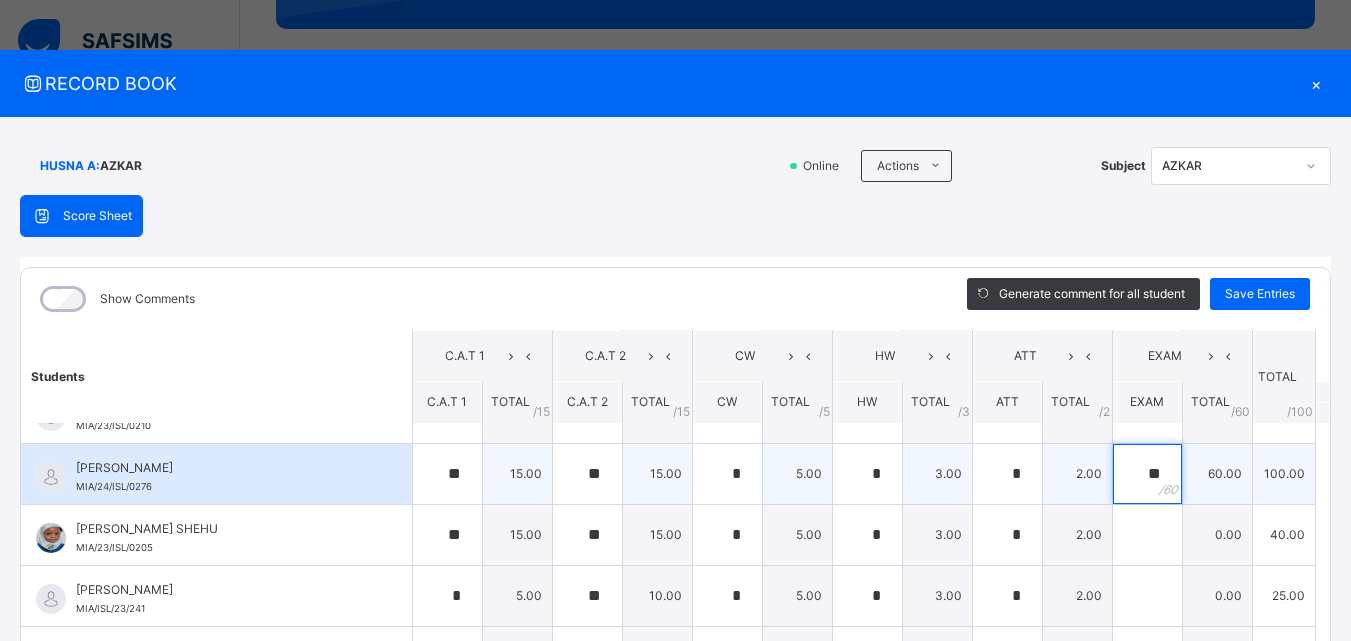 scroll, scrollTop: 366, scrollLeft: 0, axis: vertical 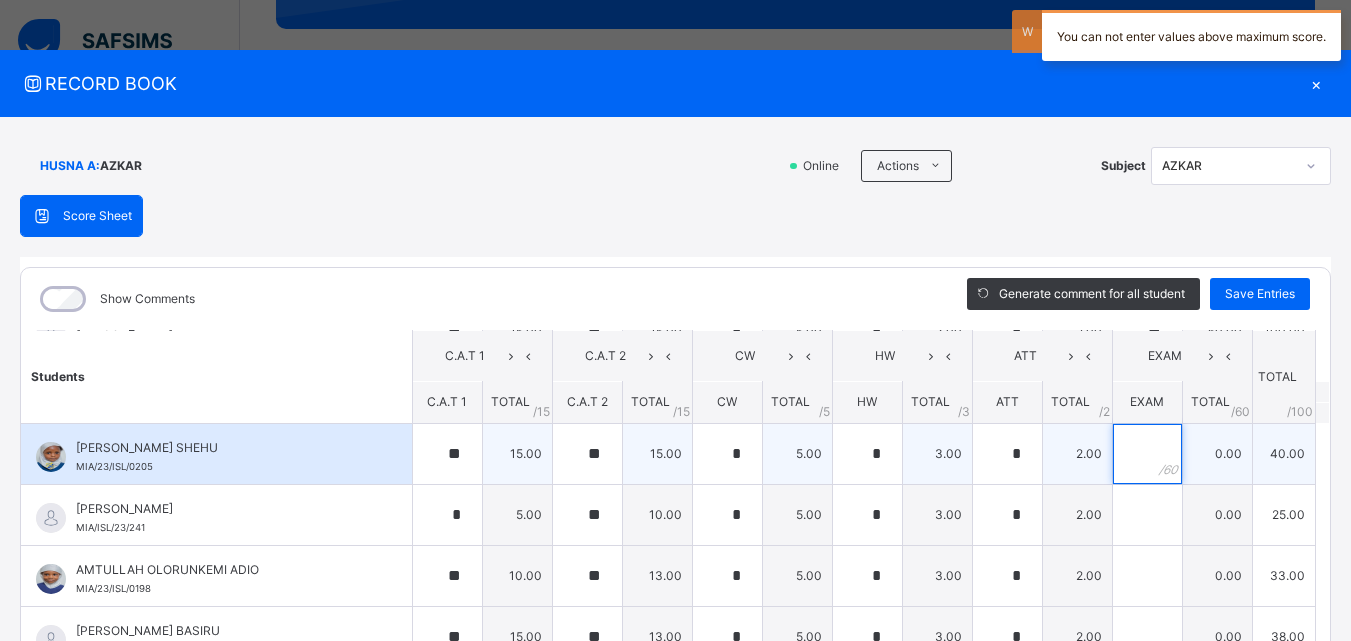 click at bounding box center [1147, 454] 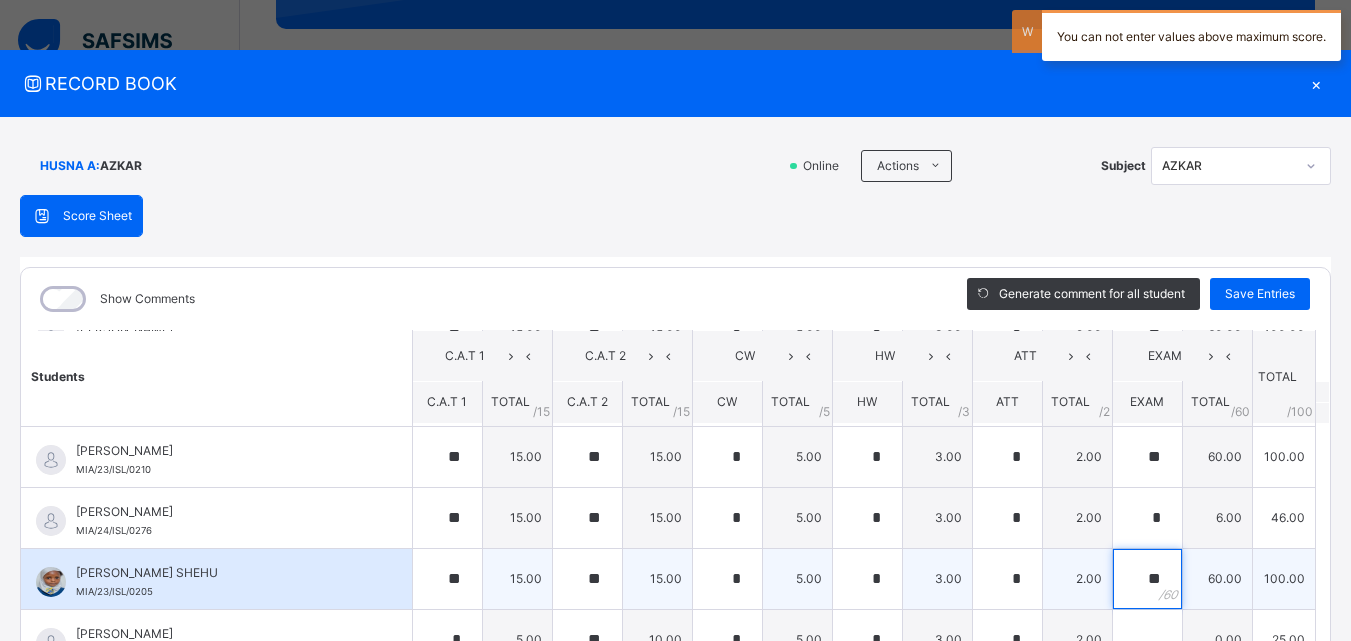 scroll, scrollTop: 249, scrollLeft: 0, axis: vertical 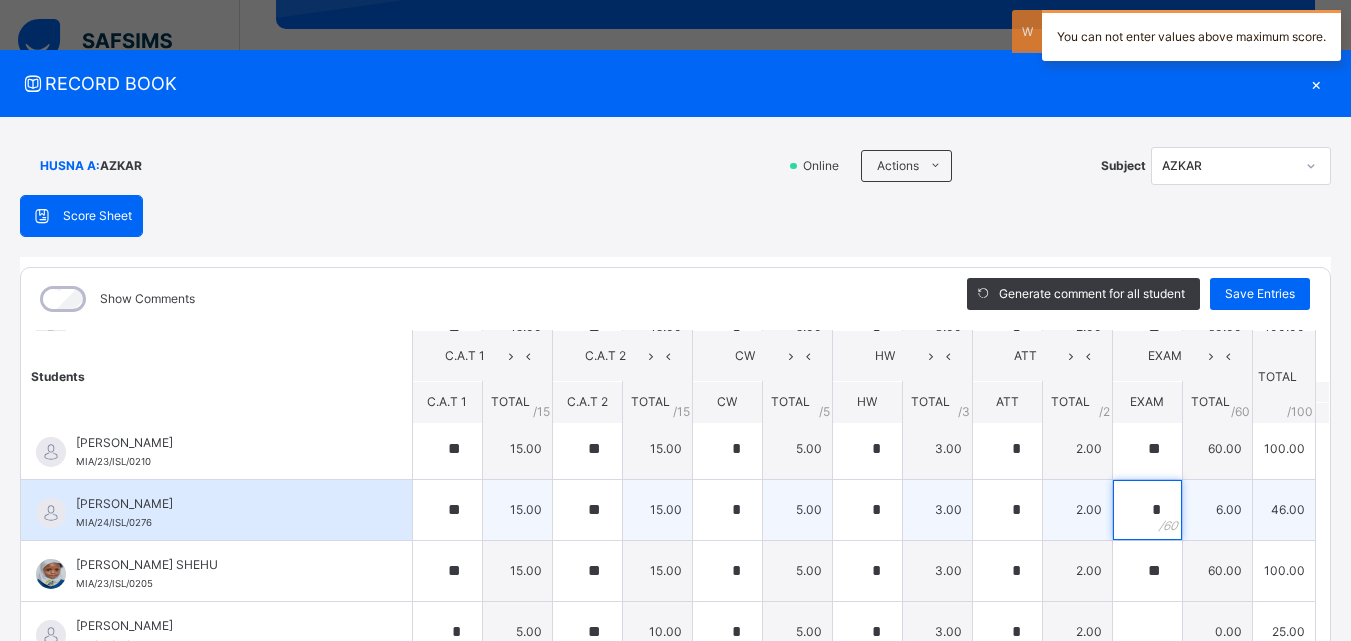 click on "*" at bounding box center (1147, 510) 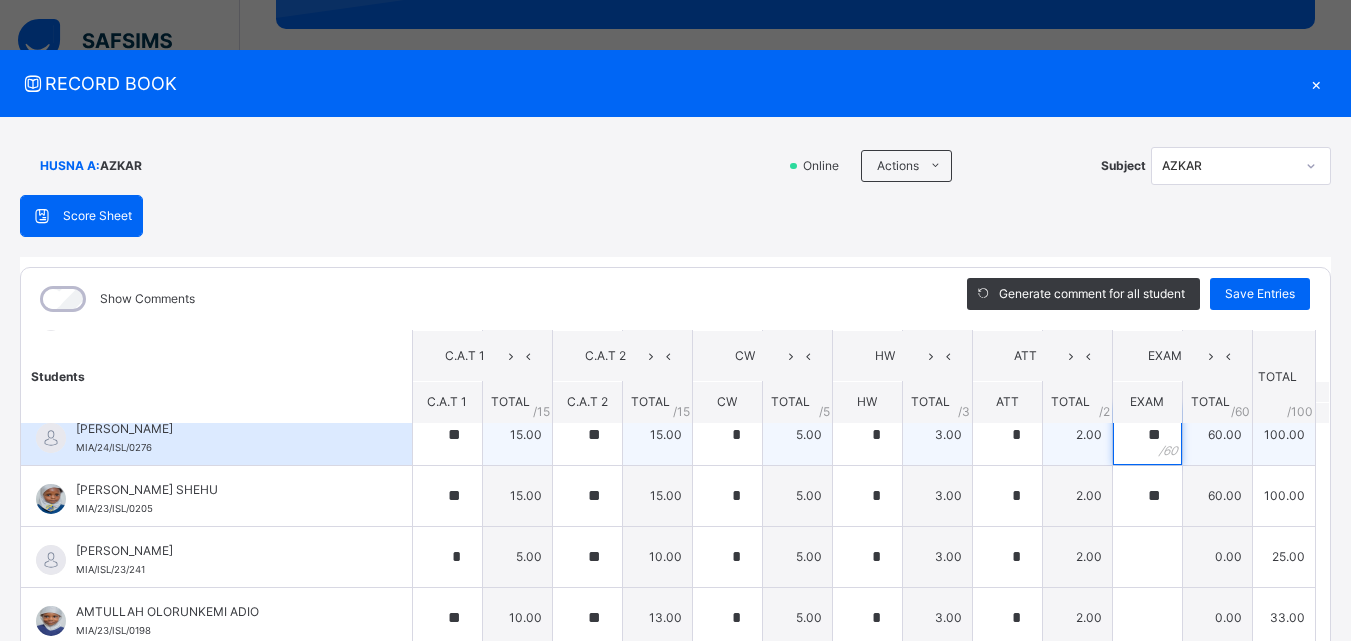 scroll, scrollTop: 342, scrollLeft: 0, axis: vertical 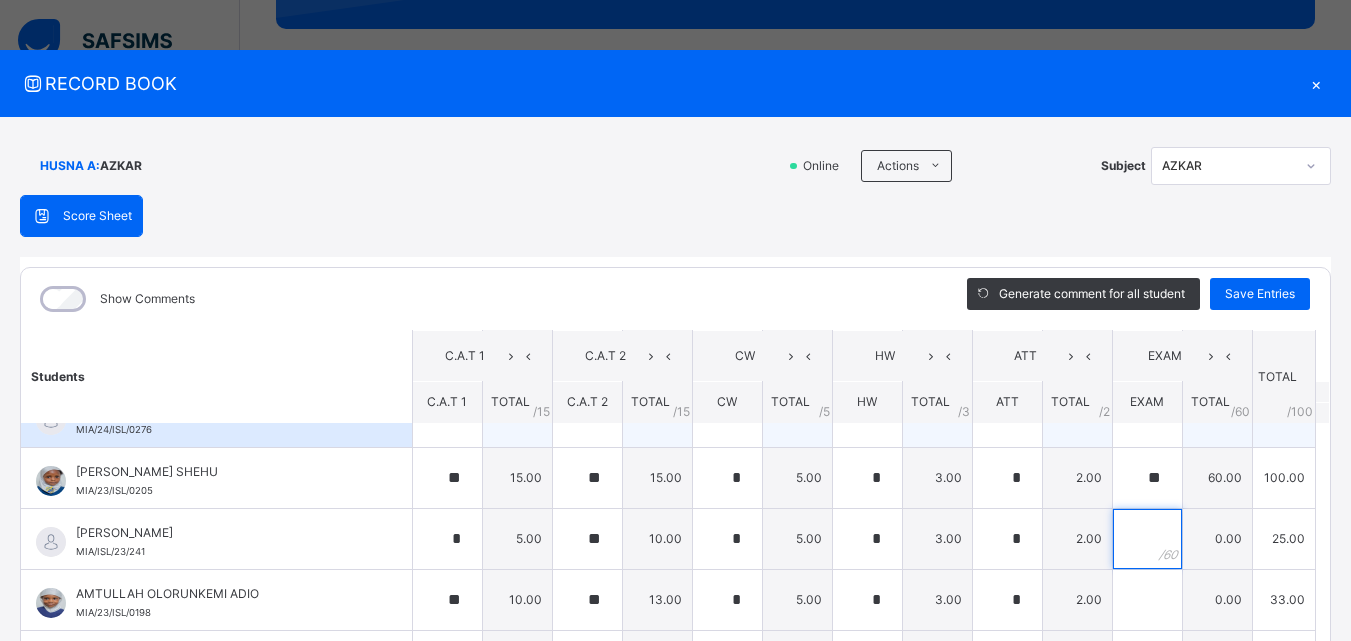 click at bounding box center [1147, 539] 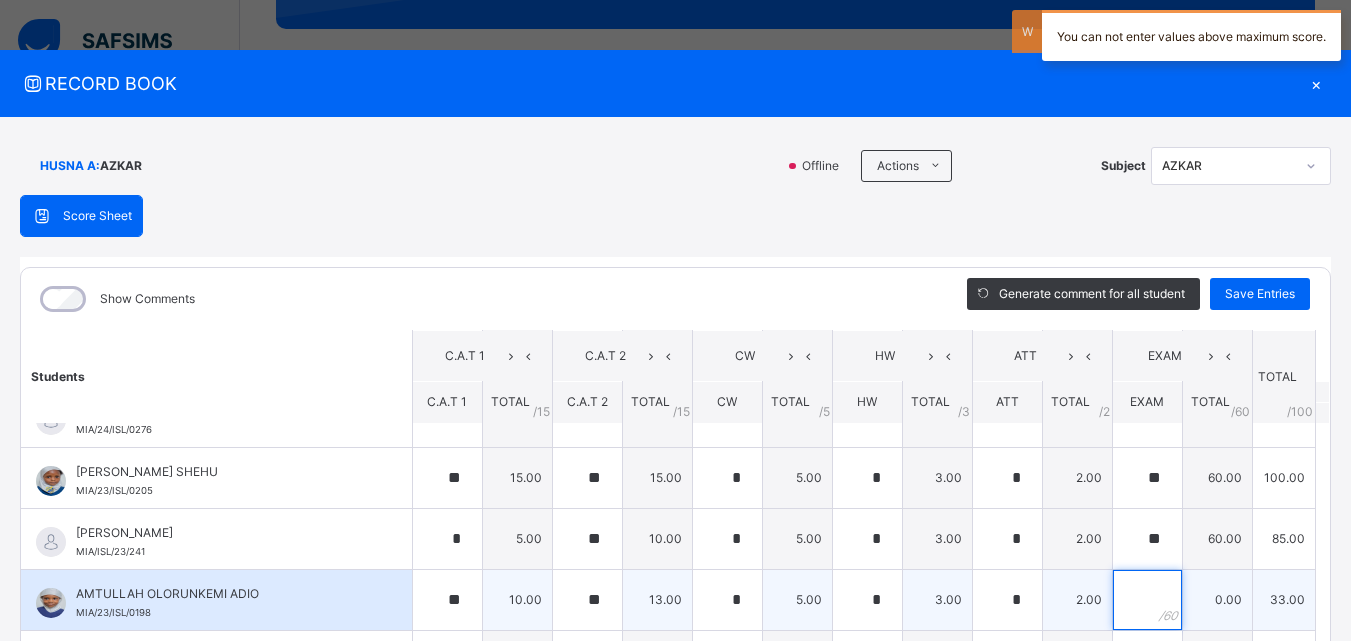 click at bounding box center (1147, 600) 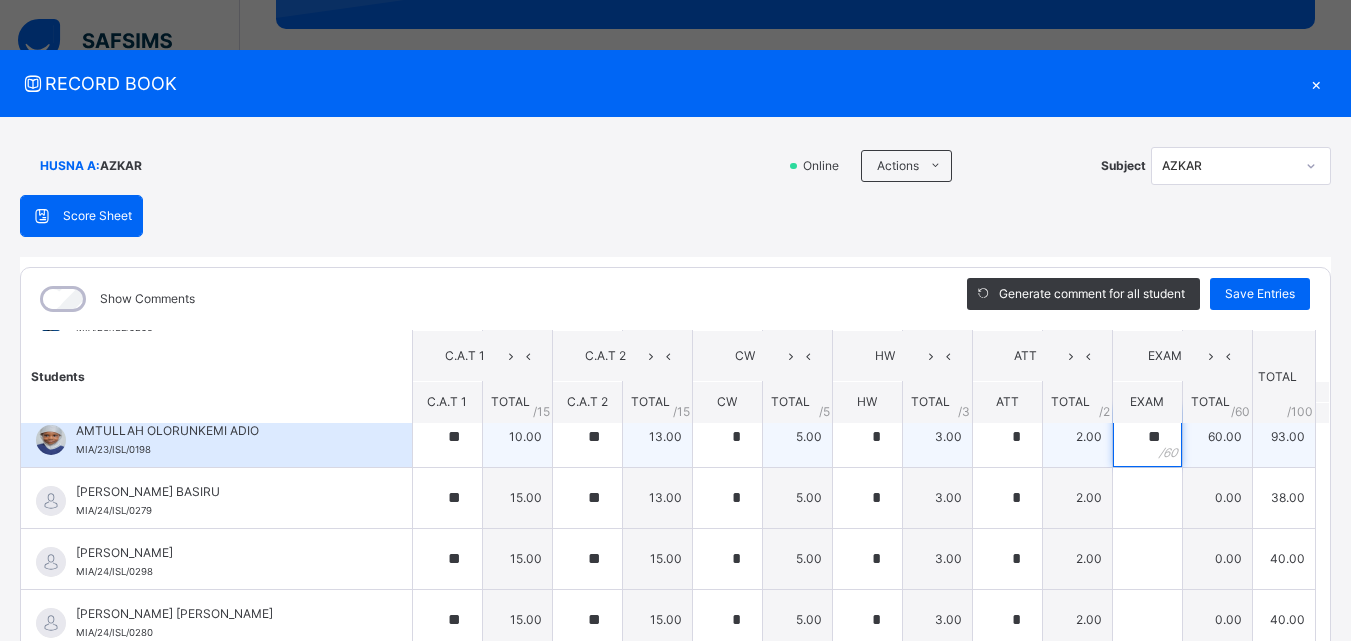 scroll, scrollTop: 506, scrollLeft: 0, axis: vertical 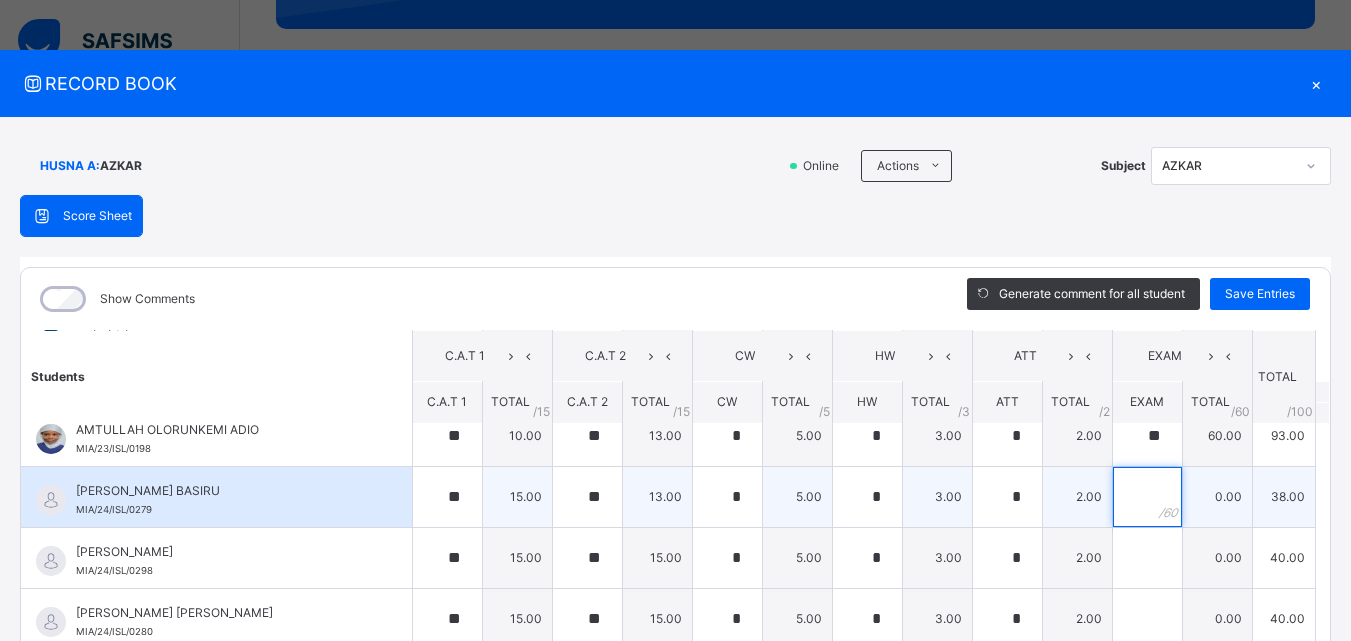 click at bounding box center [1147, 497] 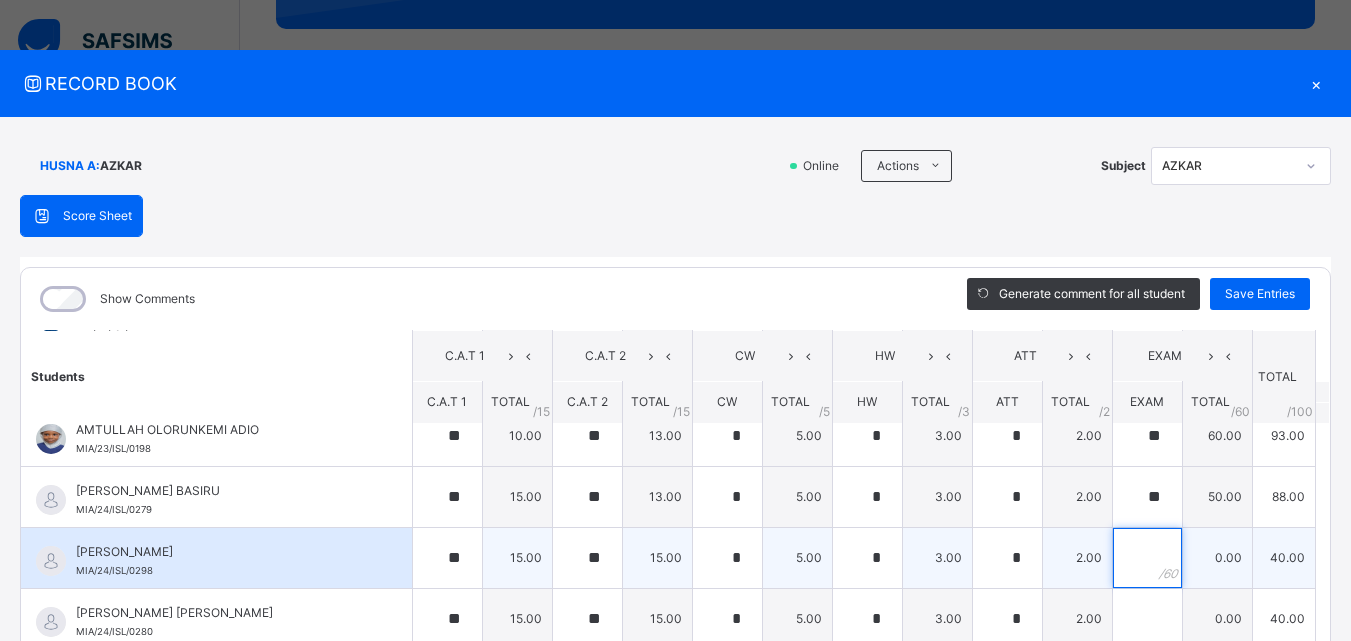 click at bounding box center [1147, 558] 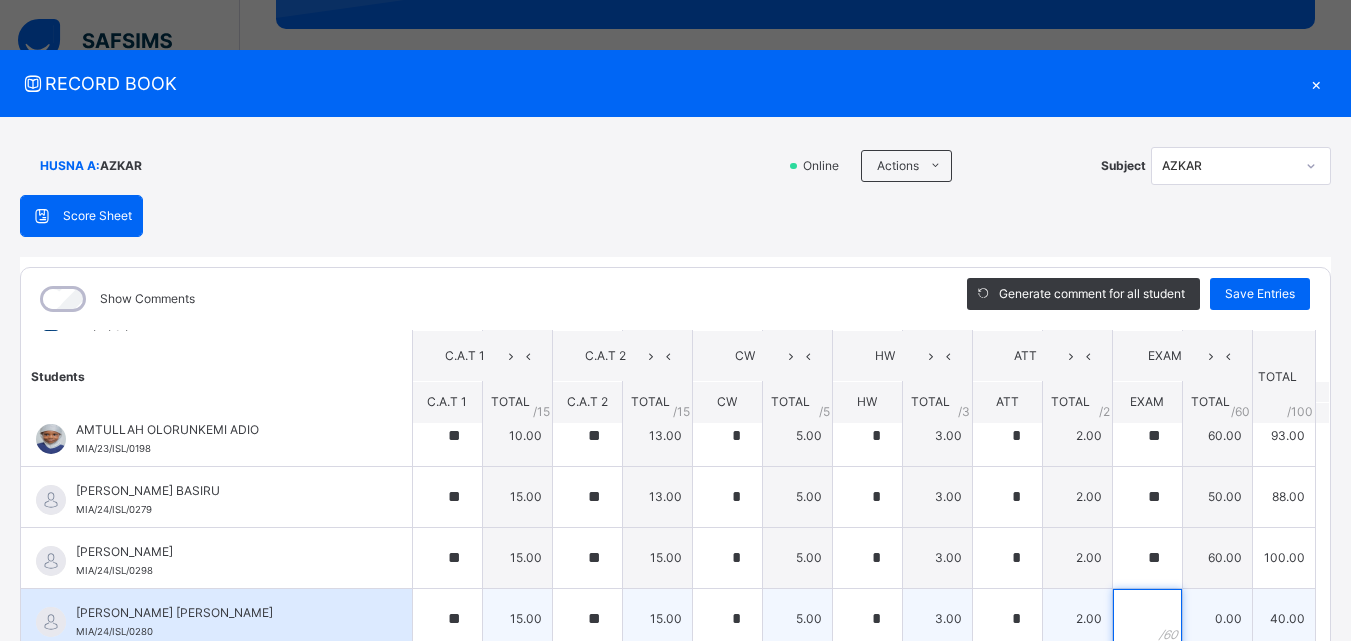 click at bounding box center (1147, 619) 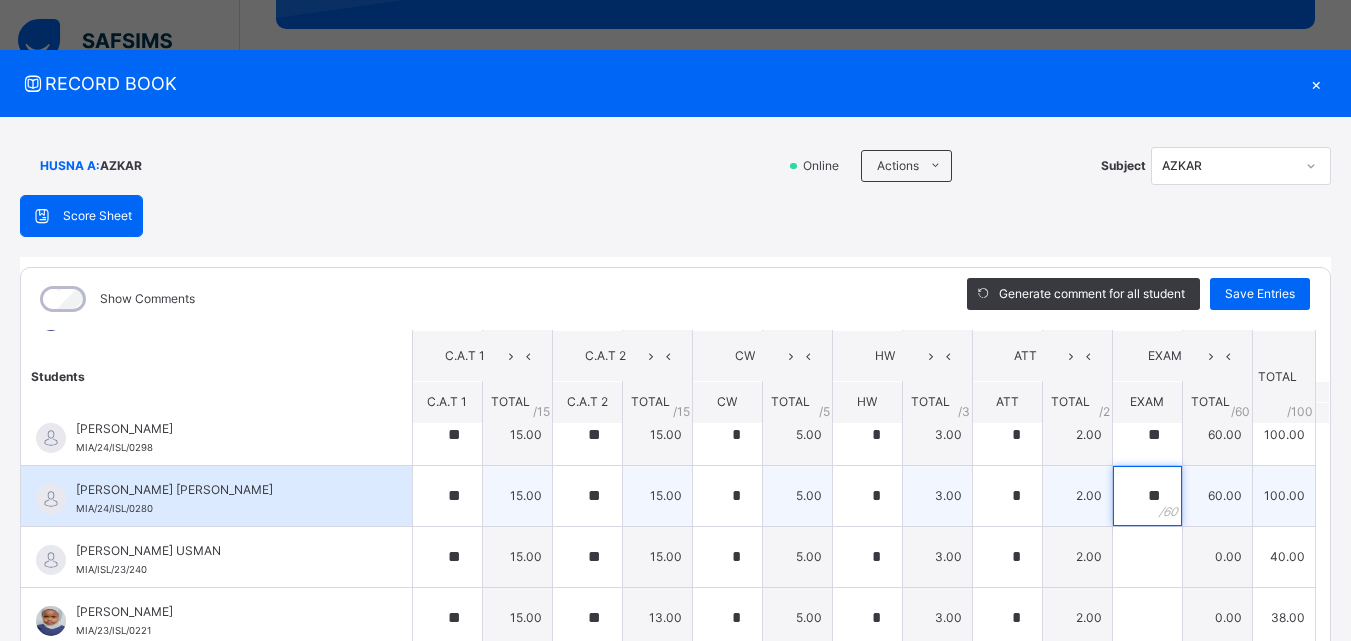 scroll, scrollTop: 630, scrollLeft: 0, axis: vertical 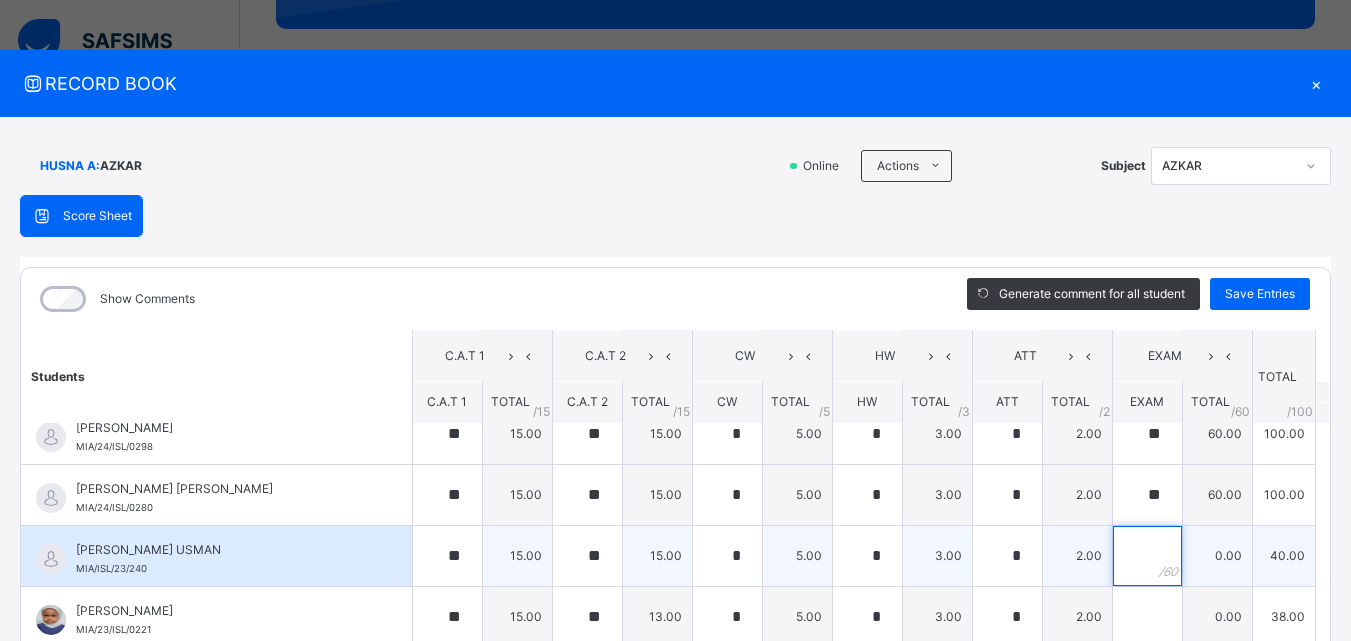 click at bounding box center [1147, 556] 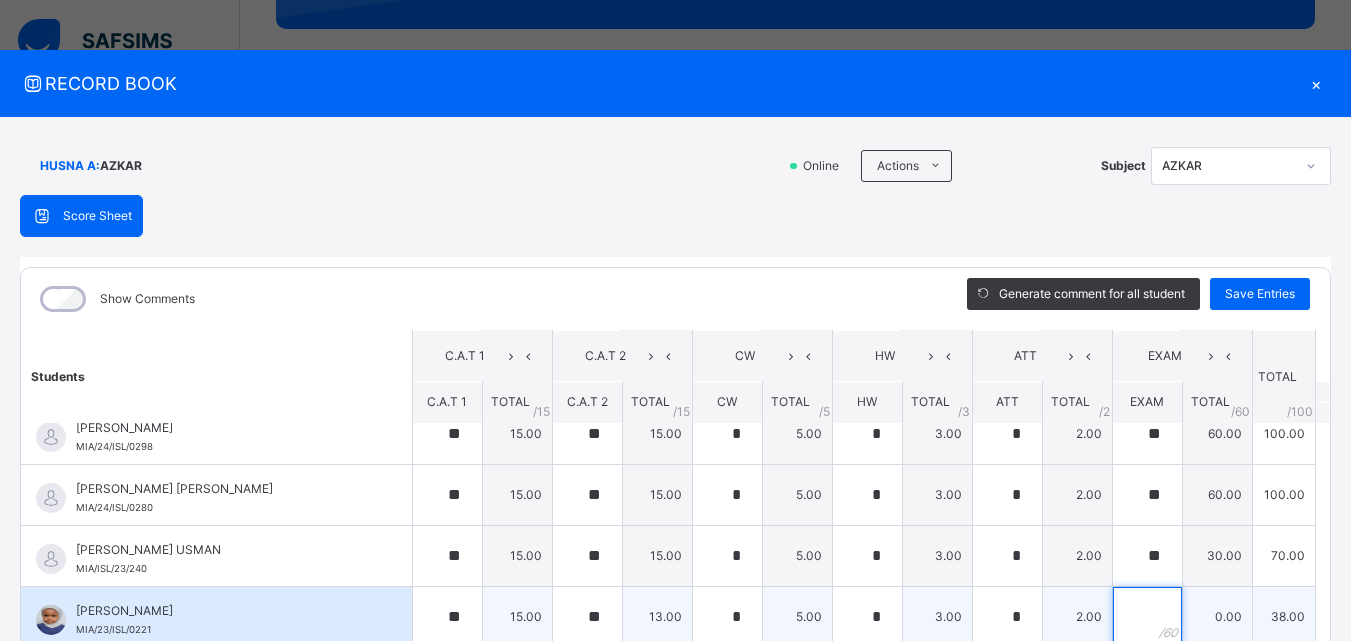 click at bounding box center (1147, 617) 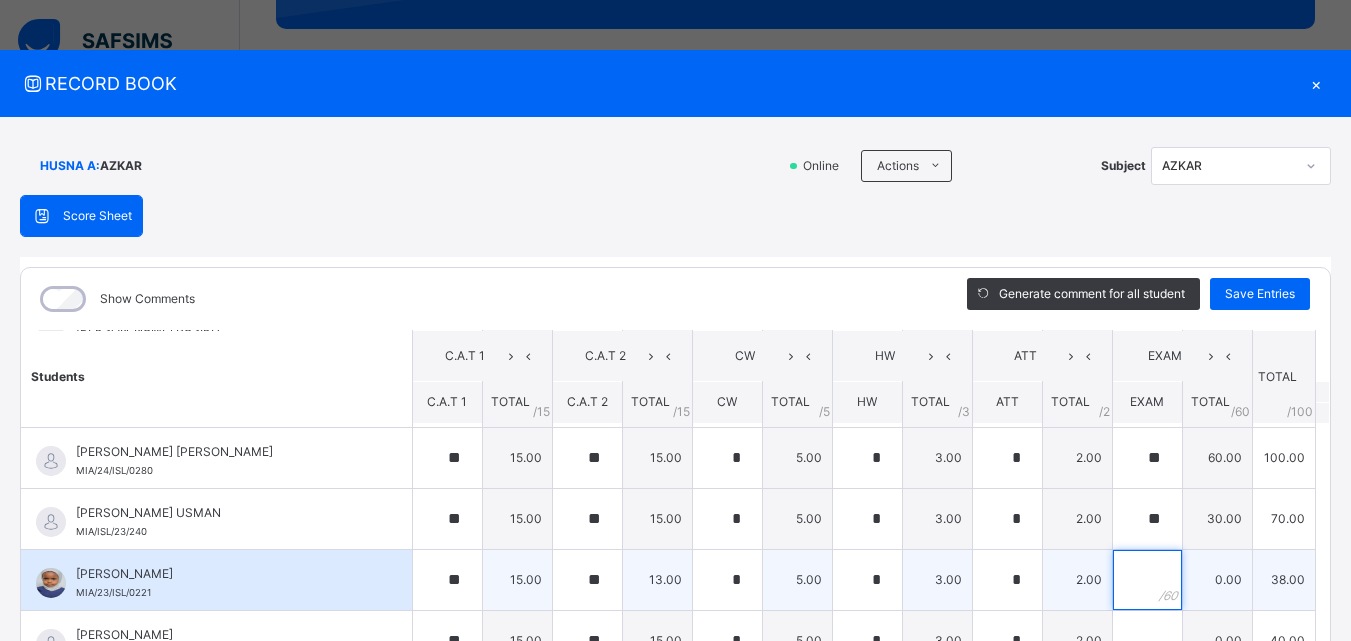 scroll, scrollTop: 692, scrollLeft: 0, axis: vertical 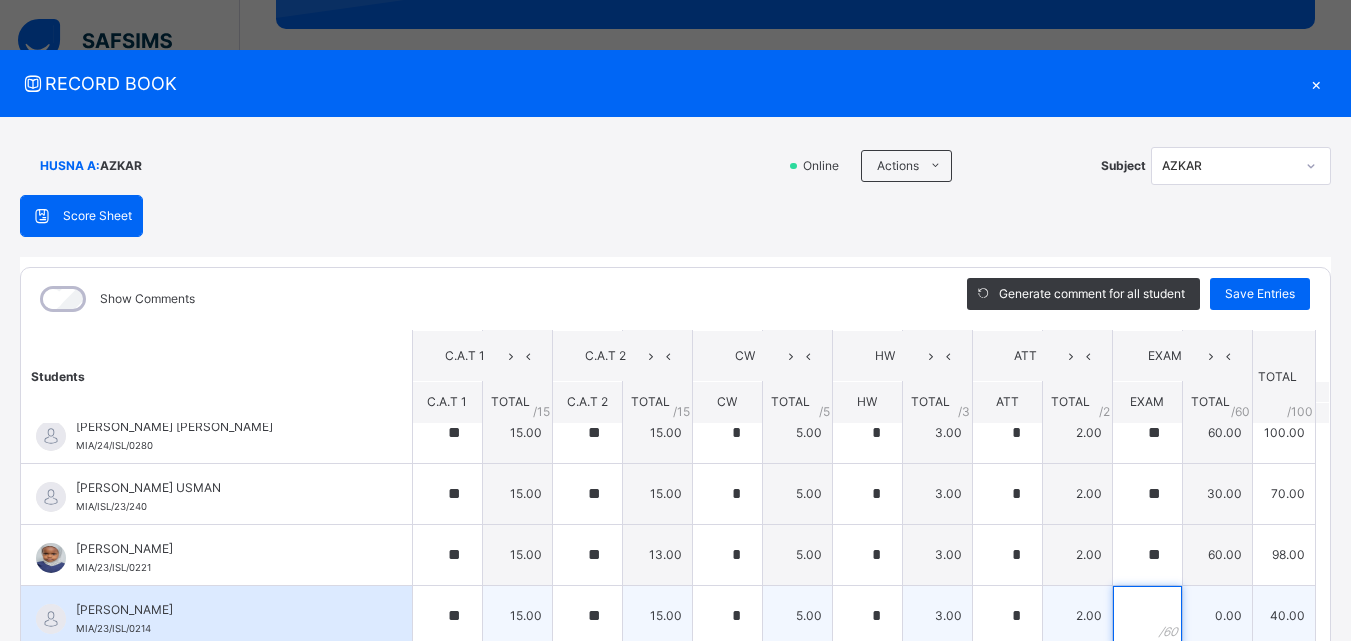 click at bounding box center [1147, 616] 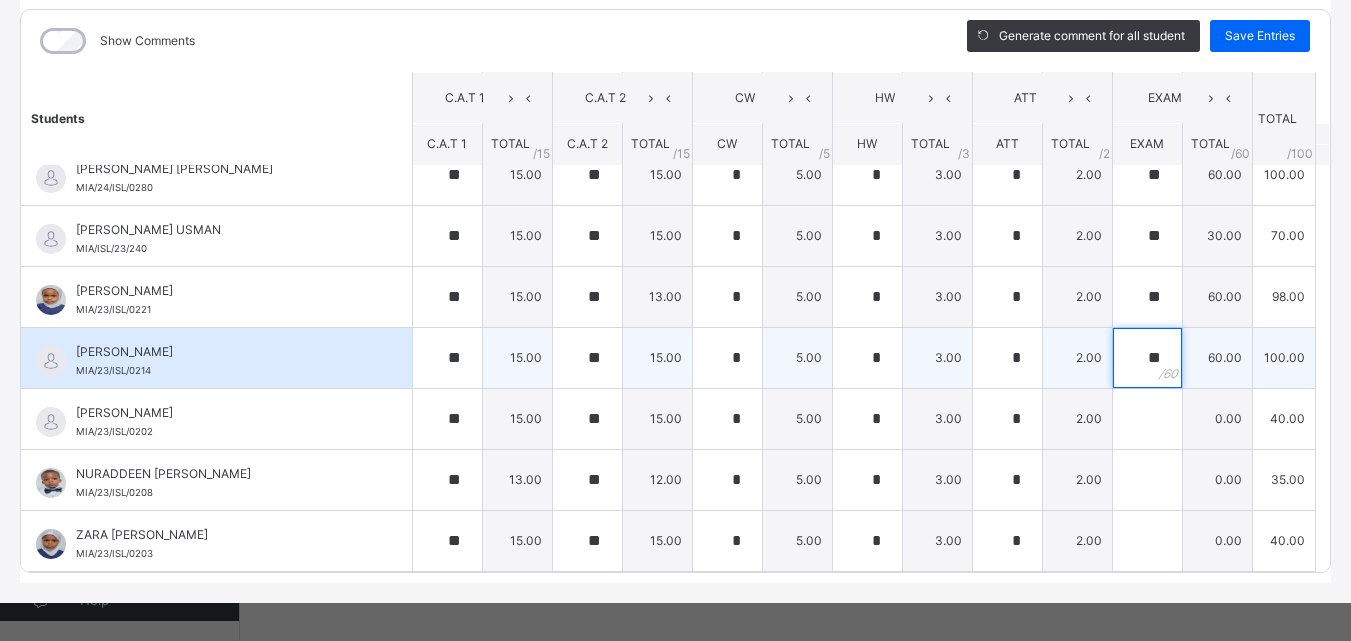 scroll, scrollTop: 270, scrollLeft: 0, axis: vertical 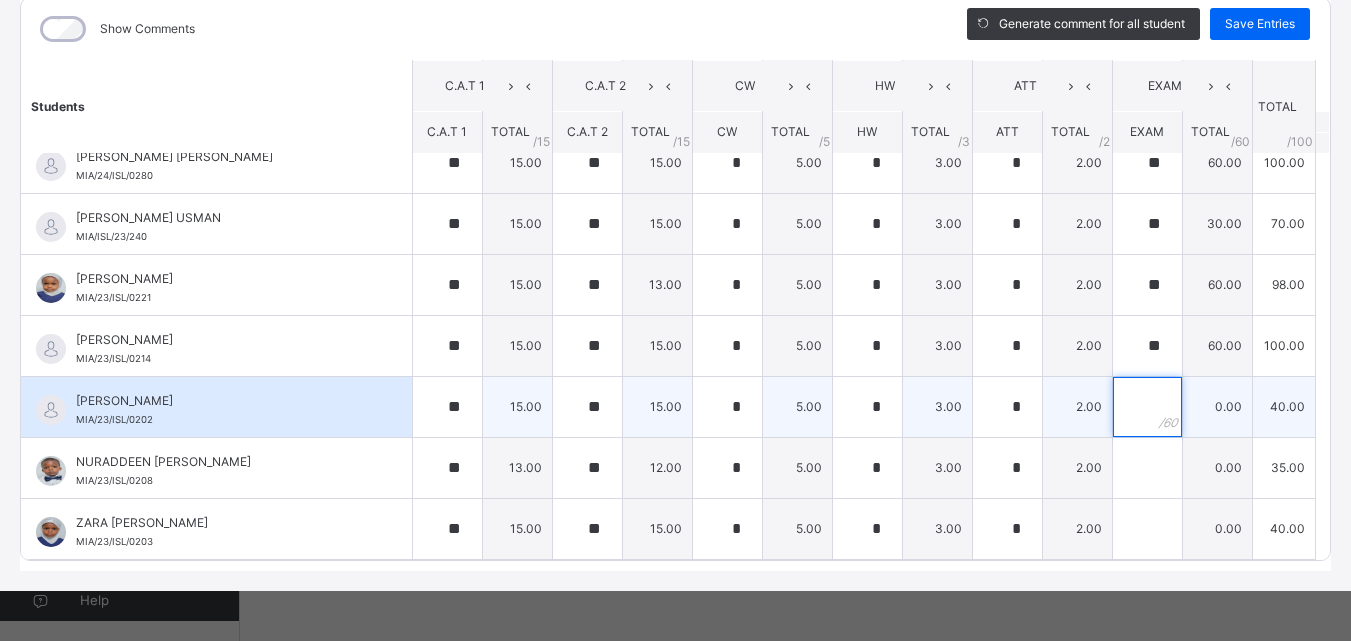 click at bounding box center [1147, 407] 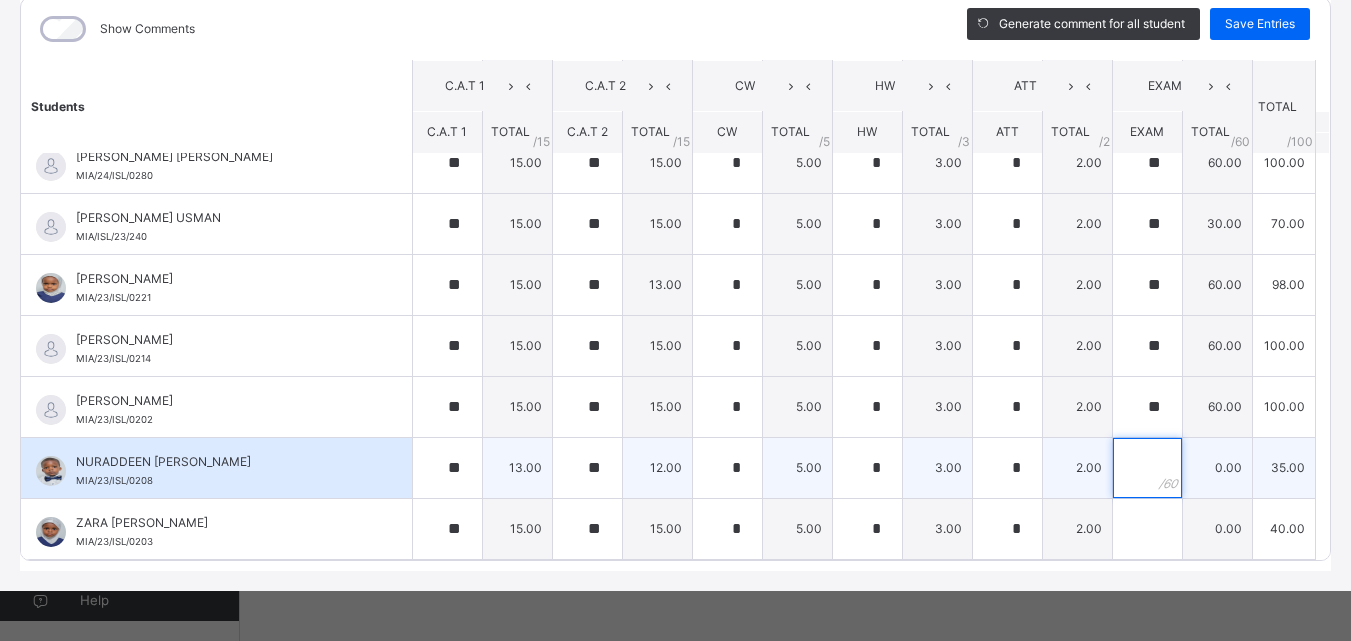 click at bounding box center (1147, 468) 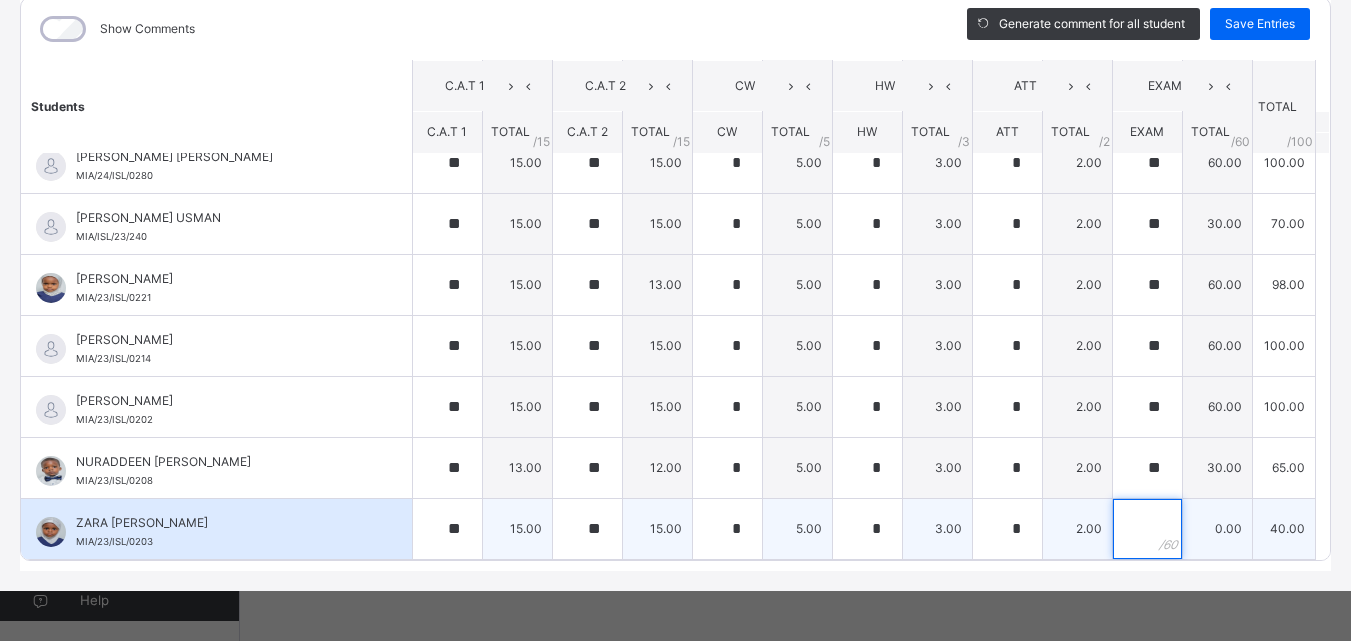 click at bounding box center (1147, 529) 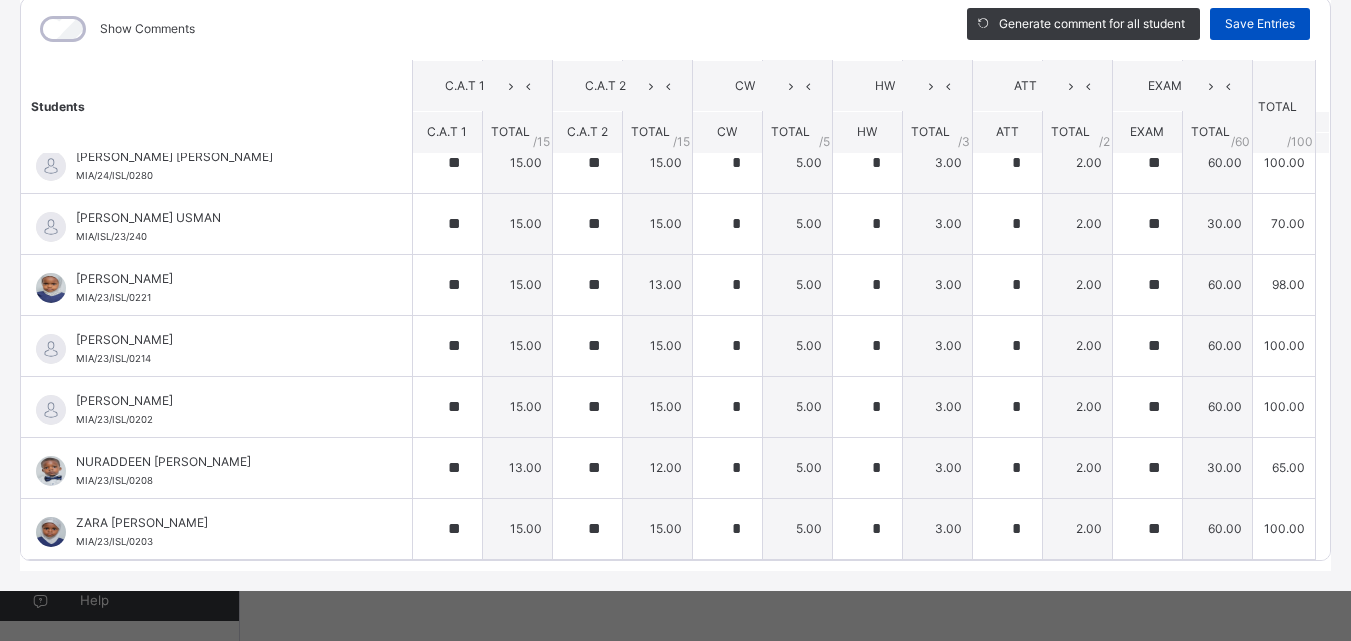 click on "Save Entries" at bounding box center (1260, 24) 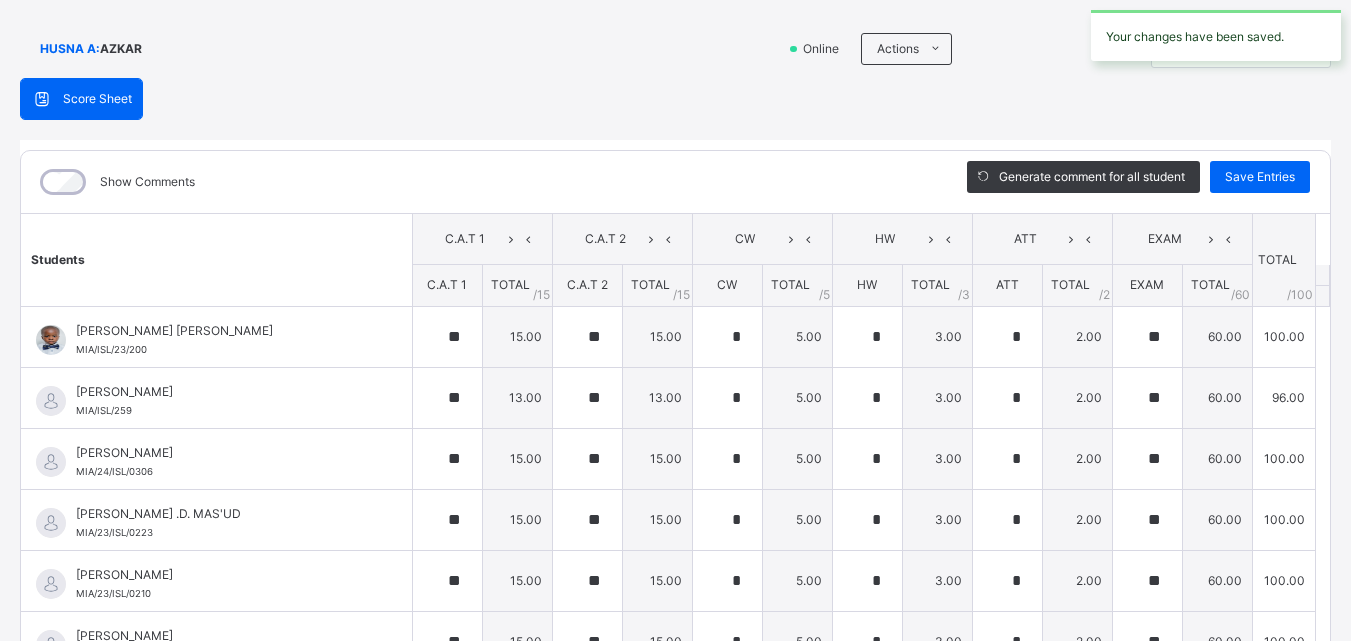 scroll, scrollTop: 0, scrollLeft: 0, axis: both 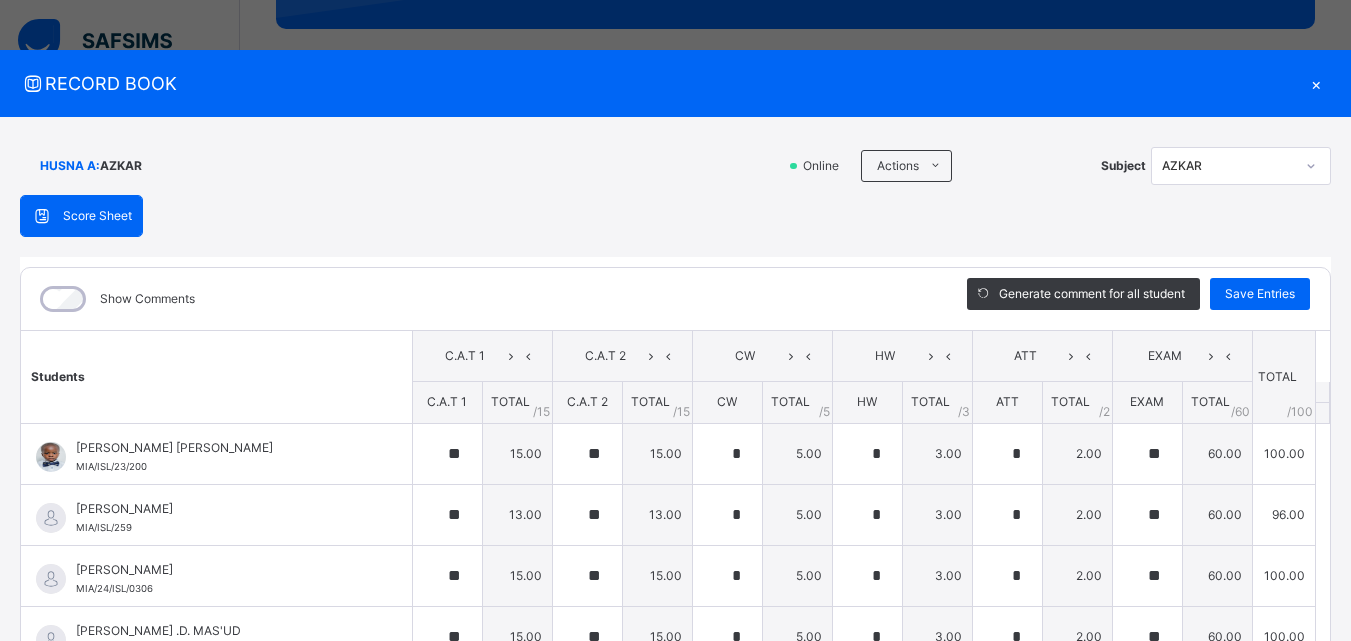 click on "×" at bounding box center (1316, 83) 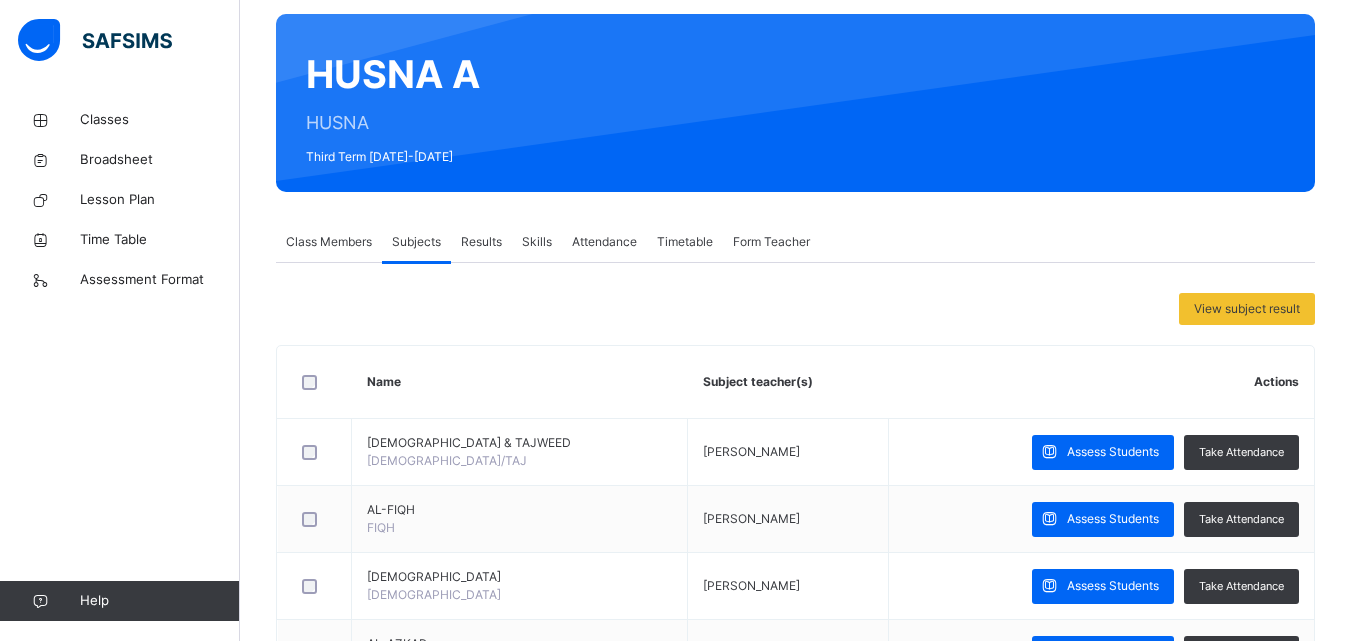 scroll, scrollTop: 0, scrollLeft: 0, axis: both 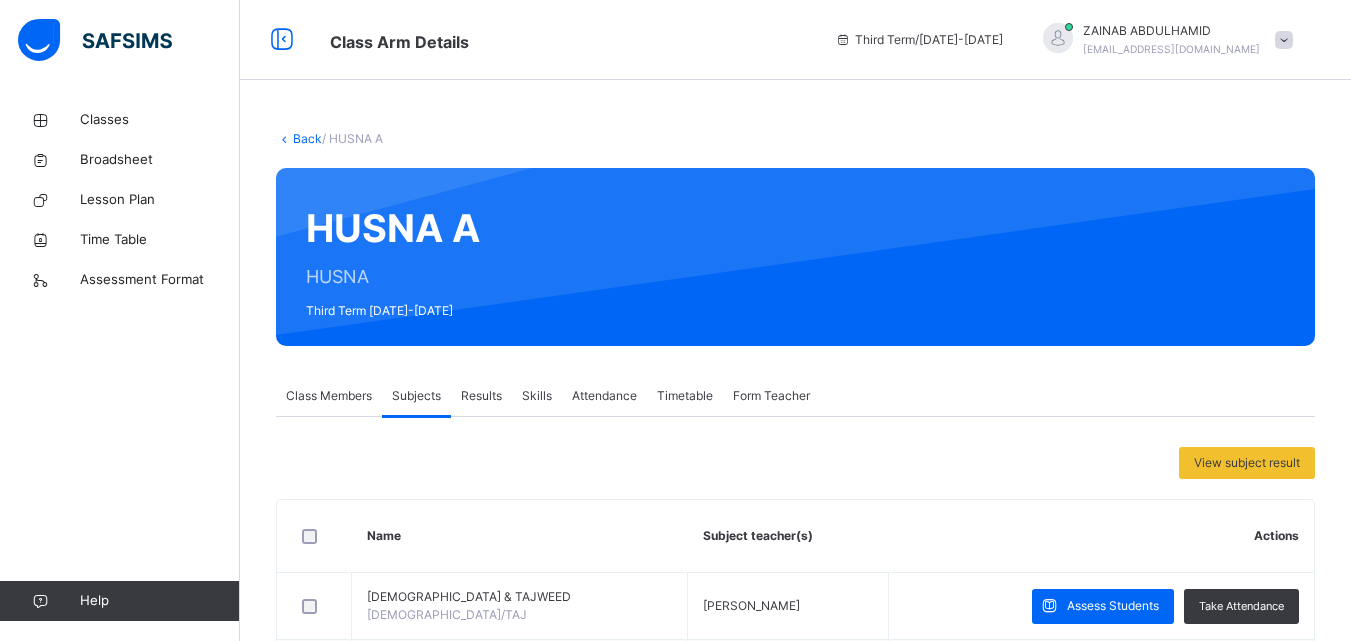 click on "Results" at bounding box center [481, 396] 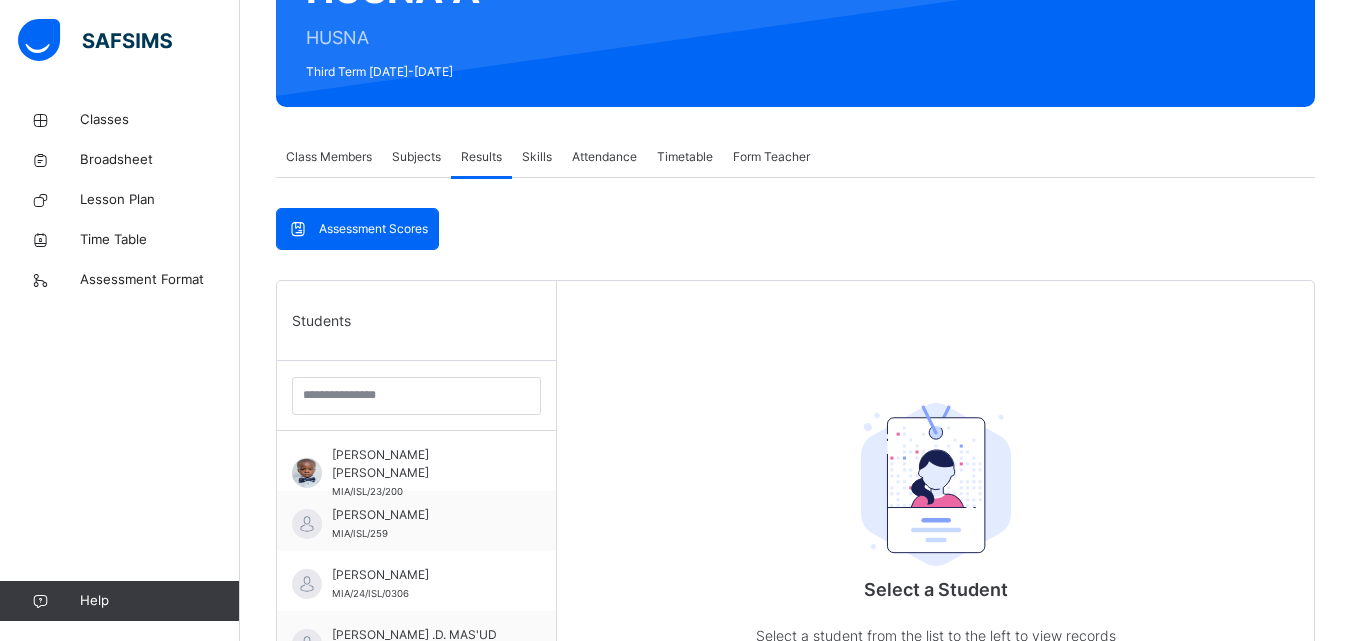 scroll, scrollTop: 296, scrollLeft: 0, axis: vertical 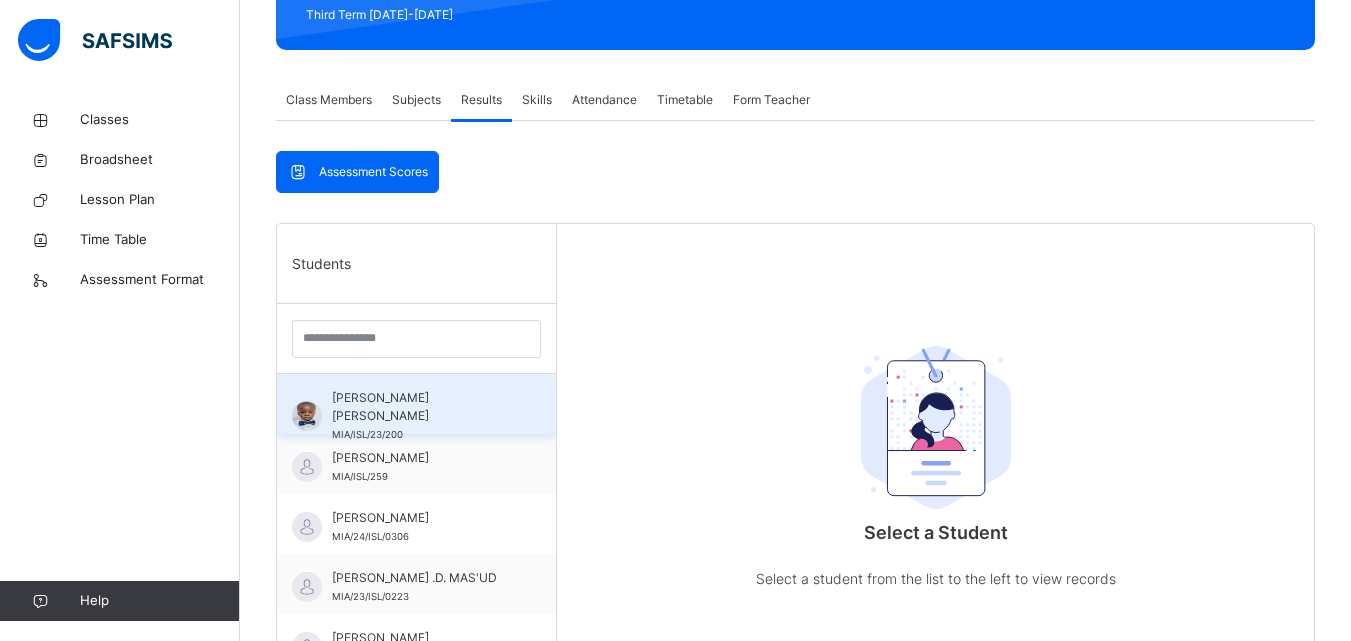 click on "[PERSON_NAME] [PERSON_NAME]" at bounding box center [421, 407] 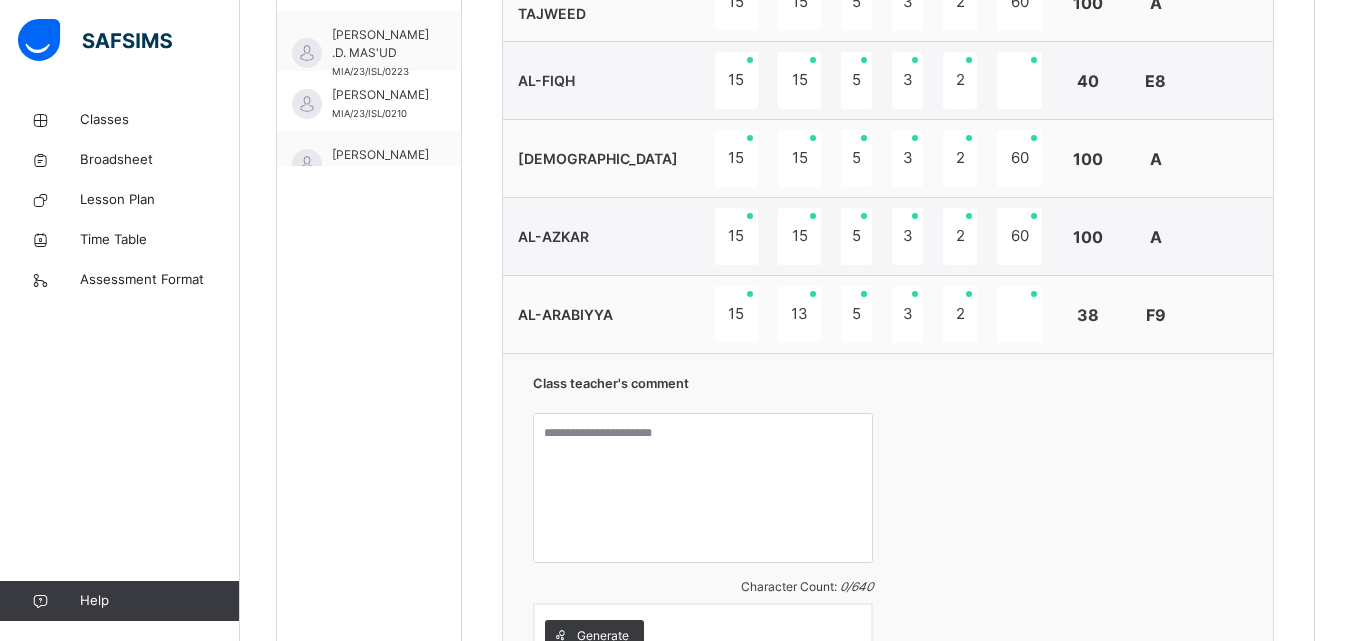 scroll, scrollTop: 847, scrollLeft: 0, axis: vertical 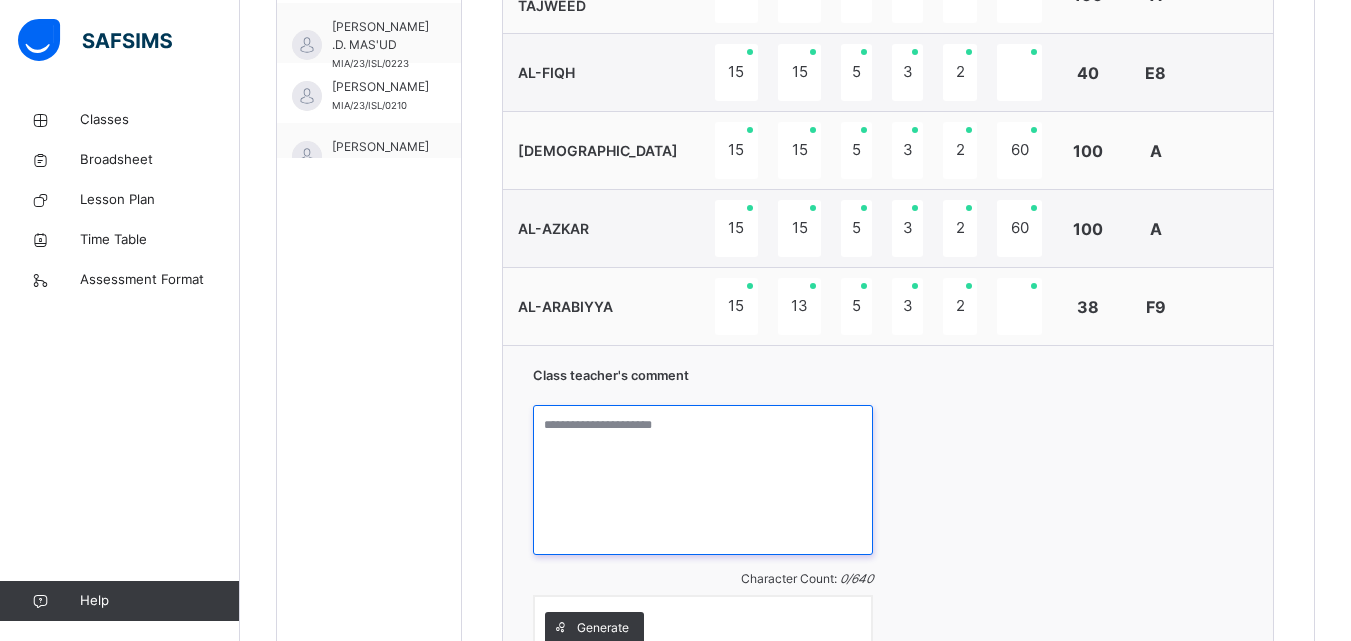 click at bounding box center (703, 480) 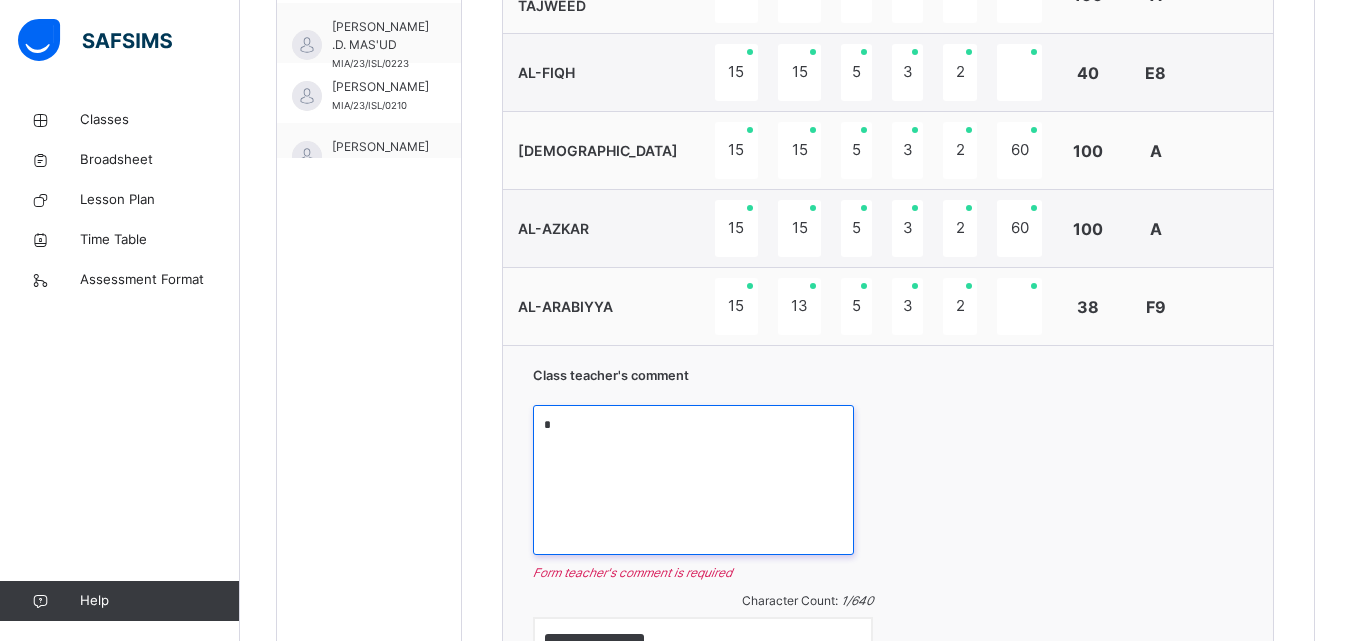 click on "*" at bounding box center [694, 480] 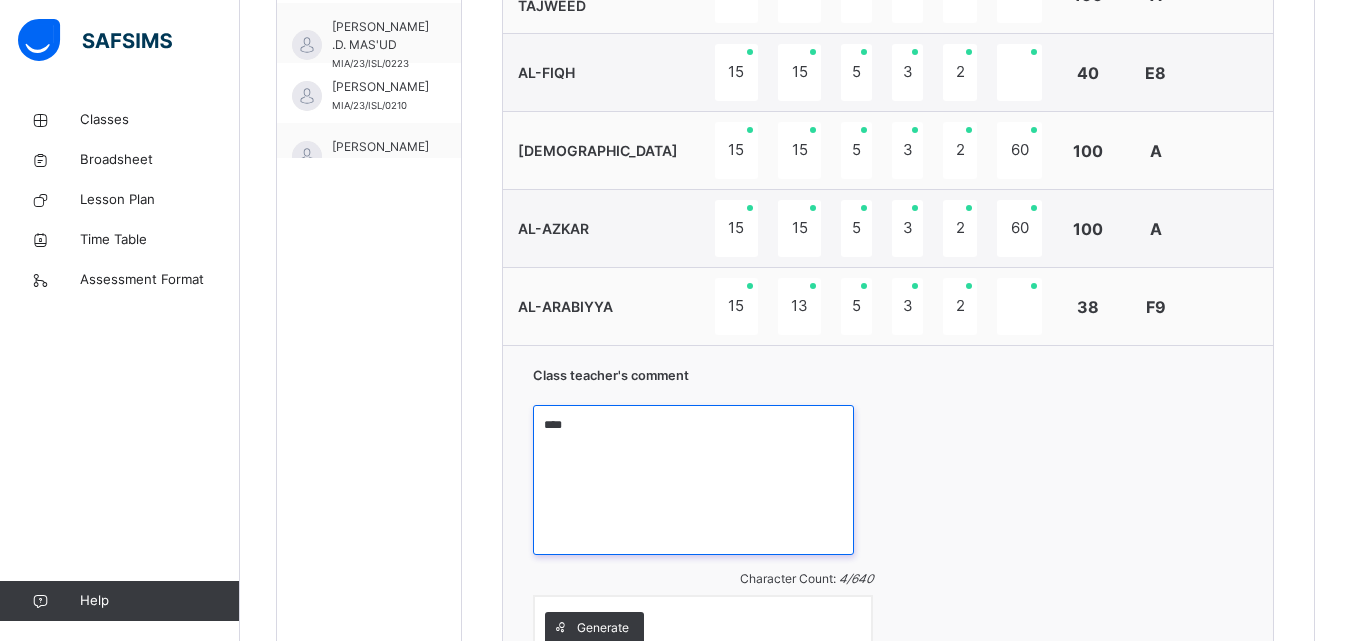 click on "****" at bounding box center (694, 480) 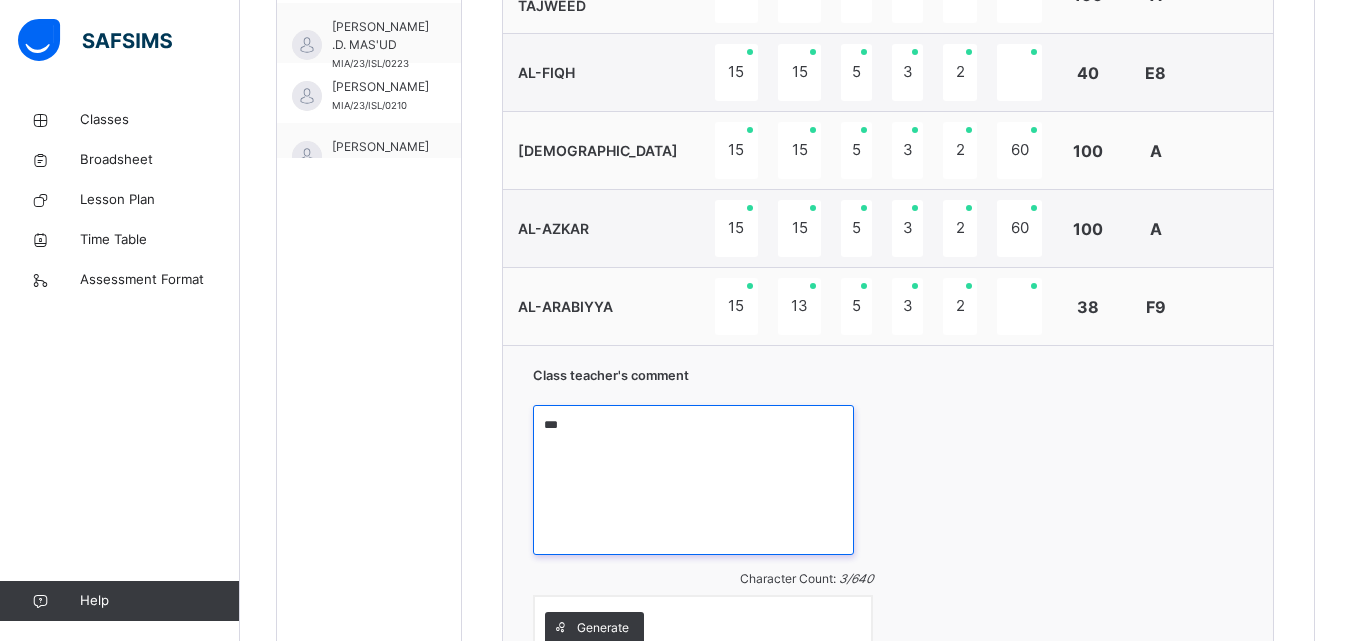 drag, startPoint x: 620, startPoint y: 430, endPoint x: 538, endPoint y: 433, distance: 82.05486 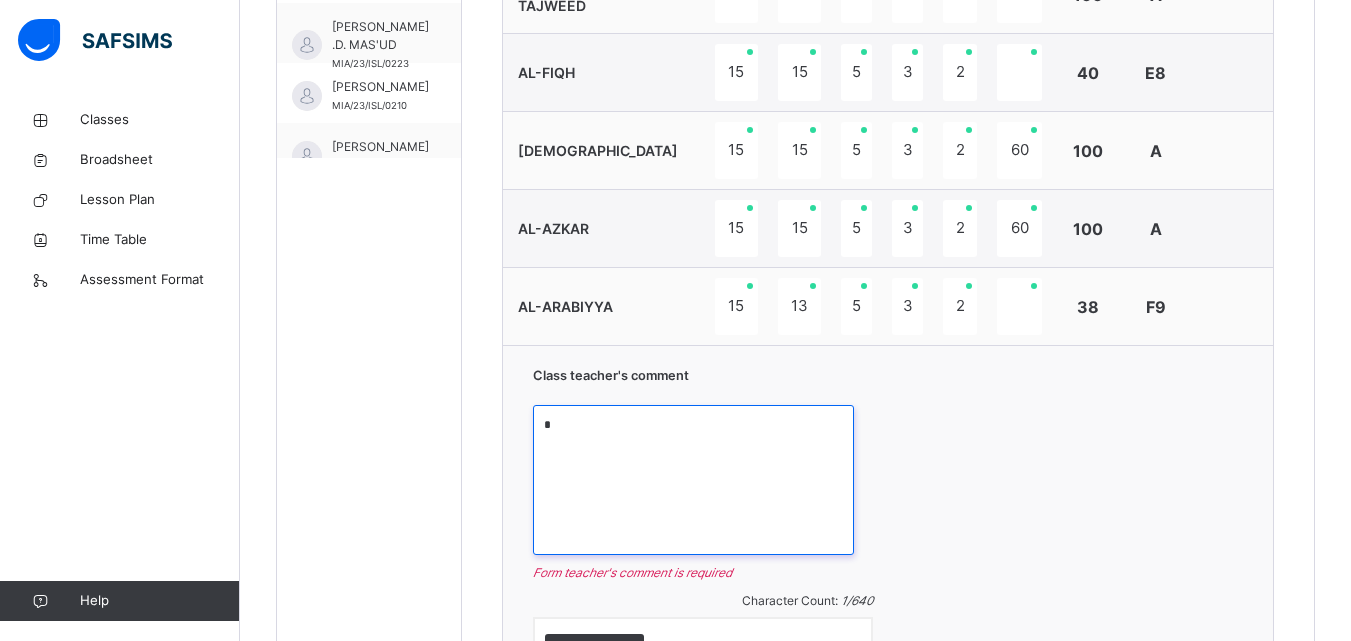 click on "*" at bounding box center (694, 480) 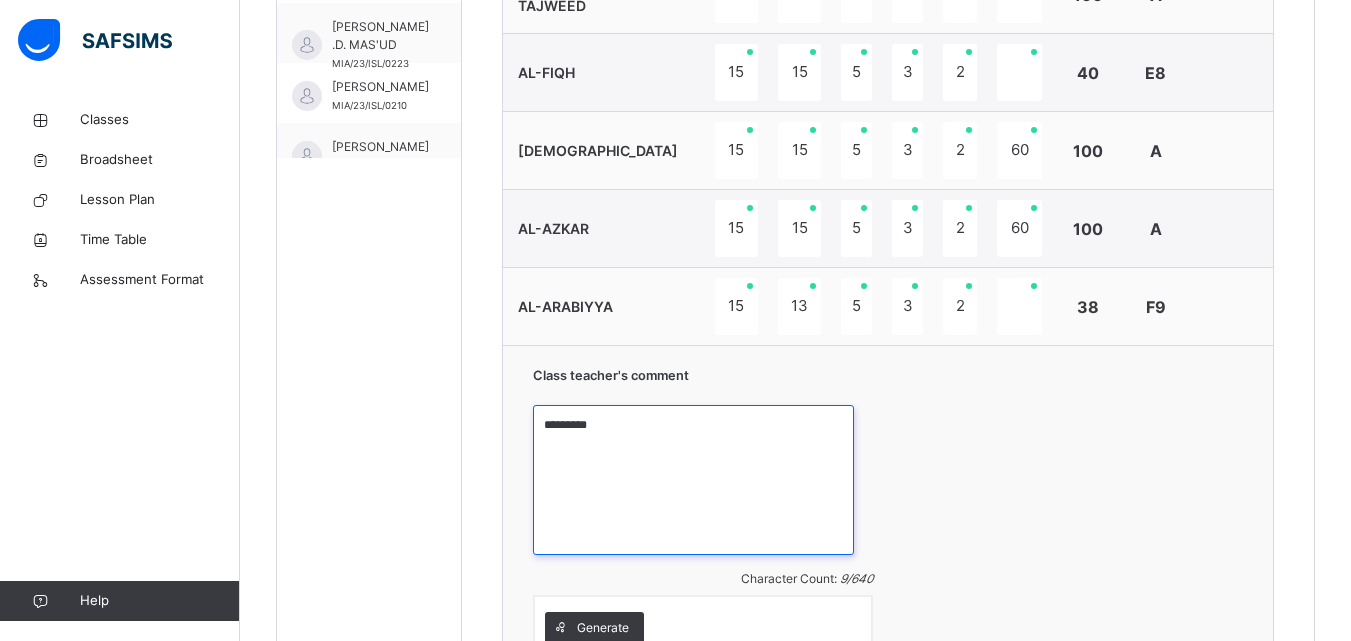 click on "*********" at bounding box center [694, 480] 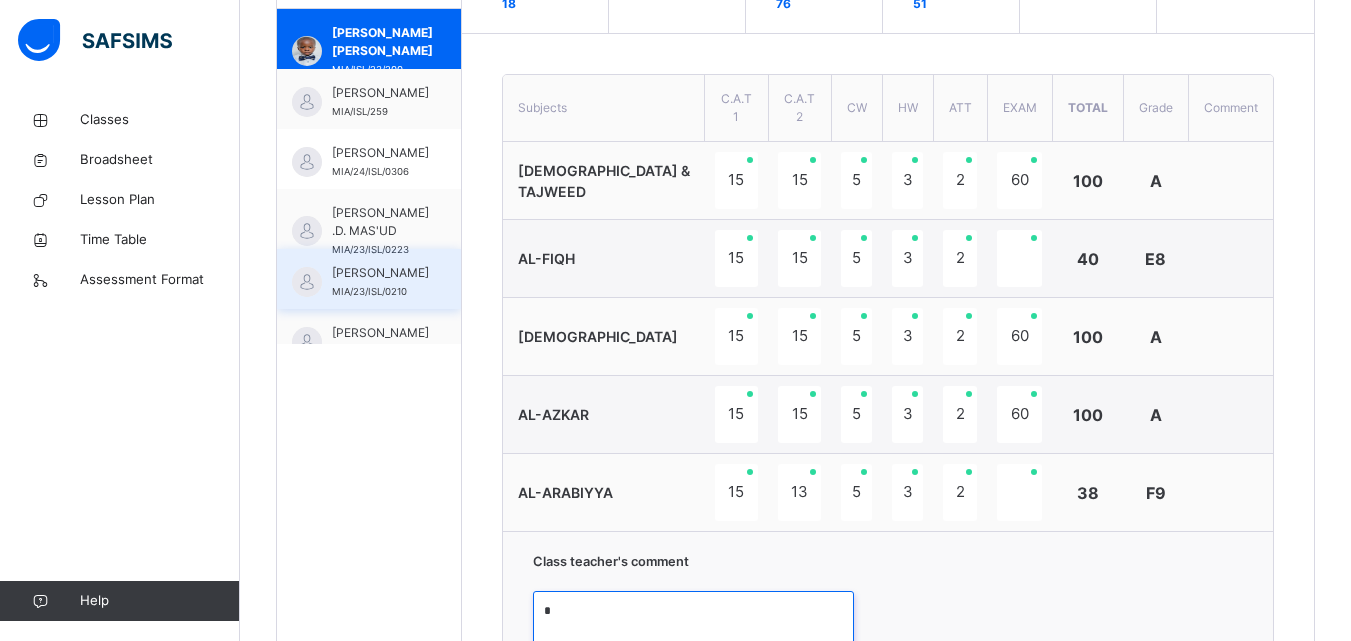 scroll, scrollTop: 660, scrollLeft: 0, axis: vertical 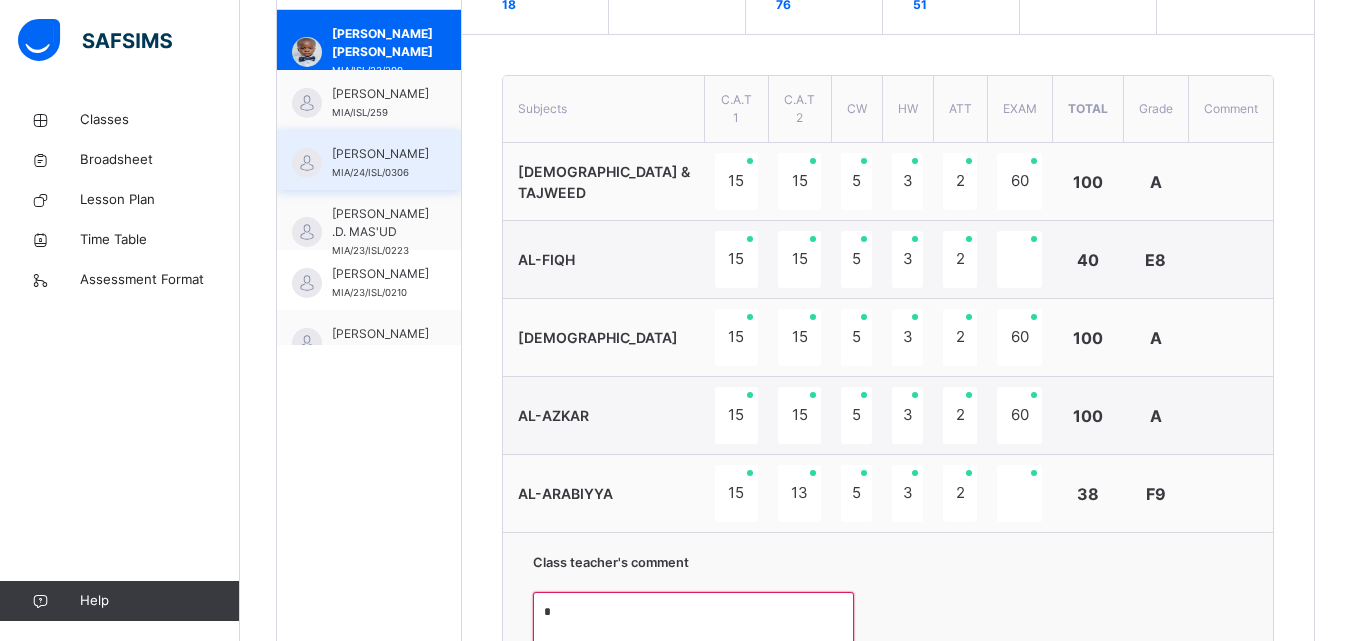 click on "[PERSON_NAME]" at bounding box center (380, 154) 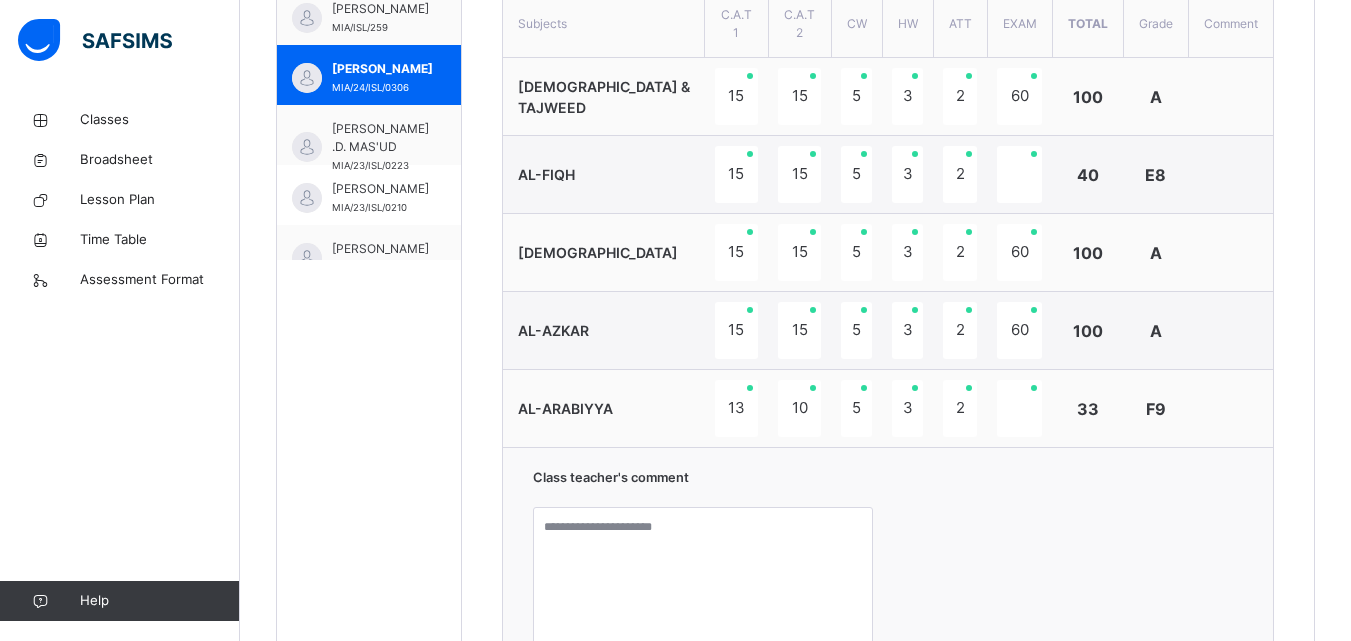 scroll, scrollTop: 761, scrollLeft: 0, axis: vertical 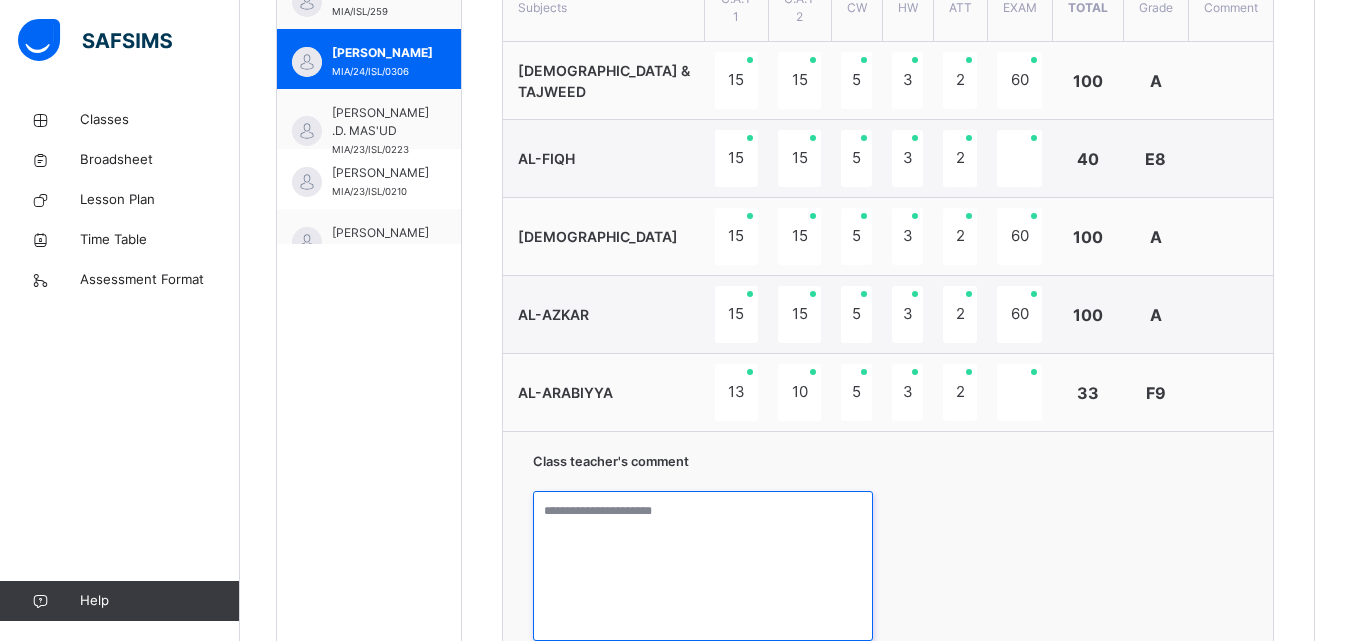 click at bounding box center (703, 566) 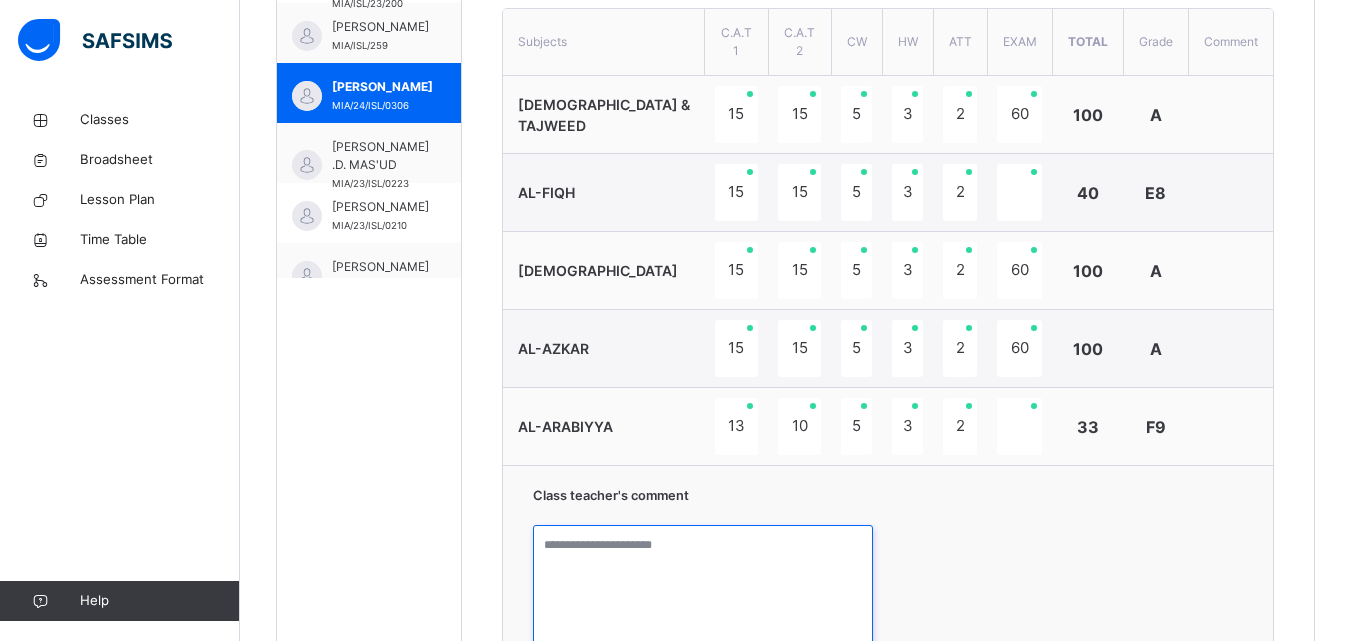 scroll, scrollTop: 753, scrollLeft: 0, axis: vertical 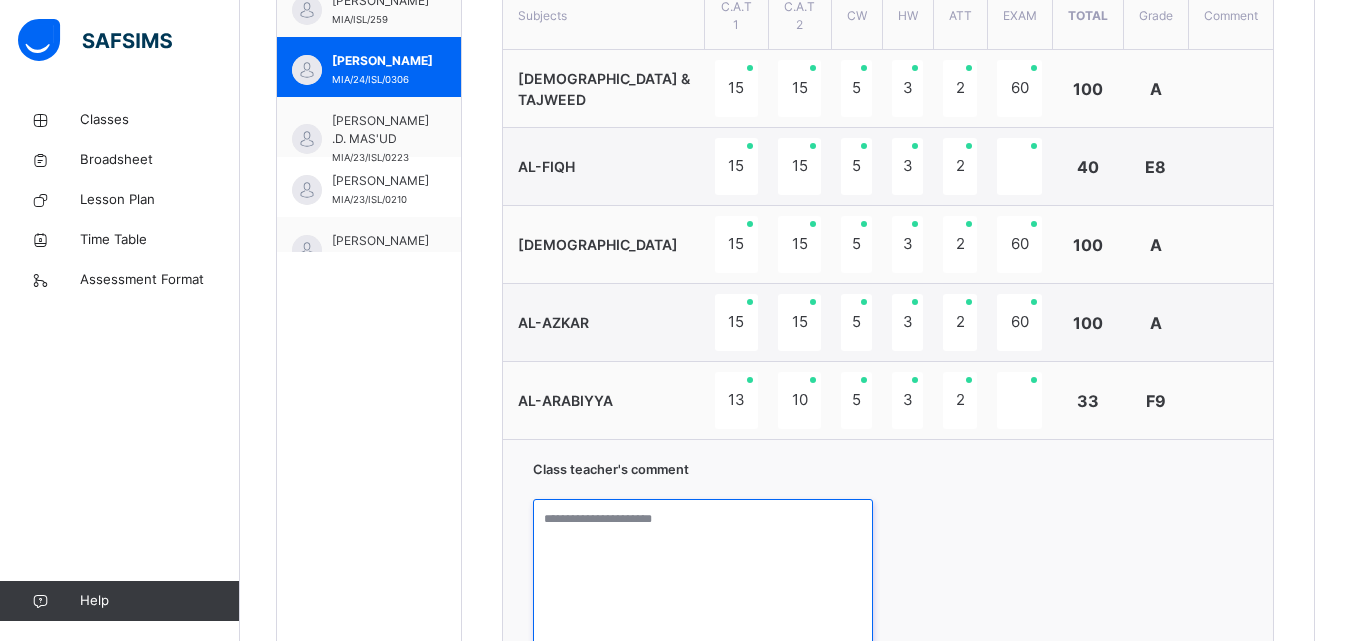 click at bounding box center [703, 574] 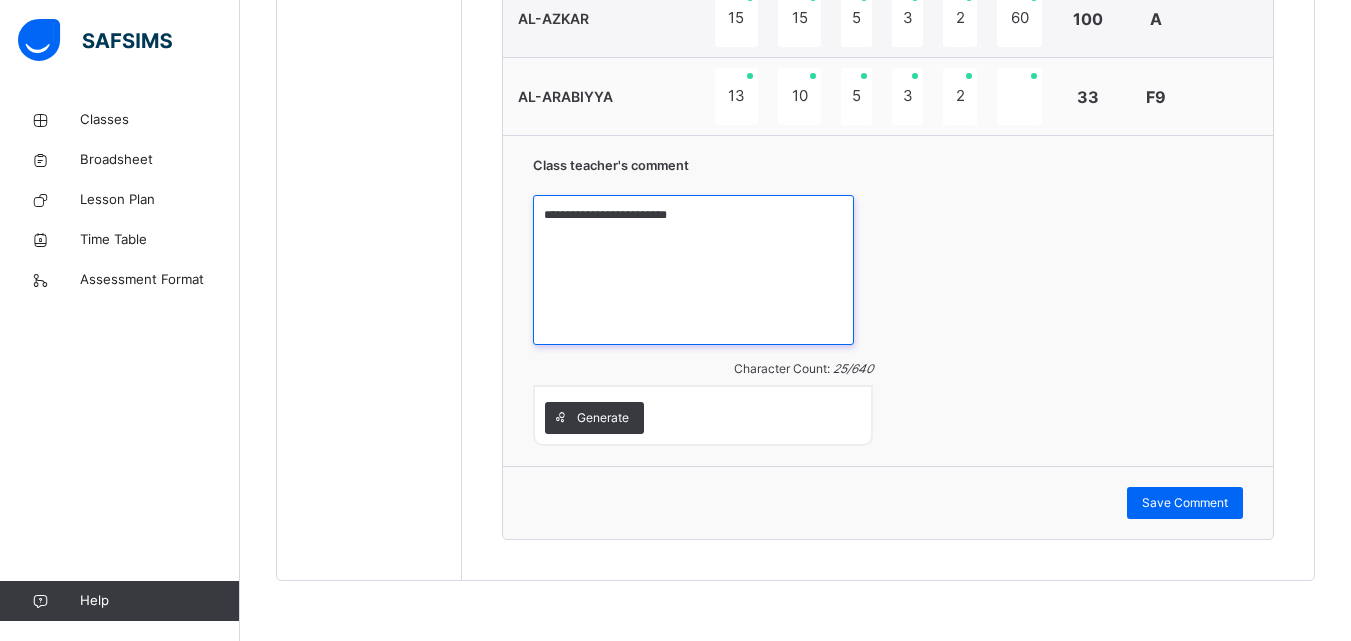 scroll, scrollTop: 1049, scrollLeft: 0, axis: vertical 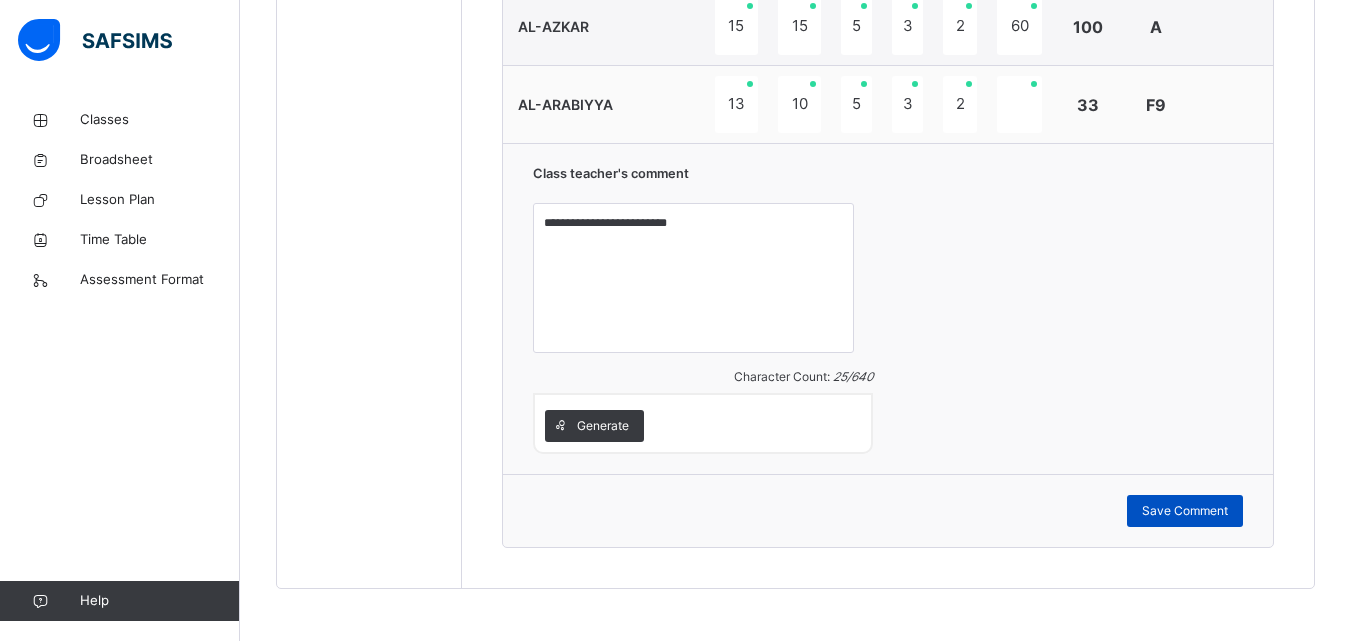 click on "Save Comment" at bounding box center (1185, 511) 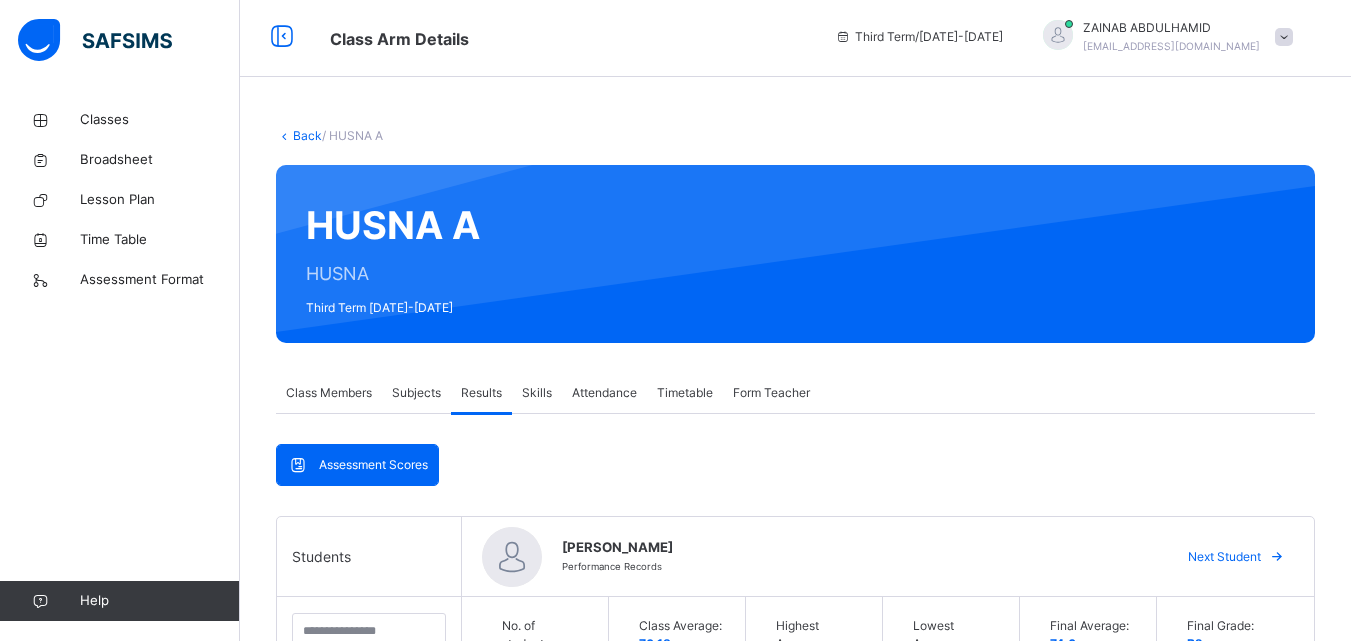 scroll, scrollTop: 0, scrollLeft: 0, axis: both 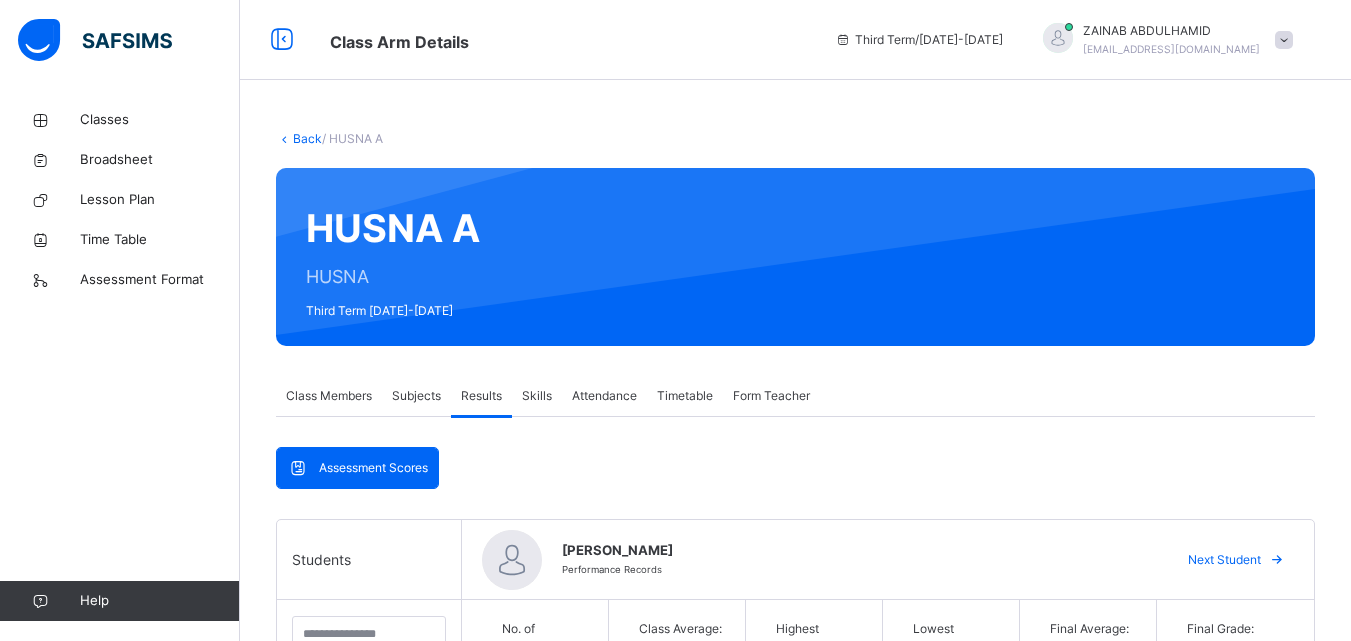 click at bounding box center (1284, 40) 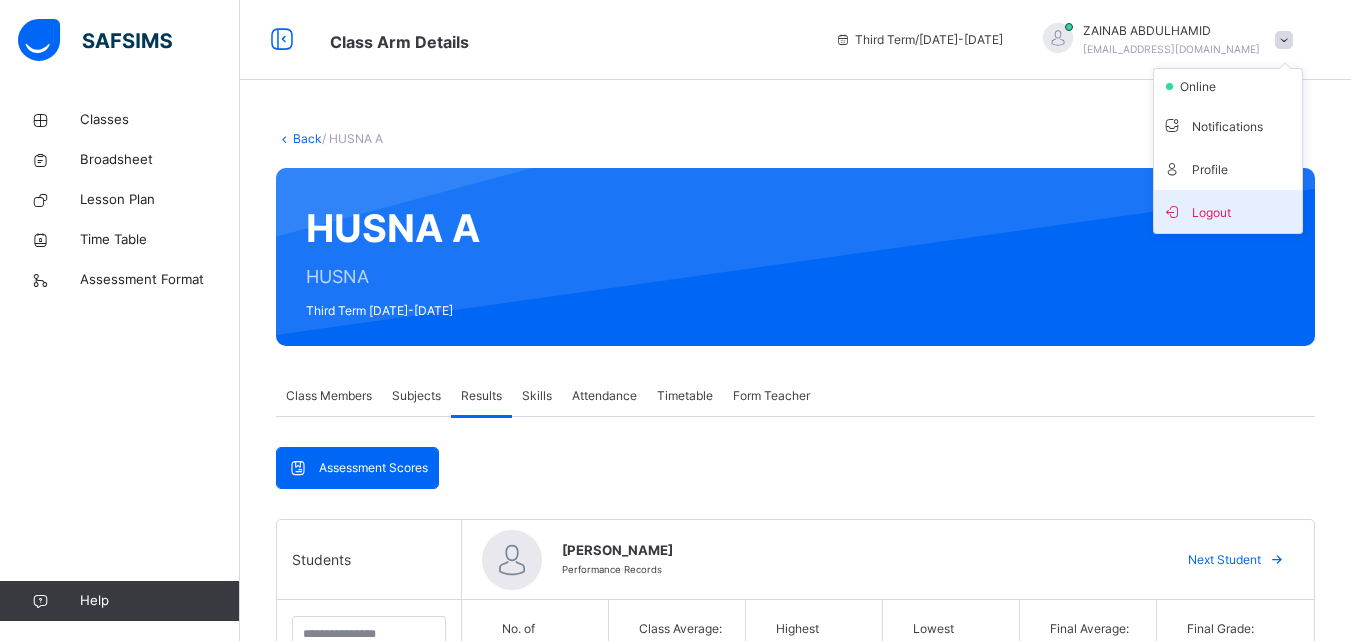 click on "Logout" at bounding box center [1228, 211] 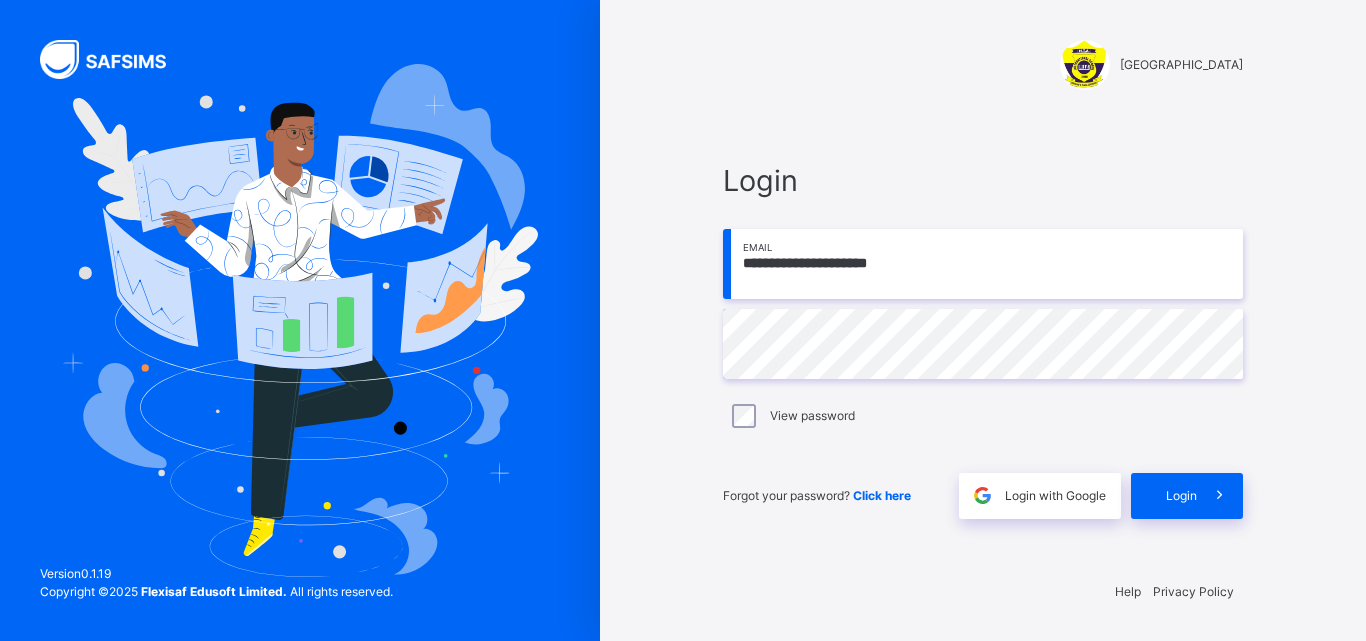 click on "**********" at bounding box center (983, 264) 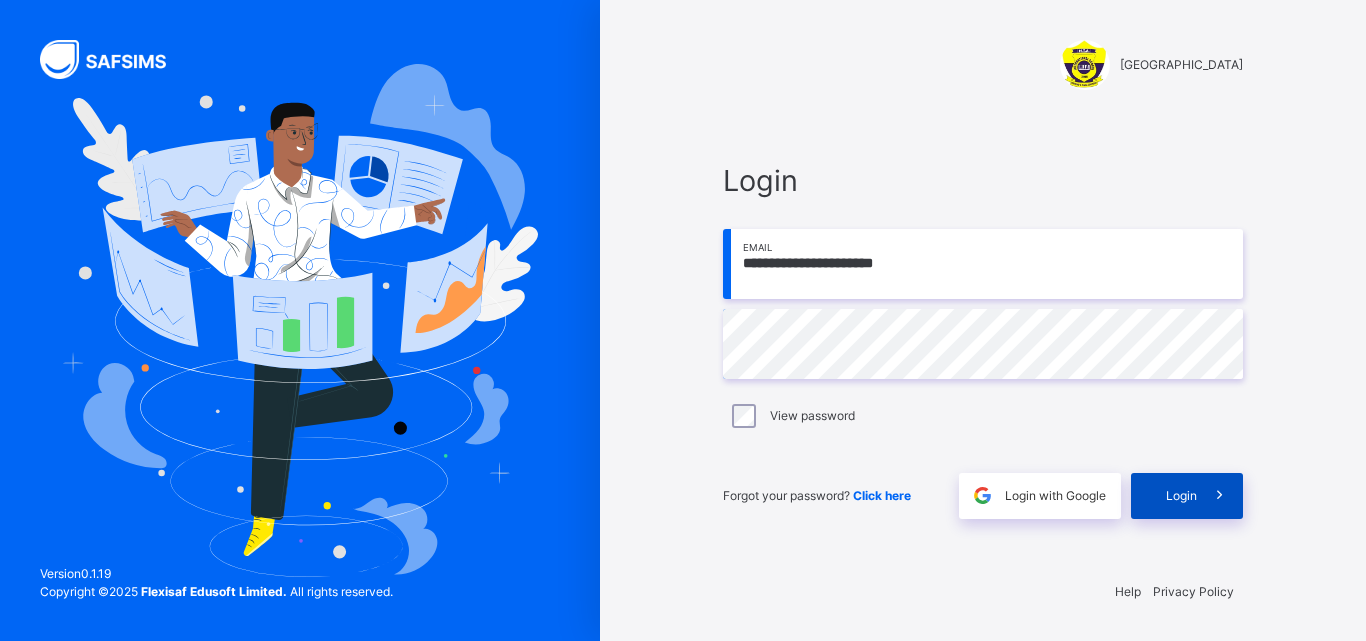 click on "Login" at bounding box center (1187, 496) 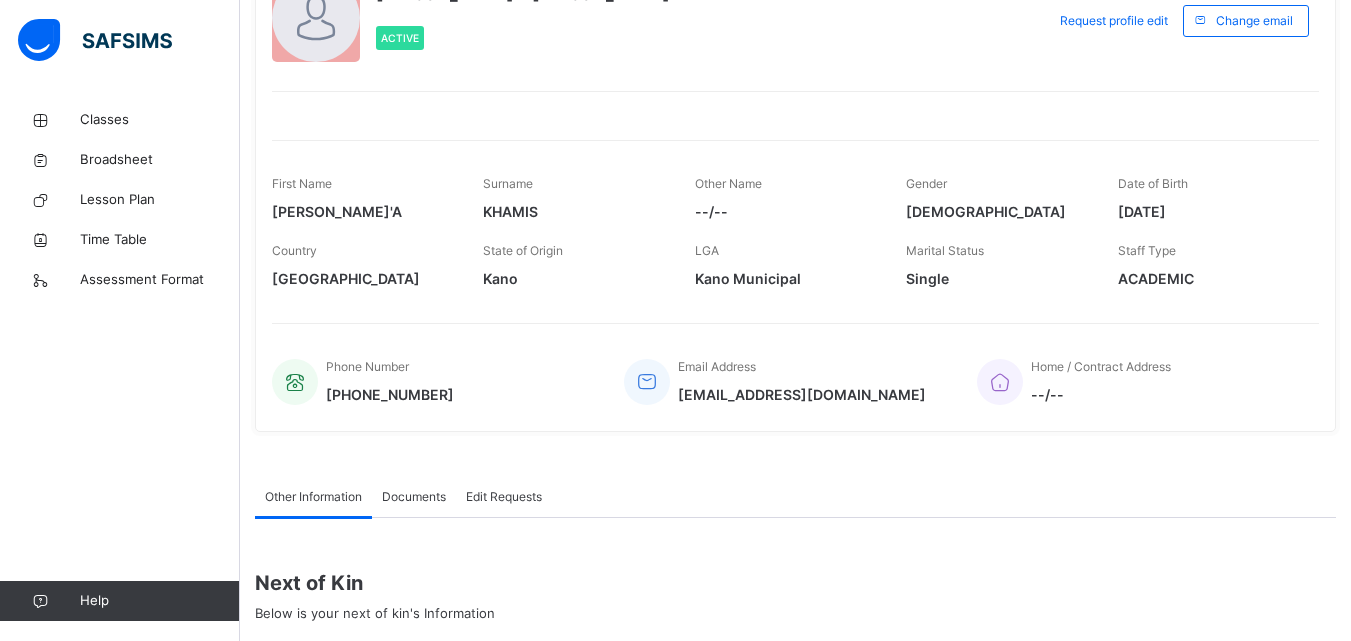 scroll, scrollTop: 0, scrollLeft: 0, axis: both 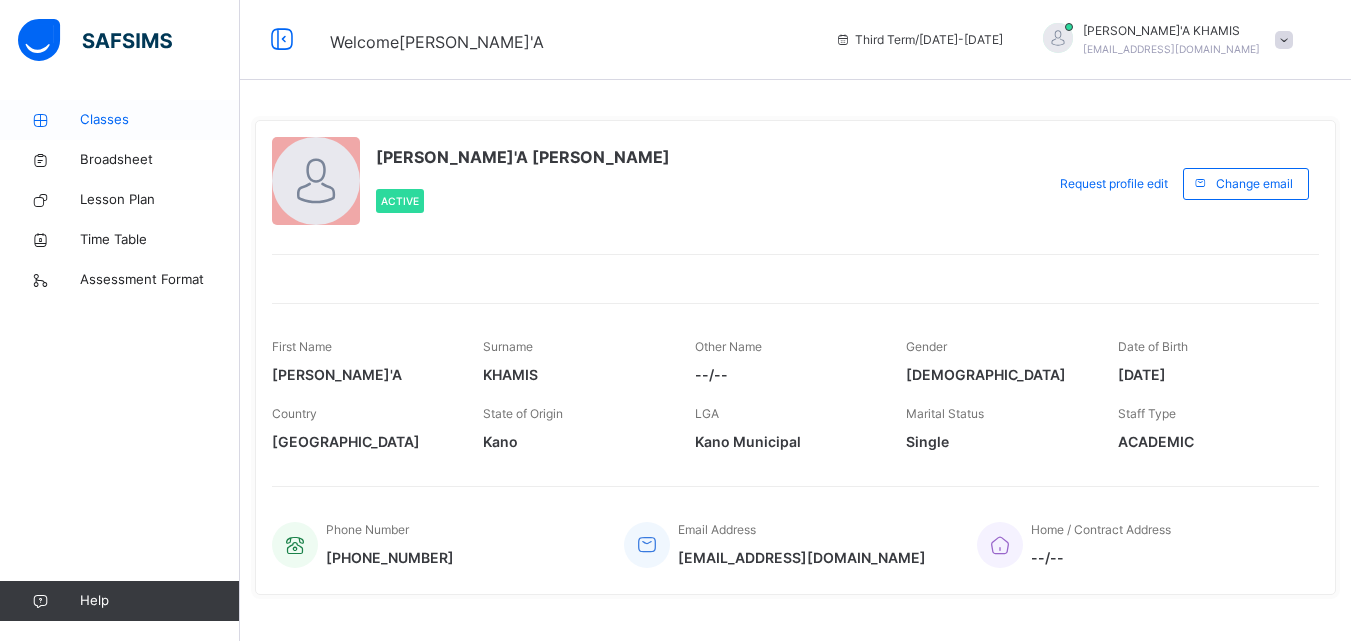 click on "Classes" at bounding box center [160, 120] 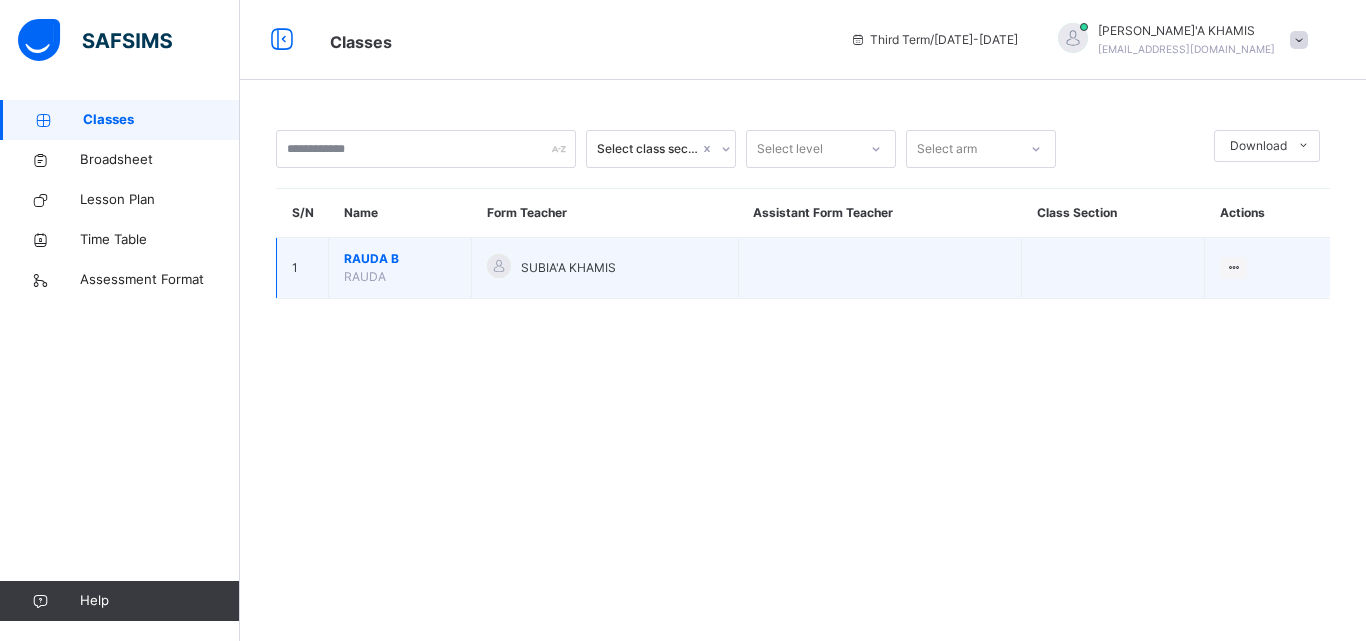 click on "1" at bounding box center [303, 268] 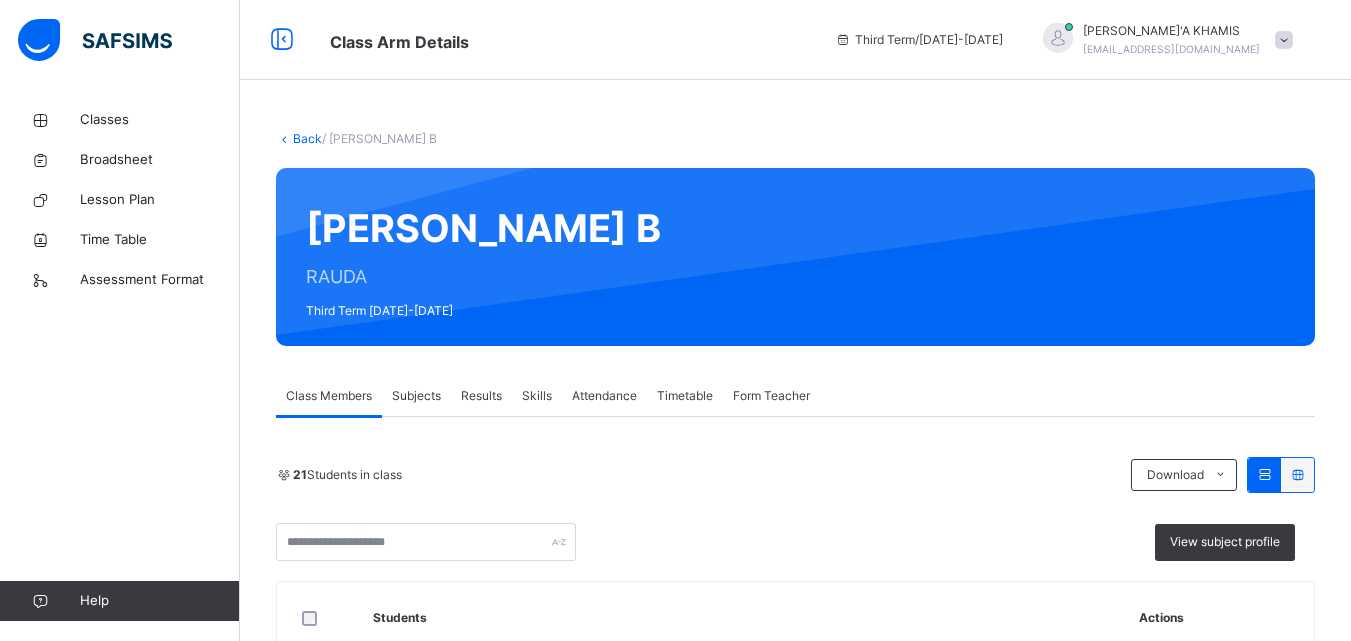 click on "Subjects" at bounding box center (416, 396) 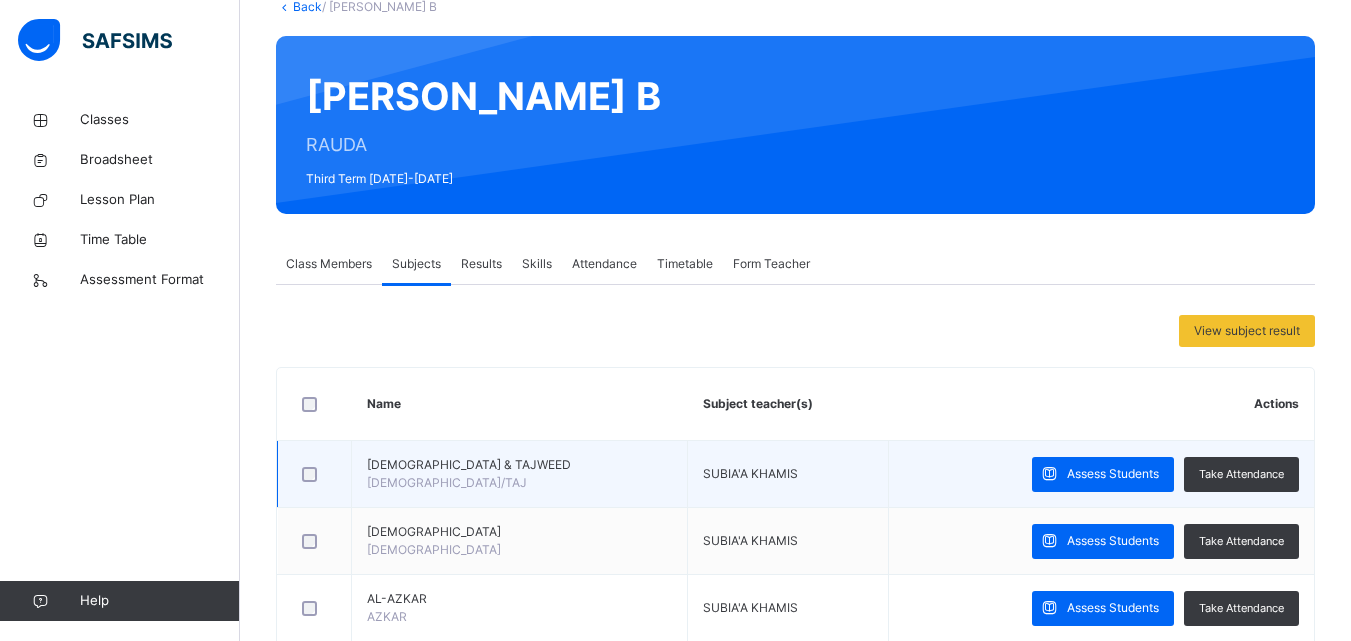scroll, scrollTop: 148, scrollLeft: 0, axis: vertical 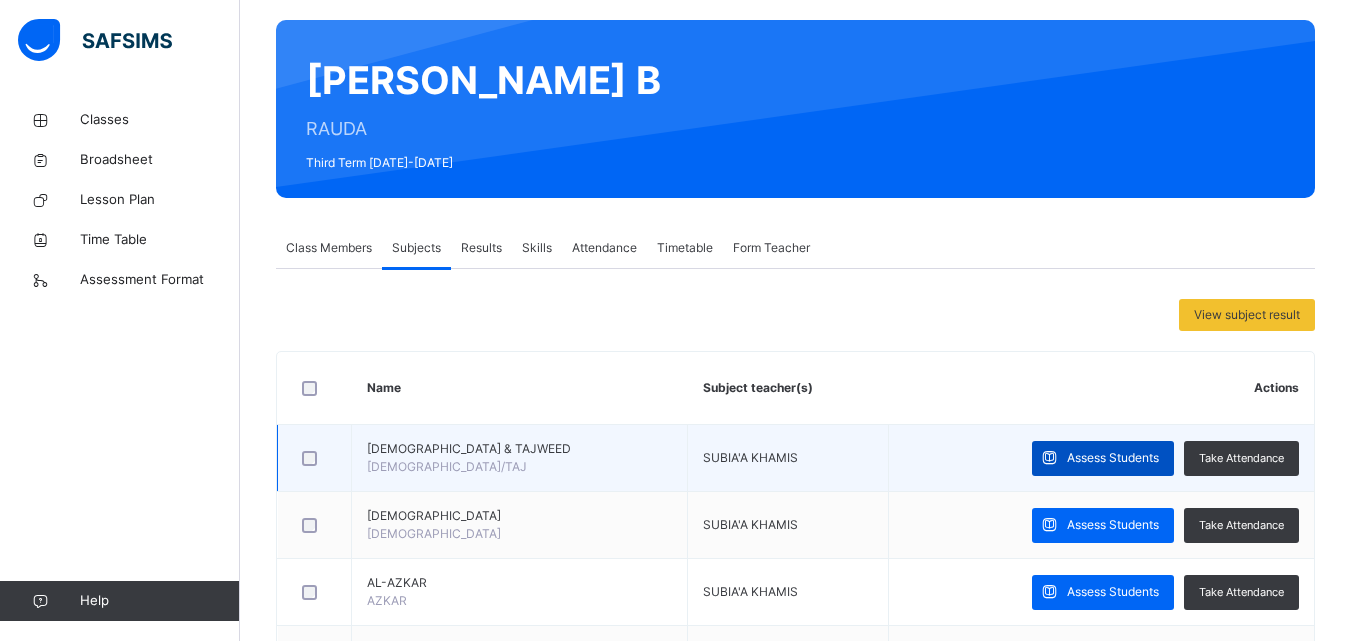 click on "Assess Students" at bounding box center [1113, 458] 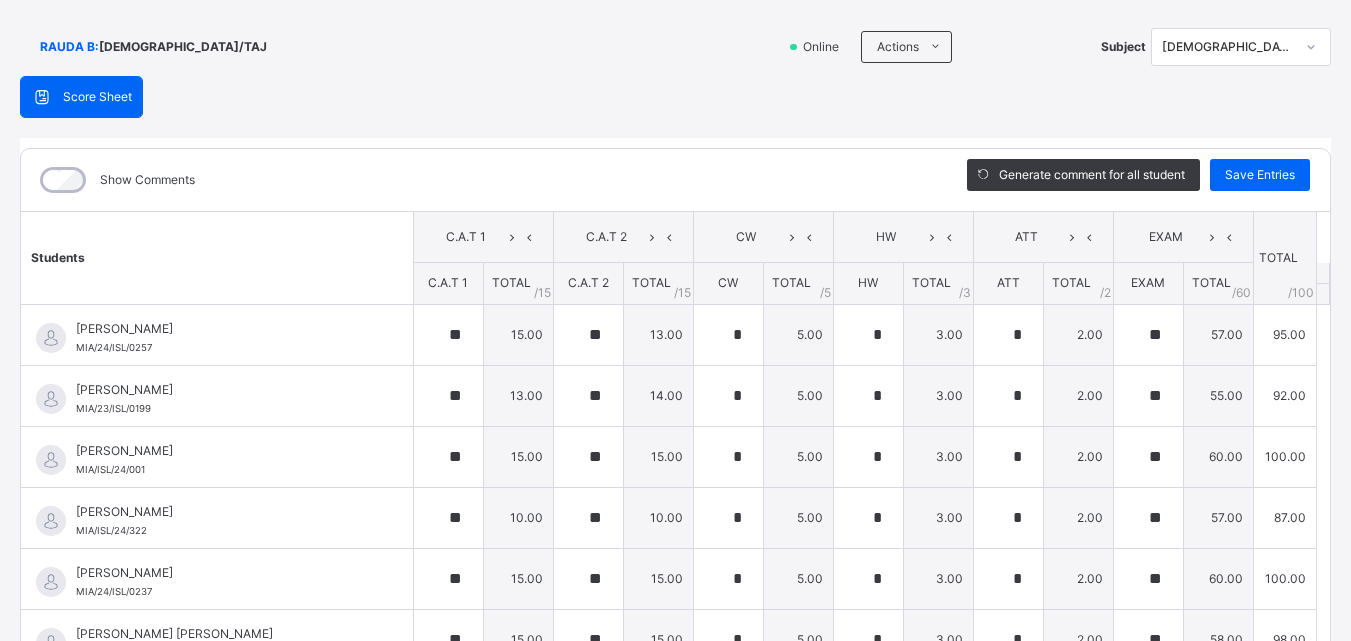 scroll, scrollTop: 179, scrollLeft: 0, axis: vertical 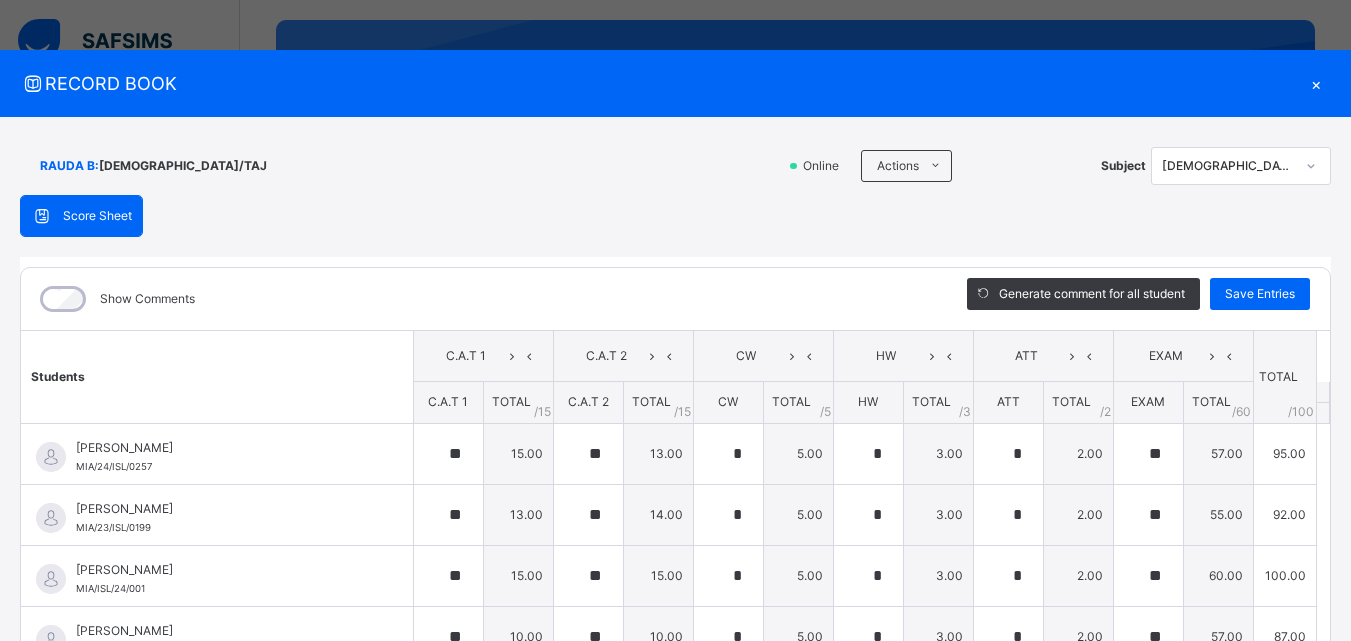 click 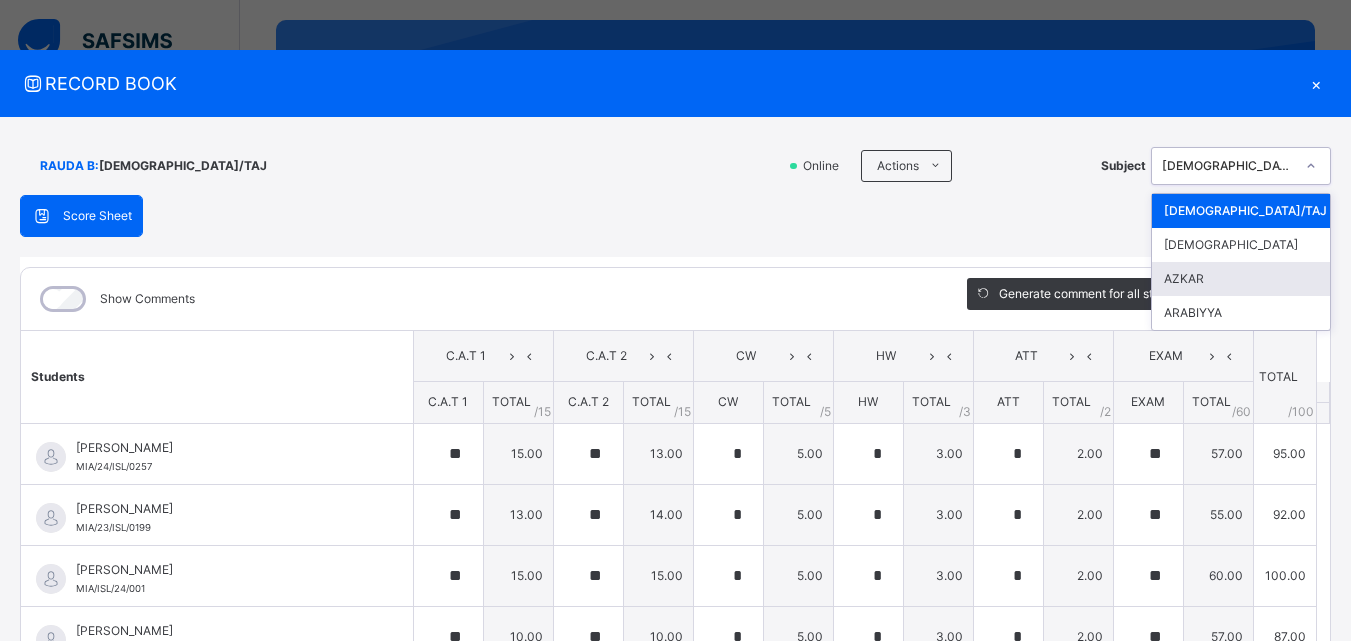 click on "AZKAR" at bounding box center (1241, 279) 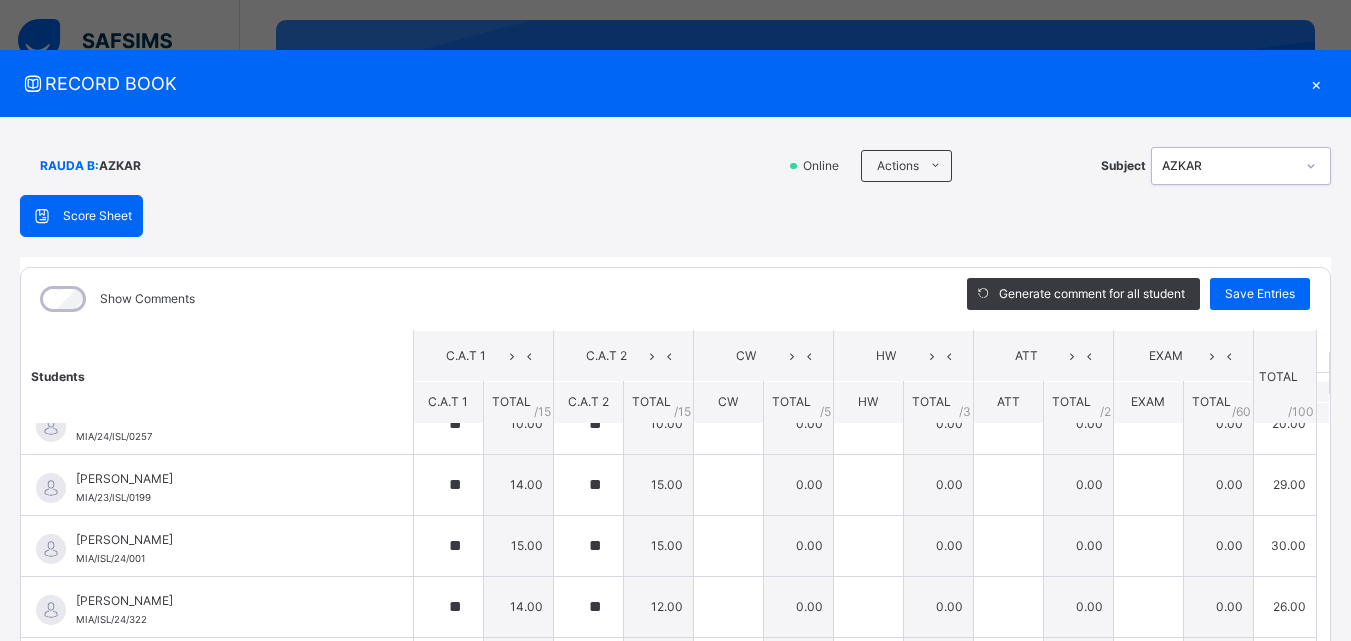 scroll, scrollTop: 0, scrollLeft: 0, axis: both 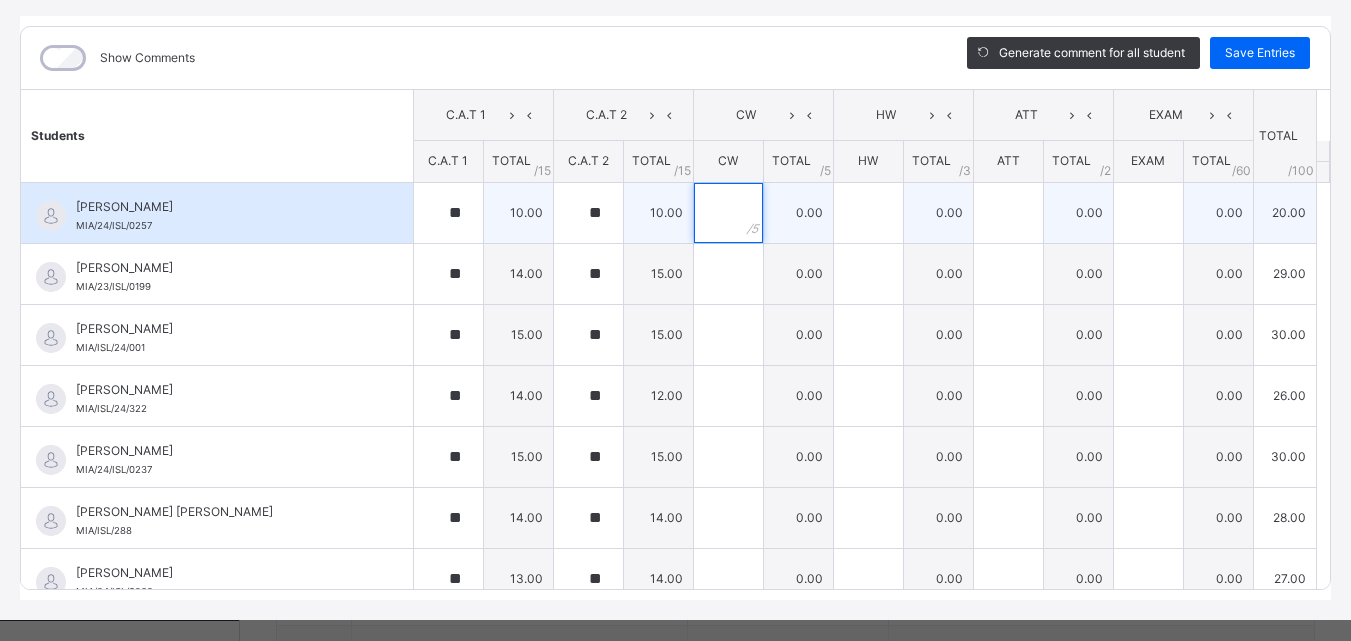 click at bounding box center (728, 213) 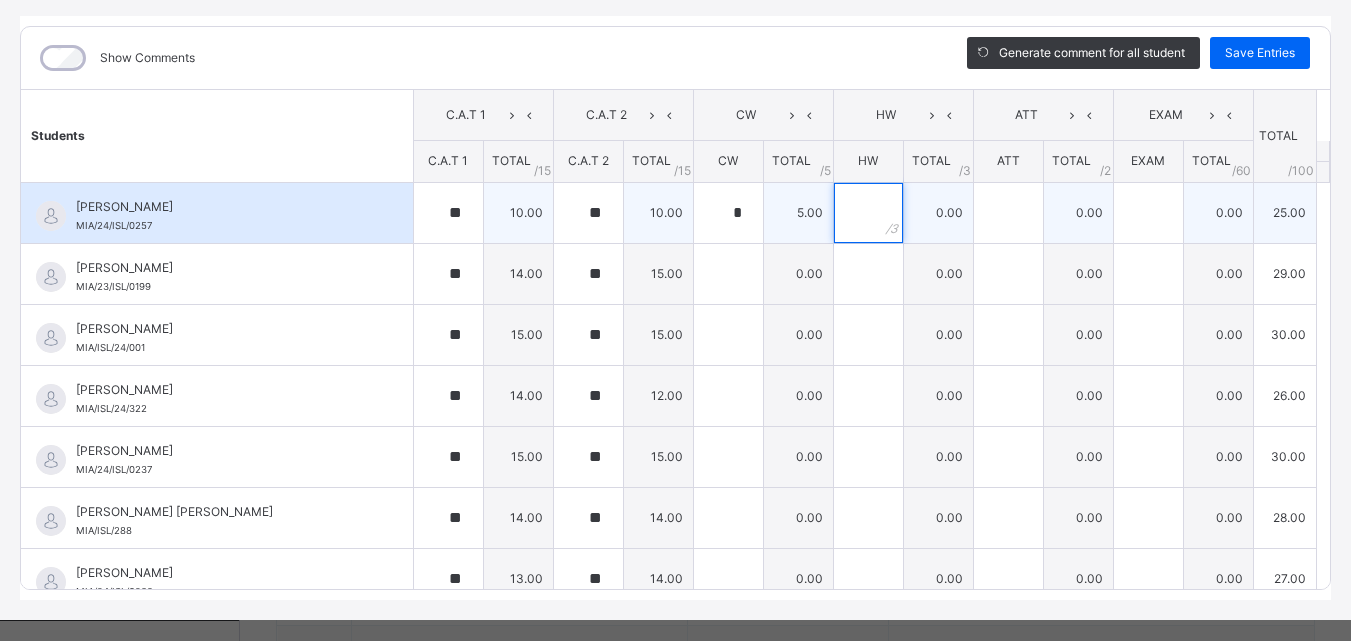 click at bounding box center [868, 213] 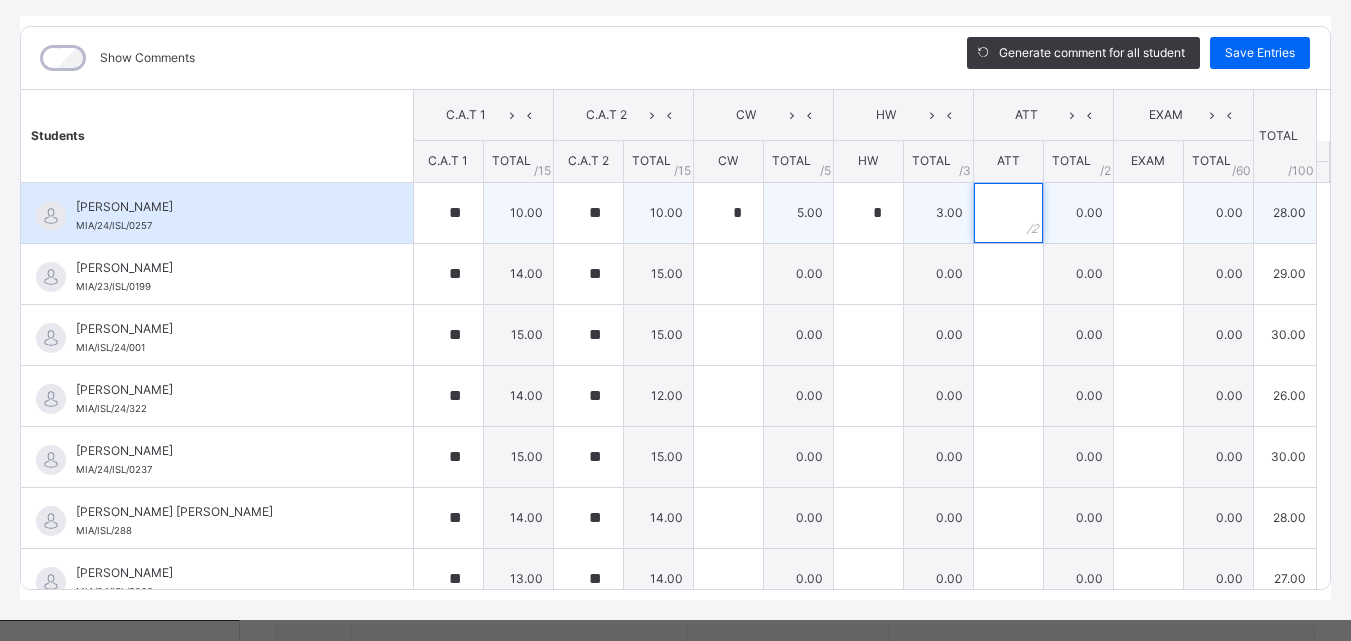 click at bounding box center (1008, 213) 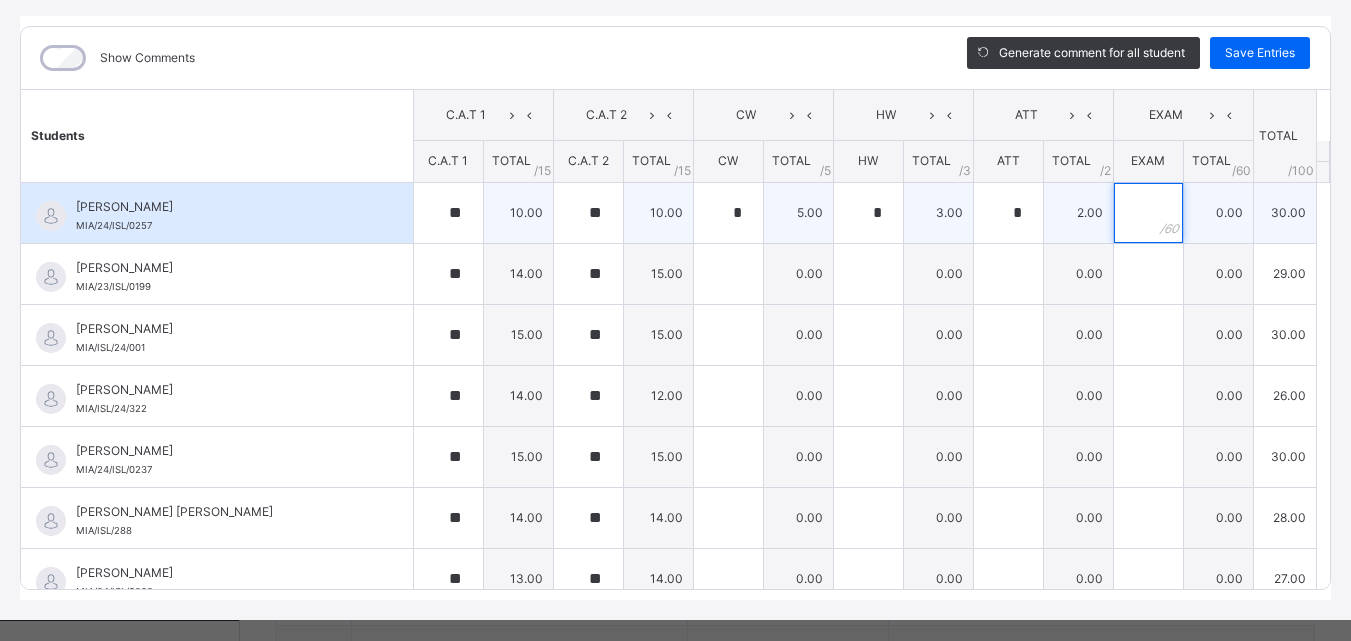 click at bounding box center [1148, 213] 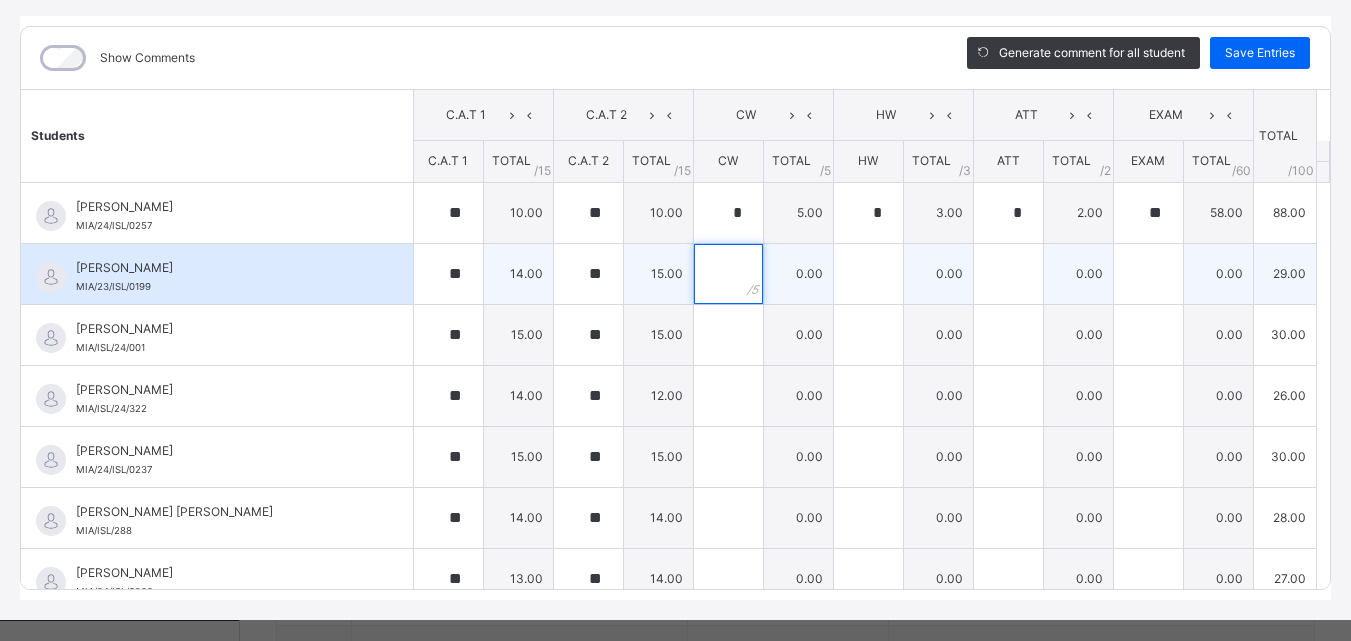 click at bounding box center (728, 274) 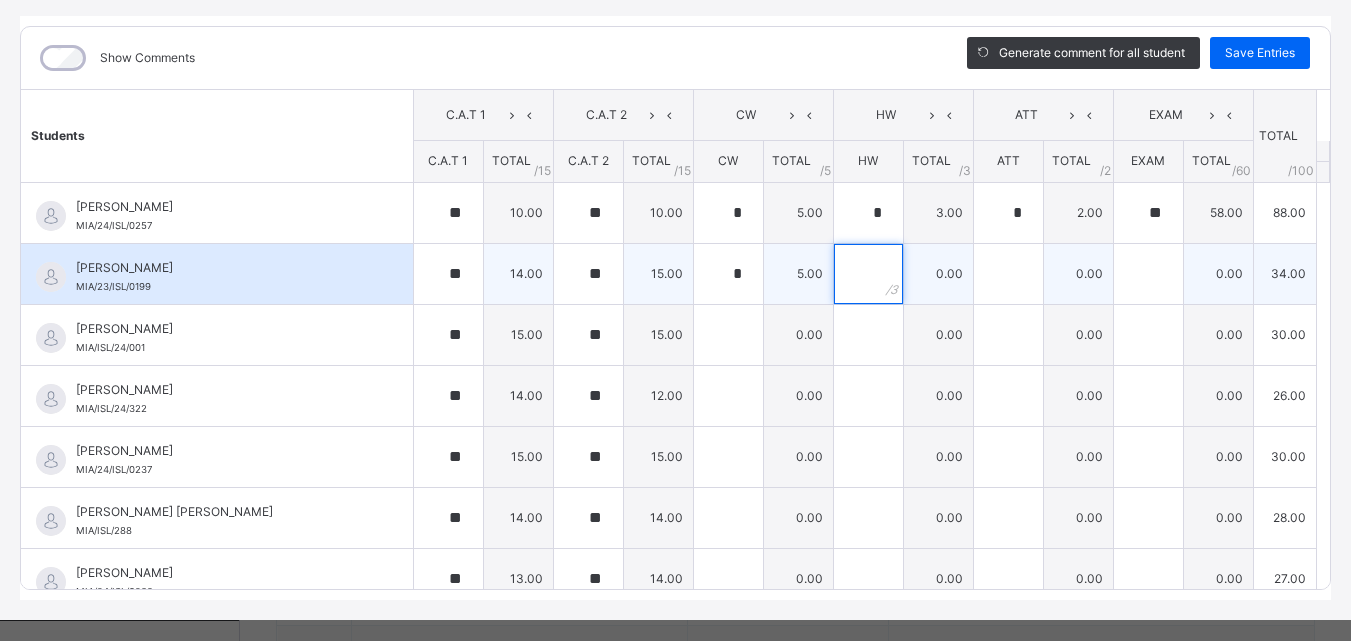 click at bounding box center (868, 274) 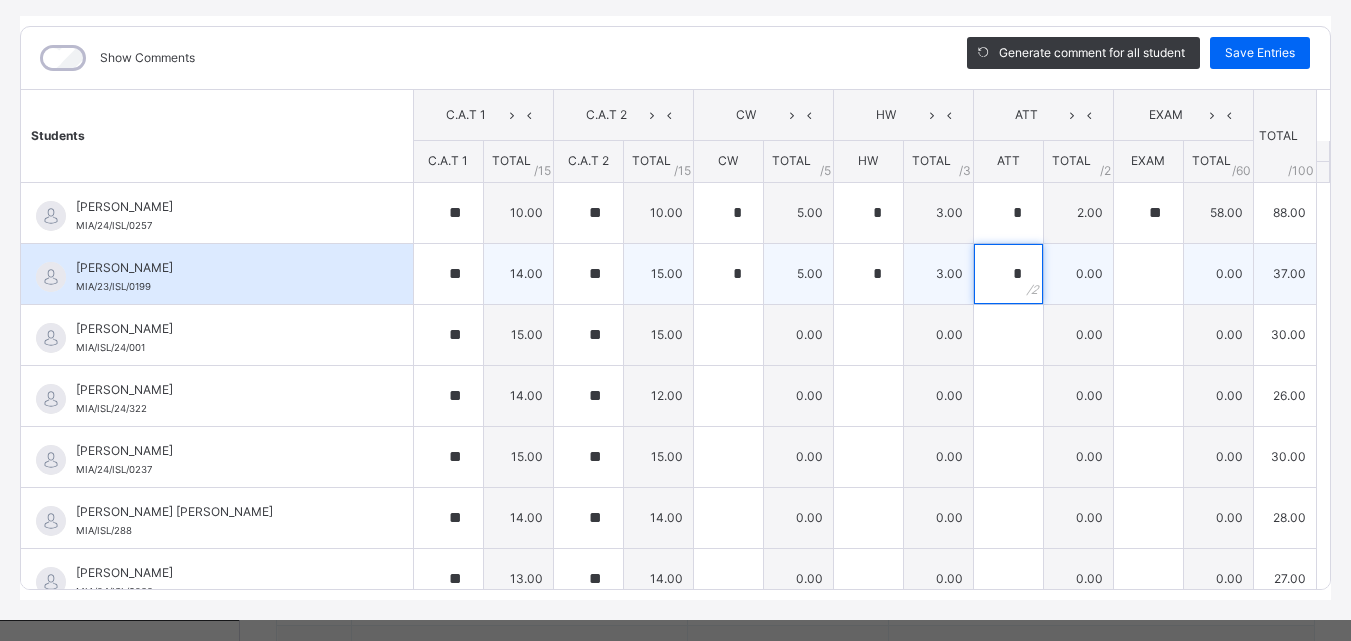 click on "*" at bounding box center (1008, 274) 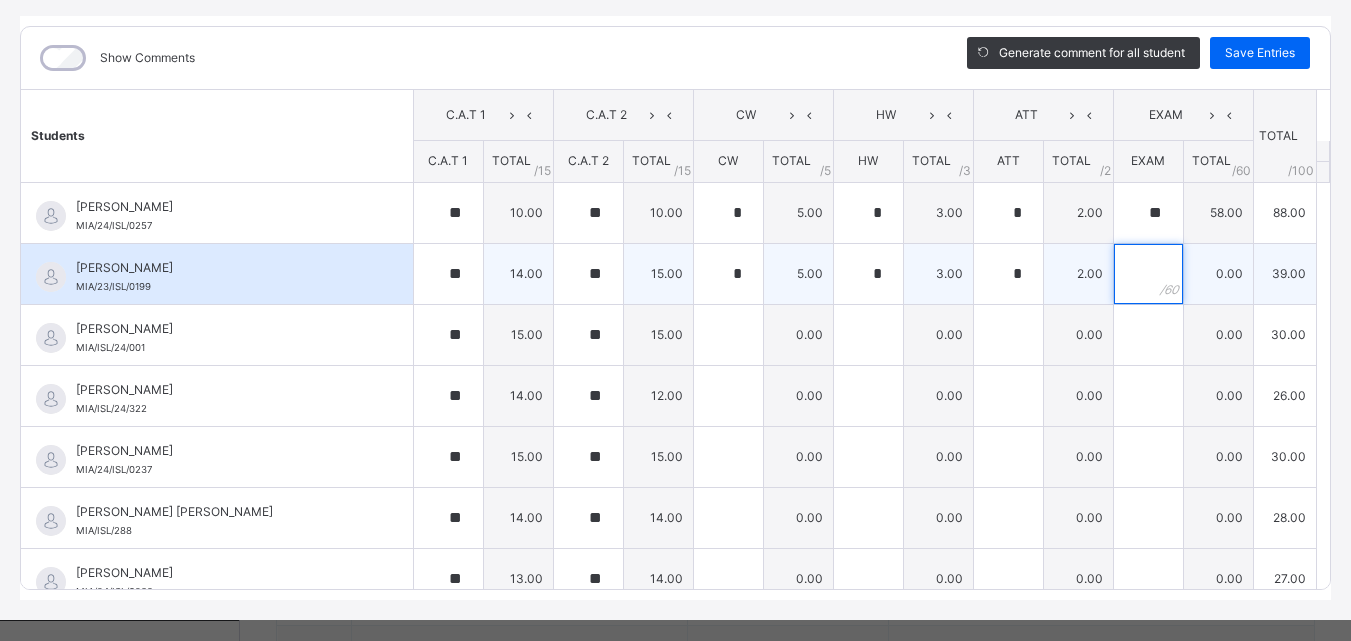 click at bounding box center (1148, 274) 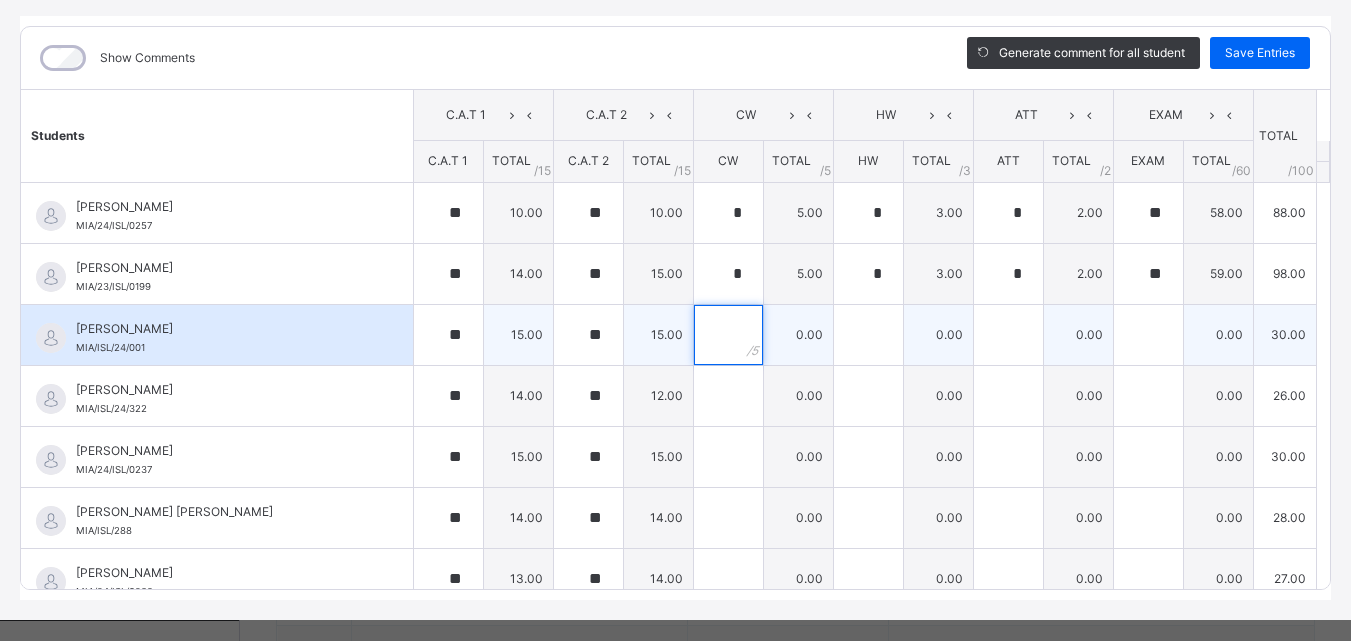 click at bounding box center [728, 335] 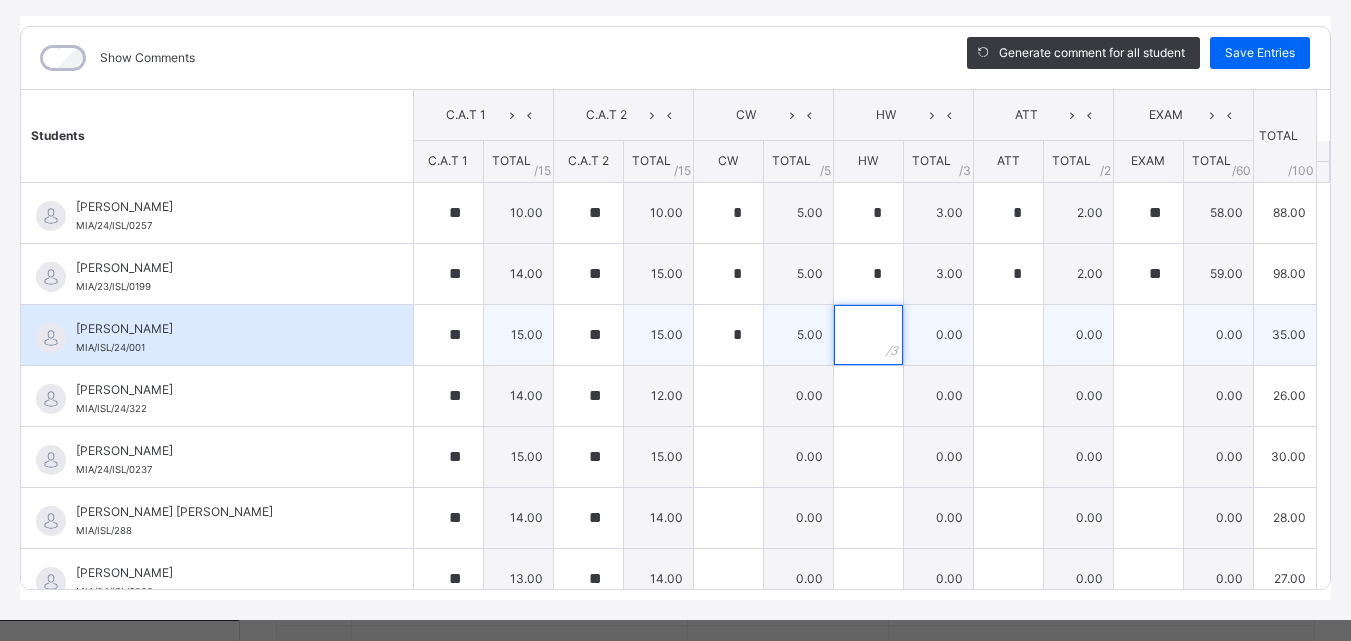 click at bounding box center (868, 335) 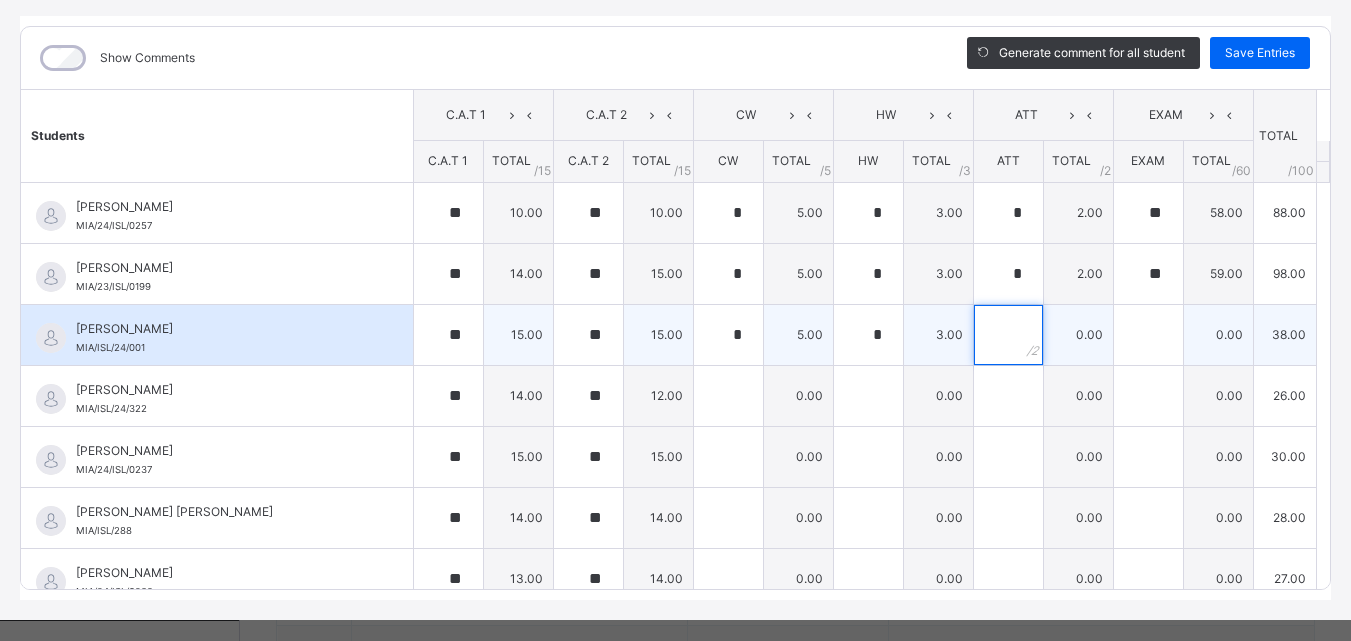 click at bounding box center [1008, 335] 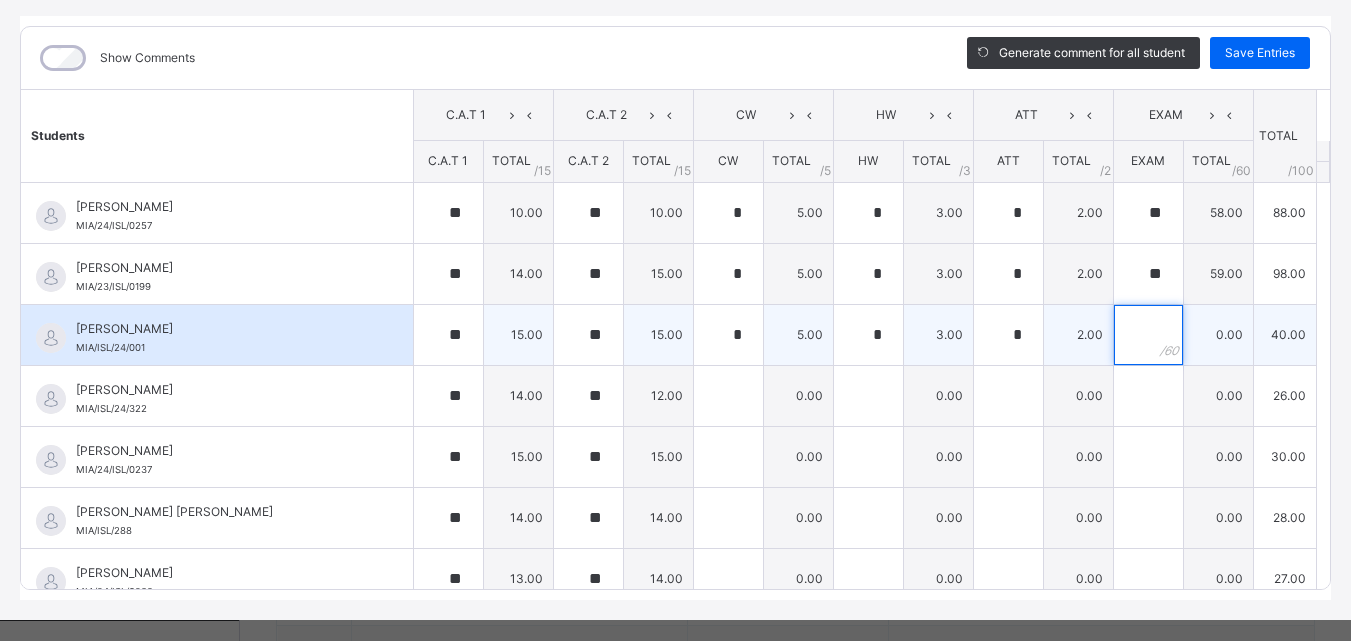 click at bounding box center (1148, 335) 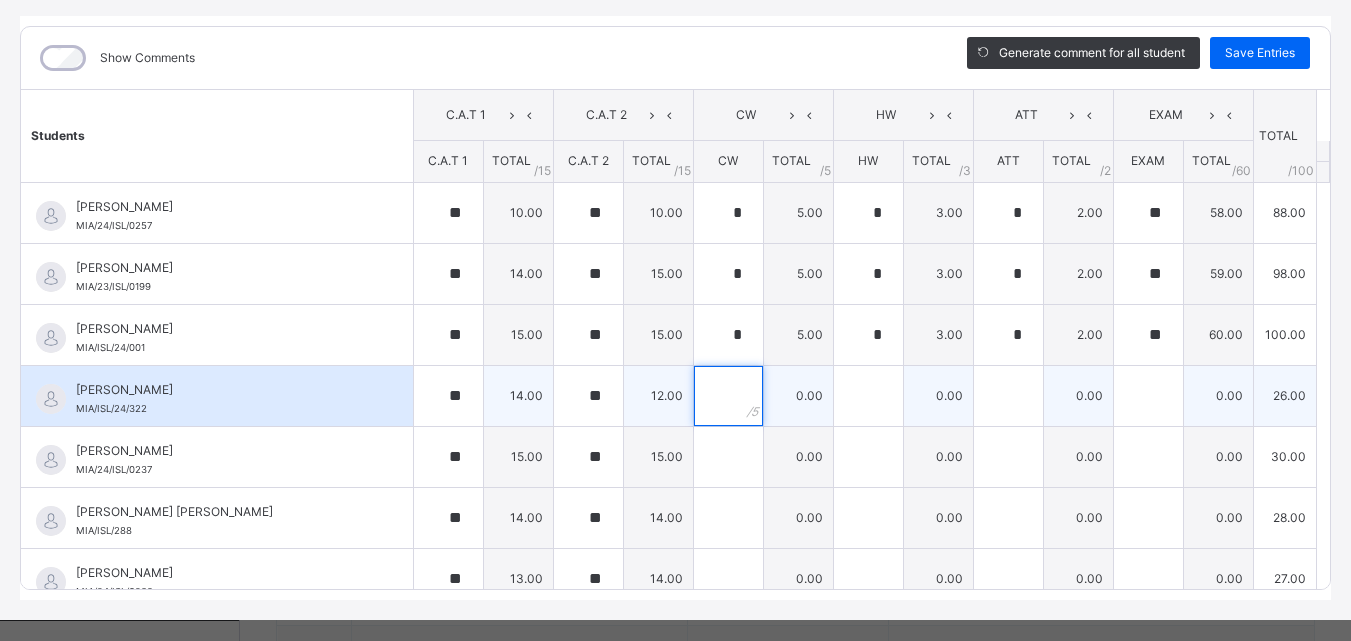 click at bounding box center [728, 396] 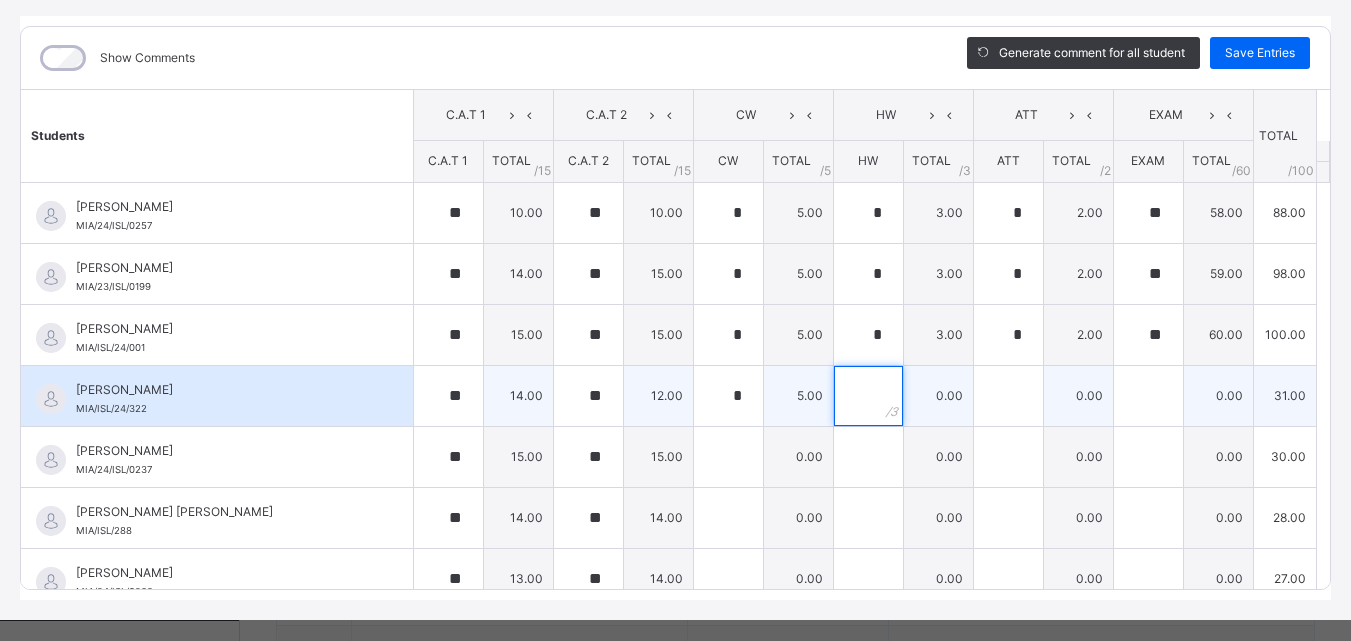click at bounding box center [868, 396] 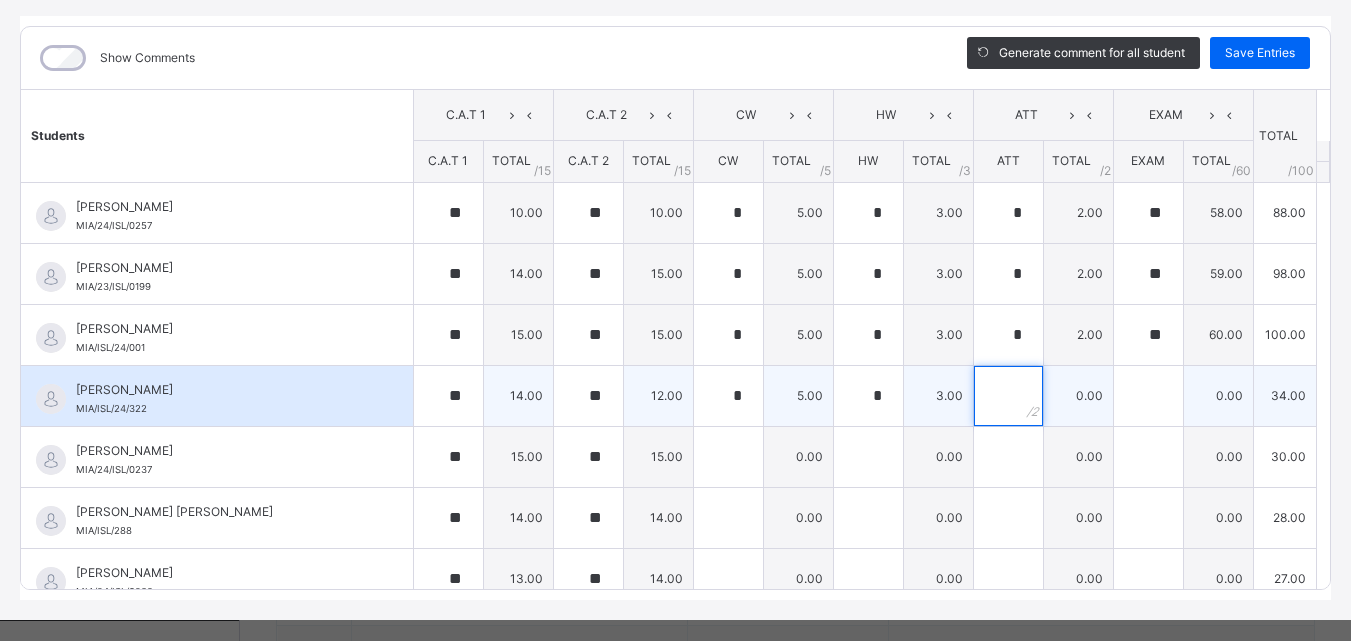 click at bounding box center [1008, 396] 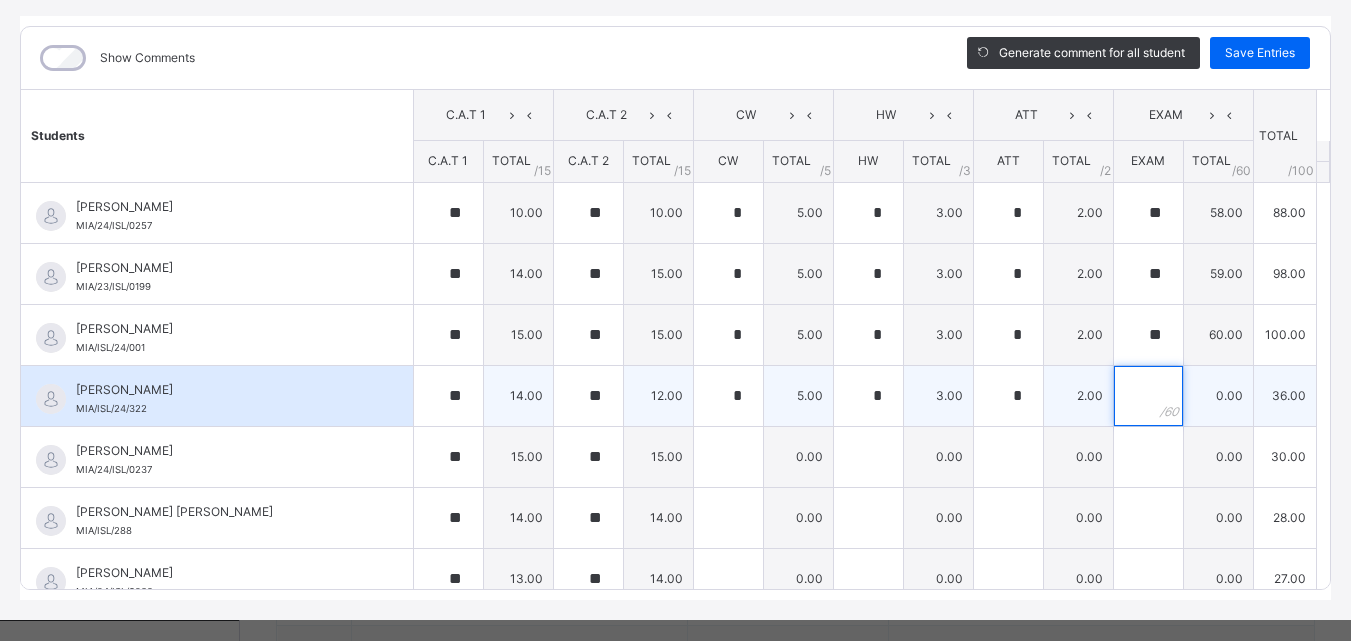 click at bounding box center (1148, 396) 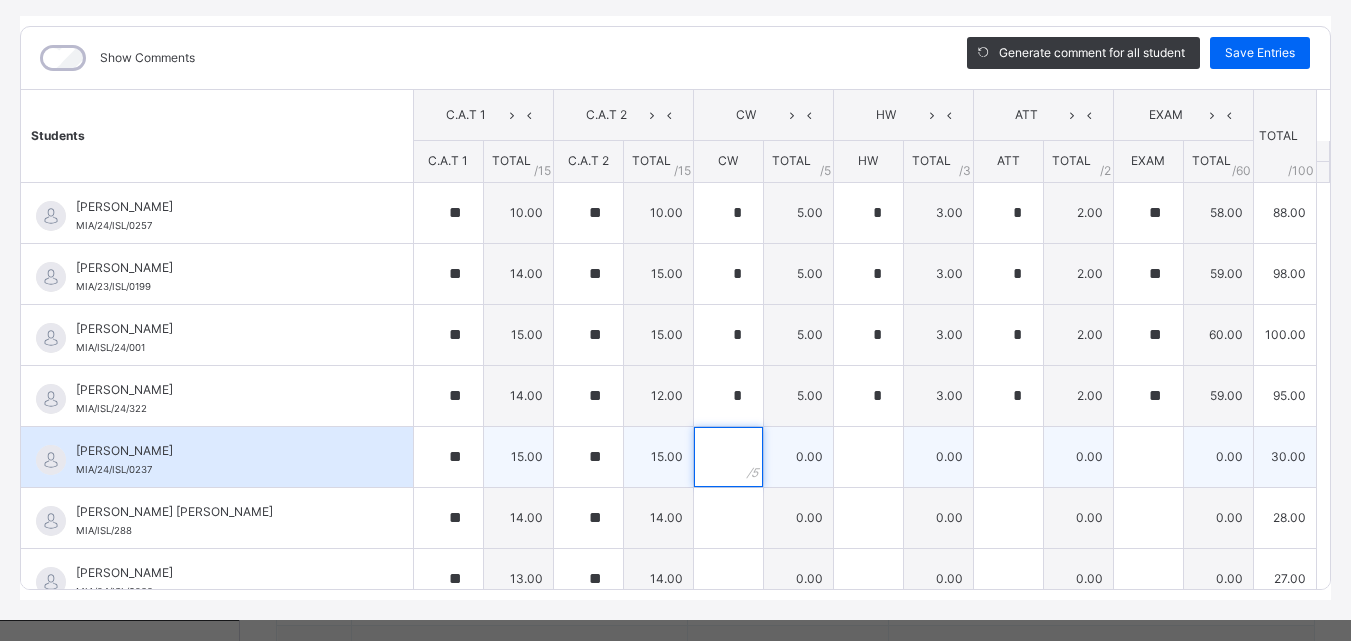 click at bounding box center [728, 457] 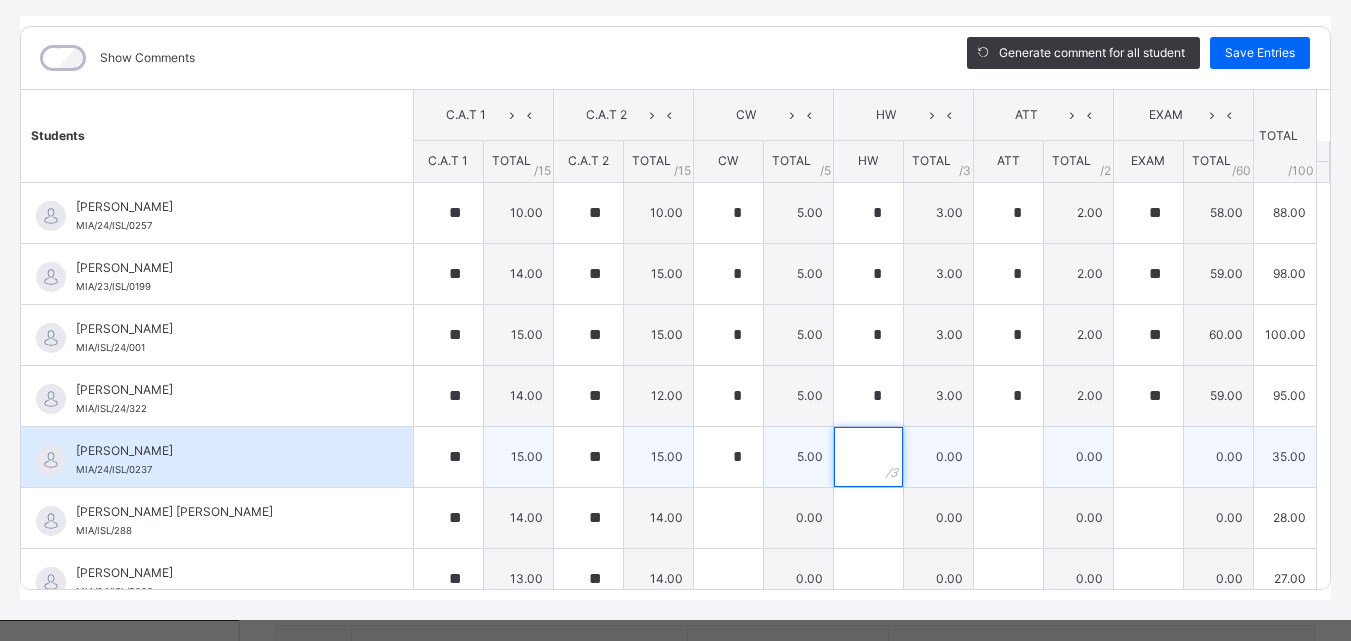 click at bounding box center [868, 457] 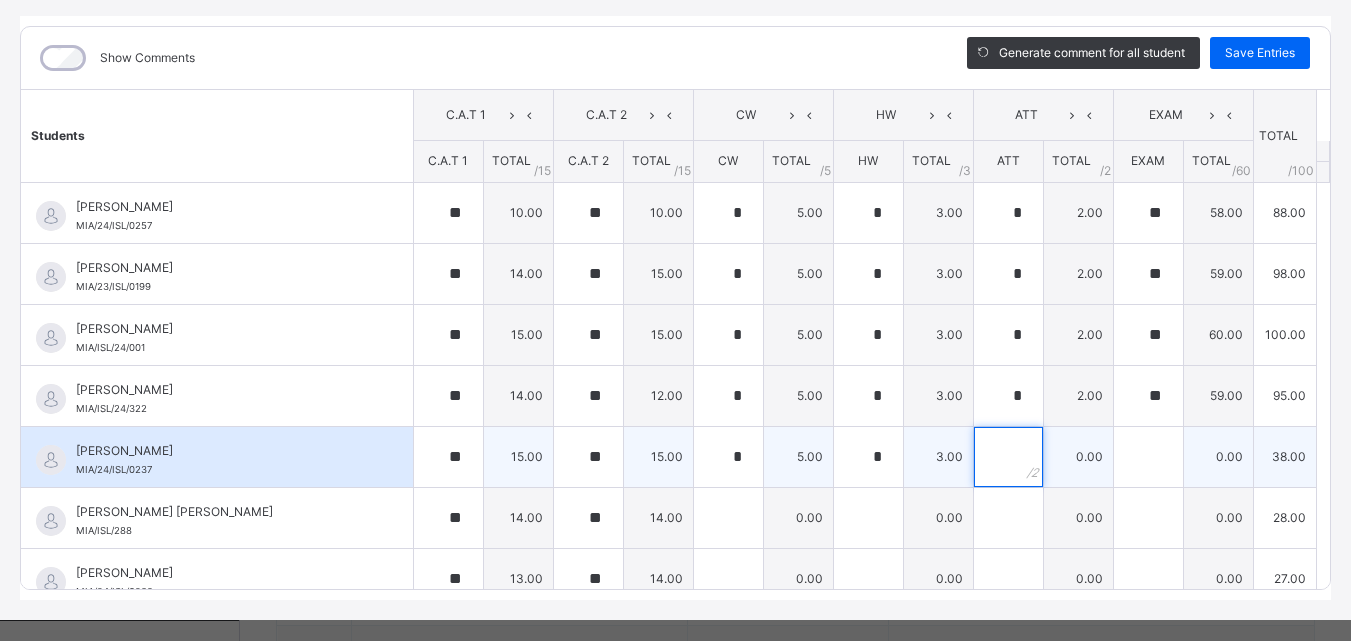 click at bounding box center (1008, 457) 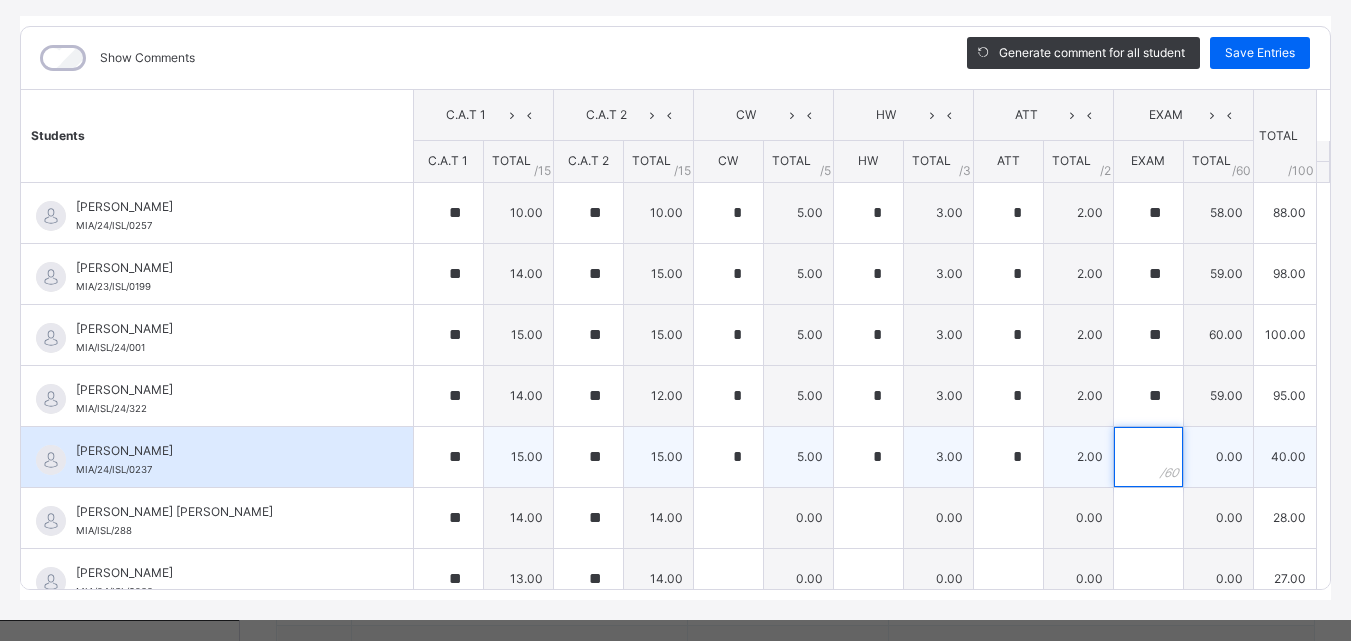 click at bounding box center (1148, 457) 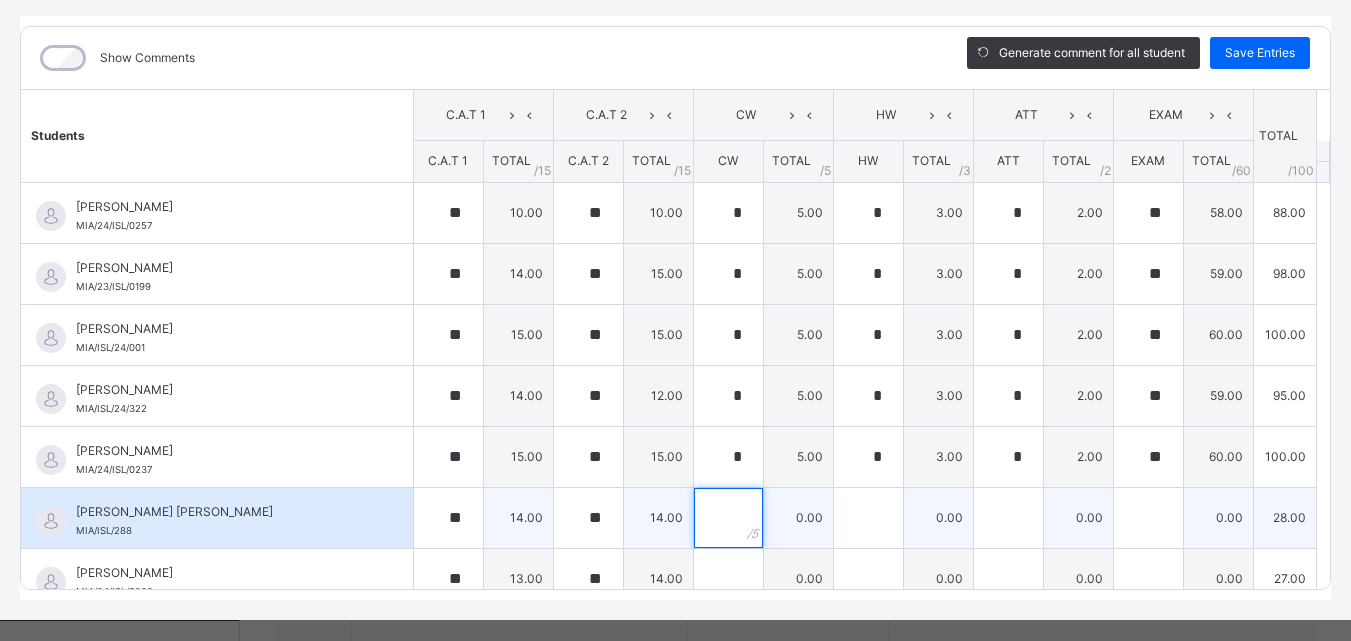 click at bounding box center [728, 518] 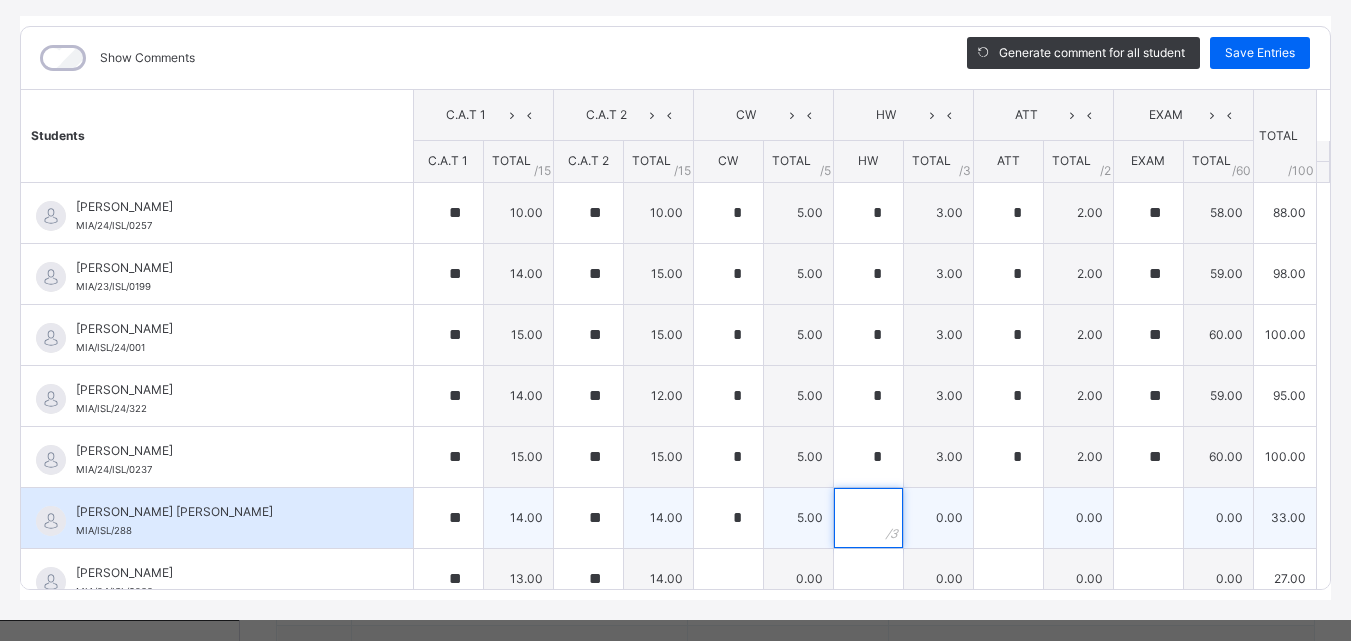 click at bounding box center [868, 518] 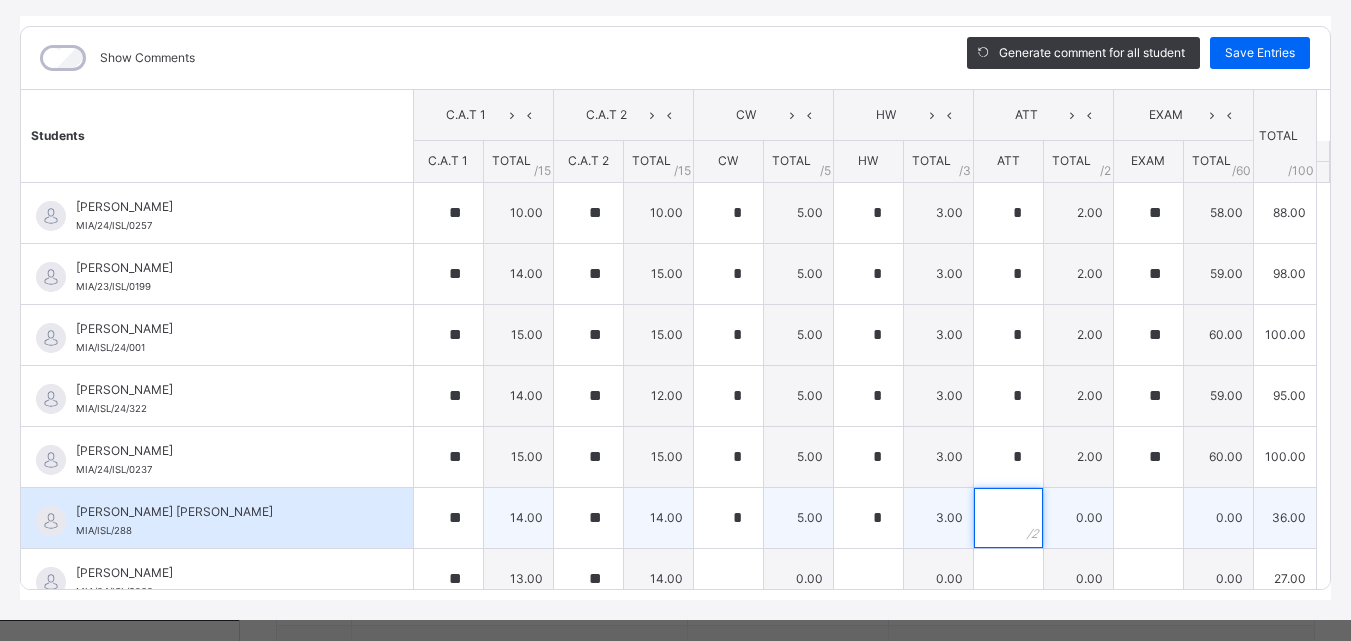 click at bounding box center [1008, 518] 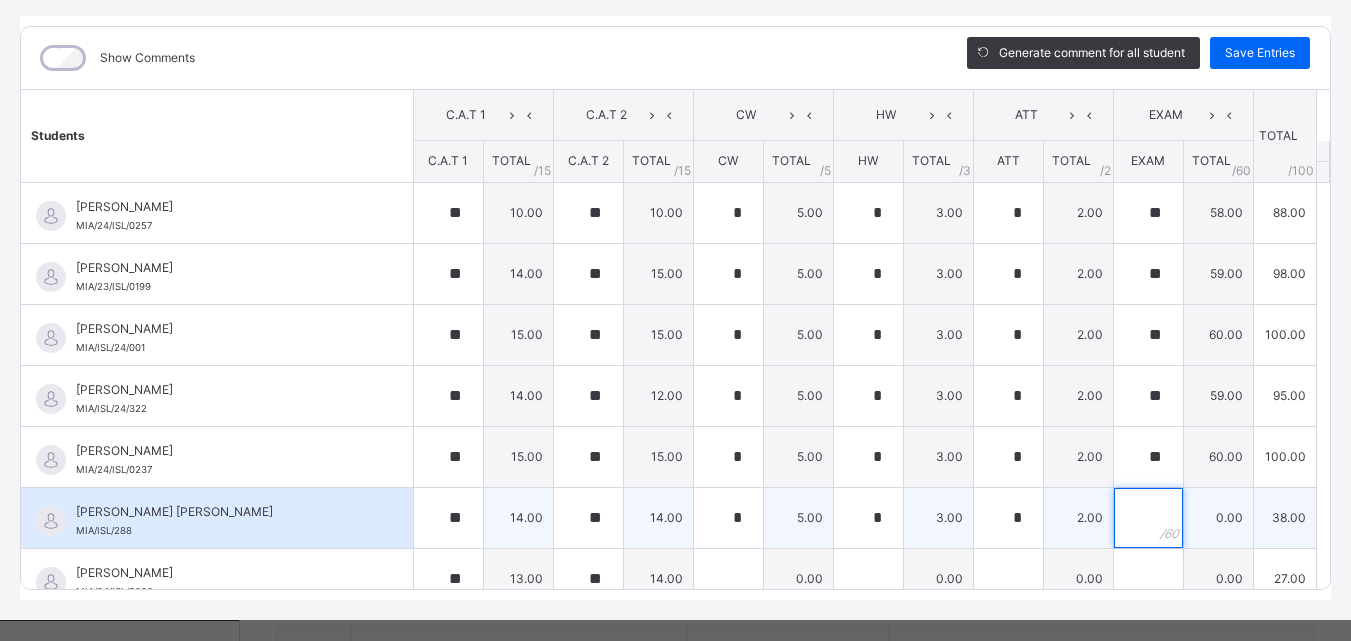 click at bounding box center (1148, 518) 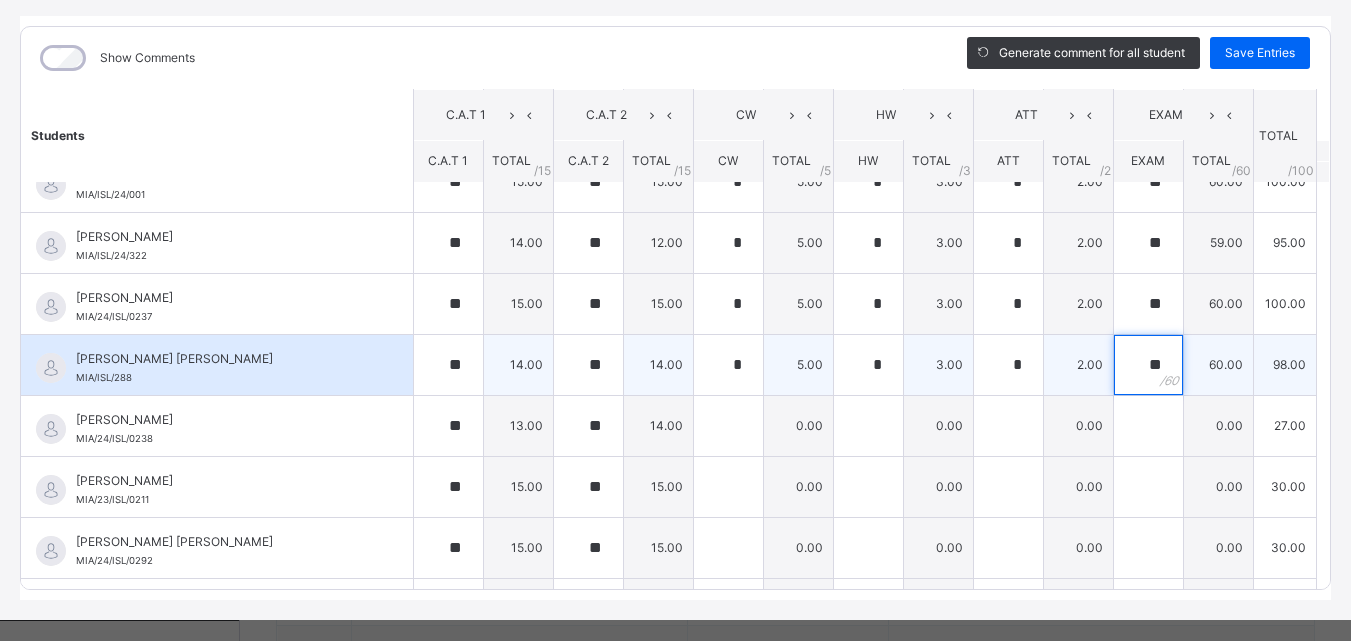 scroll, scrollTop: 171, scrollLeft: 0, axis: vertical 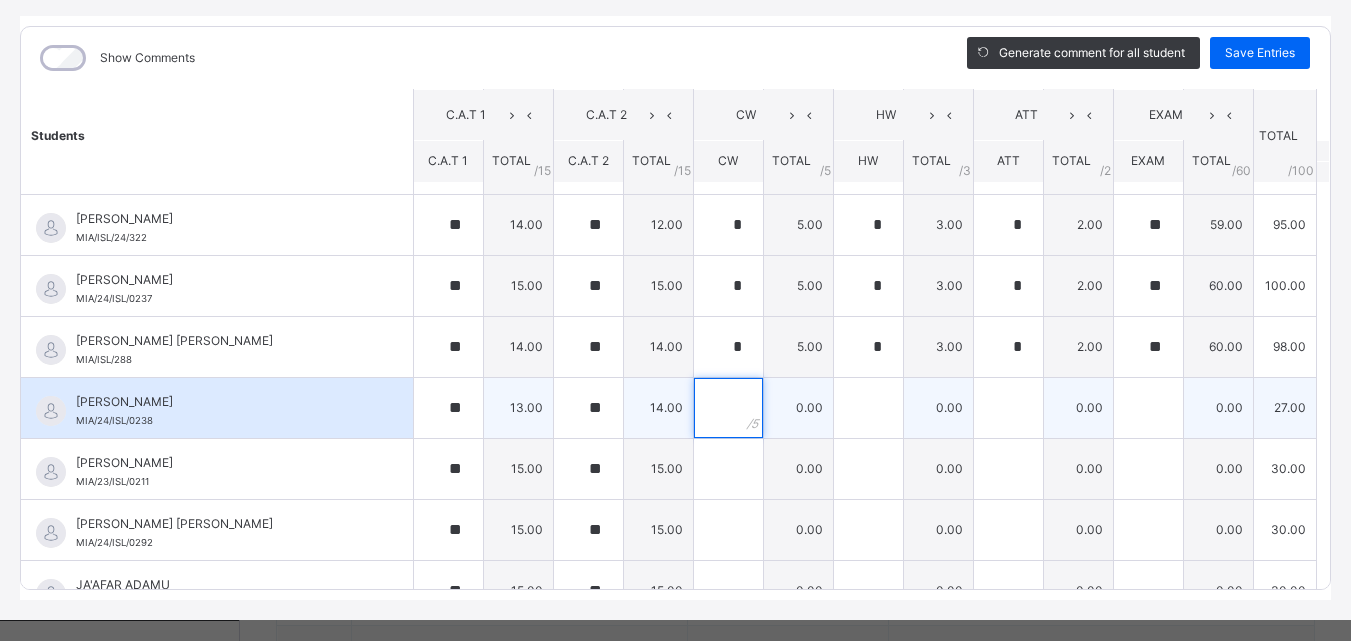 click at bounding box center (728, 408) 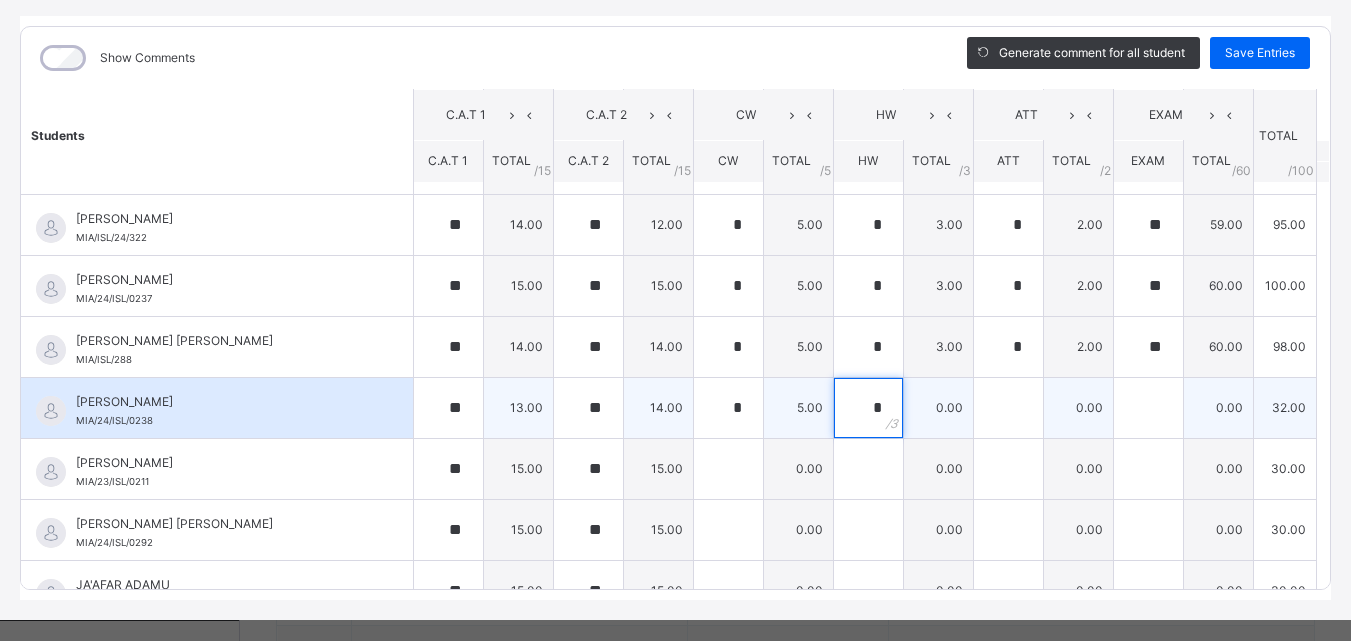 click on "*" at bounding box center (868, 408) 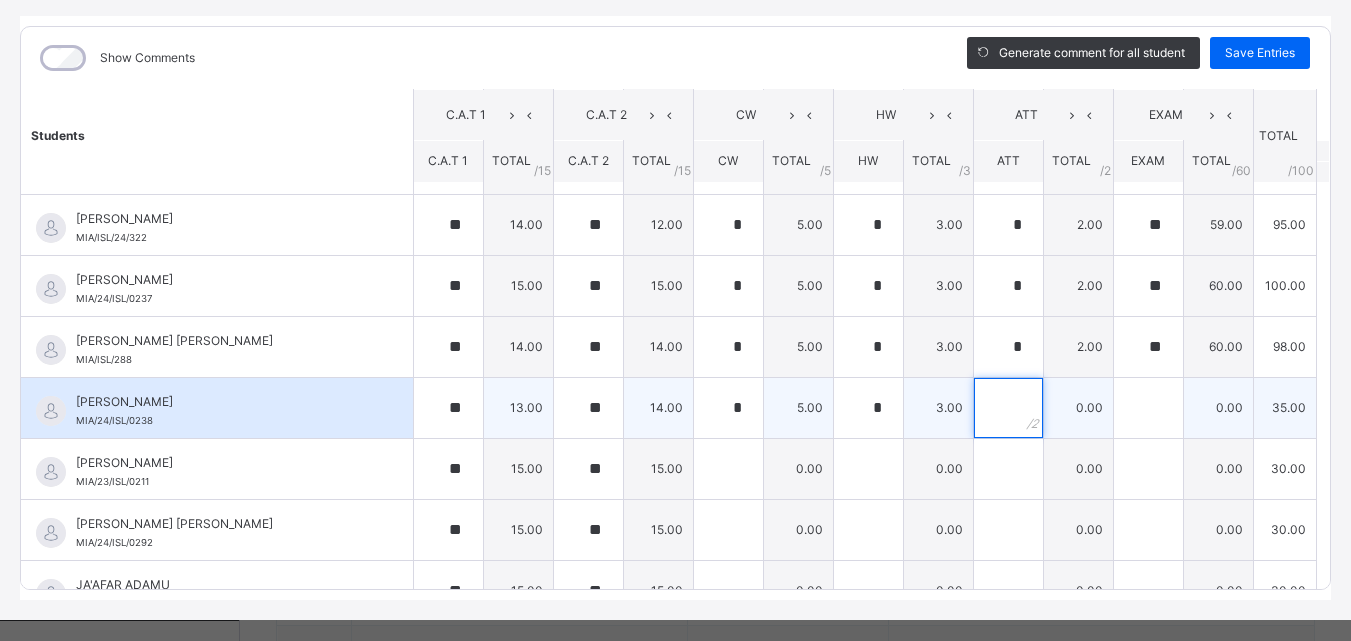 click at bounding box center (1008, 408) 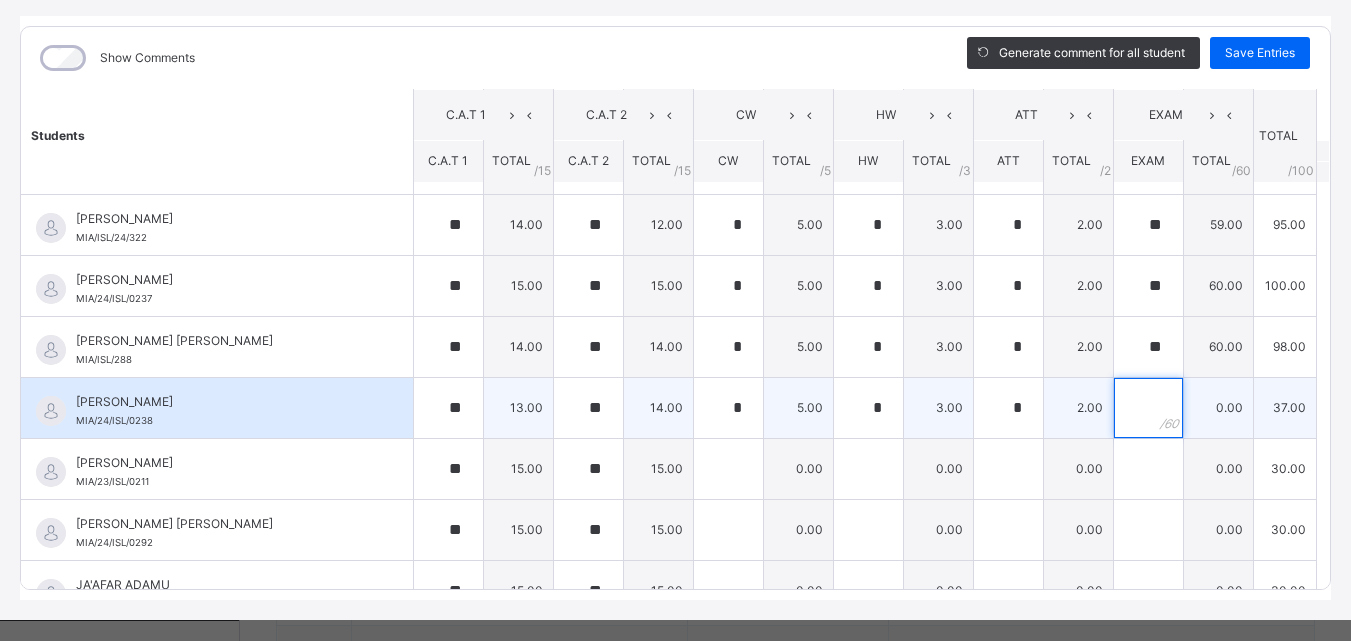 click at bounding box center [1148, 408] 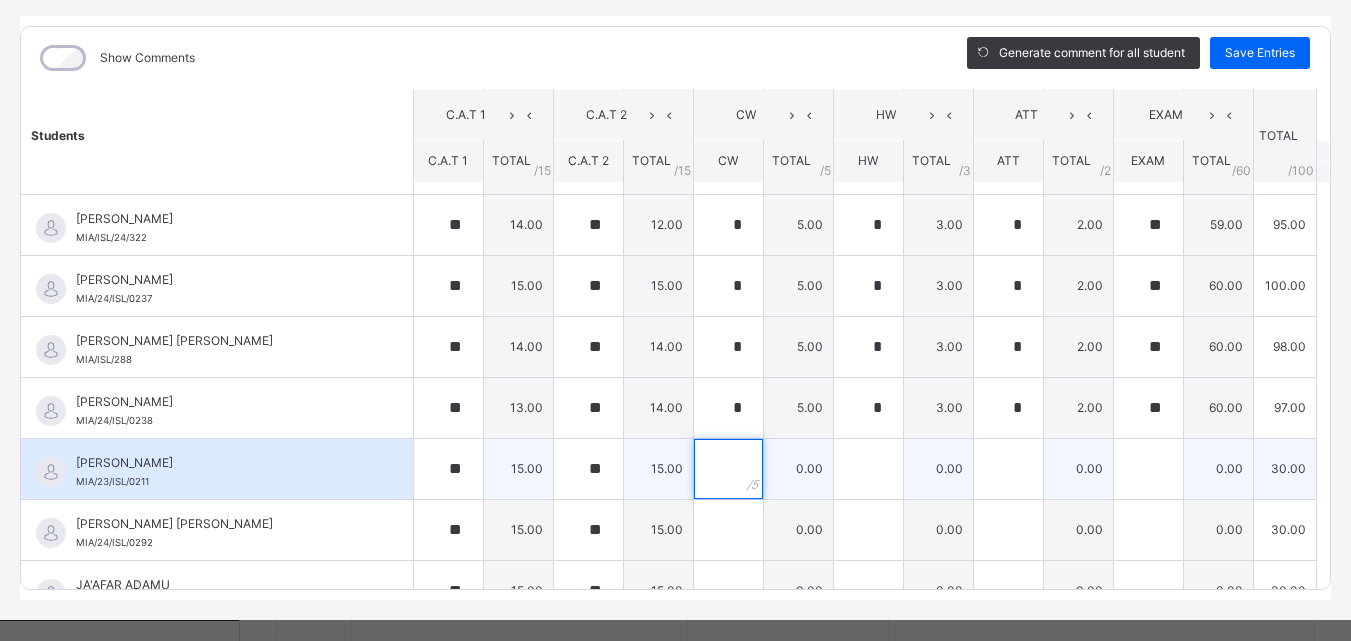 click at bounding box center [728, 469] 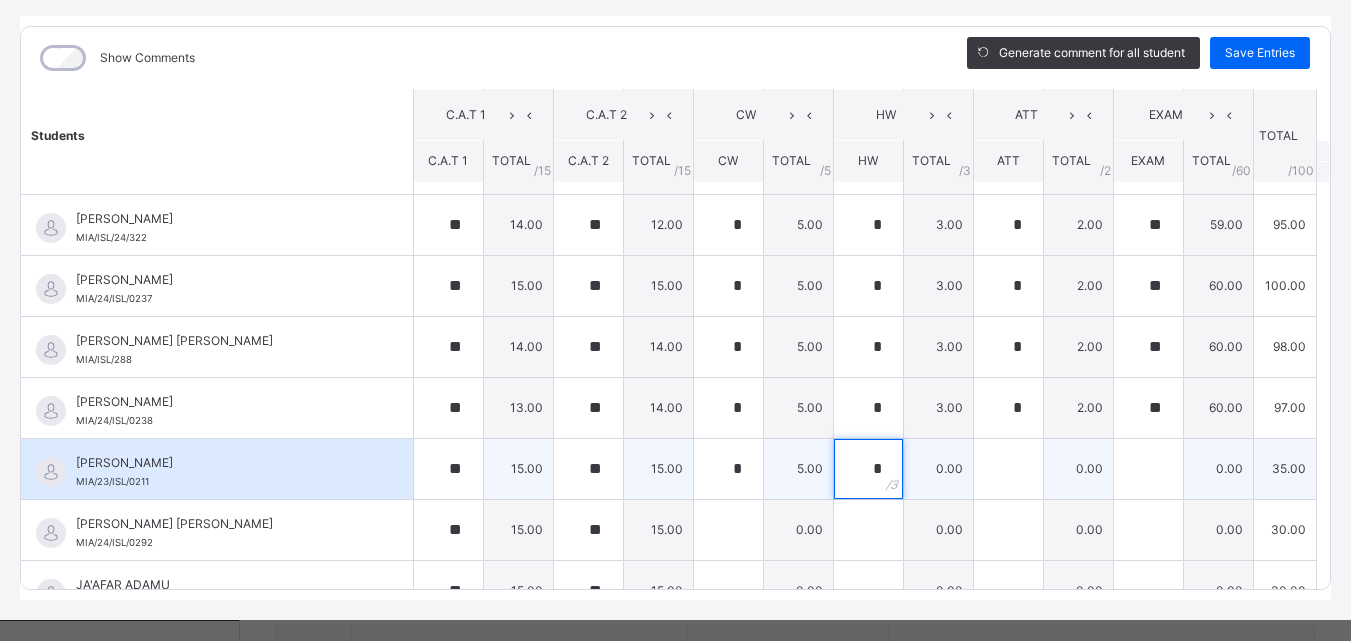 click on "*" at bounding box center (868, 469) 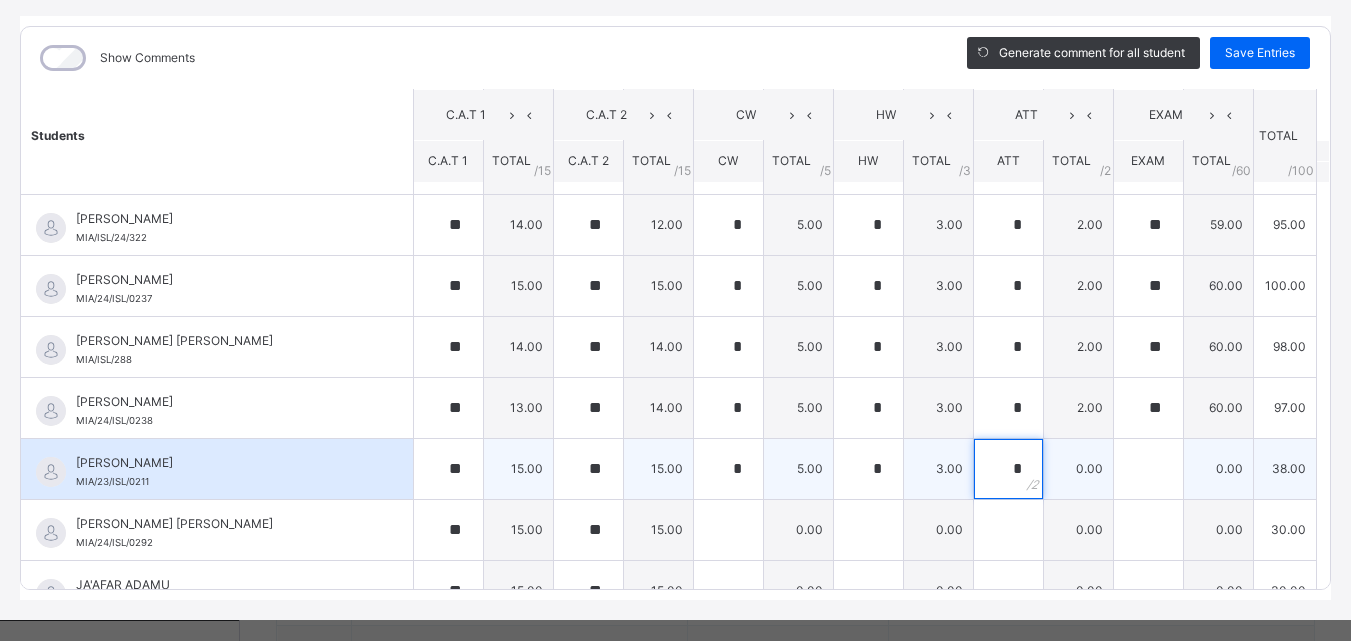 click on "*" at bounding box center [1008, 469] 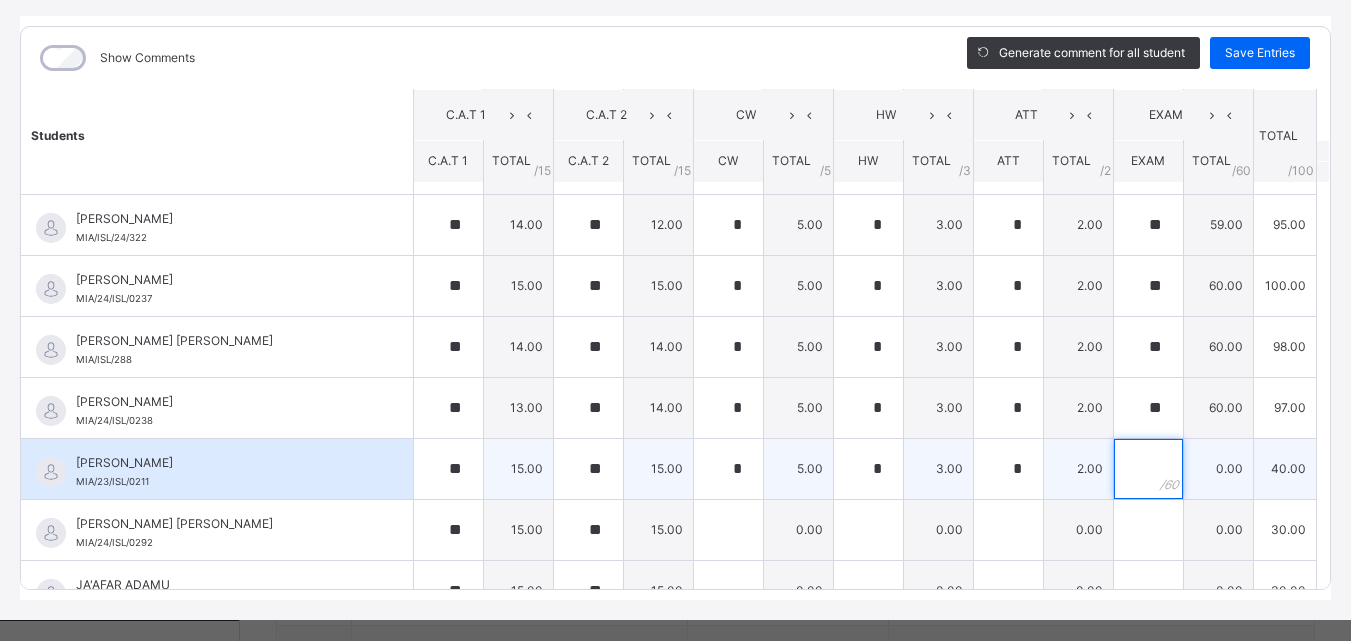 click at bounding box center [1148, 469] 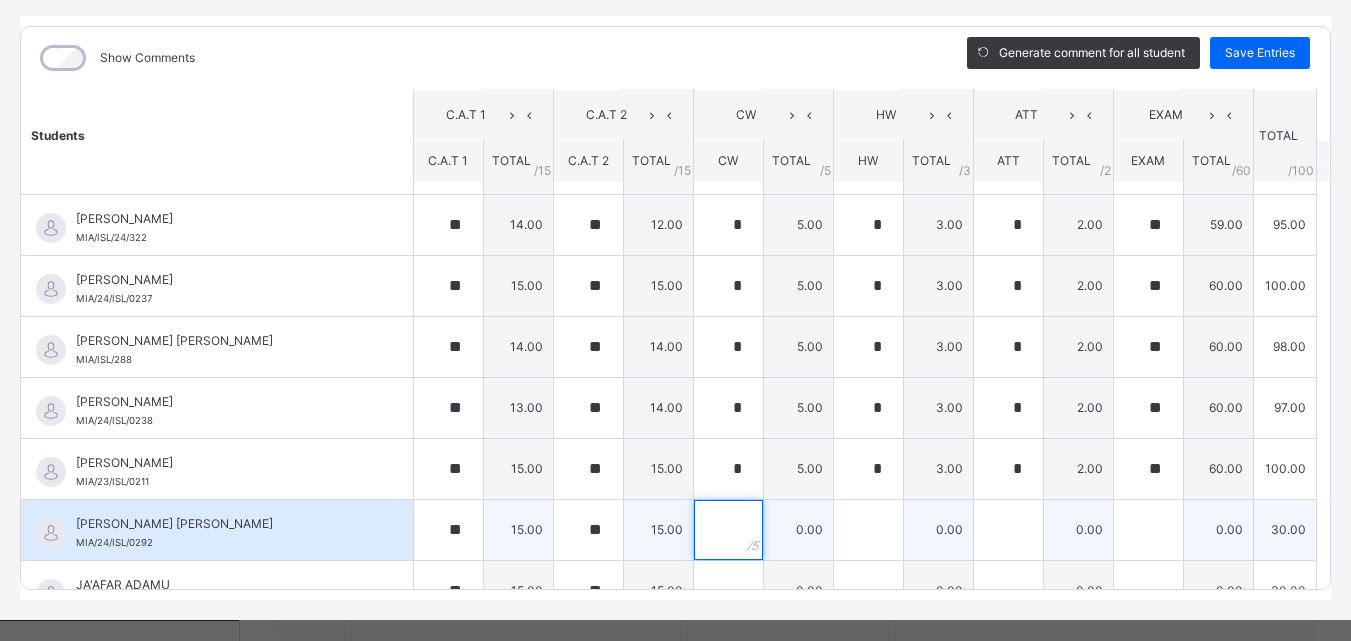 click at bounding box center (728, 530) 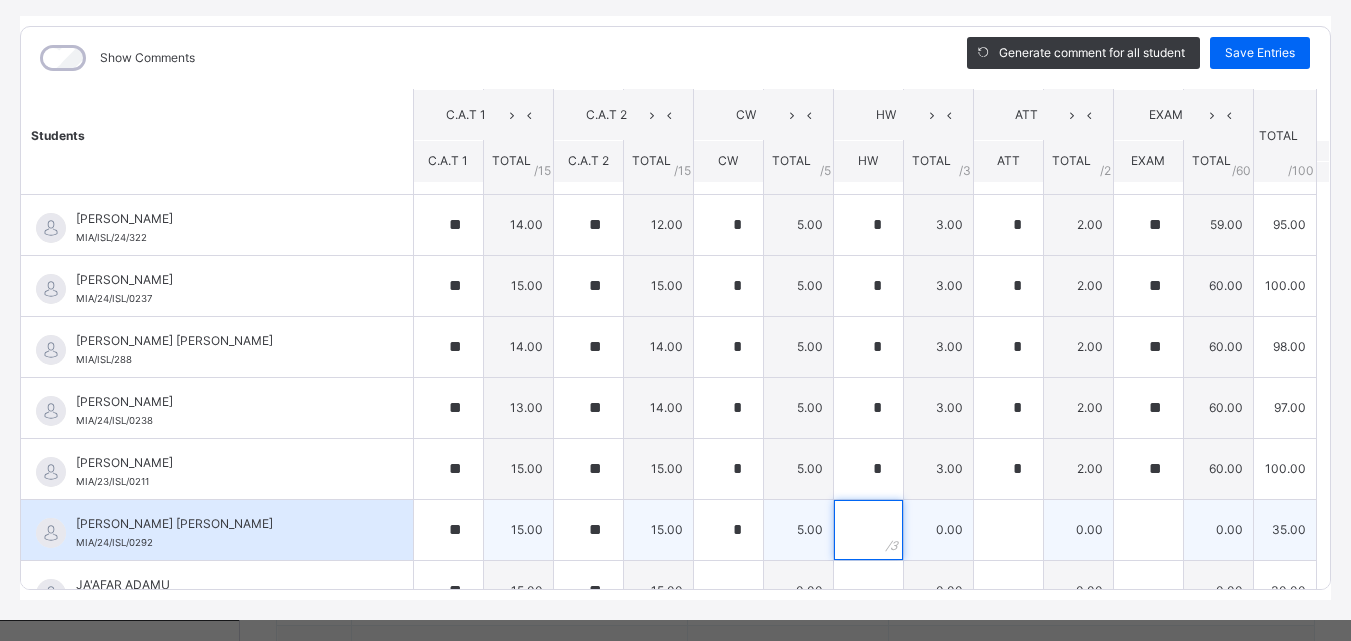 click at bounding box center (868, 530) 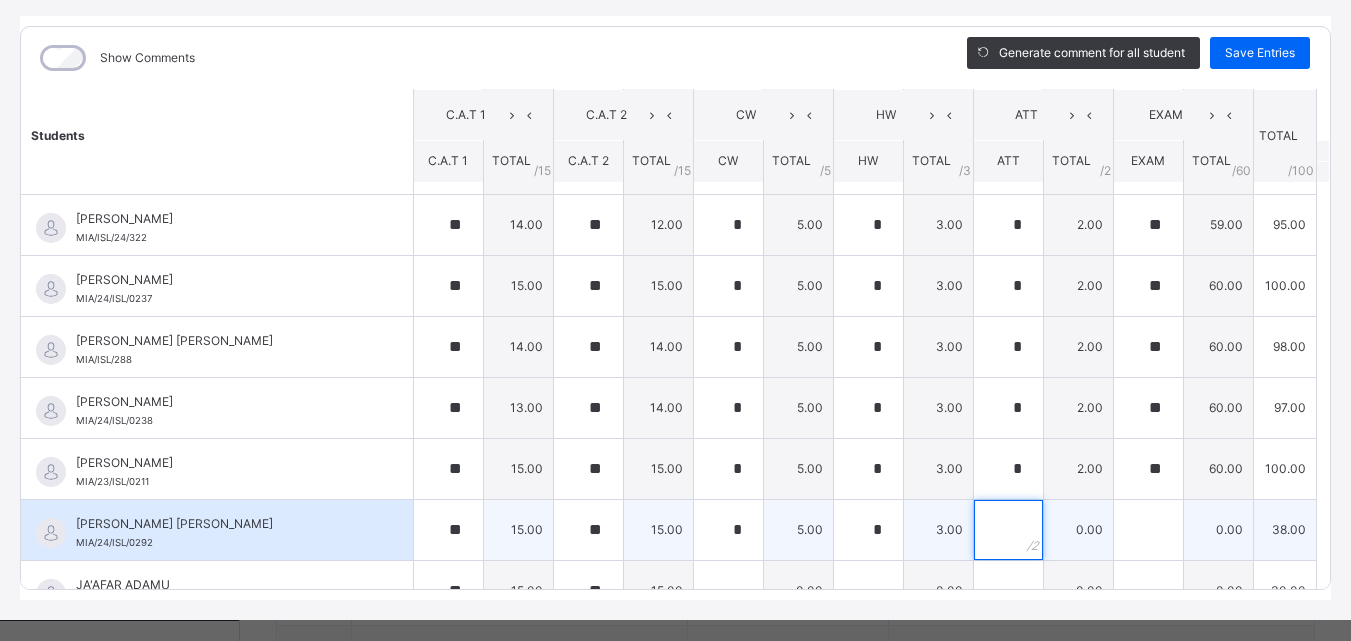 click at bounding box center (1008, 530) 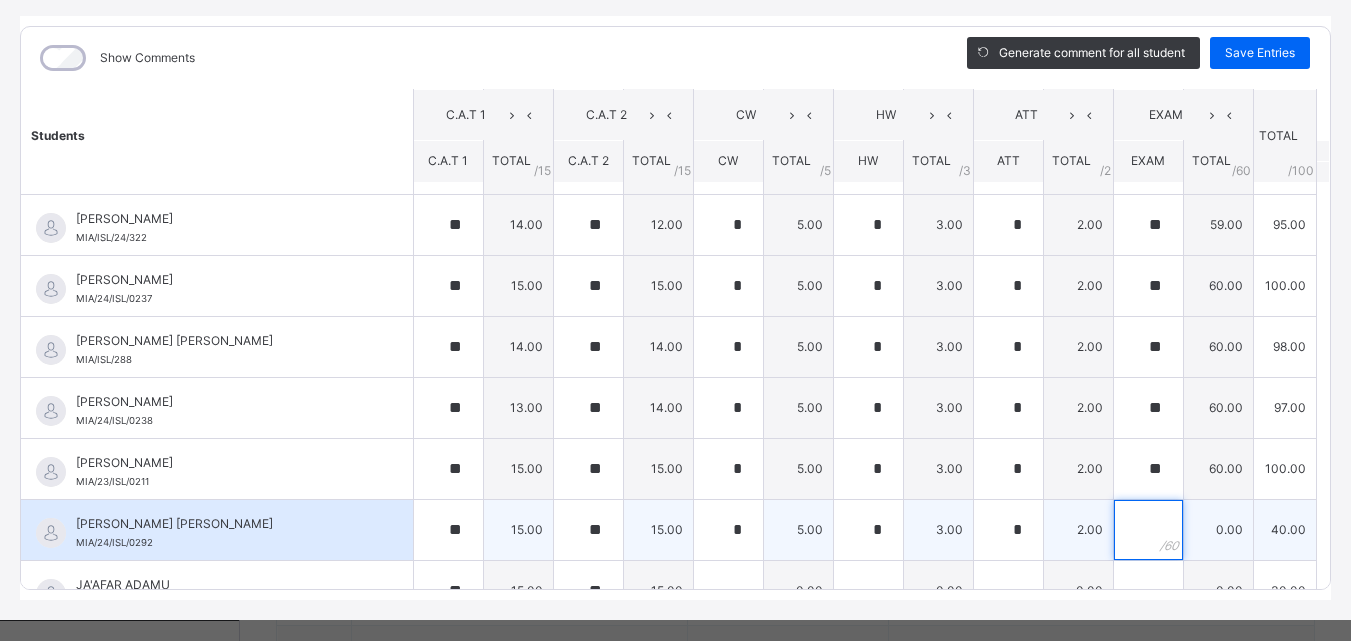click at bounding box center [1148, 530] 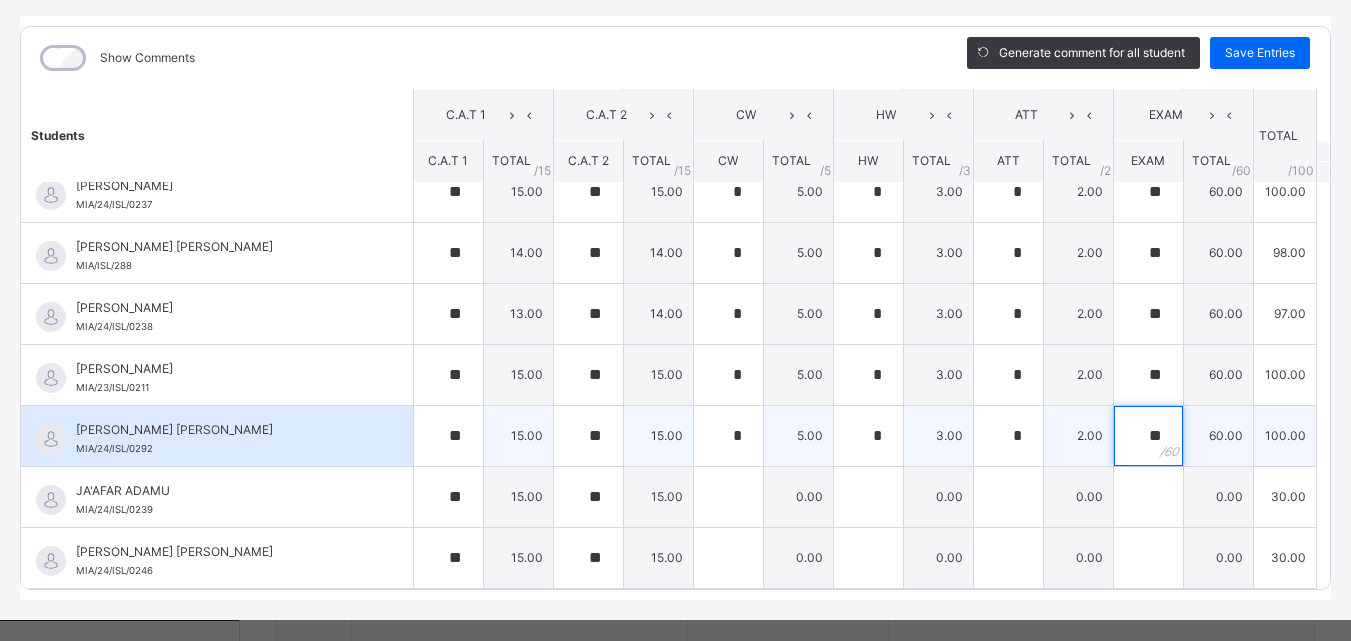 scroll, scrollTop: 334, scrollLeft: 0, axis: vertical 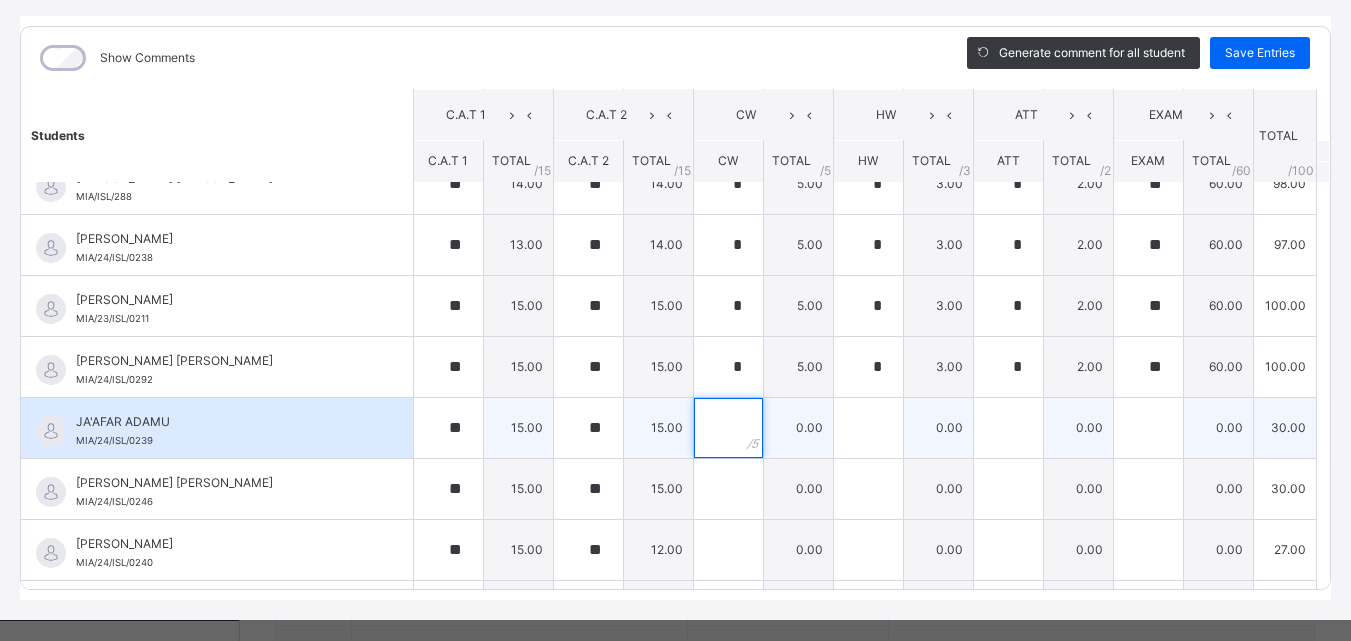 click at bounding box center [728, 428] 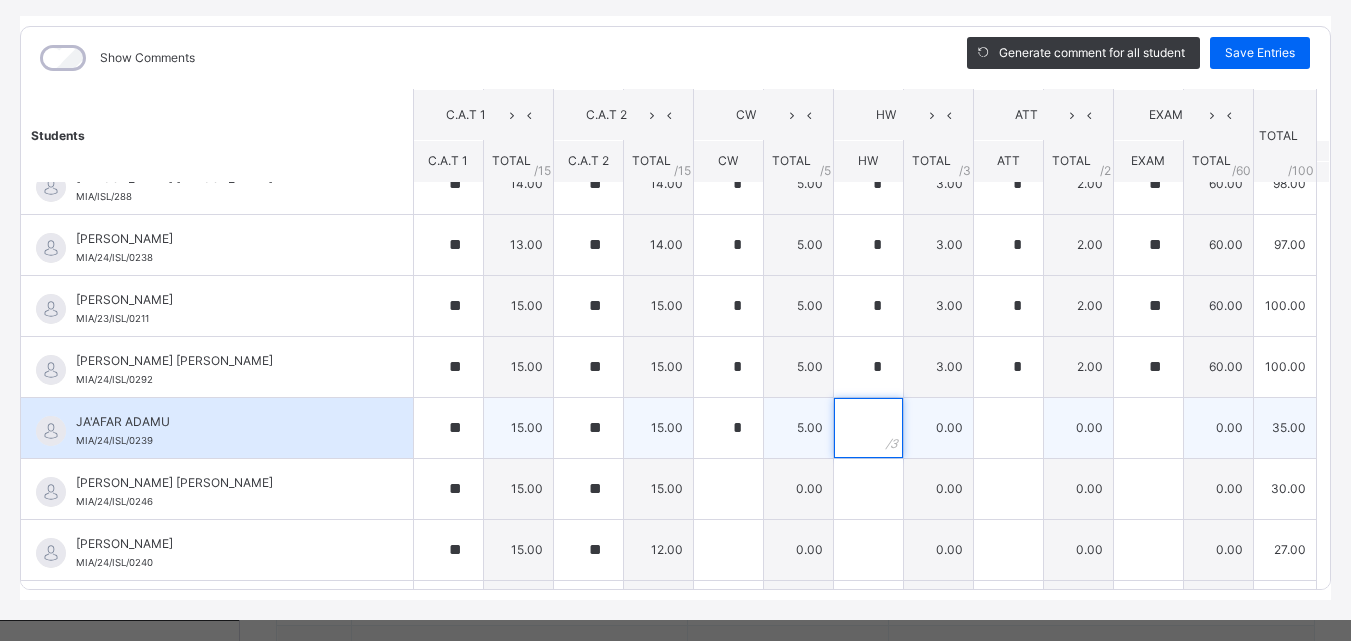 click at bounding box center (868, 428) 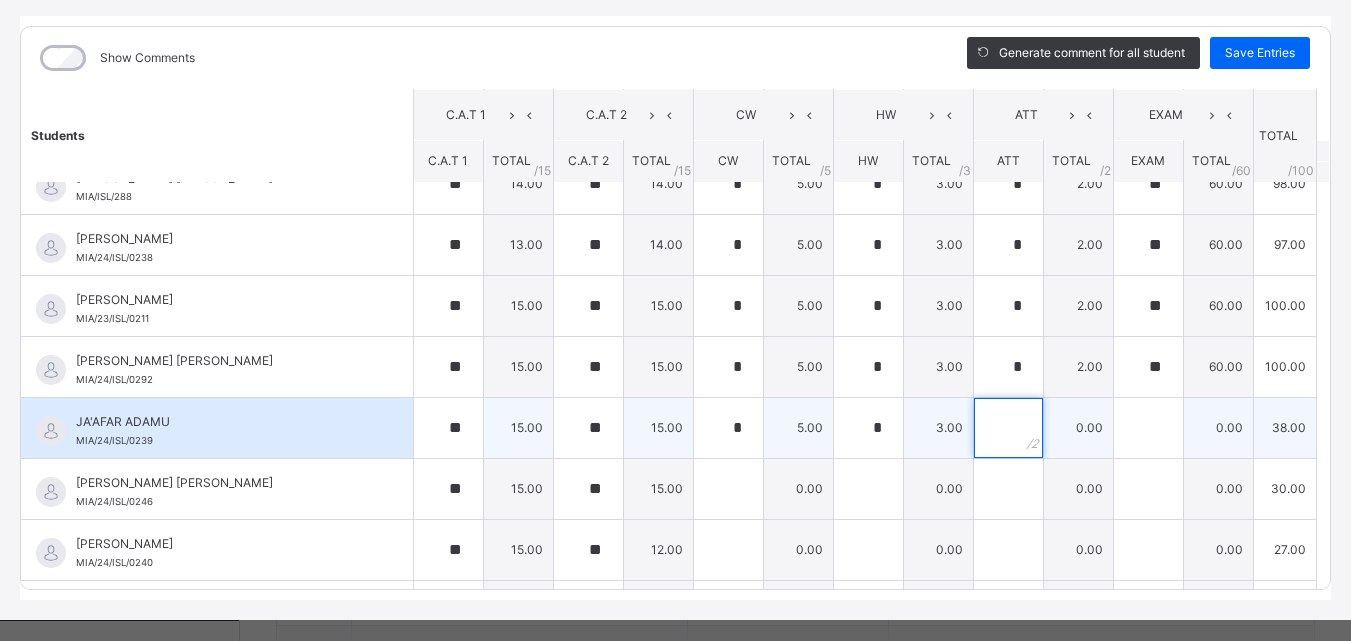 click at bounding box center [1008, 428] 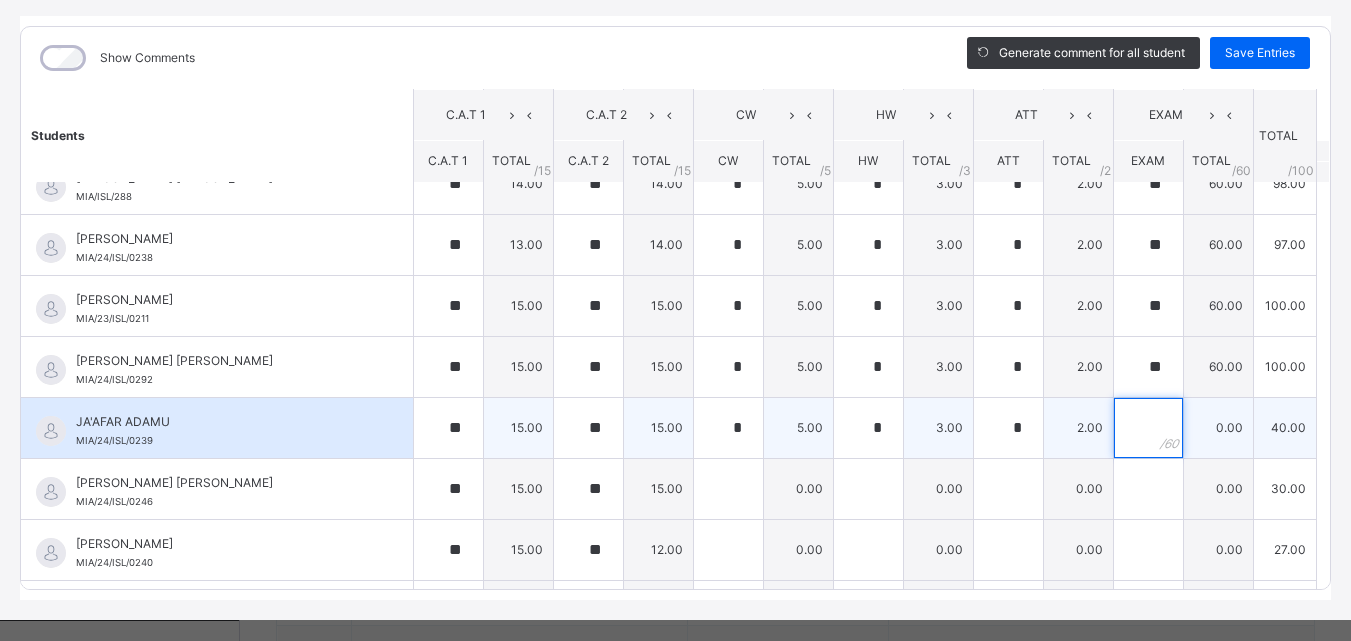 click at bounding box center [1148, 428] 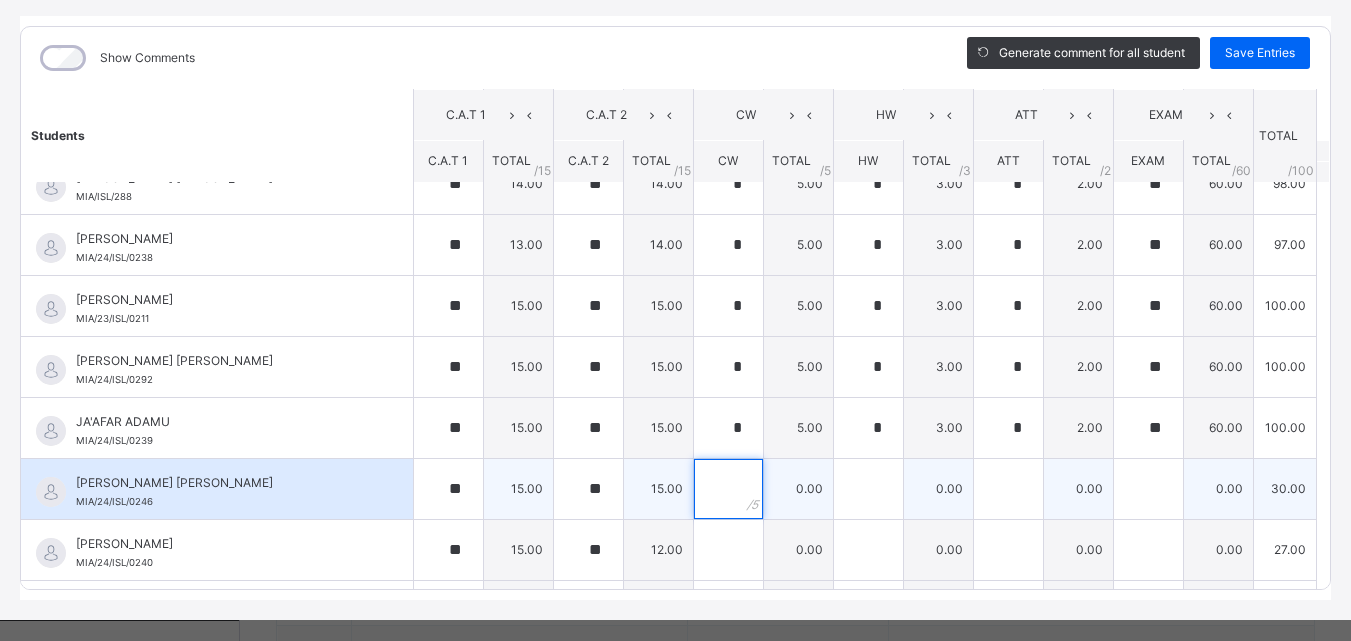 click at bounding box center (728, 489) 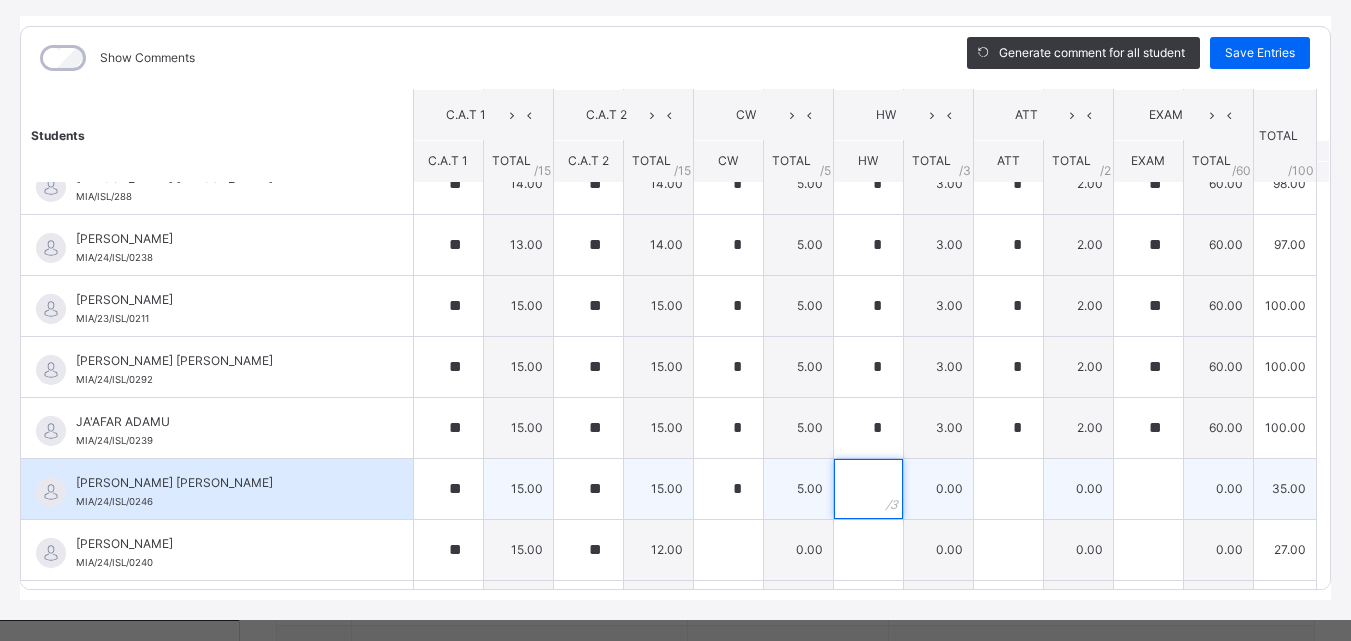 click at bounding box center (868, 489) 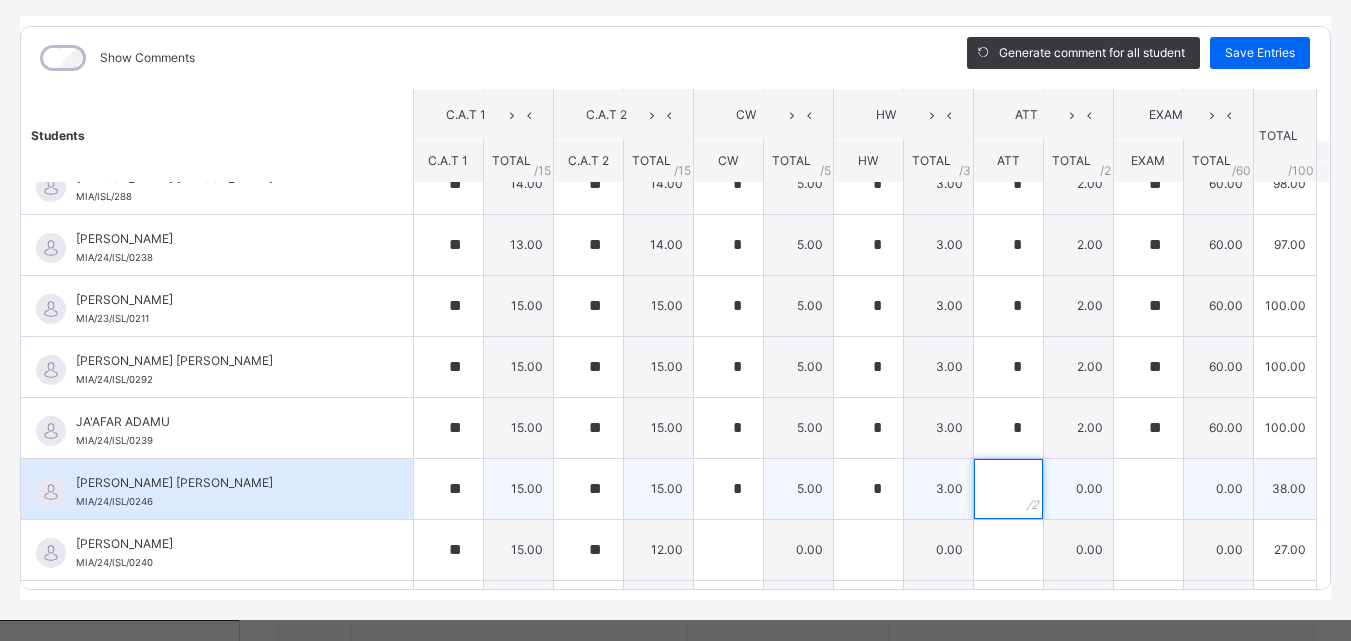 click at bounding box center [1008, 489] 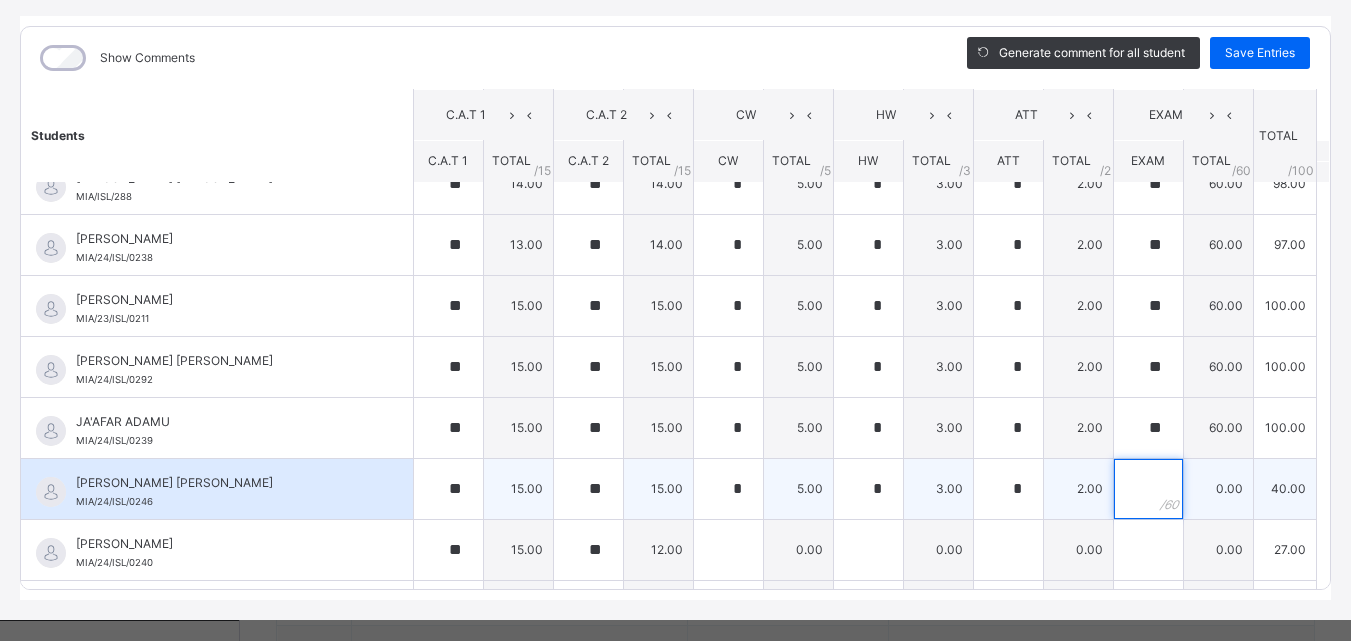 click at bounding box center [1148, 489] 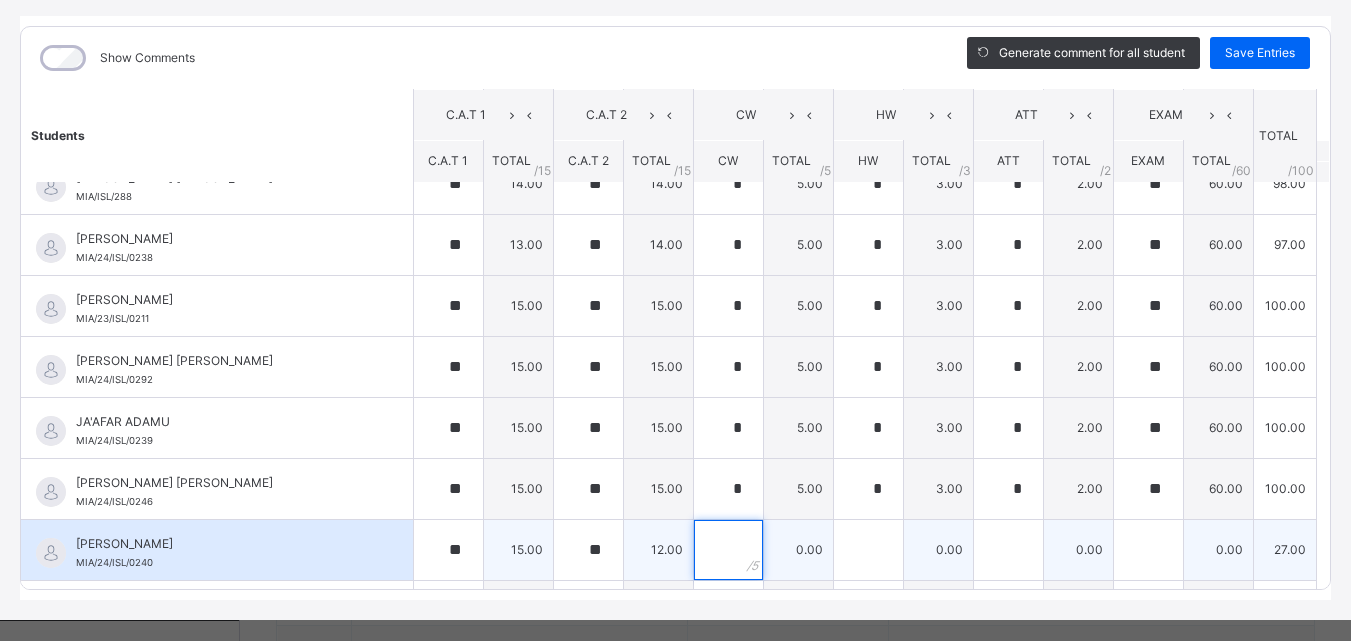 click at bounding box center (728, 550) 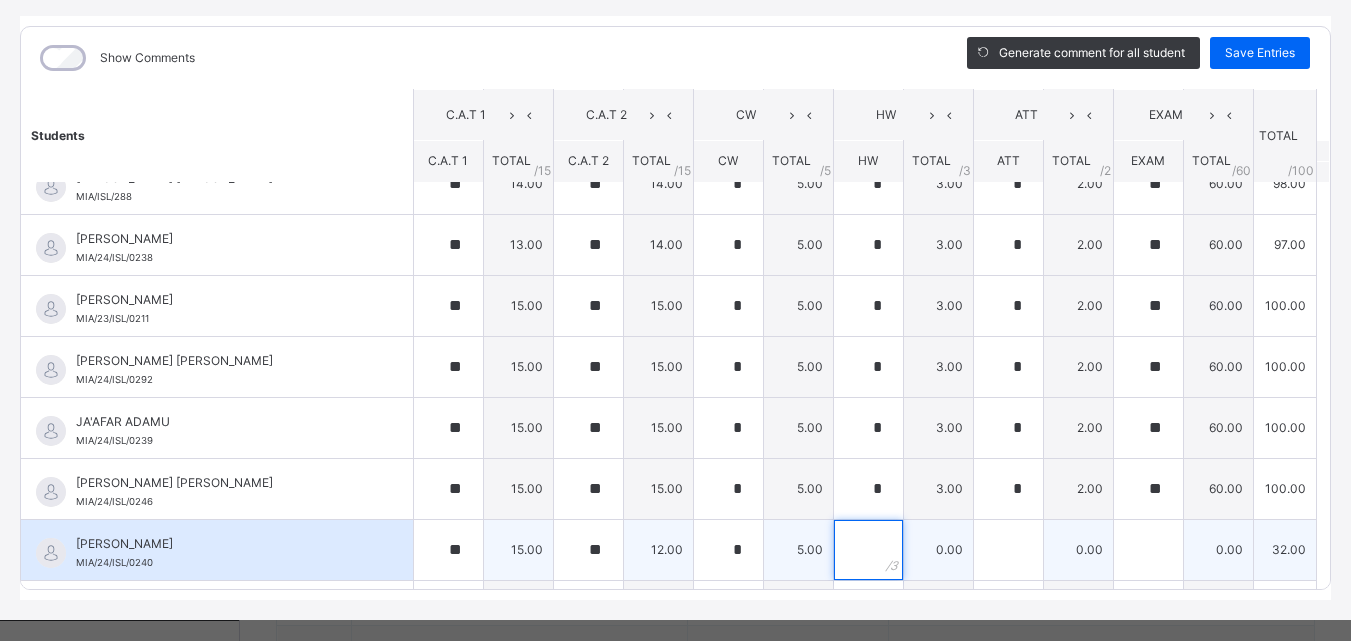 click at bounding box center [868, 550] 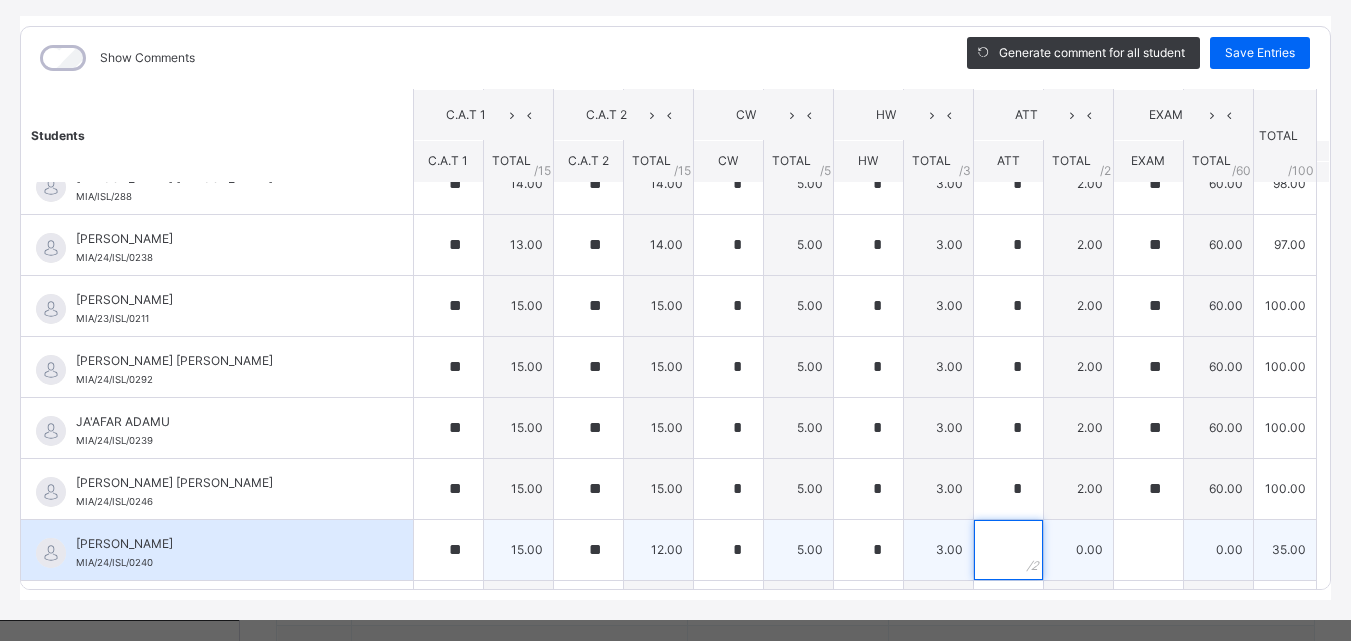 click at bounding box center (1008, 550) 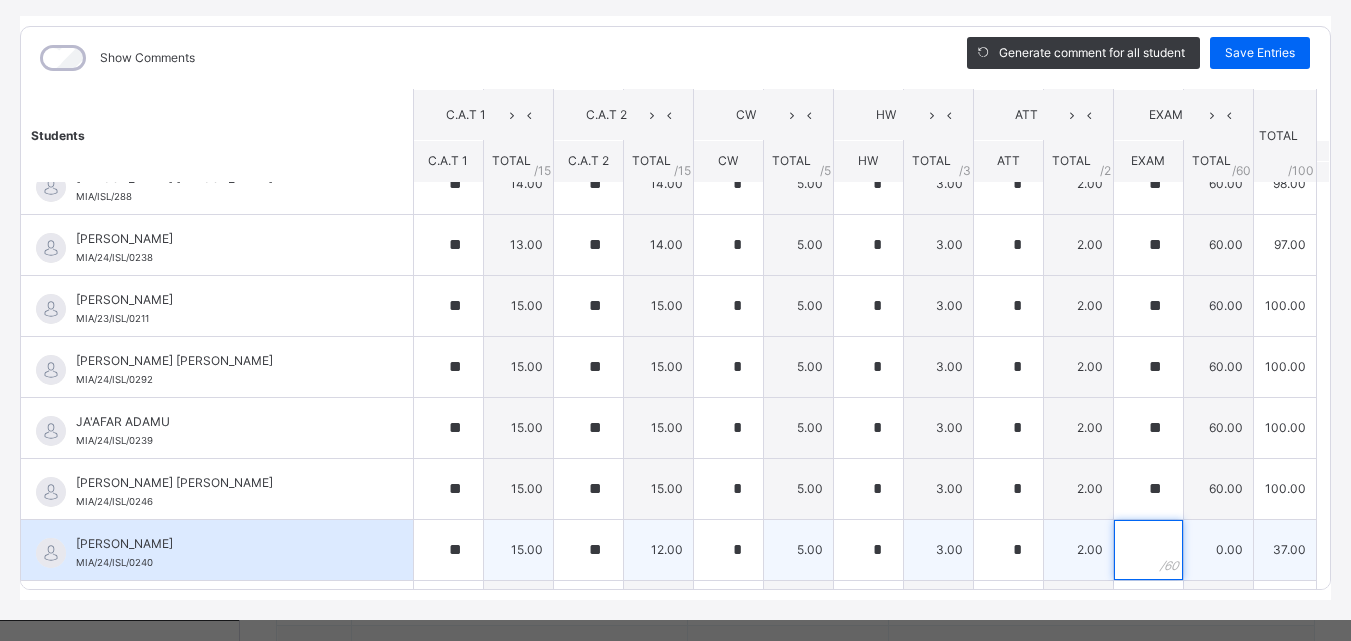 click at bounding box center (1148, 550) 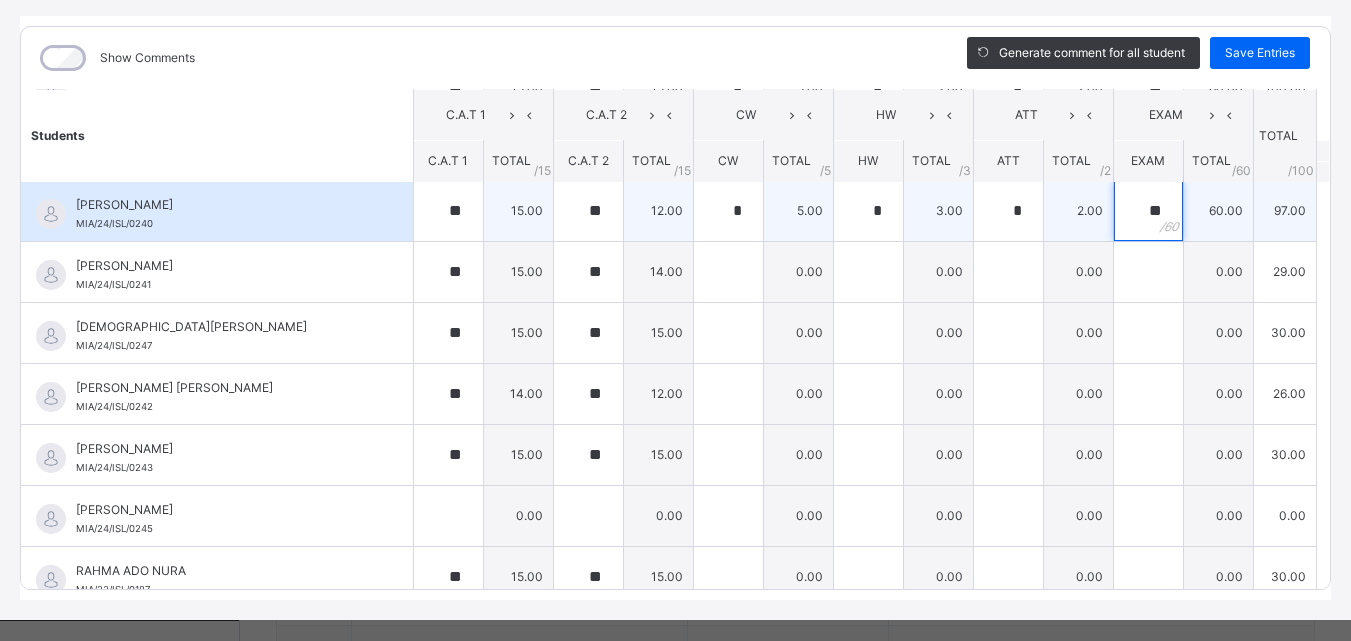 scroll, scrollTop: 684, scrollLeft: 0, axis: vertical 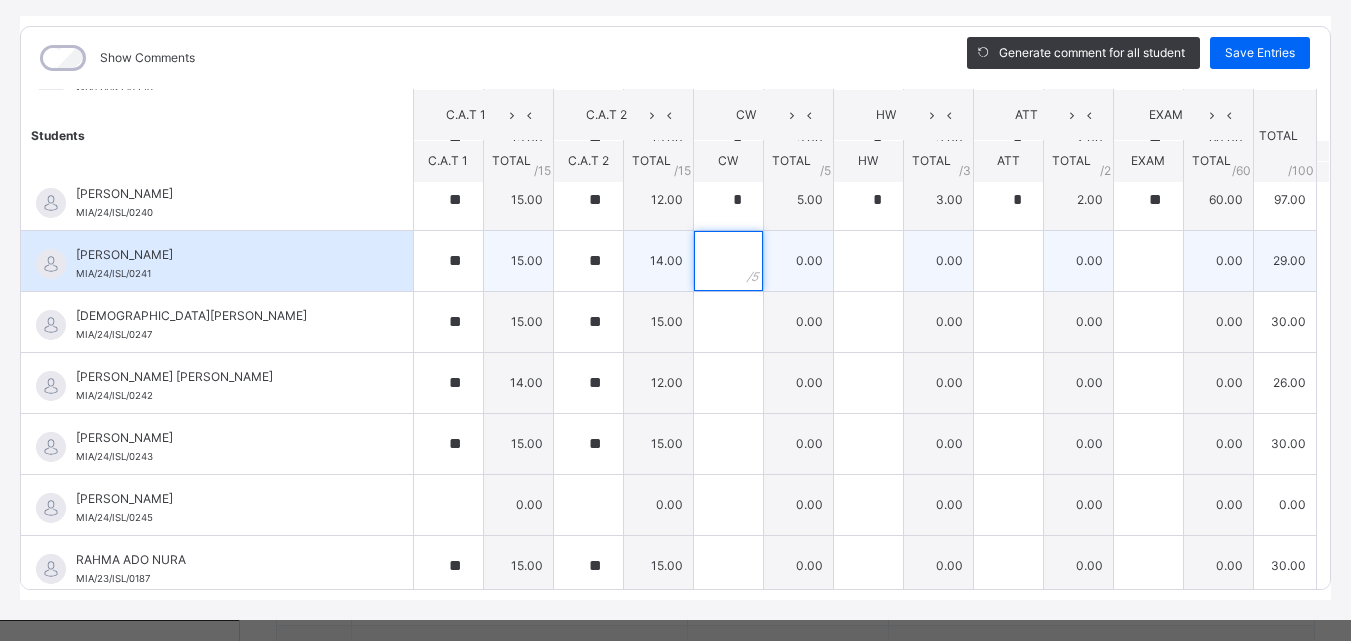 click at bounding box center (728, 261) 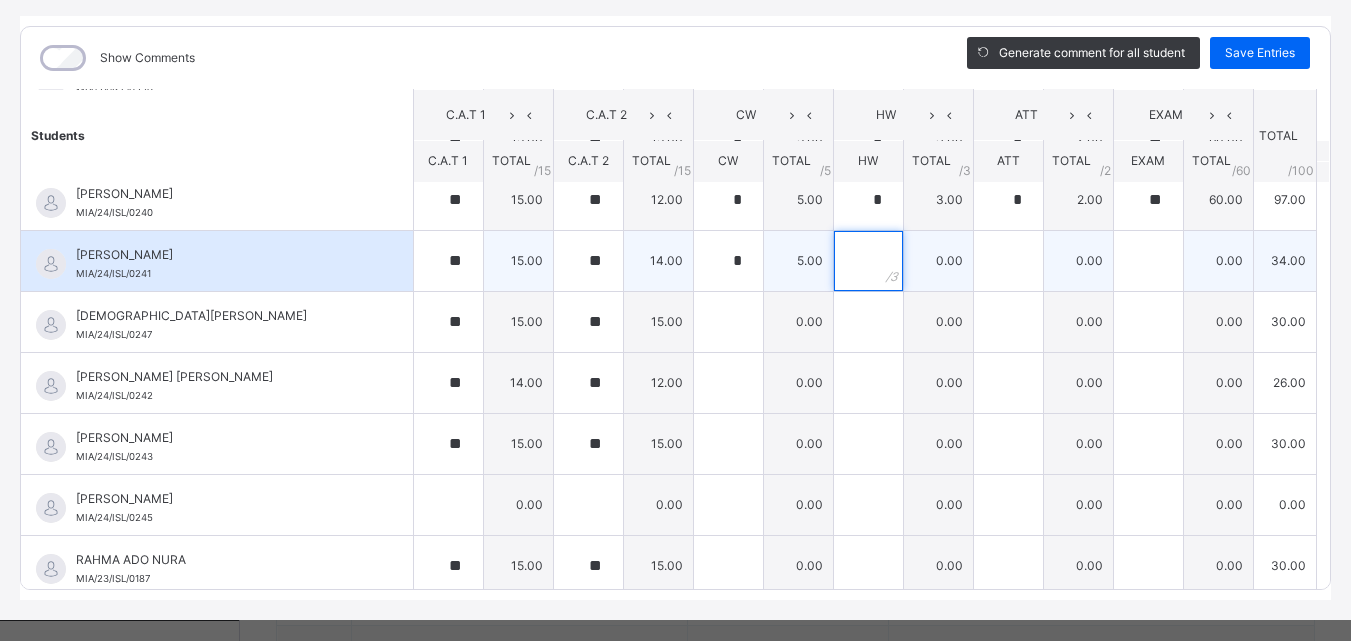 click at bounding box center (868, 261) 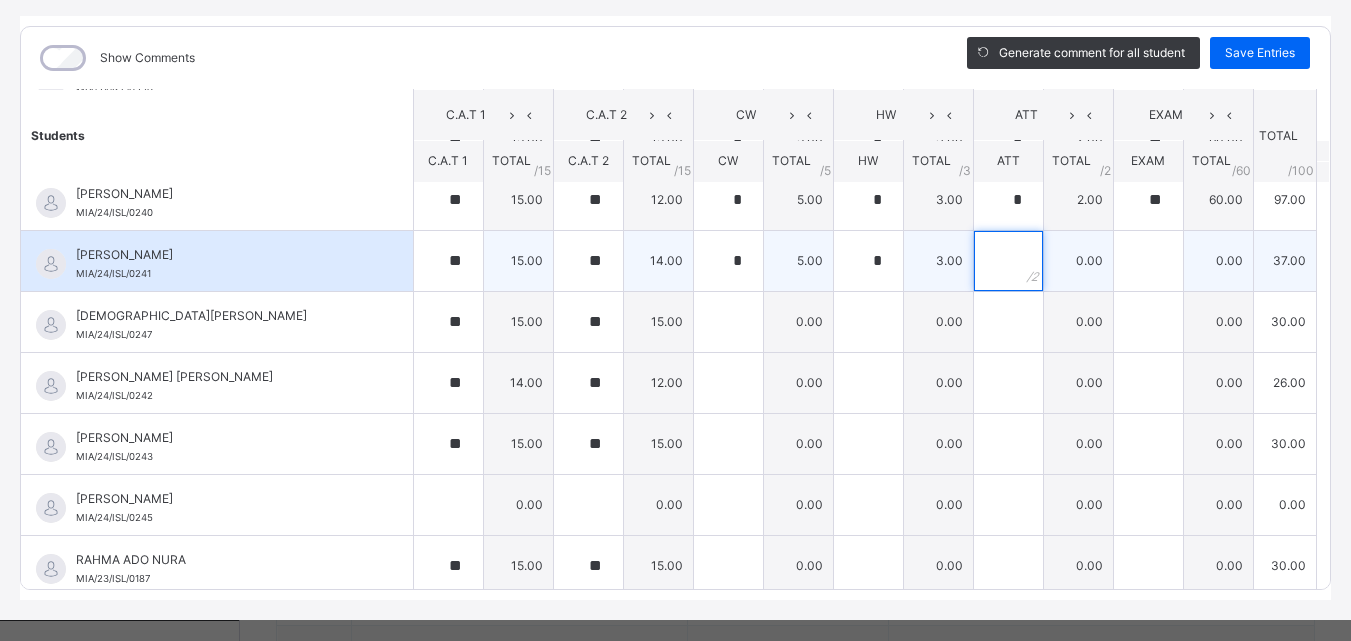 click at bounding box center (1008, 261) 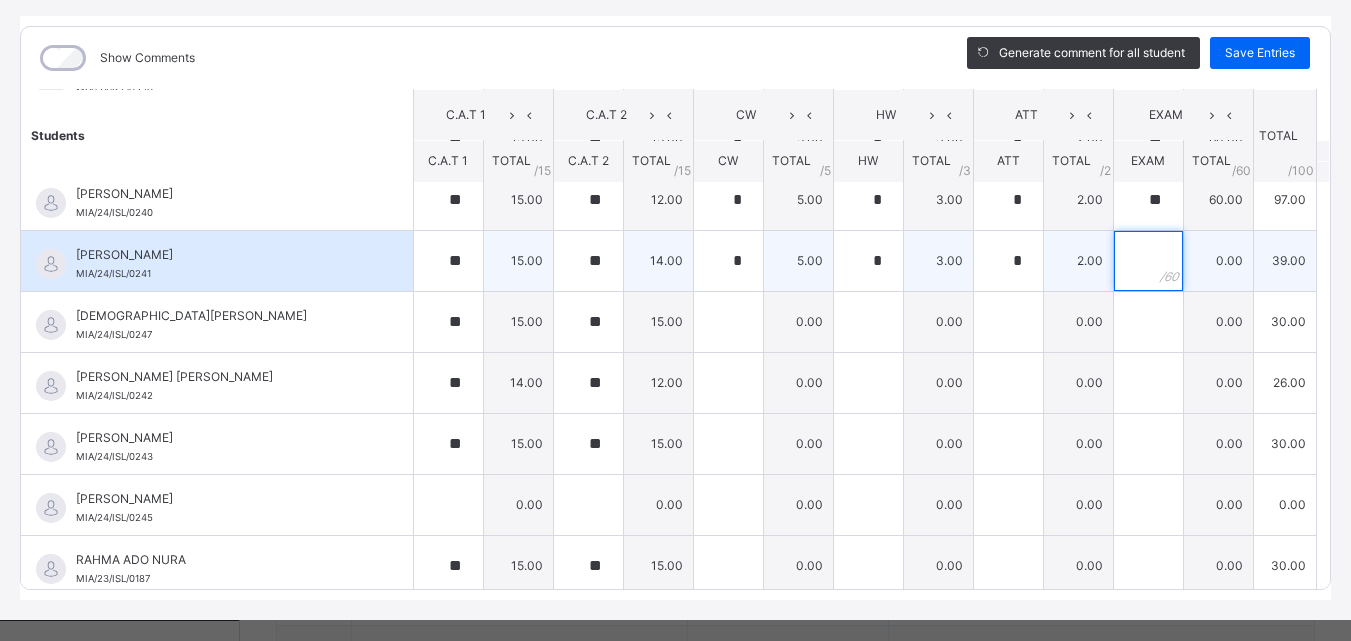 click at bounding box center (1148, 261) 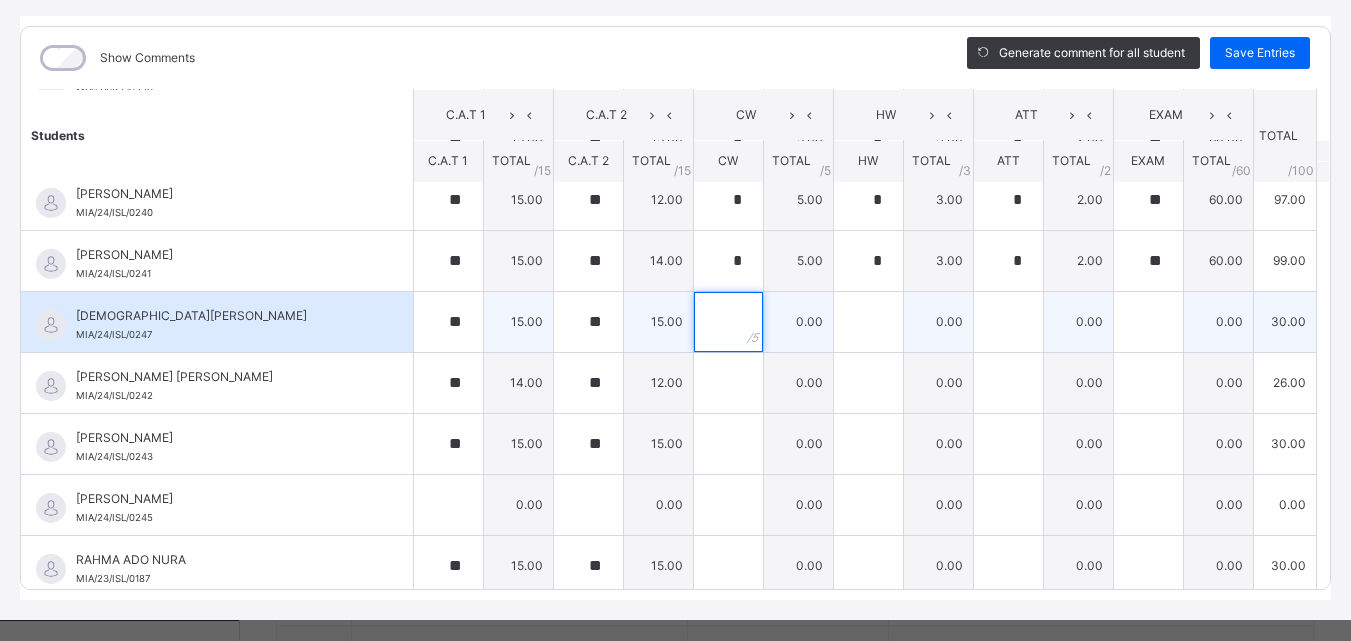 click at bounding box center [728, 322] 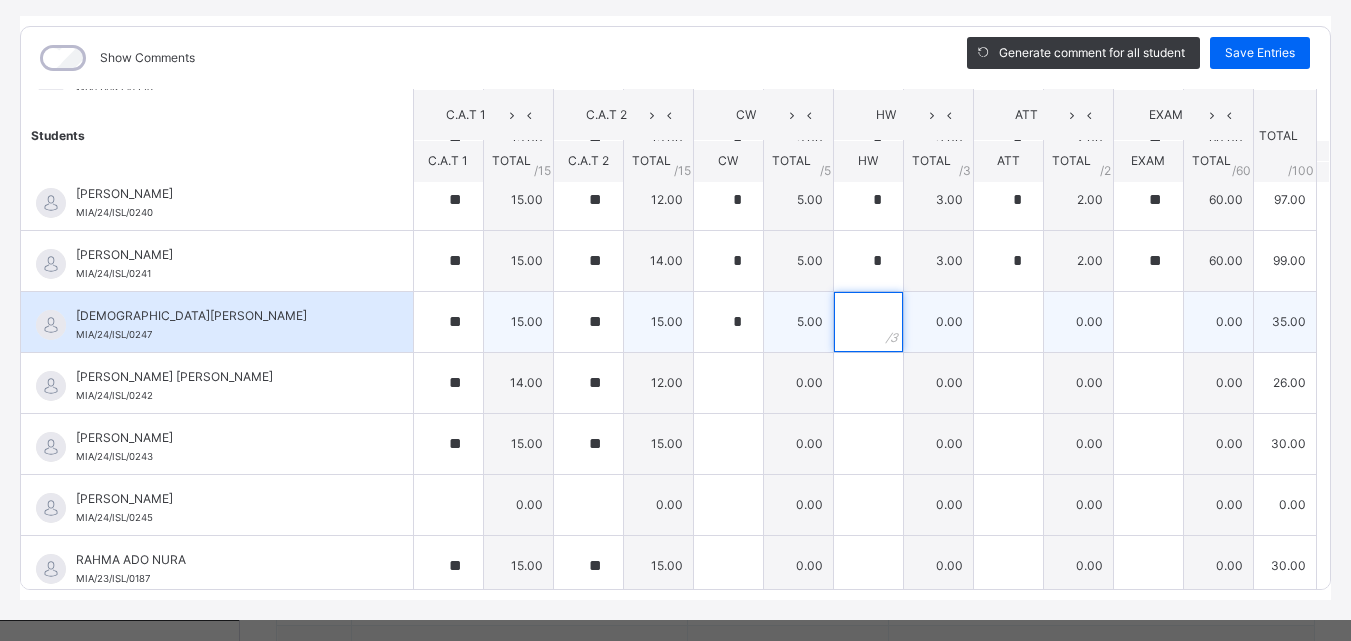 click at bounding box center (868, 322) 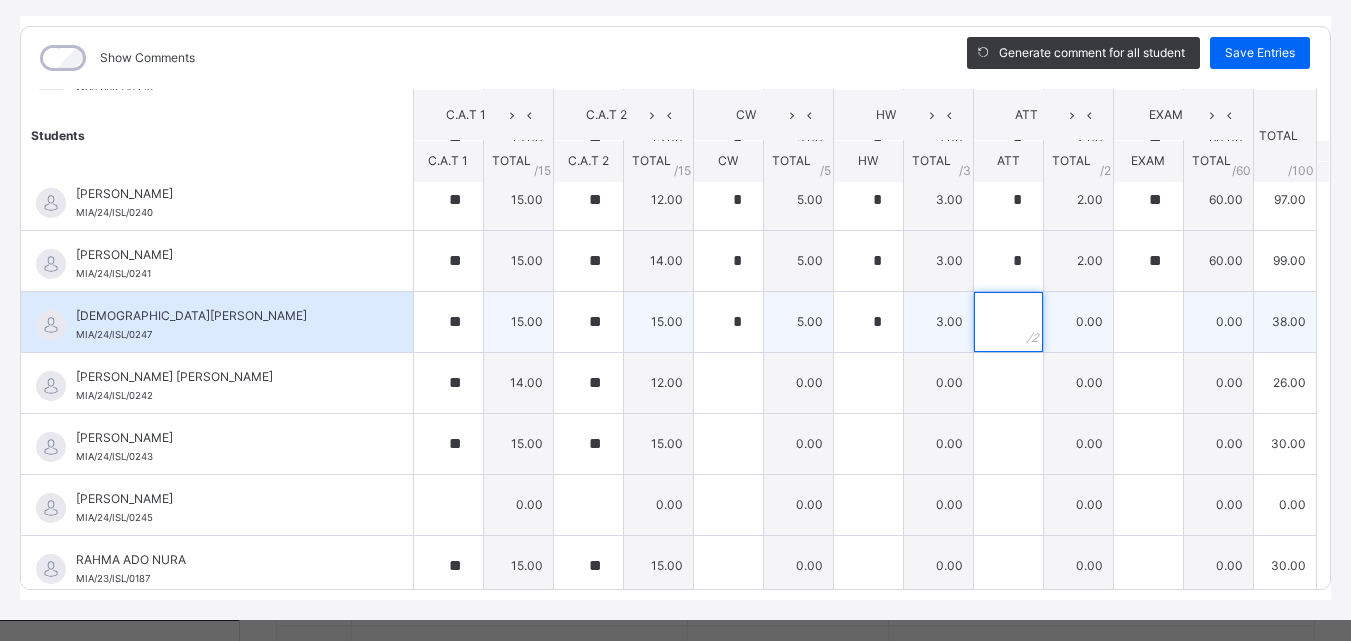 click at bounding box center [1008, 322] 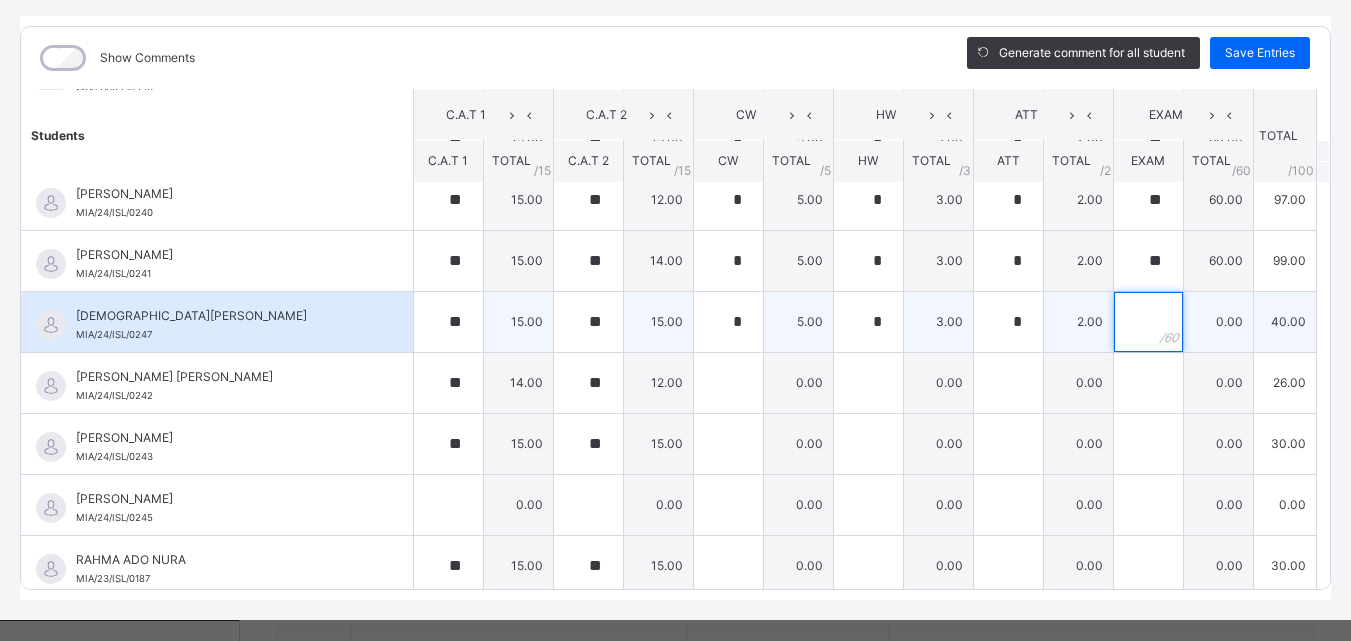 click at bounding box center [1148, 322] 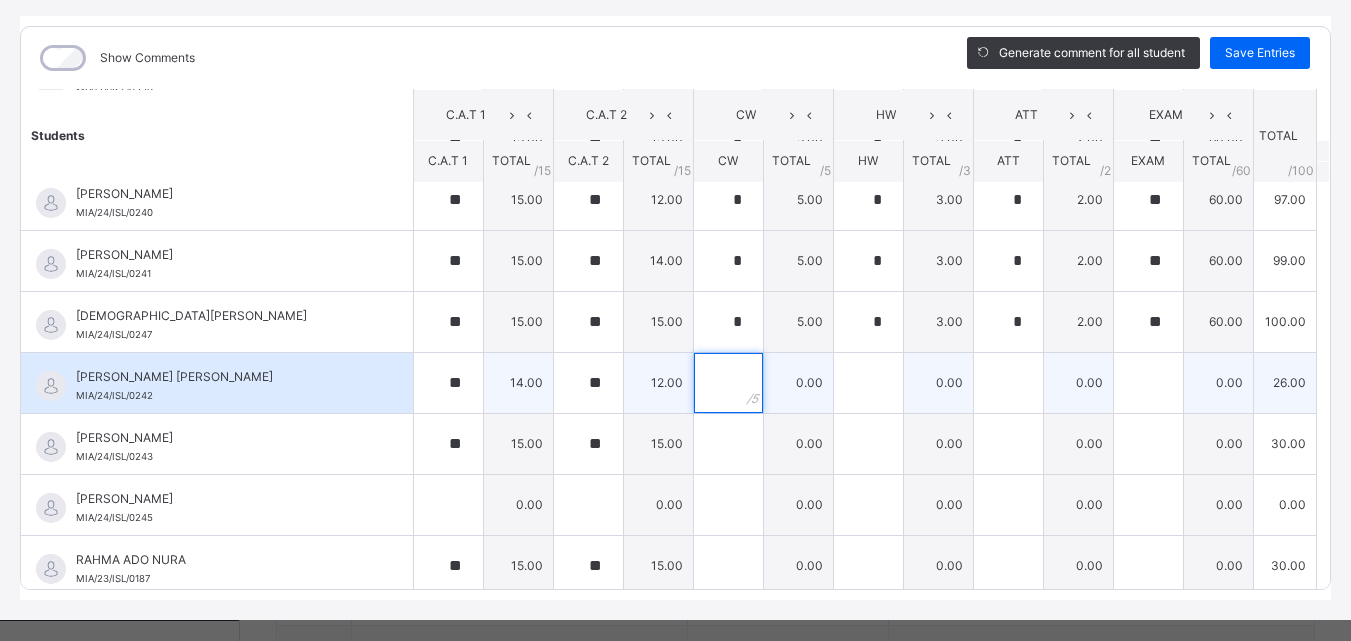 click at bounding box center (728, 383) 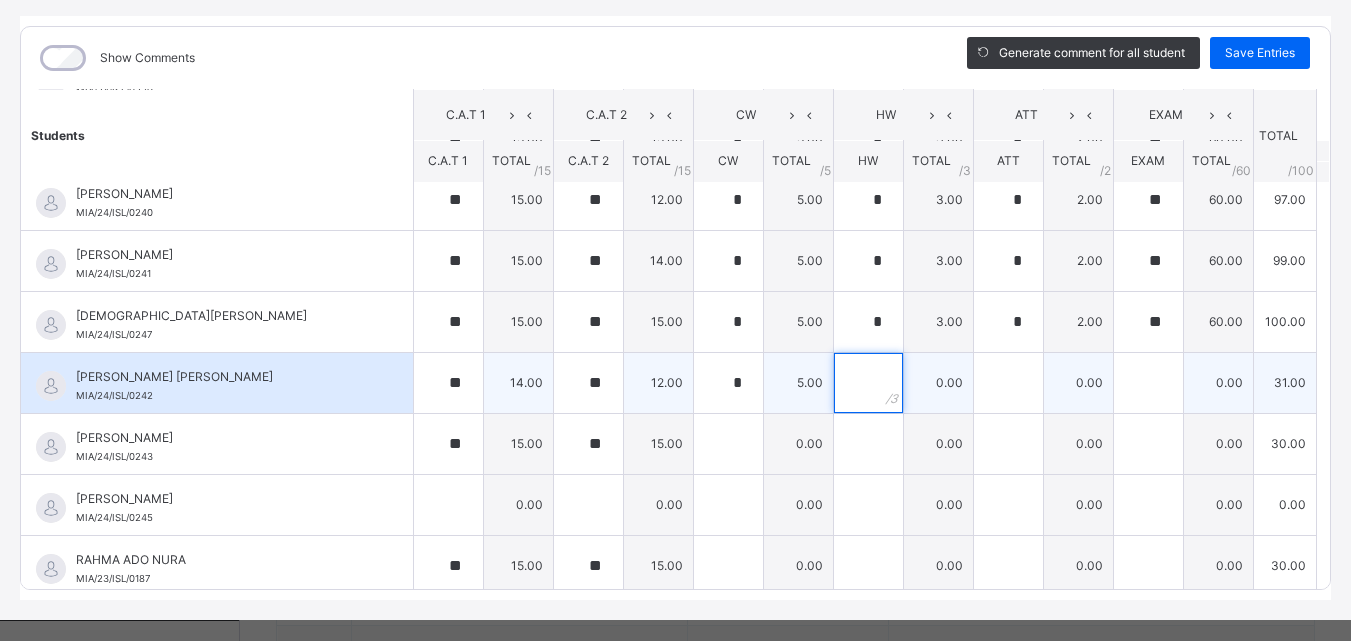 click at bounding box center (868, 383) 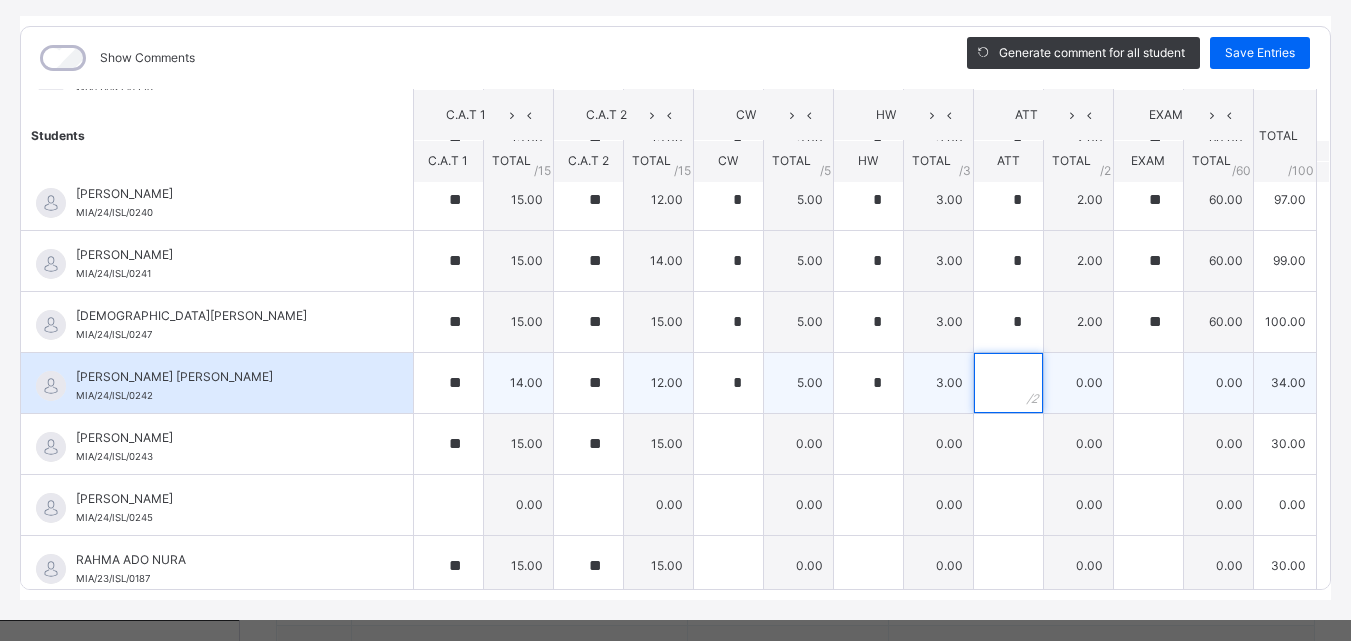 click at bounding box center (1008, 383) 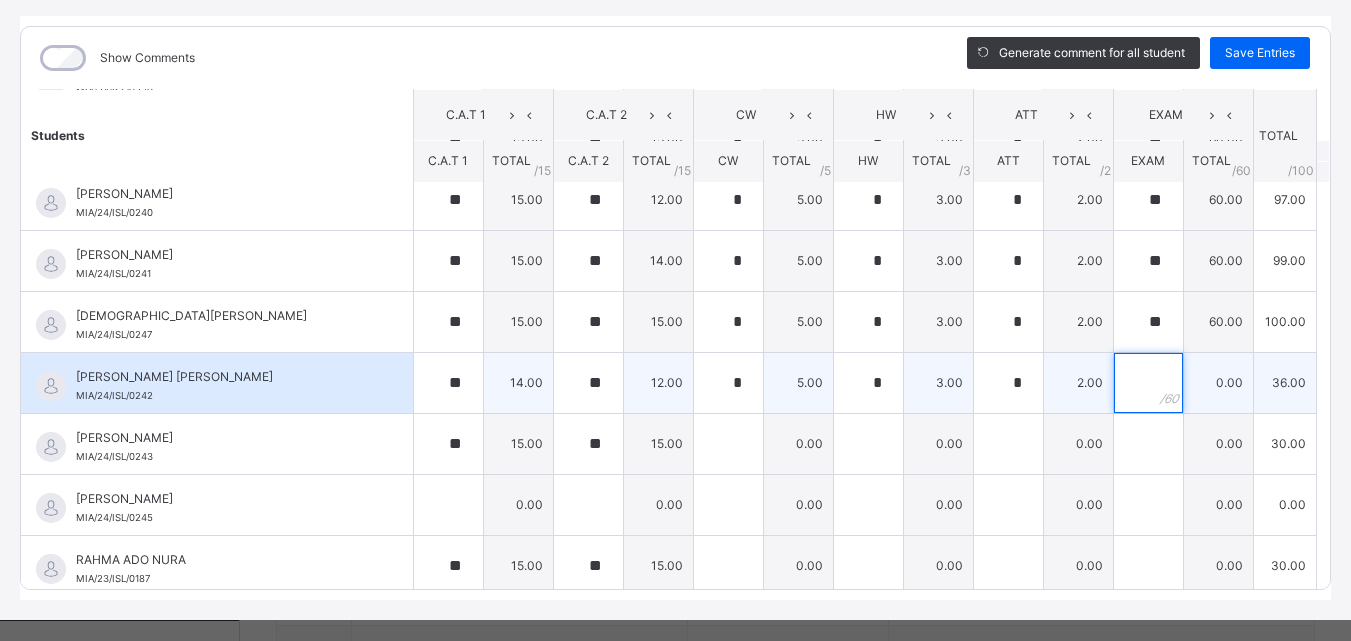 click at bounding box center (1148, 383) 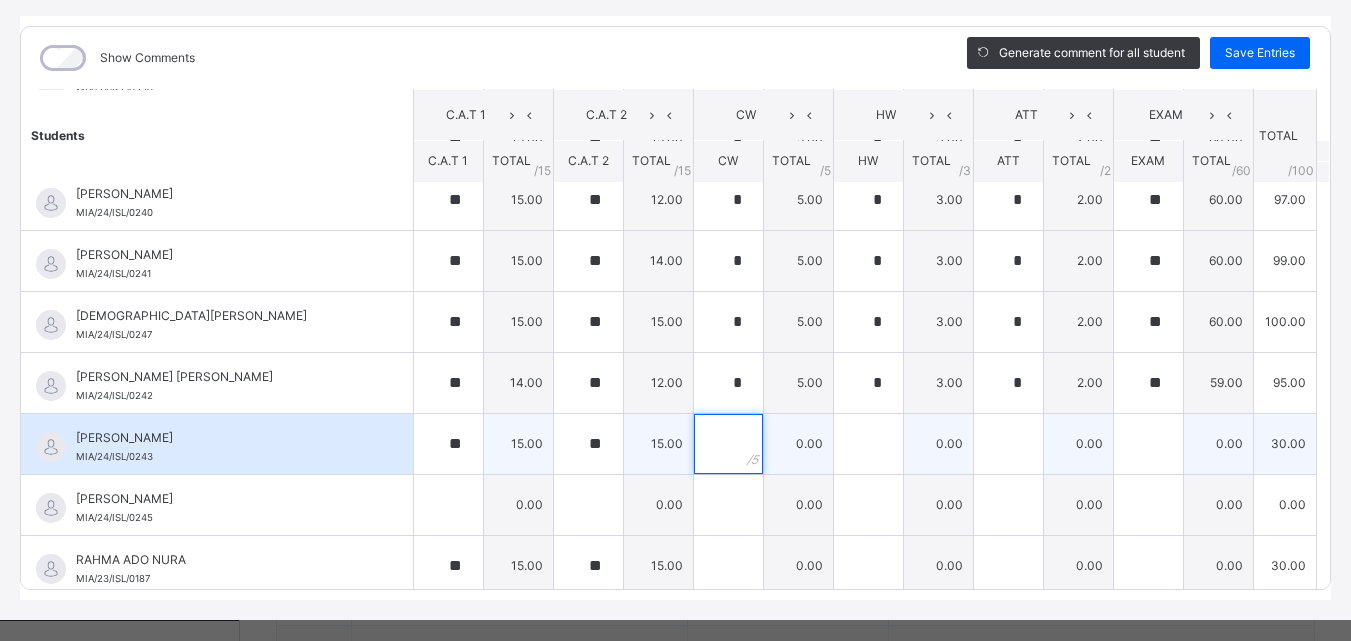 click at bounding box center (728, 444) 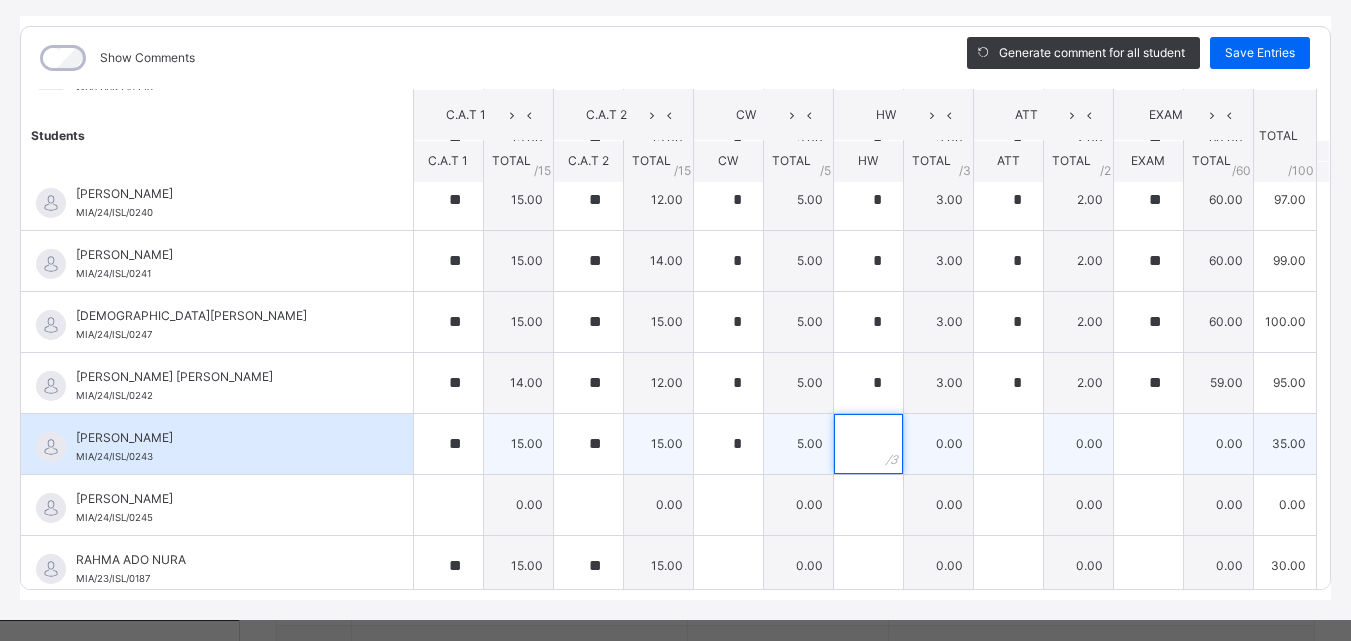 click at bounding box center (868, 444) 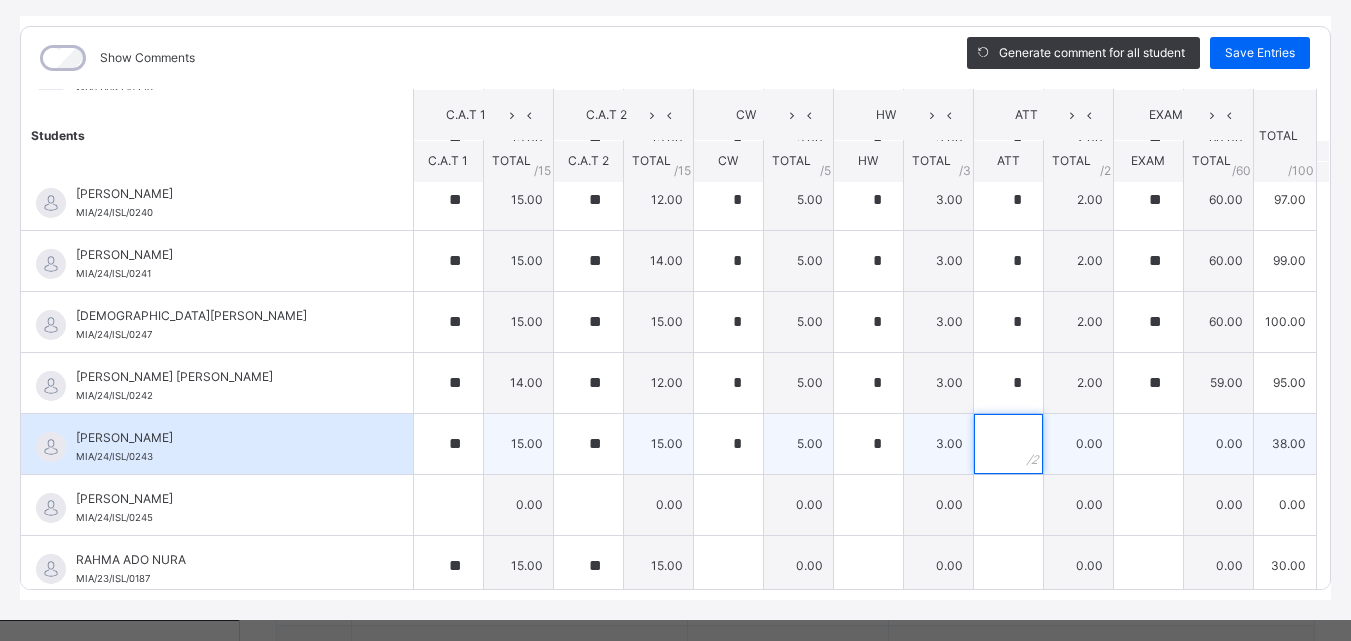 click at bounding box center (1008, 444) 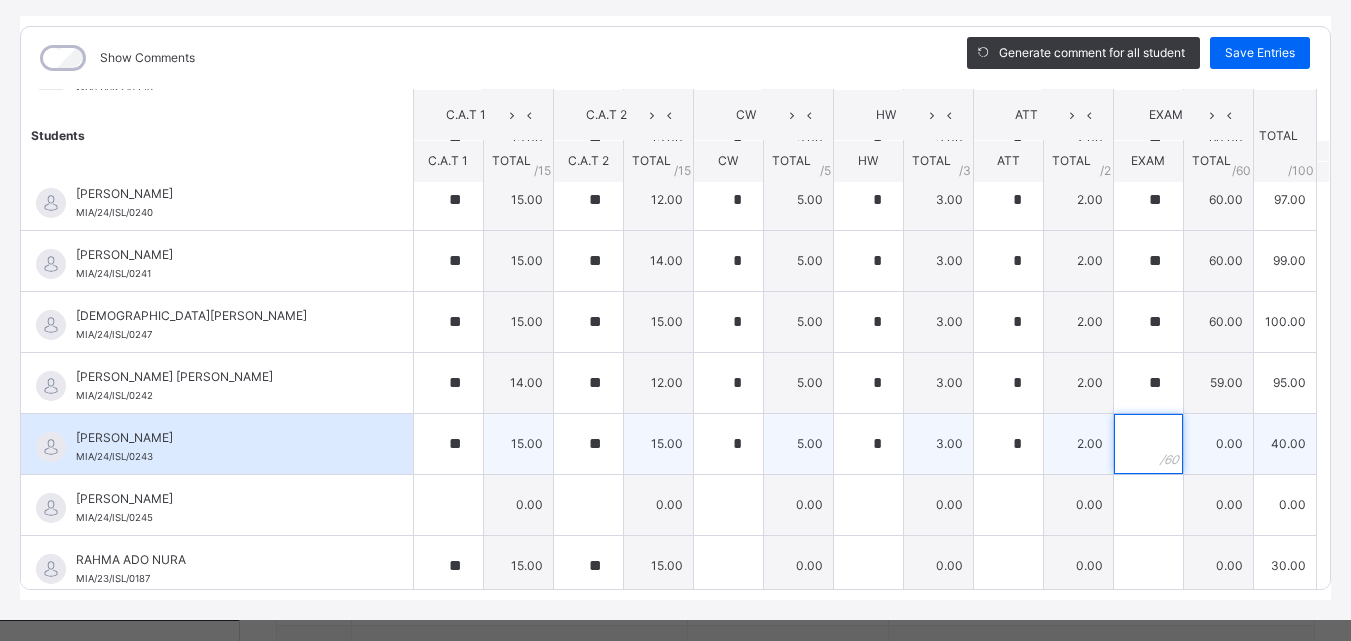 click at bounding box center [1148, 444] 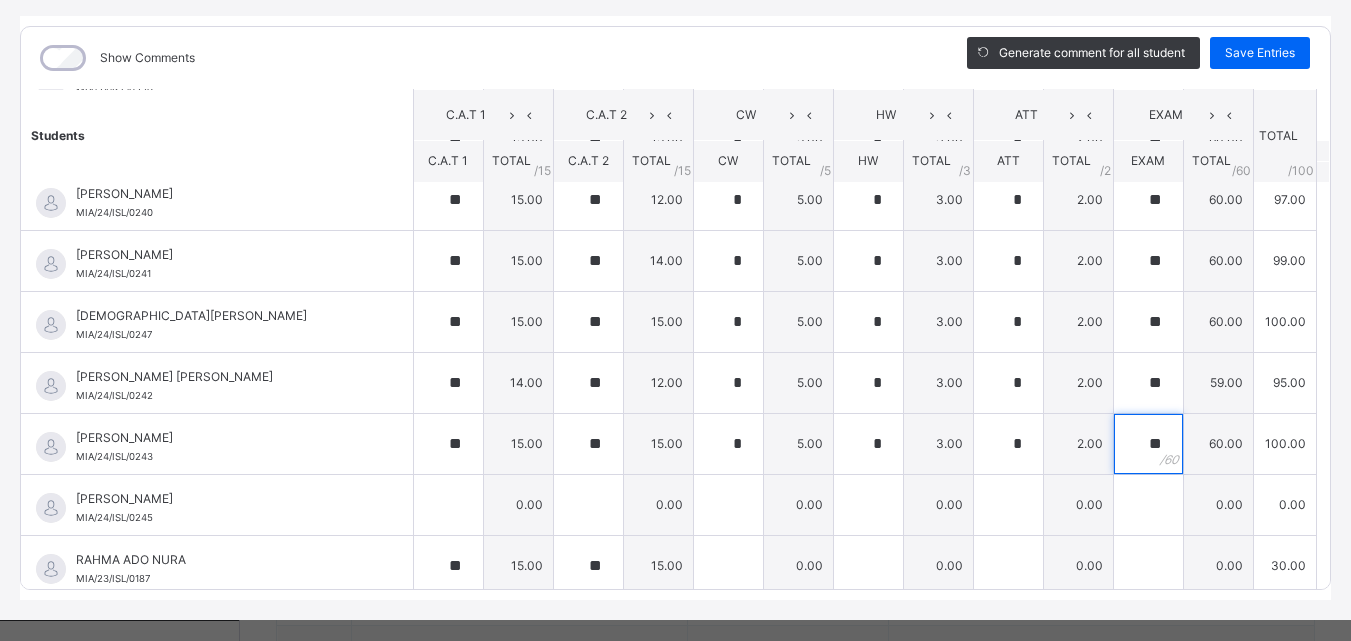 scroll, scrollTop: 270, scrollLeft: 0, axis: vertical 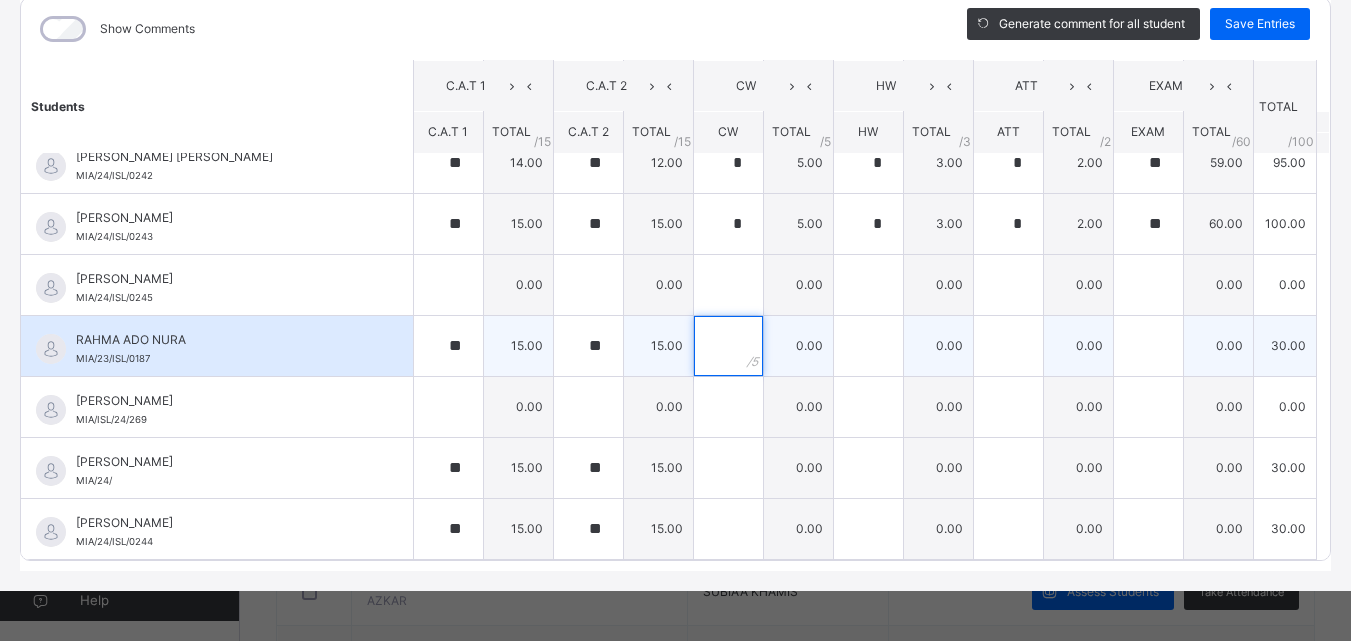 click at bounding box center [728, 346] 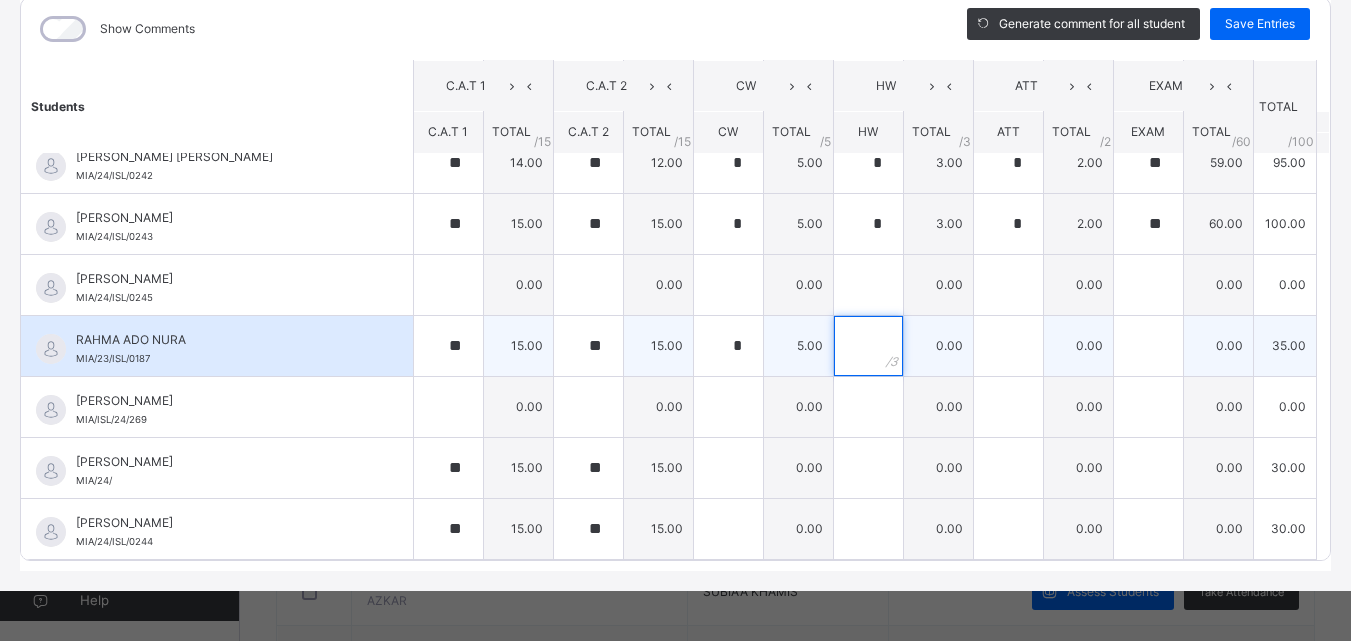 click at bounding box center [868, 346] 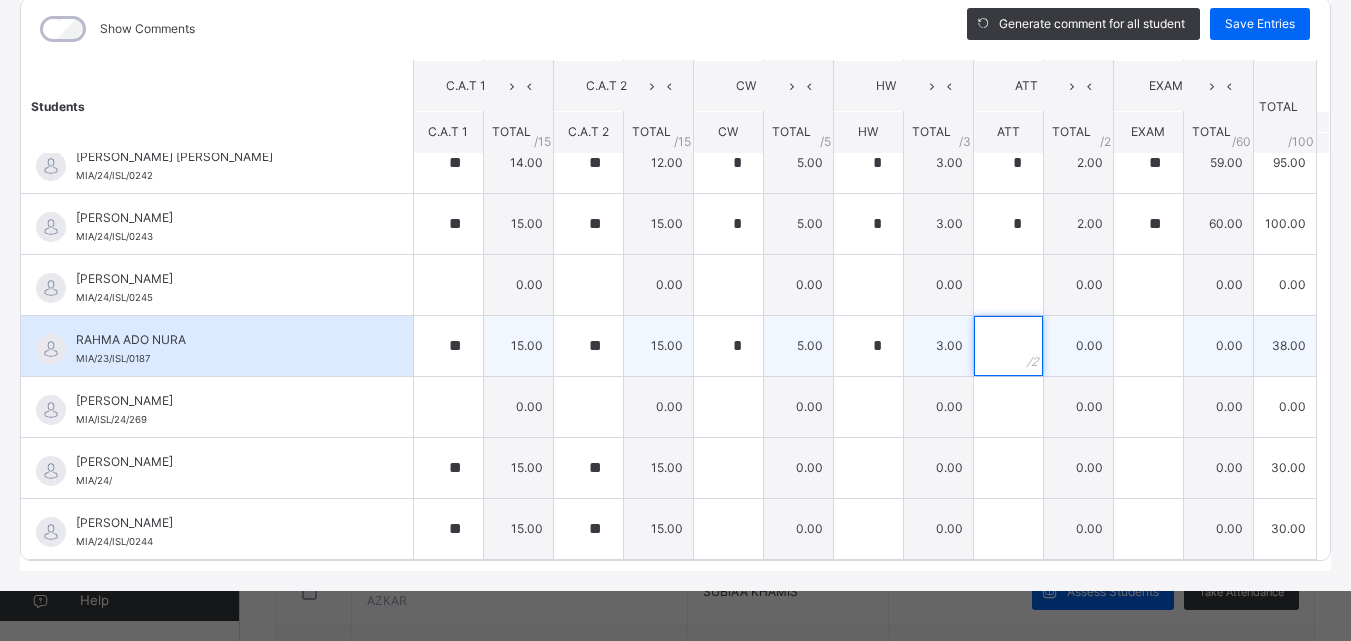 click at bounding box center (1008, 346) 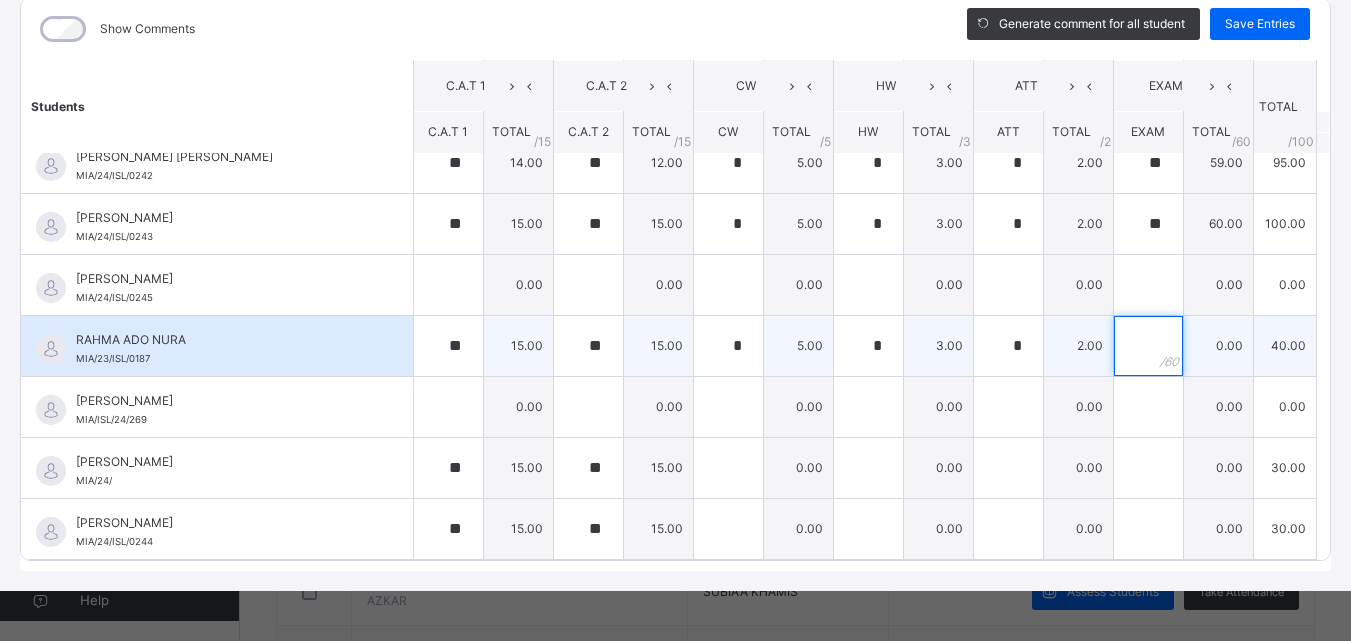 click at bounding box center (1148, 346) 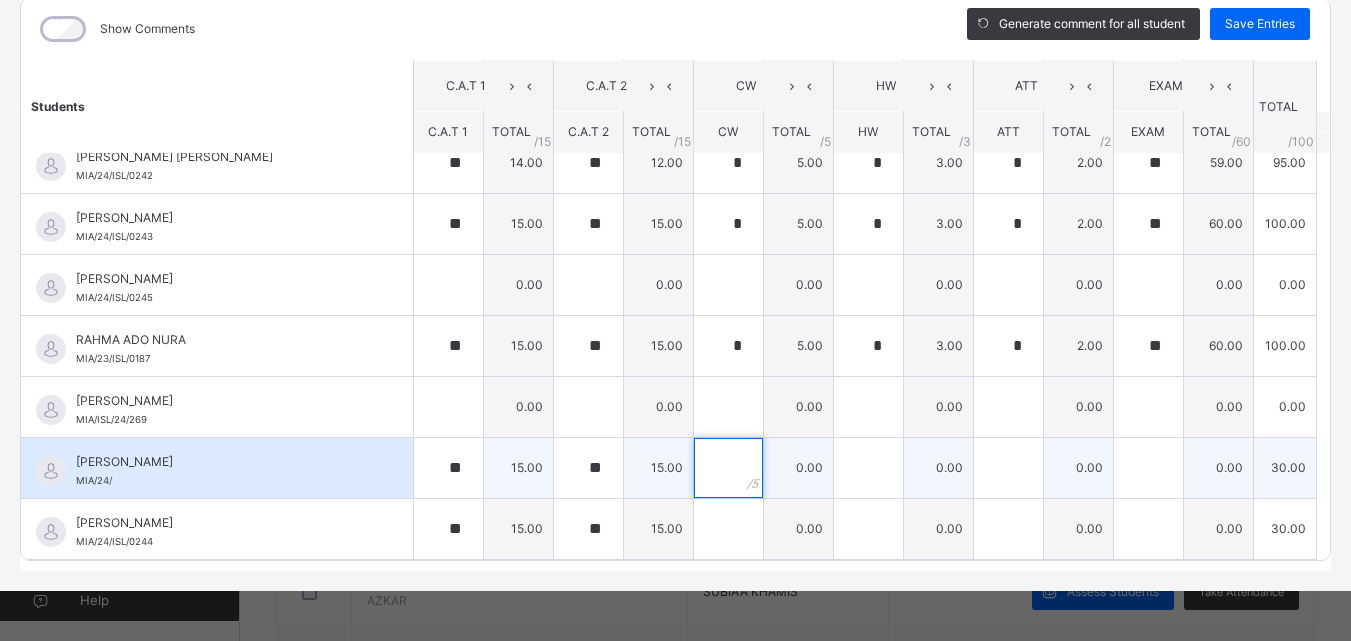 click at bounding box center (728, 468) 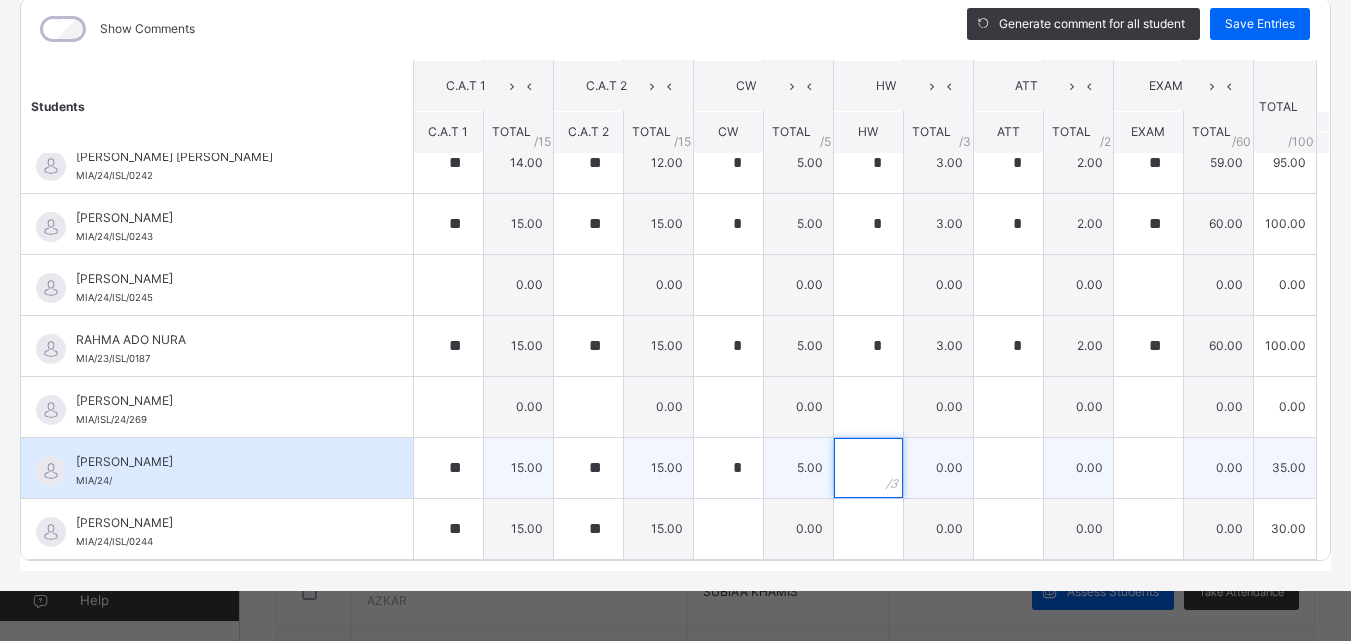 click at bounding box center [868, 468] 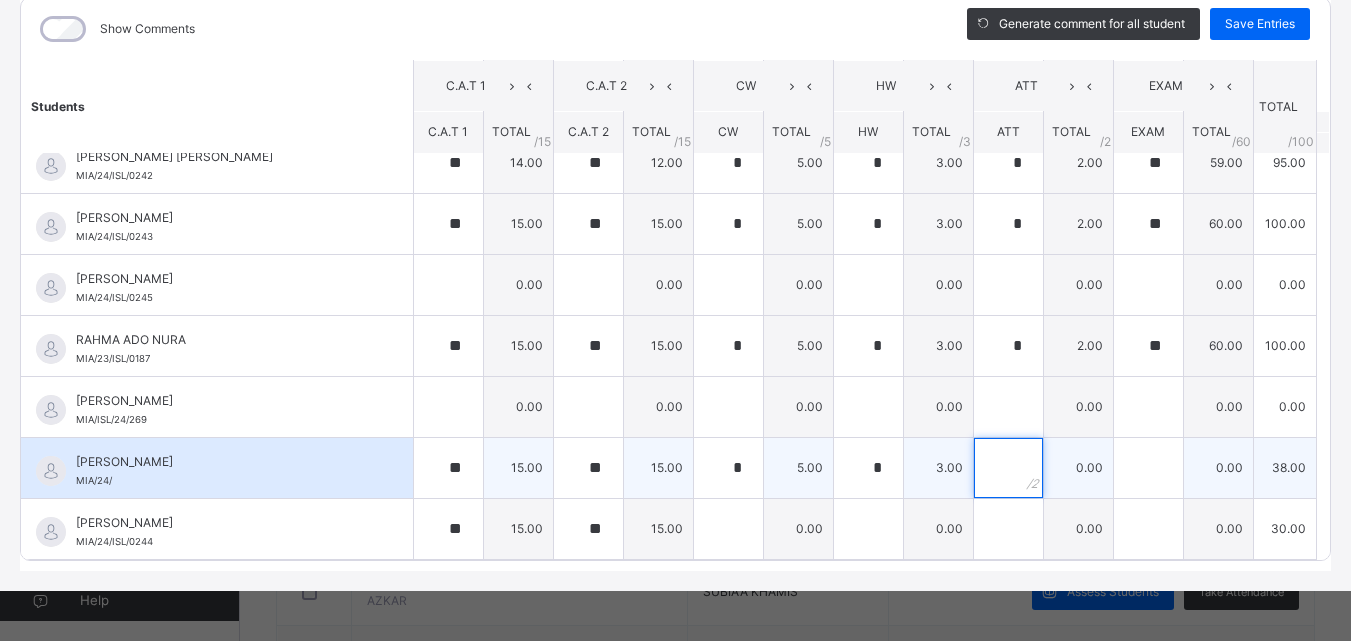 click at bounding box center [1008, 468] 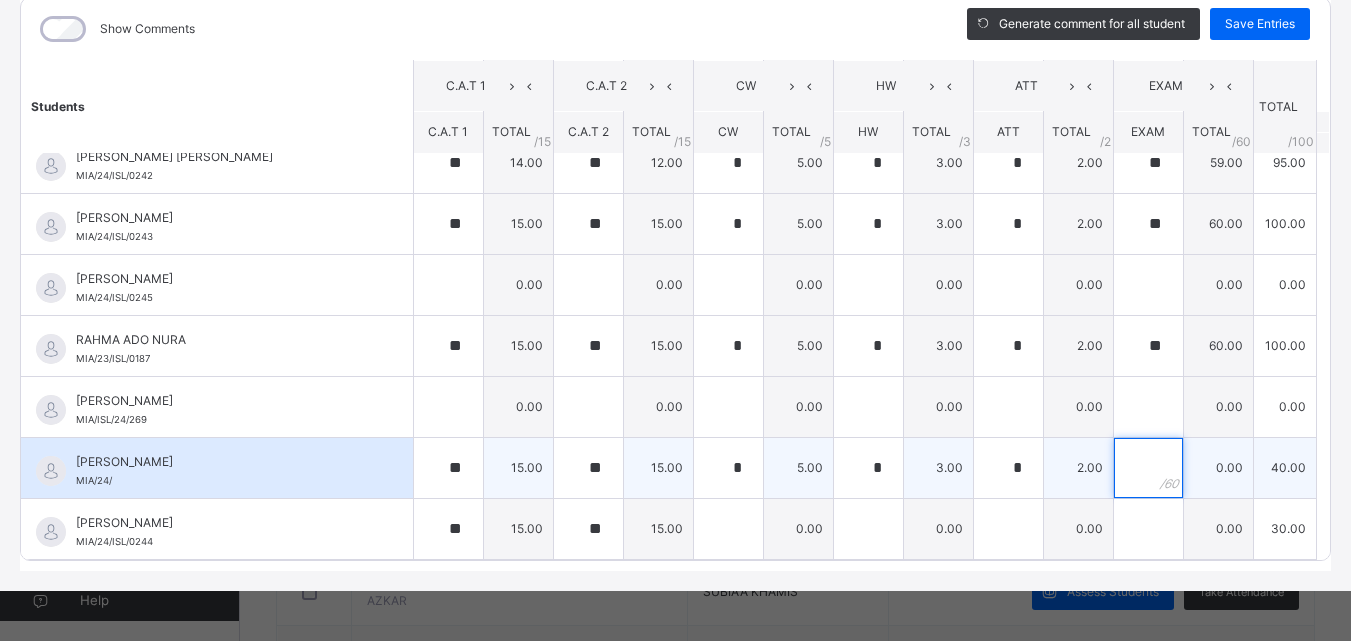click at bounding box center (1148, 468) 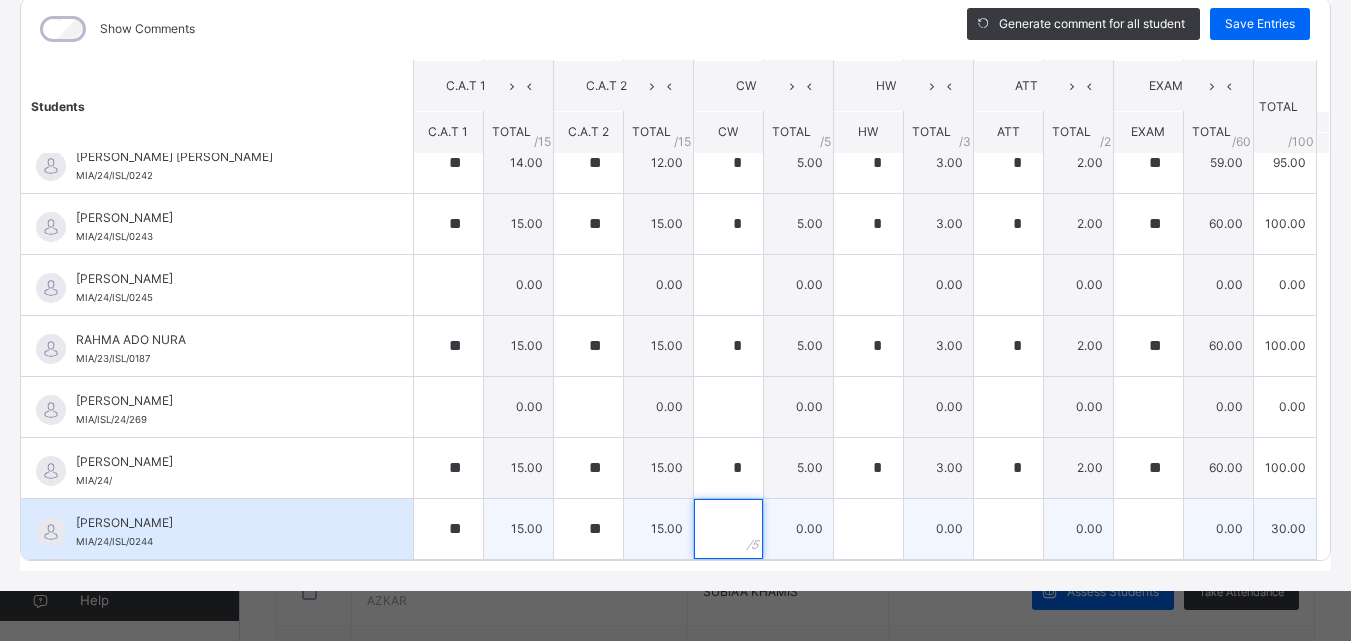 click at bounding box center [728, 529] 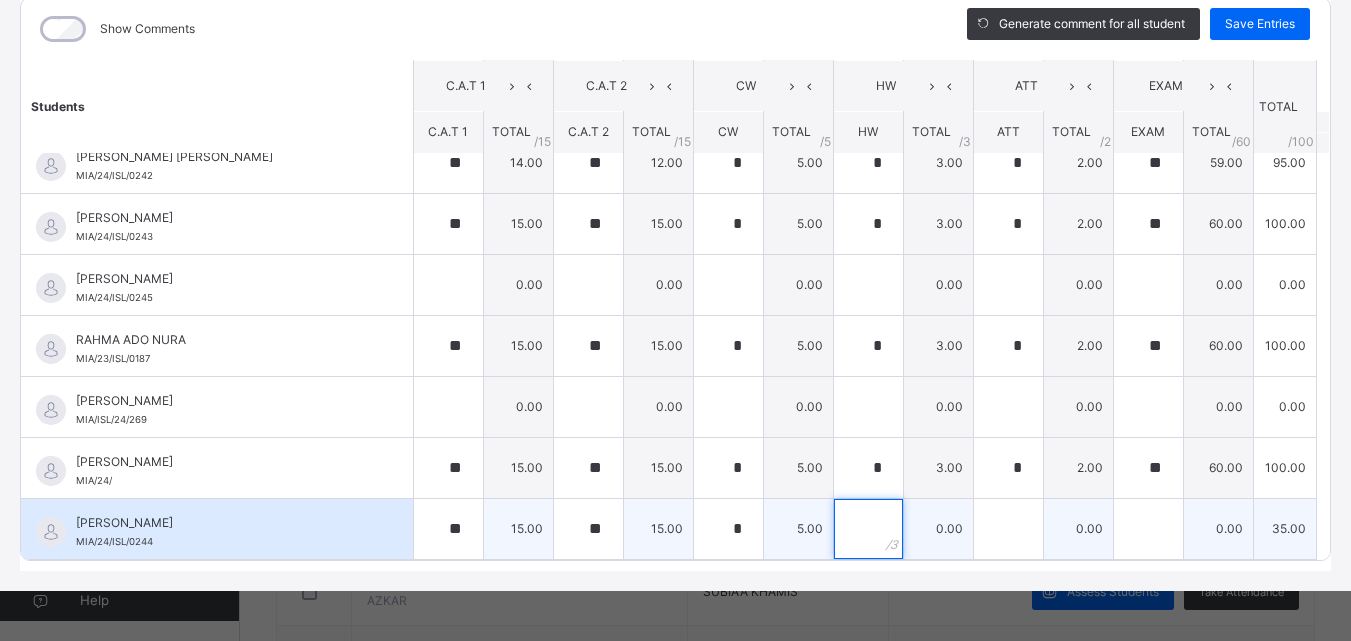 click at bounding box center (868, 529) 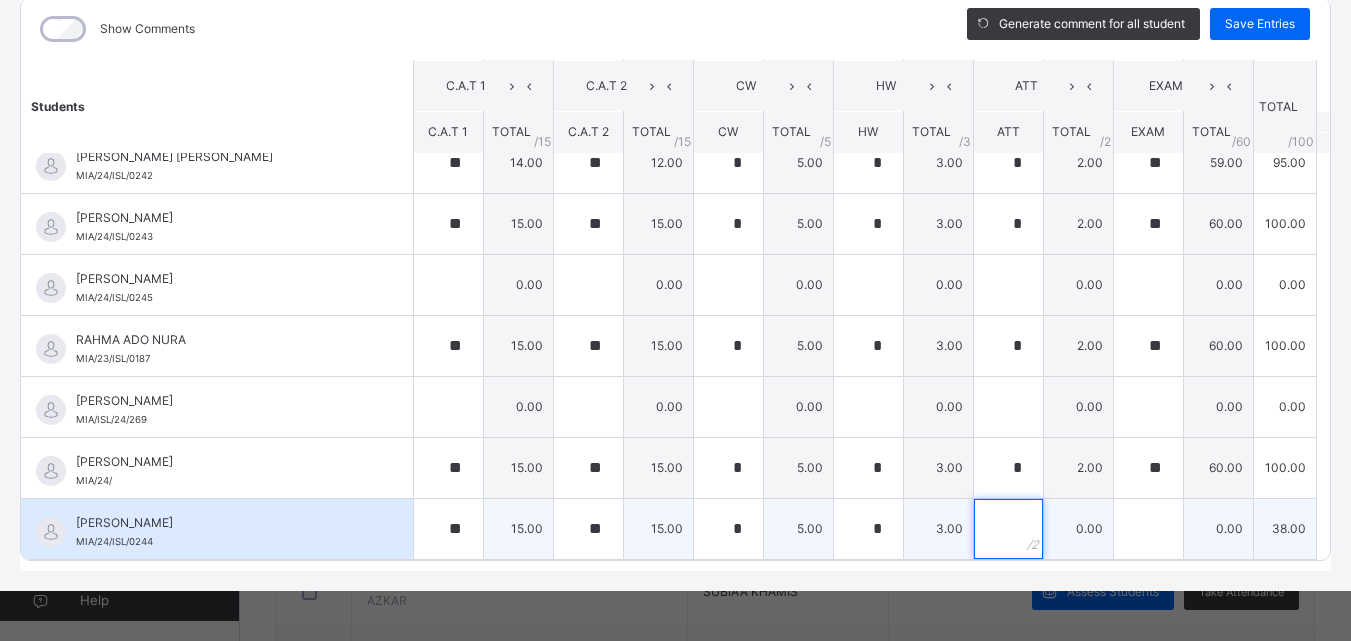 click at bounding box center [1008, 529] 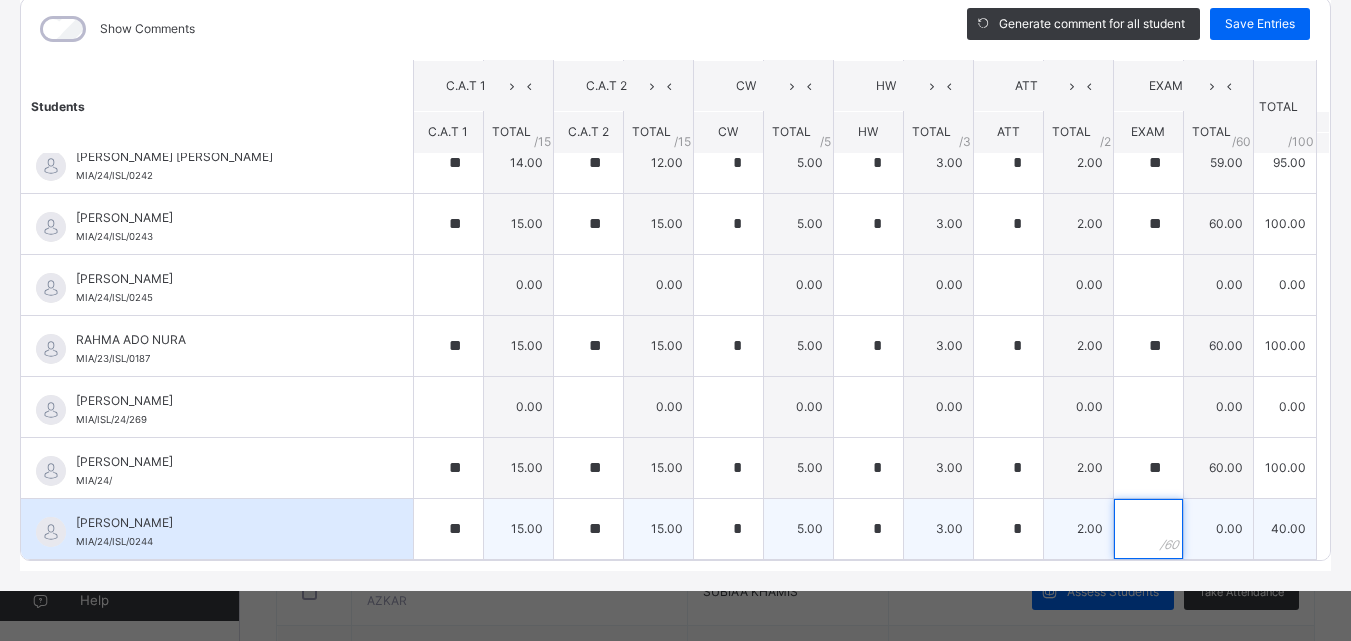 click at bounding box center (1148, 529) 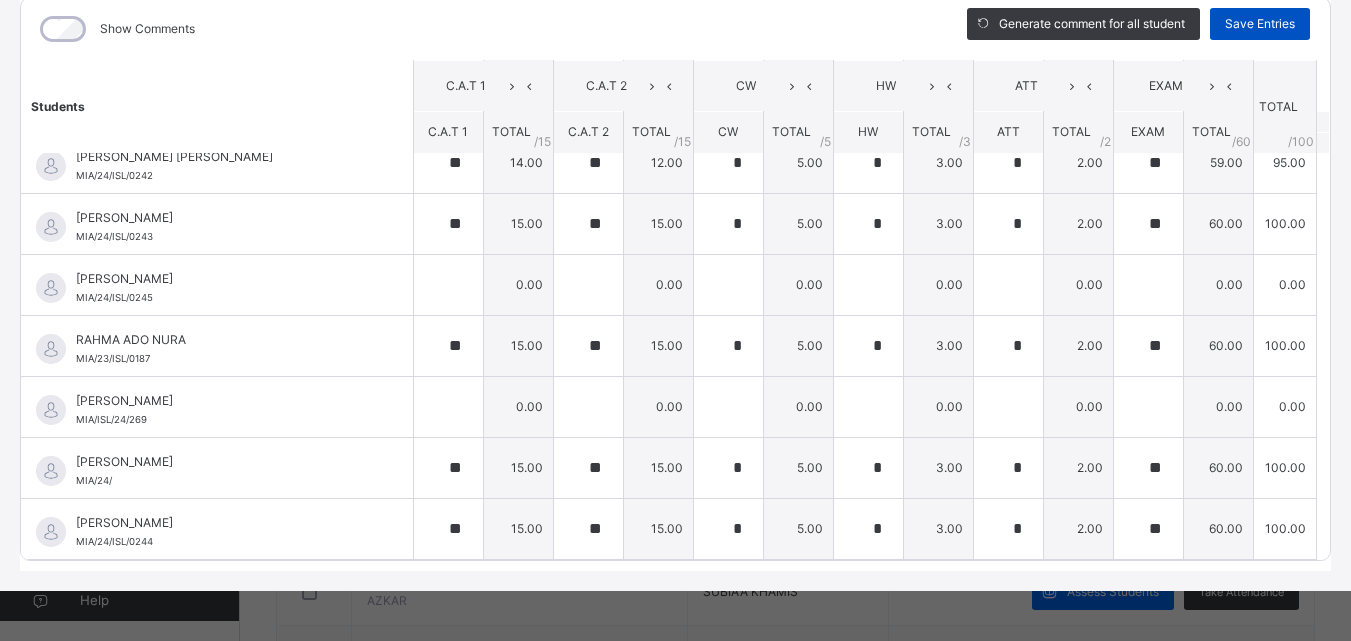 click on "Save Entries" at bounding box center [1260, 24] 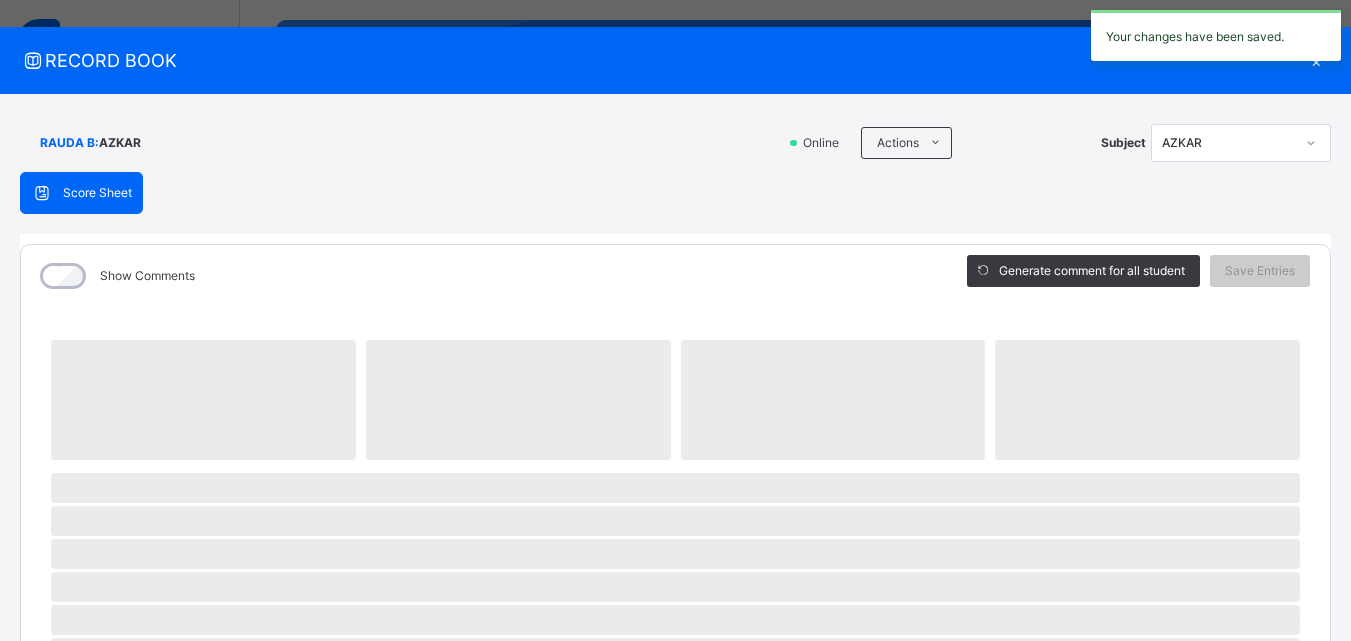 scroll, scrollTop: 0, scrollLeft: 0, axis: both 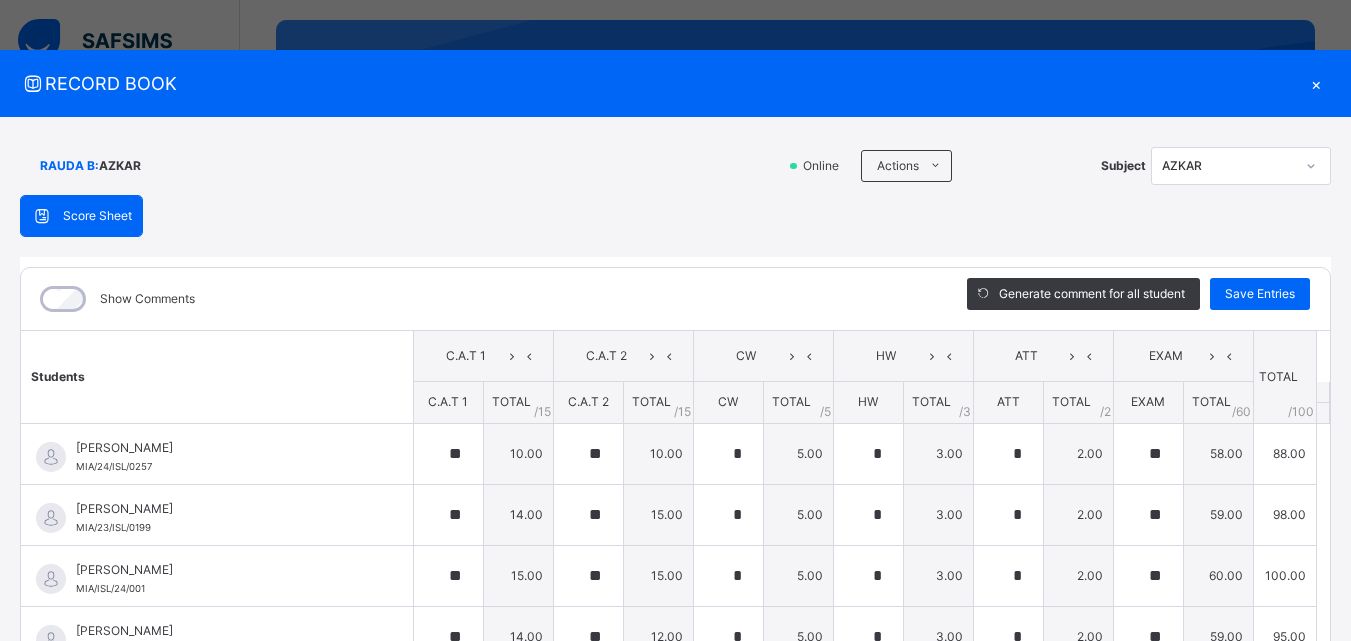 click at bounding box center [1311, 166] 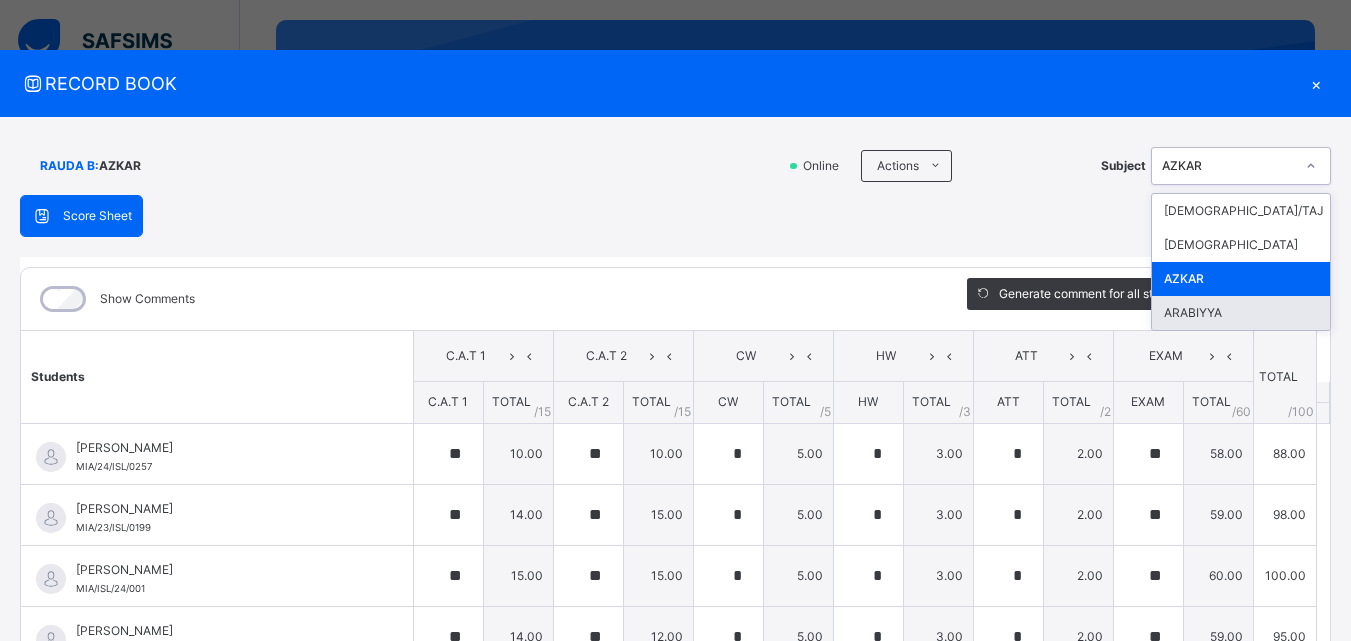 click on "ARABIYYA" at bounding box center (1241, 313) 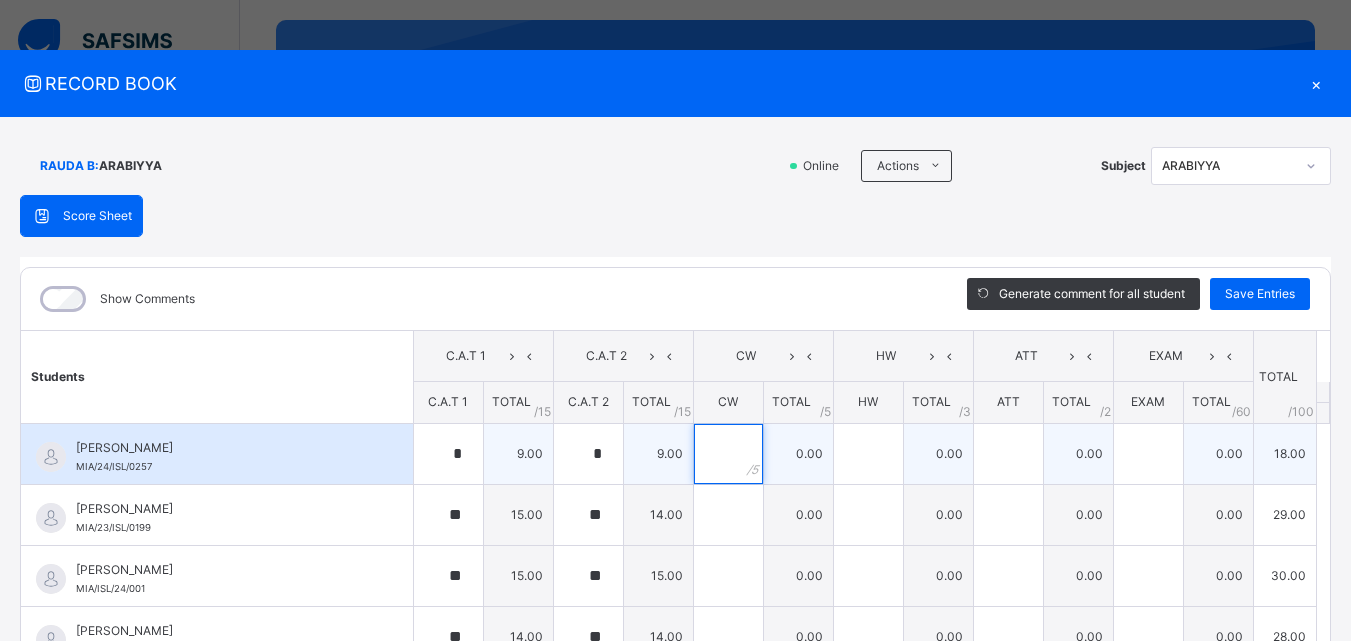 click at bounding box center (728, 454) 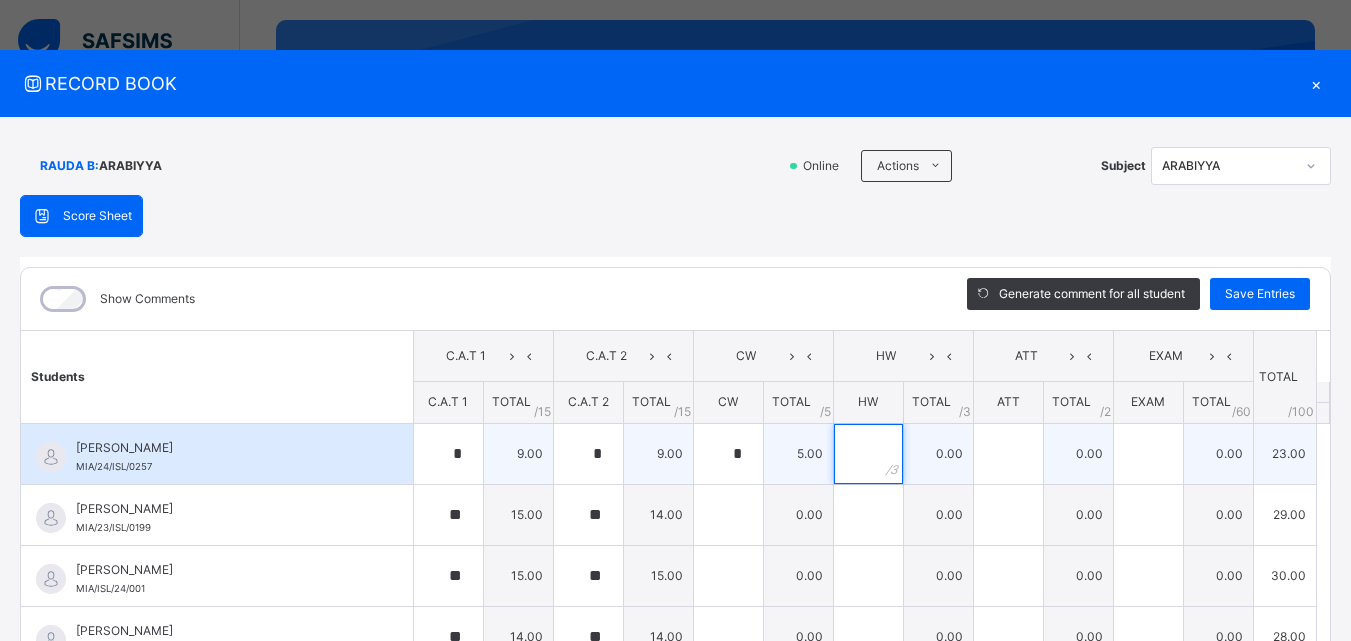 click at bounding box center (868, 454) 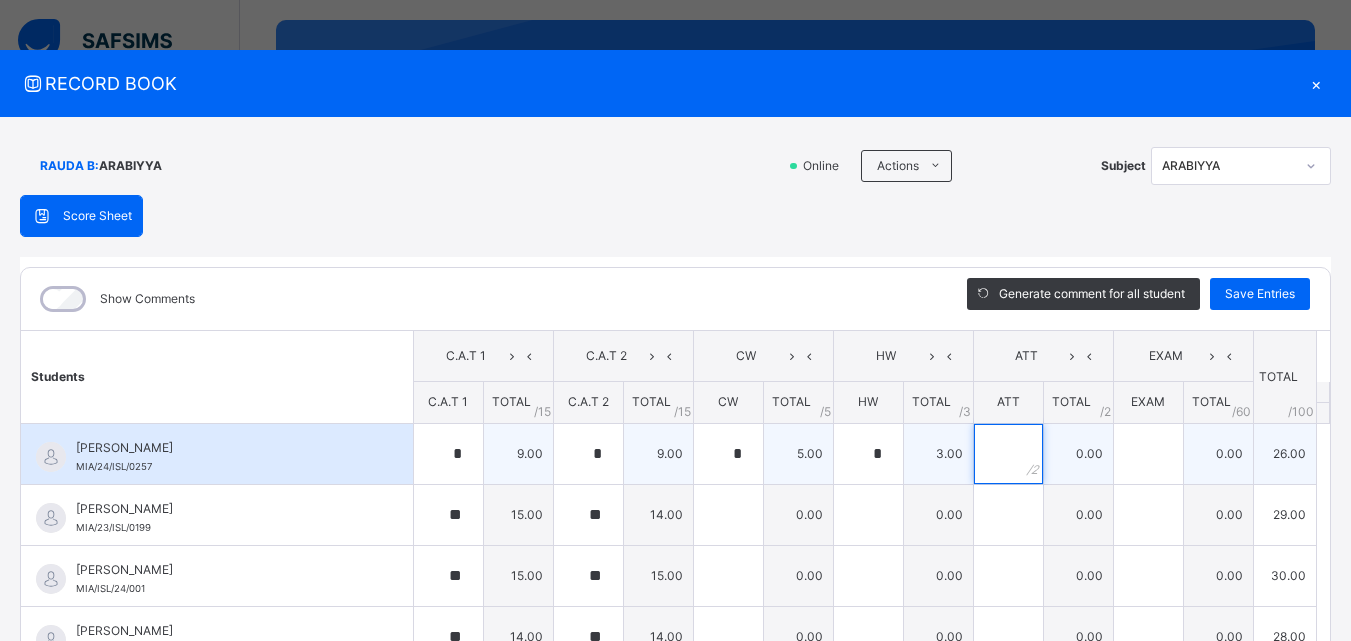 click at bounding box center [1008, 454] 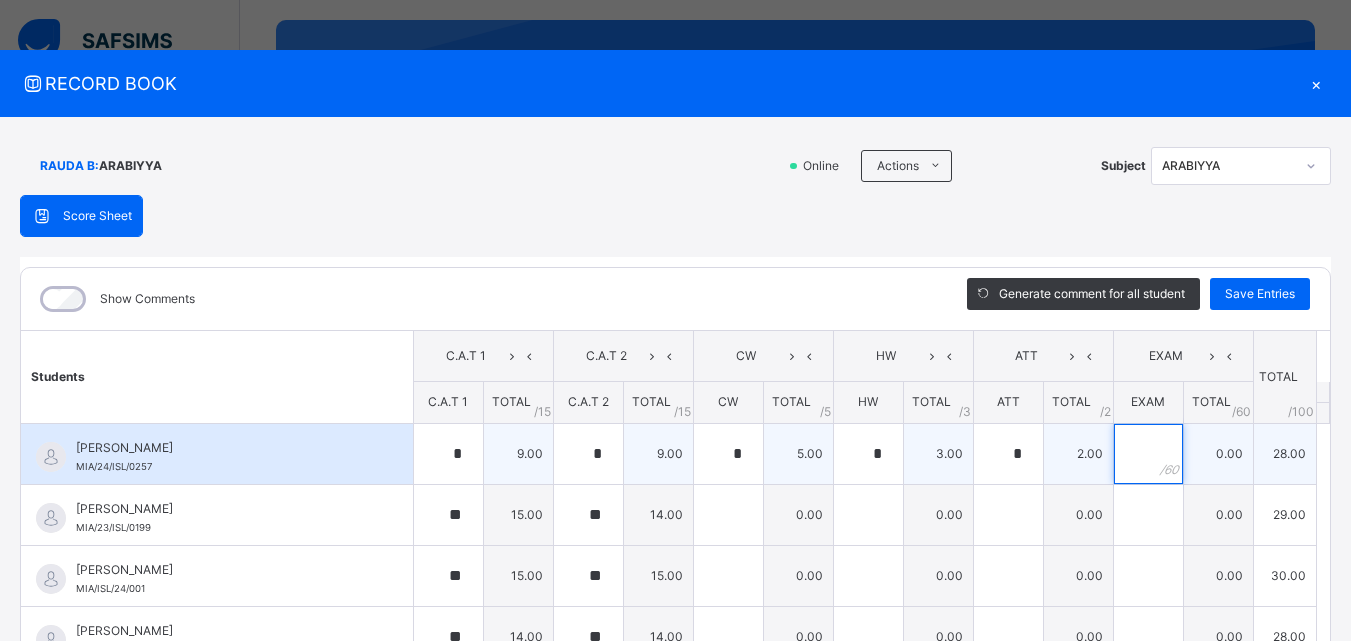 click at bounding box center [1148, 454] 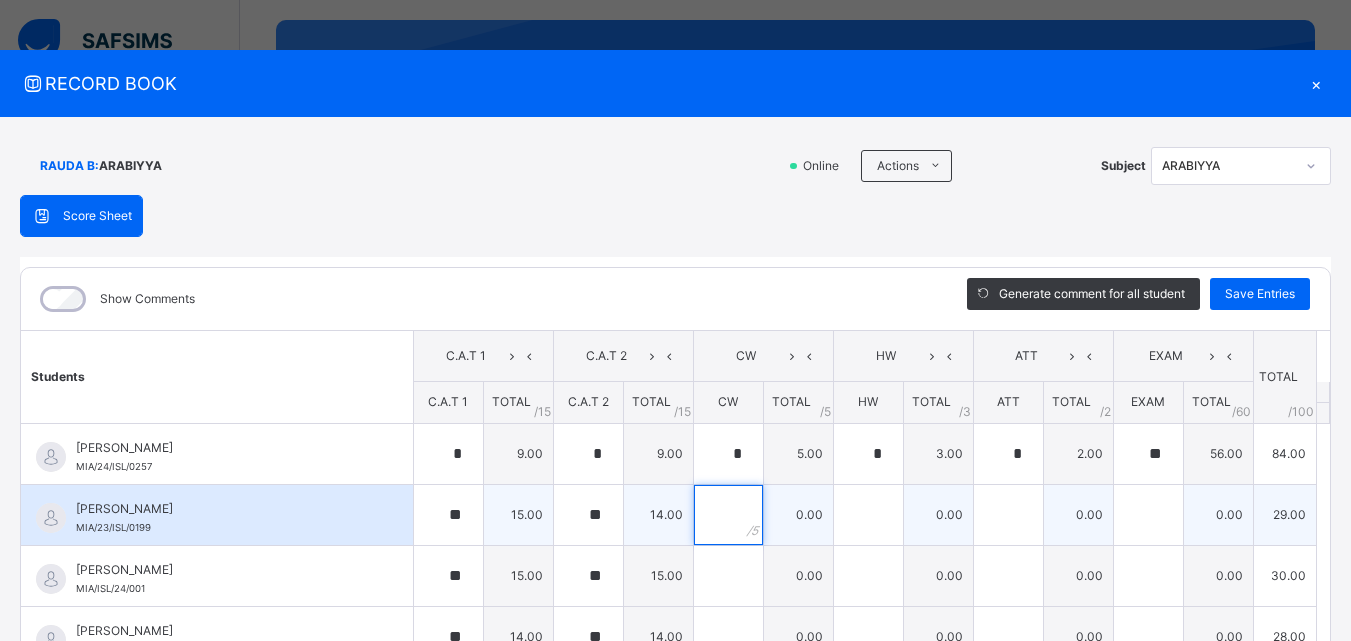 click at bounding box center [728, 515] 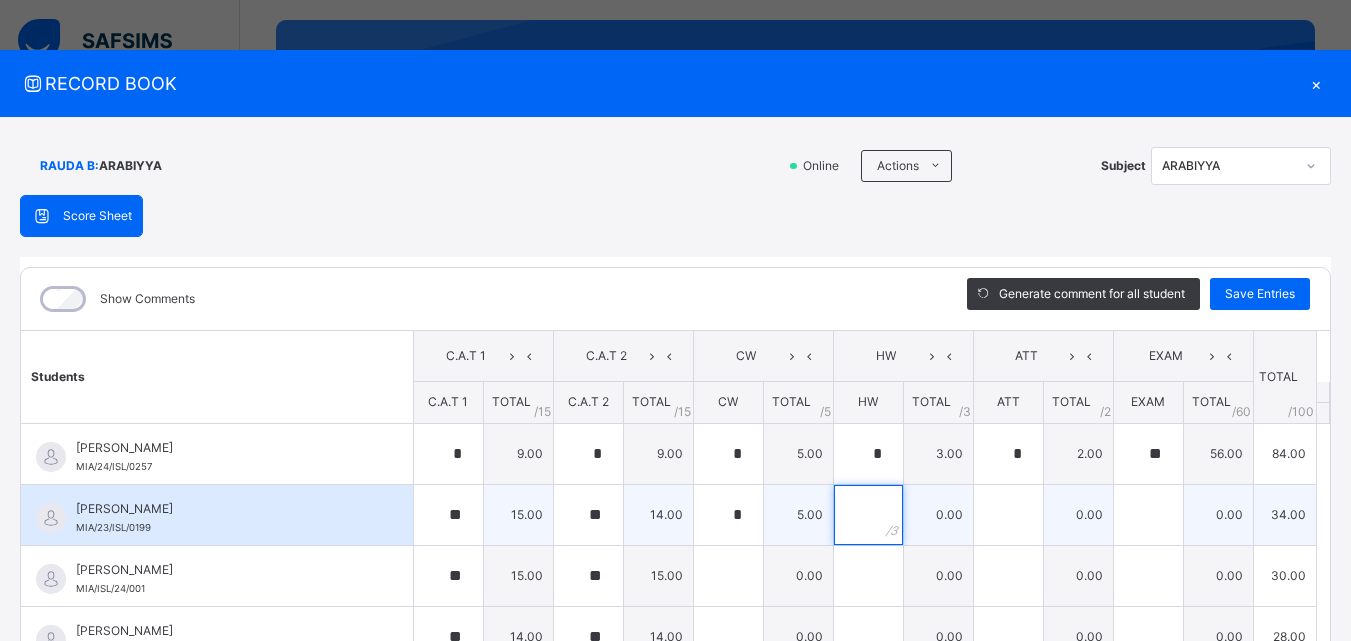 click at bounding box center (868, 515) 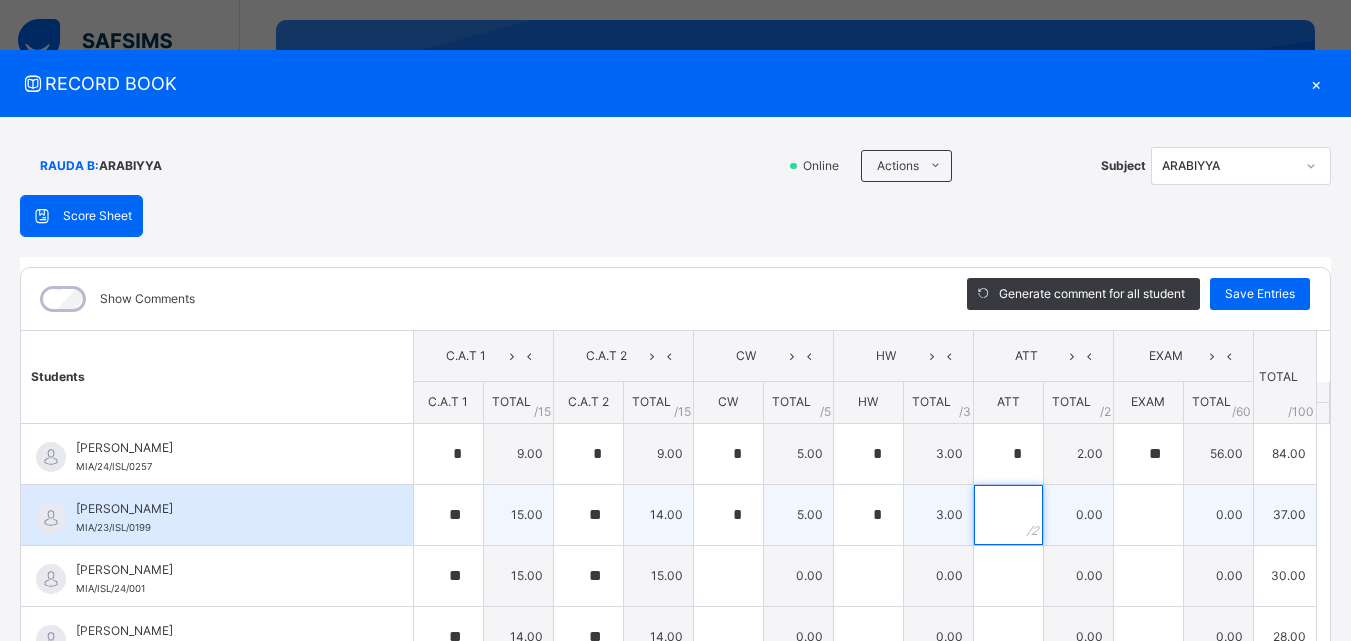 click at bounding box center [1008, 515] 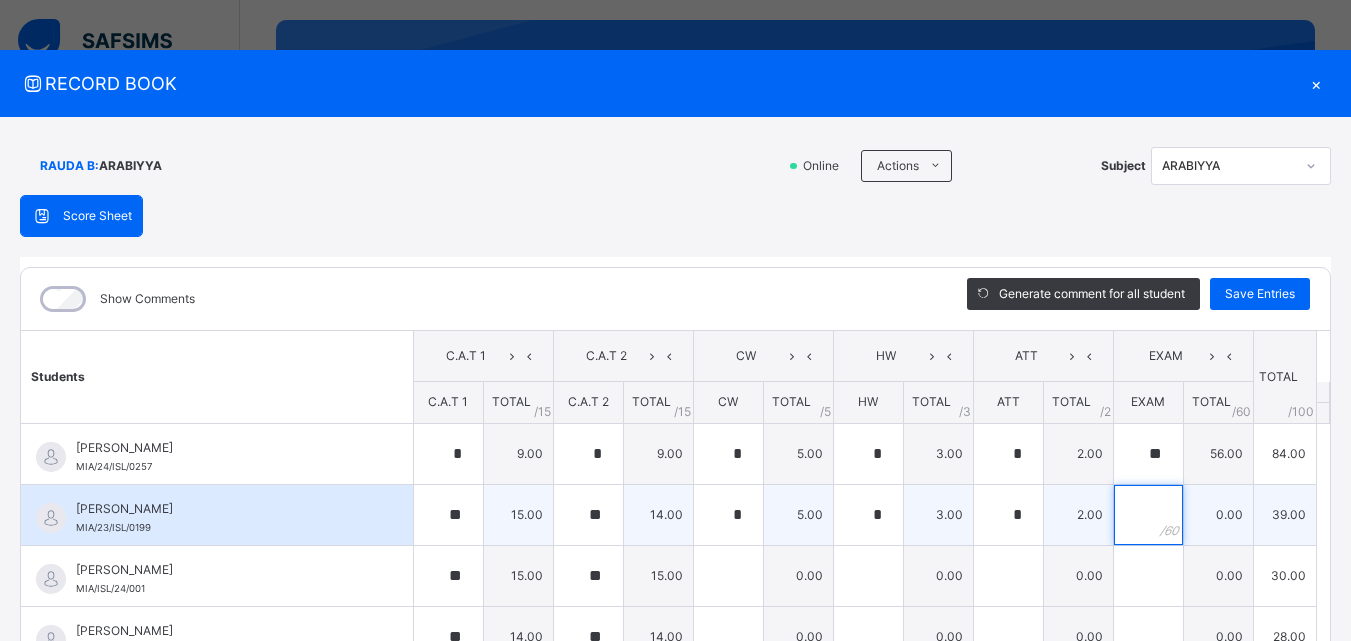 click at bounding box center (1148, 515) 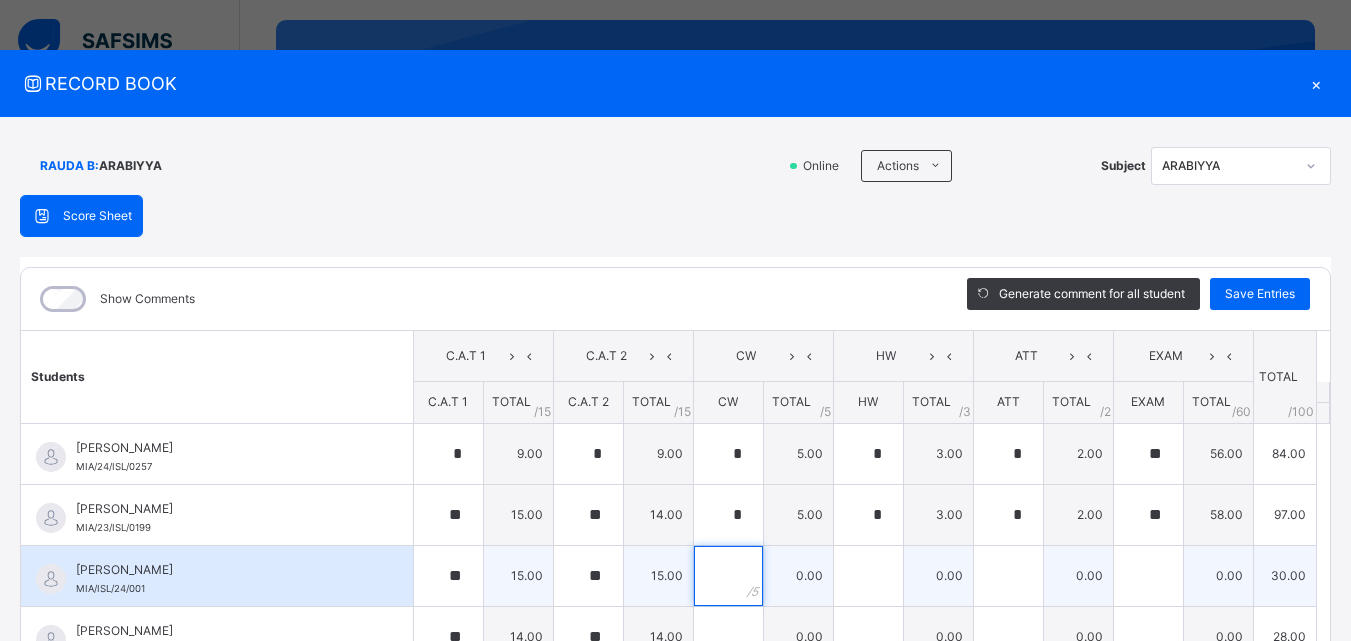 click at bounding box center (728, 576) 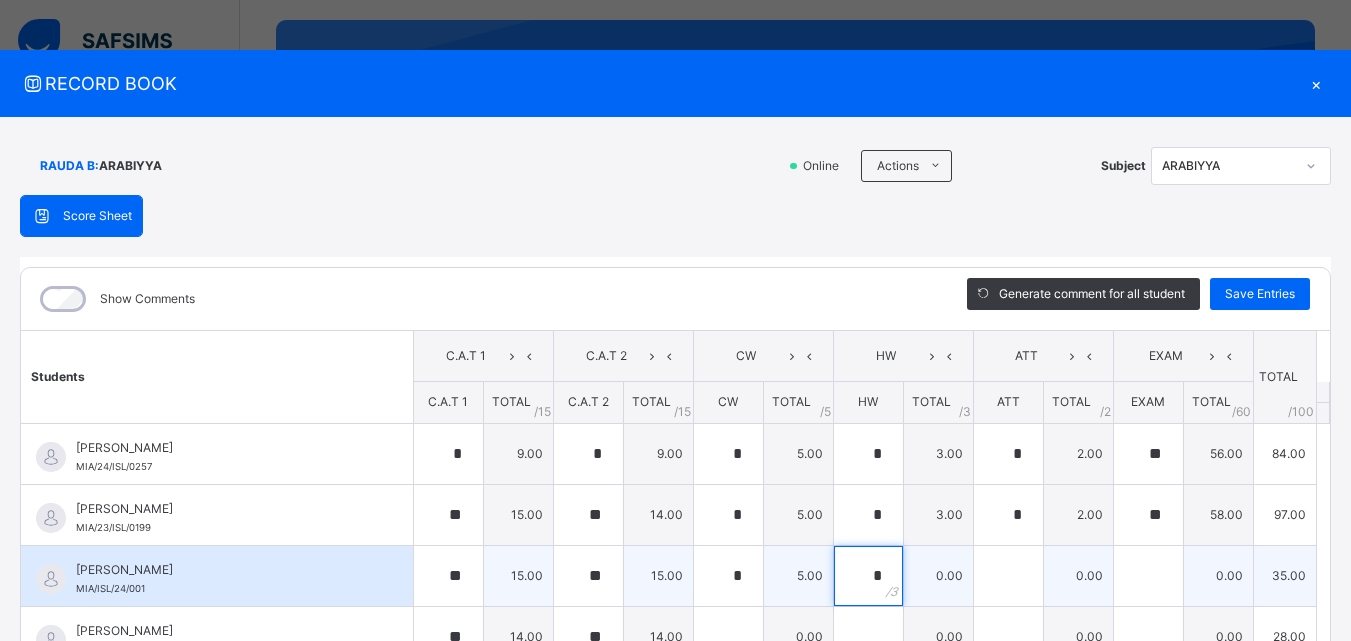 click on "*" at bounding box center (868, 576) 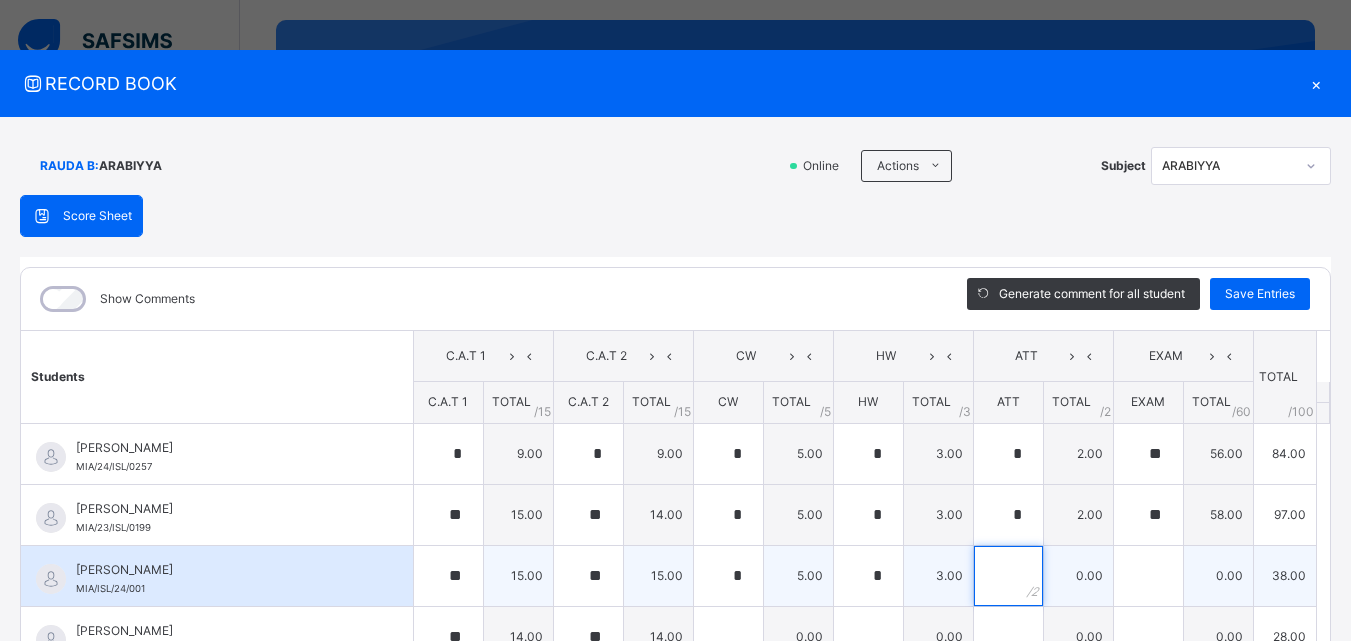 click at bounding box center [1008, 576] 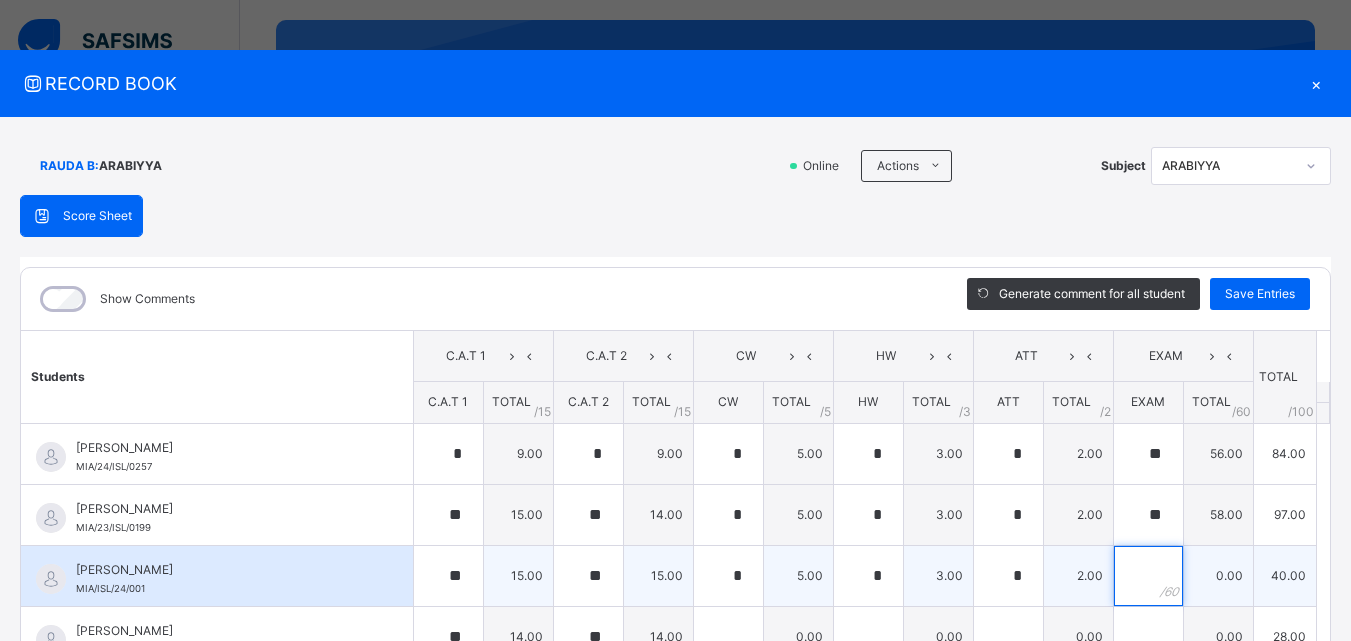 click at bounding box center [1148, 576] 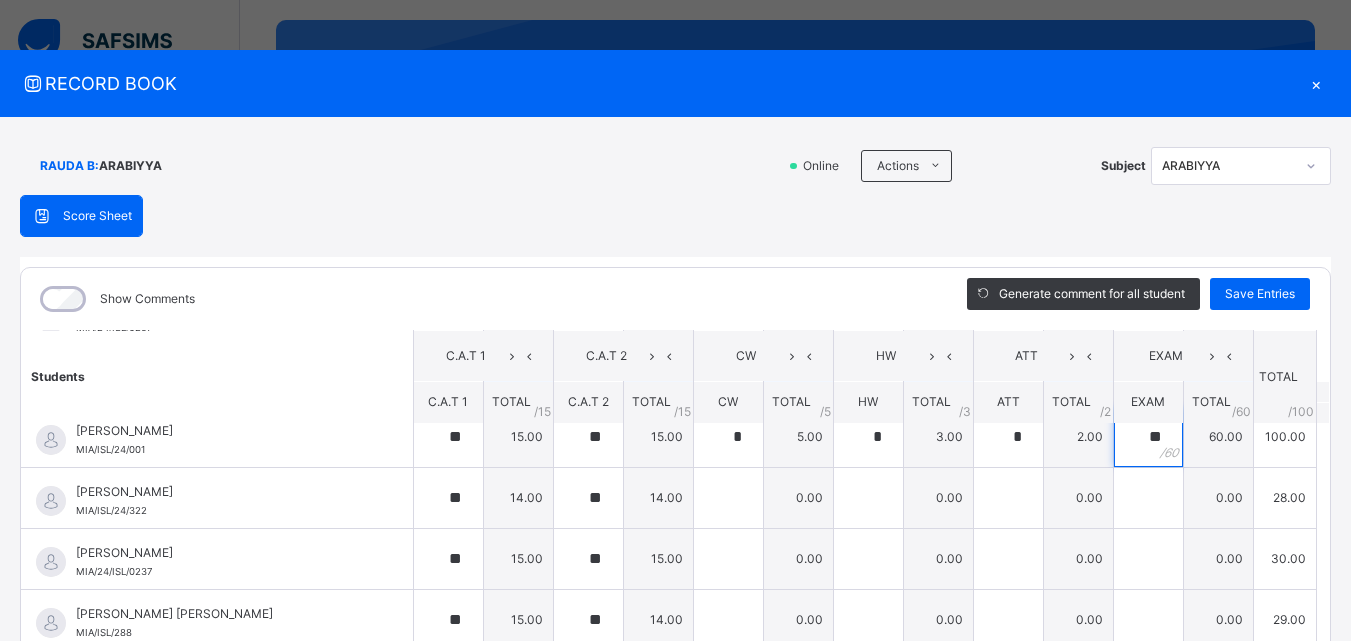 scroll, scrollTop: 140, scrollLeft: 0, axis: vertical 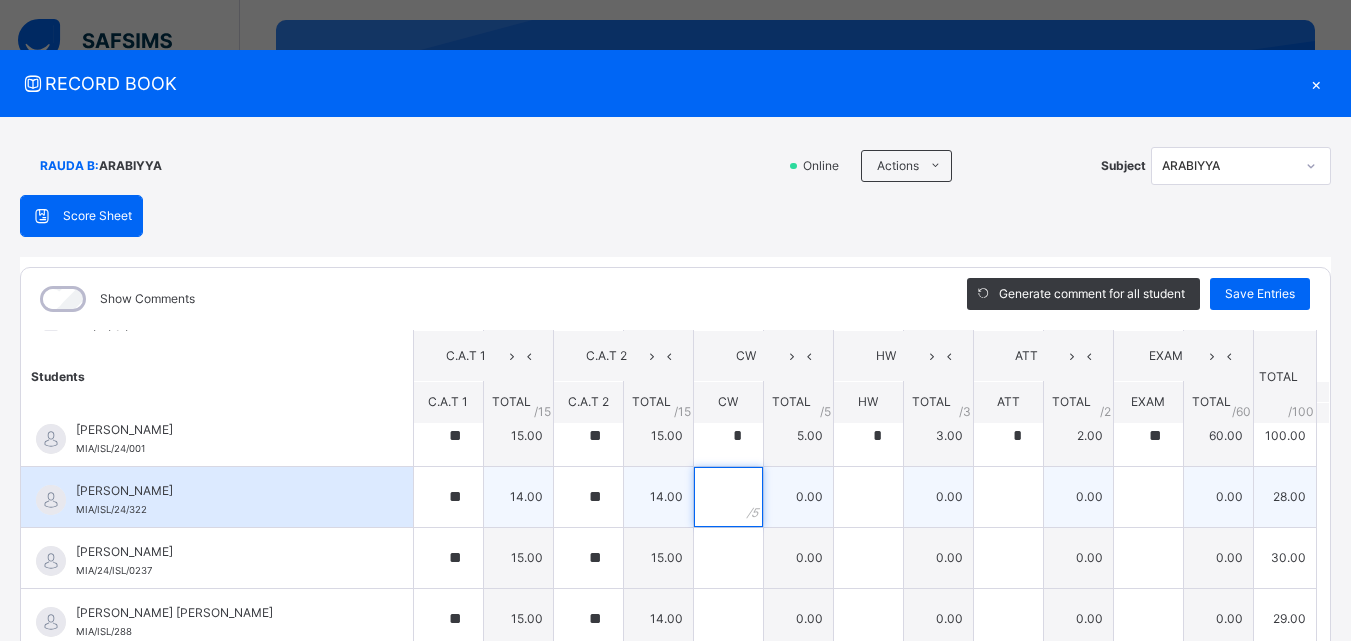 click at bounding box center (728, 497) 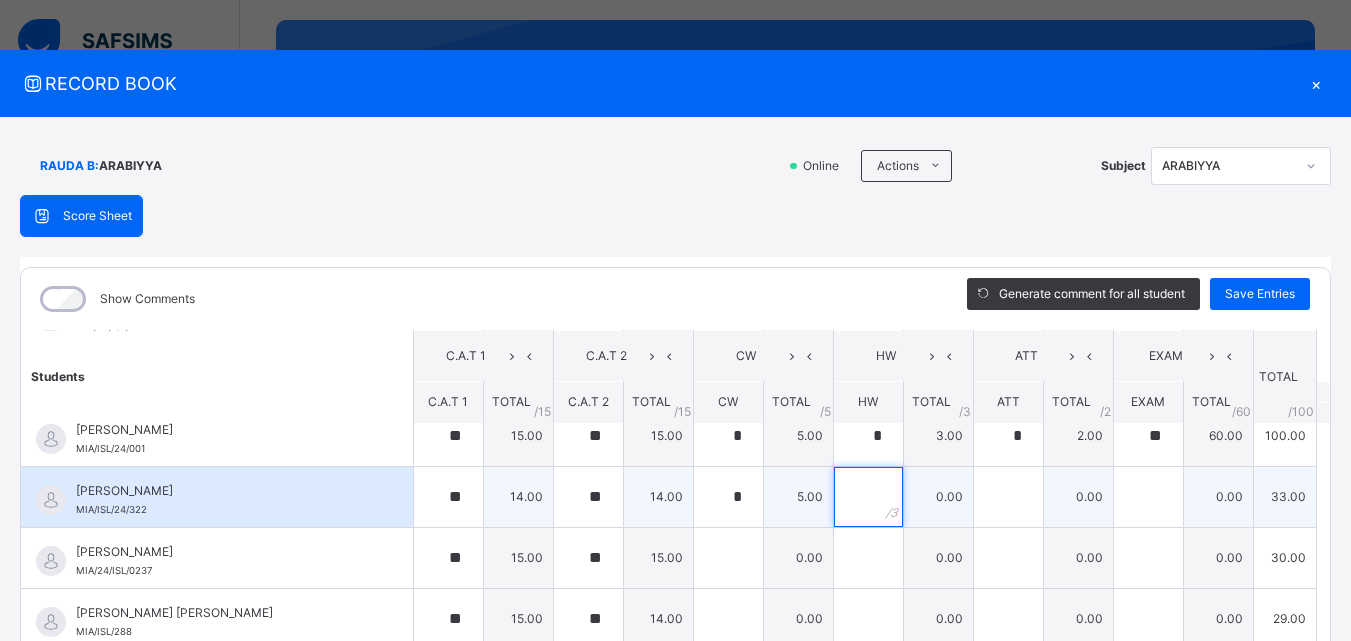 click at bounding box center (868, 497) 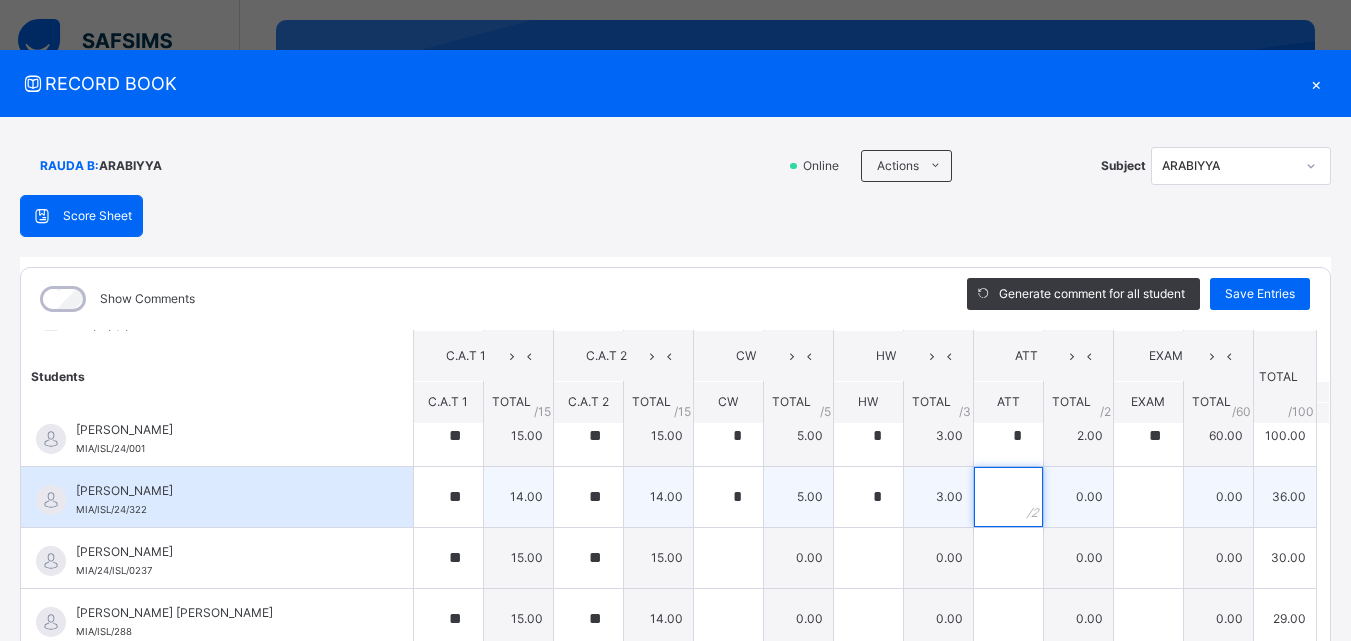 click at bounding box center [1008, 497] 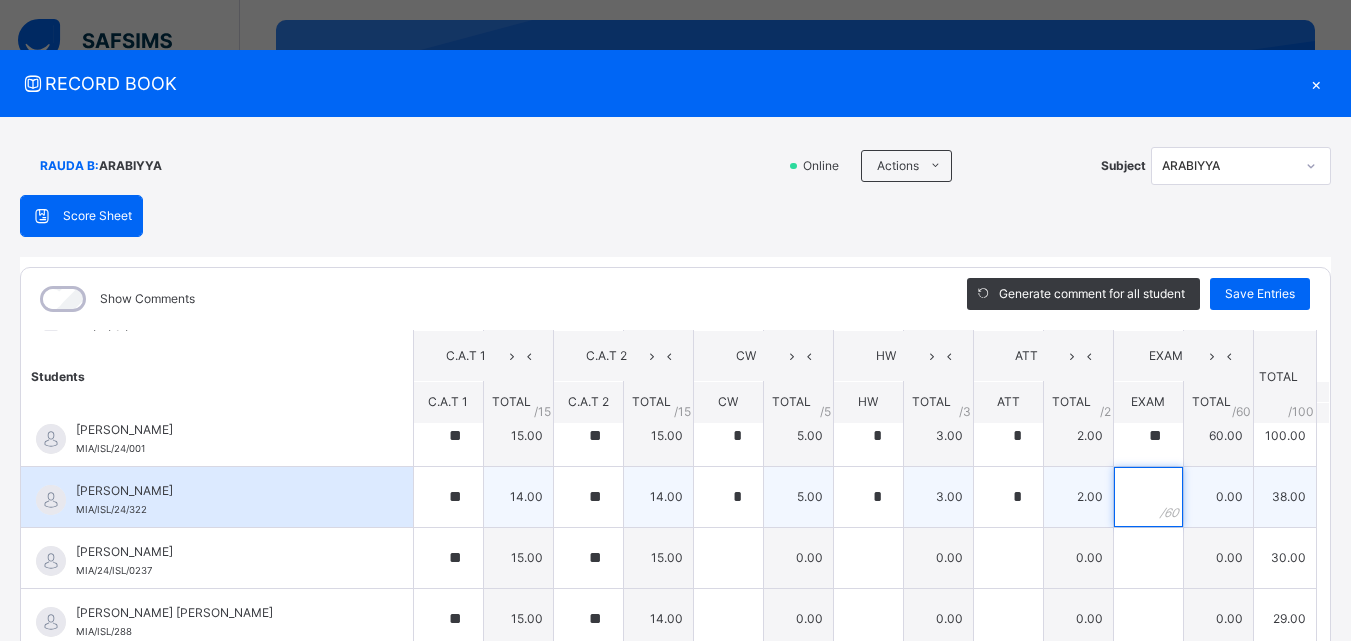 click at bounding box center (1148, 497) 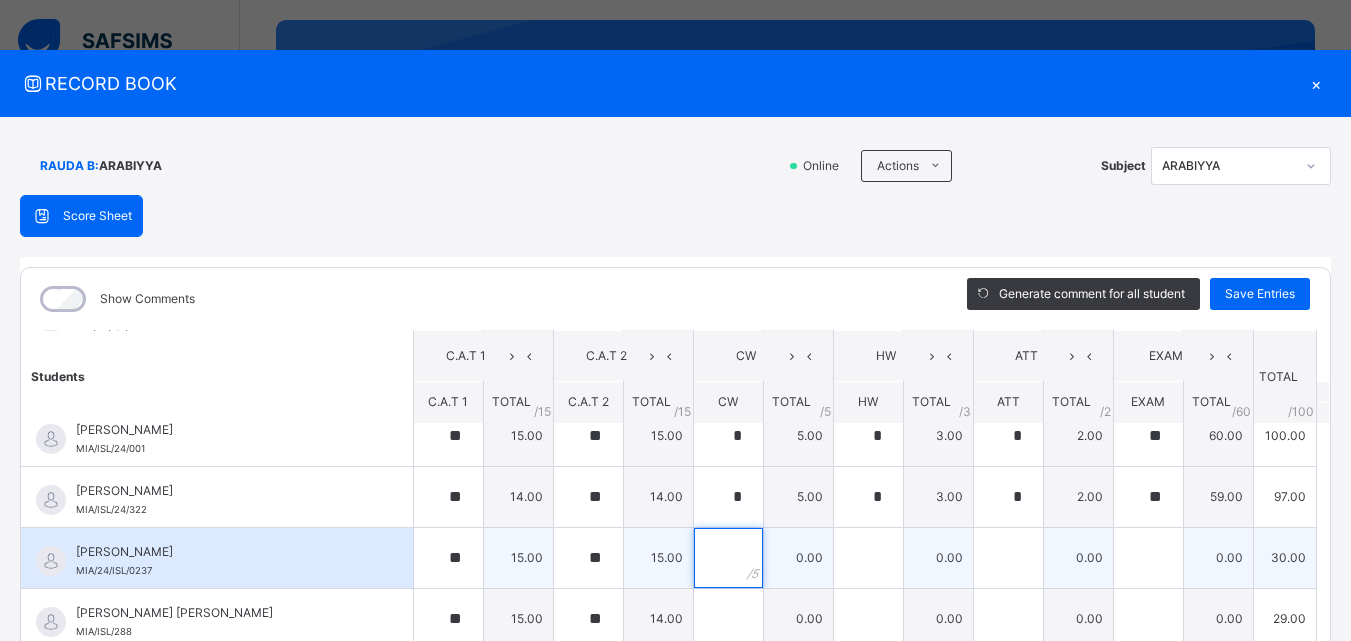 click at bounding box center (728, 558) 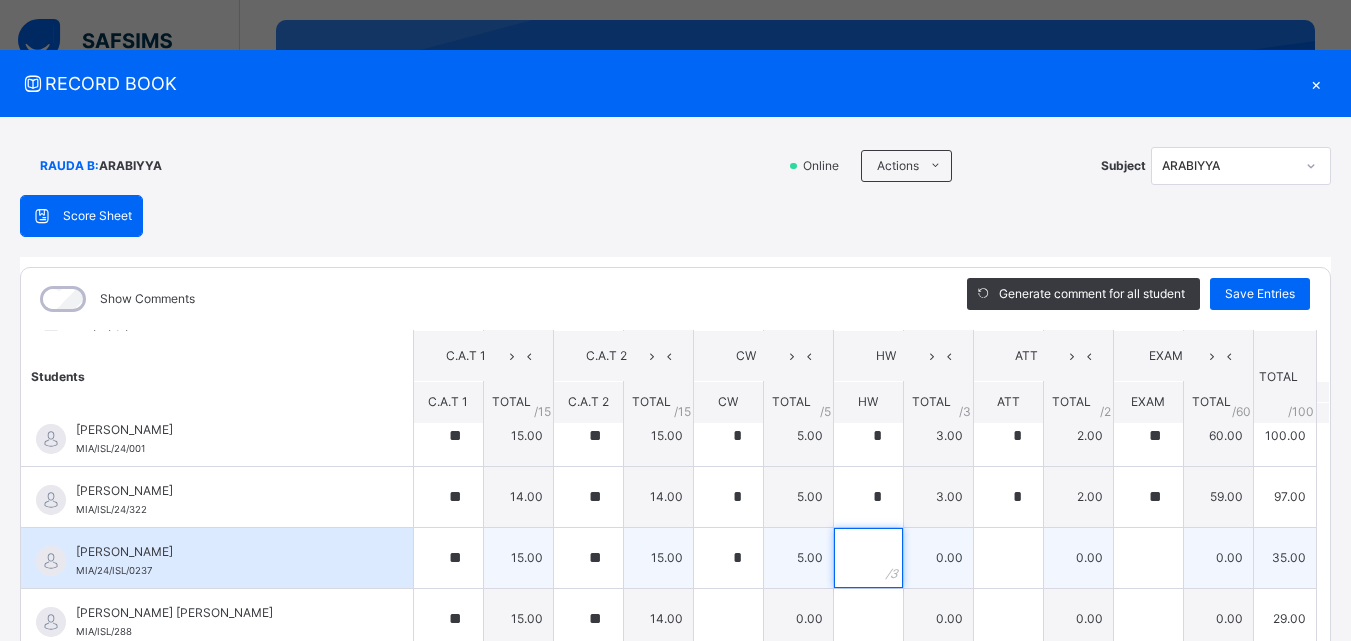 click at bounding box center (868, 558) 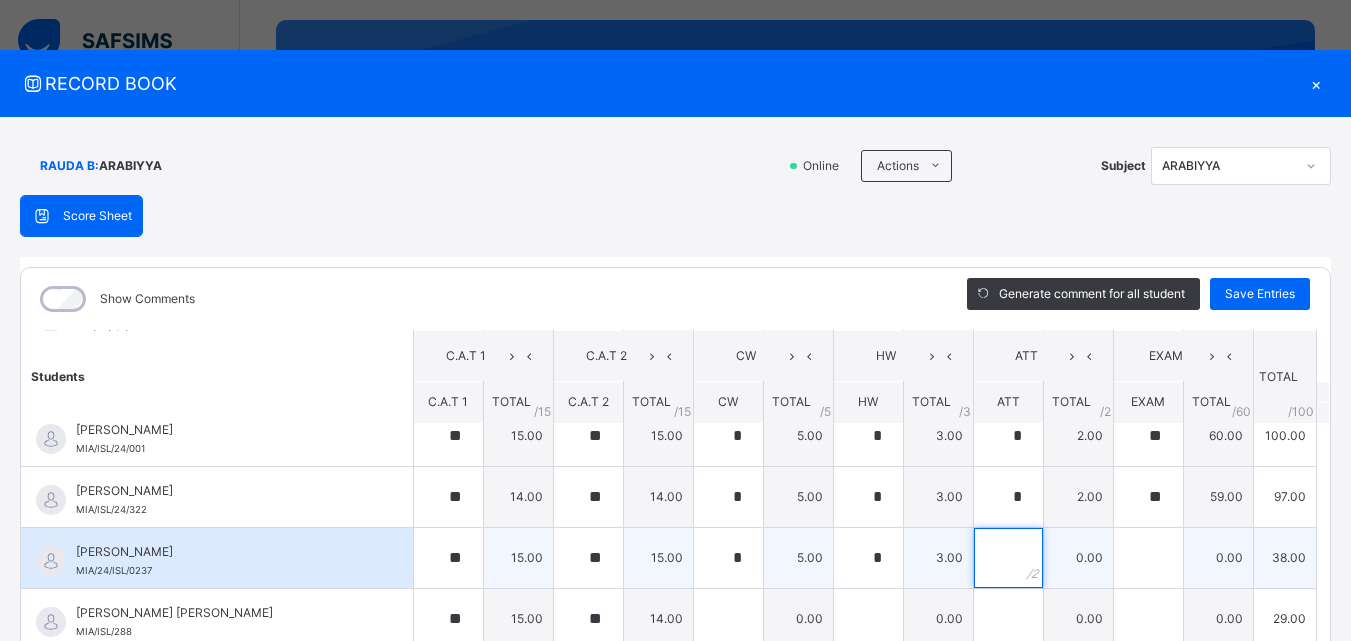 click at bounding box center [1008, 558] 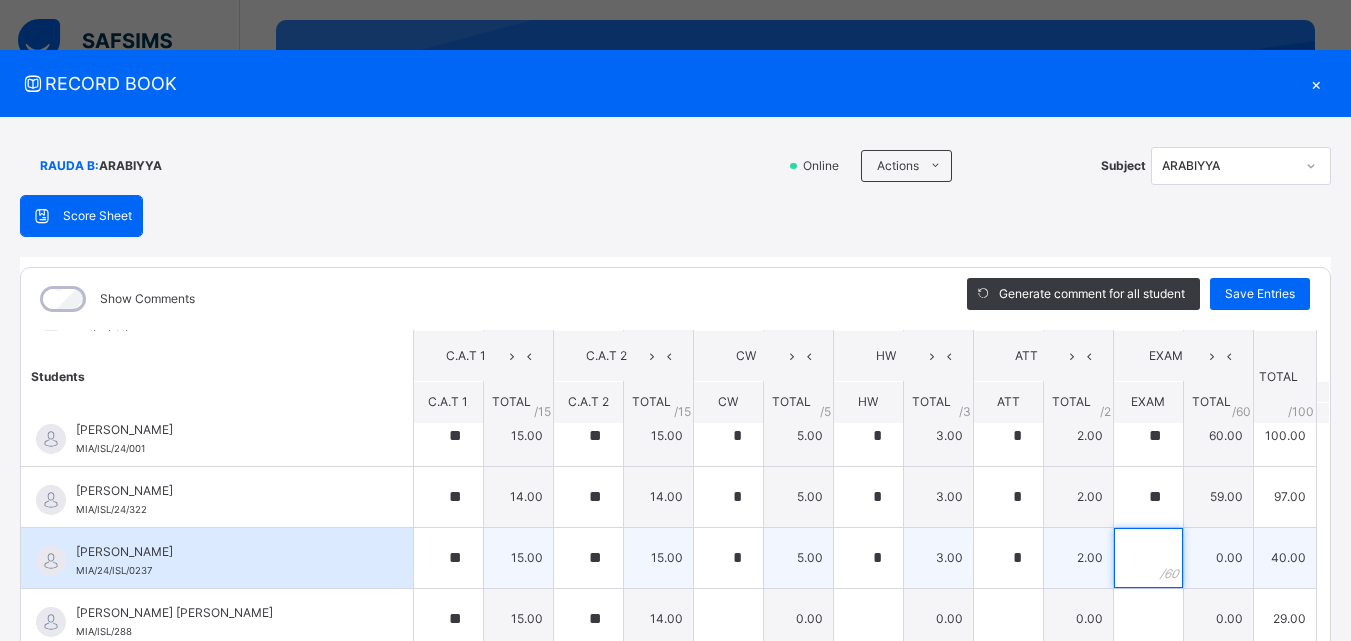 click at bounding box center [1148, 558] 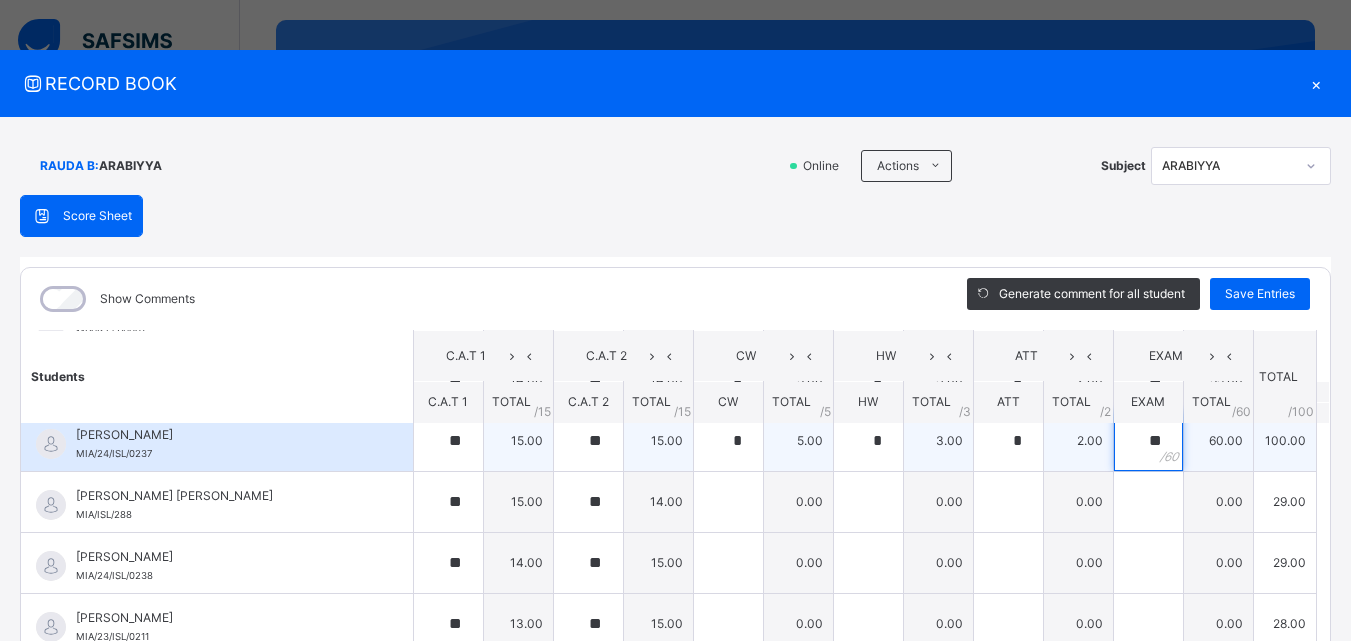 scroll, scrollTop: 272, scrollLeft: 0, axis: vertical 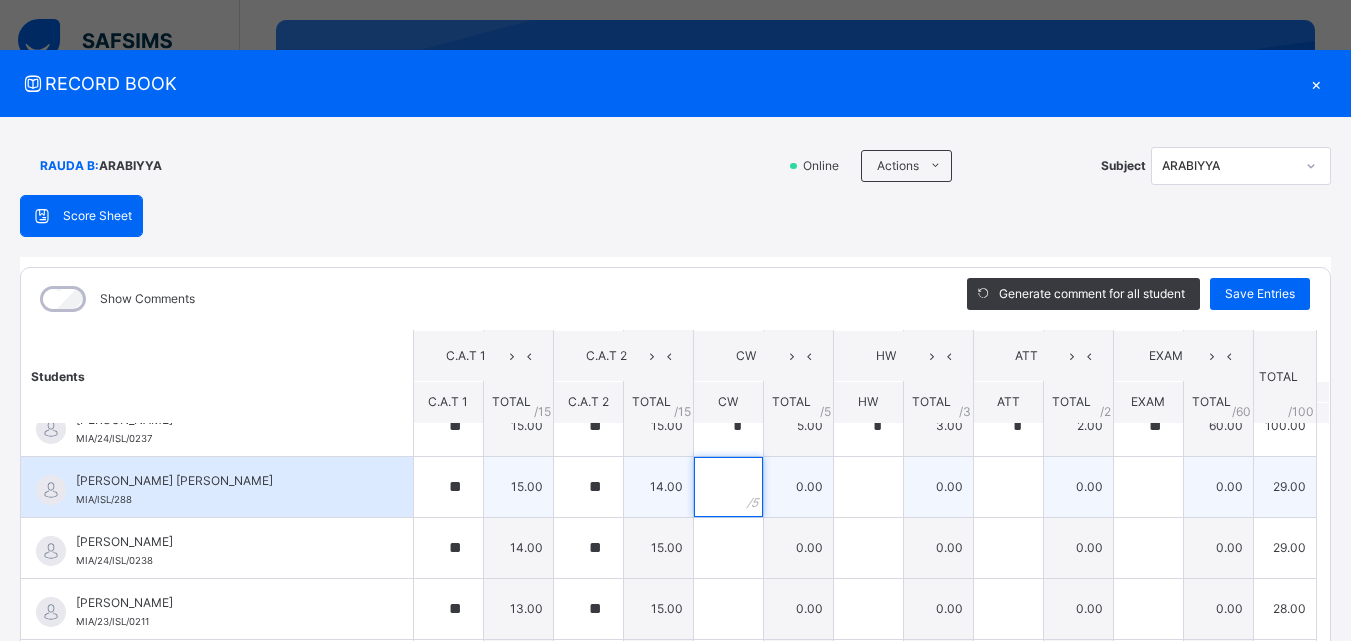click at bounding box center [728, 487] 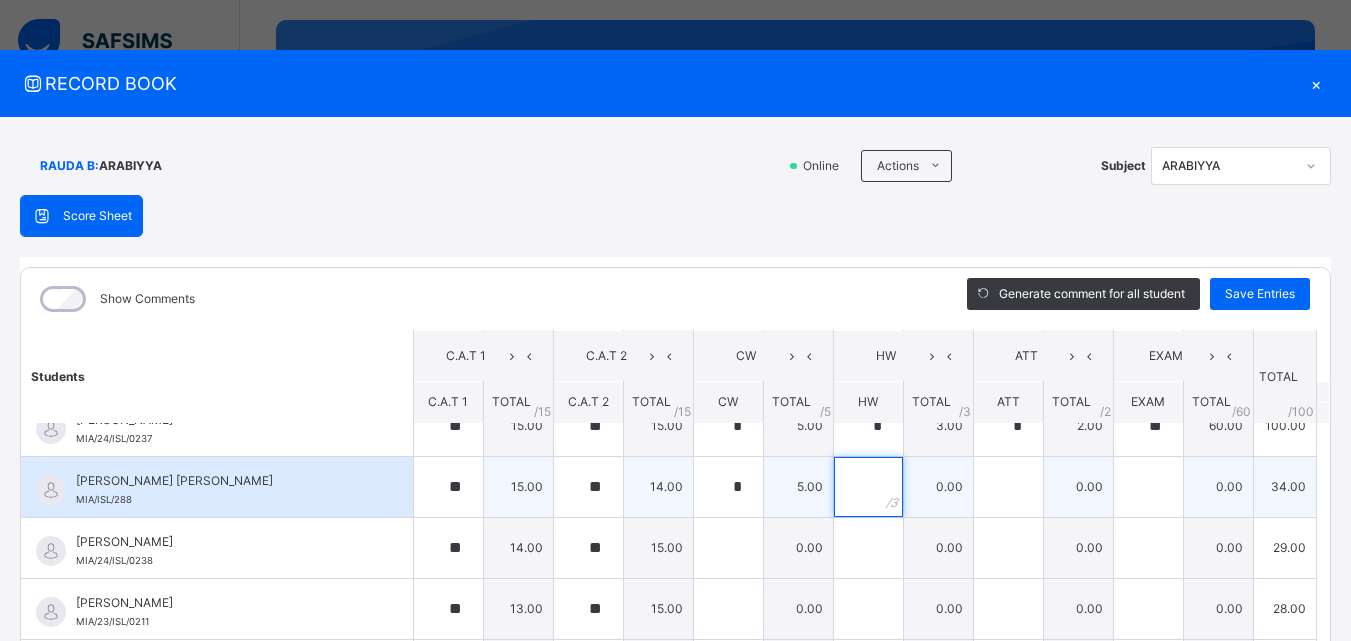 click at bounding box center [868, 487] 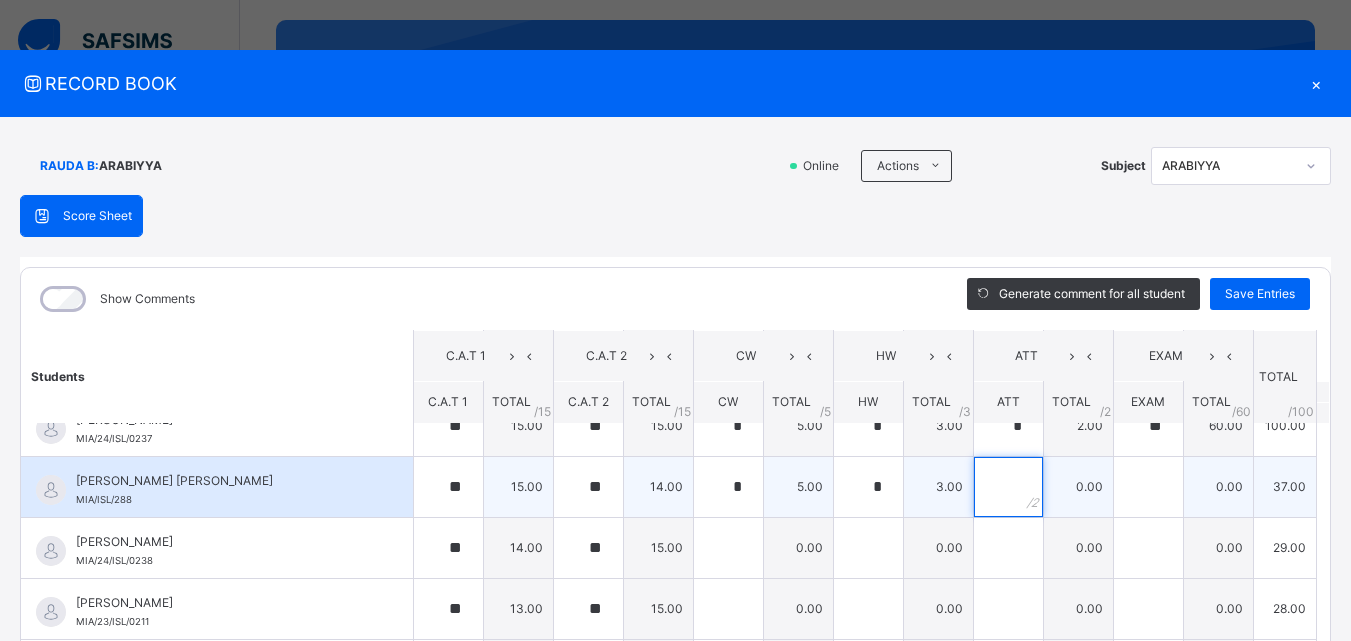 click at bounding box center [1008, 487] 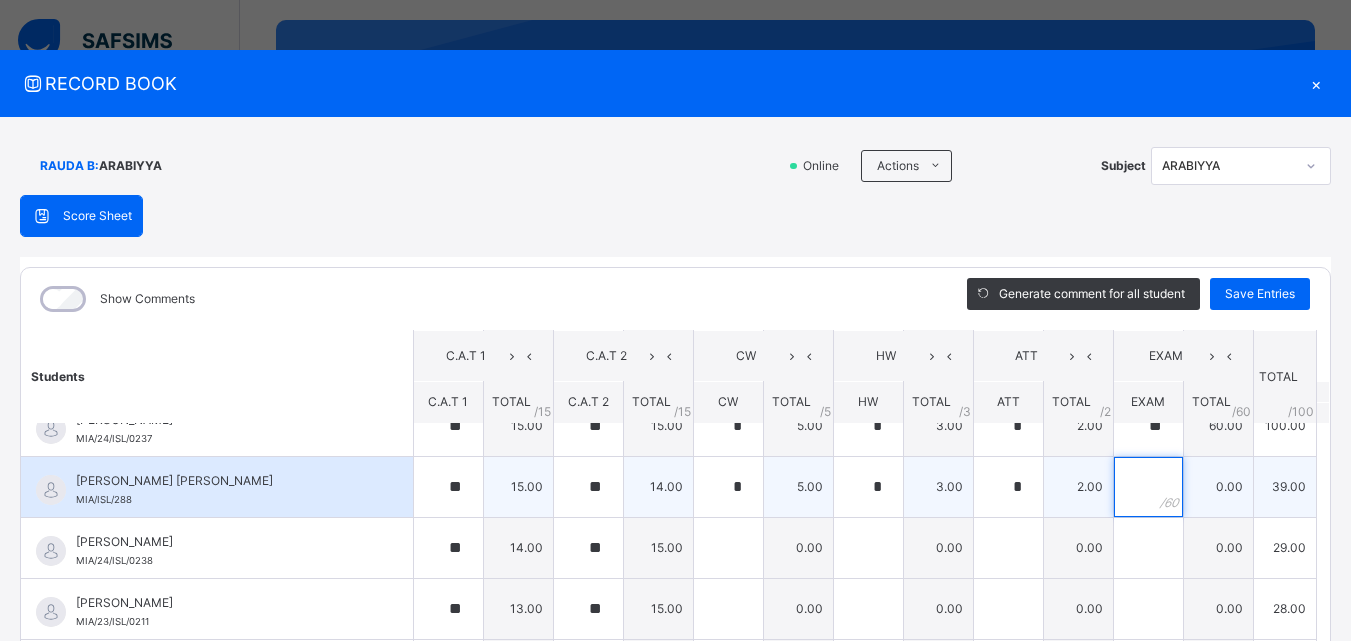 click at bounding box center [1148, 487] 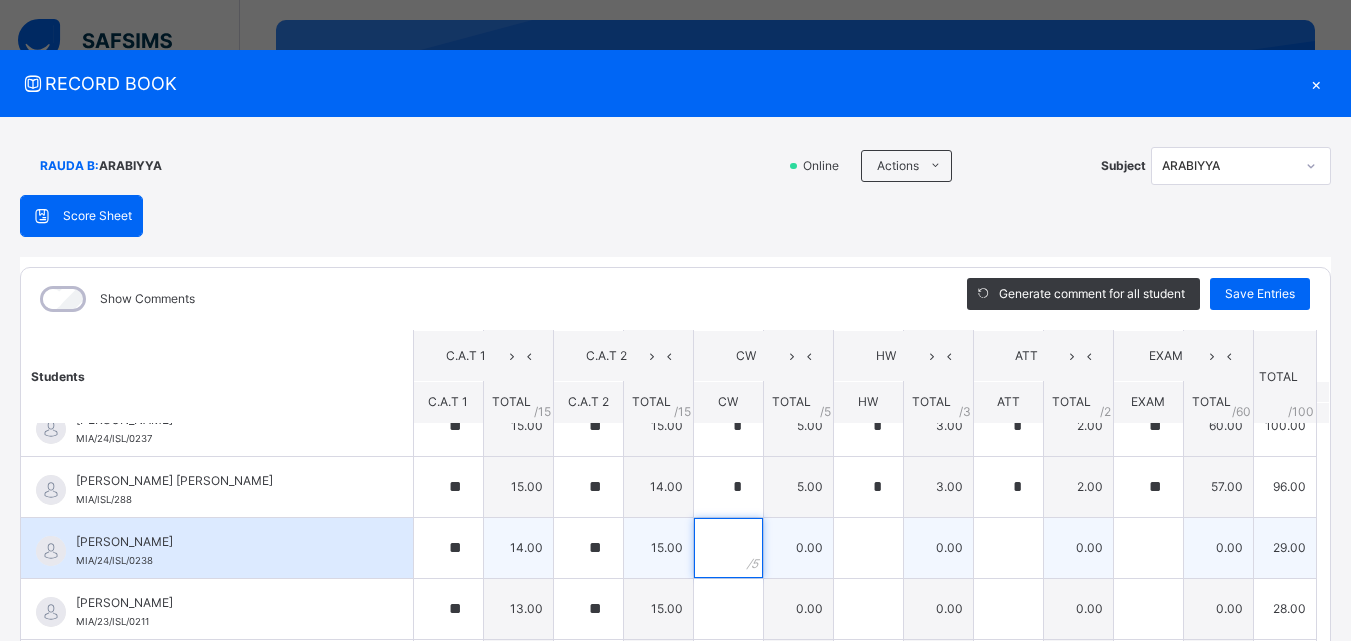 click at bounding box center [728, 548] 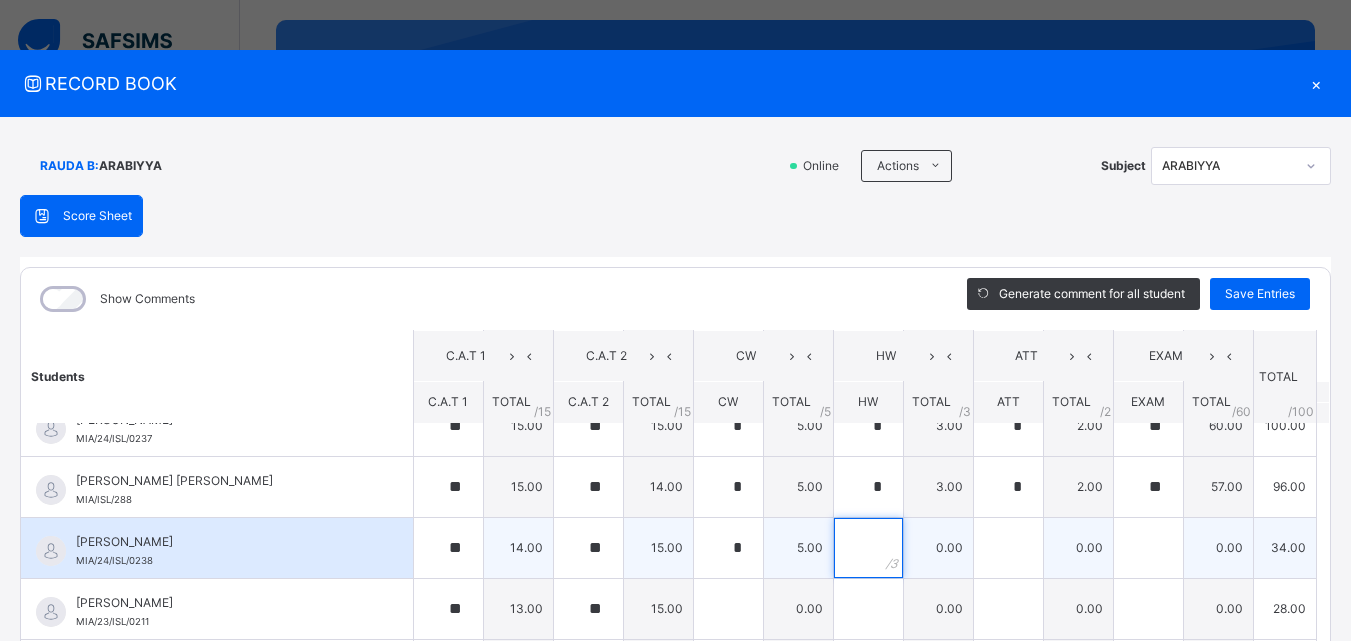 click at bounding box center (868, 548) 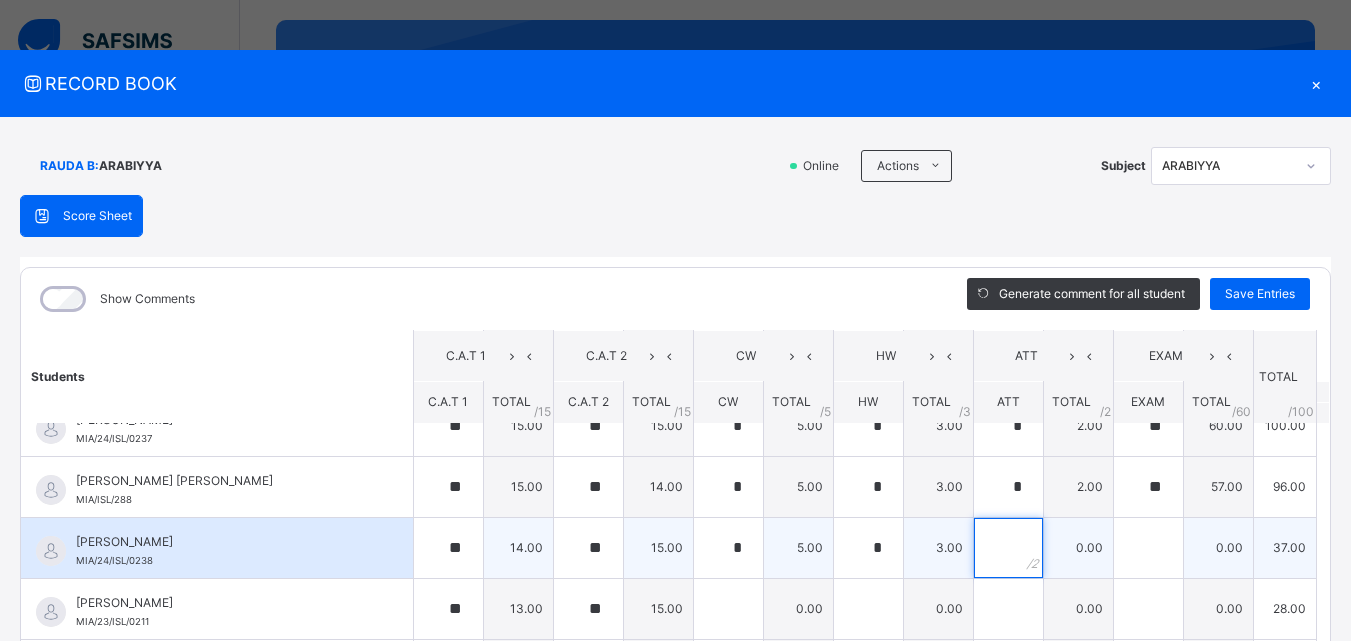 click at bounding box center [1008, 548] 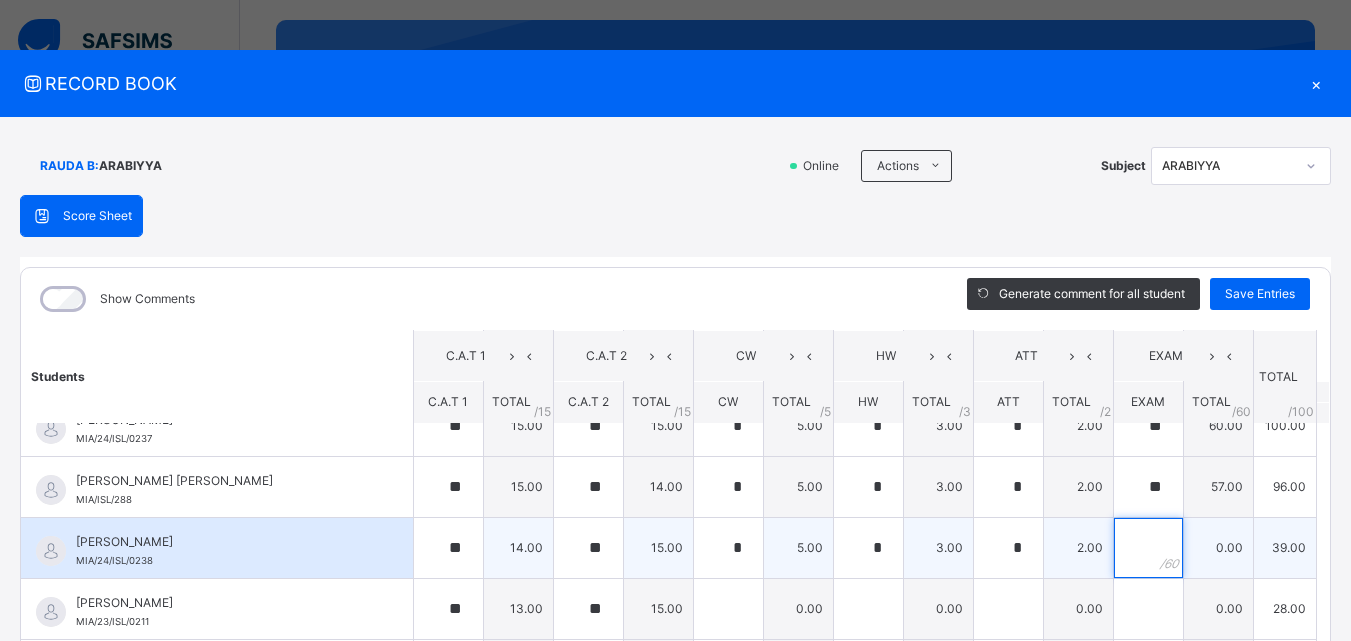 click at bounding box center (1148, 548) 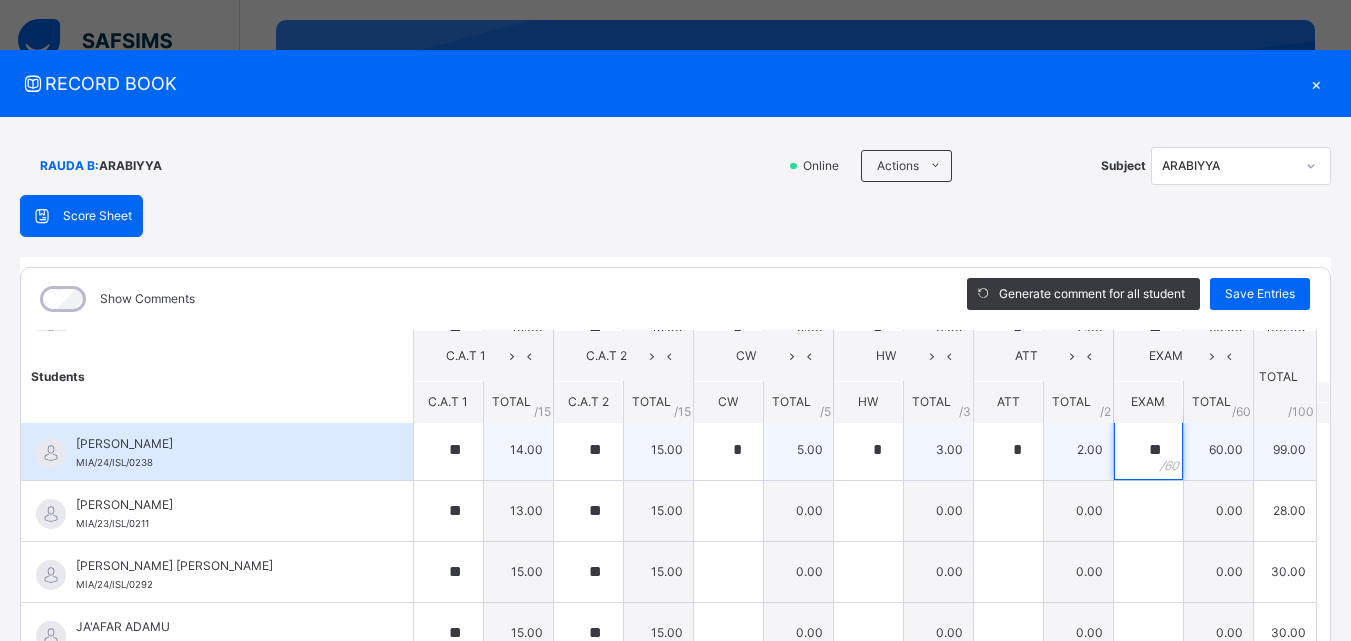scroll, scrollTop: 381, scrollLeft: 0, axis: vertical 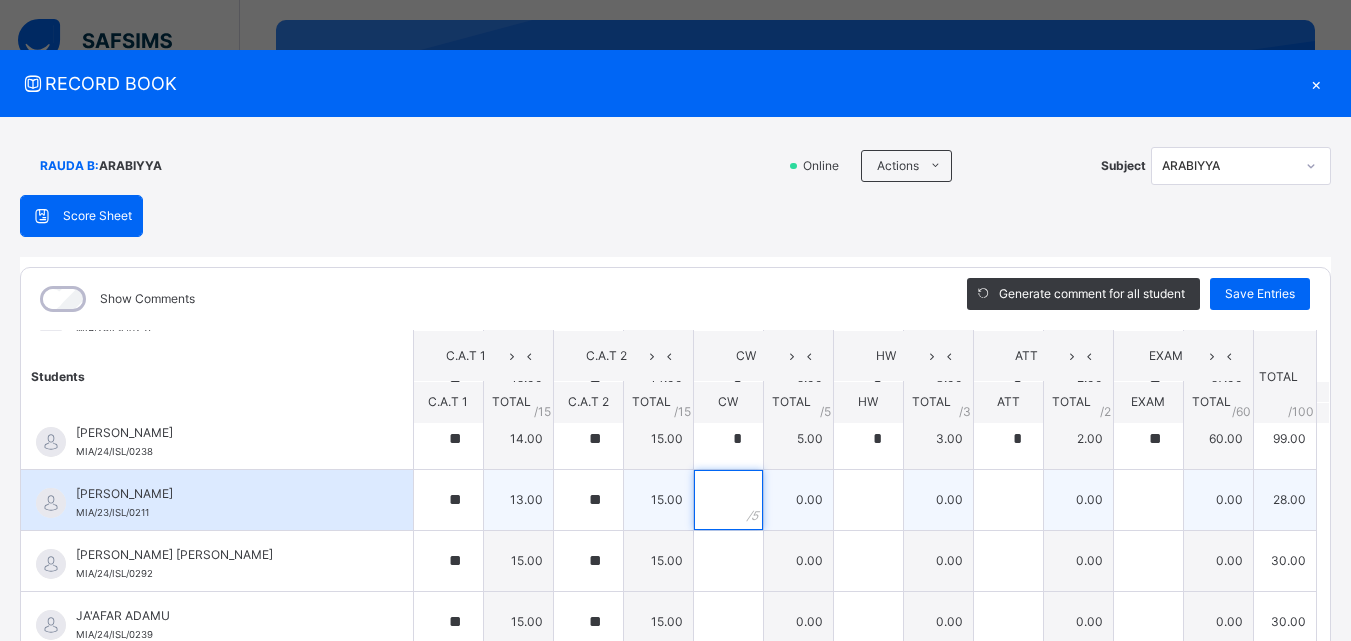 click at bounding box center (728, 500) 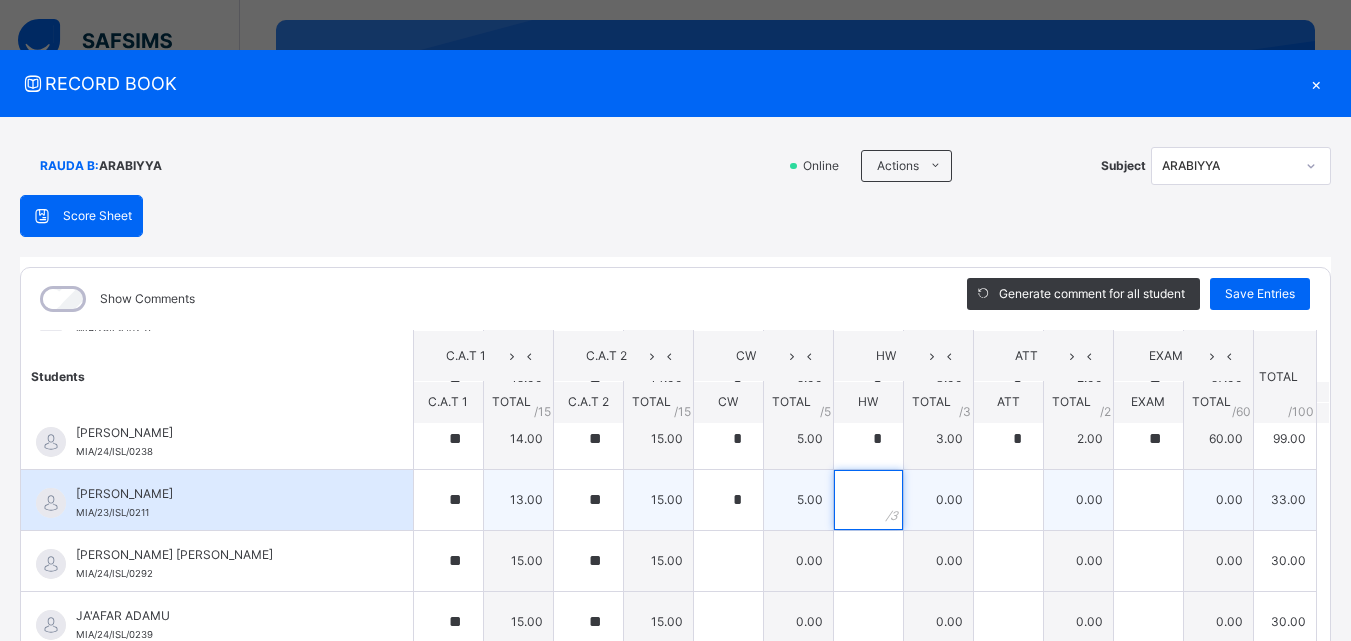 click at bounding box center (868, 500) 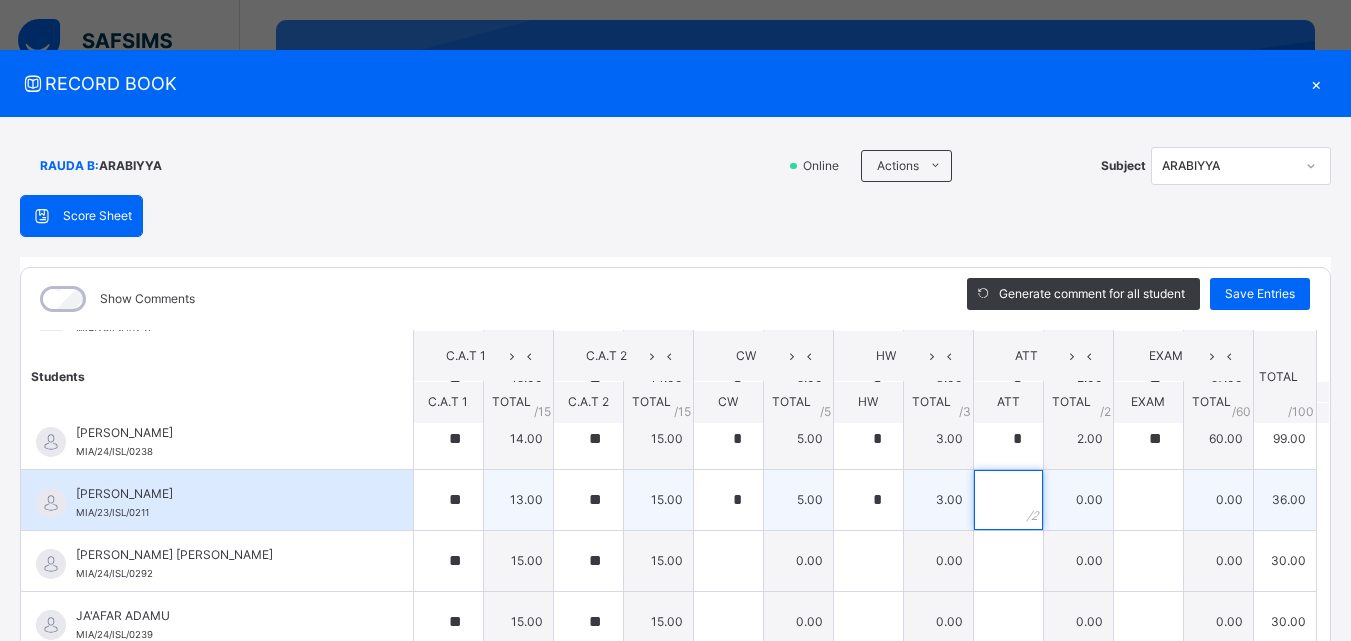 click at bounding box center [1008, 500] 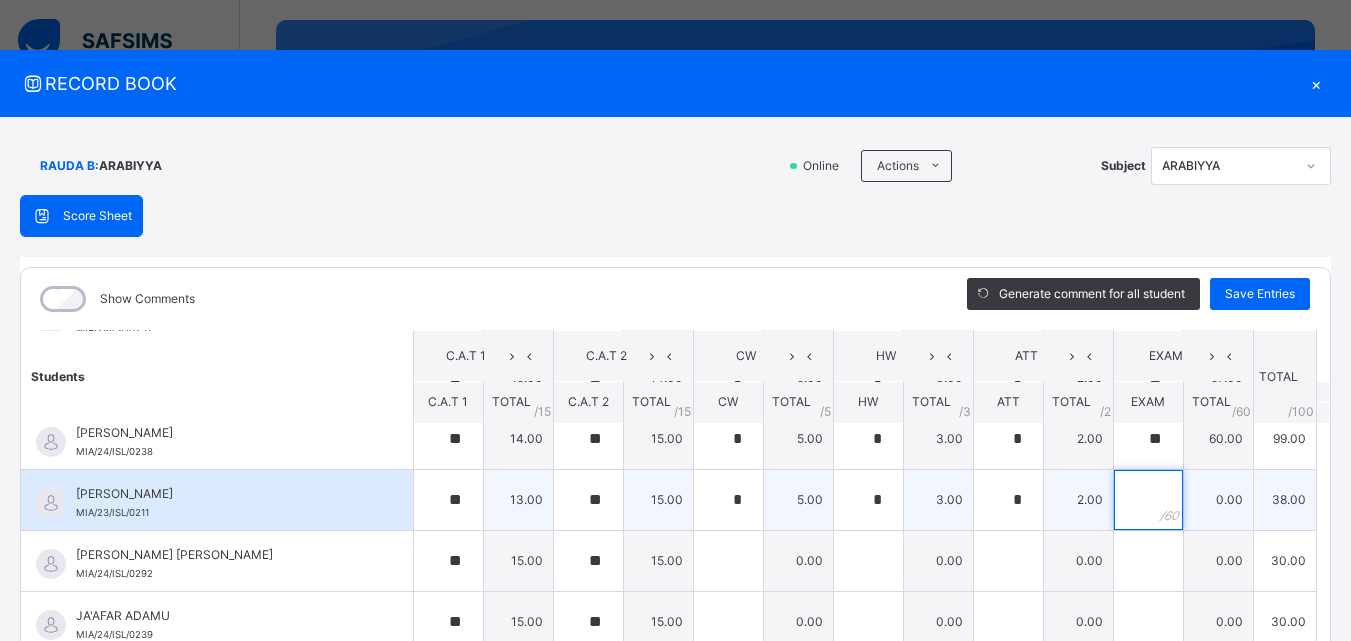 click at bounding box center (1148, 500) 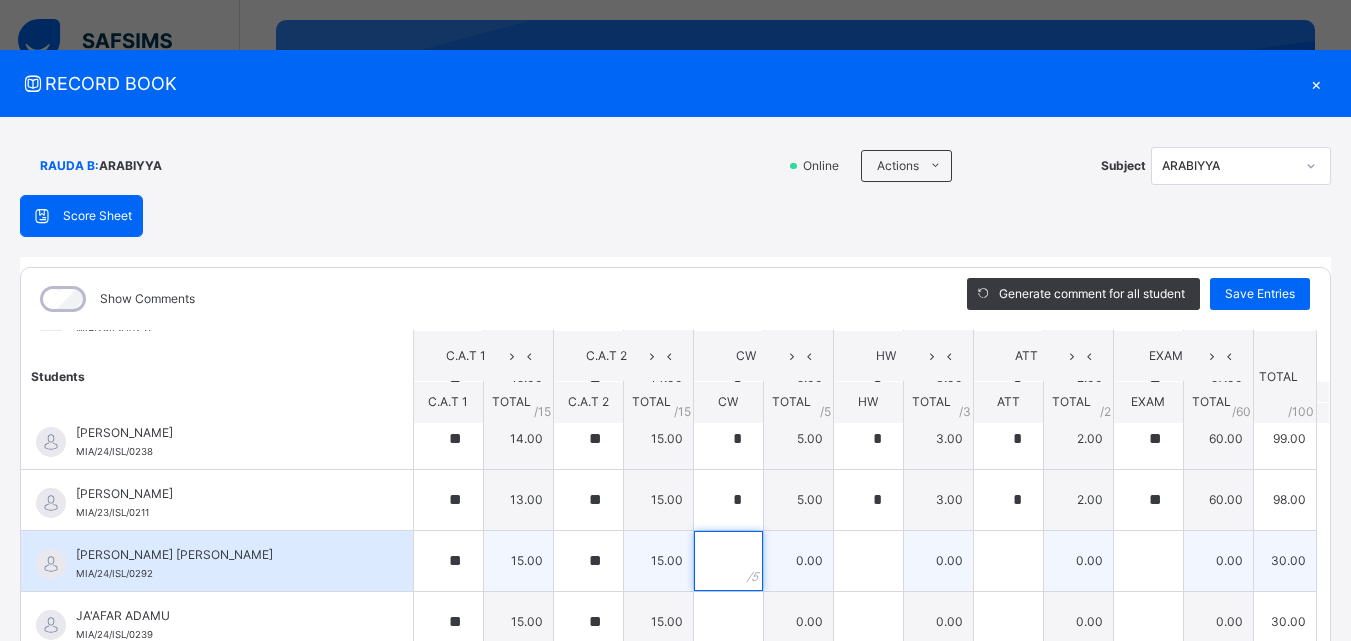 click at bounding box center (728, 561) 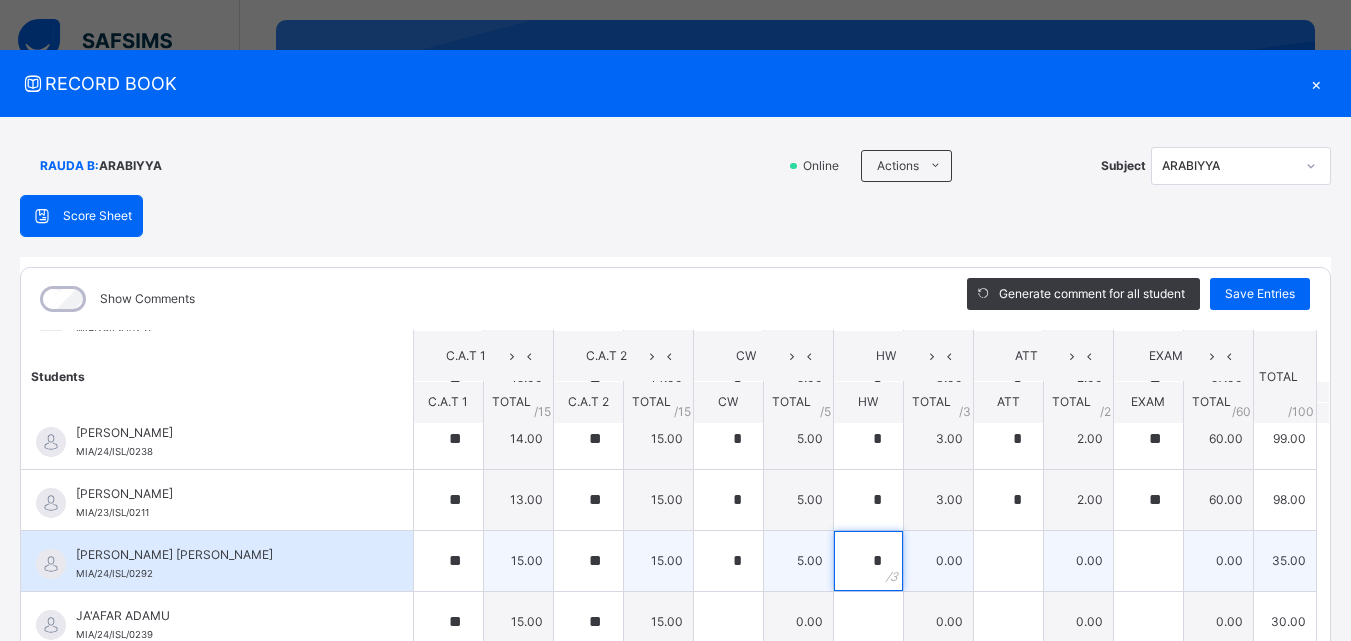 click on "*" at bounding box center (868, 561) 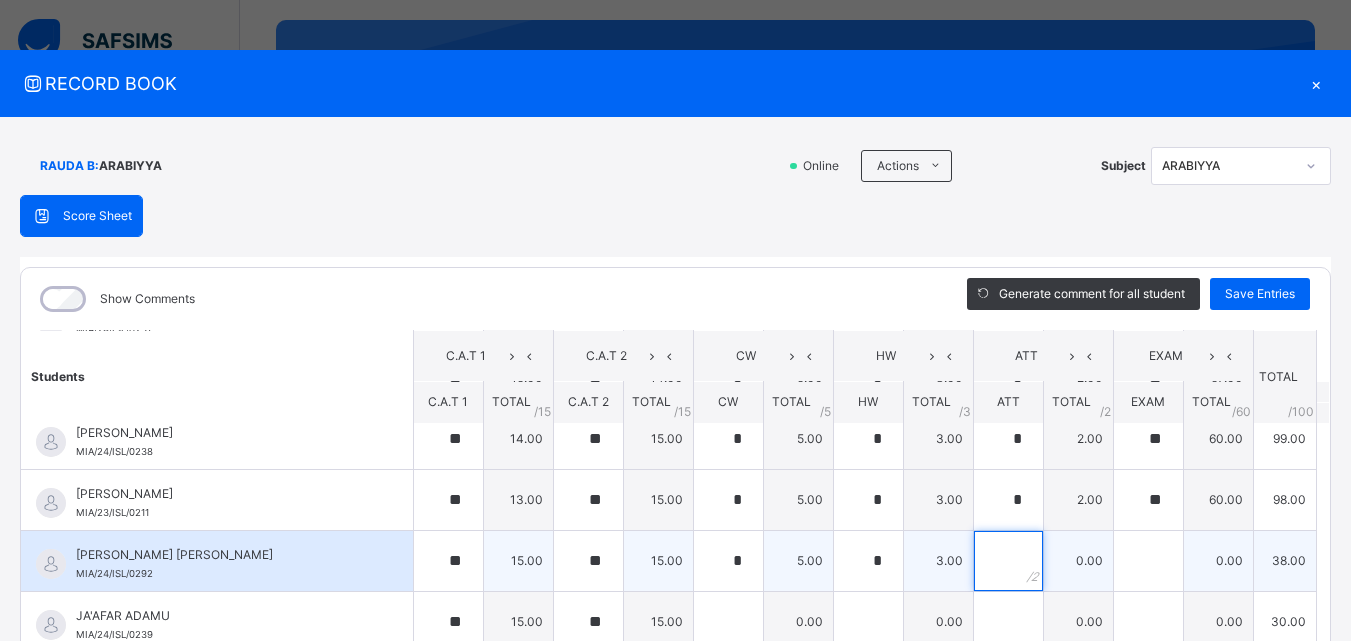 click at bounding box center (1008, 561) 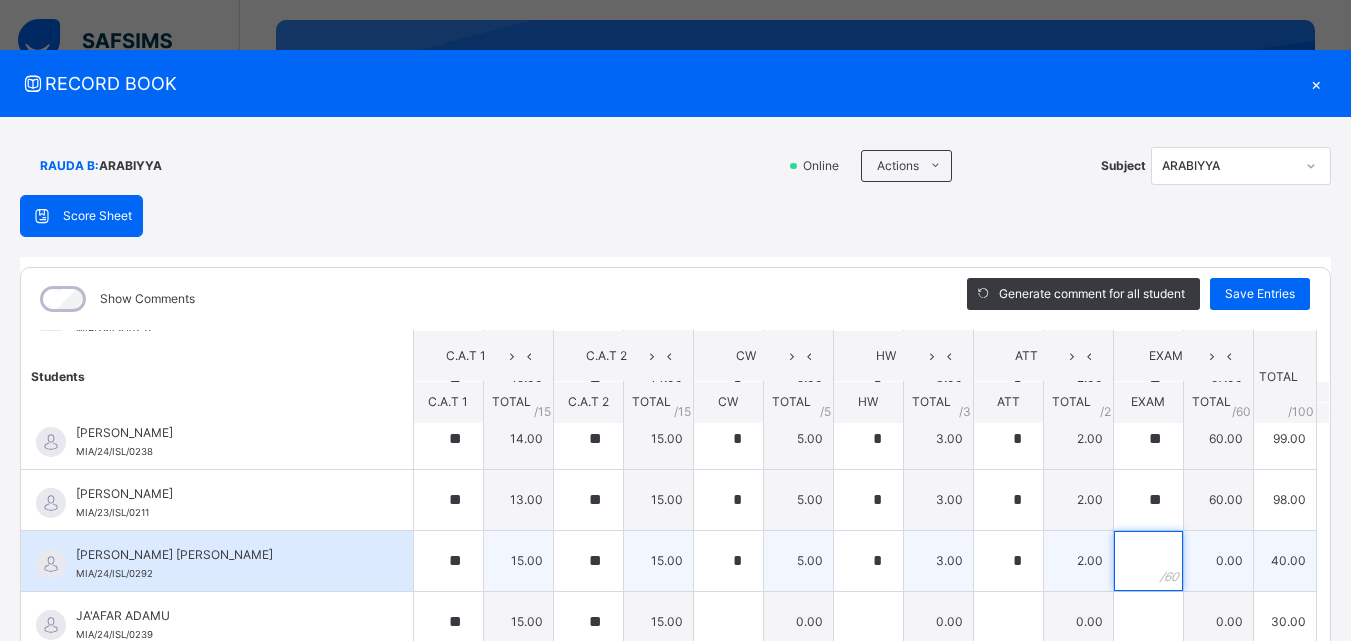click at bounding box center [1148, 561] 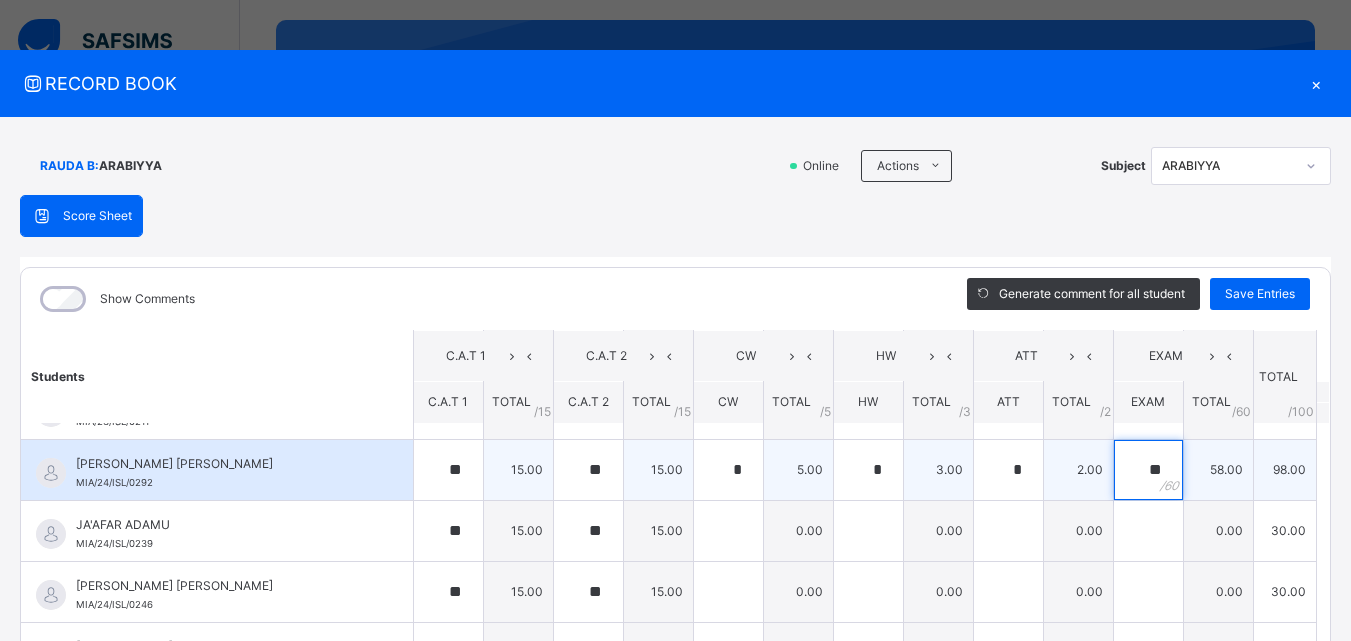 scroll, scrollTop: 474, scrollLeft: 0, axis: vertical 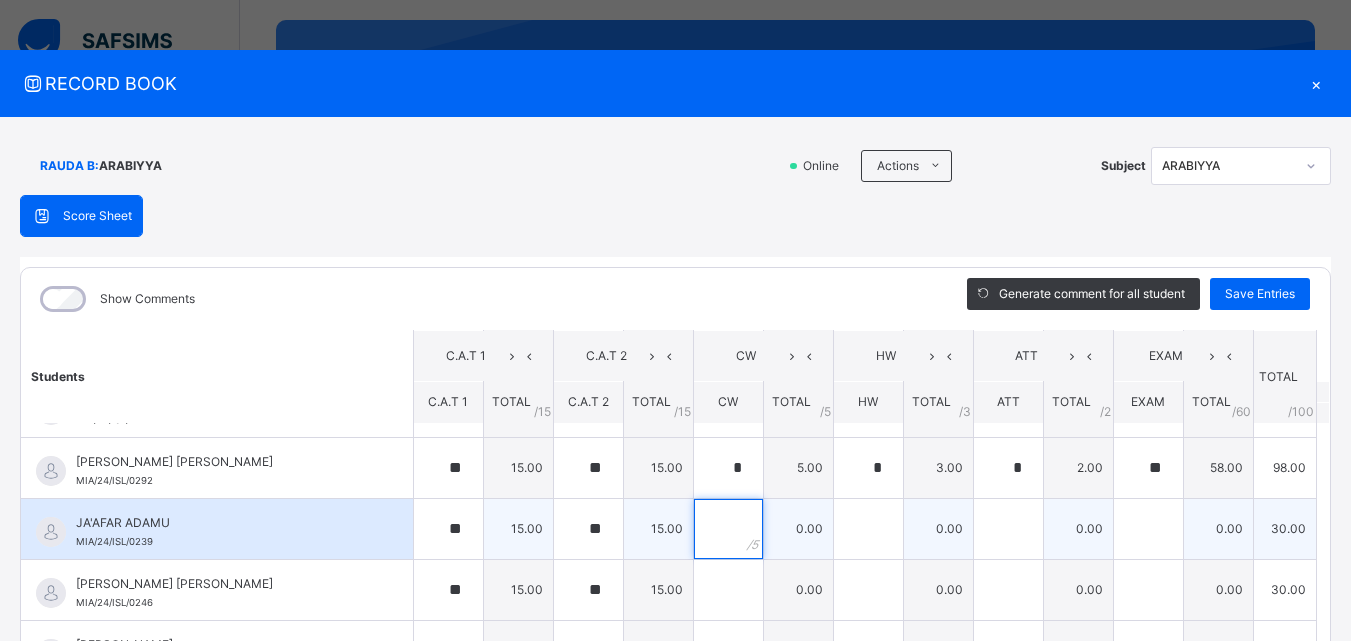 click at bounding box center (728, 529) 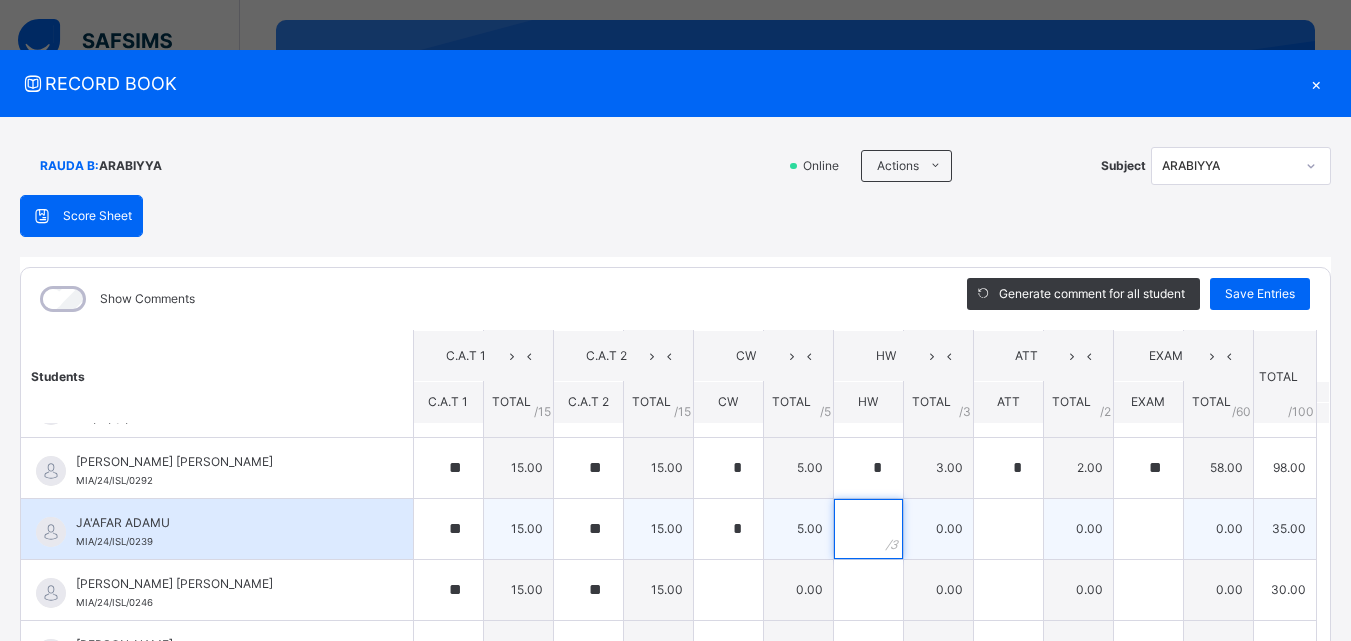 click at bounding box center [868, 529] 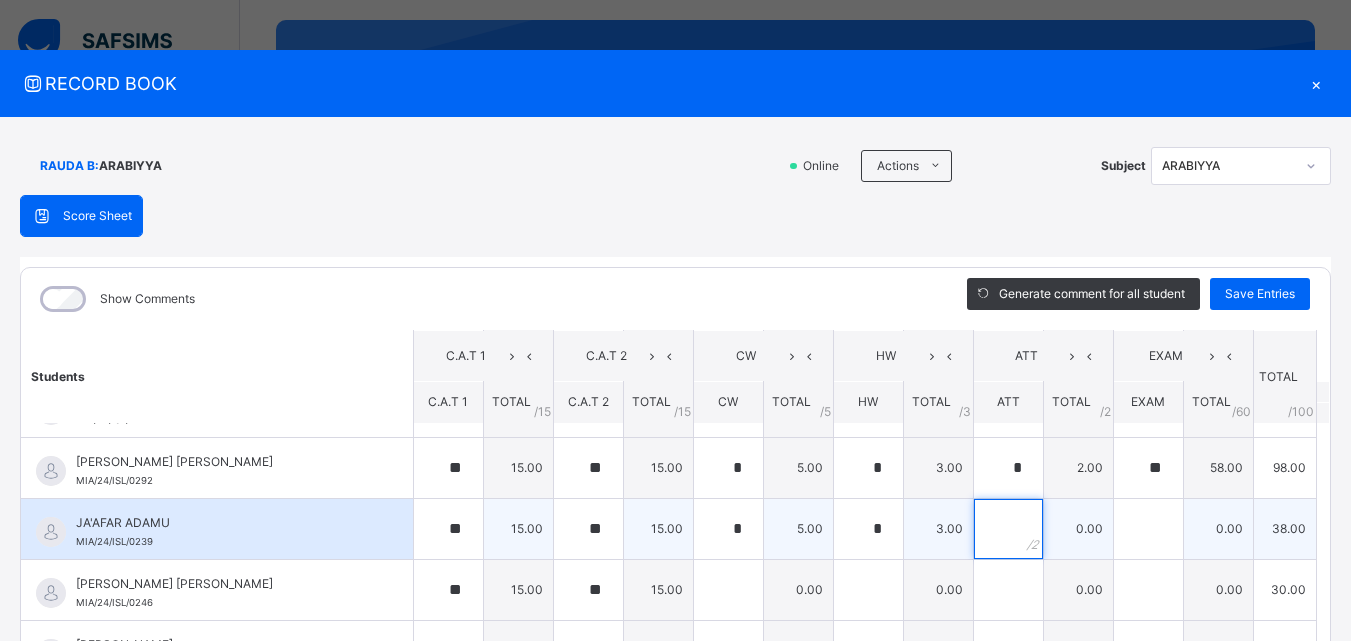 click at bounding box center (1008, 529) 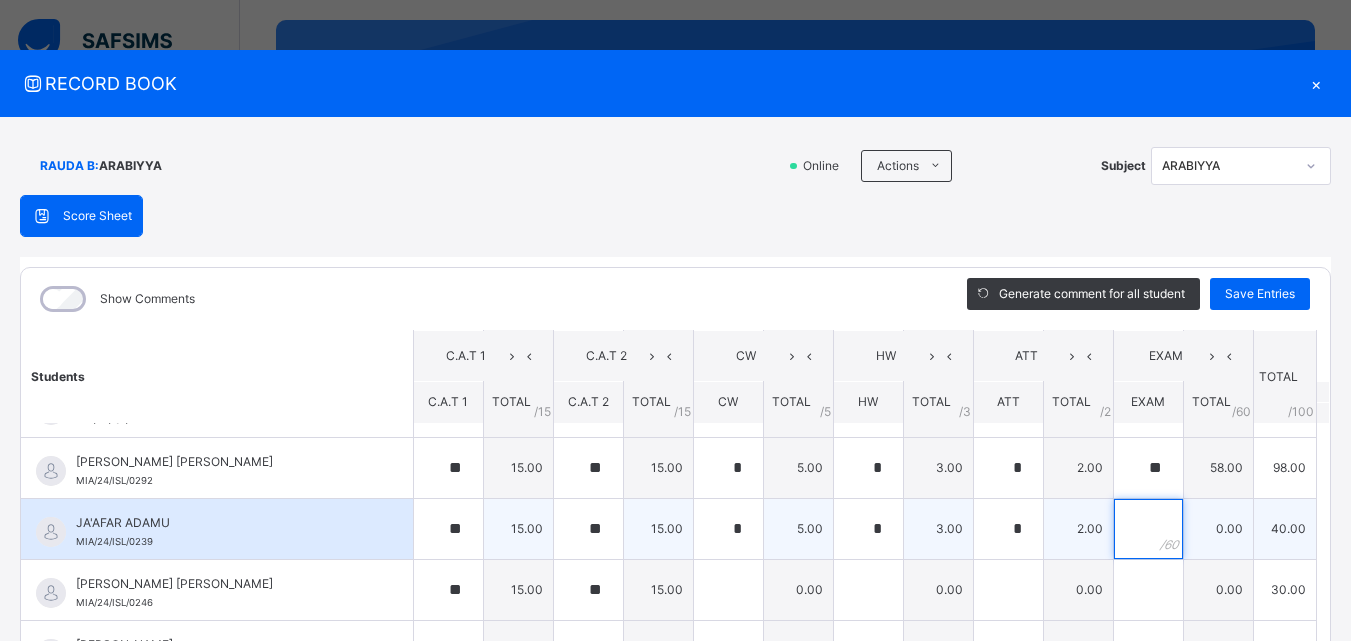 click at bounding box center [1148, 529] 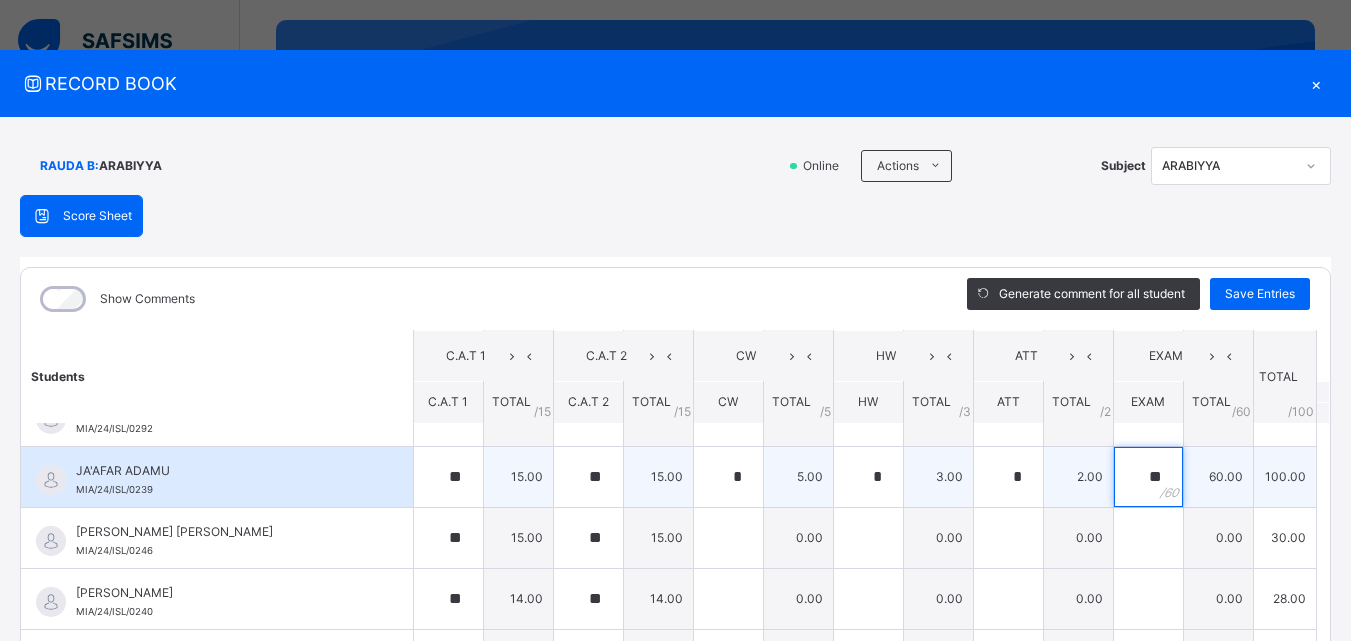 scroll, scrollTop: 529, scrollLeft: 0, axis: vertical 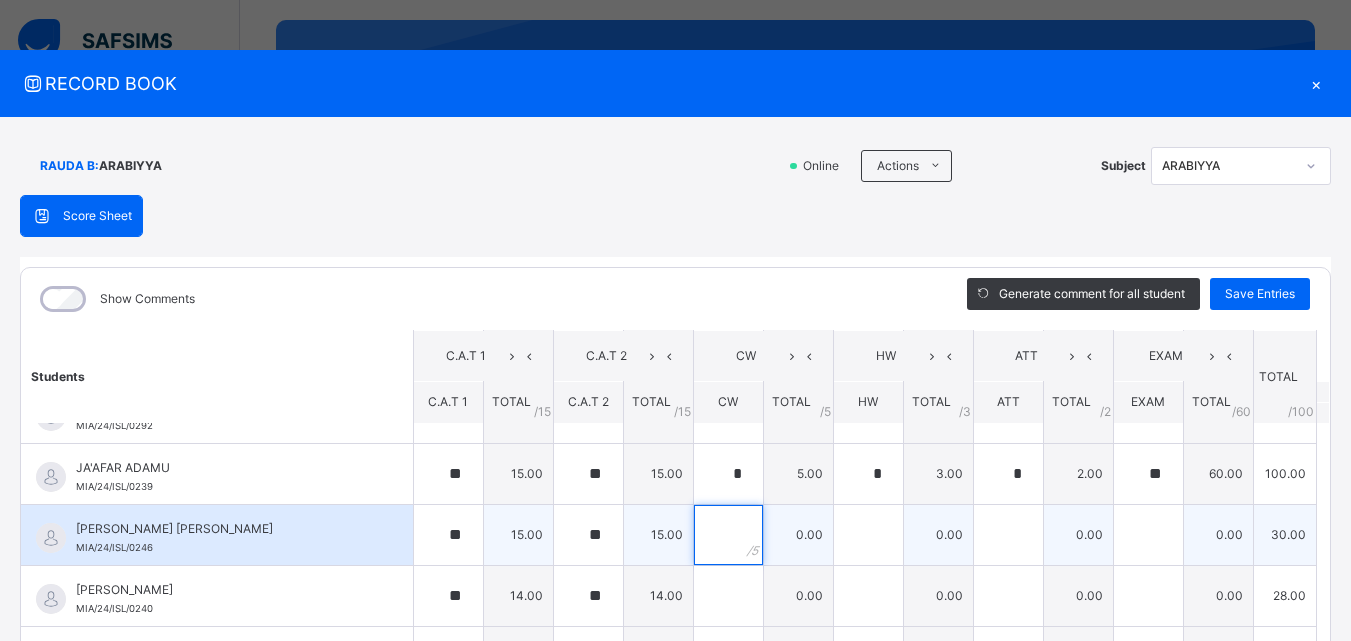 click at bounding box center (728, 535) 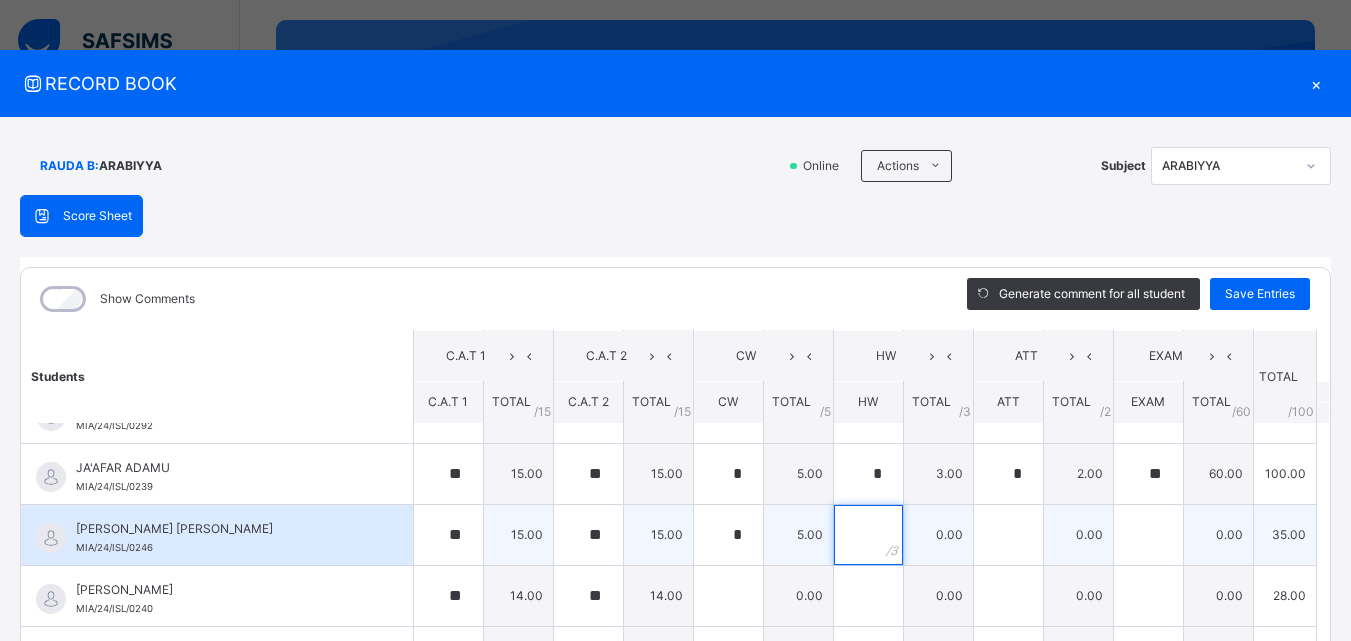 click at bounding box center [868, 535] 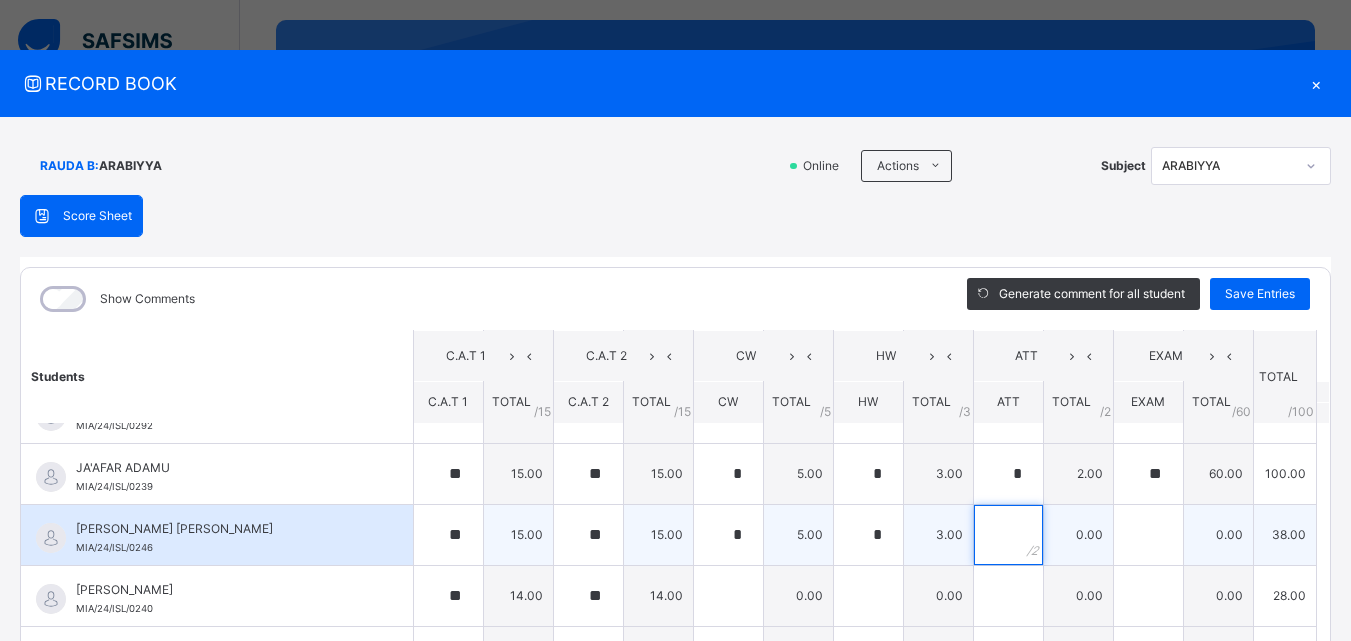 click at bounding box center [1008, 535] 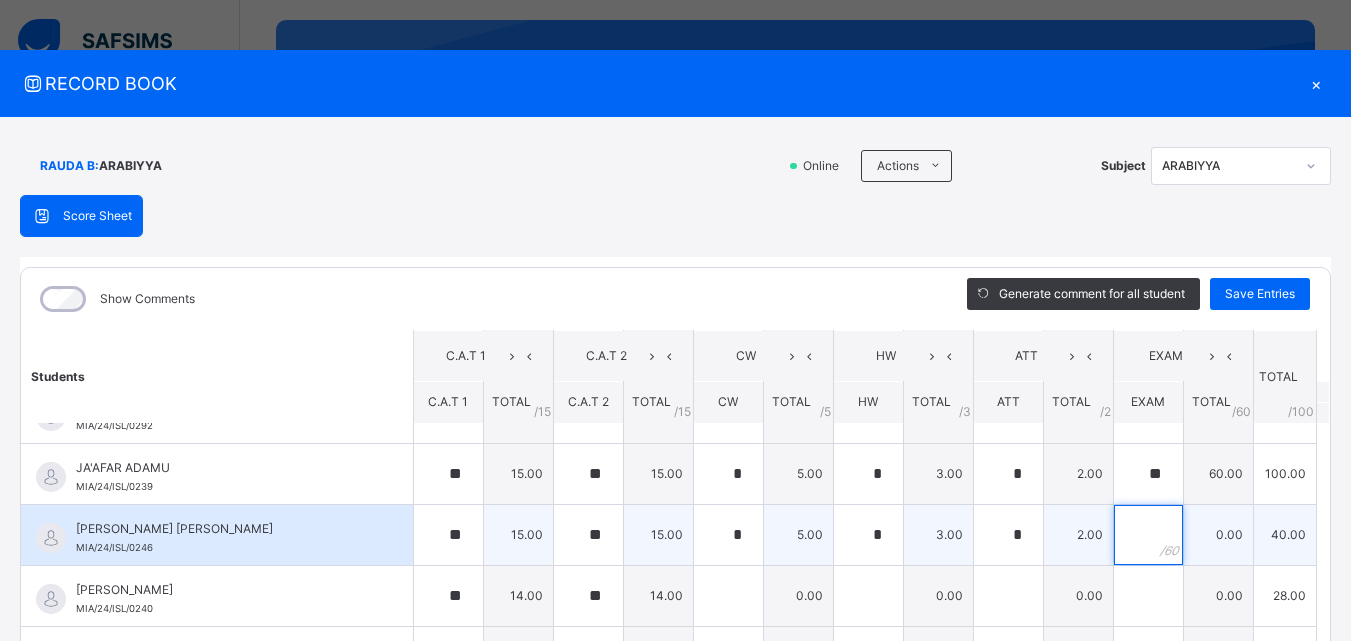 click at bounding box center [1148, 535] 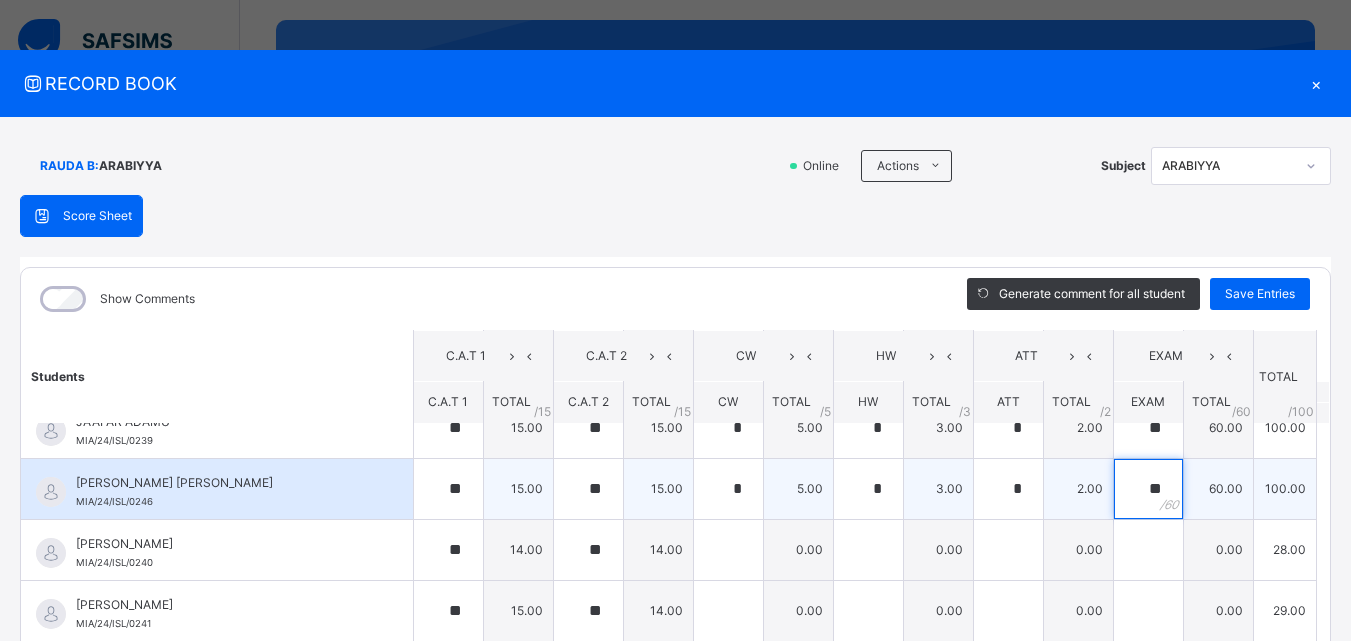 scroll, scrollTop: 576, scrollLeft: 0, axis: vertical 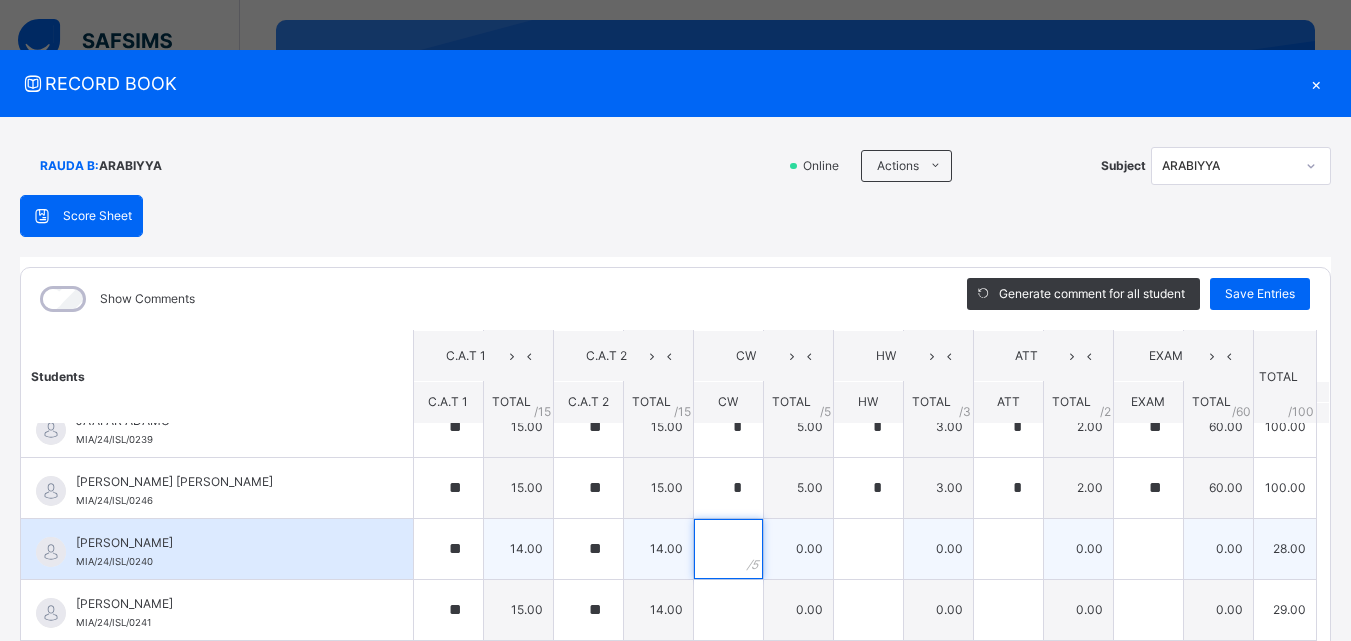 click at bounding box center (728, 549) 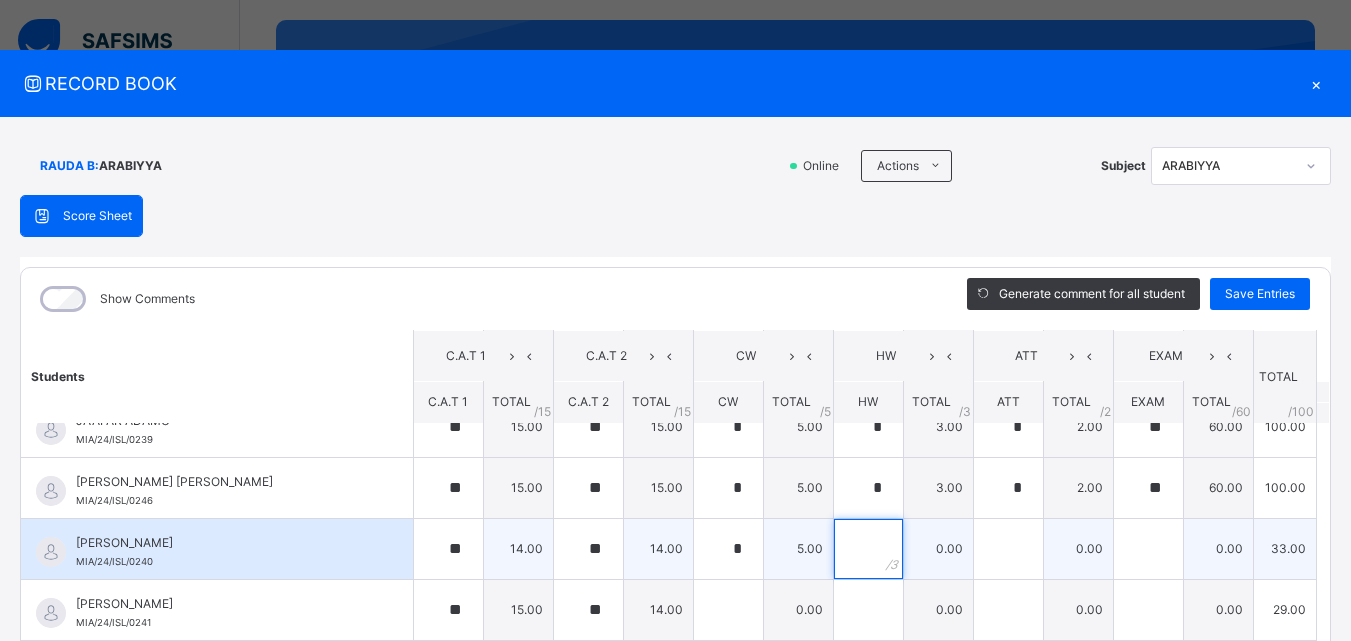 click at bounding box center [868, 549] 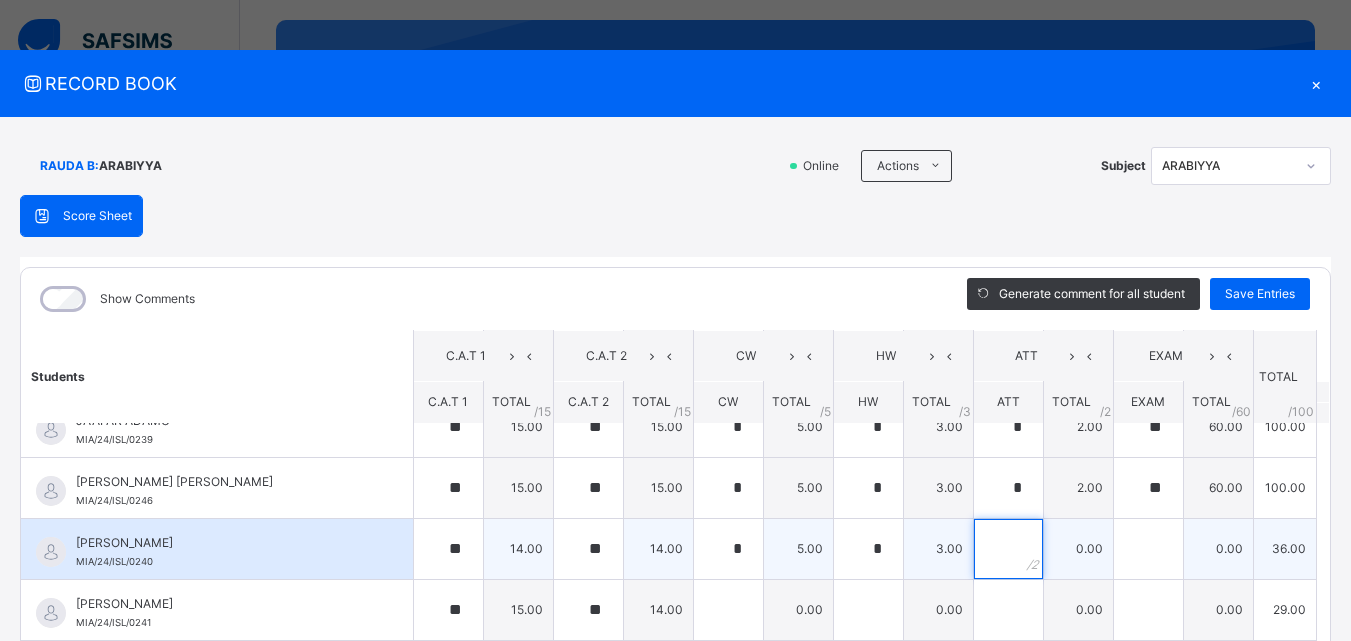 click at bounding box center (1008, 549) 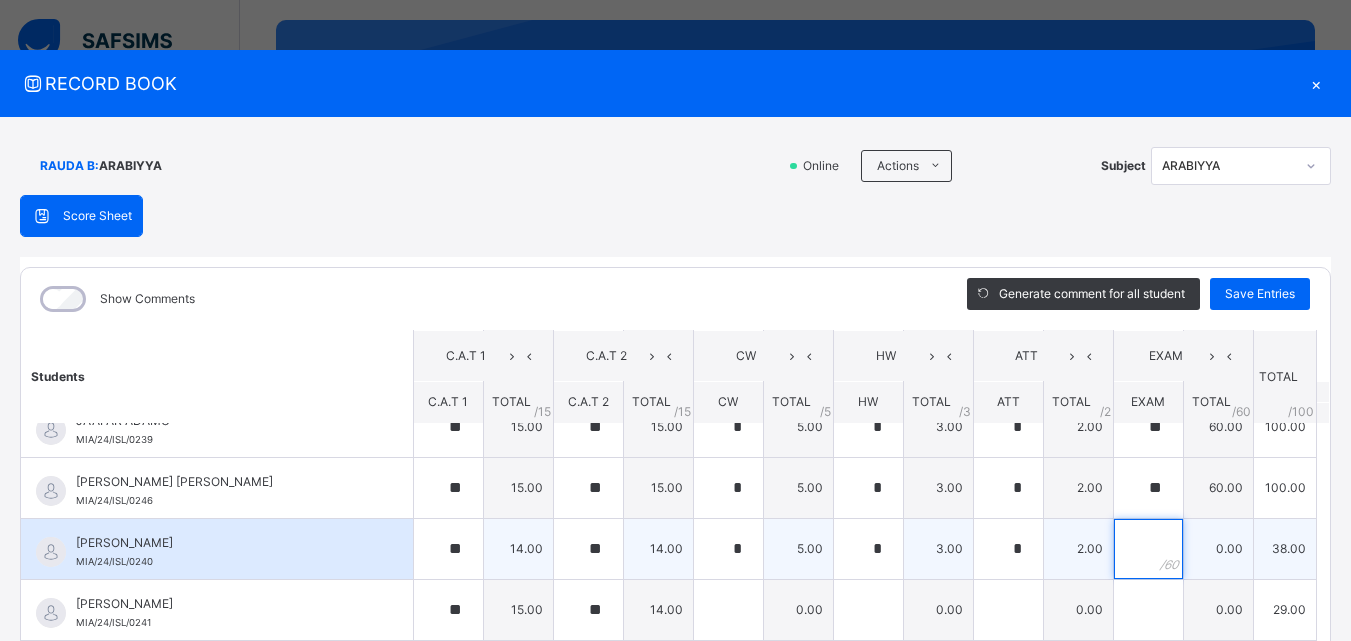 click at bounding box center (1148, 549) 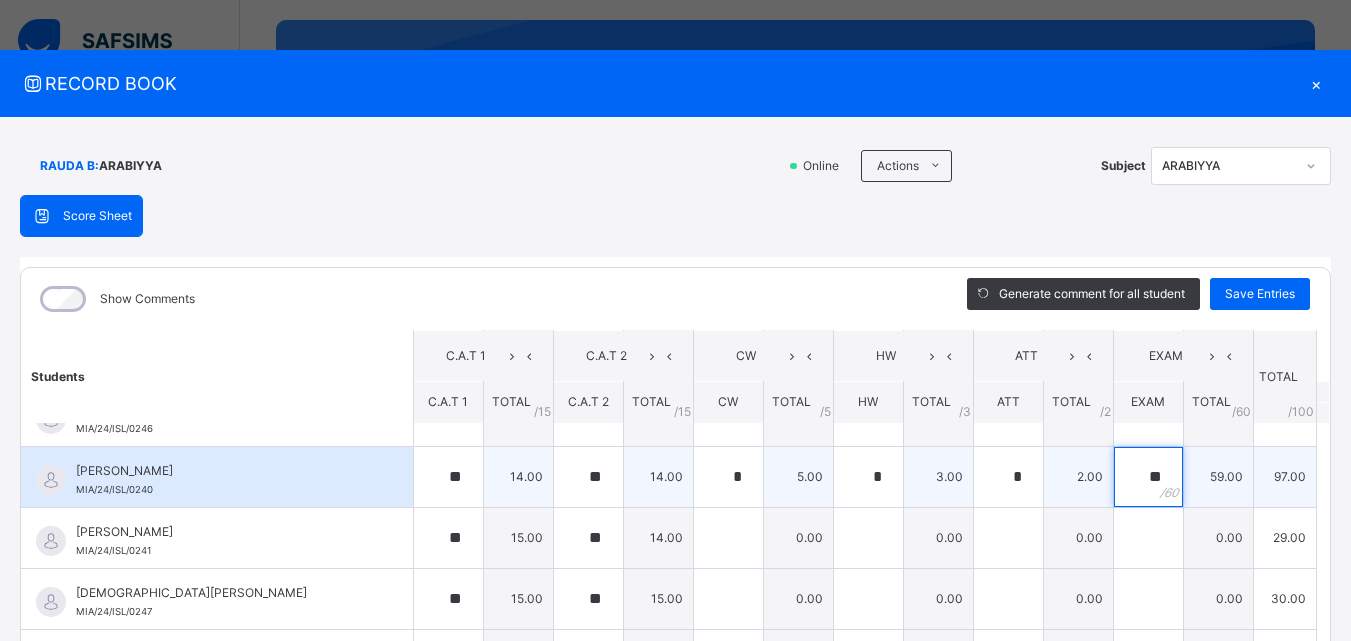 scroll, scrollTop: 653, scrollLeft: 0, axis: vertical 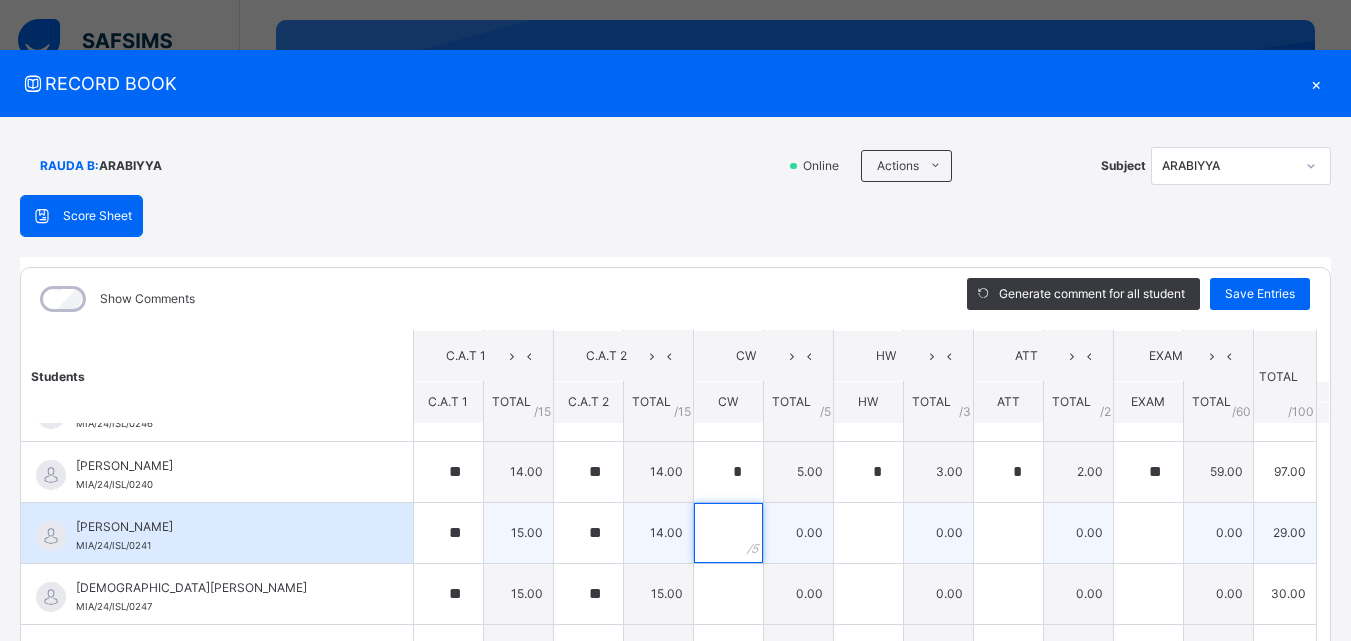 click at bounding box center [728, 533] 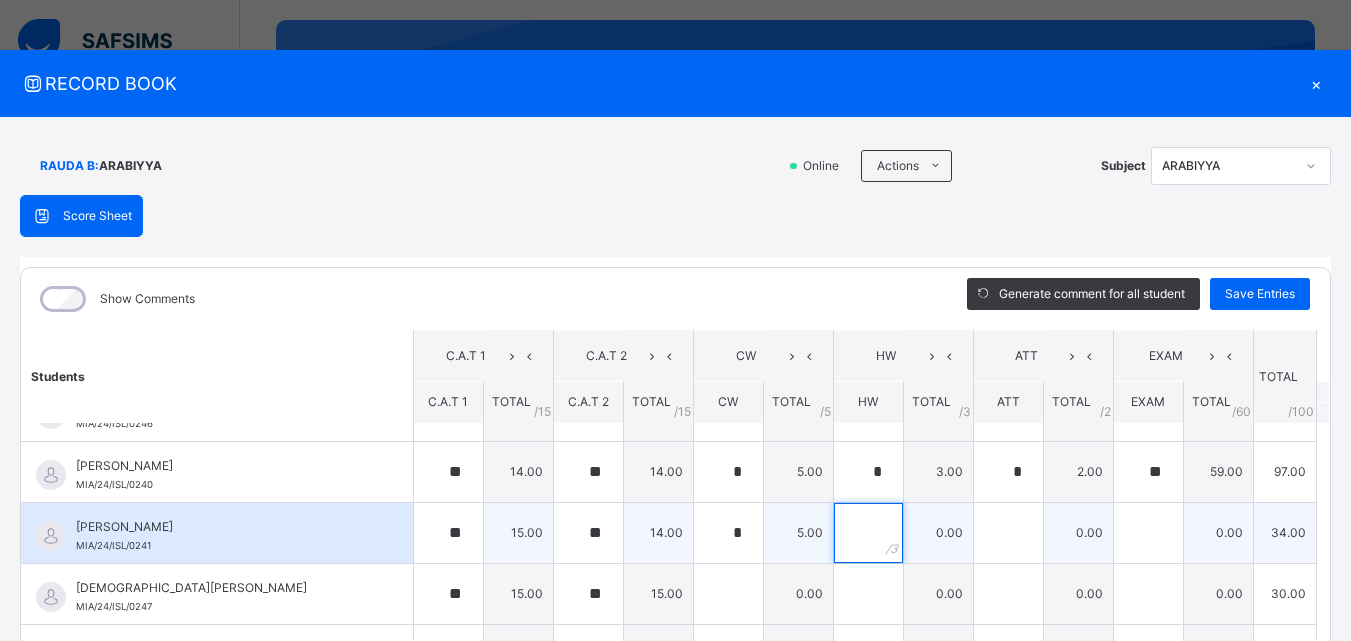 click at bounding box center [868, 533] 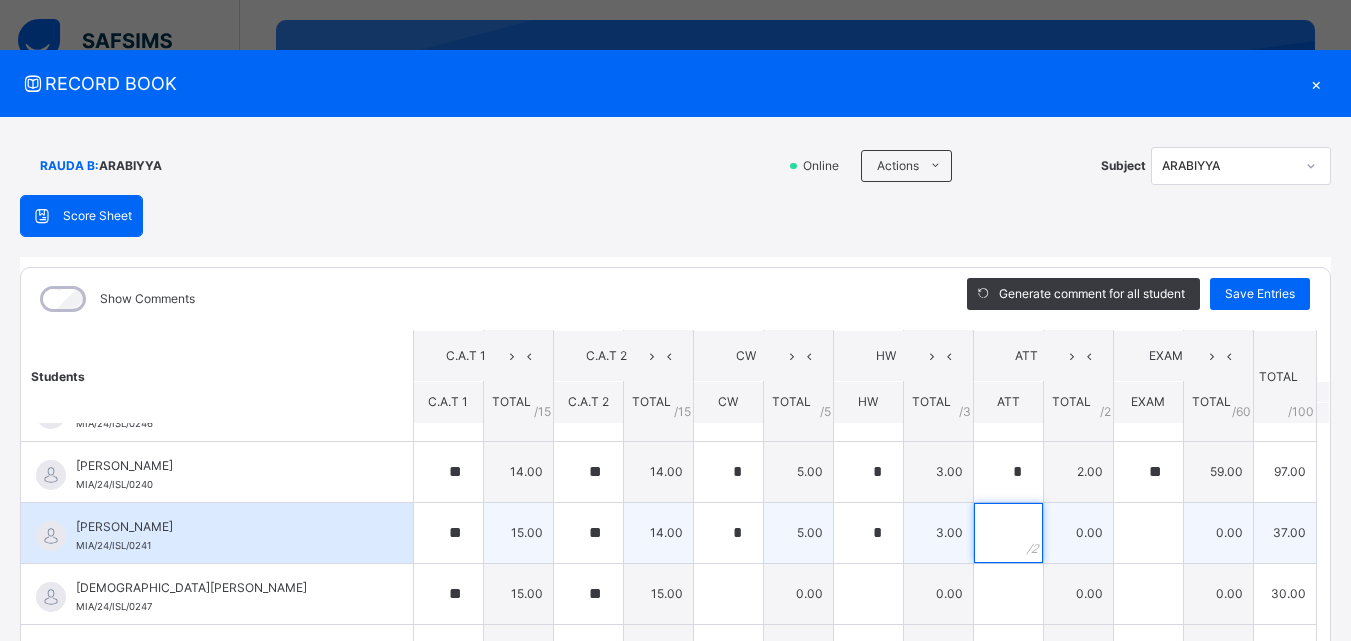click at bounding box center (1008, 533) 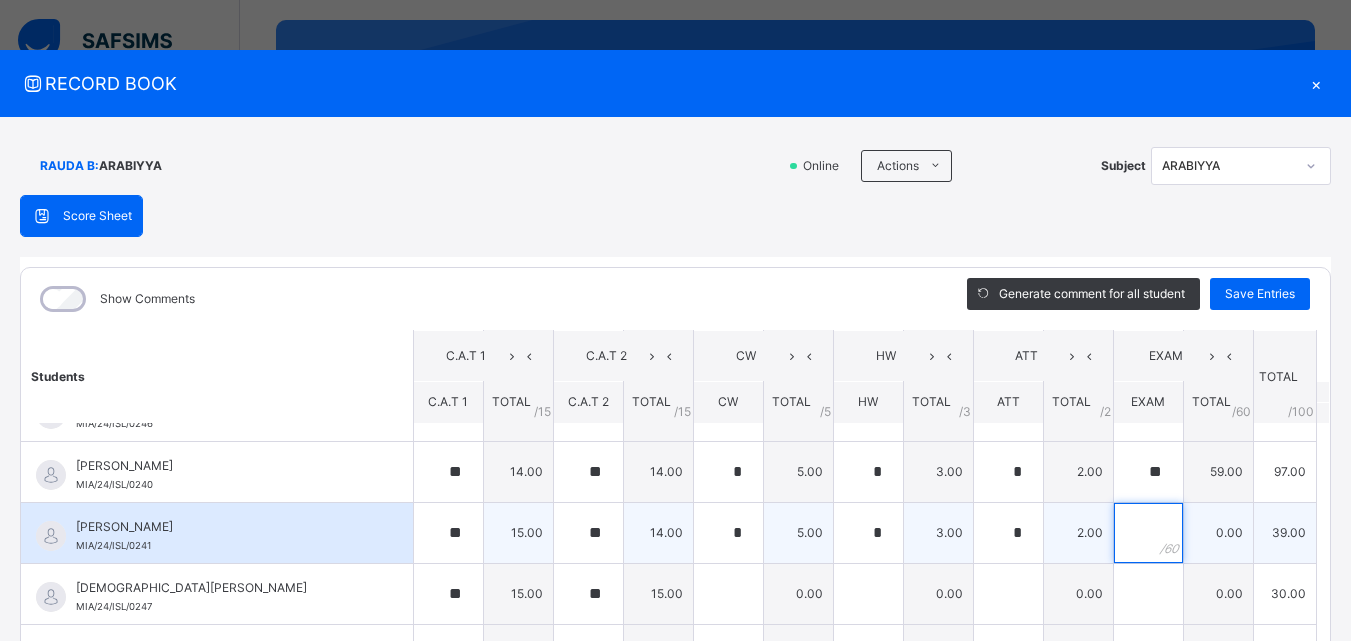 click at bounding box center (1148, 533) 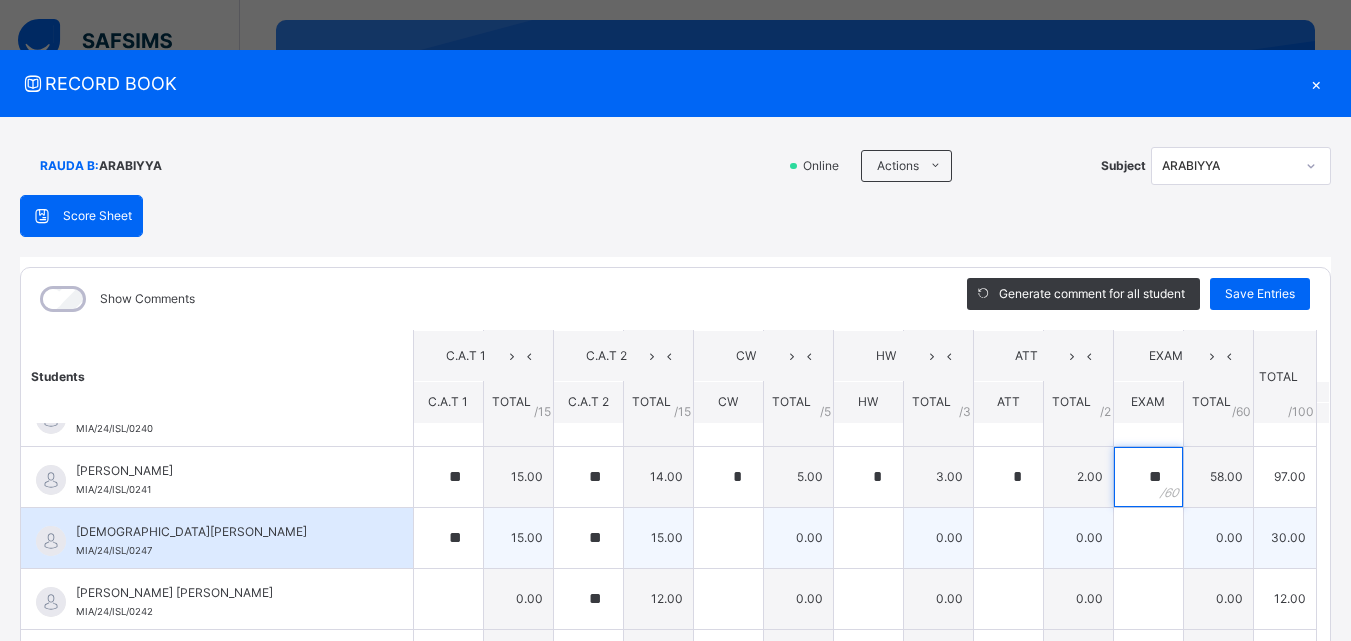 scroll, scrollTop: 731, scrollLeft: 0, axis: vertical 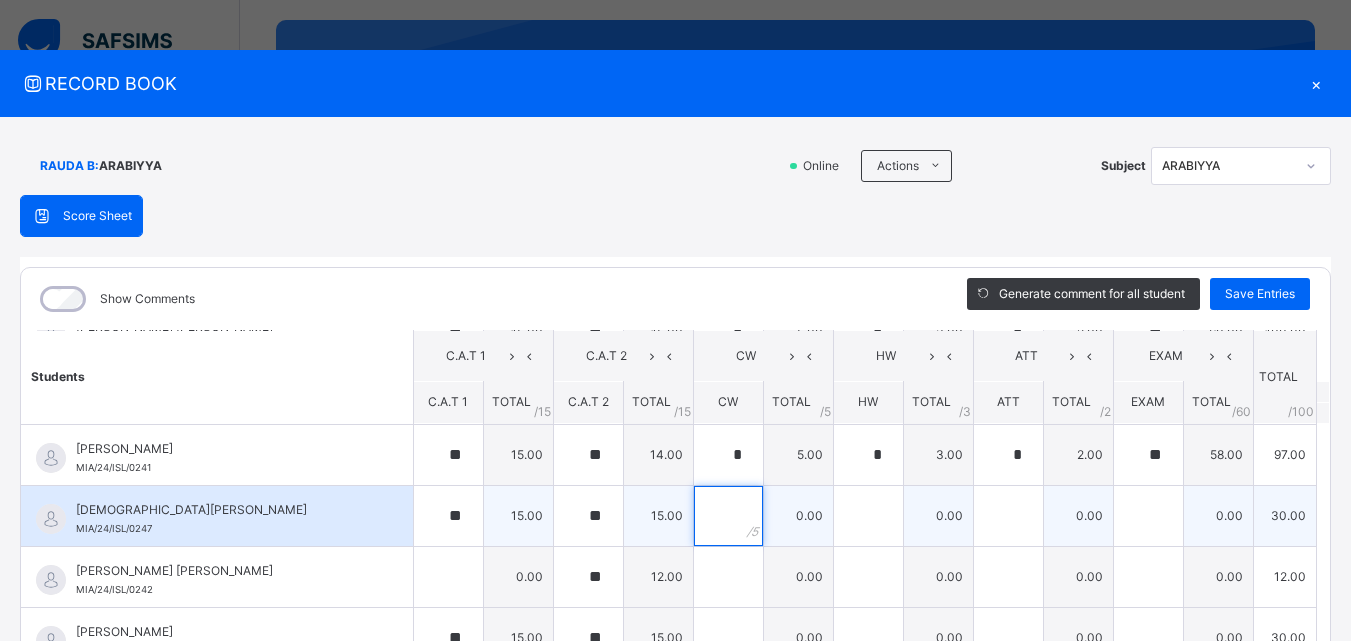click at bounding box center [728, 516] 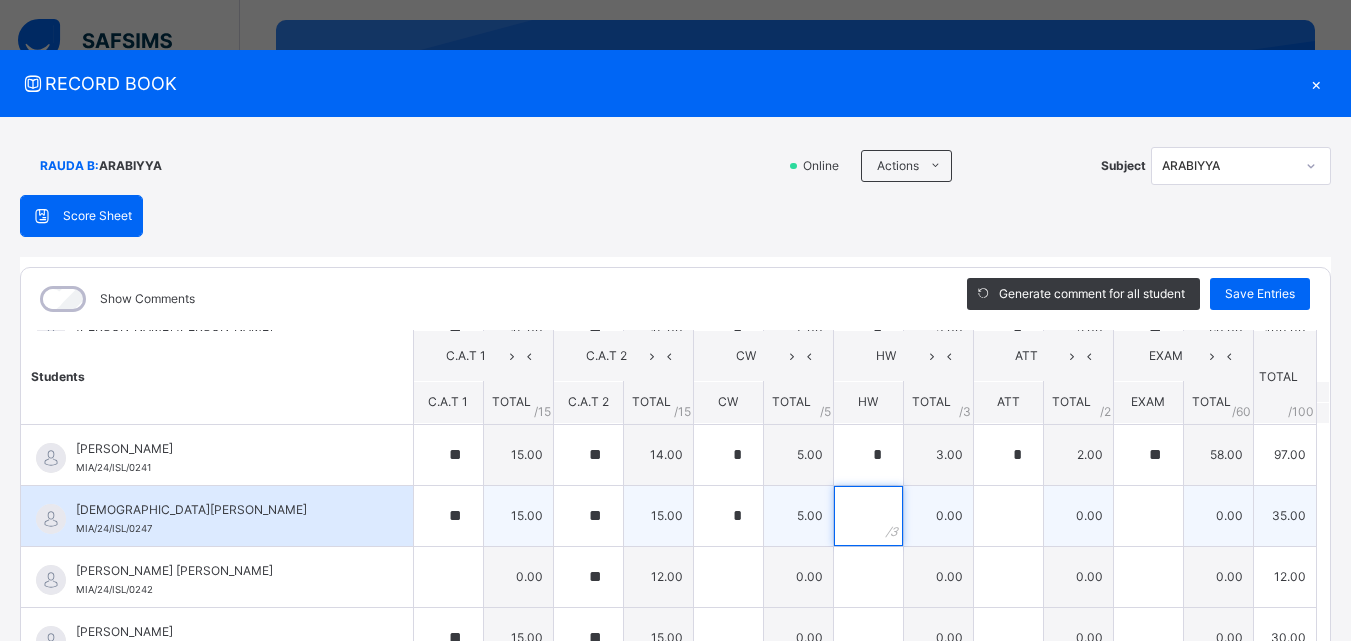 click at bounding box center (868, 516) 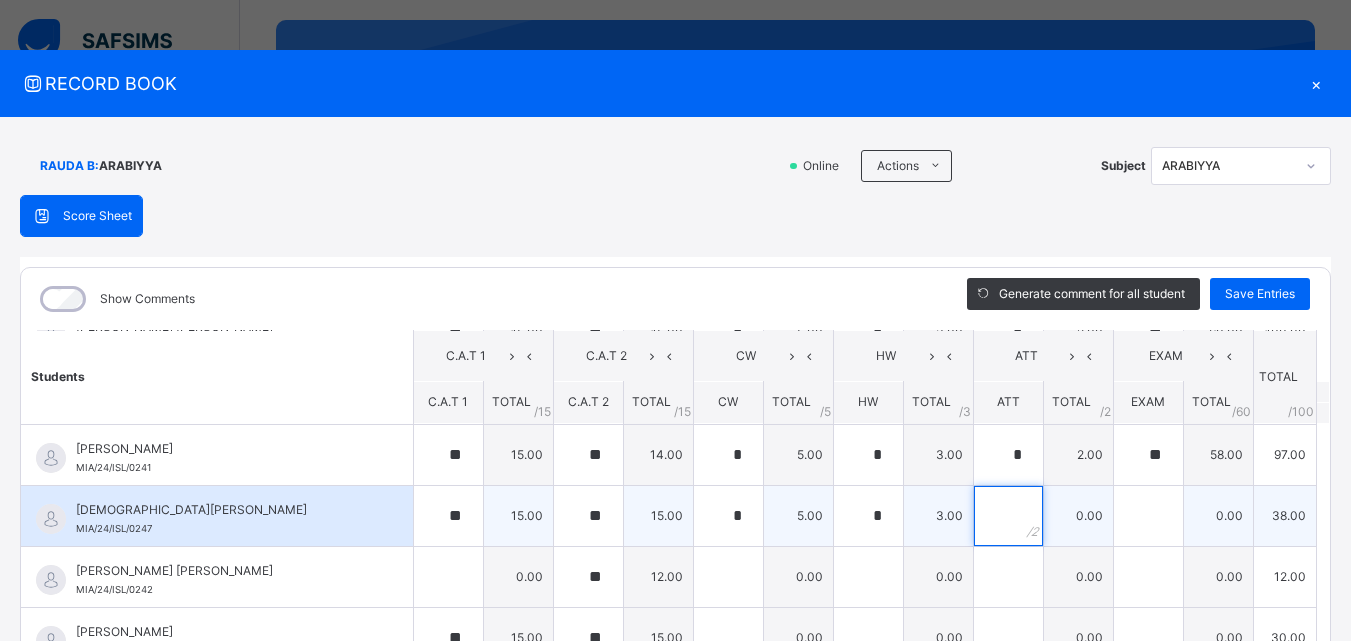 click at bounding box center [1008, 516] 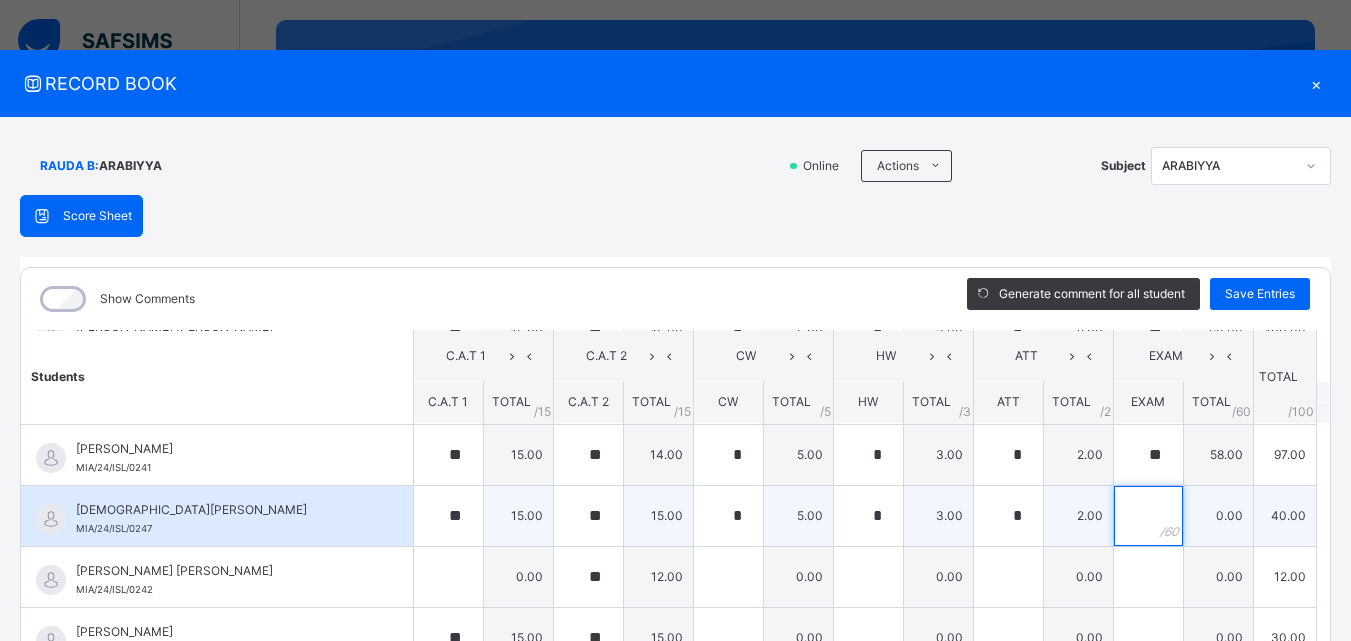 click at bounding box center (1148, 516) 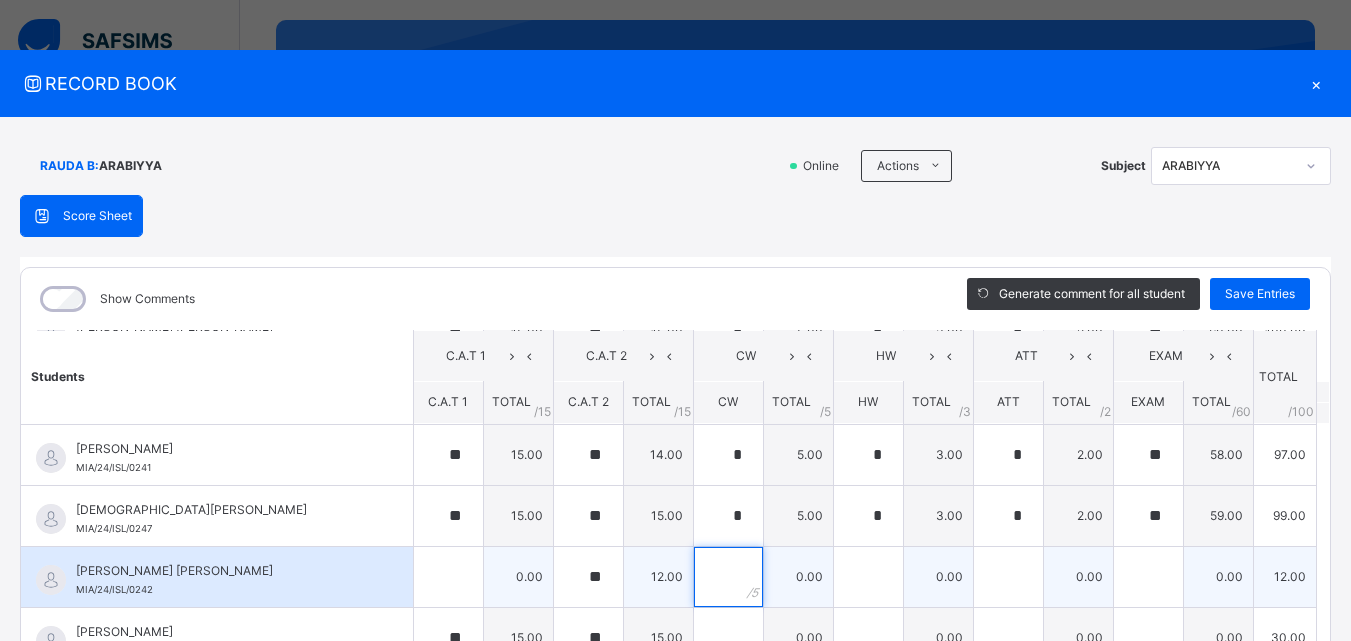 click at bounding box center [728, 577] 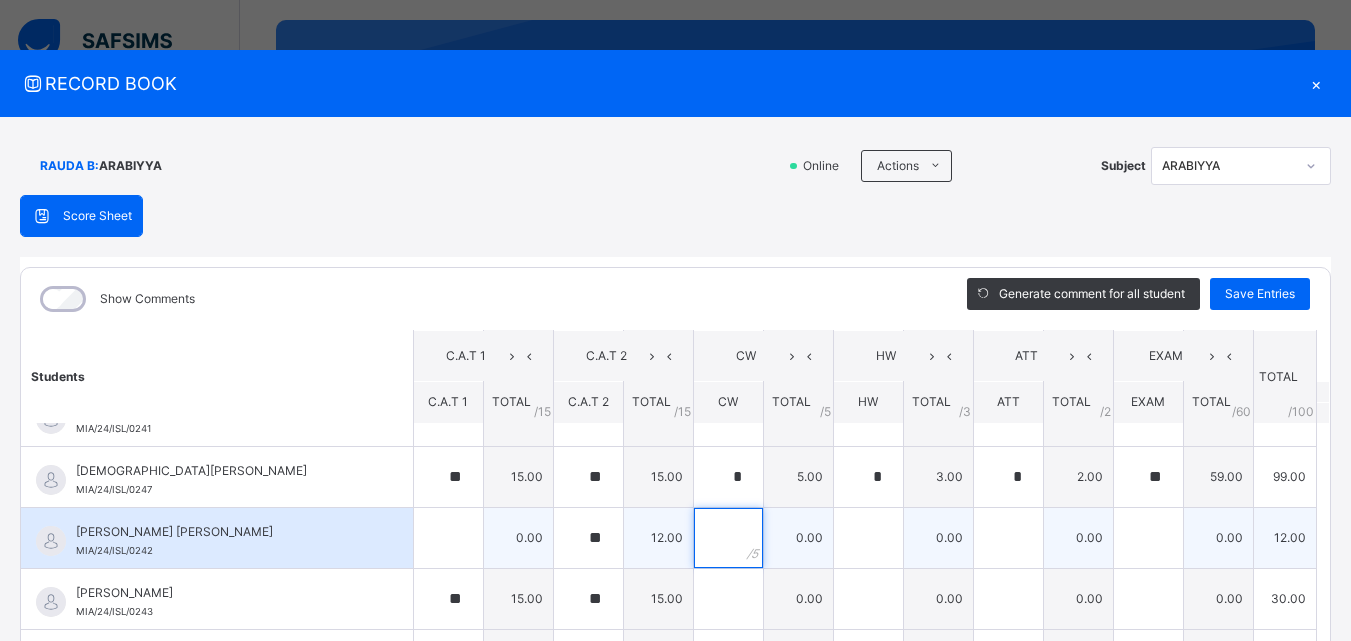 scroll, scrollTop: 762, scrollLeft: 0, axis: vertical 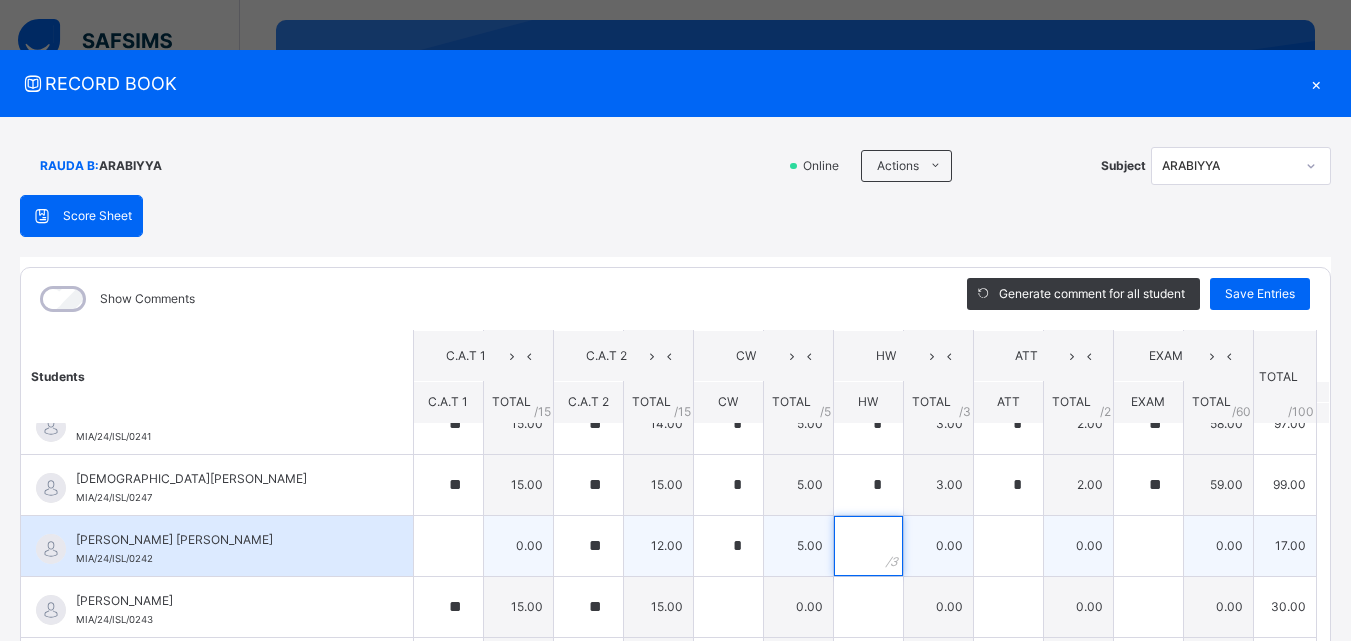 click at bounding box center [868, 546] 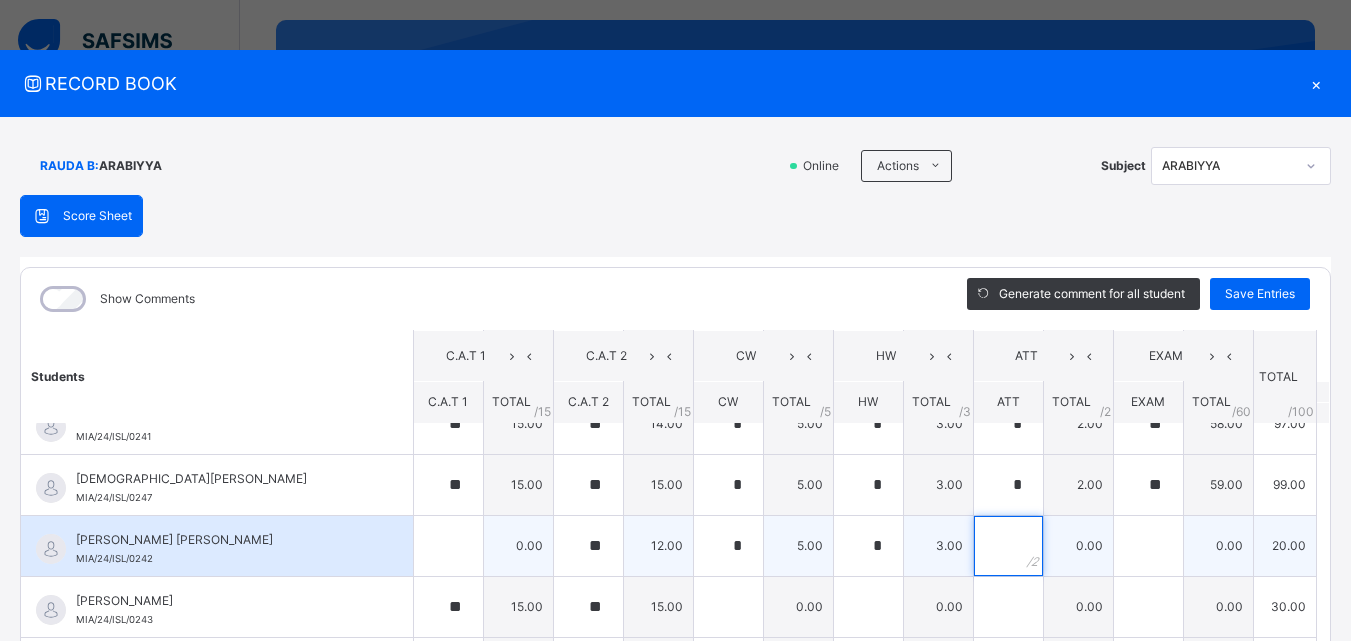 click at bounding box center [1008, 546] 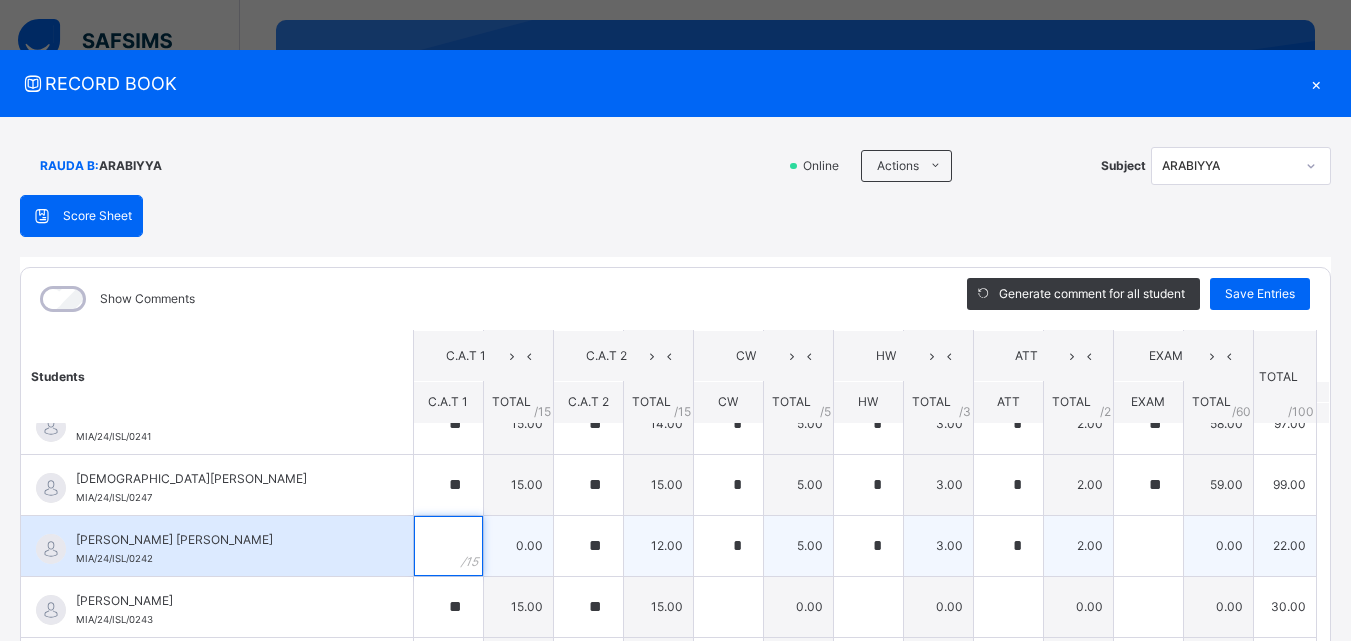 click at bounding box center (448, 546) 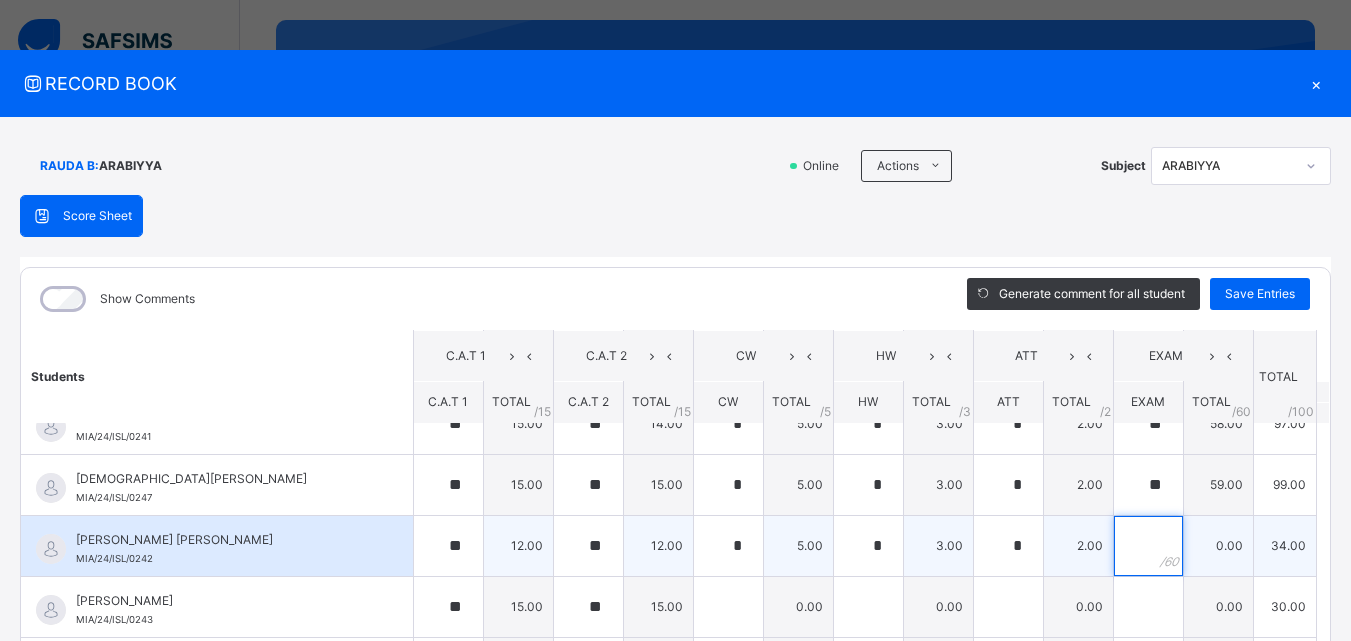 click at bounding box center [1148, 546] 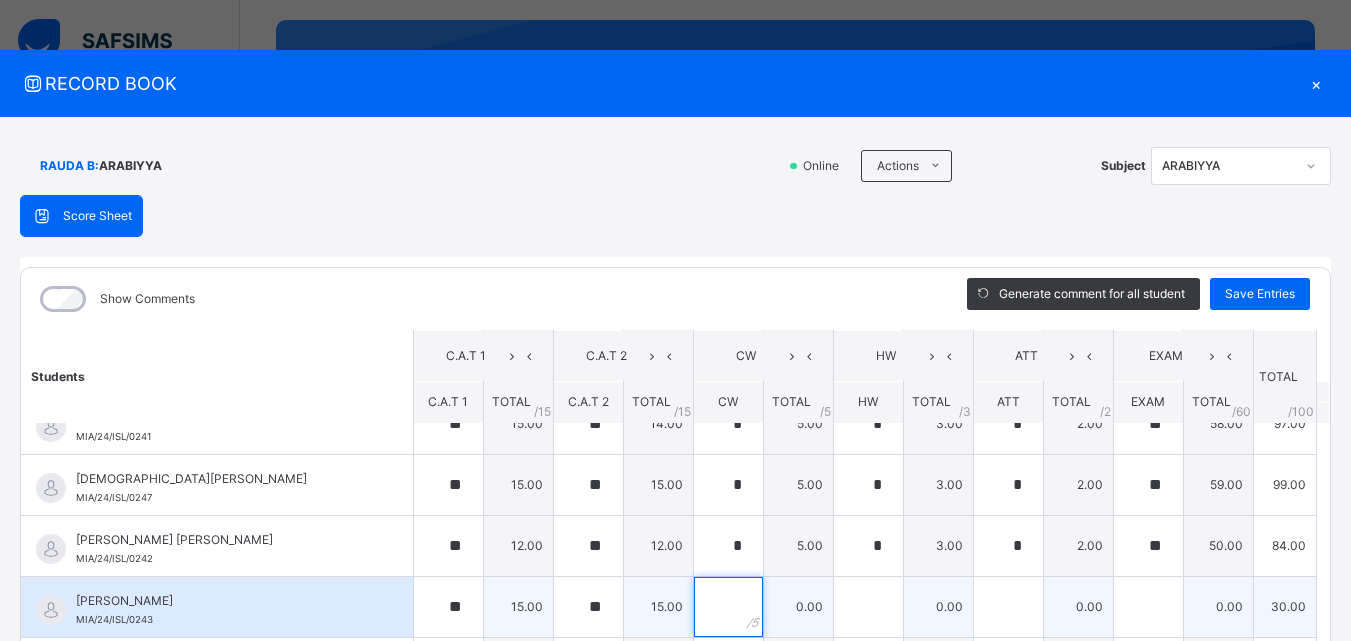 click at bounding box center [728, 607] 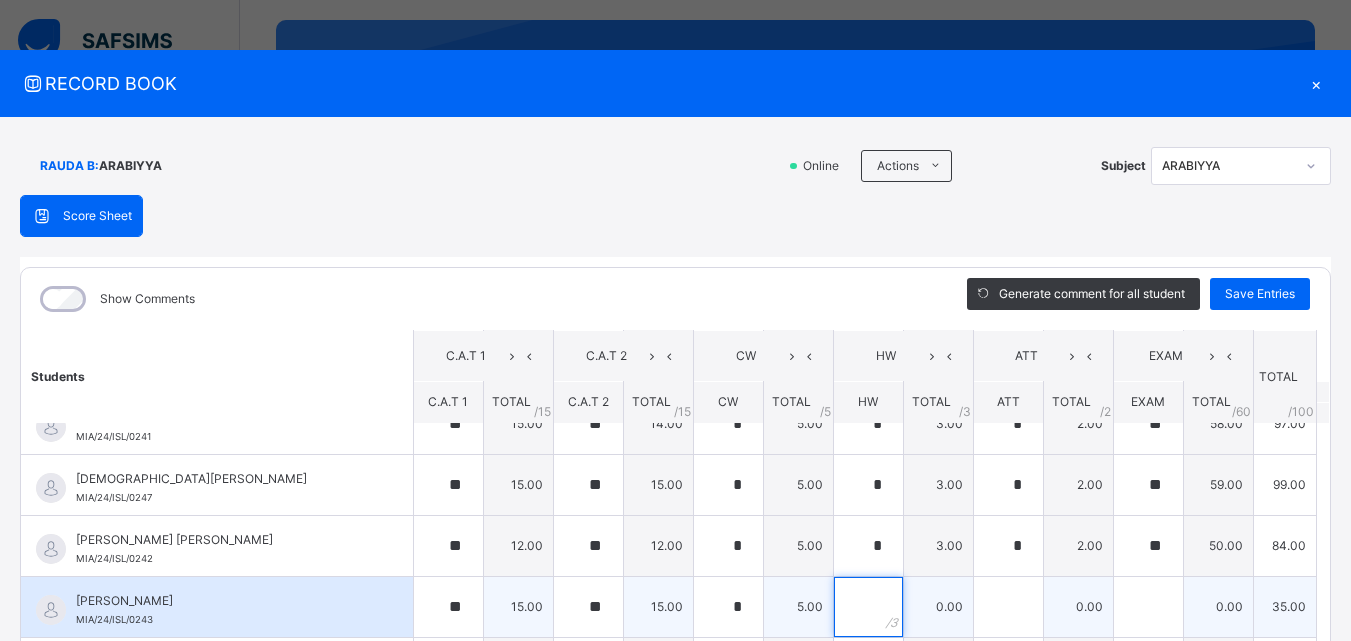 click at bounding box center [868, 607] 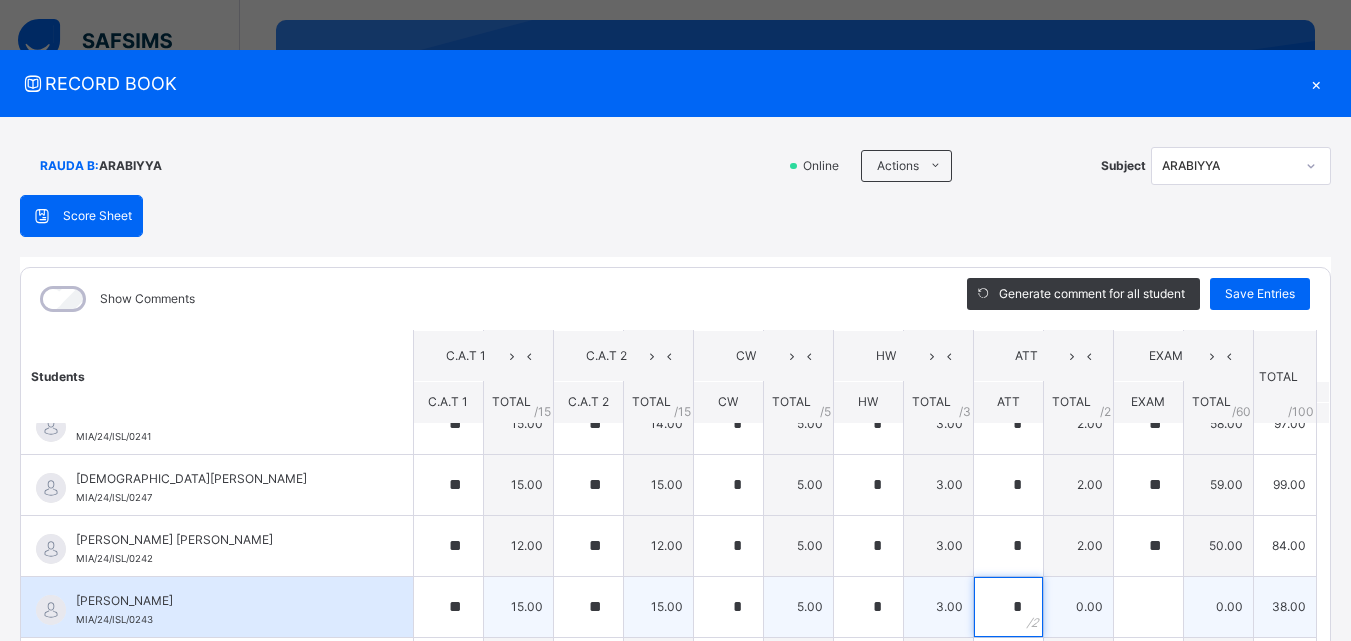 click on "*" at bounding box center [1008, 607] 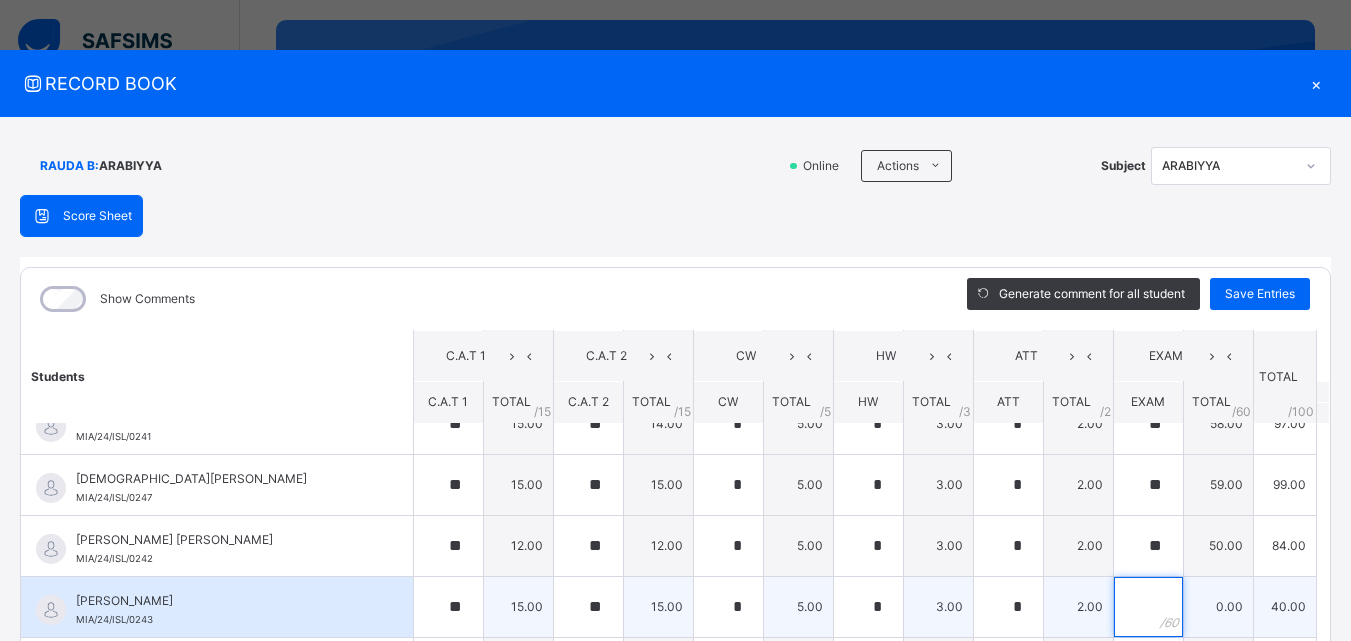 click at bounding box center (1148, 607) 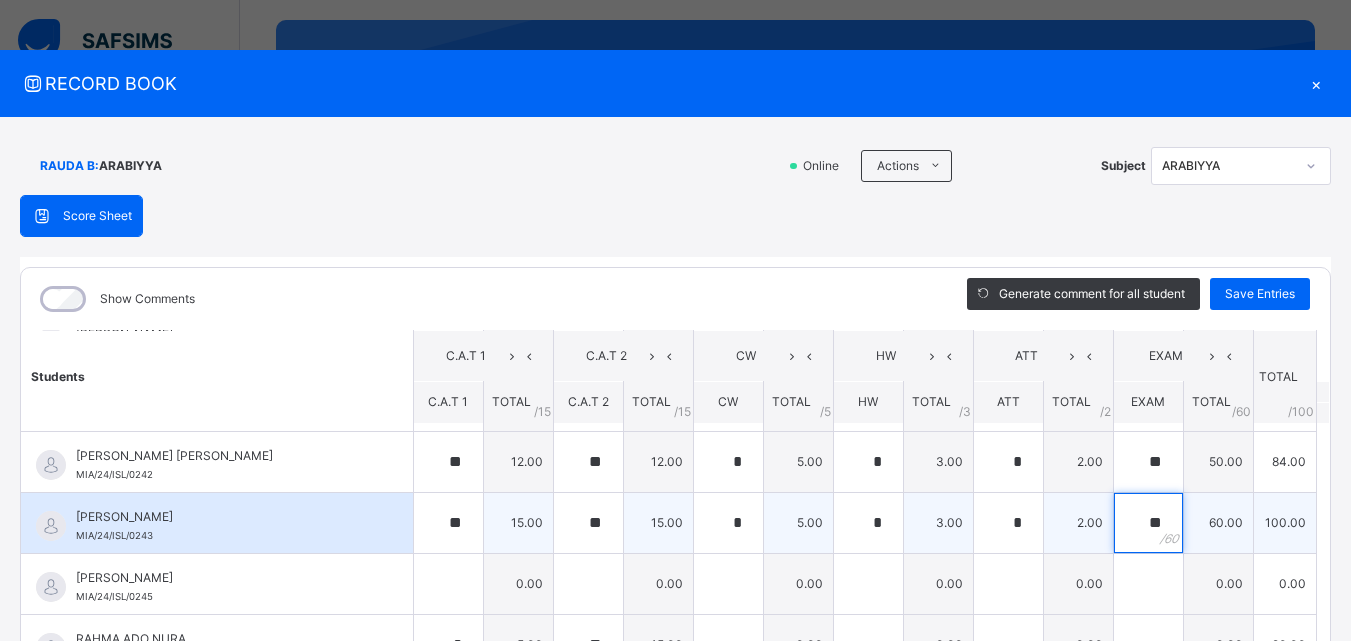 scroll, scrollTop: 875, scrollLeft: 0, axis: vertical 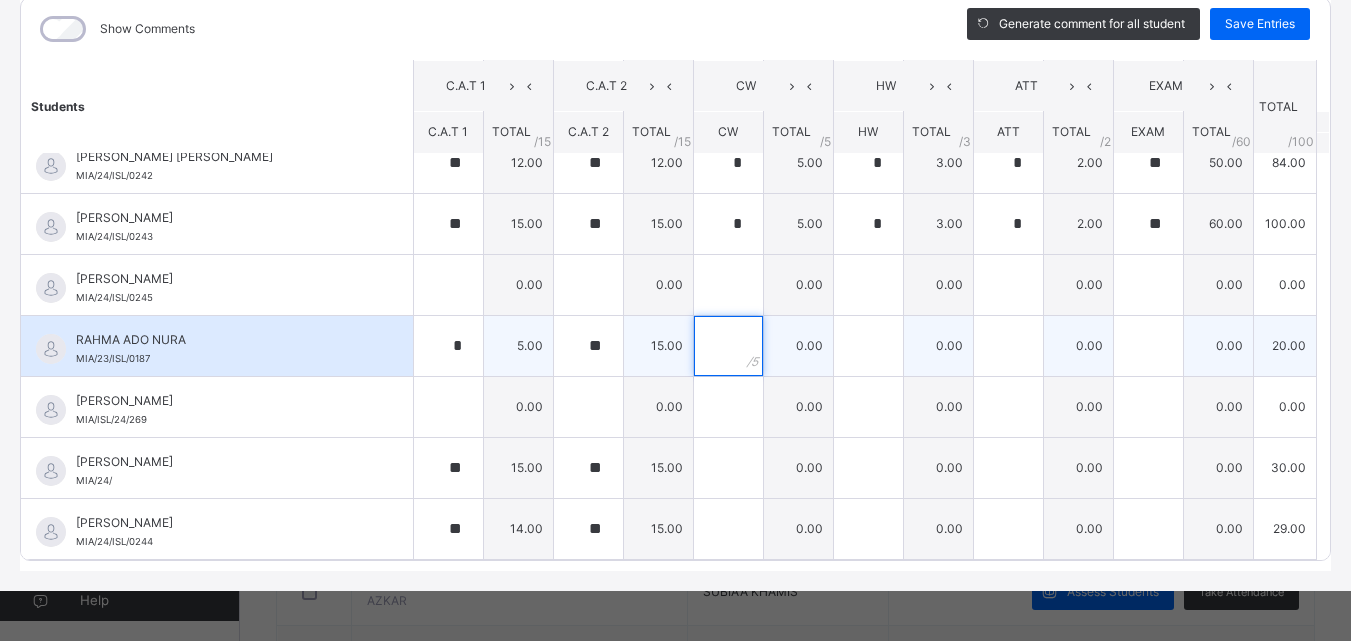 click at bounding box center [728, 346] 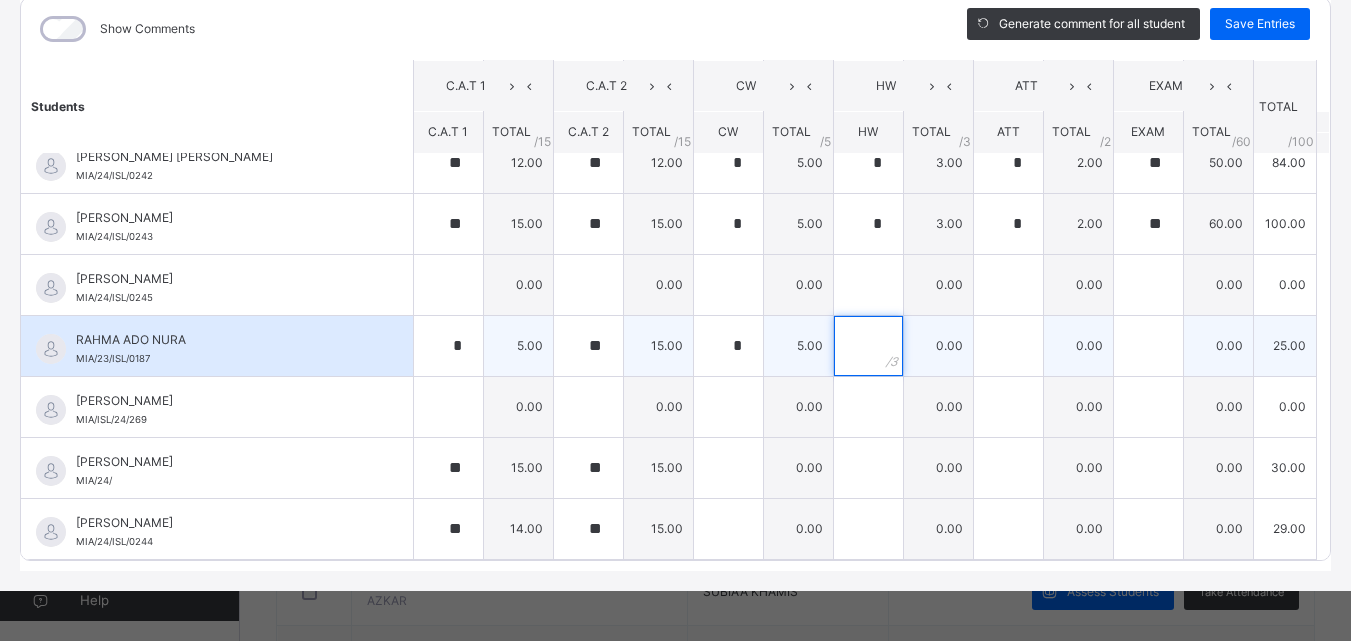 click at bounding box center [868, 346] 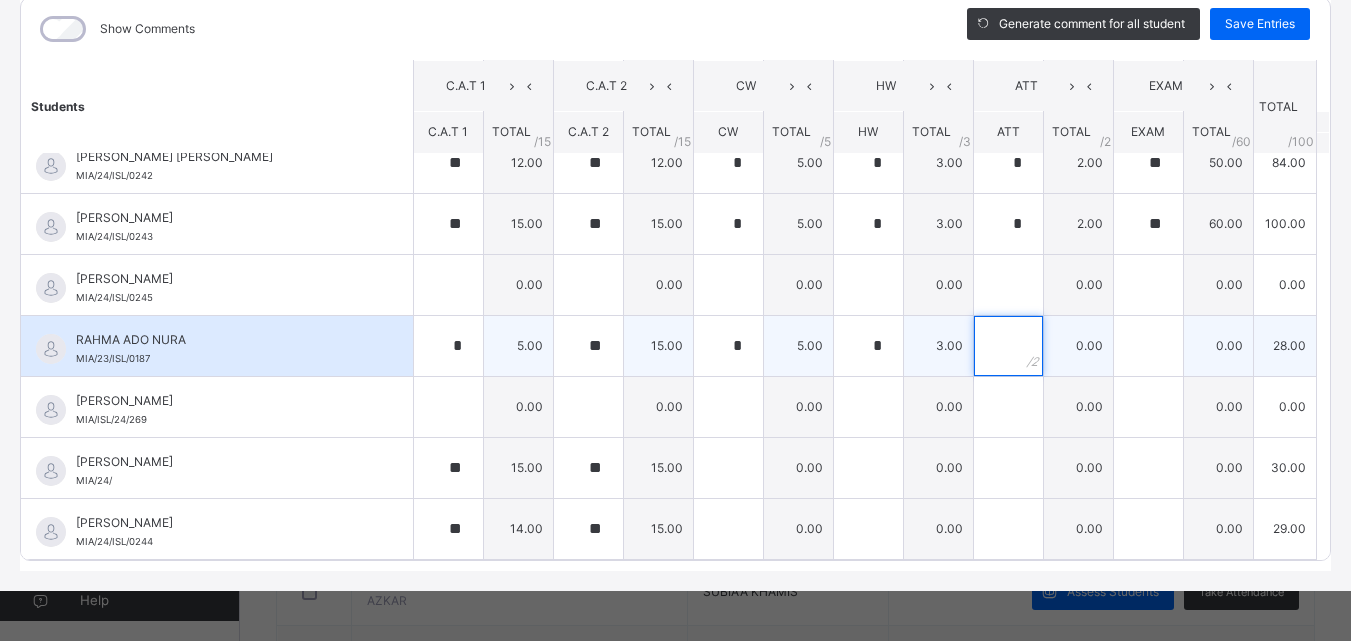 click at bounding box center [1008, 346] 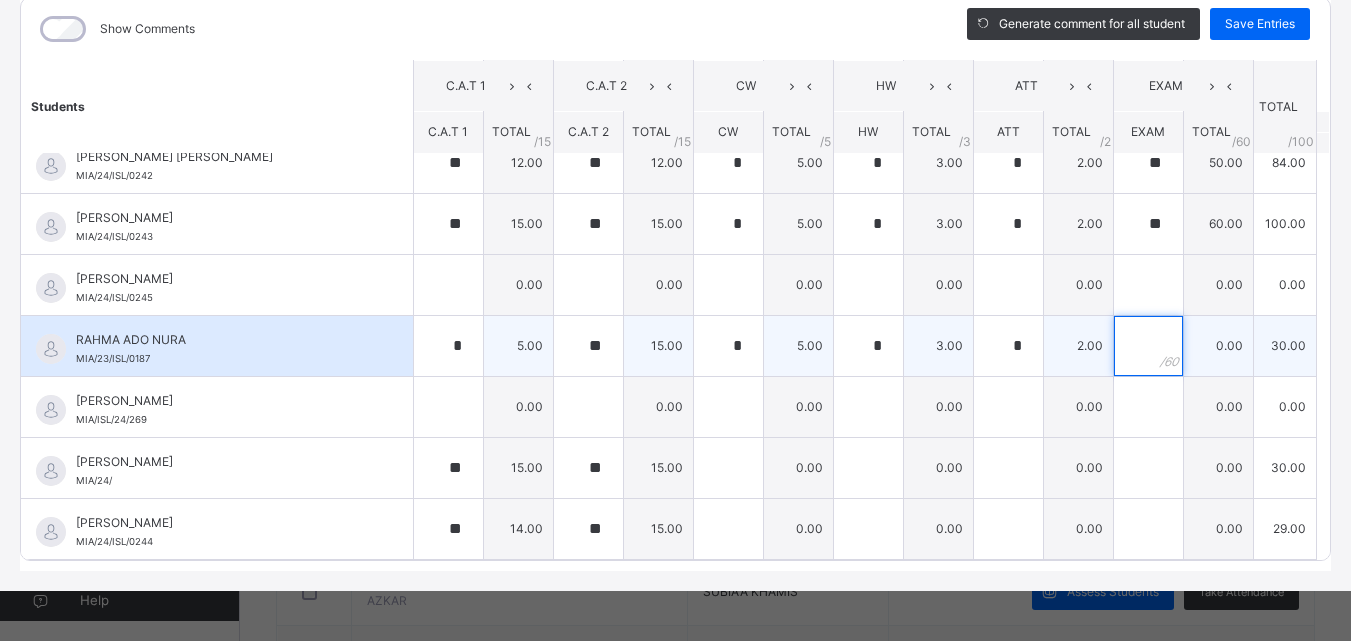 click at bounding box center (1148, 346) 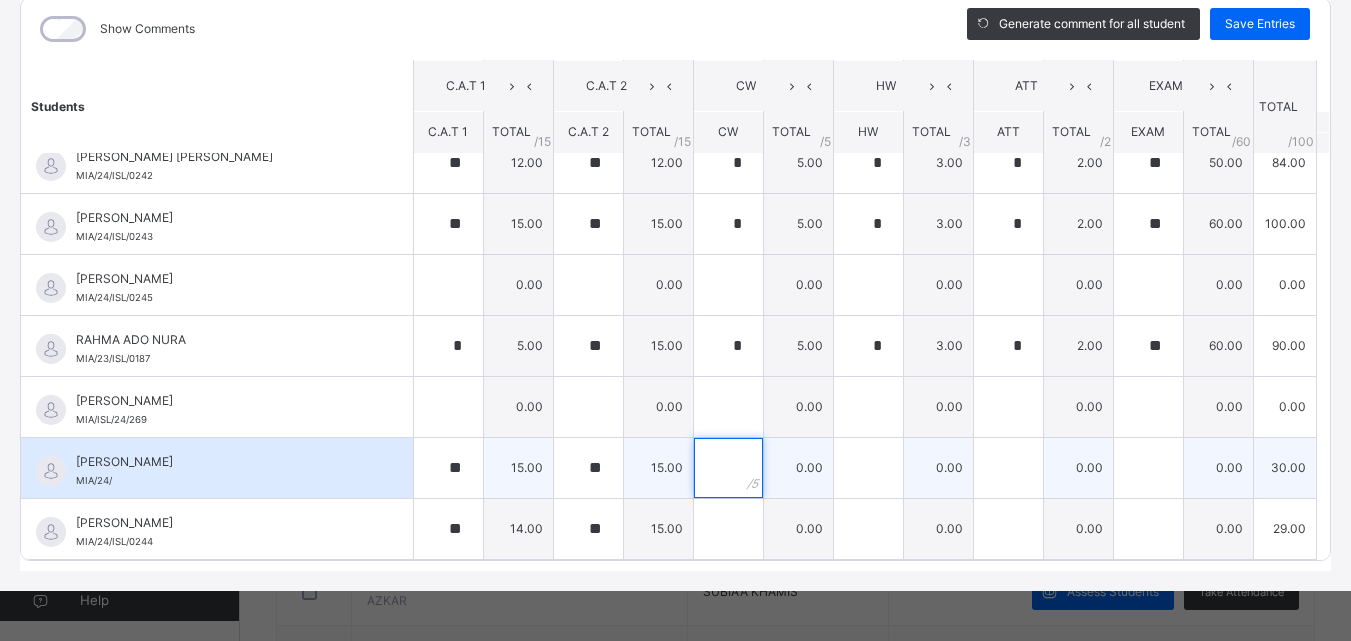 click at bounding box center (728, 468) 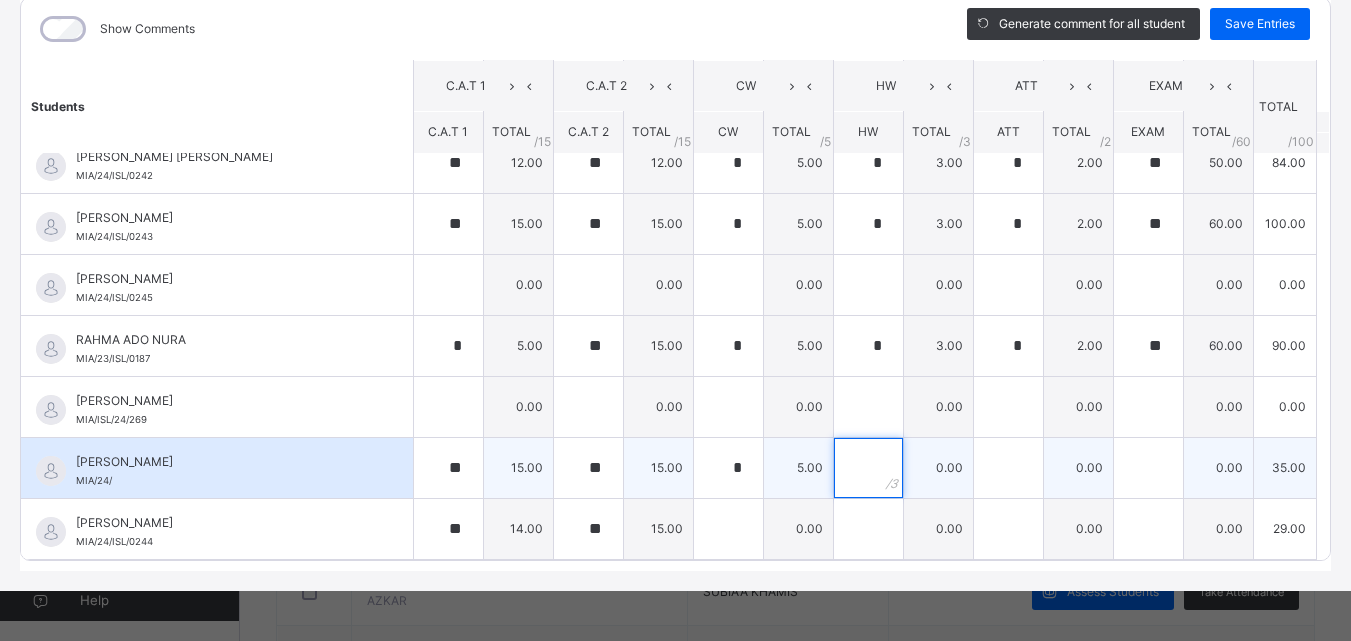 click at bounding box center [868, 468] 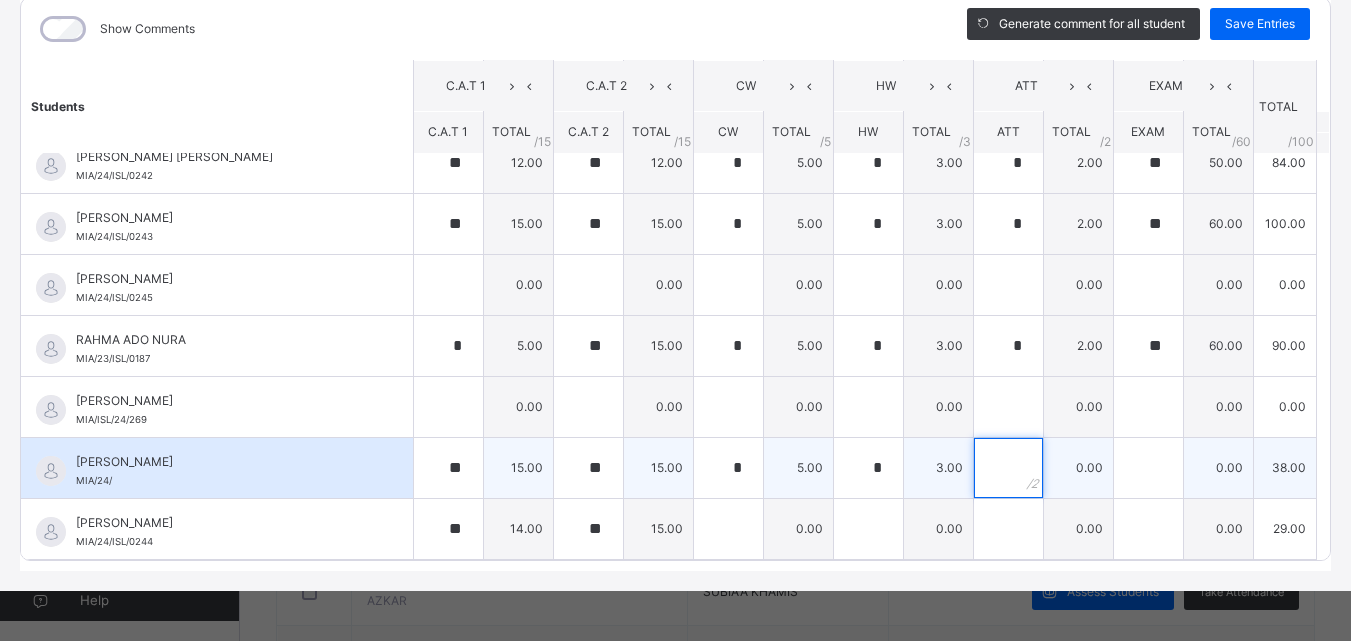 click at bounding box center [1008, 468] 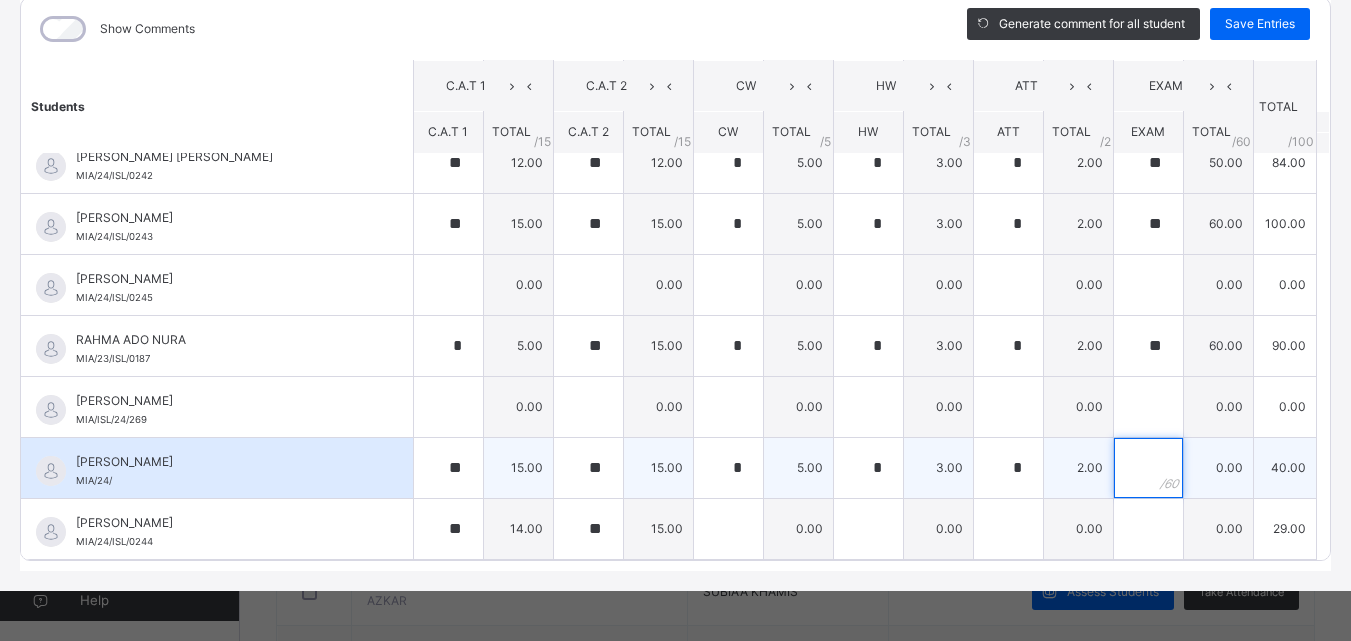 click at bounding box center (1148, 468) 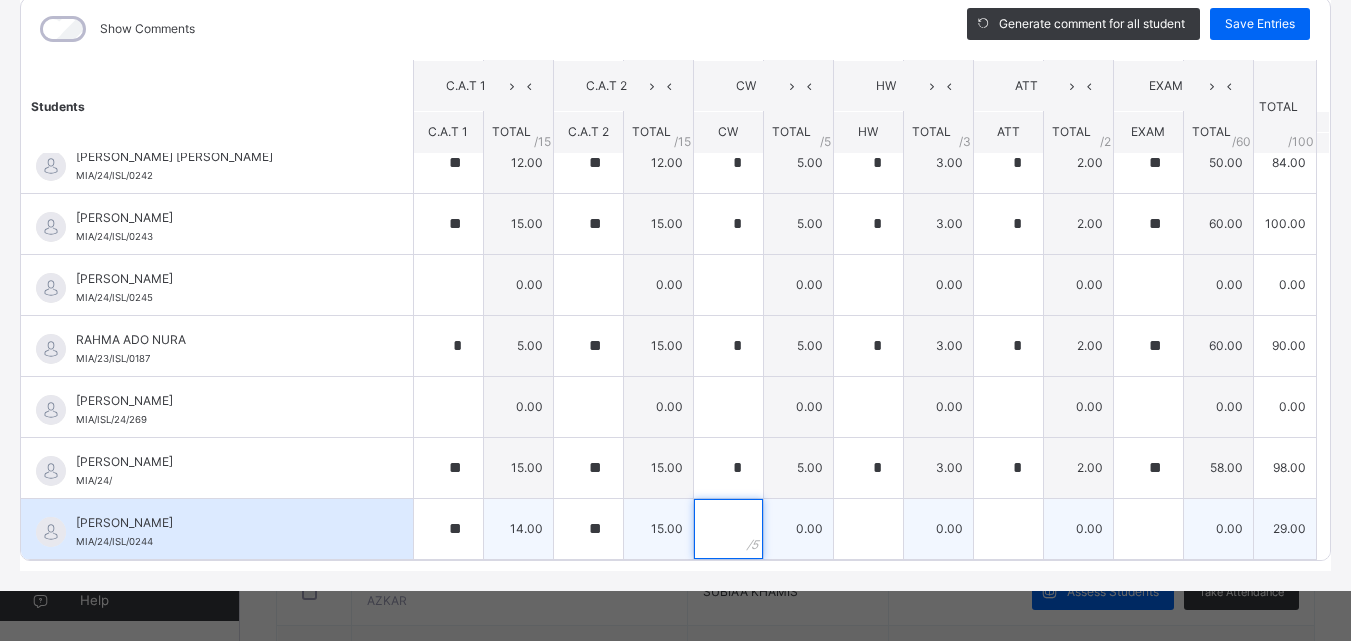 click at bounding box center (728, 529) 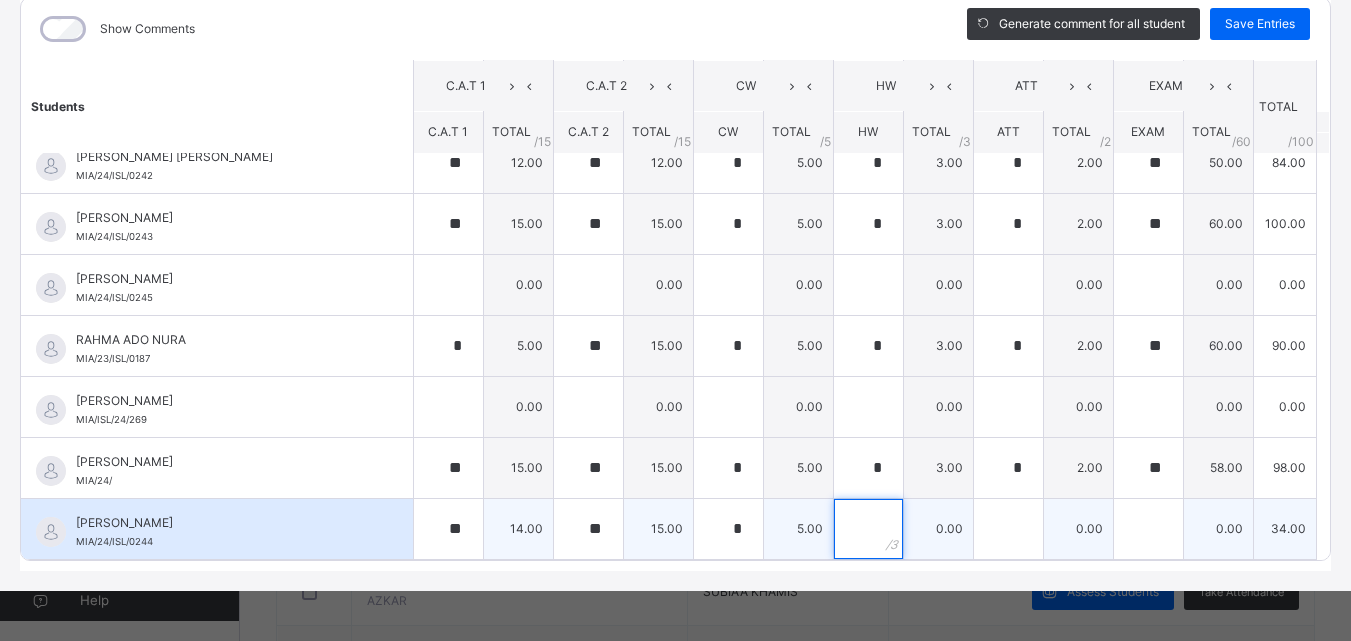 click at bounding box center [868, 529] 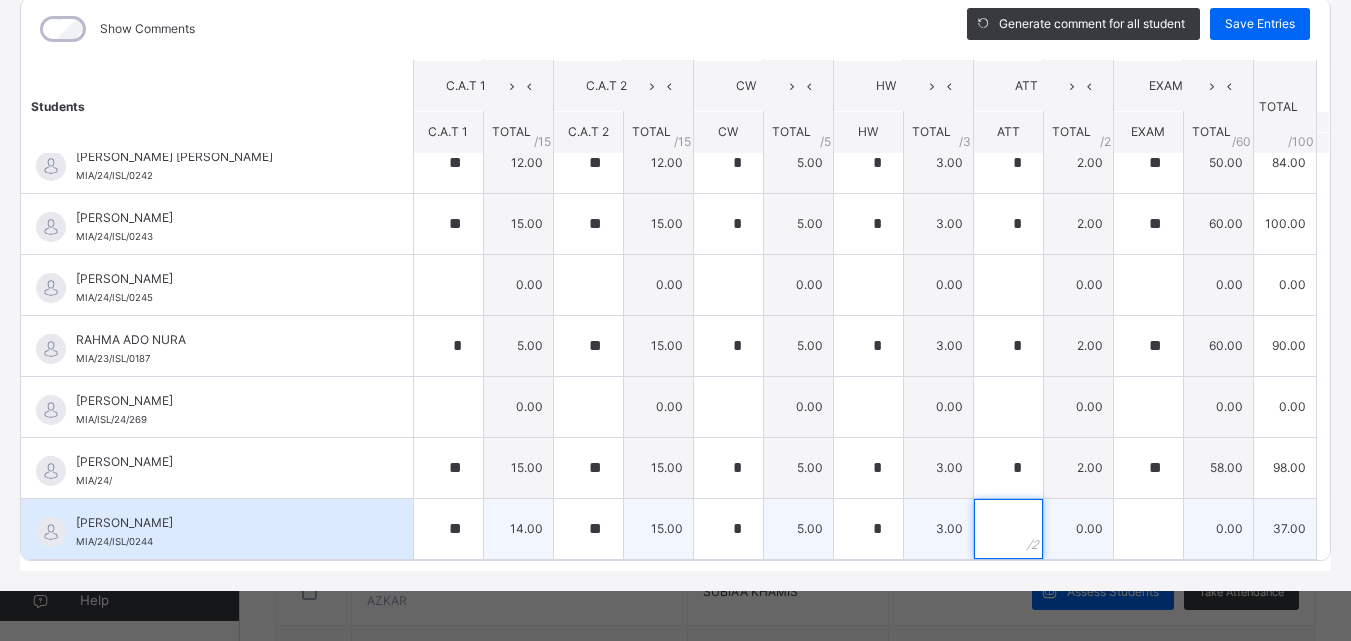 click at bounding box center (1008, 529) 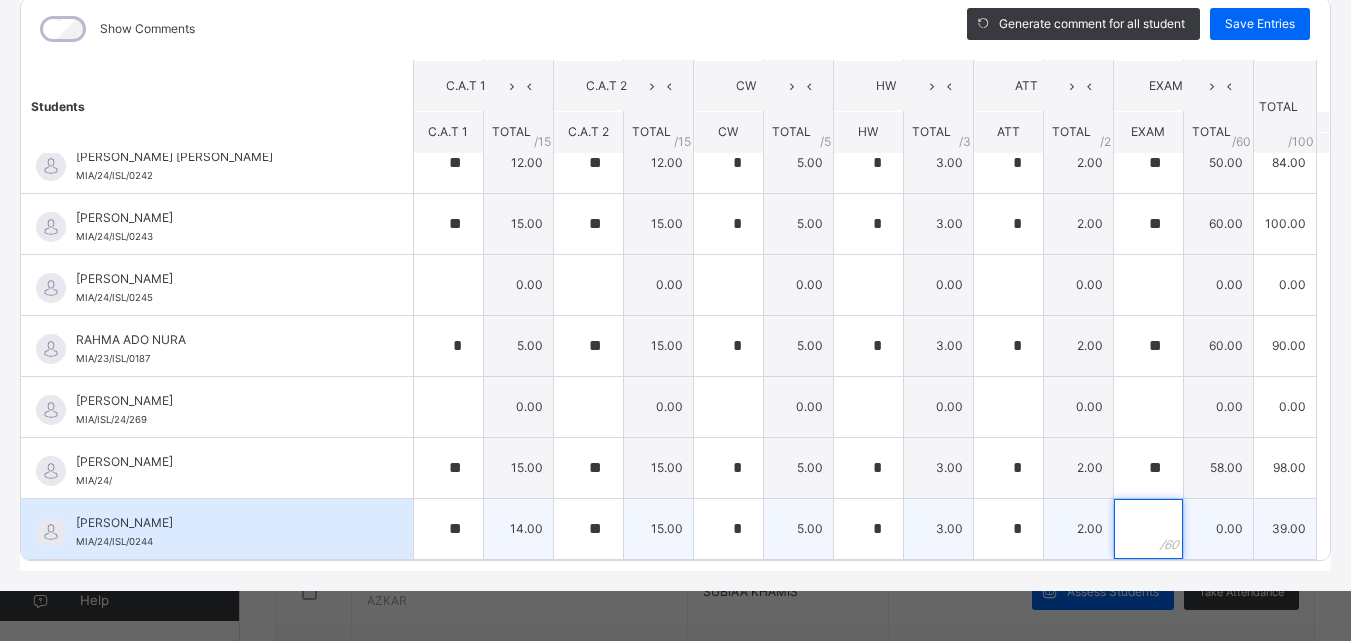 click at bounding box center [1148, 529] 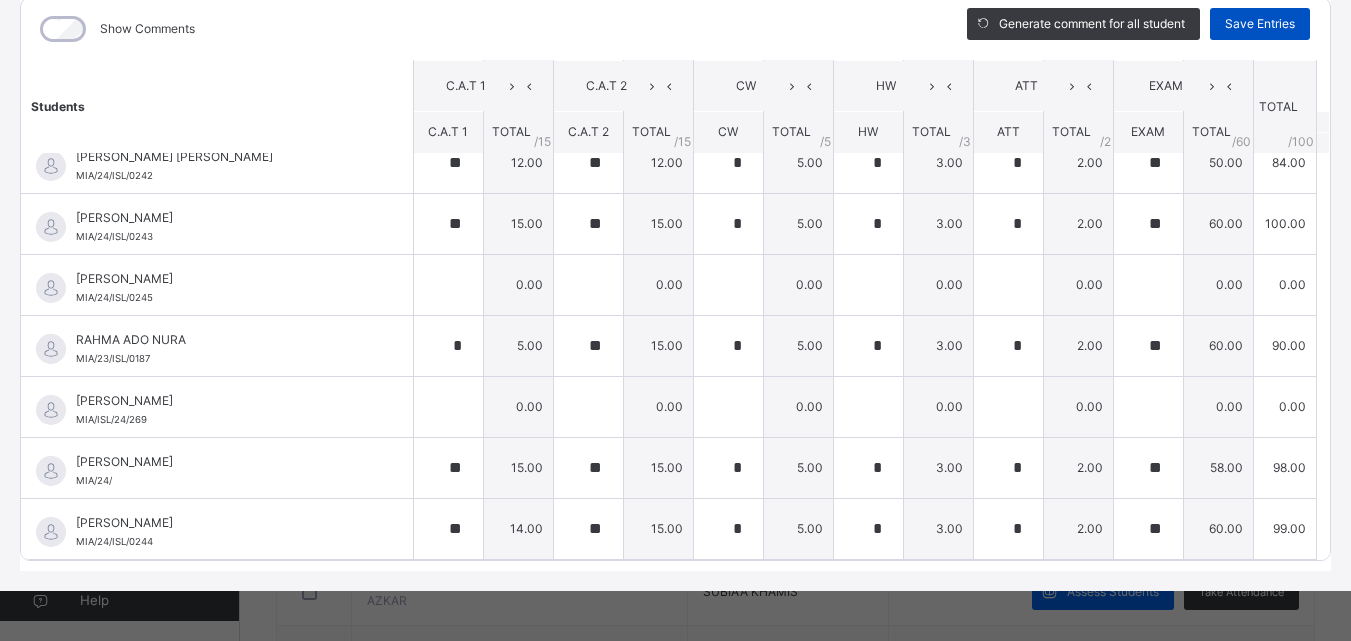 click on "Save Entries" at bounding box center [1260, 24] 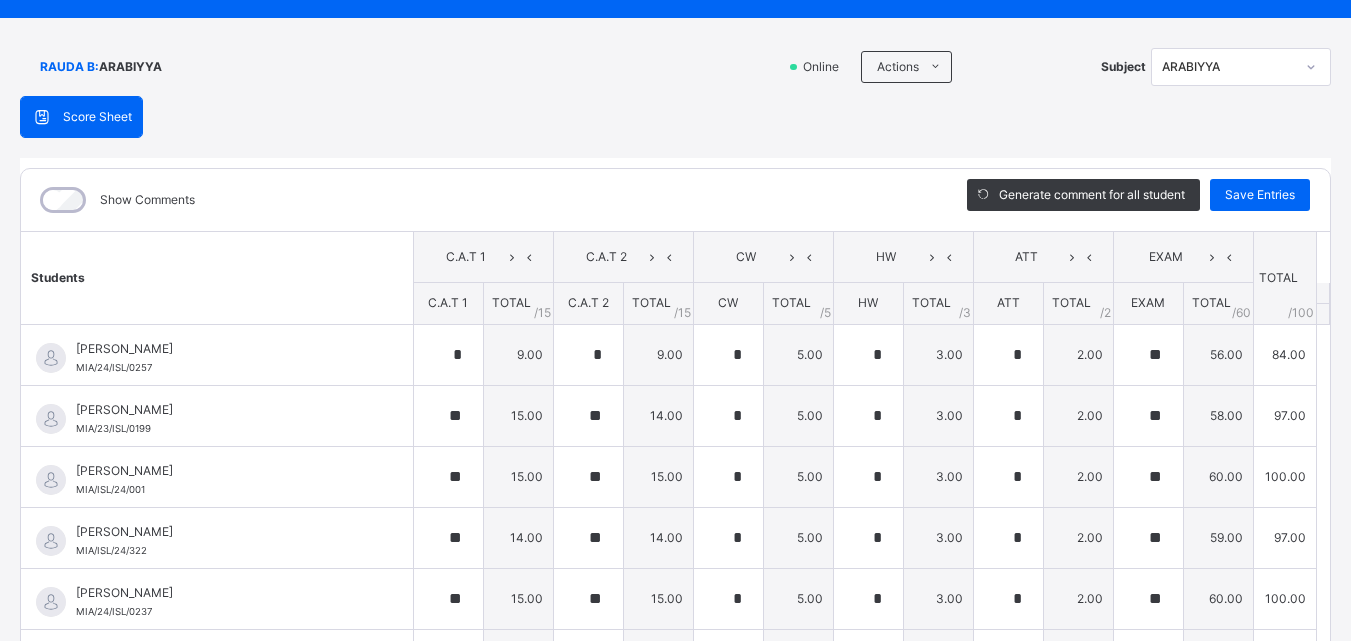 scroll, scrollTop: 0, scrollLeft: 0, axis: both 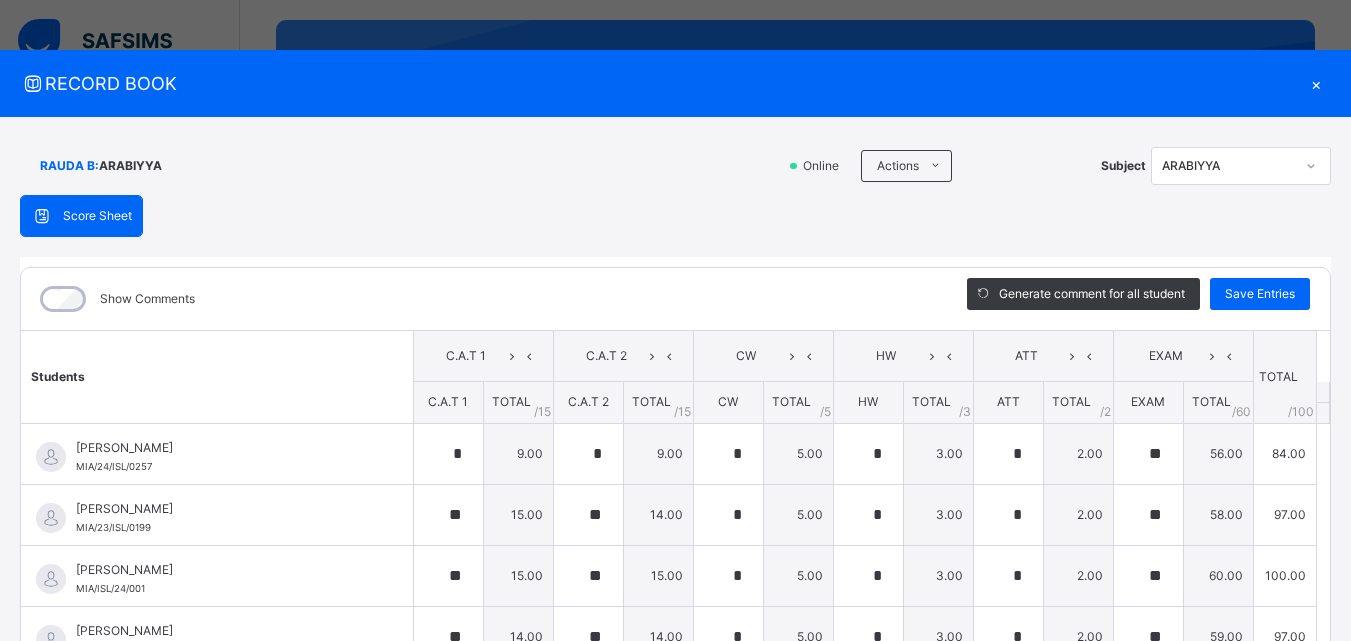 click on "×" at bounding box center (1316, 83) 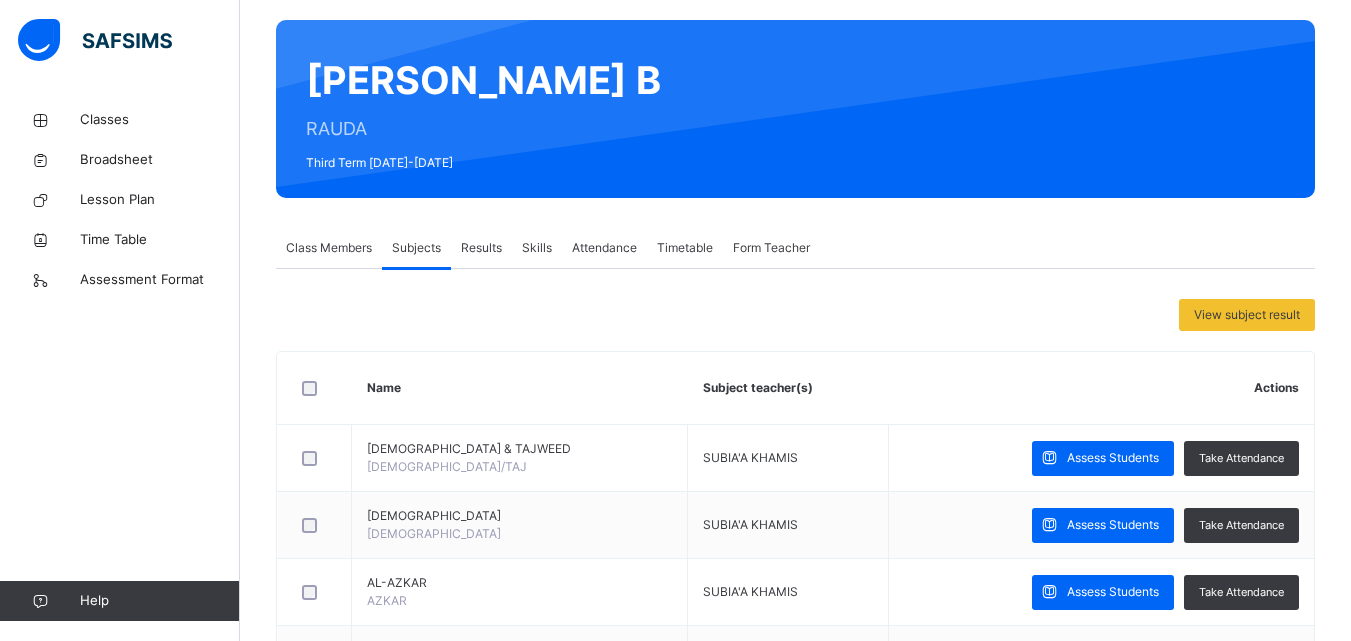 click on "Class Members" at bounding box center [329, 248] 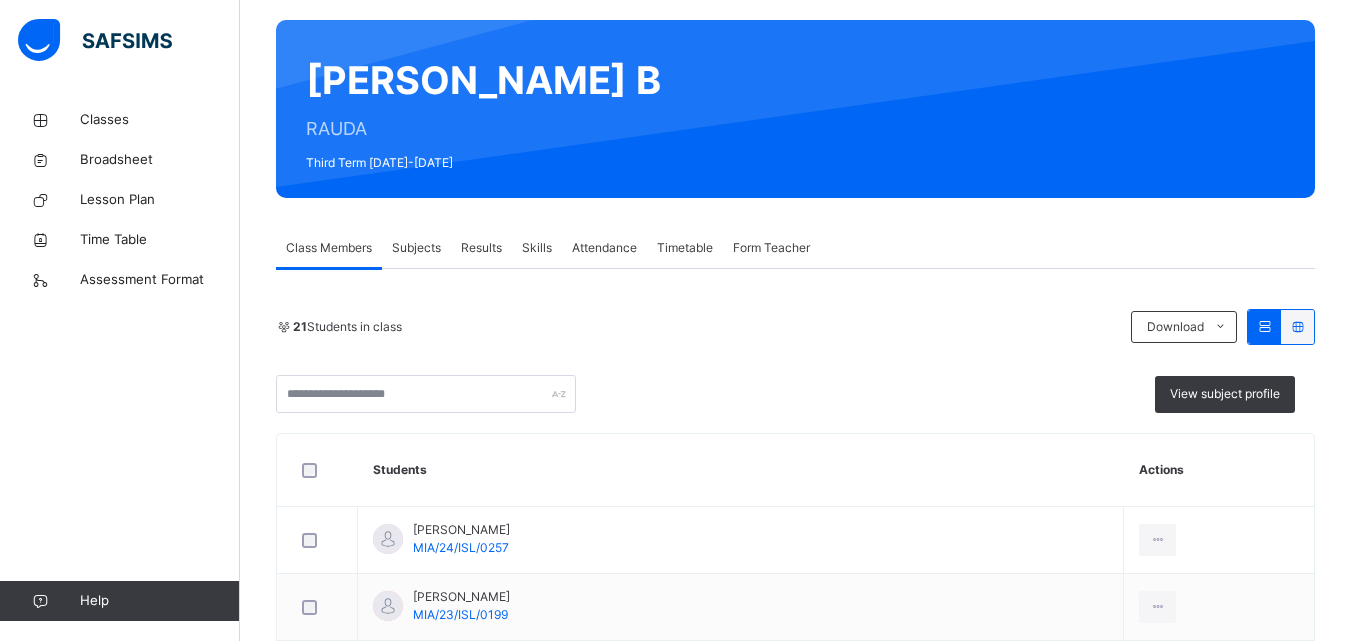 click on "Results" at bounding box center (481, 248) 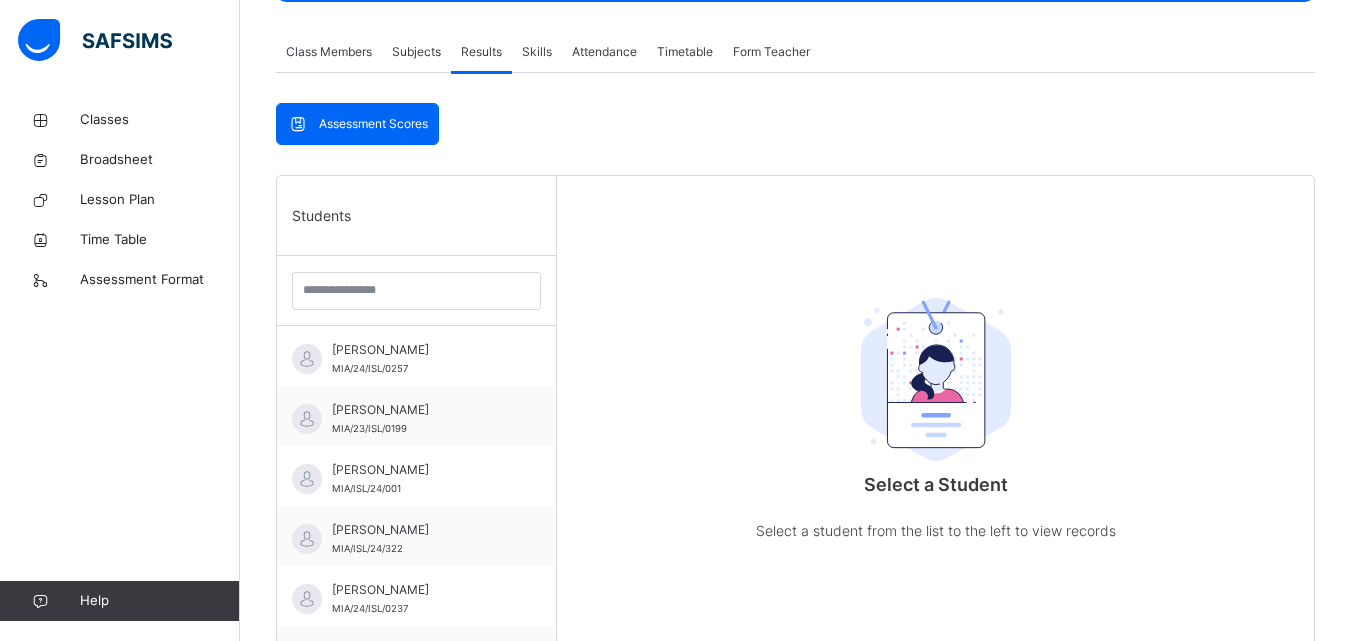 scroll, scrollTop: 373, scrollLeft: 0, axis: vertical 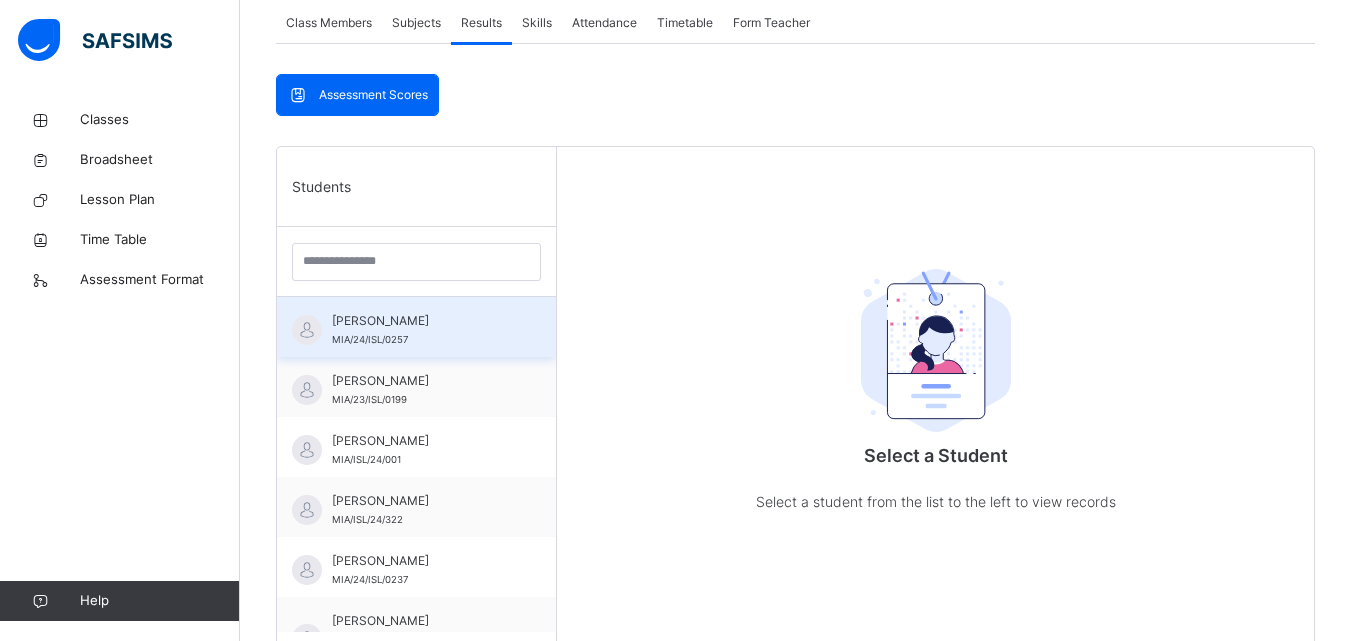 click on "[PERSON_NAME] ADO KABIR MIA/24/ISL/0257" at bounding box center (421, 330) 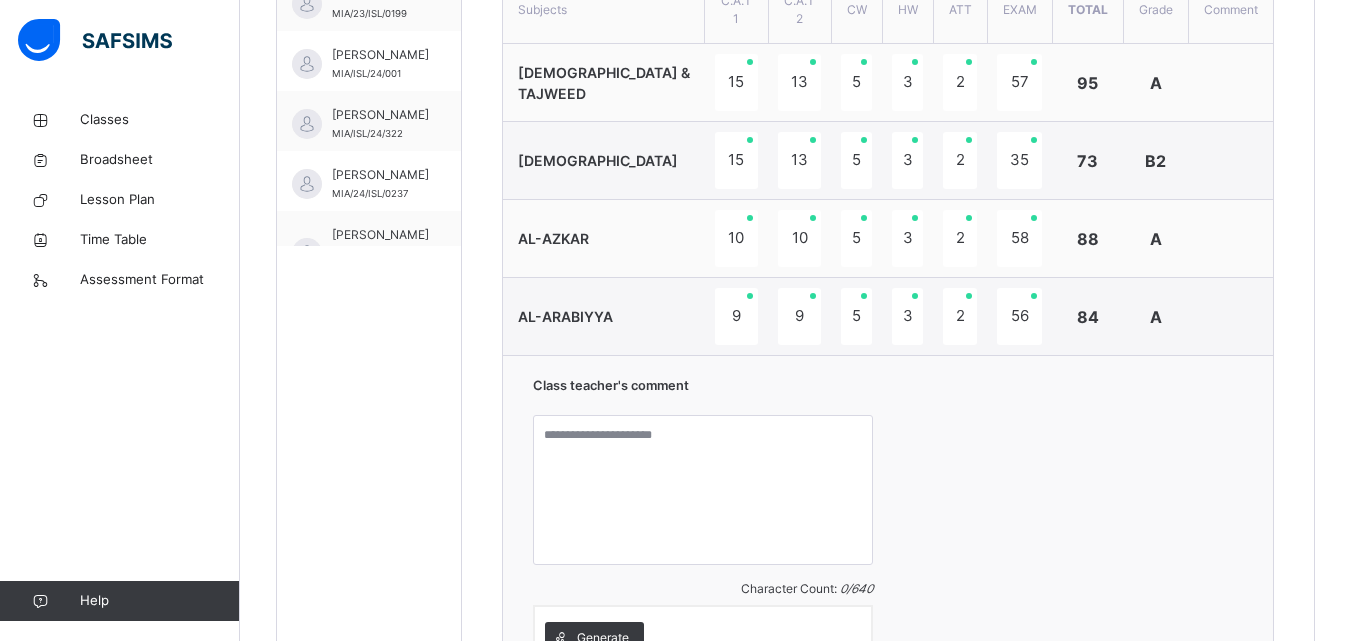 scroll, scrollTop: 747, scrollLeft: 0, axis: vertical 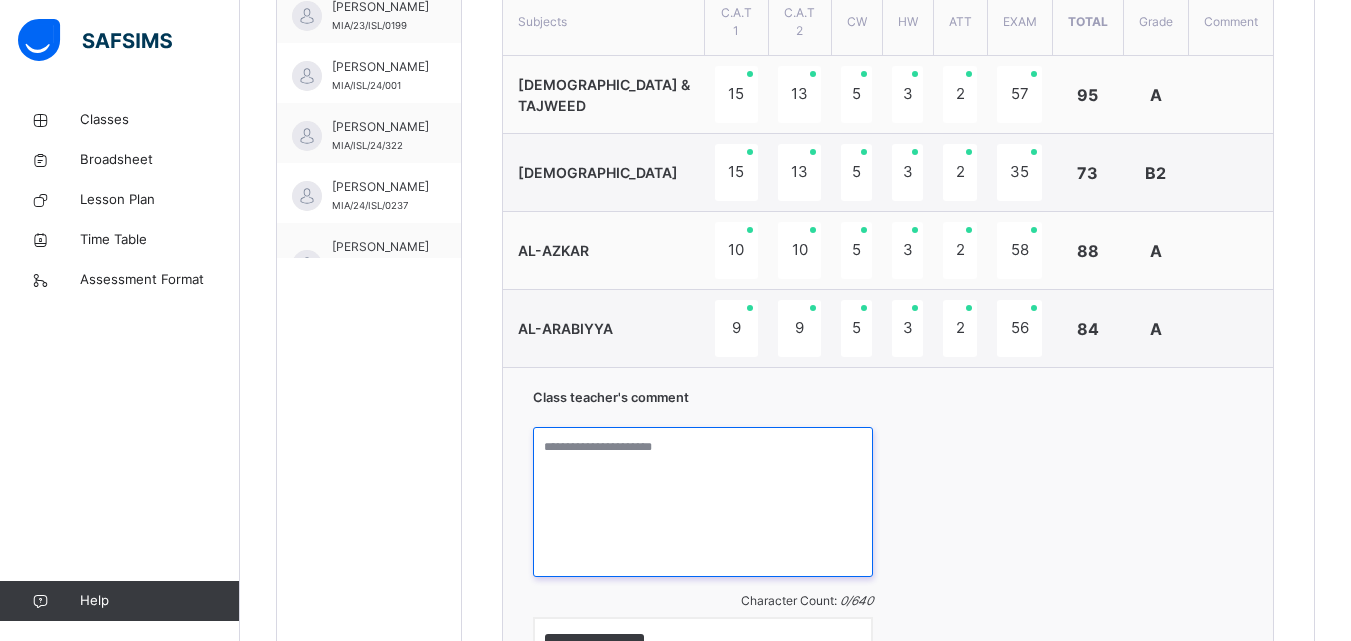 click at bounding box center [703, 502] 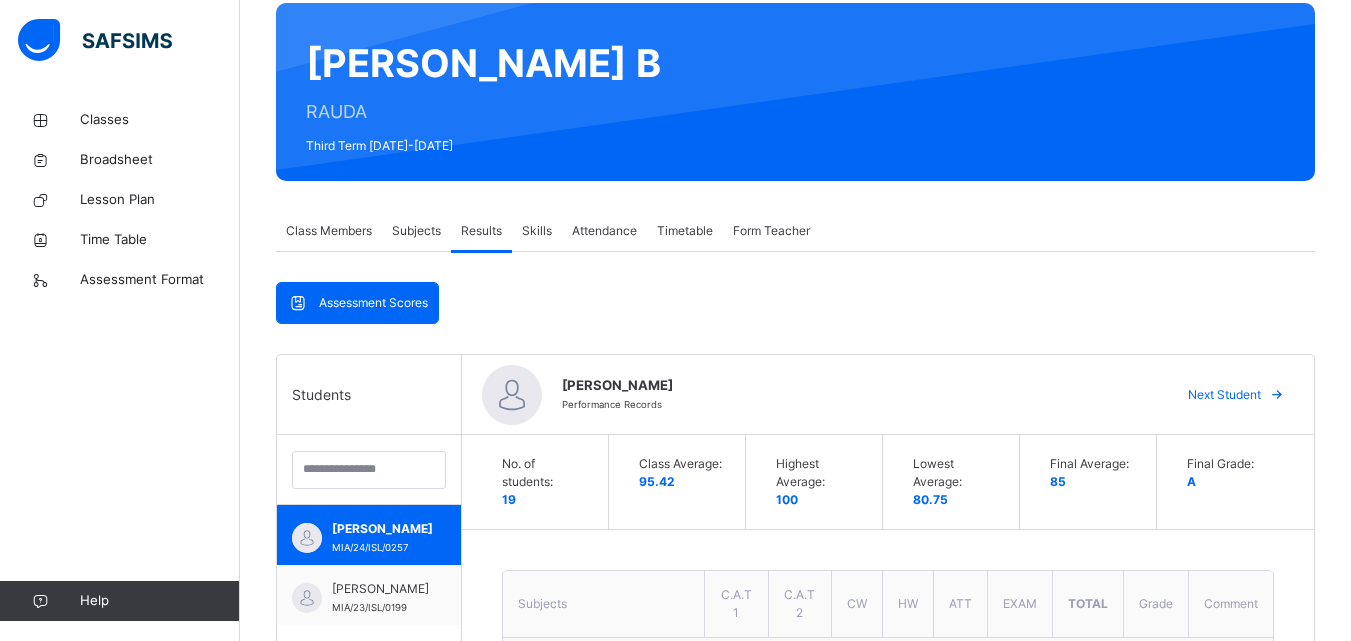 scroll, scrollTop: 163, scrollLeft: 0, axis: vertical 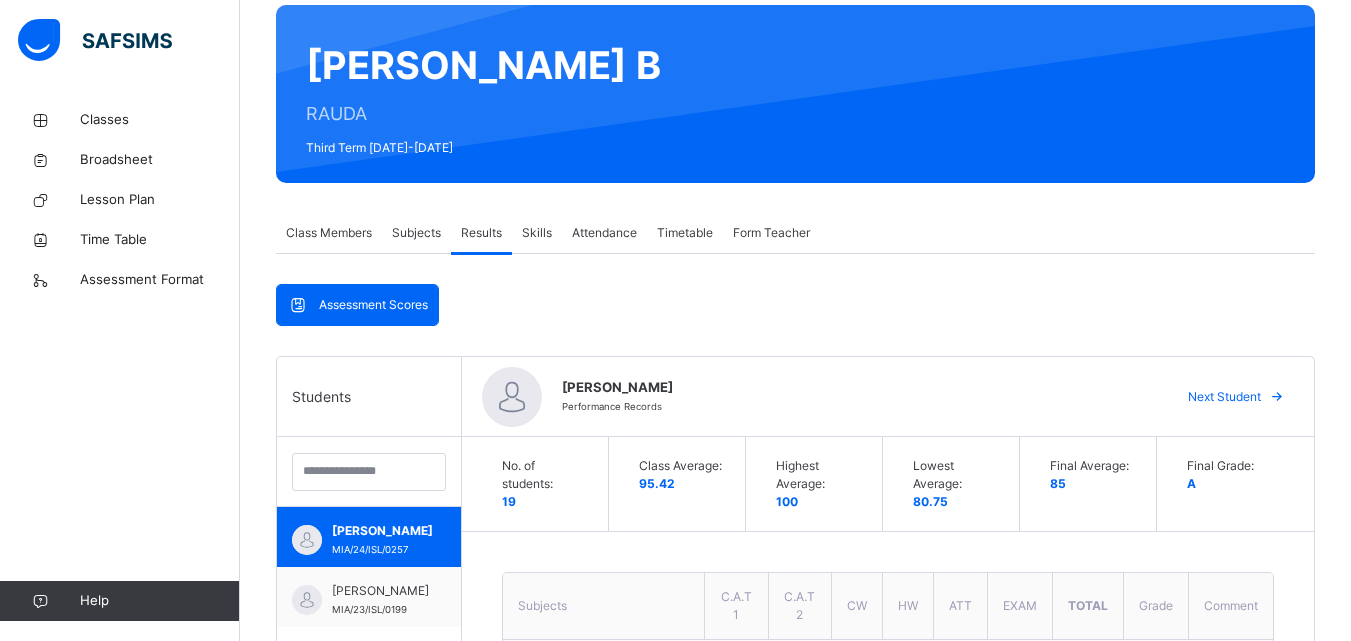 click on "Skills" at bounding box center (537, 233) 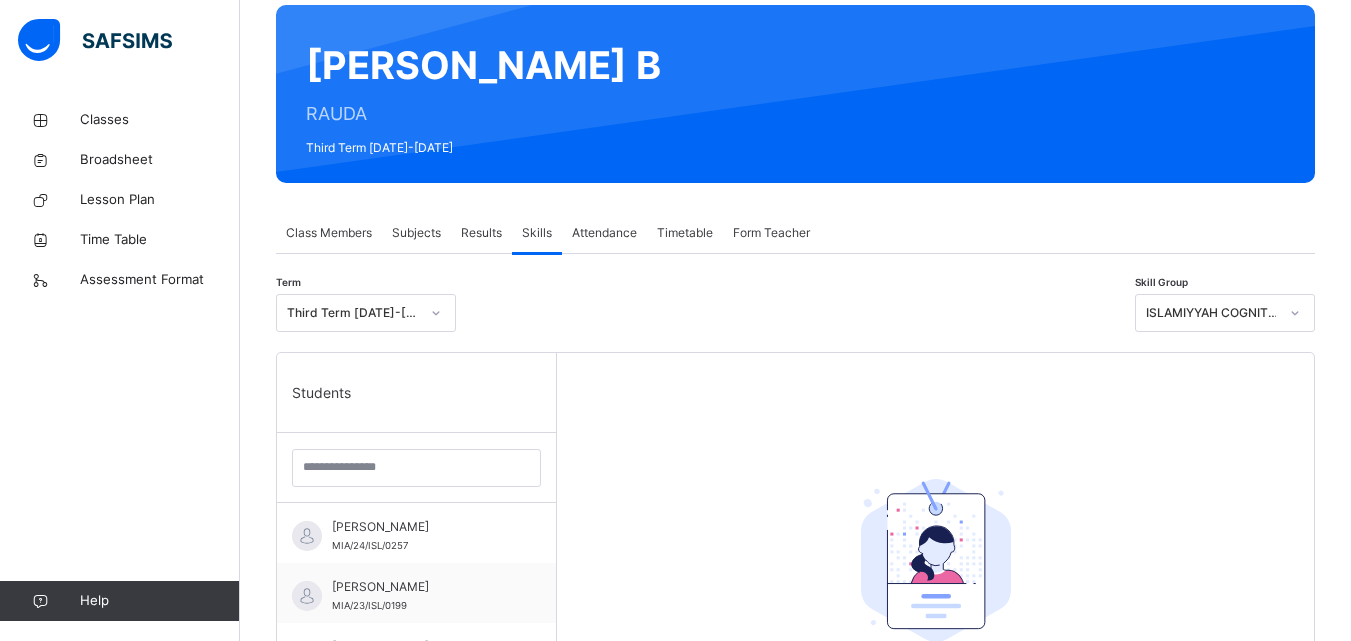 click on "Skills" at bounding box center (537, 233) 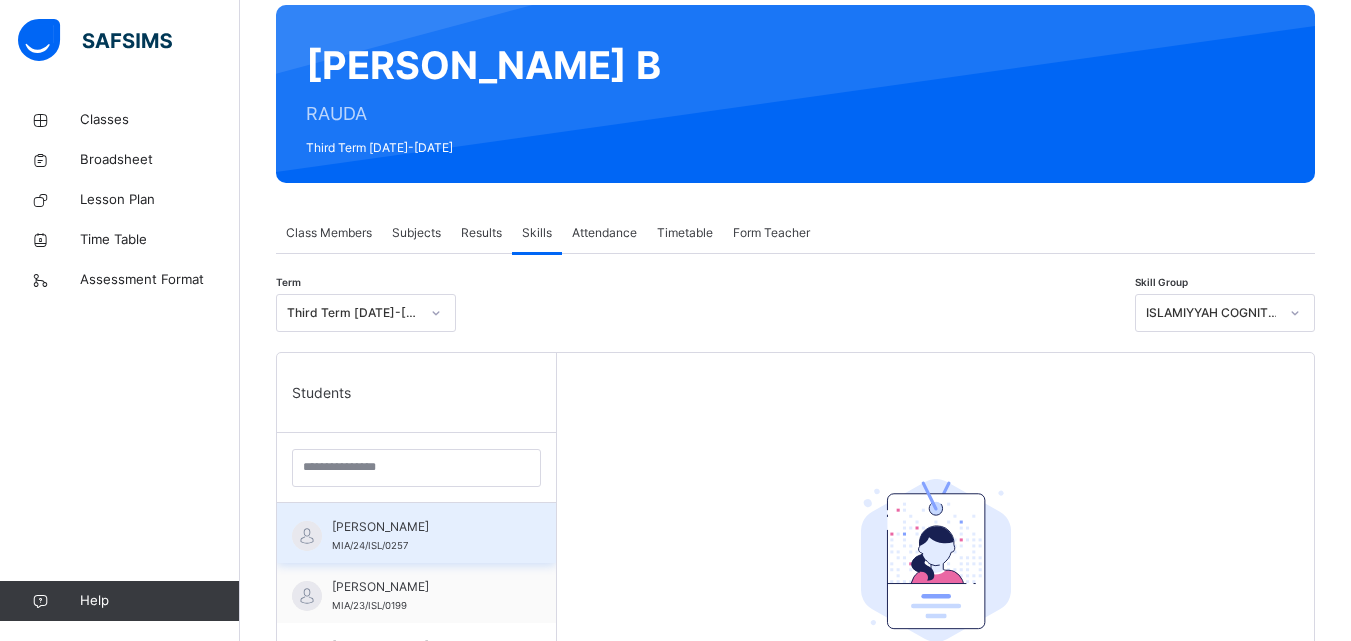 click on "[PERSON_NAME] ADO KABIR MIA/24/ISL/0257" at bounding box center [421, 536] 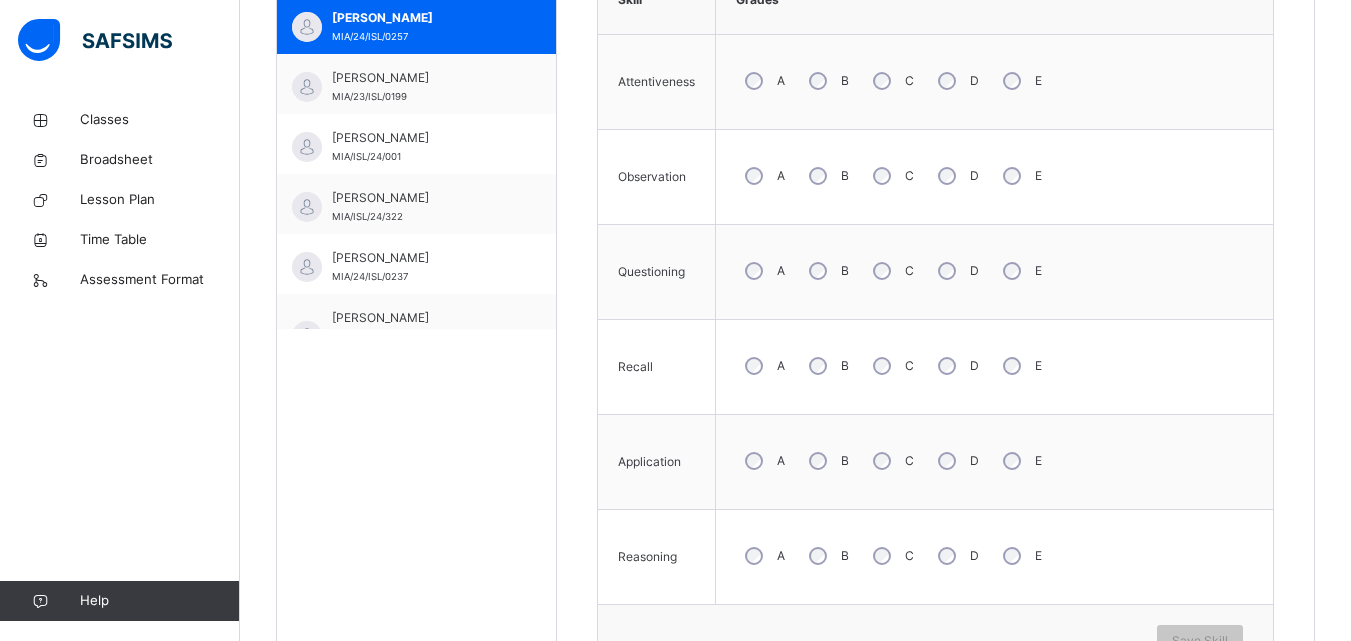scroll, scrollTop: 677, scrollLeft: 0, axis: vertical 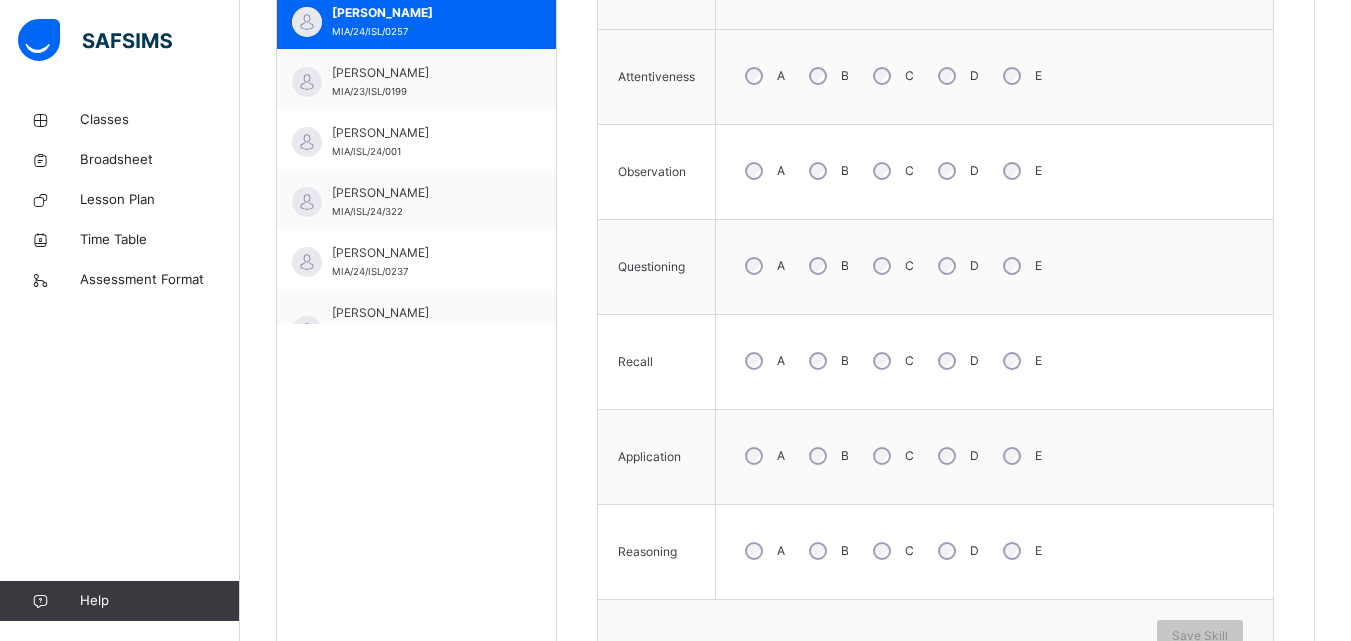 click on "C" at bounding box center [891, 171] 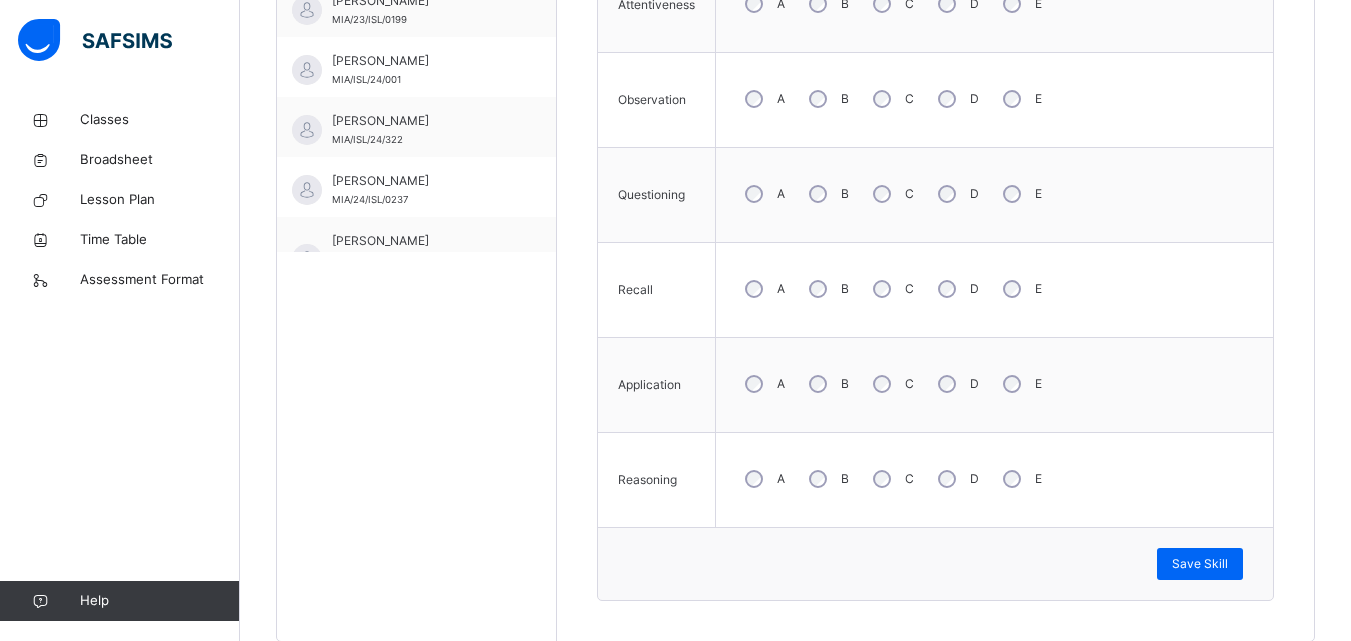 scroll, scrollTop: 770, scrollLeft: 0, axis: vertical 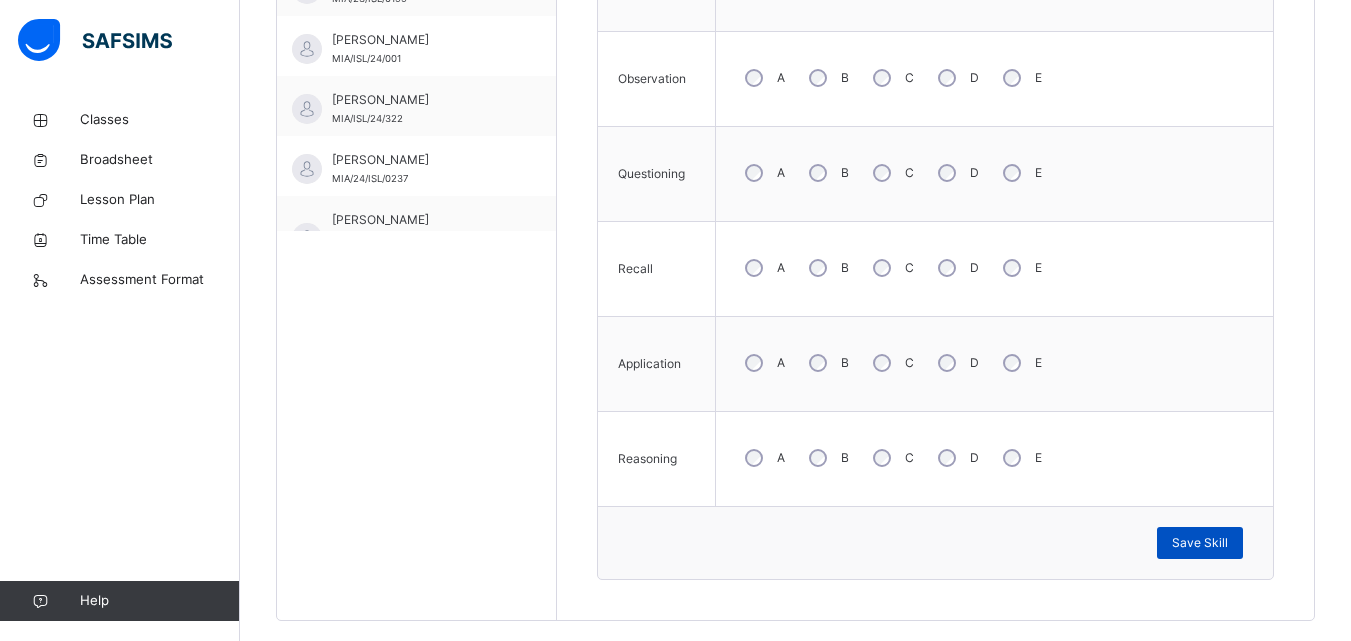 click on "Save Skill" at bounding box center [1200, 543] 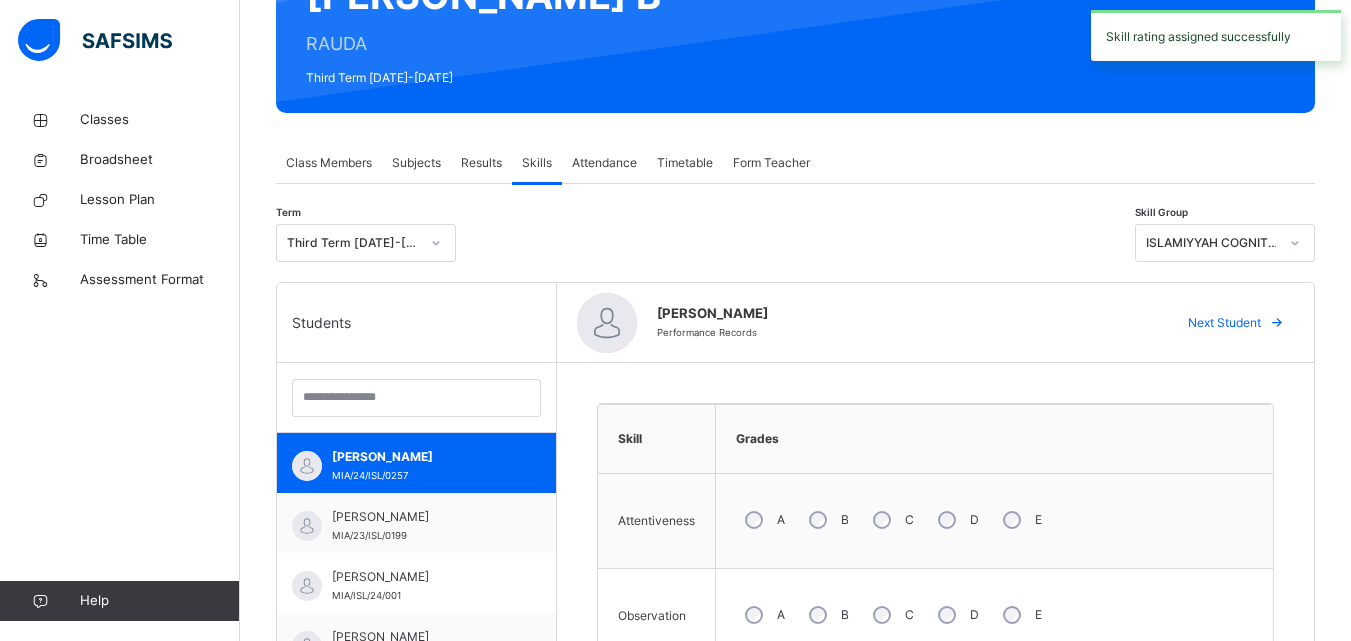 scroll, scrollTop: 210, scrollLeft: 0, axis: vertical 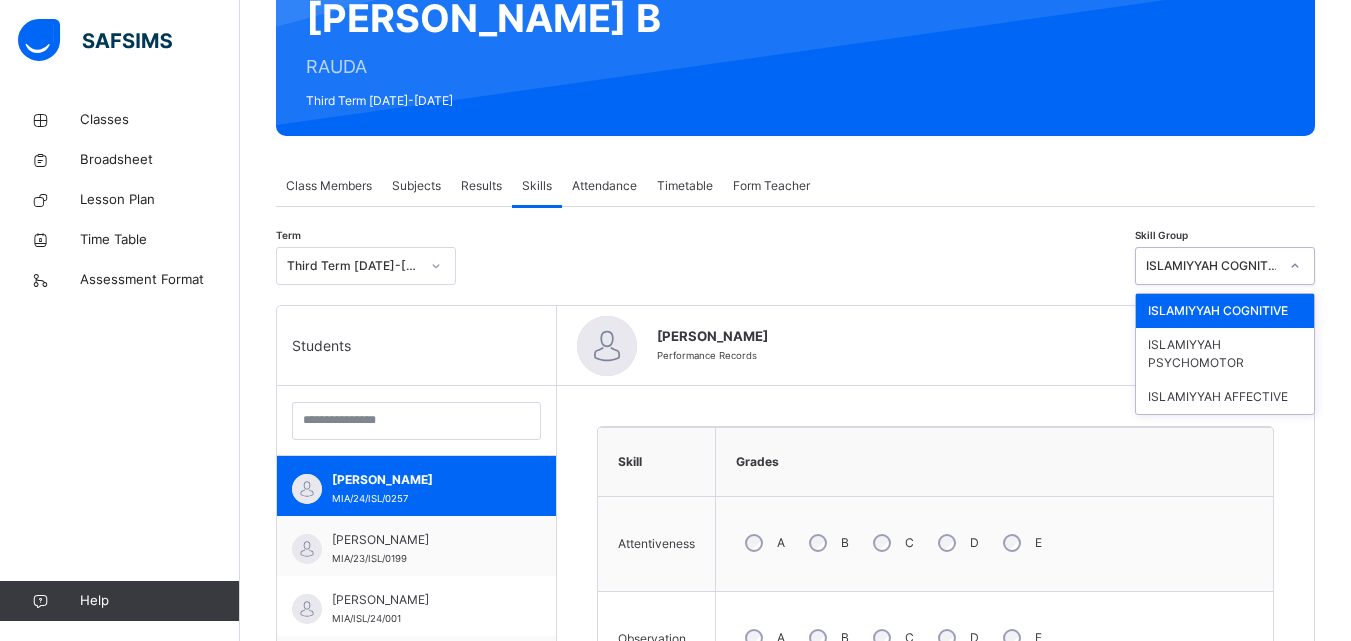 click on "ISLAMIYYAH COGNITIVE" at bounding box center [1212, 266] 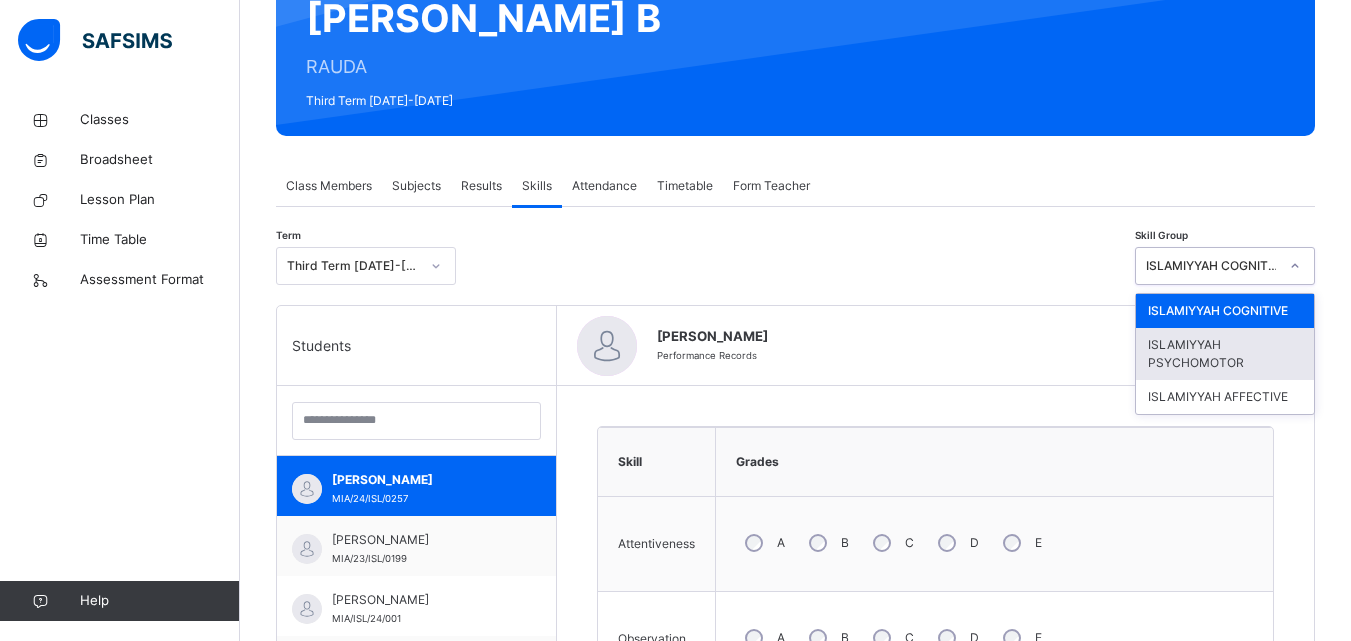 click on "ISLAMIYYAH PSYCHOMOTOR" at bounding box center [1225, 354] 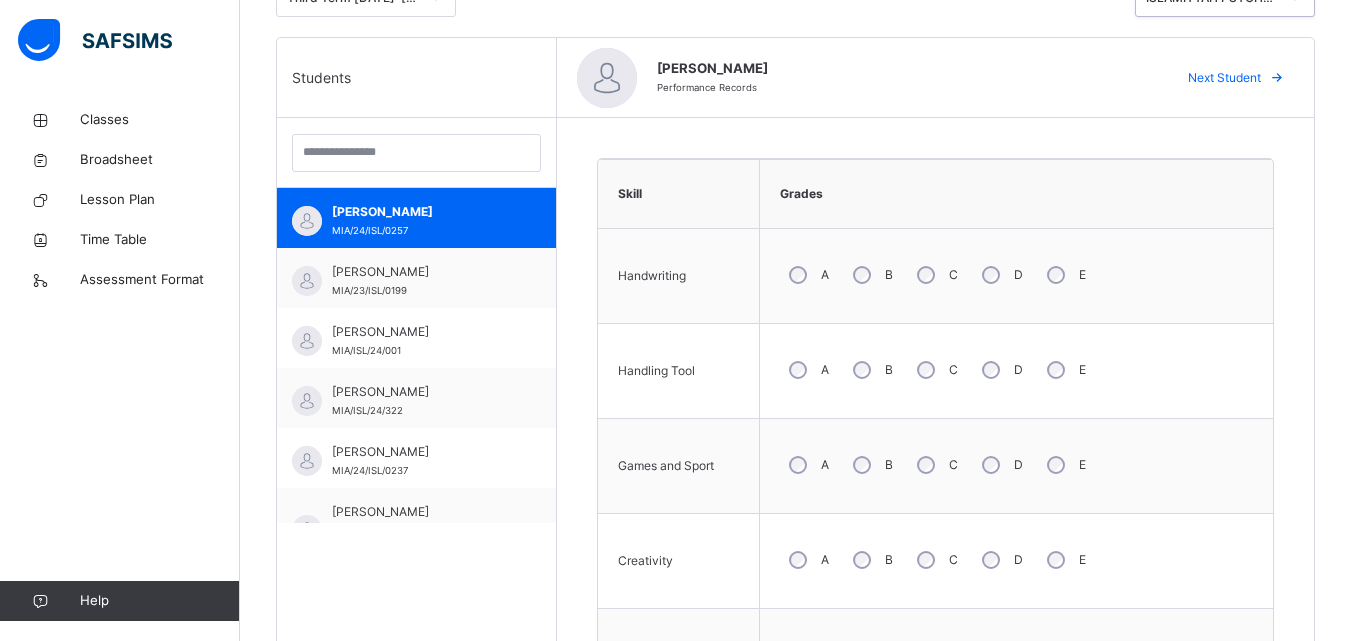scroll, scrollTop: 482, scrollLeft: 0, axis: vertical 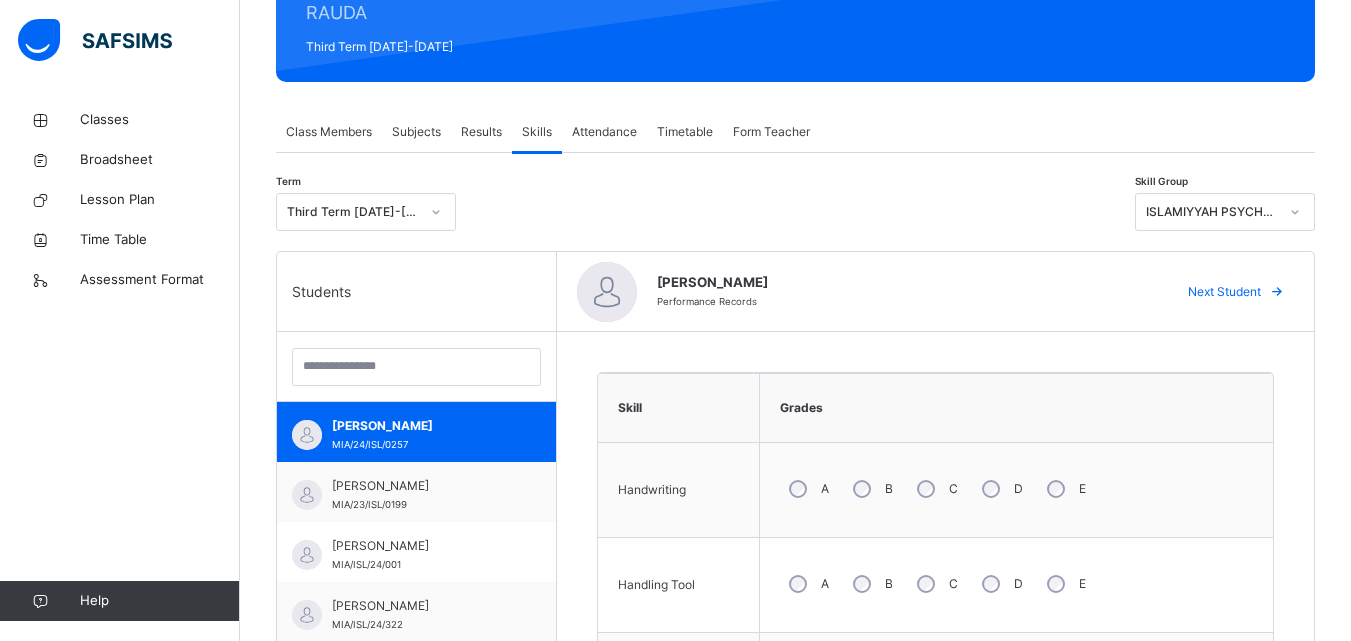 click 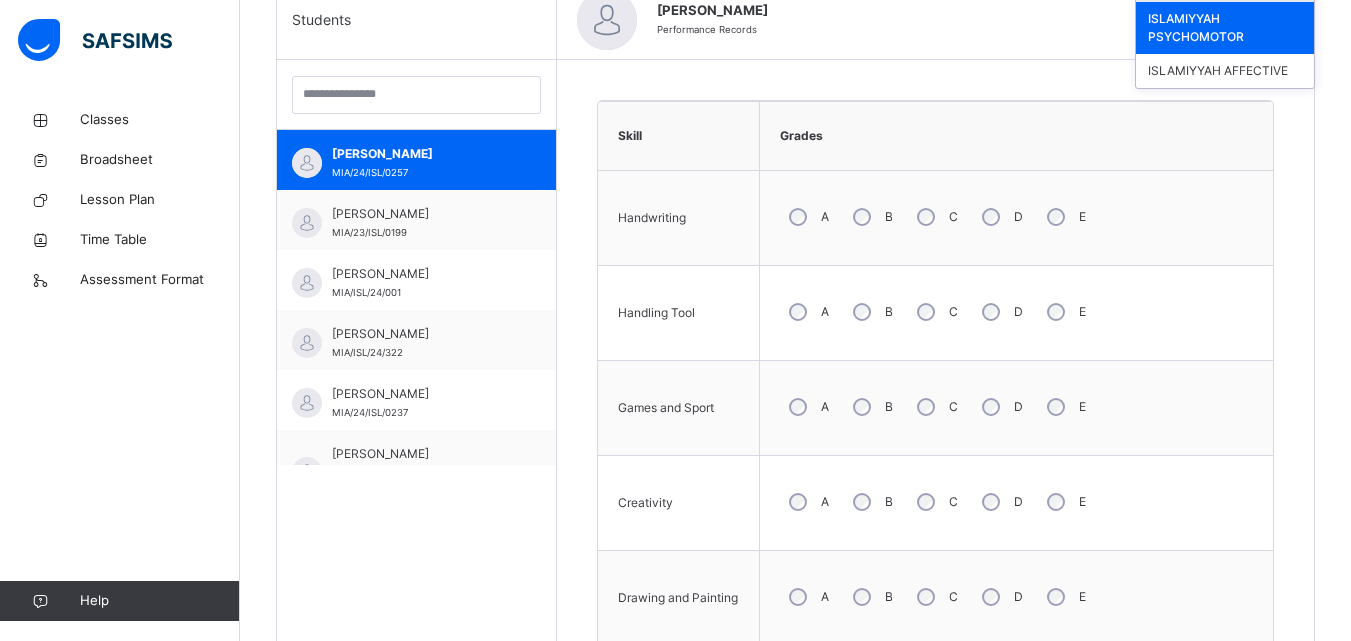 scroll, scrollTop: 537, scrollLeft: 0, axis: vertical 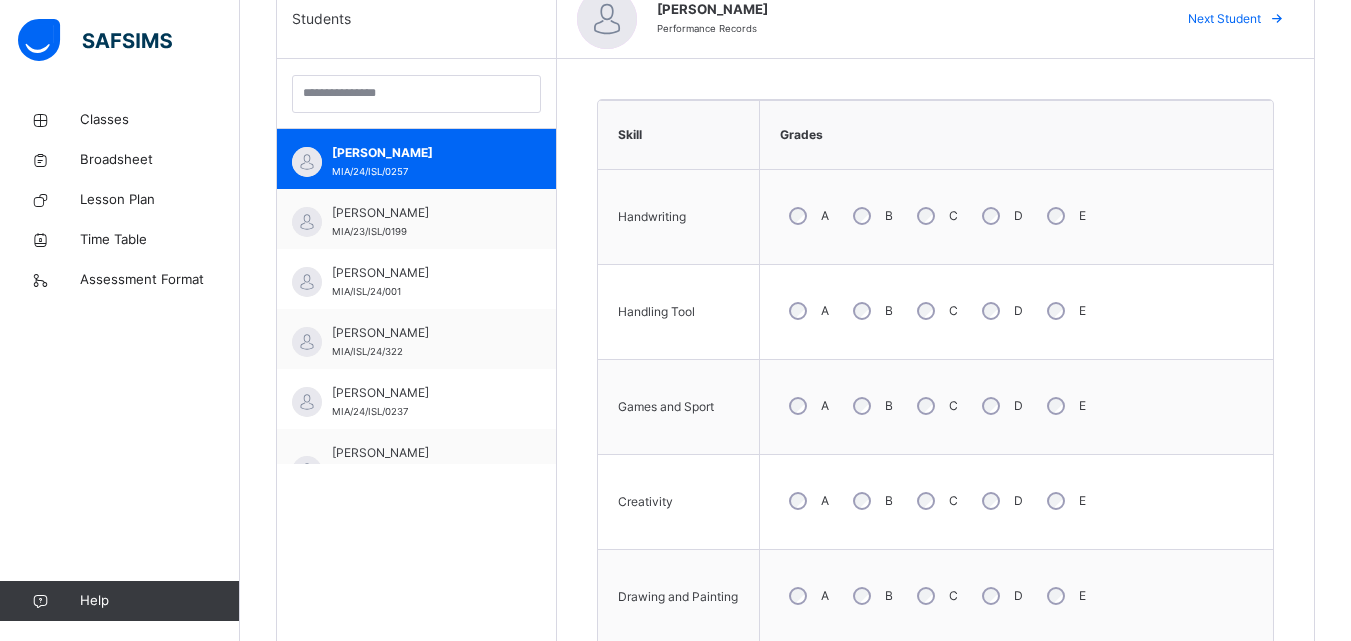 click on "C" at bounding box center (935, 501) 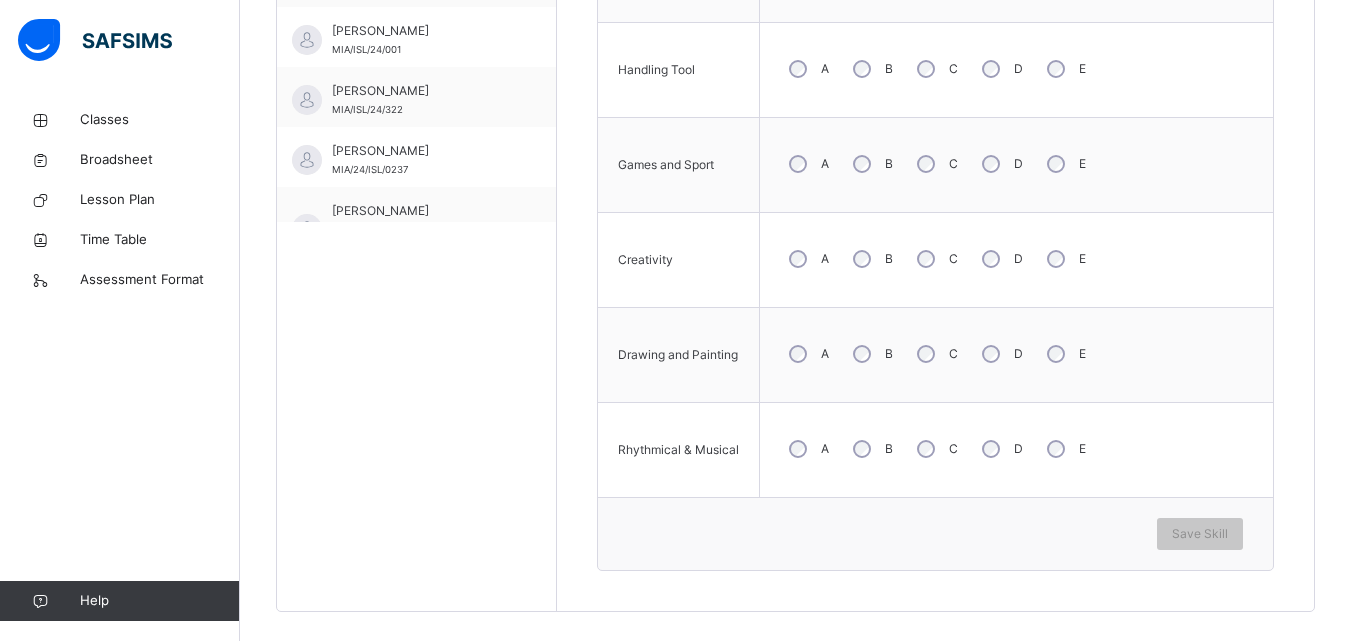 scroll, scrollTop: 786, scrollLeft: 0, axis: vertical 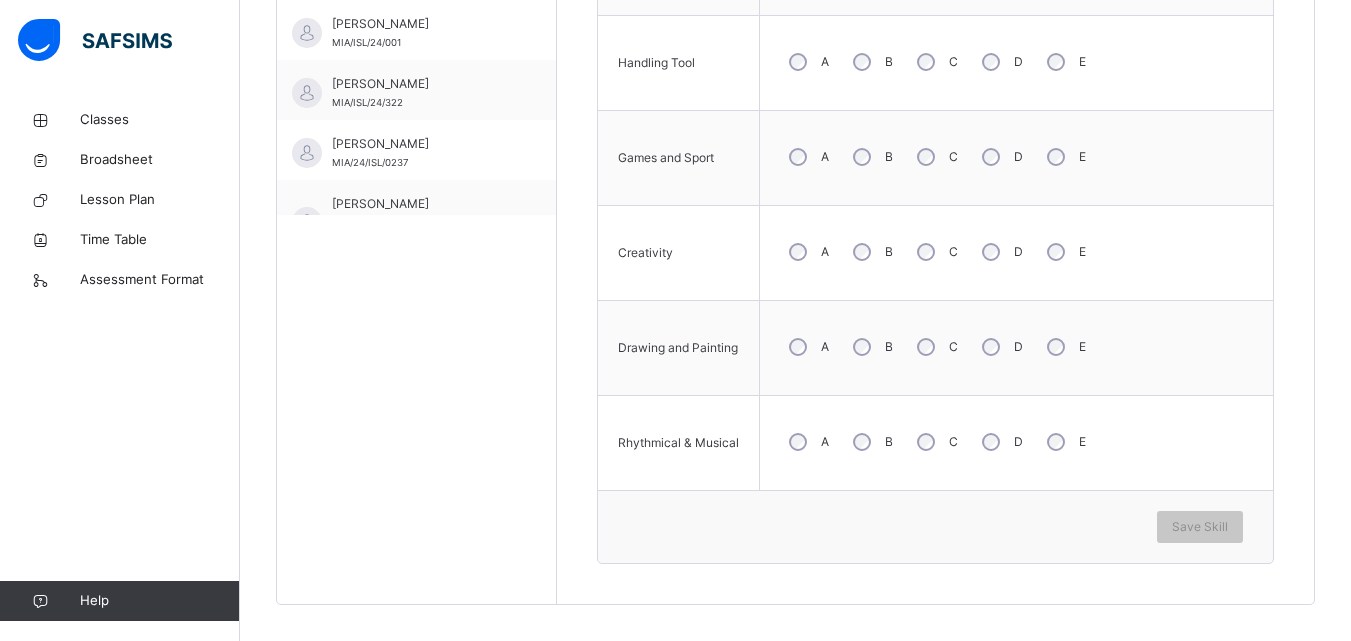 click on "B" at bounding box center [871, 347] 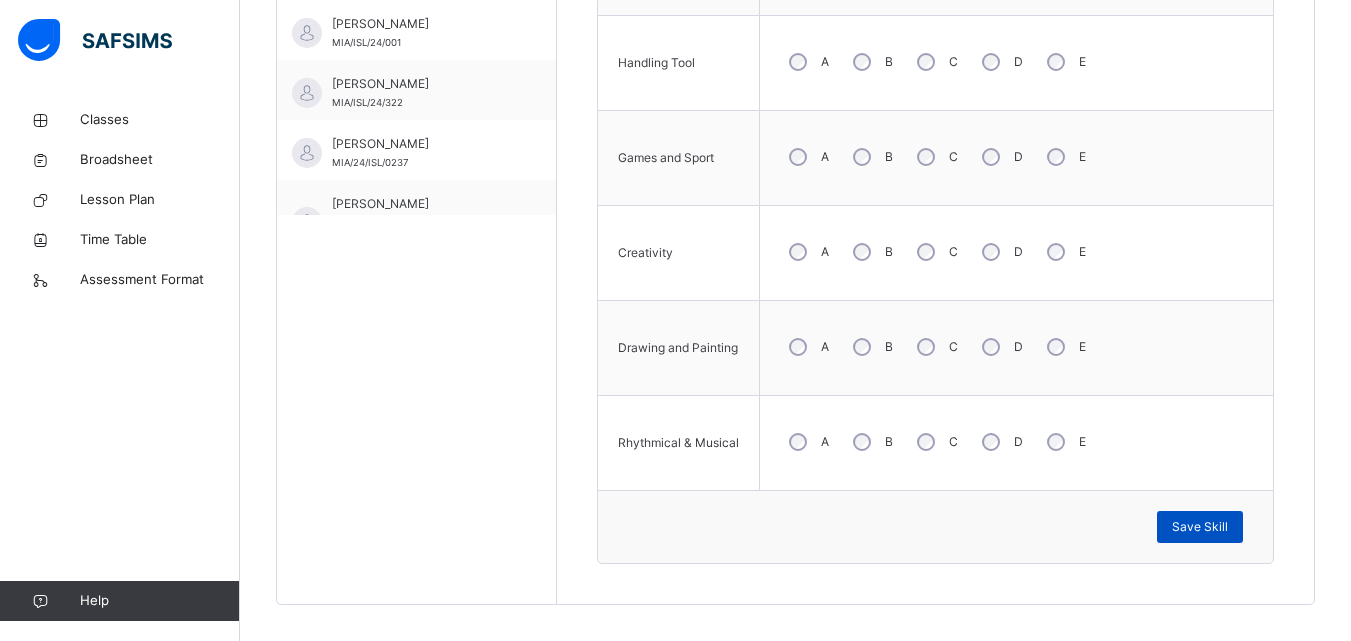 click on "Save Skill" at bounding box center [1200, 527] 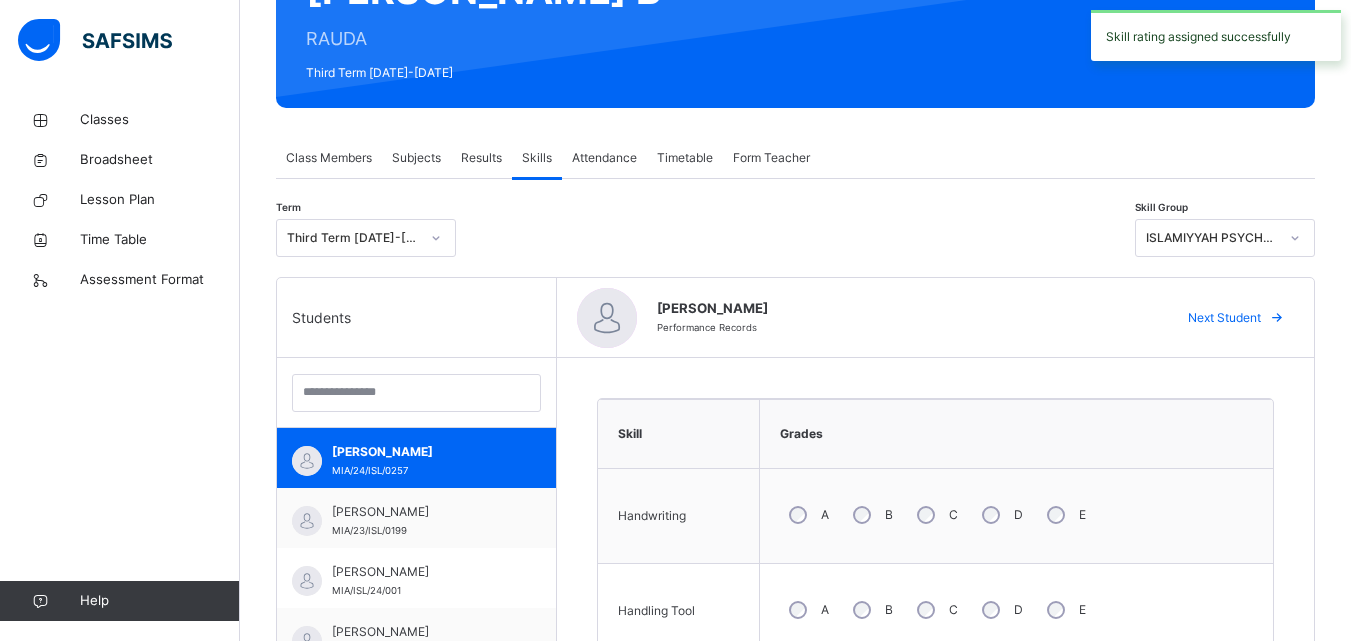 scroll, scrollTop: 210, scrollLeft: 0, axis: vertical 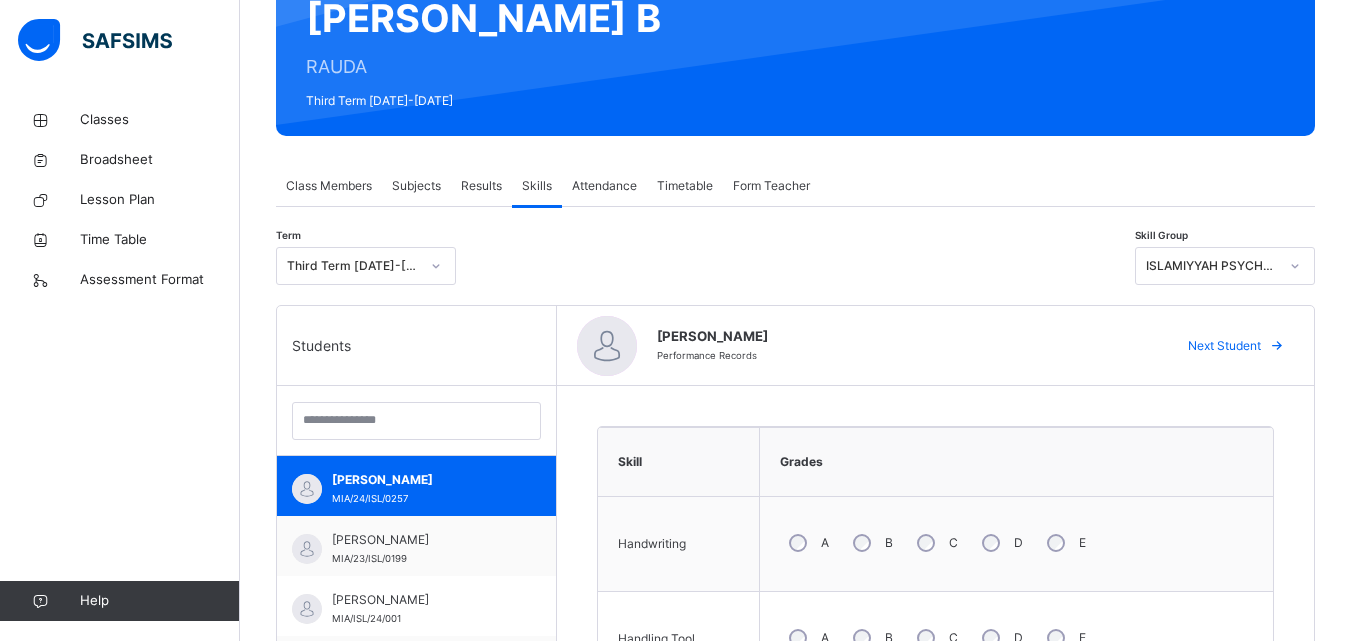 click 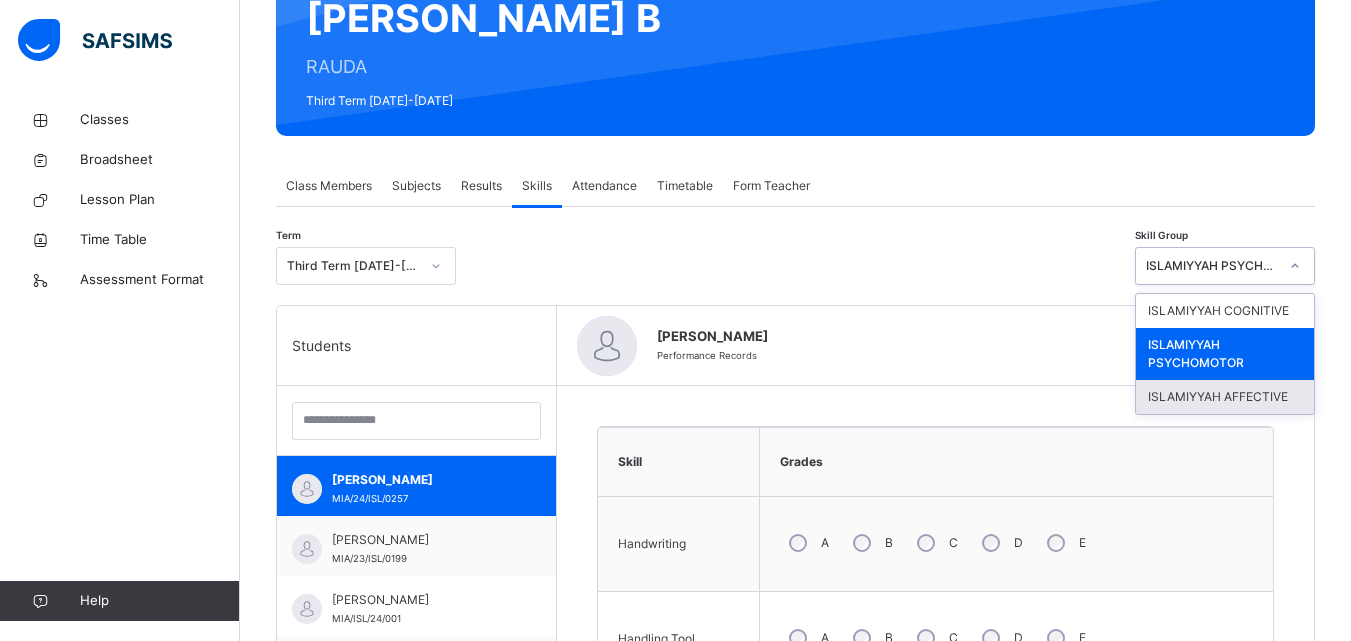 click on "ISLAMIYYAH AFFECTIVE" at bounding box center (1225, 397) 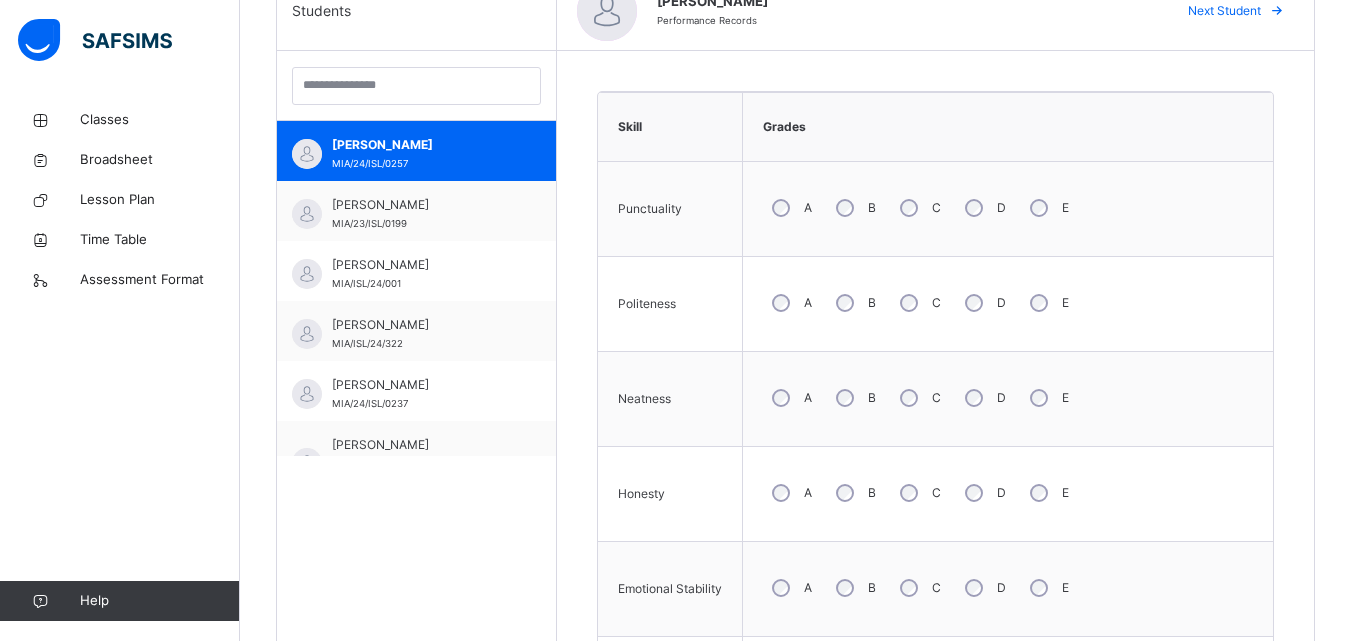 scroll, scrollTop: 591, scrollLeft: 0, axis: vertical 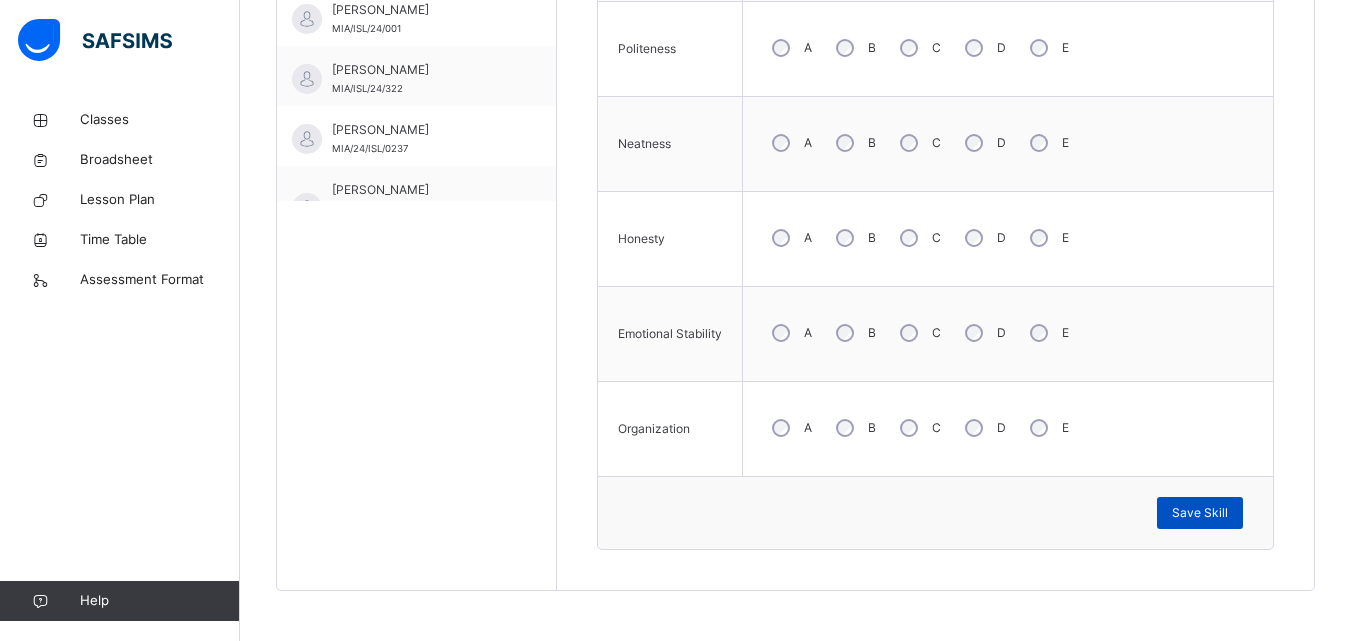 click on "Save Skill" at bounding box center (1200, 513) 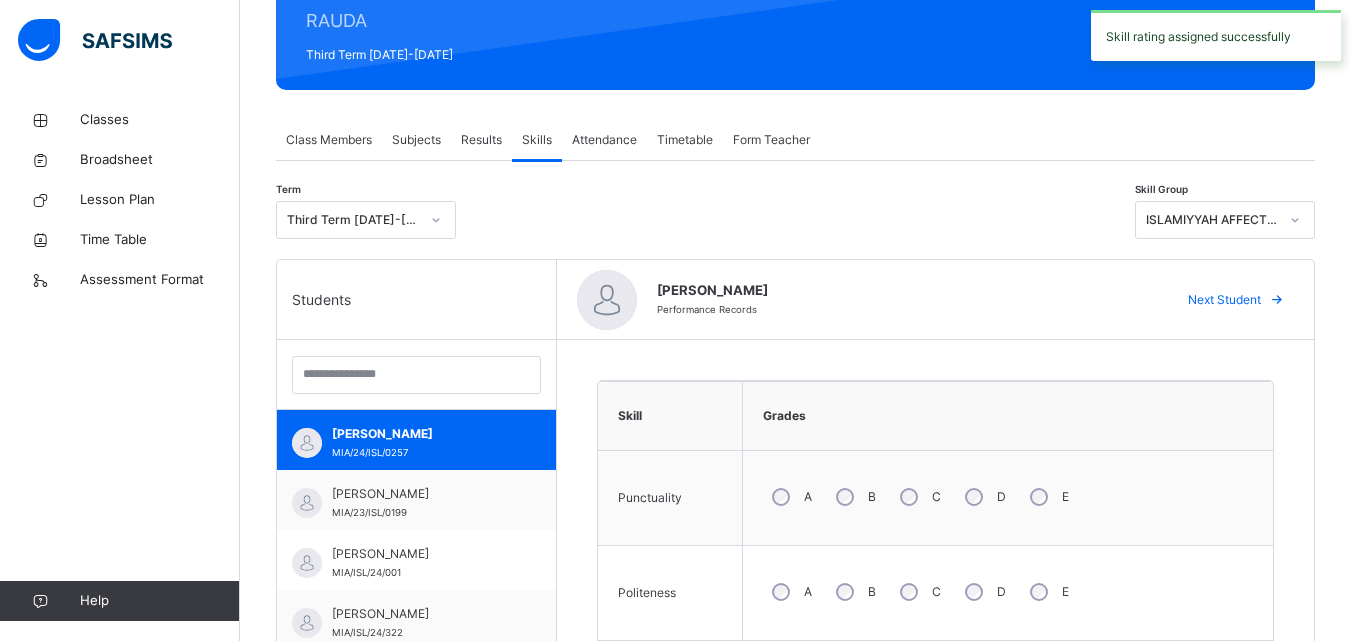 scroll, scrollTop: 279, scrollLeft: 0, axis: vertical 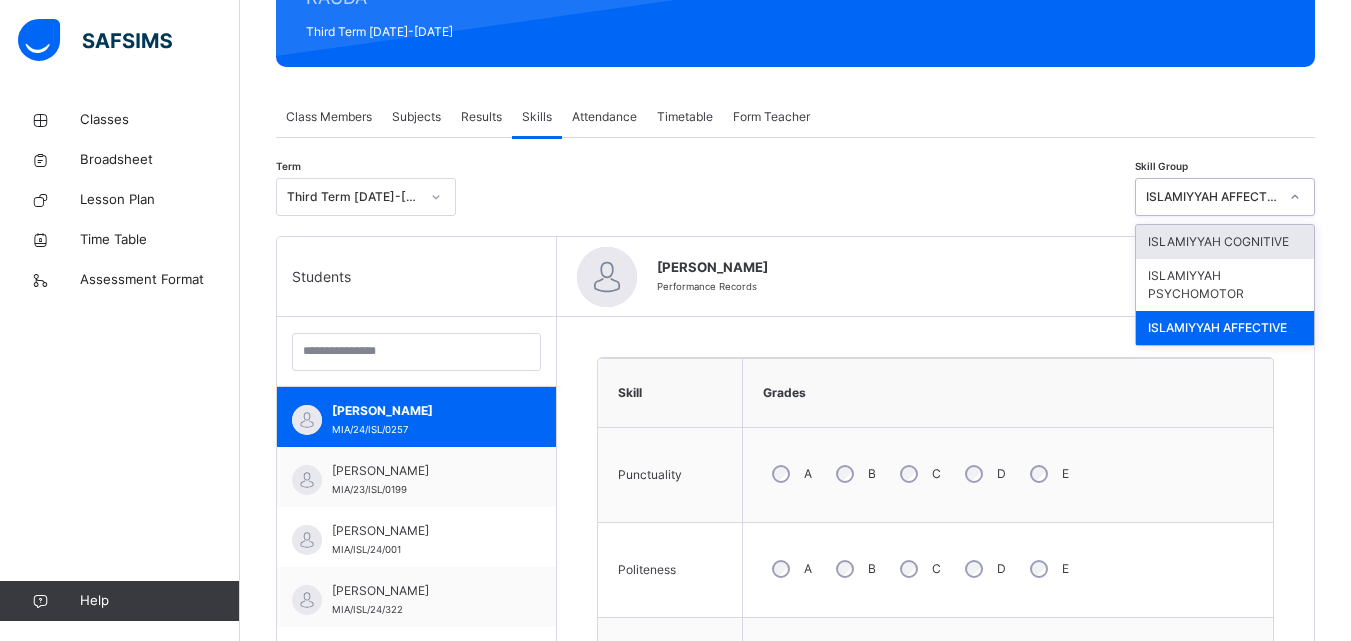 click at bounding box center [1295, 197] 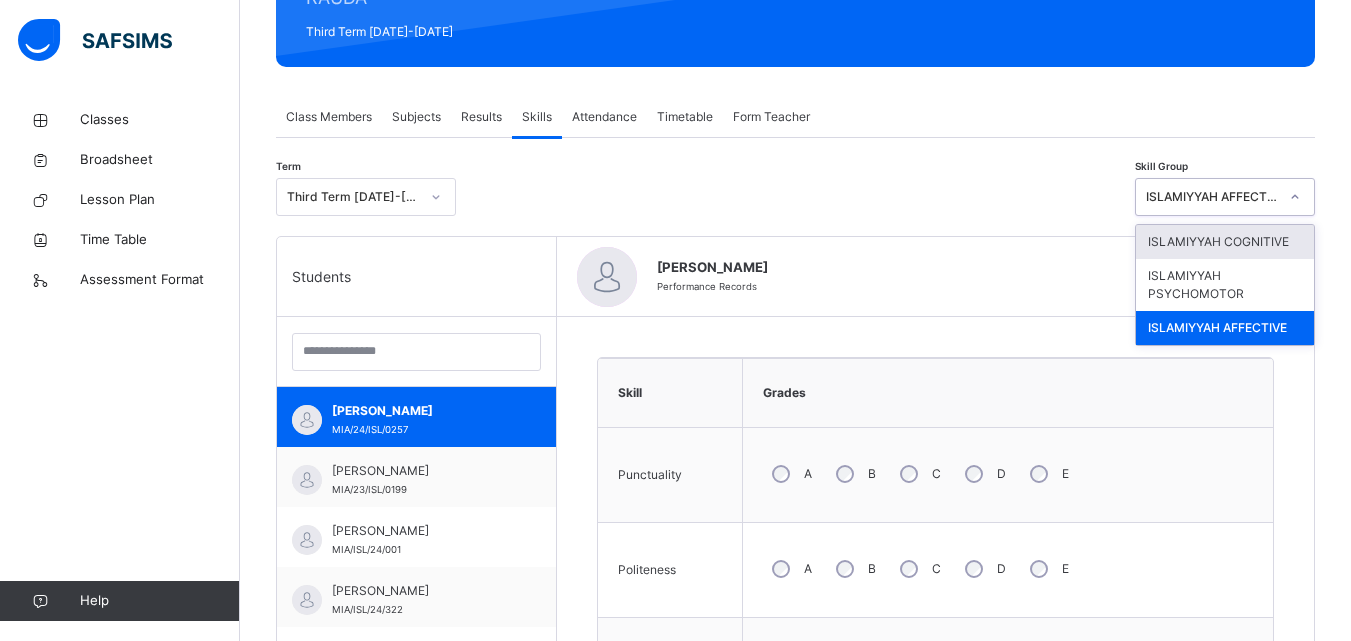 click on "Term Third Term [DATE]-[DATE] Skill Group   option ISLAMIYYAH AFFECTIVE, selected.    option ISLAMIYYAH COGNITIVE focused, 1 of 3. 3 results available. Use Up and Down to choose options, press Enter to select the currently focused option, press Escape to exit the menu, press Tab to select the option and exit the menu. ISLAMIYYAH AFFECTIVE [DEMOGRAPHIC_DATA] COGNITIVE [DEMOGRAPHIC_DATA] PSYCHOMOTOR ISLAMIYYAH AFFECTIVE" at bounding box center (795, 202) 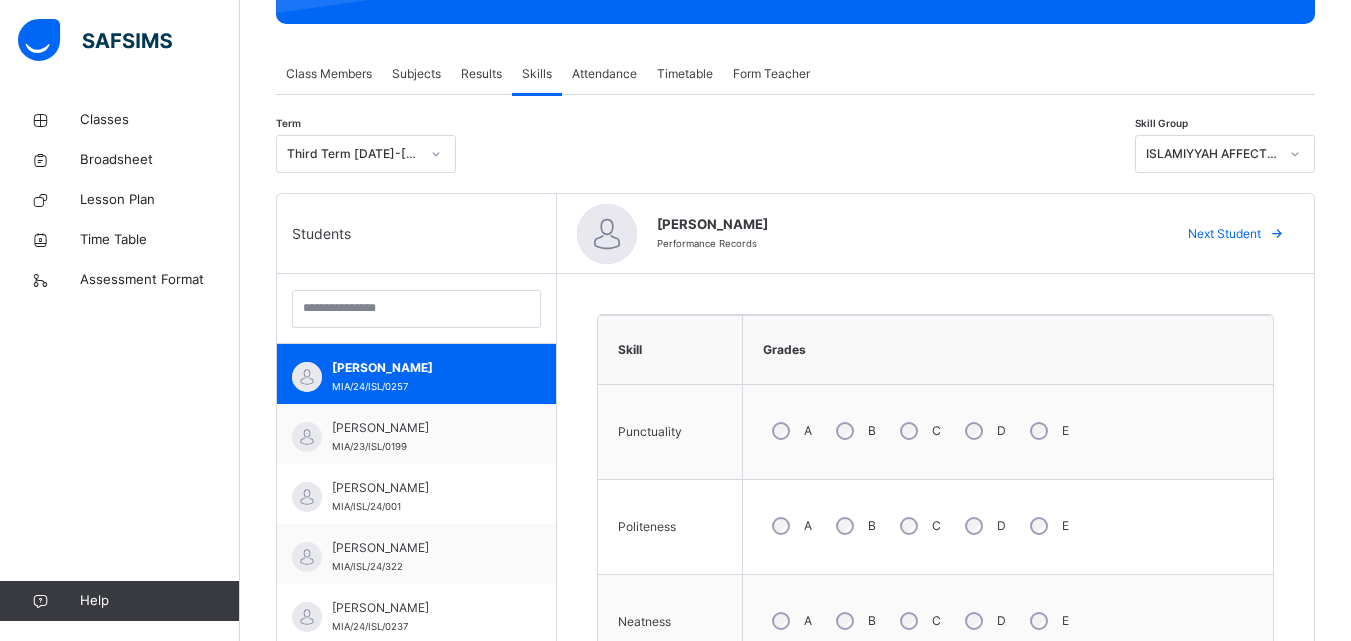 scroll, scrollTop: 333, scrollLeft: 0, axis: vertical 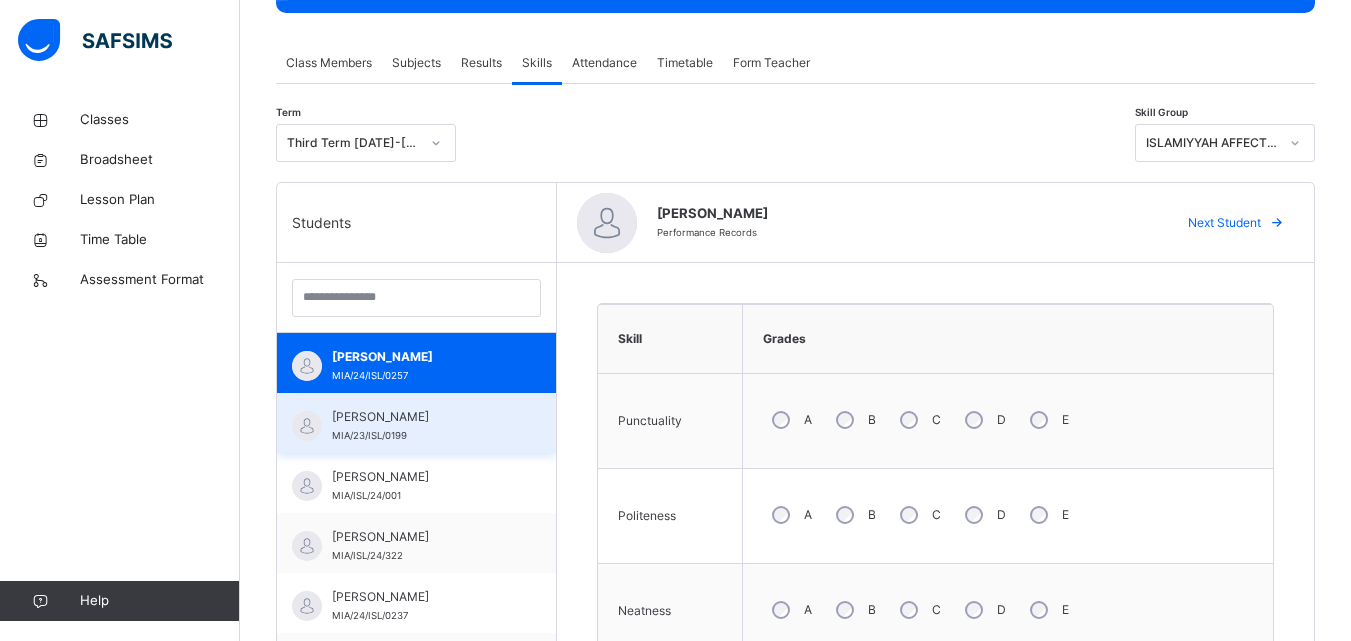 click on "[PERSON_NAME]" at bounding box center (421, 417) 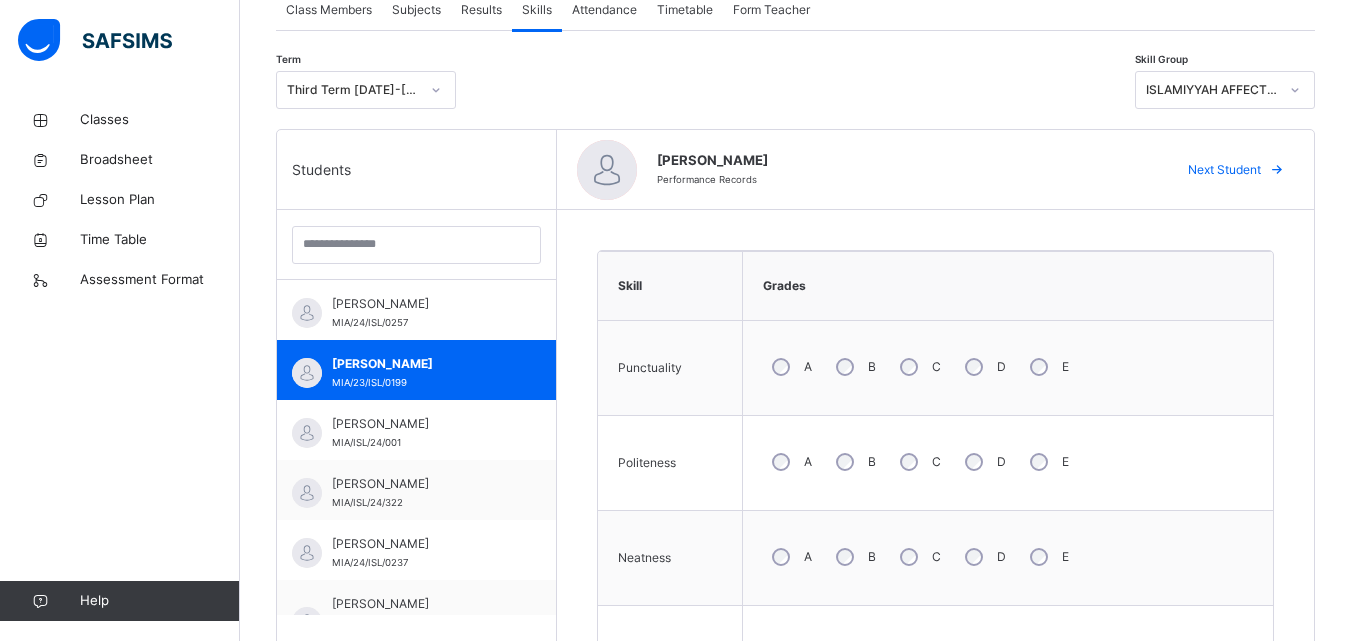 scroll, scrollTop: 411, scrollLeft: 0, axis: vertical 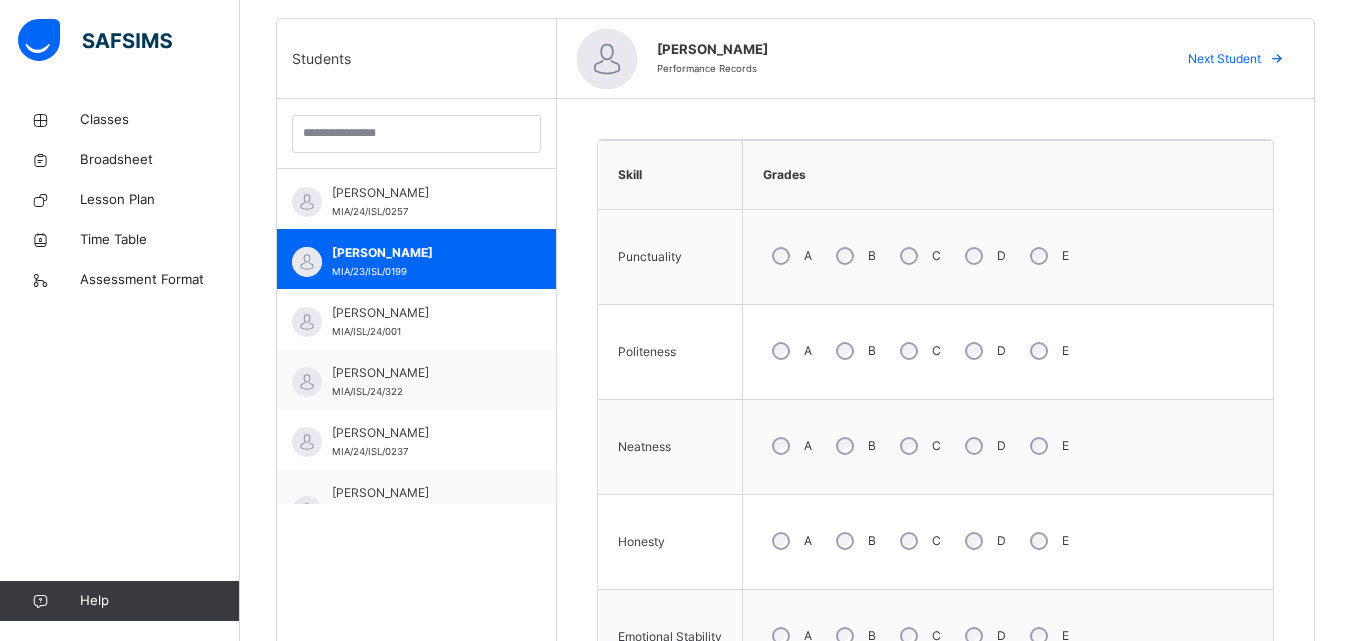 click on "B" at bounding box center (854, 446) 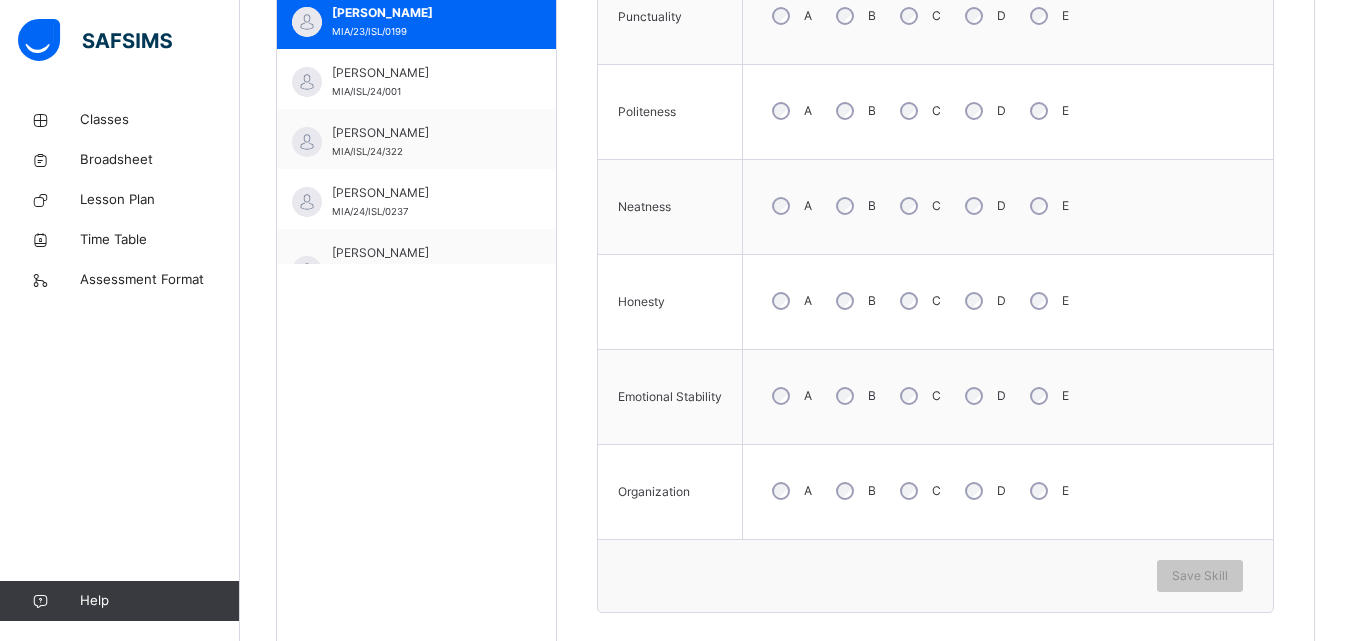 scroll, scrollTop: 738, scrollLeft: 0, axis: vertical 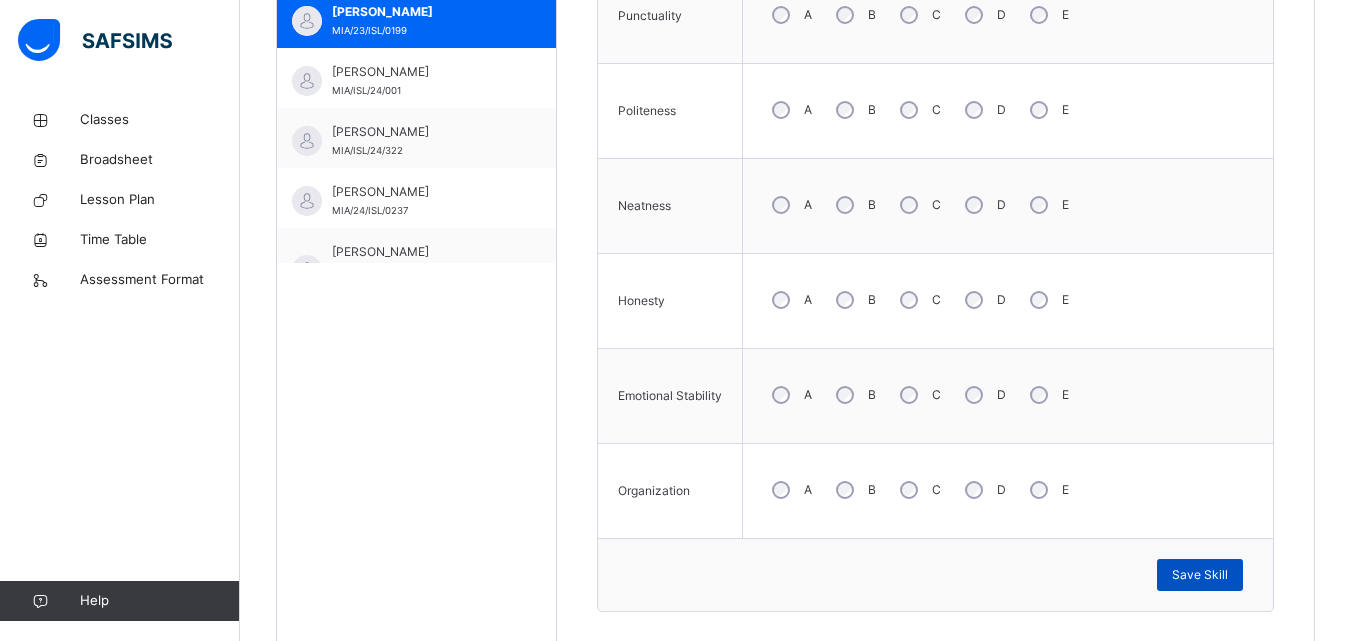 click on "Save Skill" at bounding box center (1200, 575) 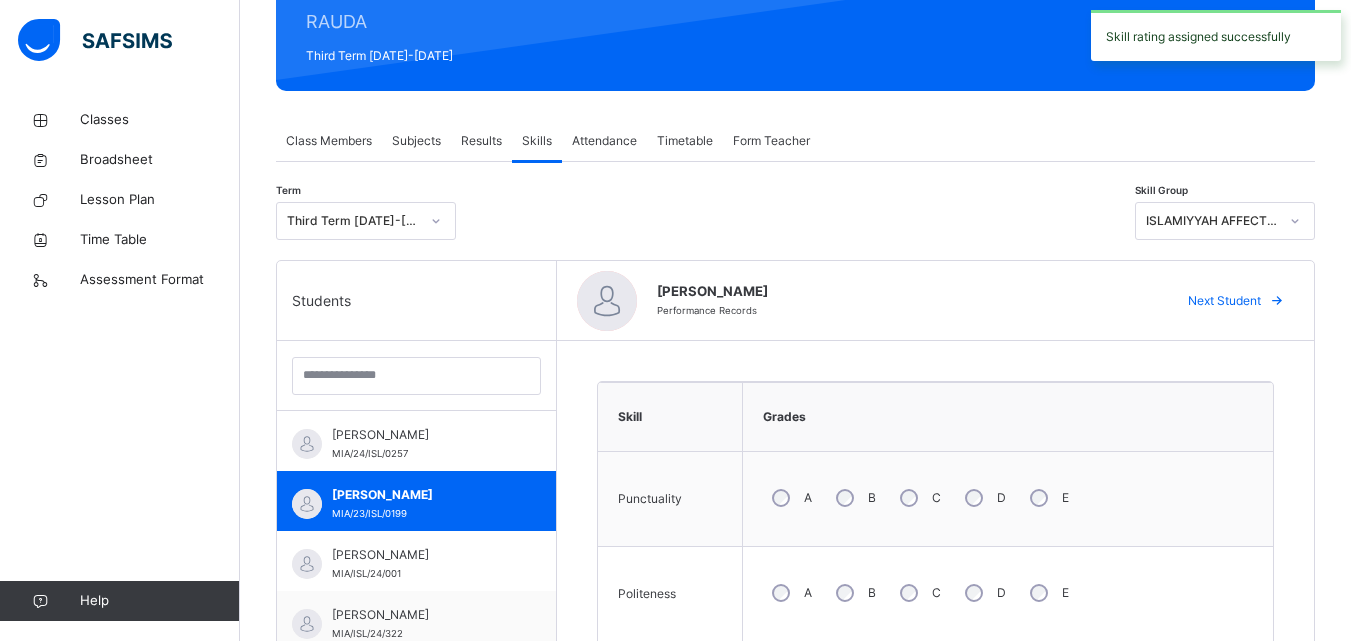 scroll, scrollTop: 256, scrollLeft: 0, axis: vertical 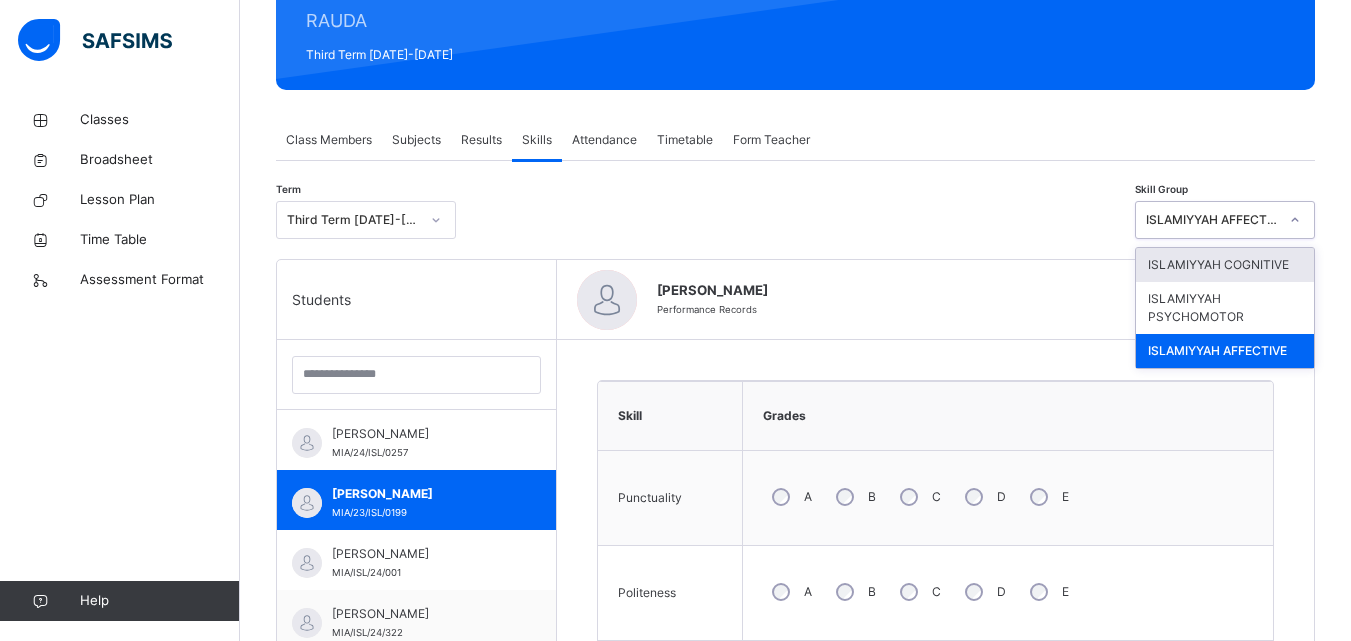 click on "ISLAMIYYAH AFFECTIVE" at bounding box center (1212, 220) 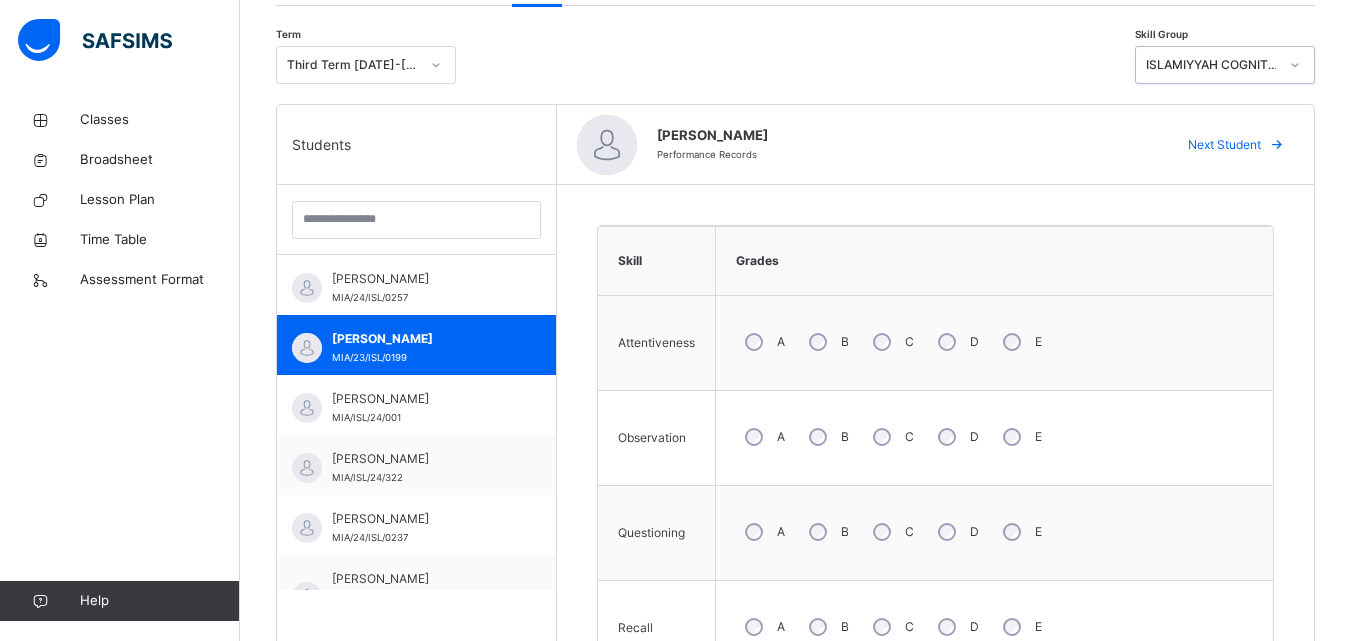 scroll, scrollTop: 411, scrollLeft: 0, axis: vertical 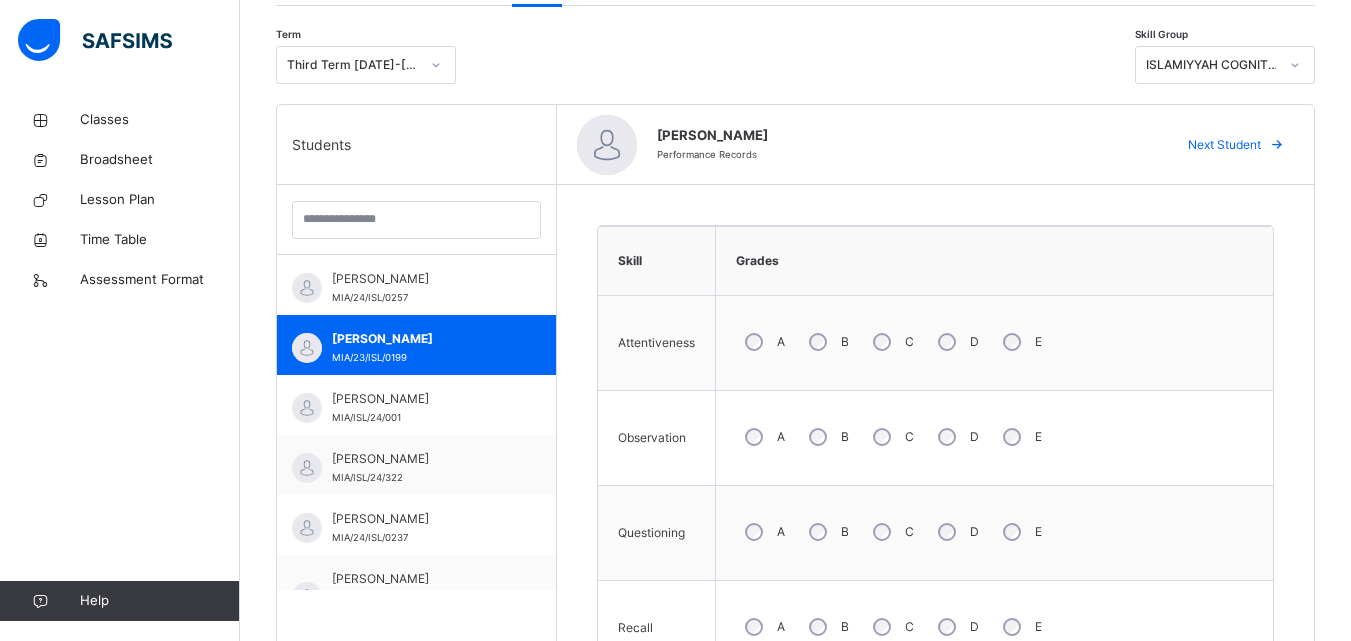 click on "A" at bounding box center [763, 342] 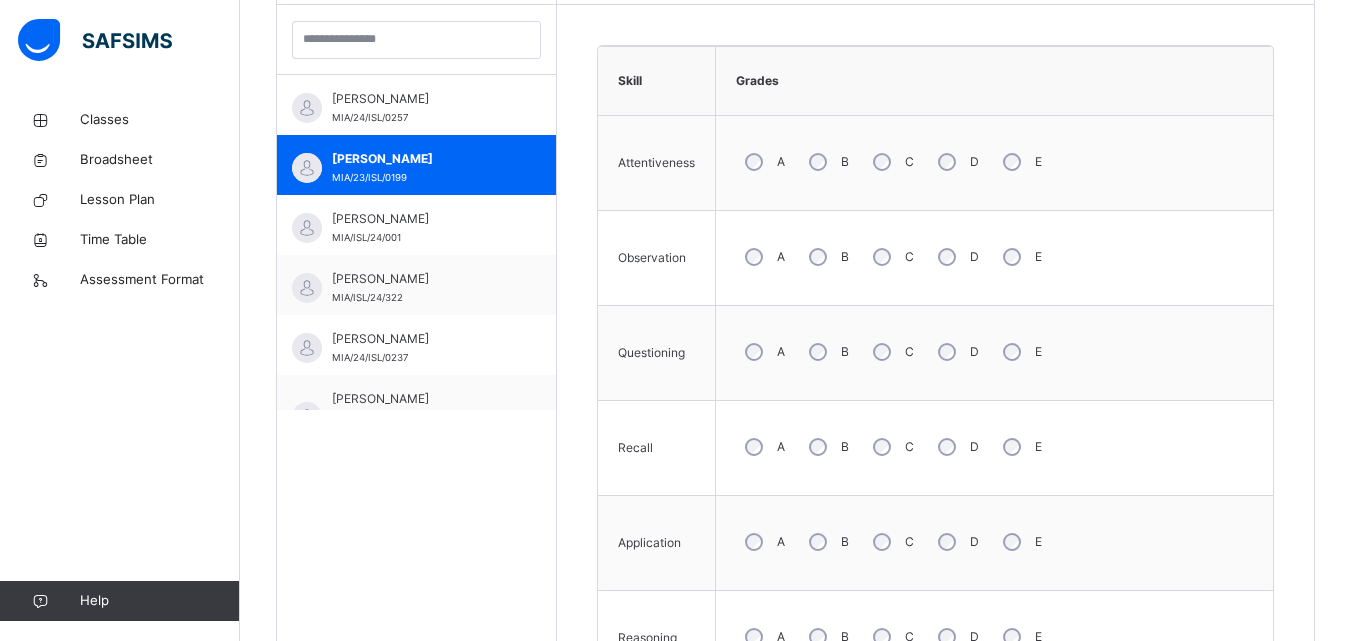 scroll, scrollTop: 598, scrollLeft: 0, axis: vertical 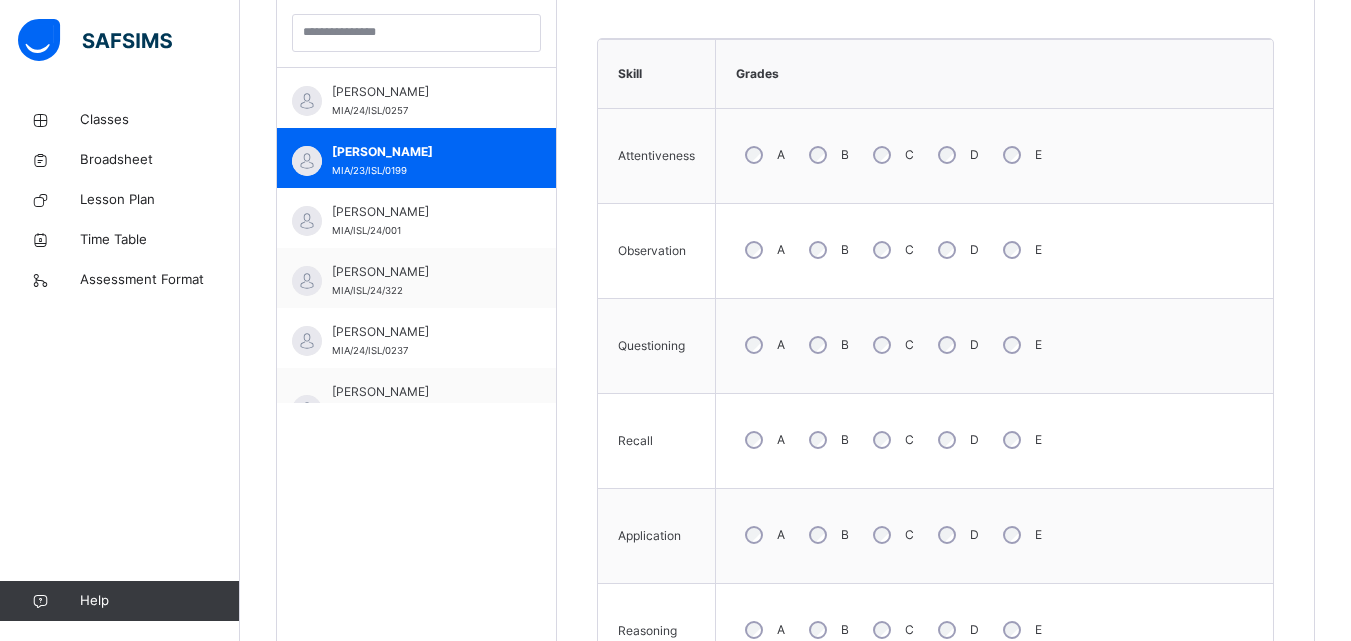 click on "A" at bounding box center (763, 535) 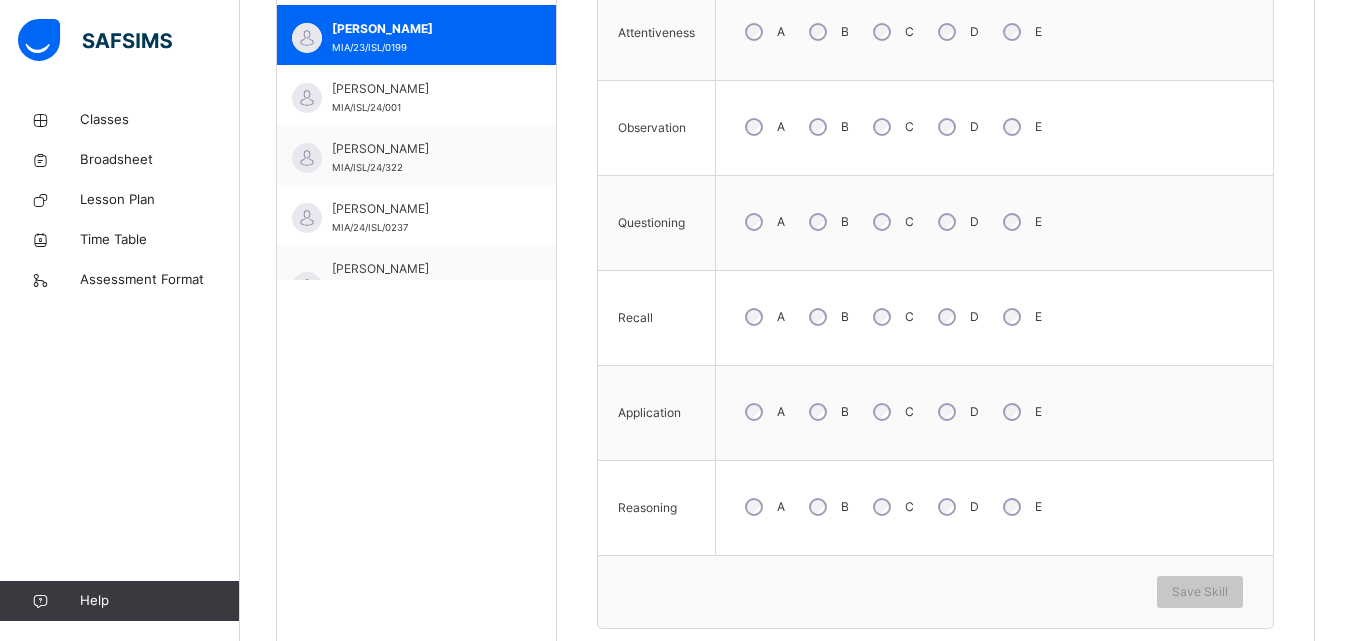 scroll, scrollTop: 800, scrollLeft: 0, axis: vertical 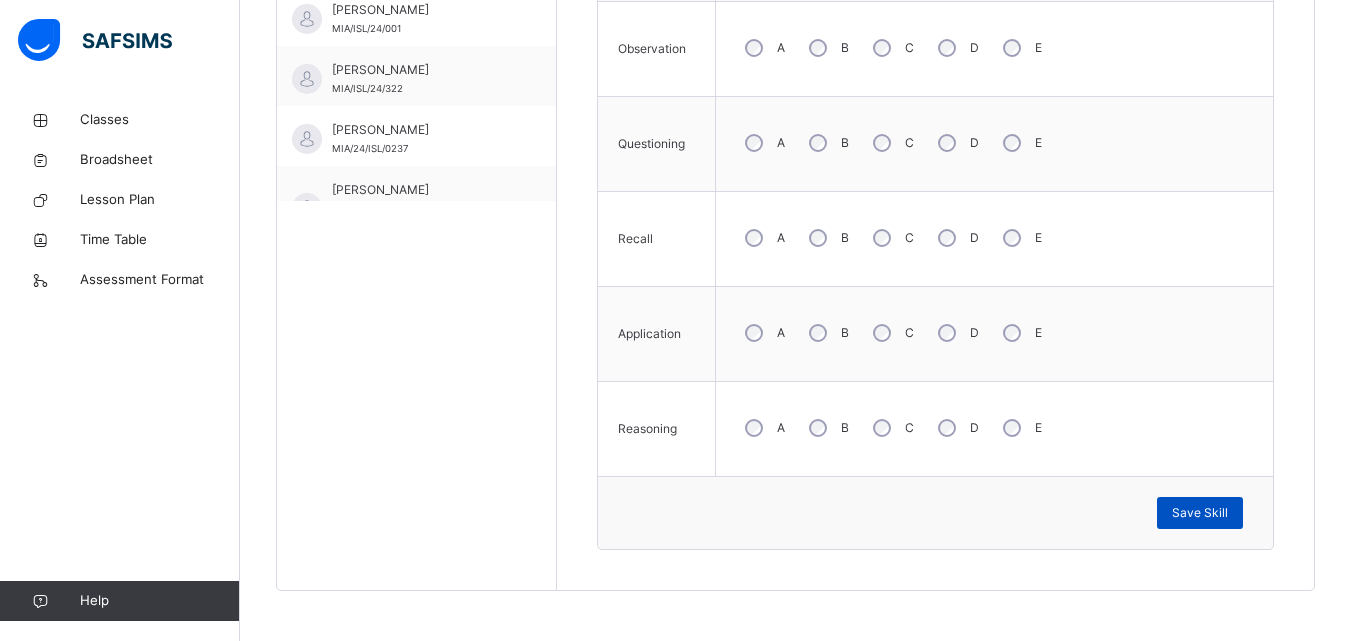 click on "Save Skill" at bounding box center (1200, 513) 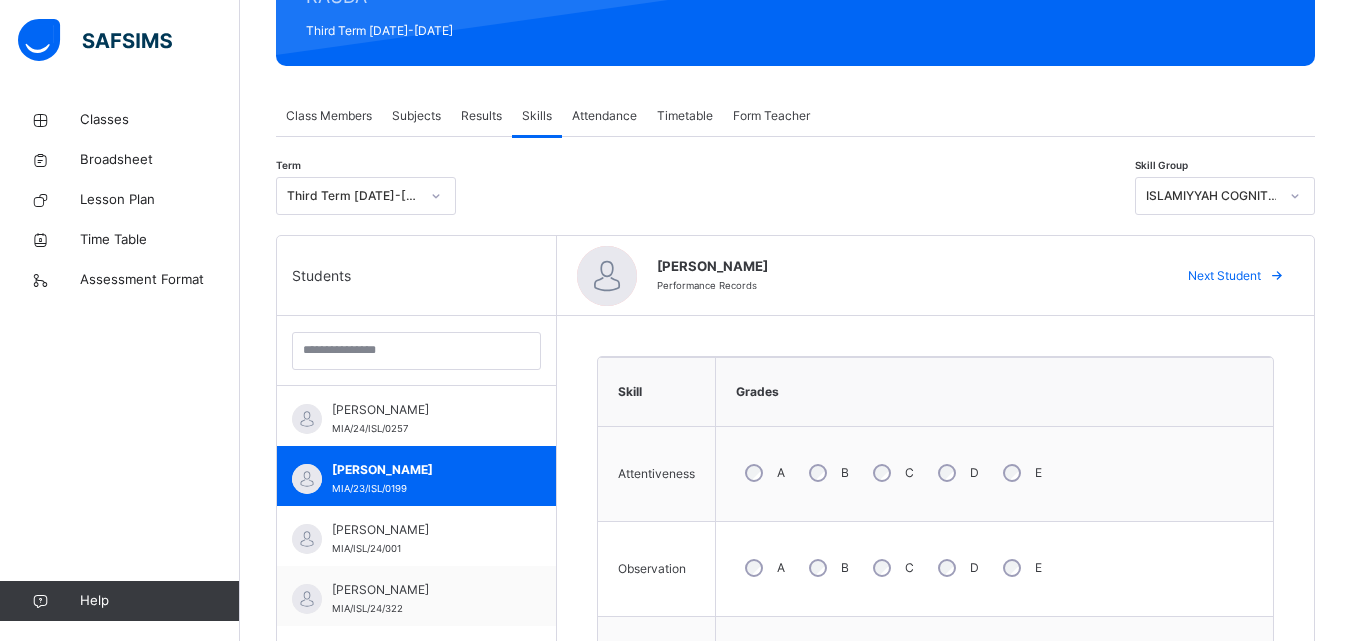 scroll, scrollTop: 279, scrollLeft: 0, axis: vertical 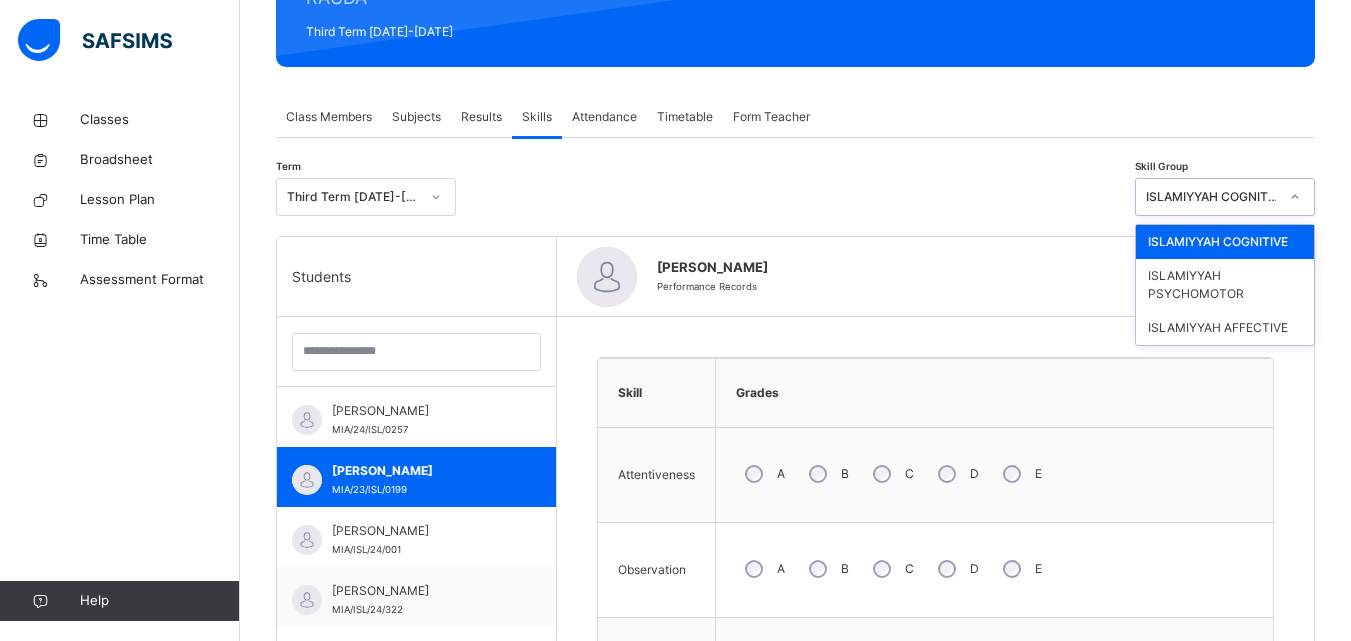click on "ISLAMIYYAH COGNITIVE" at bounding box center [1212, 197] 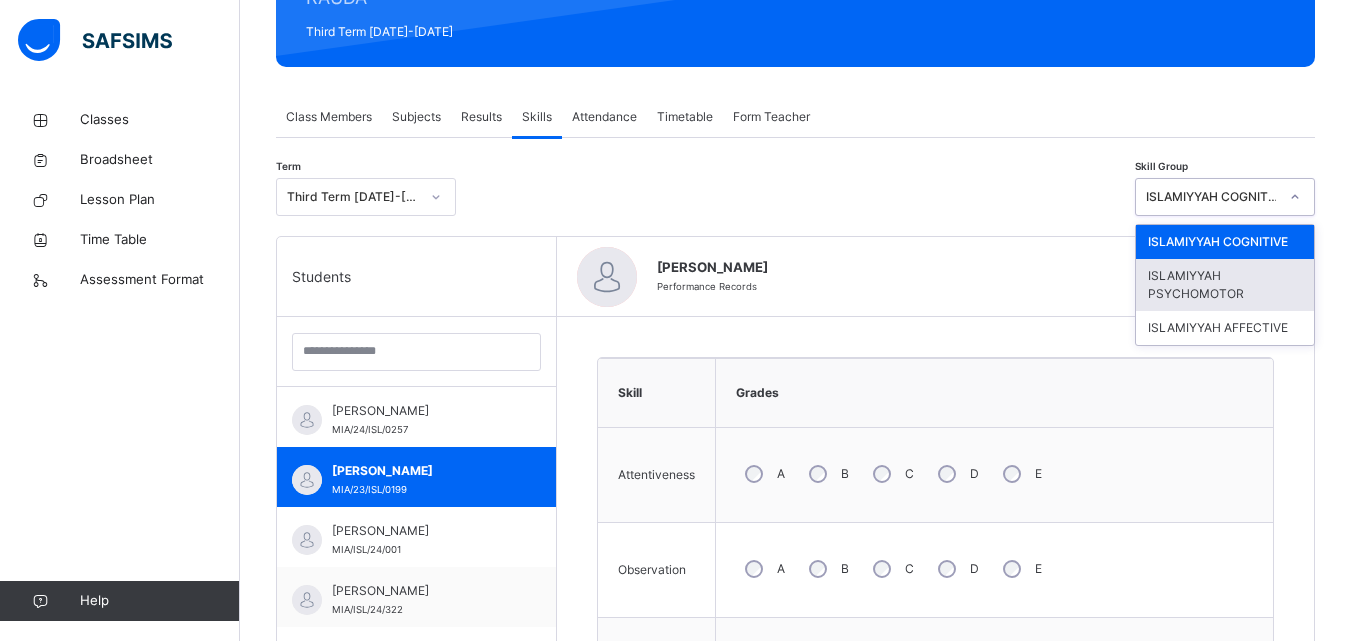click on "ISLAMIYYAH PSYCHOMOTOR" at bounding box center (1225, 285) 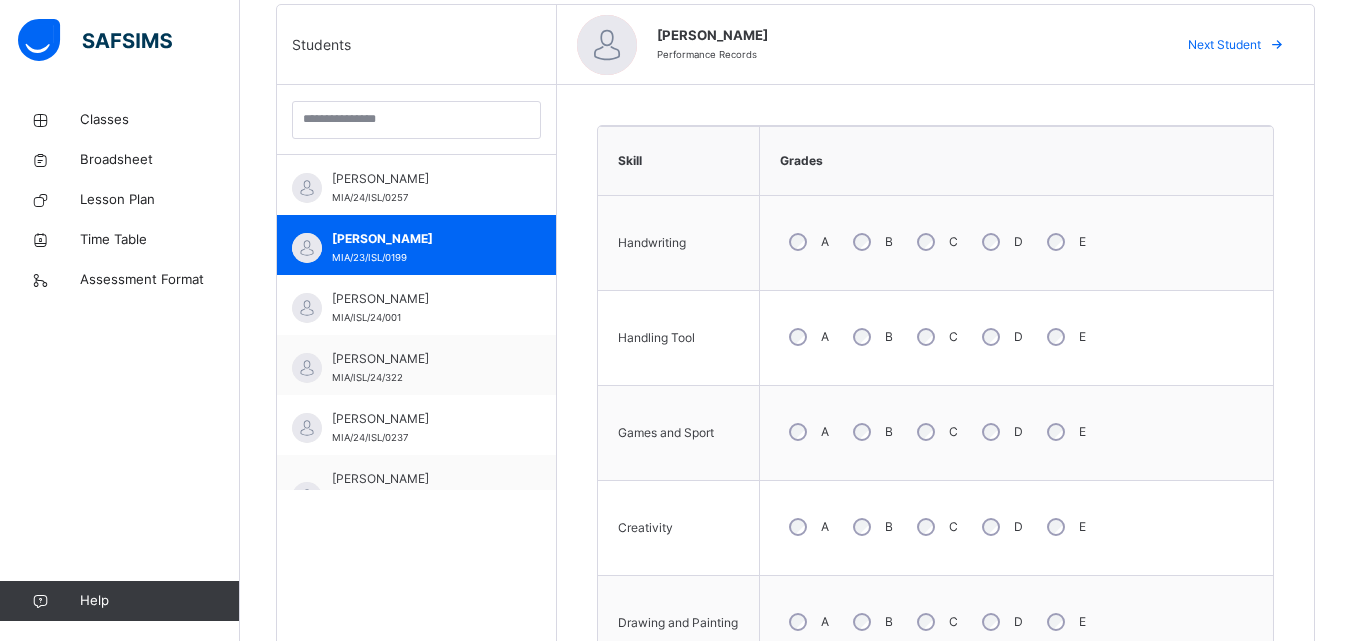 scroll, scrollTop: 512, scrollLeft: 0, axis: vertical 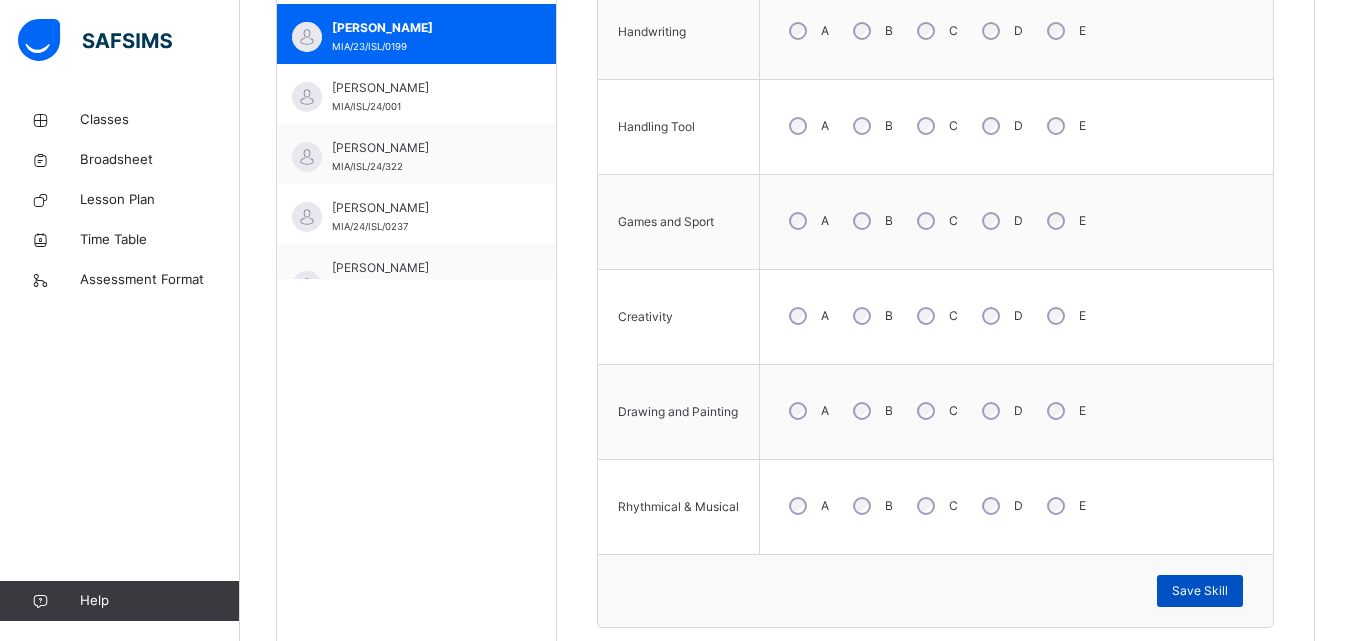 click on "Save Skill" at bounding box center (1200, 591) 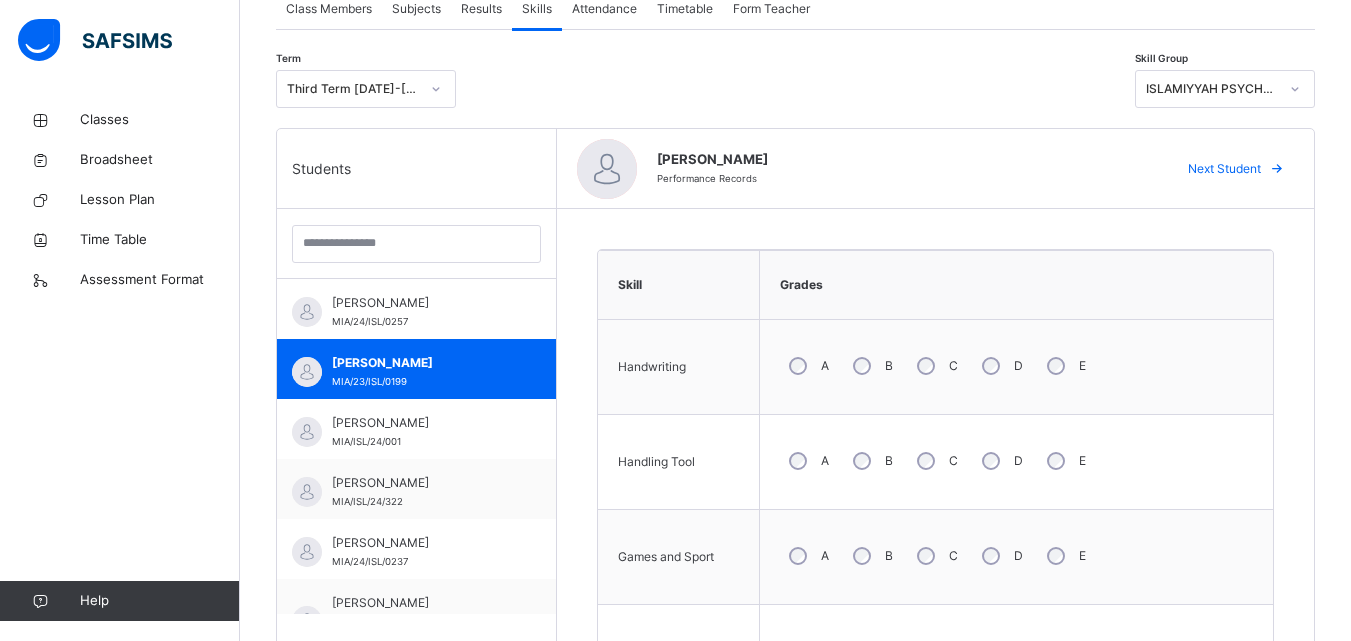 scroll, scrollTop: 349, scrollLeft: 0, axis: vertical 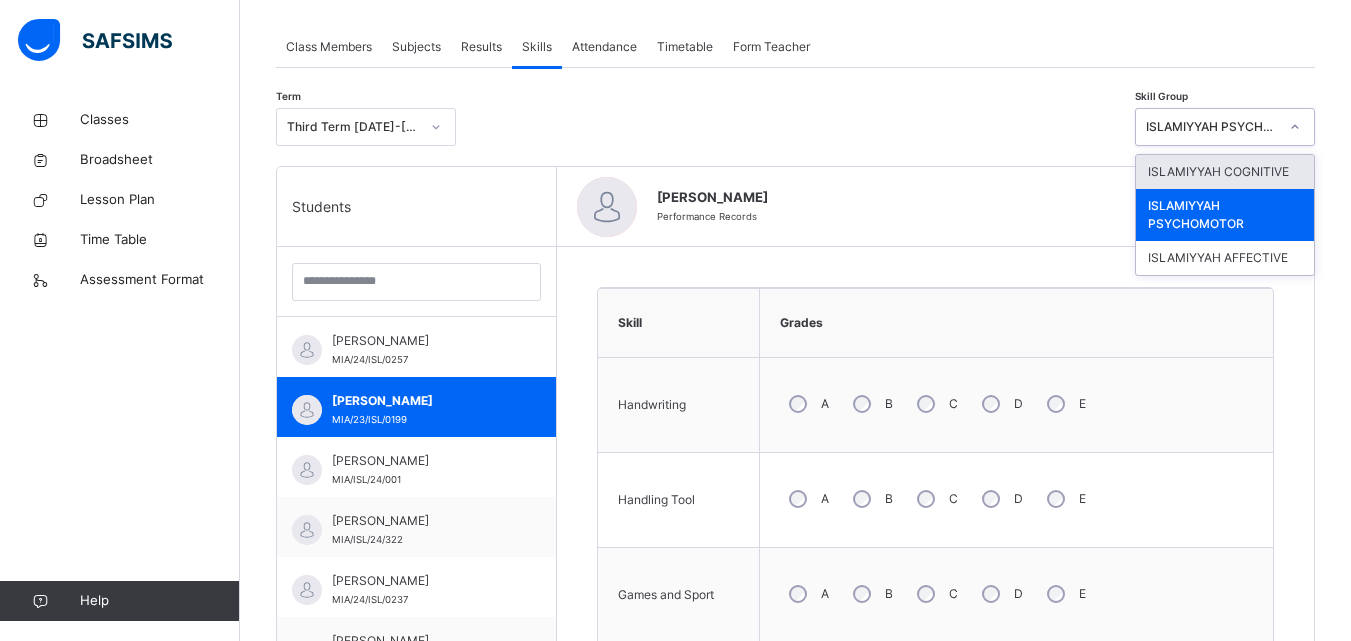 click on "ISLAMIYYAH PSYCHOMOTOR" at bounding box center [1212, 127] 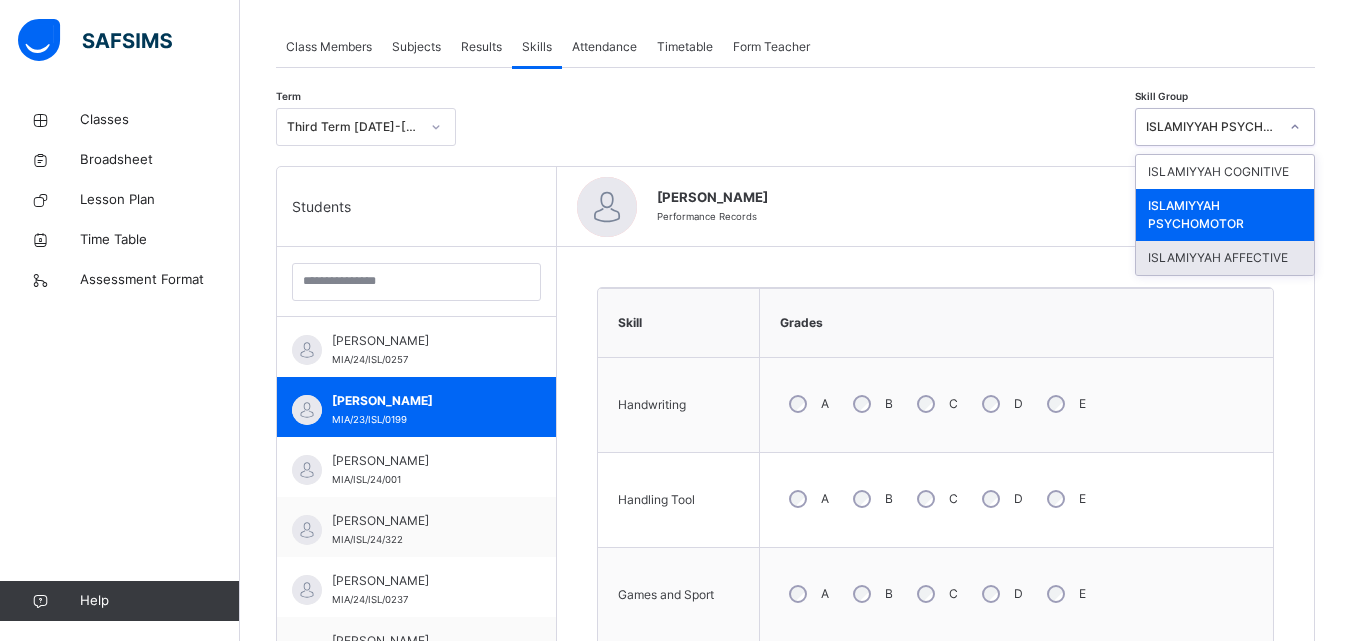 click on "ISLAMIYYAH AFFECTIVE" at bounding box center [1225, 258] 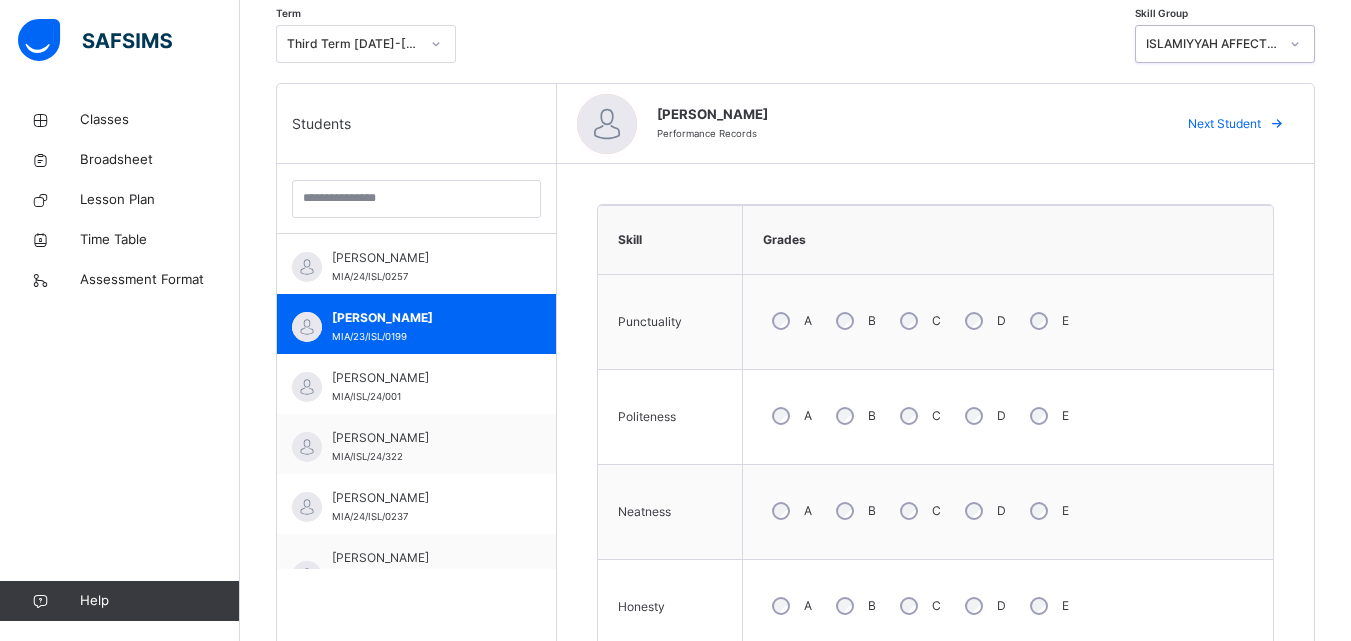 scroll, scrollTop: 434, scrollLeft: 0, axis: vertical 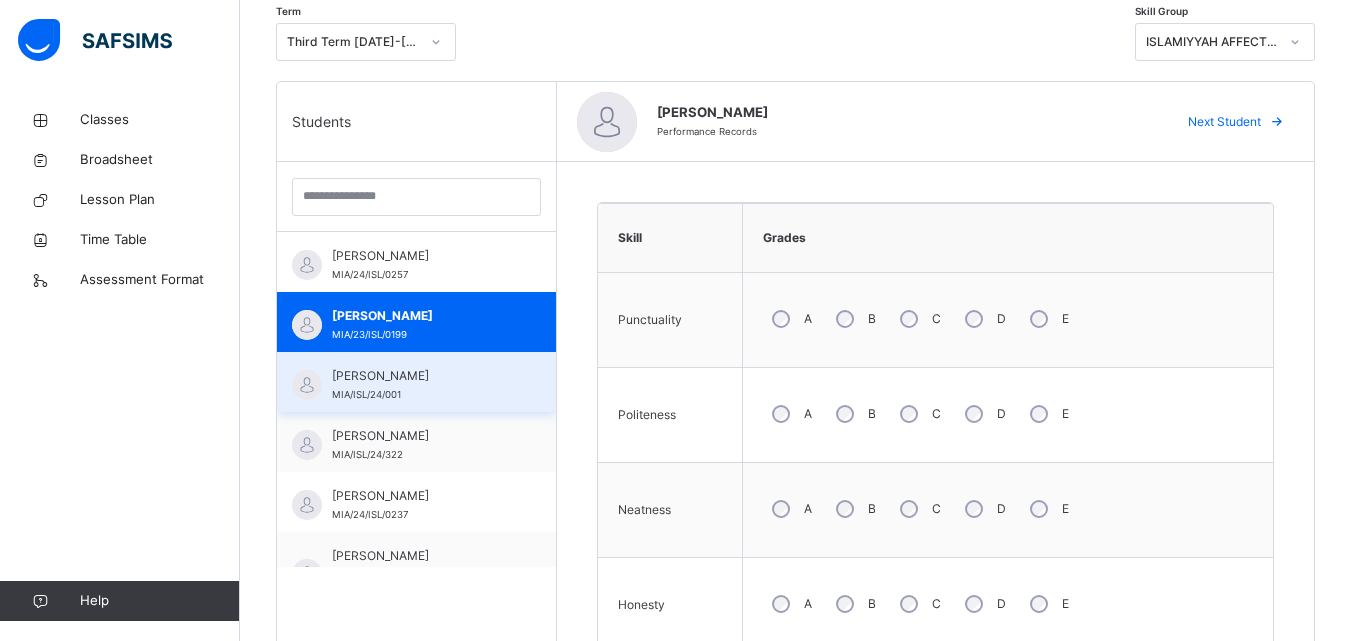 click on "[PERSON_NAME]" at bounding box center [421, 376] 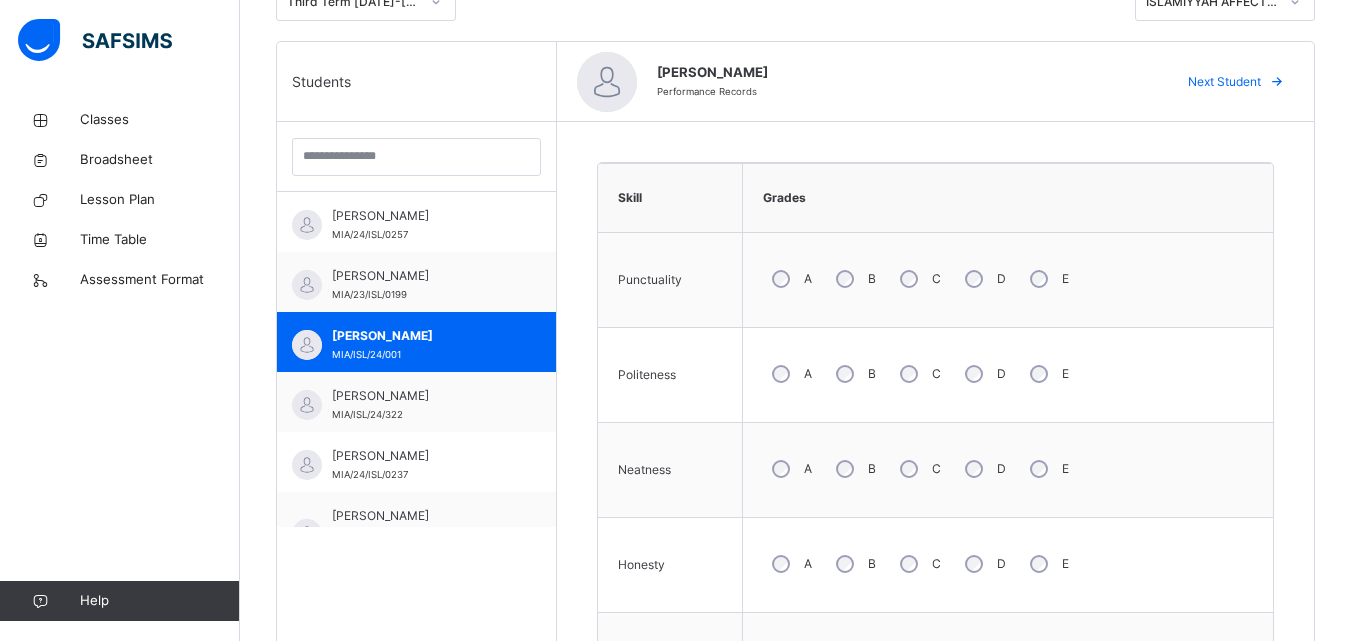scroll, scrollTop: 473, scrollLeft: 0, axis: vertical 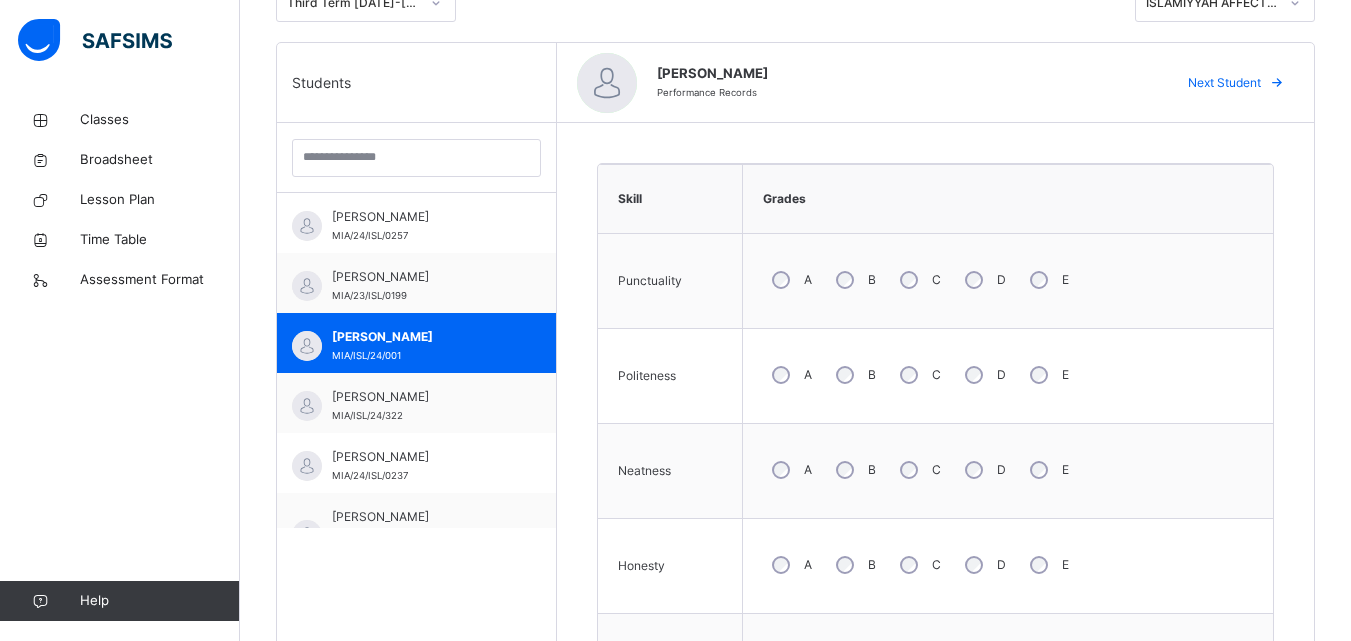 click on "A" at bounding box center (790, 375) 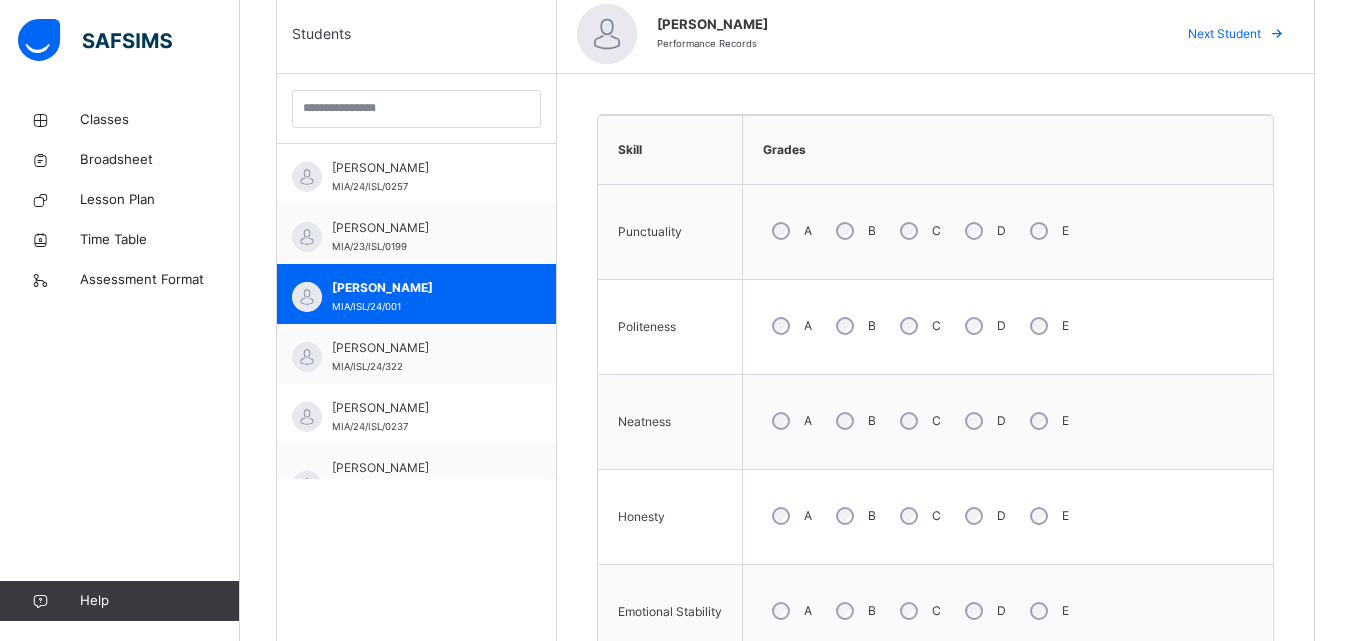 scroll, scrollTop: 520, scrollLeft: 0, axis: vertical 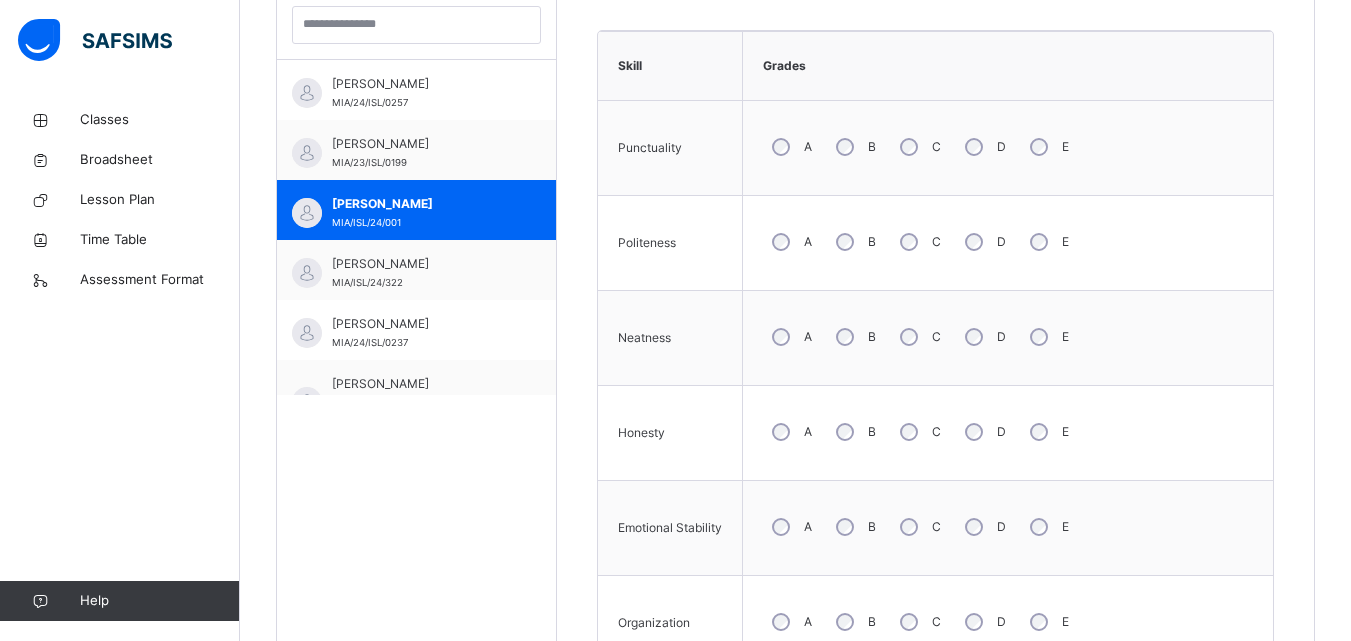 click on "C" at bounding box center [918, 432] 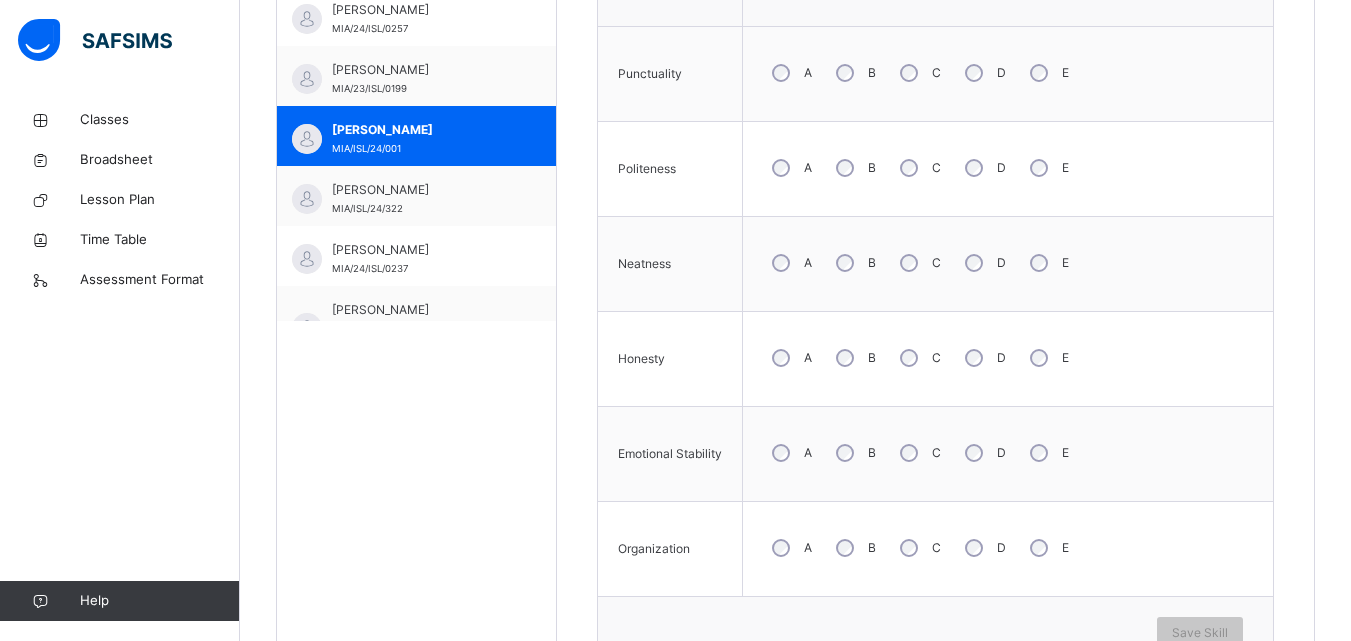 scroll, scrollTop: 714, scrollLeft: 0, axis: vertical 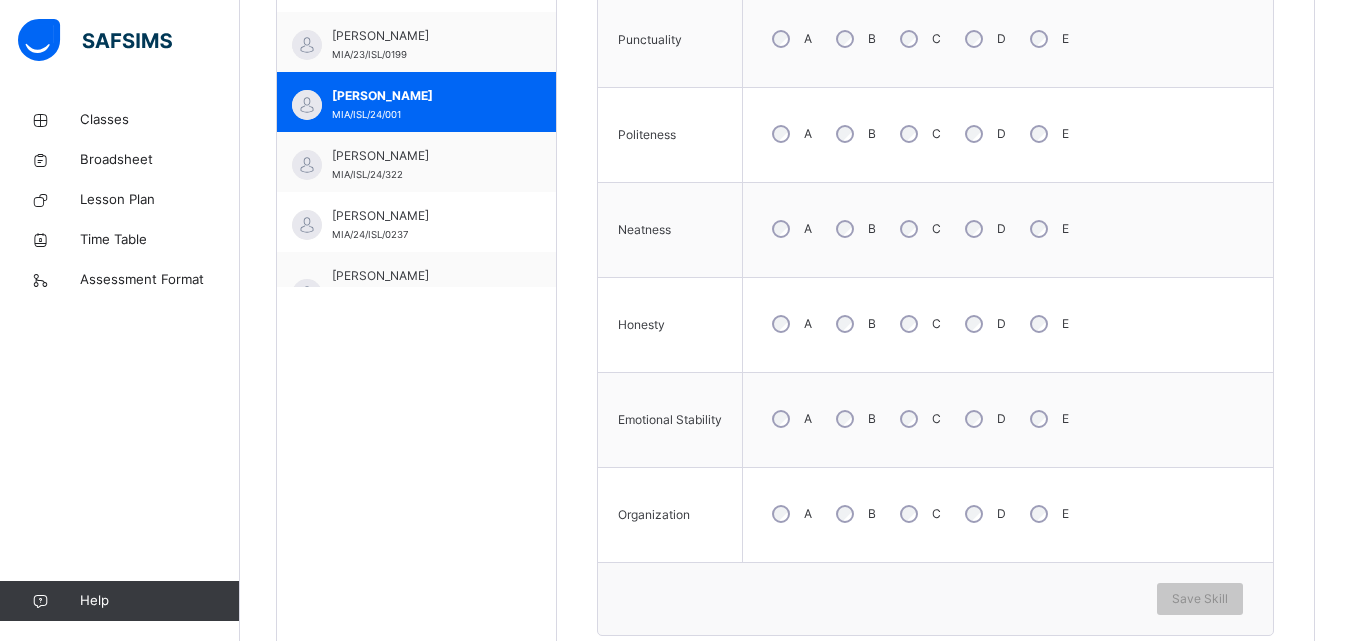 click on "A" at bounding box center (790, 419) 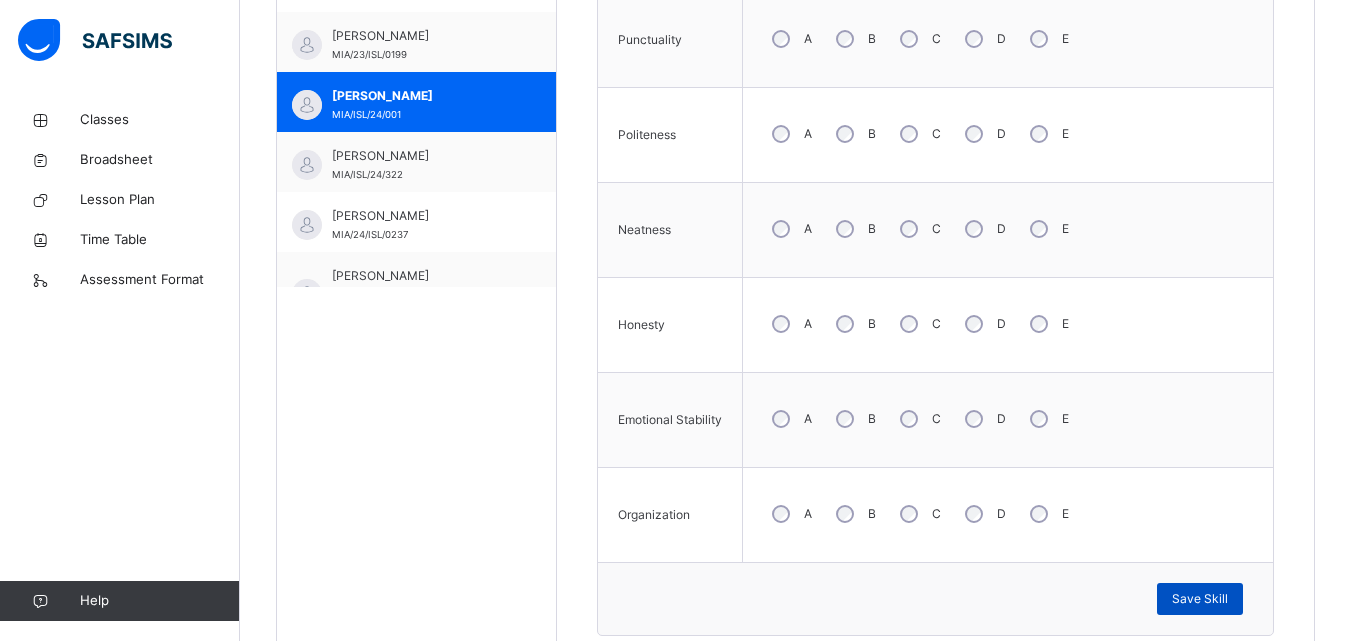 click on "Save Skill" at bounding box center [1200, 599] 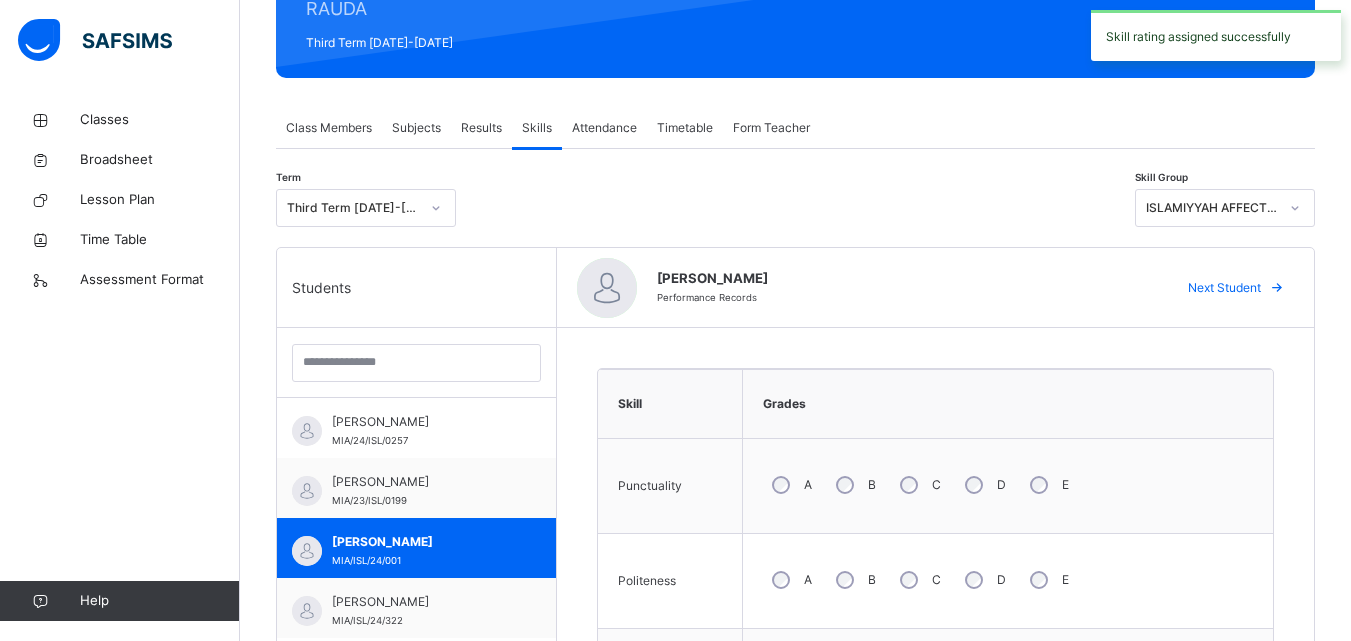 scroll, scrollTop: 263, scrollLeft: 0, axis: vertical 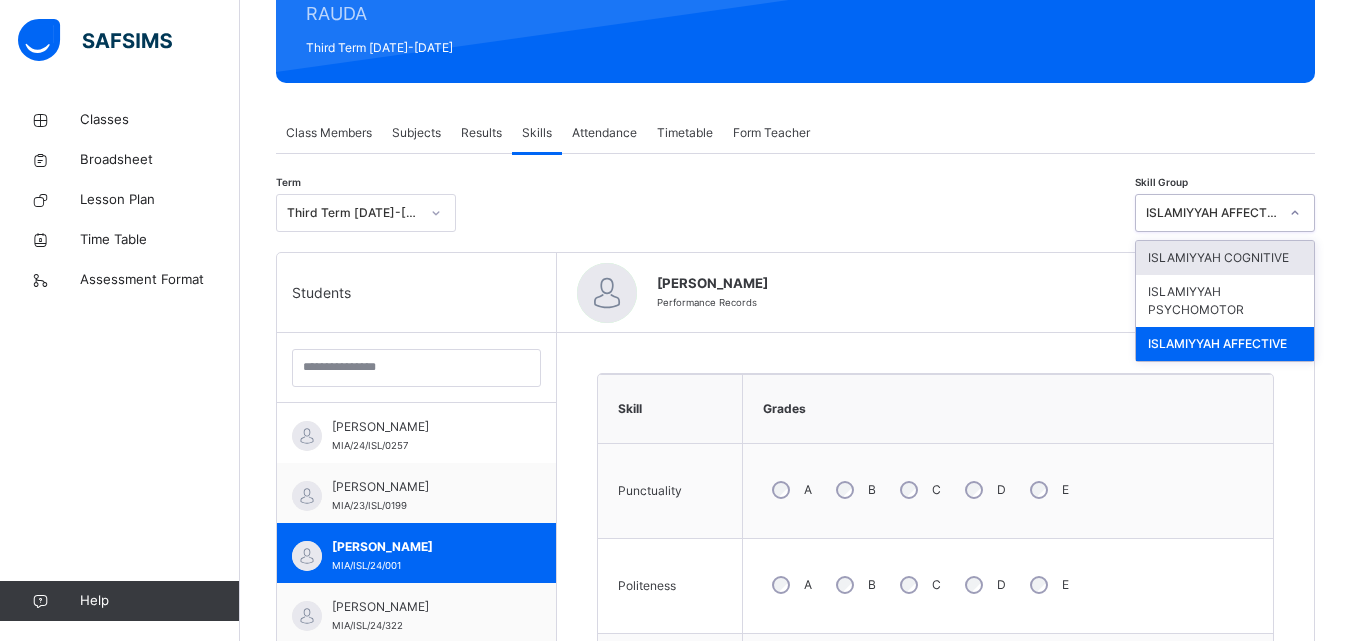 click at bounding box center (1295, 213) 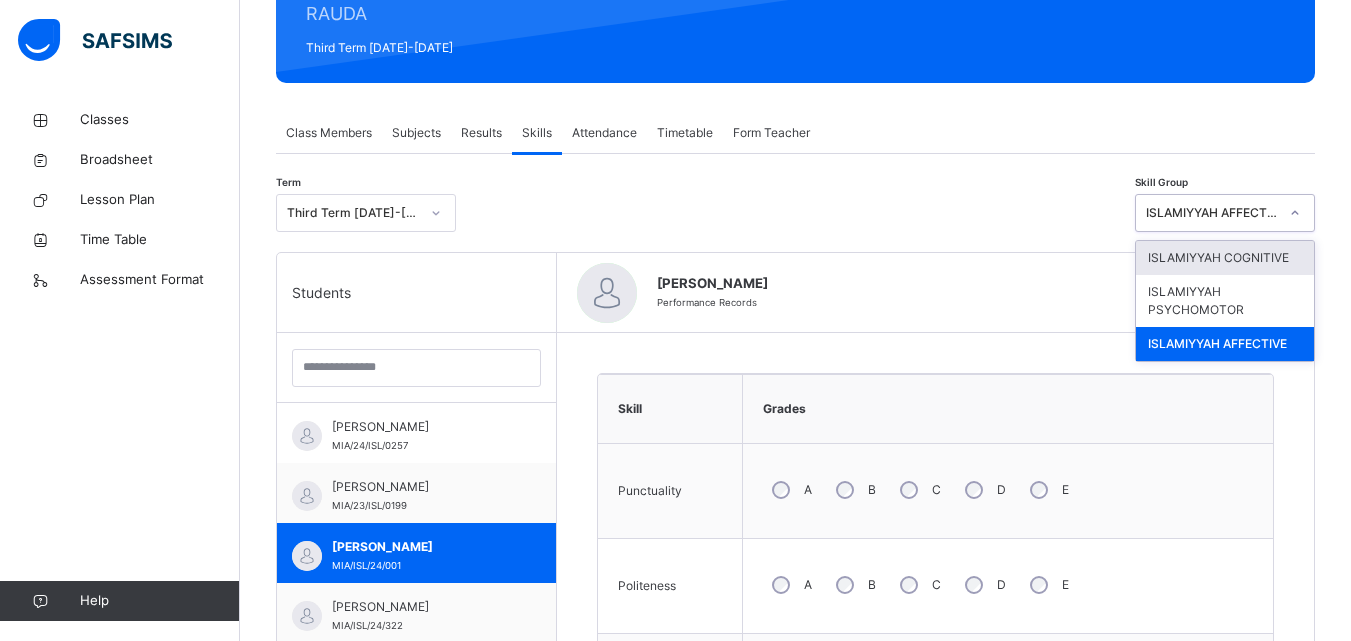 click on "ISLAMIYYAH COGNITIVE" at bounding box center [1225, 258] 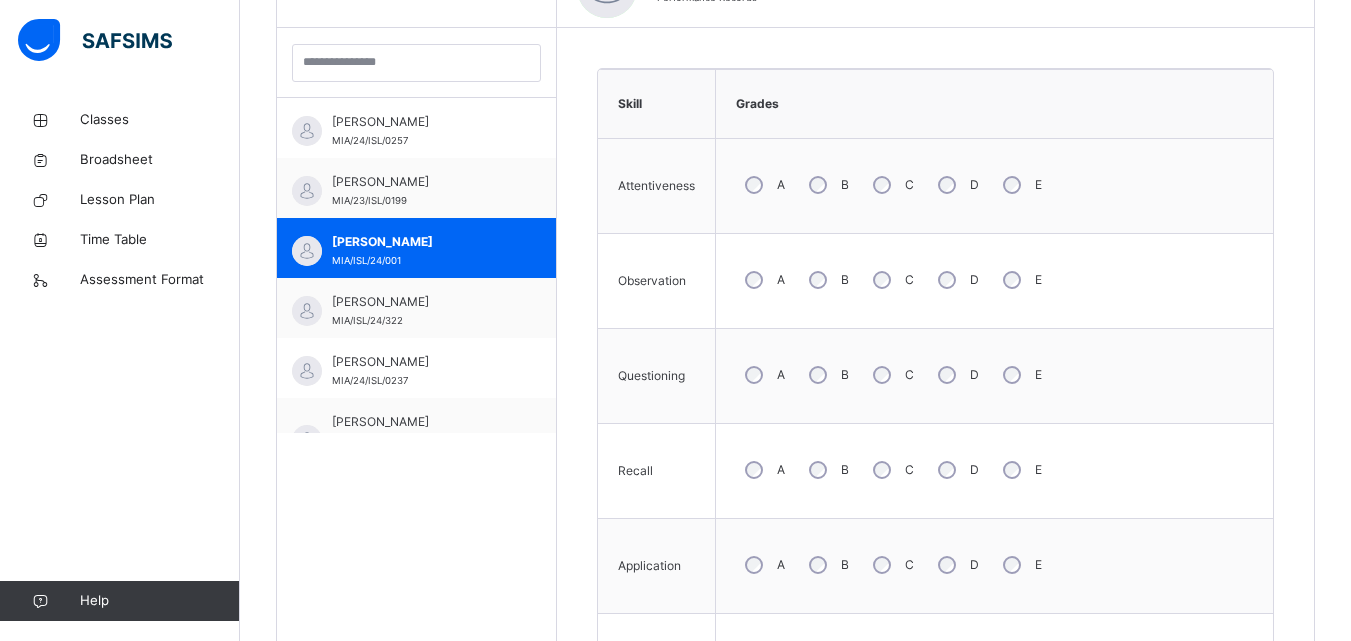scroll, scrollTop: 582, scrollLeft: 0, axis: vertical 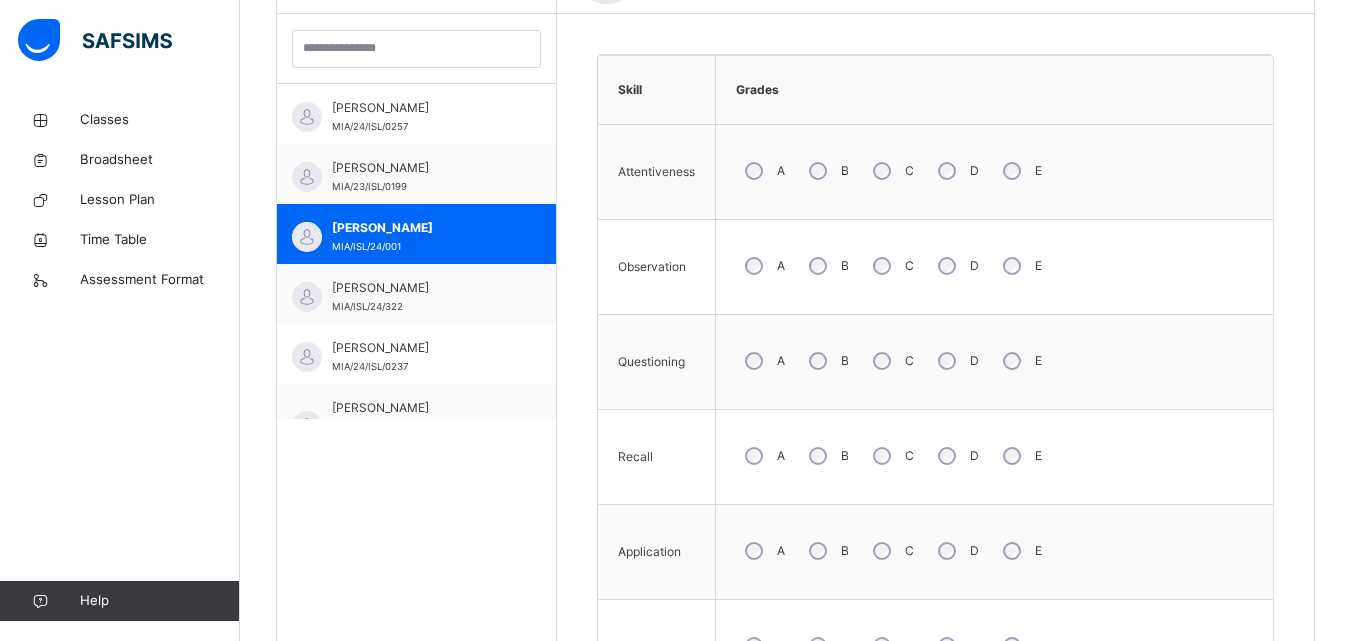 click on "A" at bounding box center [763, 171] 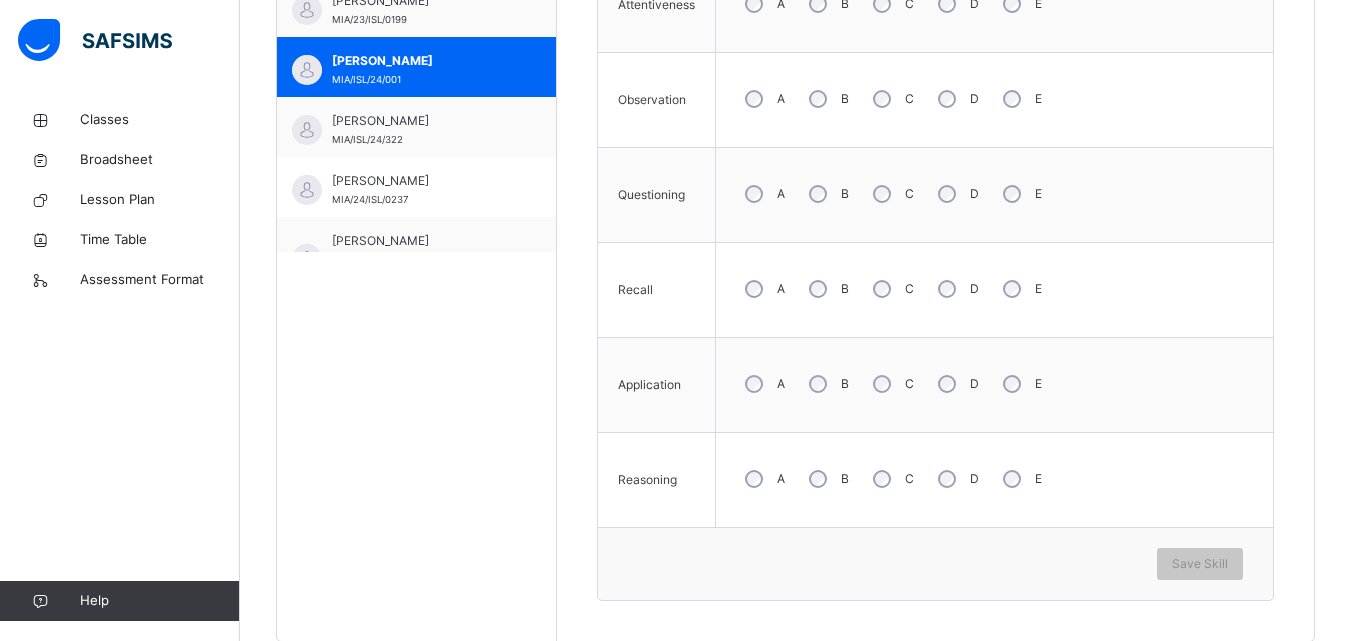 scroll, scrollTop: 800, scrollLeft: 0, axis: vertical 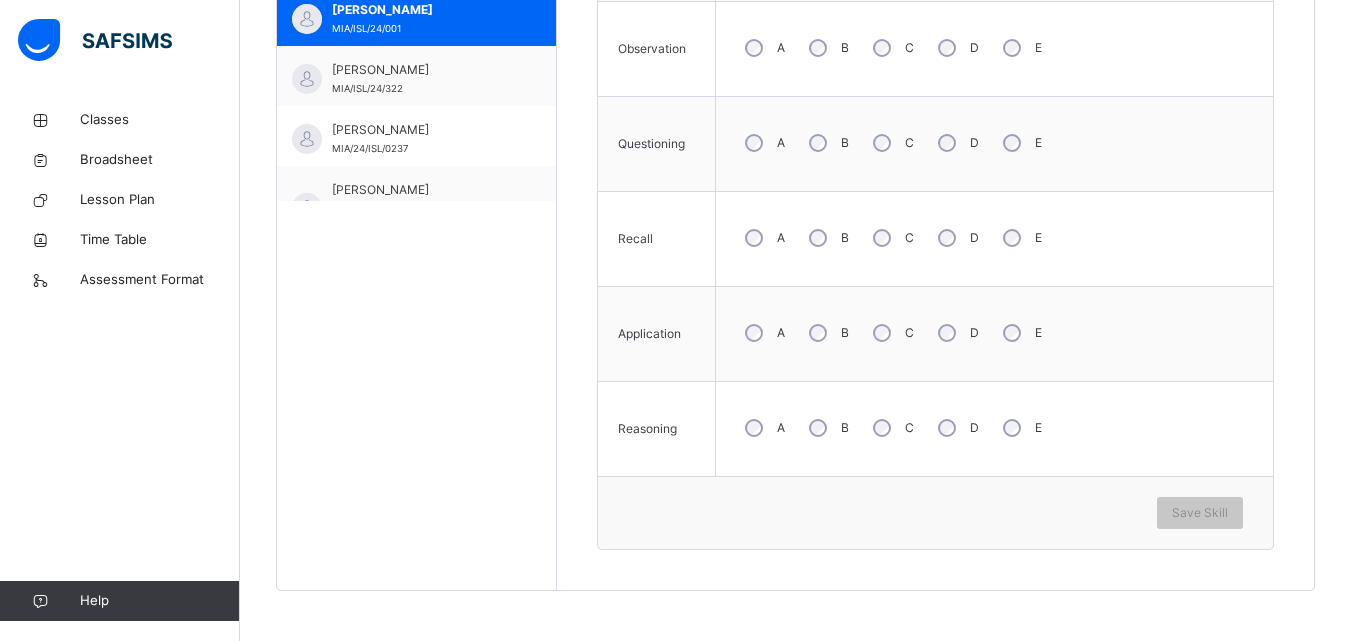 click on "A" at bounding box center [763, 428] 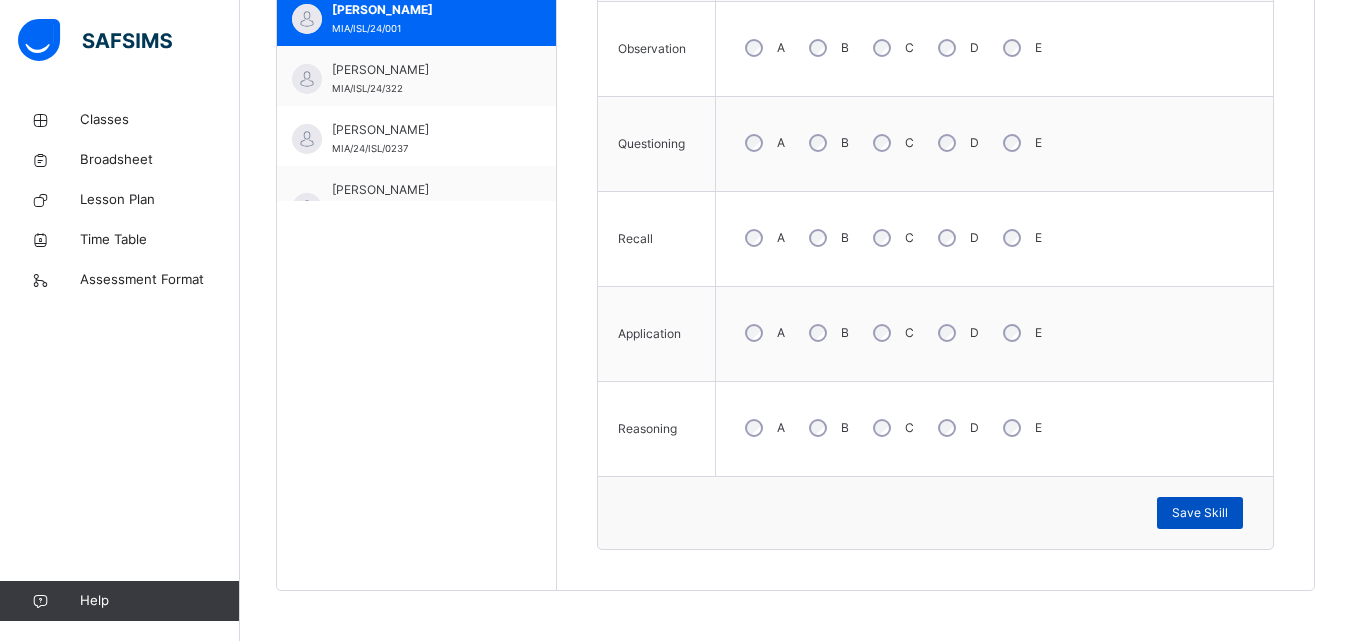 click on "Save Skill" at bounding box center [1200, 513] 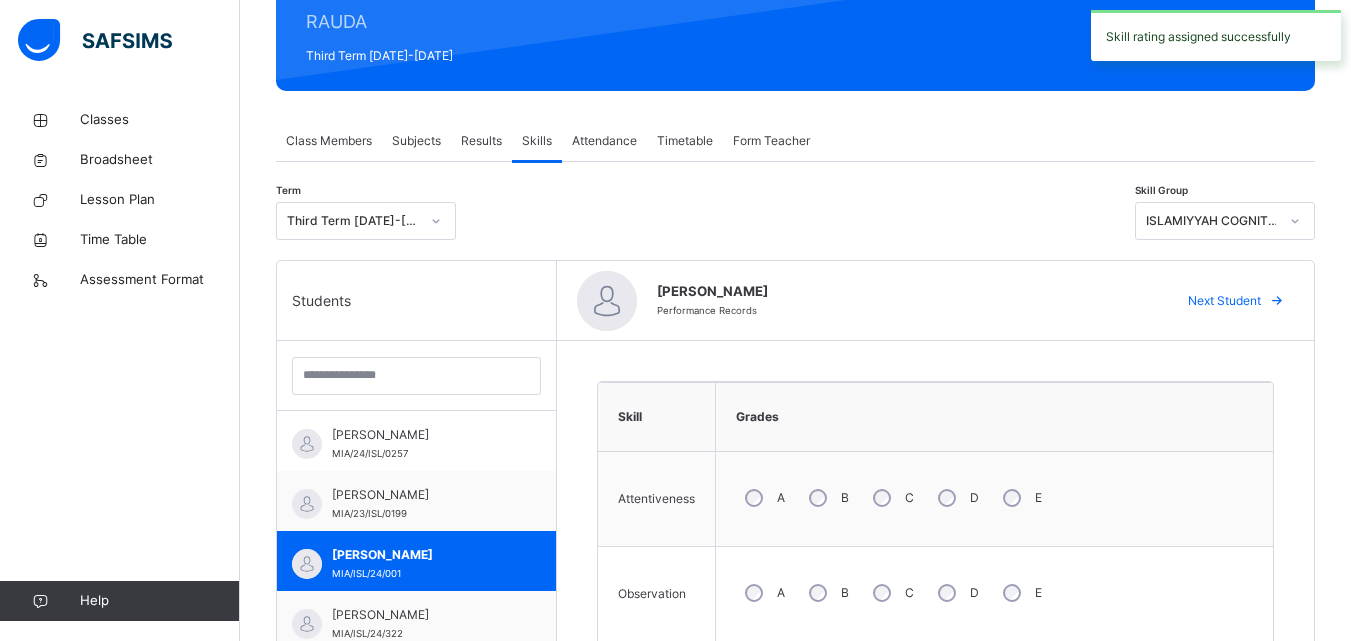 scroll, scrollTop: 256, scrollLeft: 0, axis: vertical 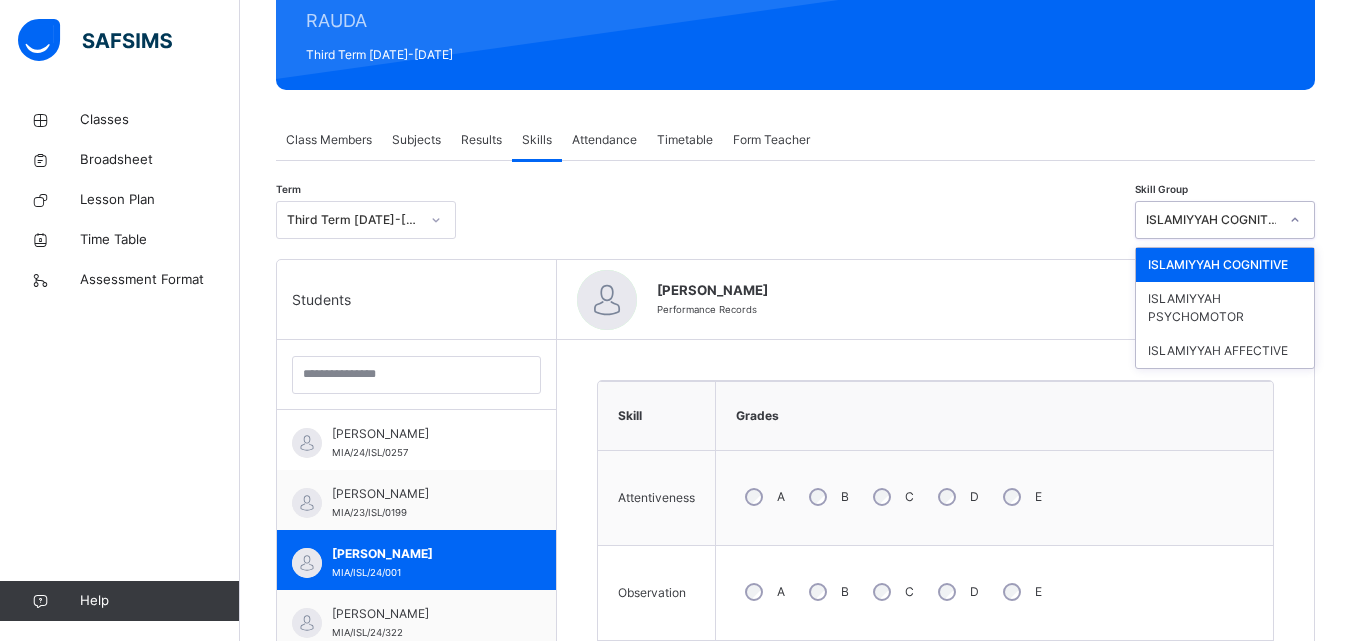 click at bounding box center [1295, 220] 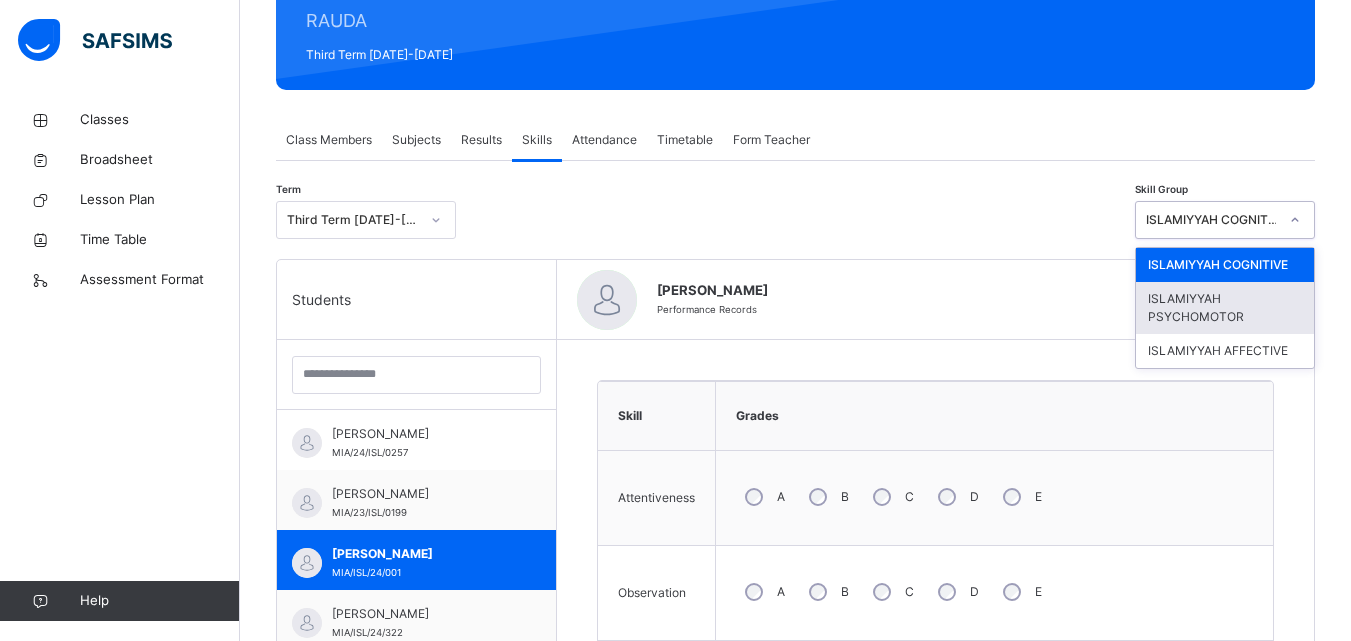 click on "ISLAMIYYAH PSYCHOMOTOR" at bounding box center (1225, 308) 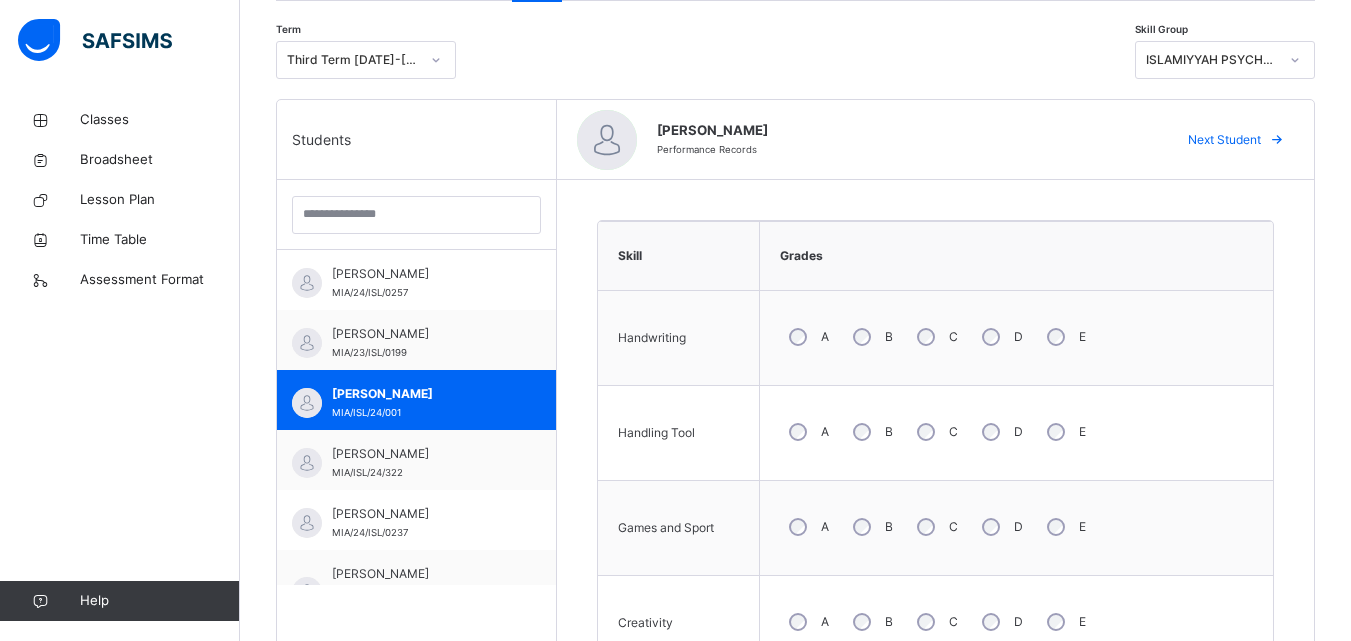 scroll, scrollTop: 520, scrollLeft: 0, axis: vertical 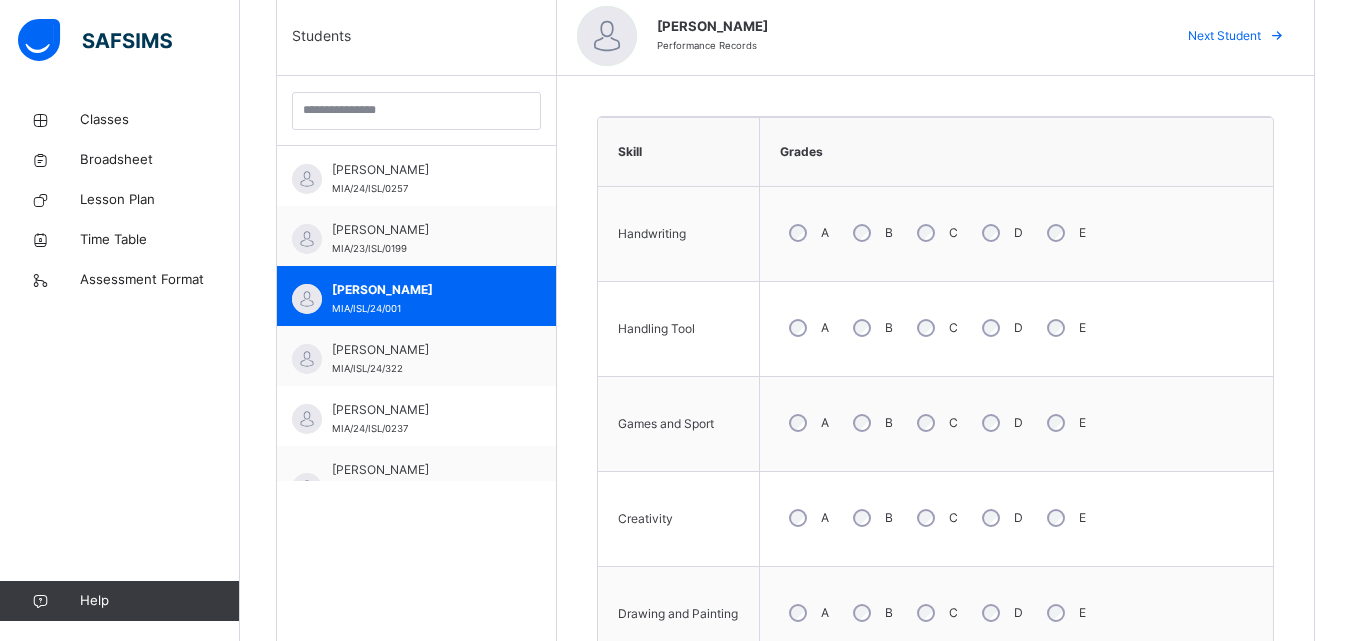 click on "A" at bounding box center (807, 518) 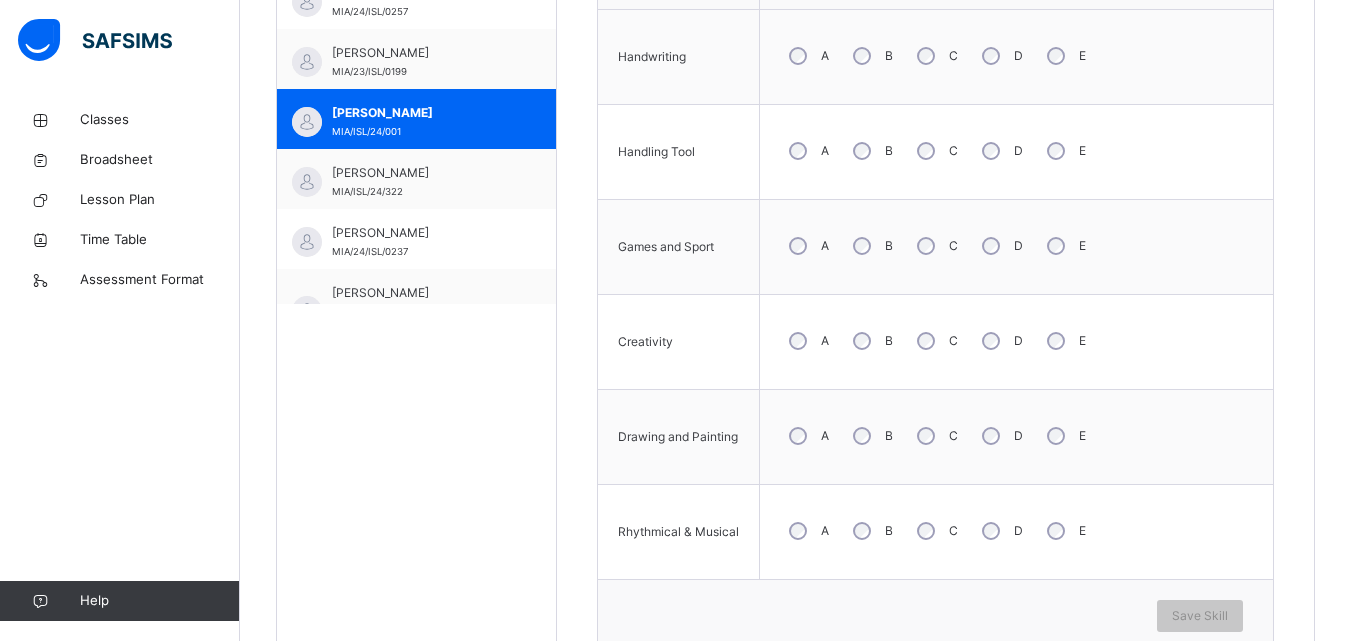 scroll, scrollTop: 699, scrollLeft: 0, axis: vertical 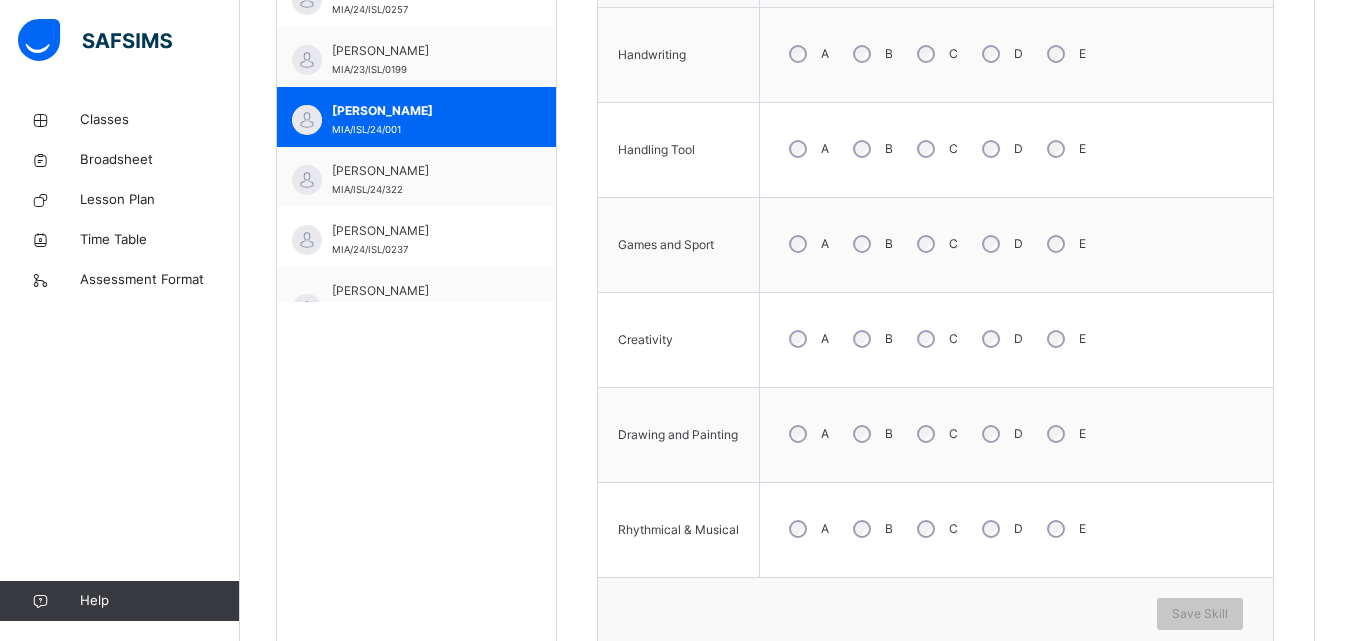 click on "B" at bounding box center [871, 434] 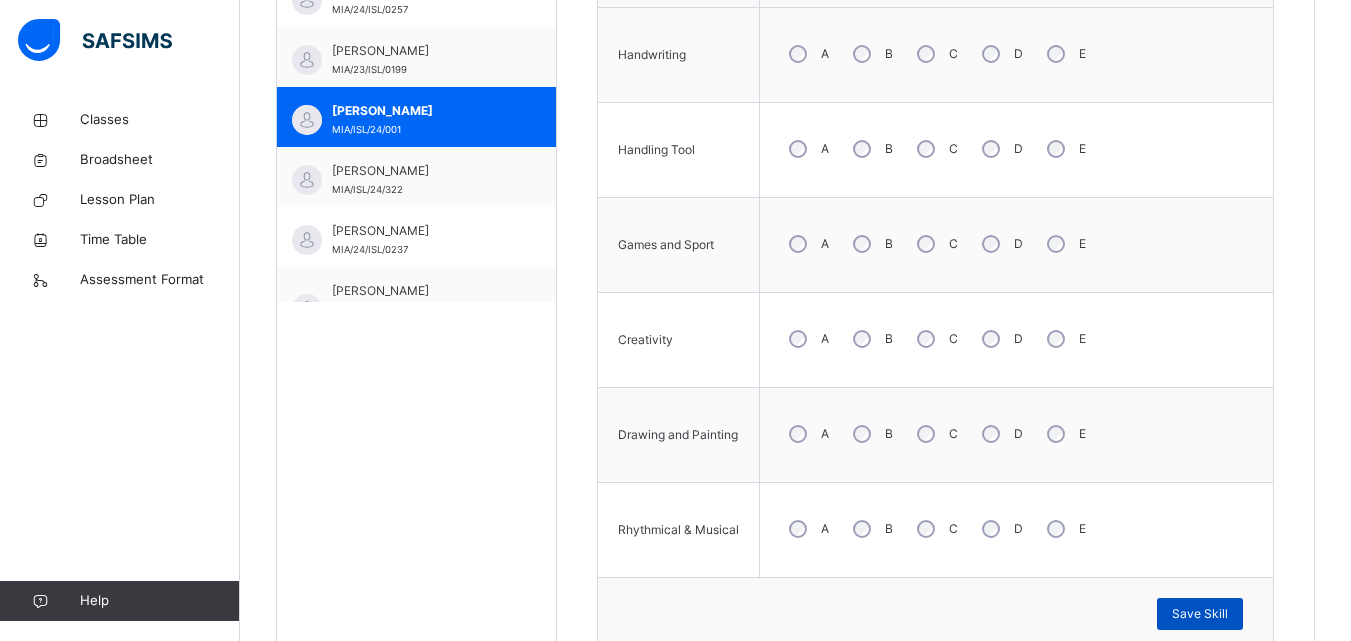 click on "Save Skill" at bounding box center (1200, 614) 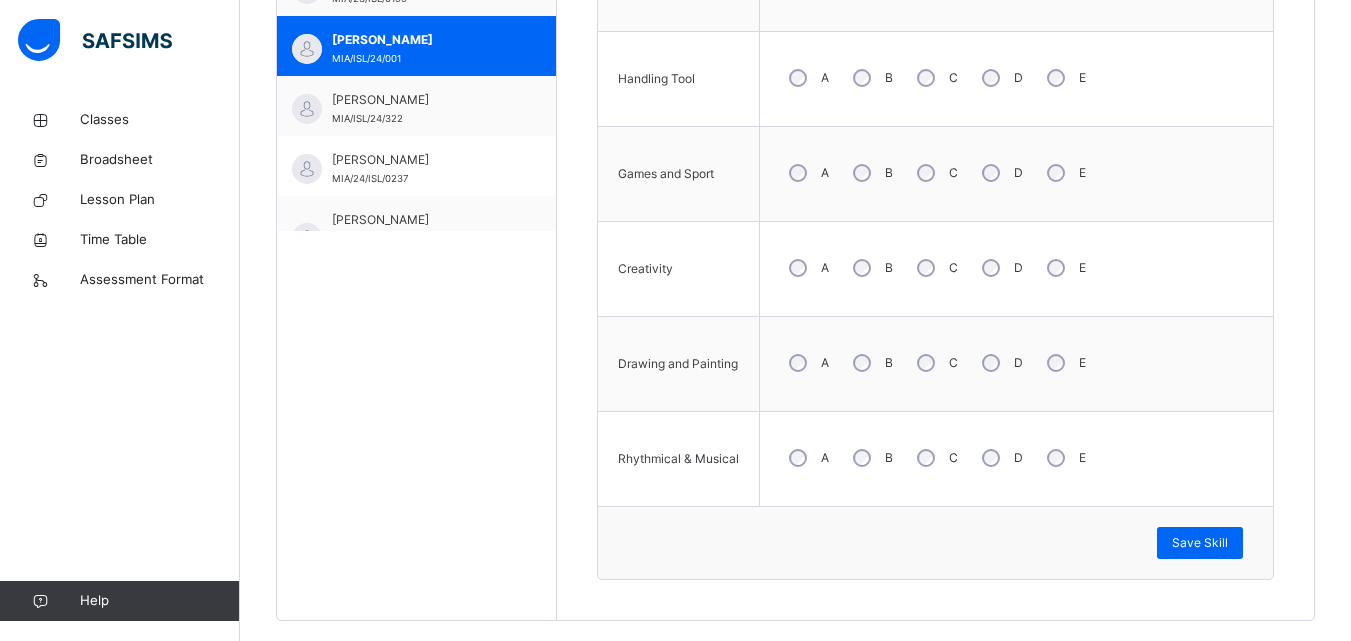 scroll, scrollTop: 800, scrollLeft: 0, axis: vertical 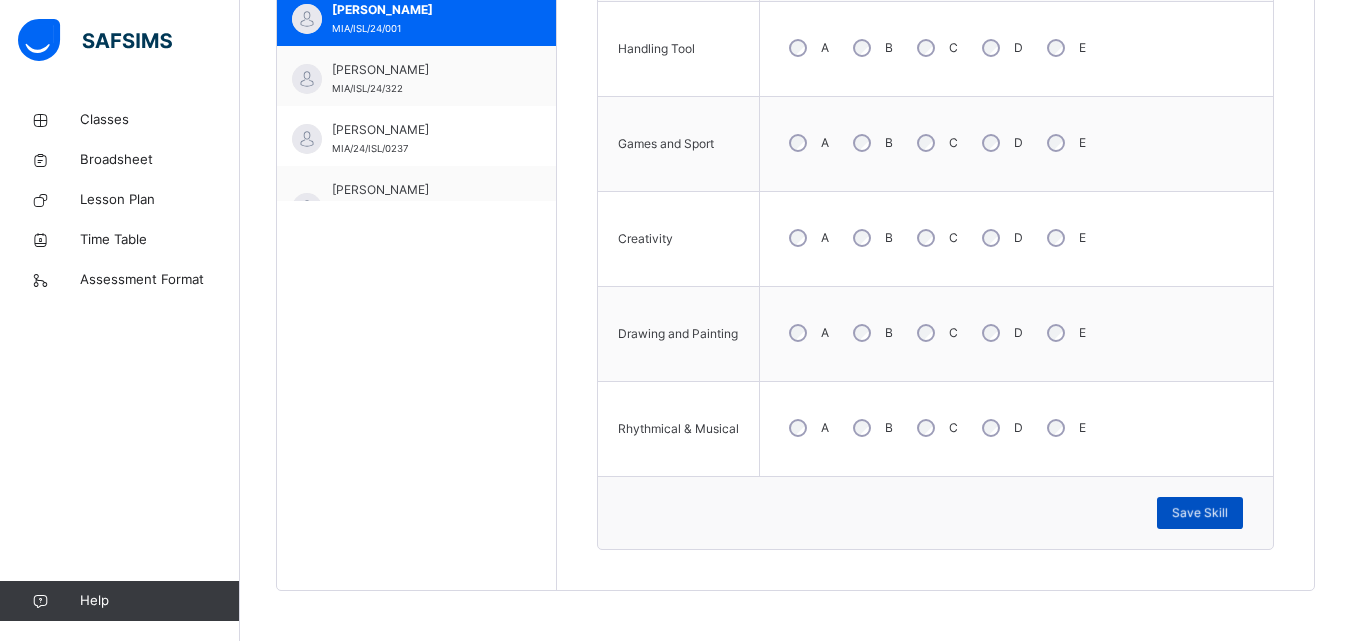 click on "Save Skill" at bounding box center [1200, 513] 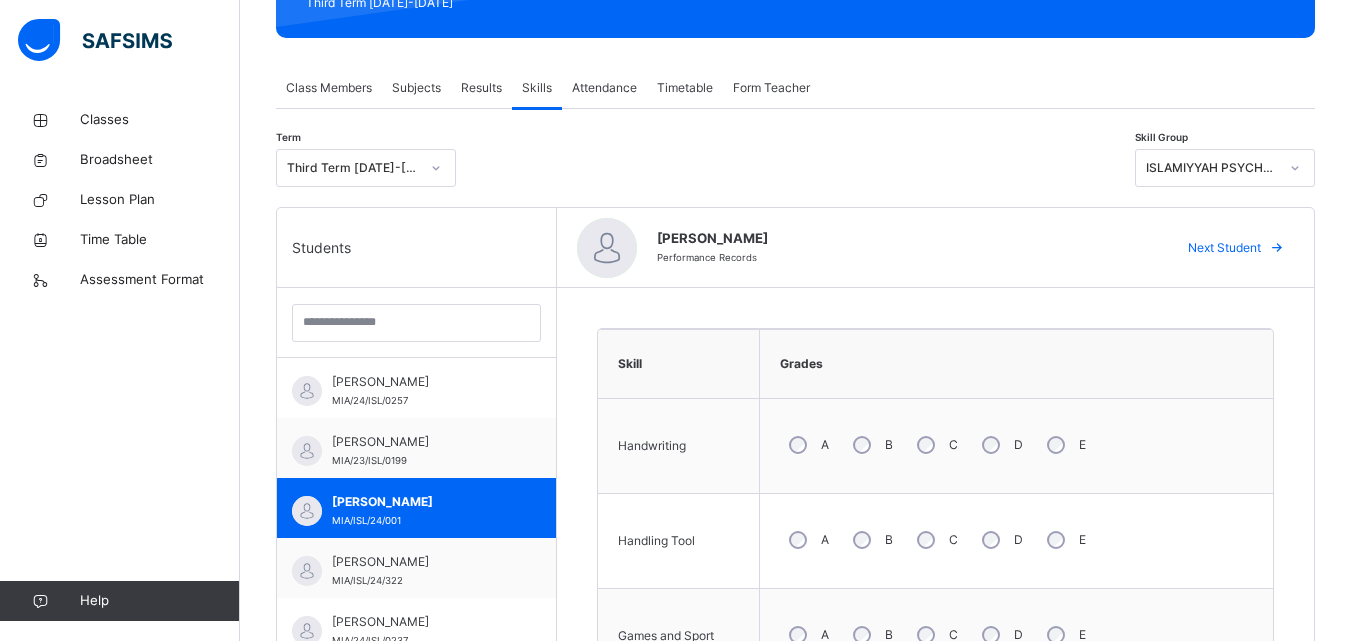 scroll, scrollTop: 318, scrollLeft: 0, axis: vertical 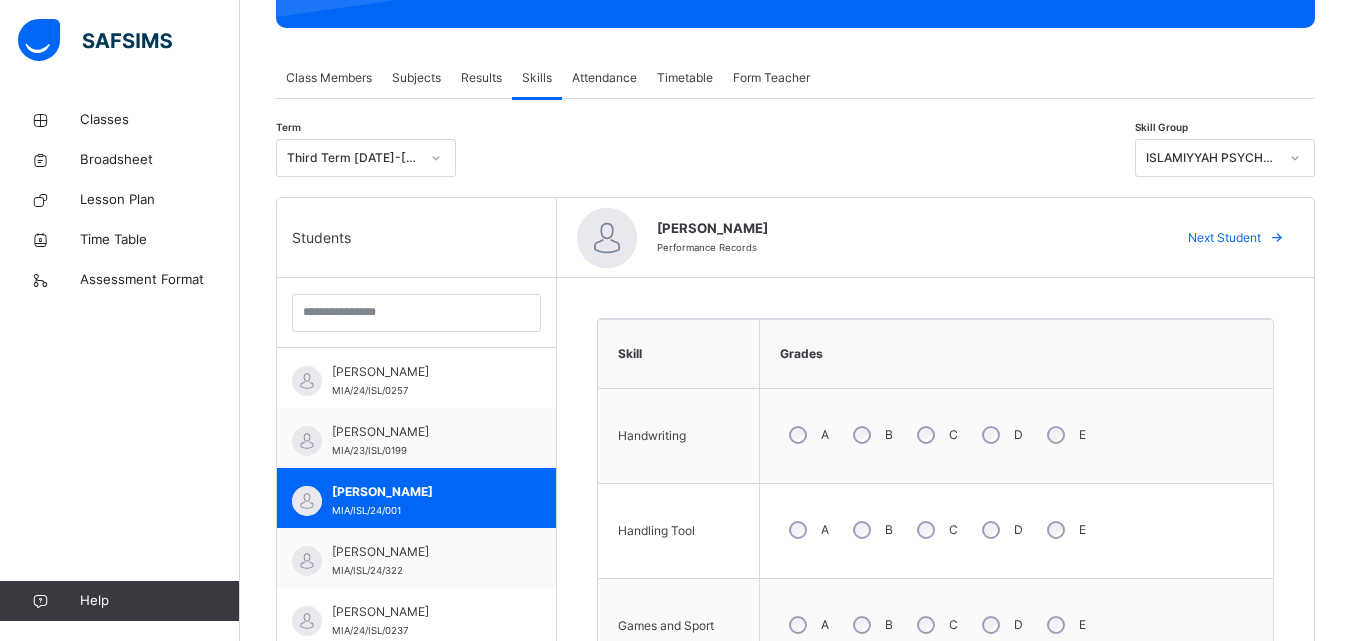 click on "Term Third Term [DATE]-[DATE] Skill Group ISLAMIYYAH PSYCHOMOTOR" at bounding box center [795, 163] 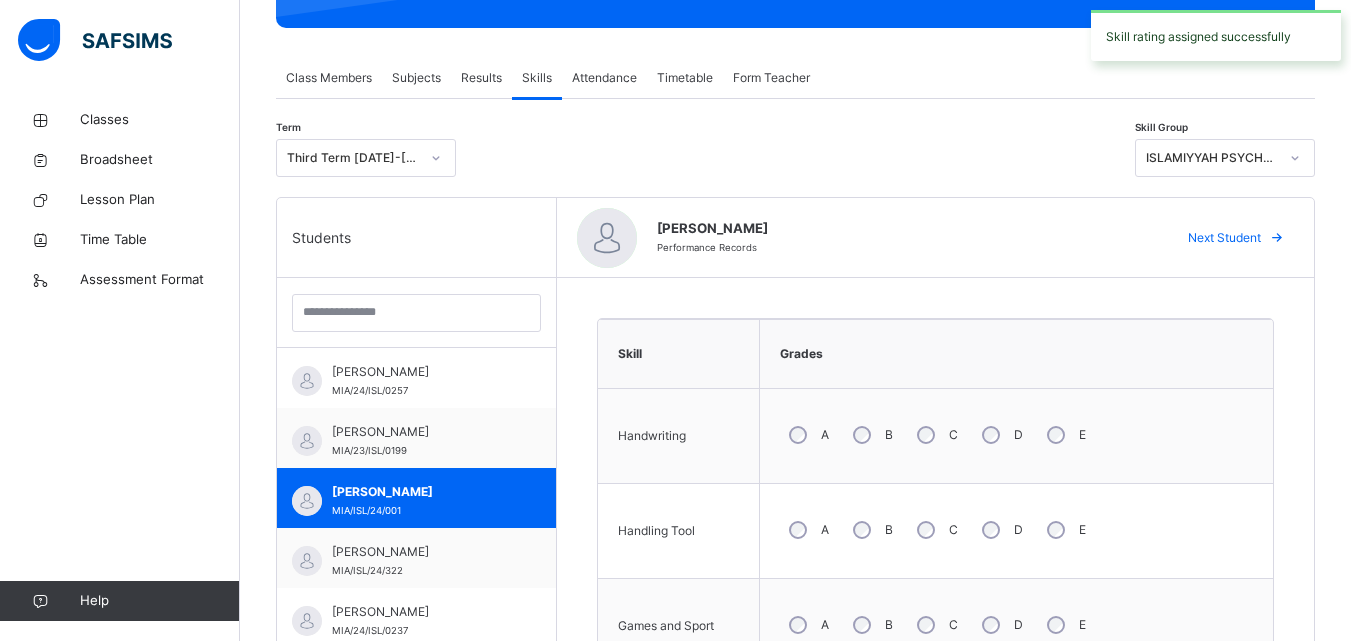 click on "Term Third Term [DATE]-[DATE] Skill Group ISLAMIYYAH PSYCHOMOTOR" at bounding box center [795, 163] 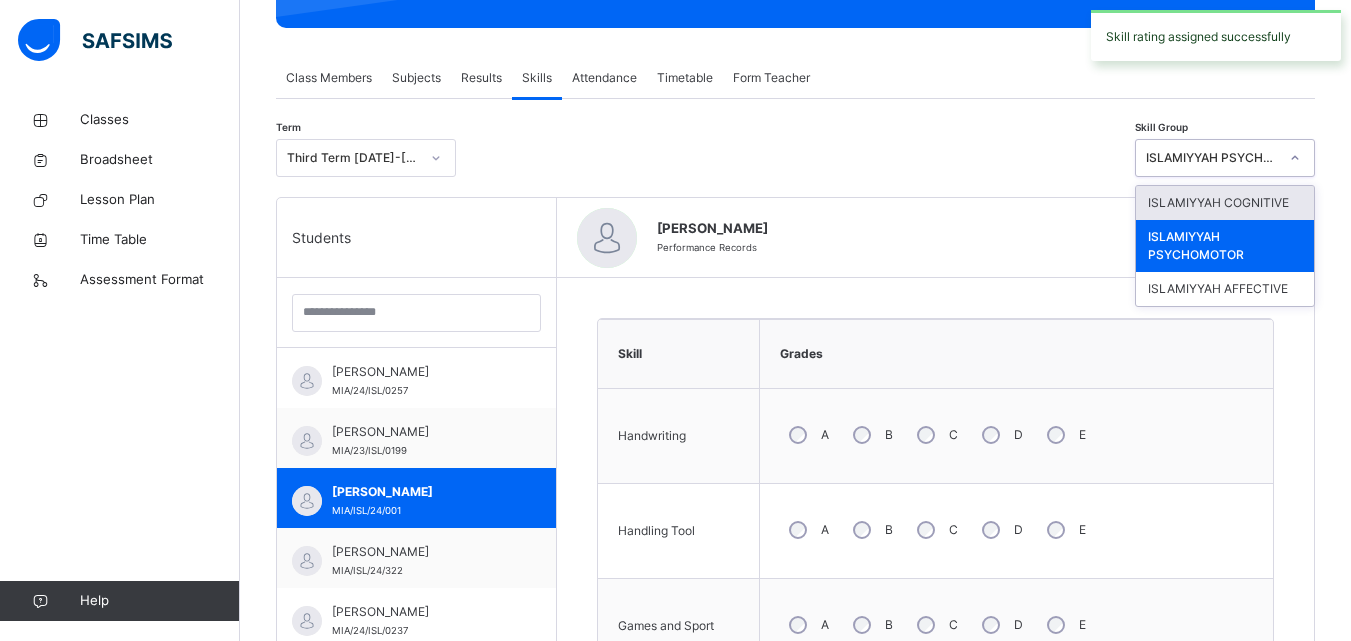 click 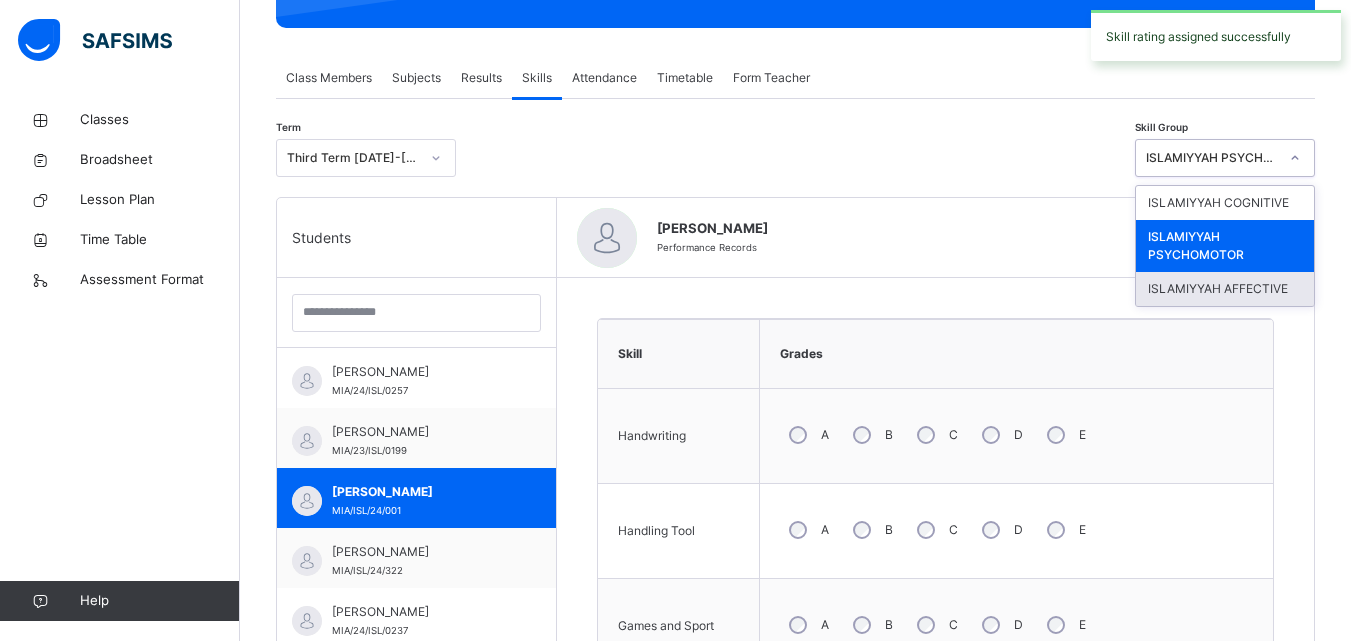 click on "ISLAMIYYAH AFFECTIVE" at bounding box center [1225, 289] 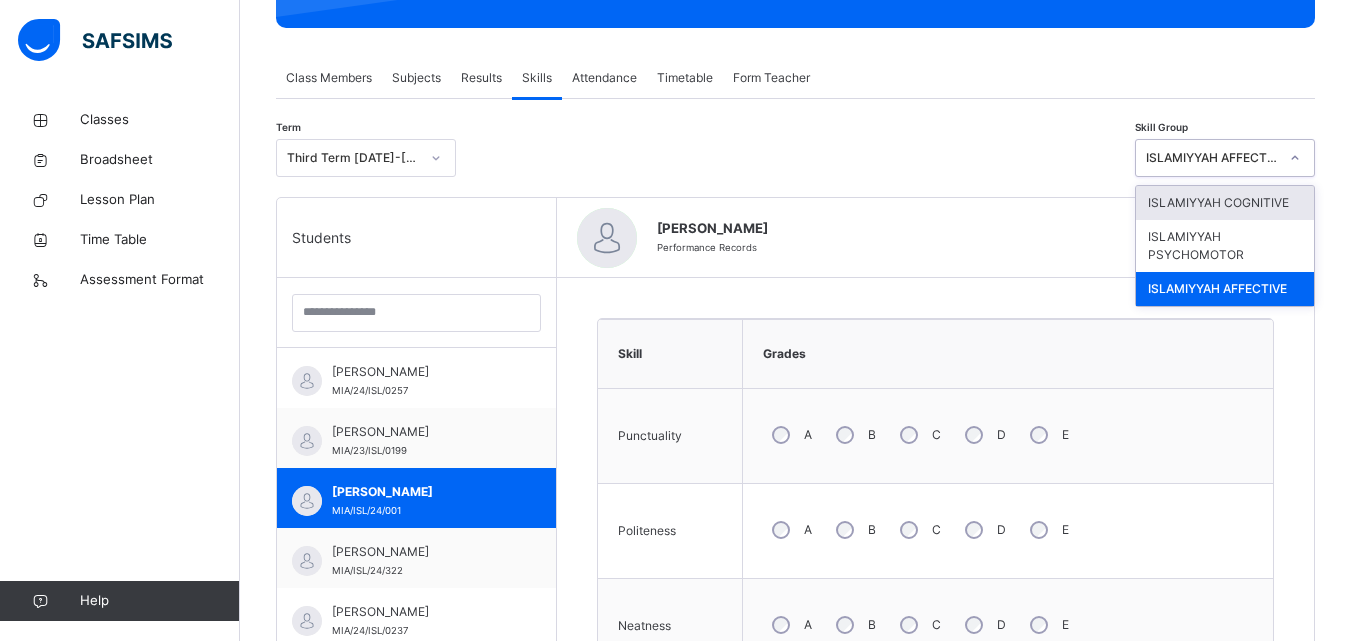 click at bounding box center [1295, 158] 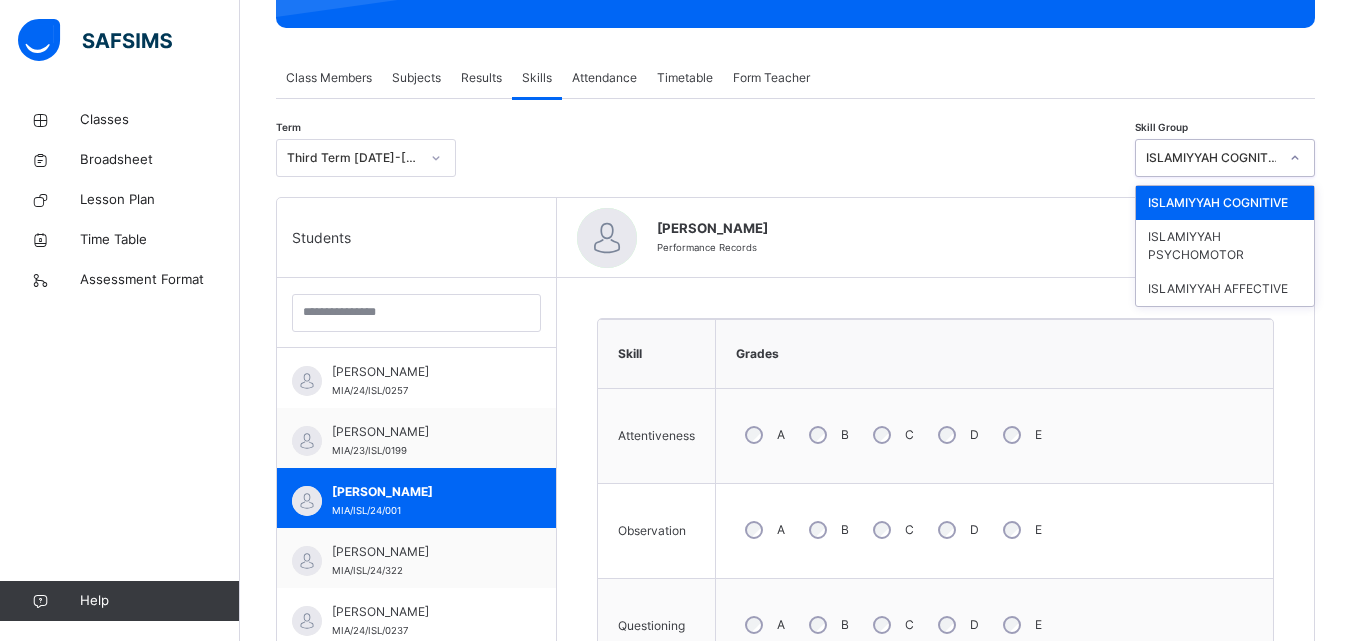 click at bounding box center [1295, 158] 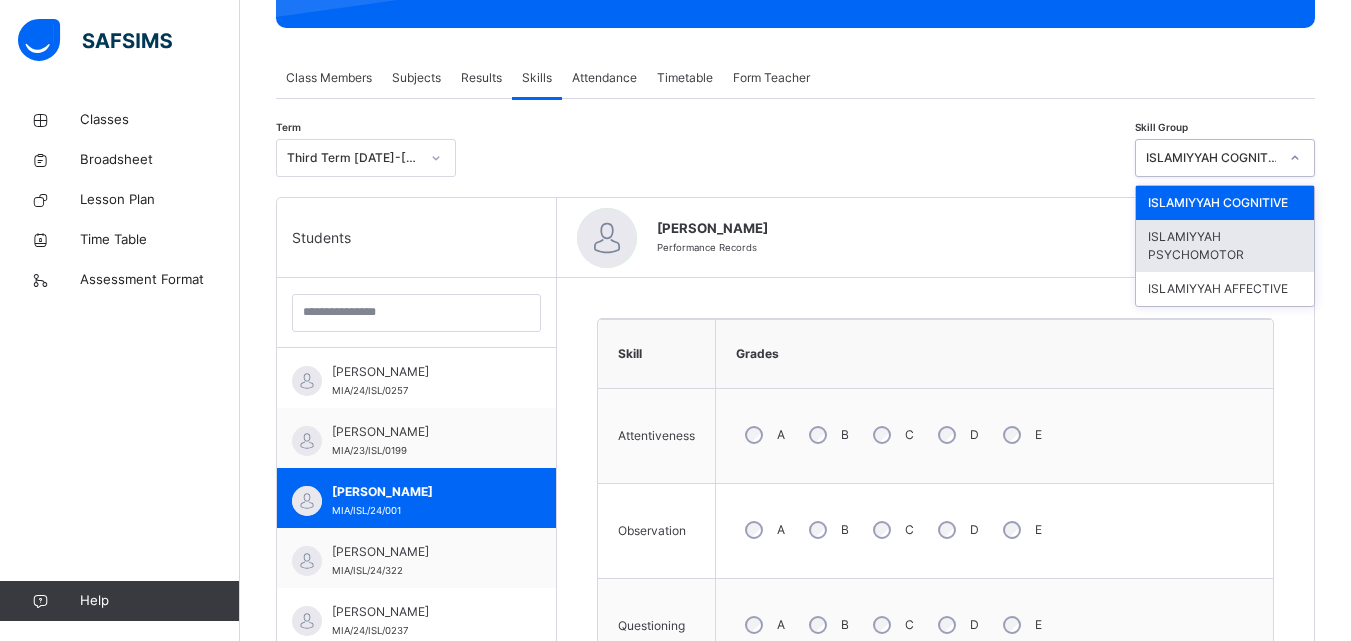 click on "ISLAMIYYAH PSYCHOMOTOR" at bounding box center [1225, 246] 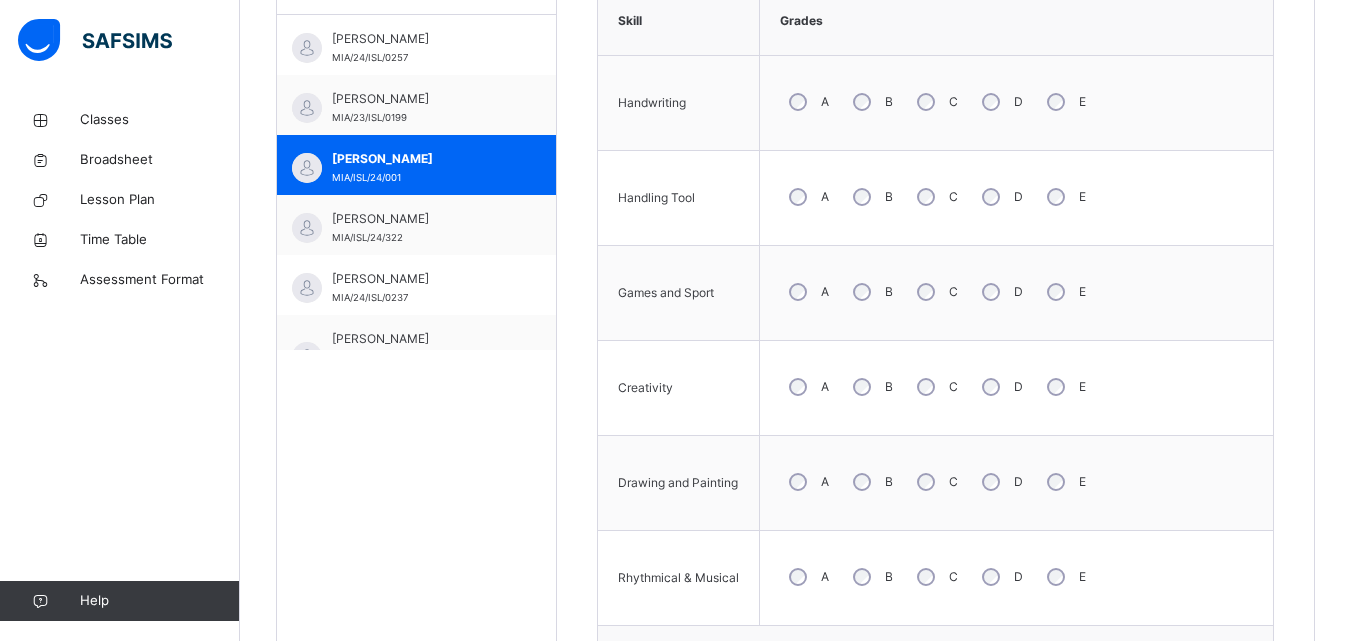 scroll, scrollTop: 800, scrollLeft: 0, axis: vertical 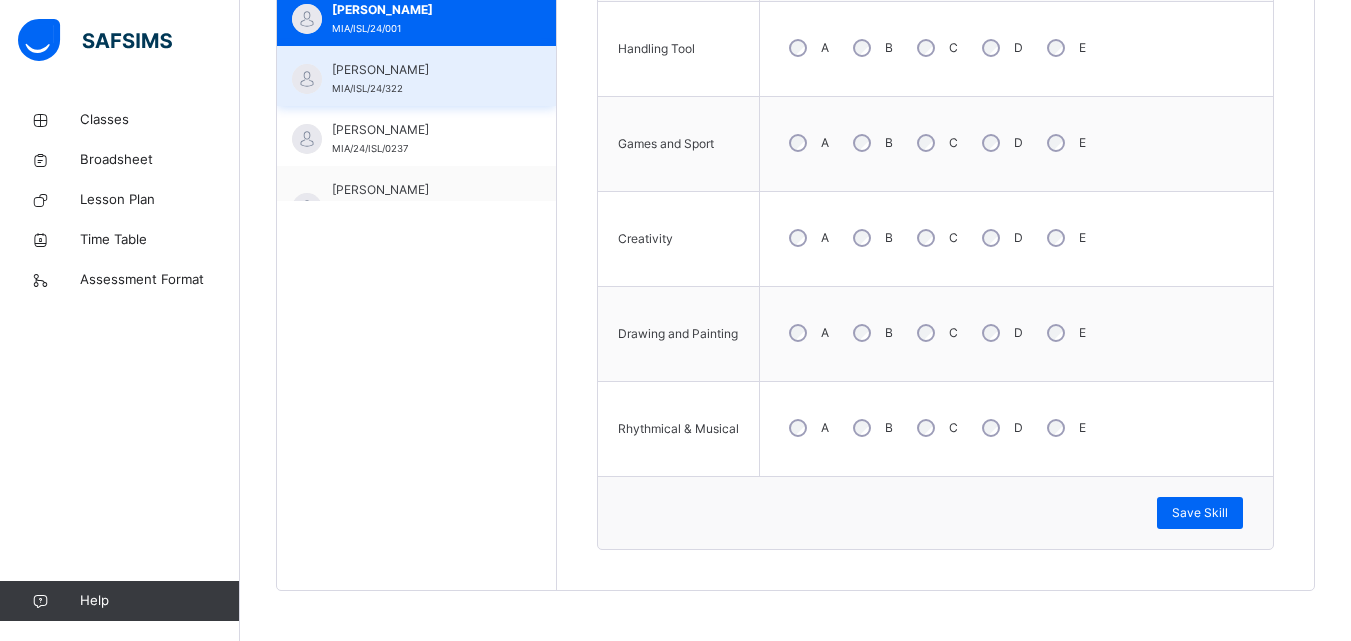 click on "[PERSON_NAME]" at bounding box center (421, 70) 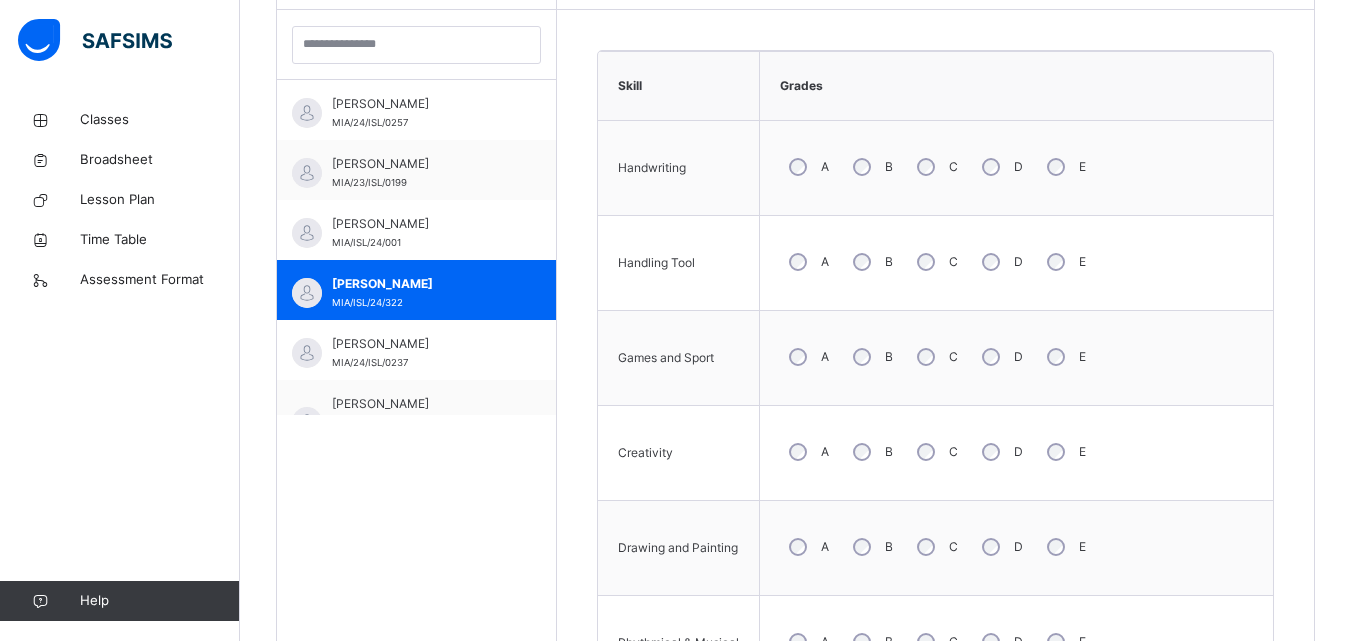 scroll, scrollTop: 559, scrollLeft: 0, axis: vertical 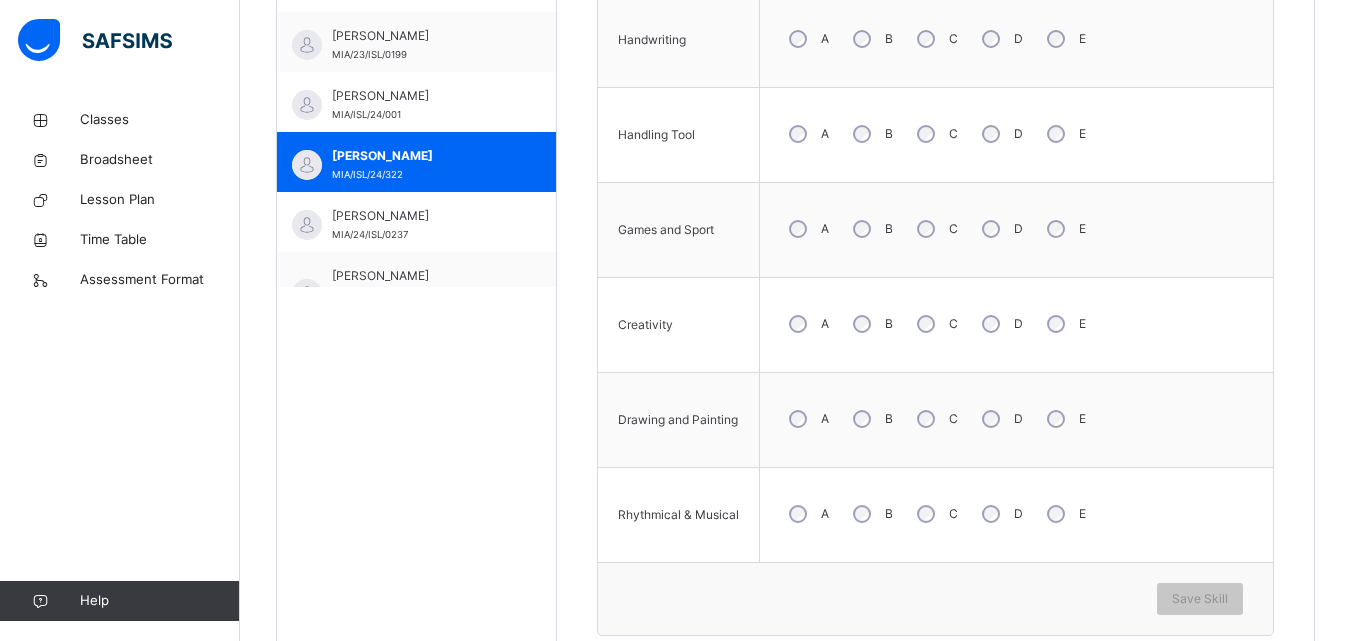 click on "A" at bounding box center (807, 324) 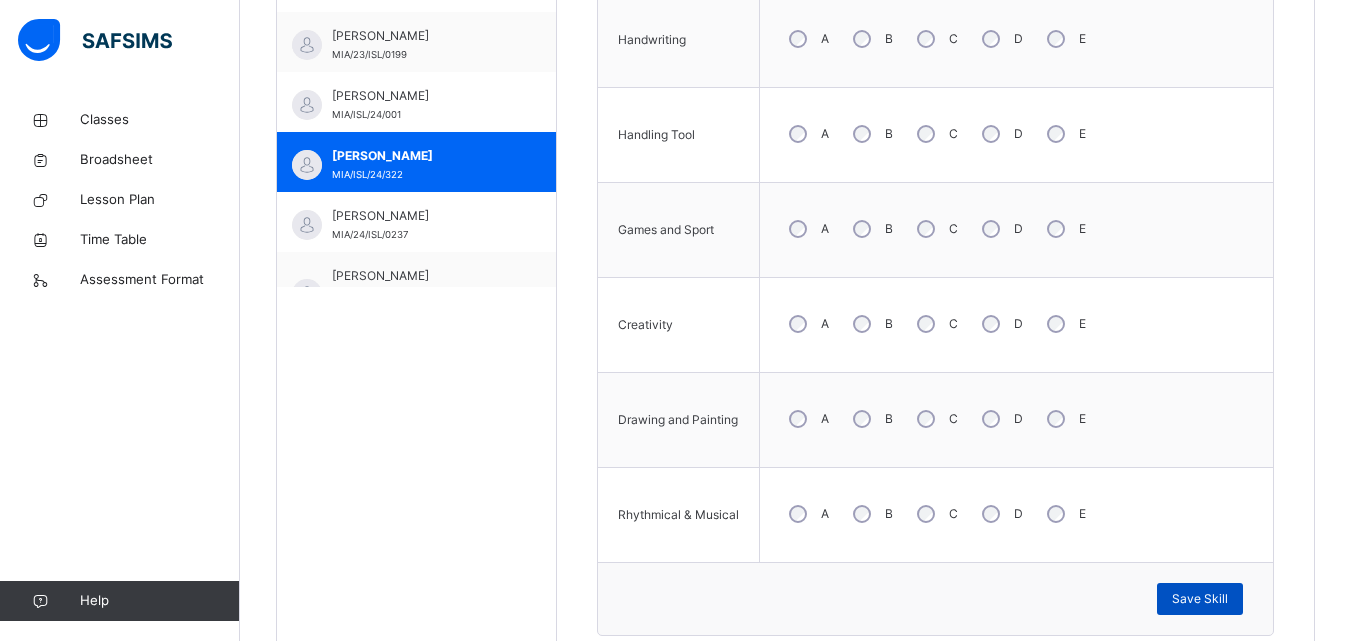 click on "Save Skill" at bounding box center (1200, 599) 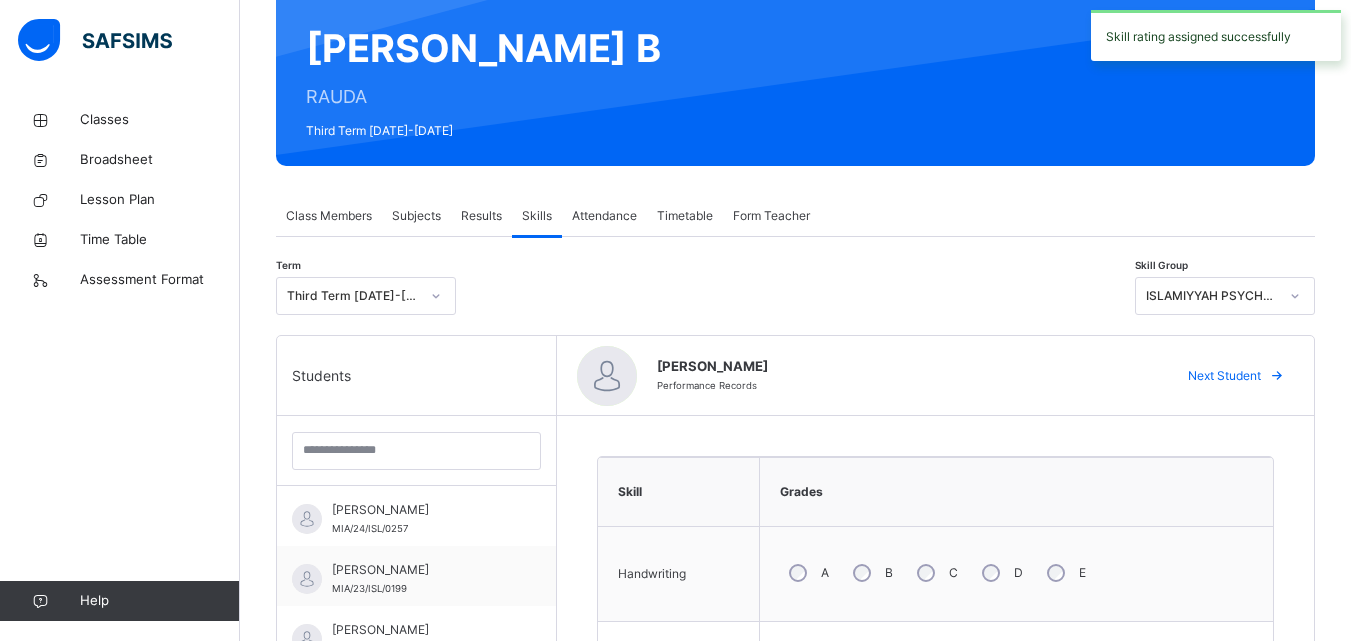 scroll, scrollTop: 178, scrollLeft: 0, axis: vertical 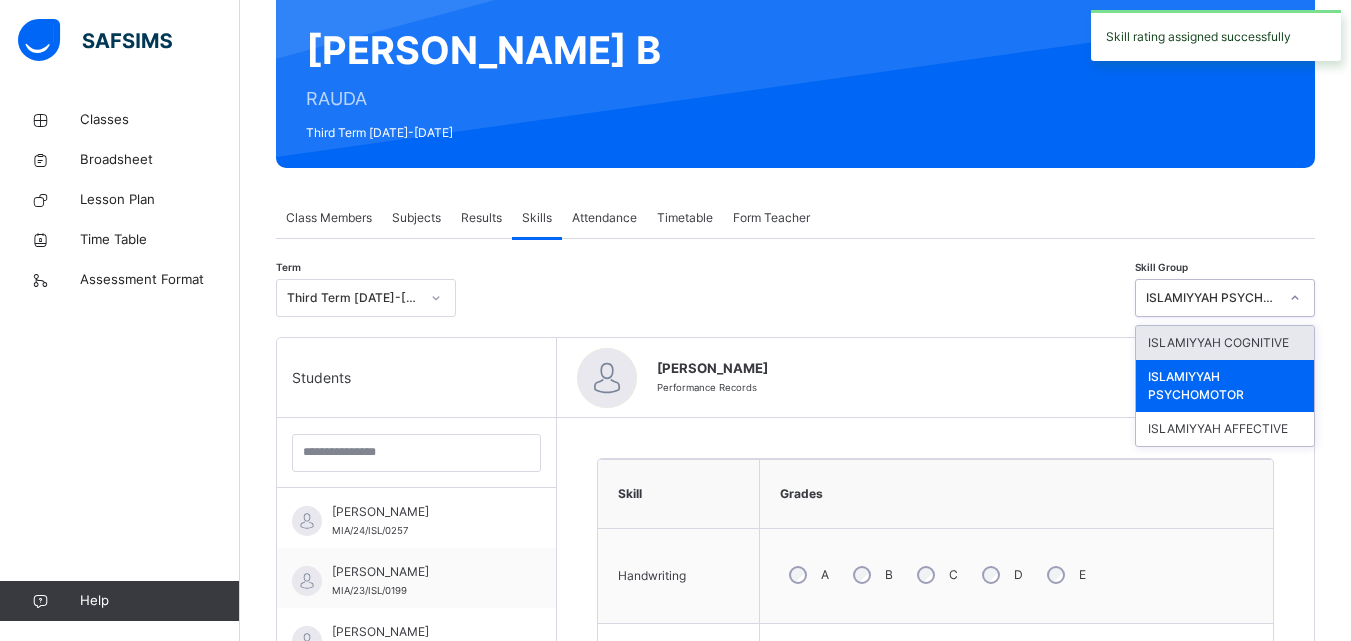 click on "ISLAMIYYAH PSYCHOMOTOR" at bounding box center [1212, 298] 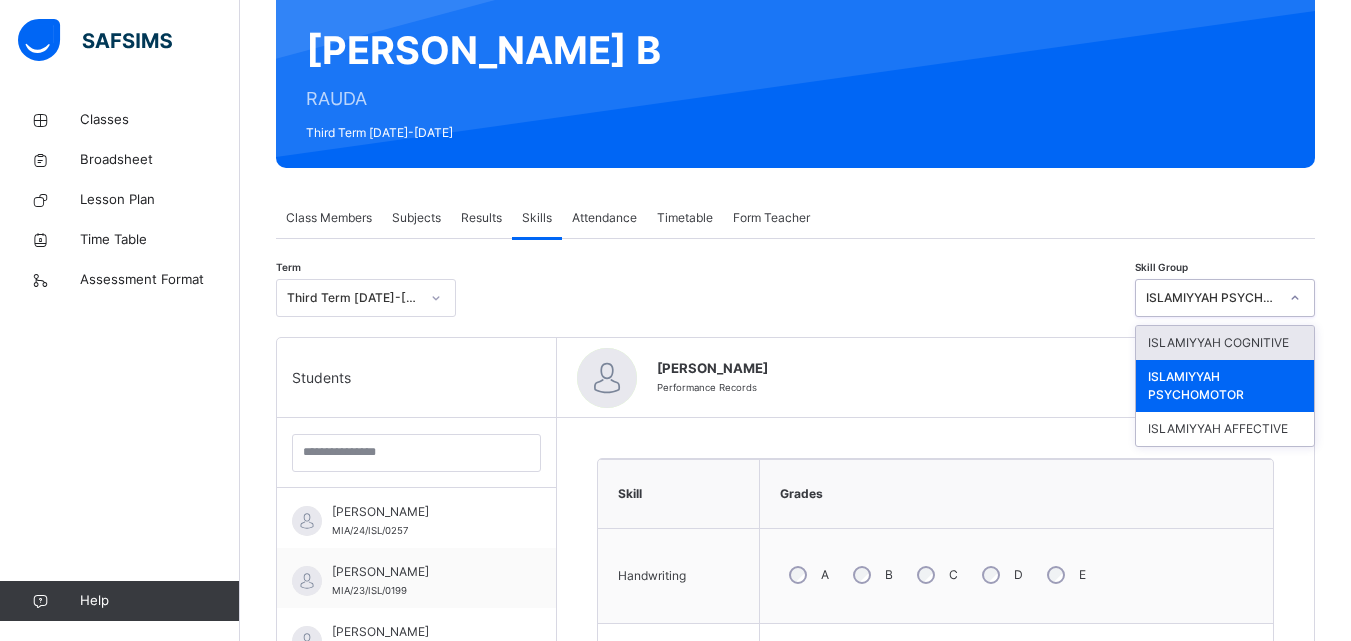 click on "ISLAMIYYAH COGNITIVE" at bounding box center (1225, 343) 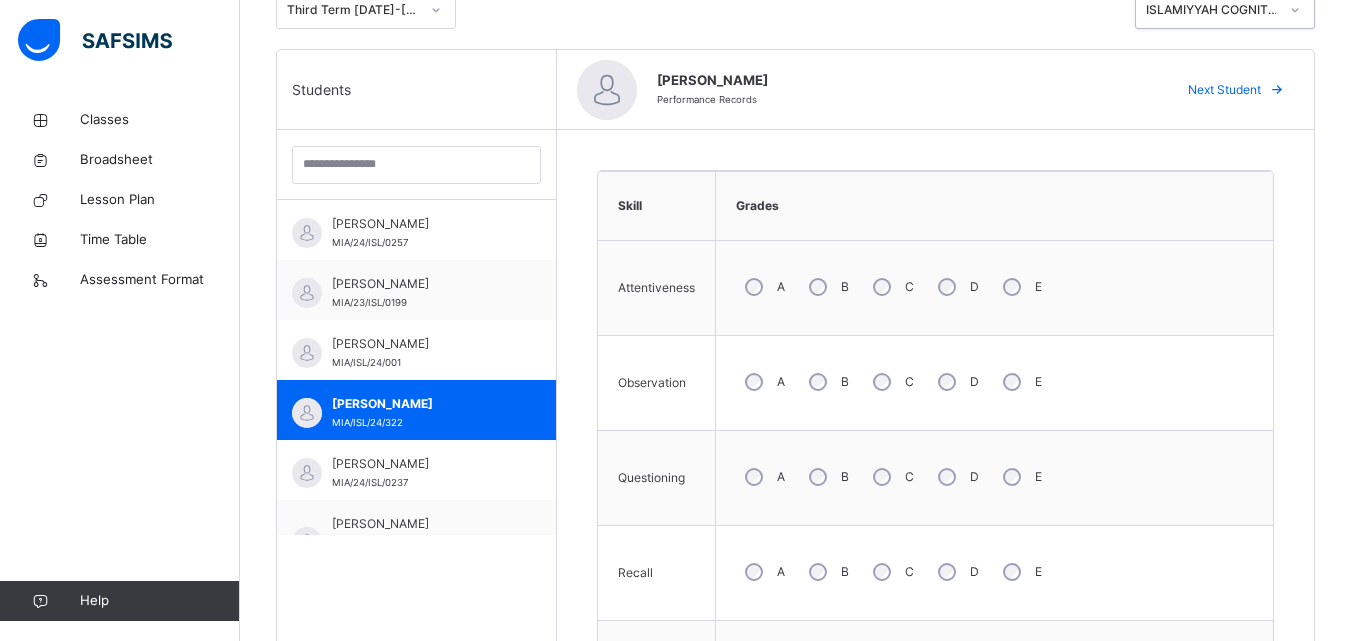 scroll, scrollTop: 458, scrollLeft: 0, axis: vertical 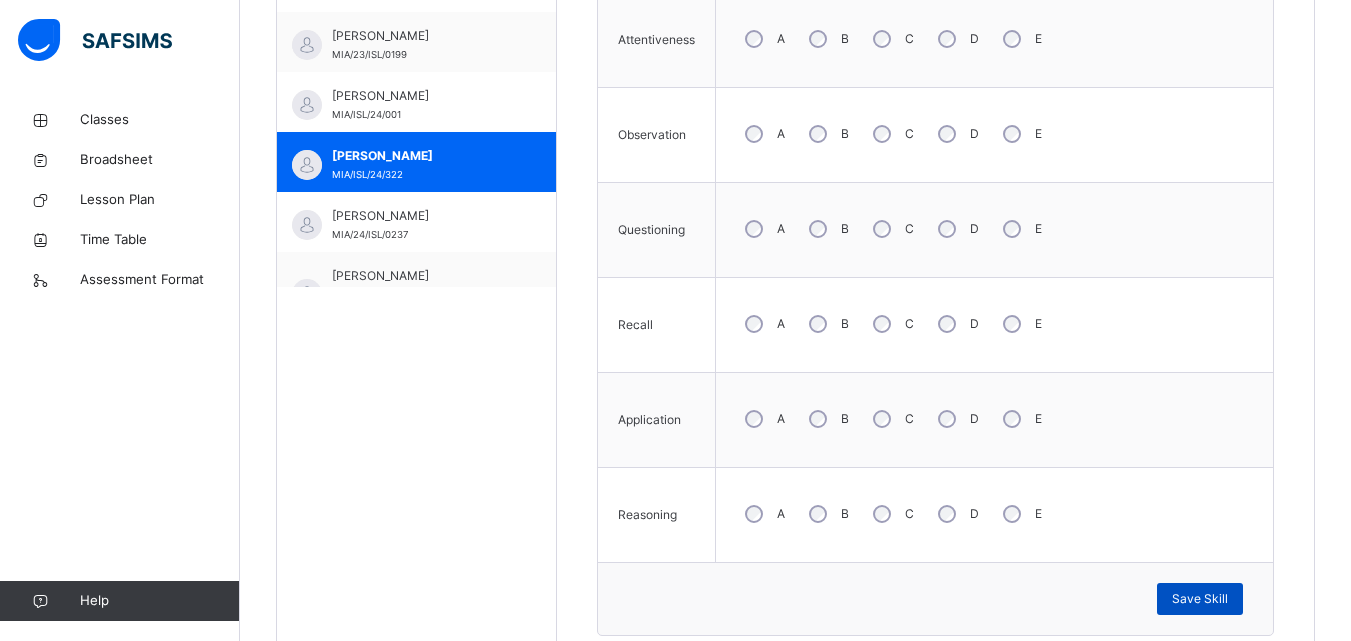 click on "Save Skill" at bounding box center (1200, 599) 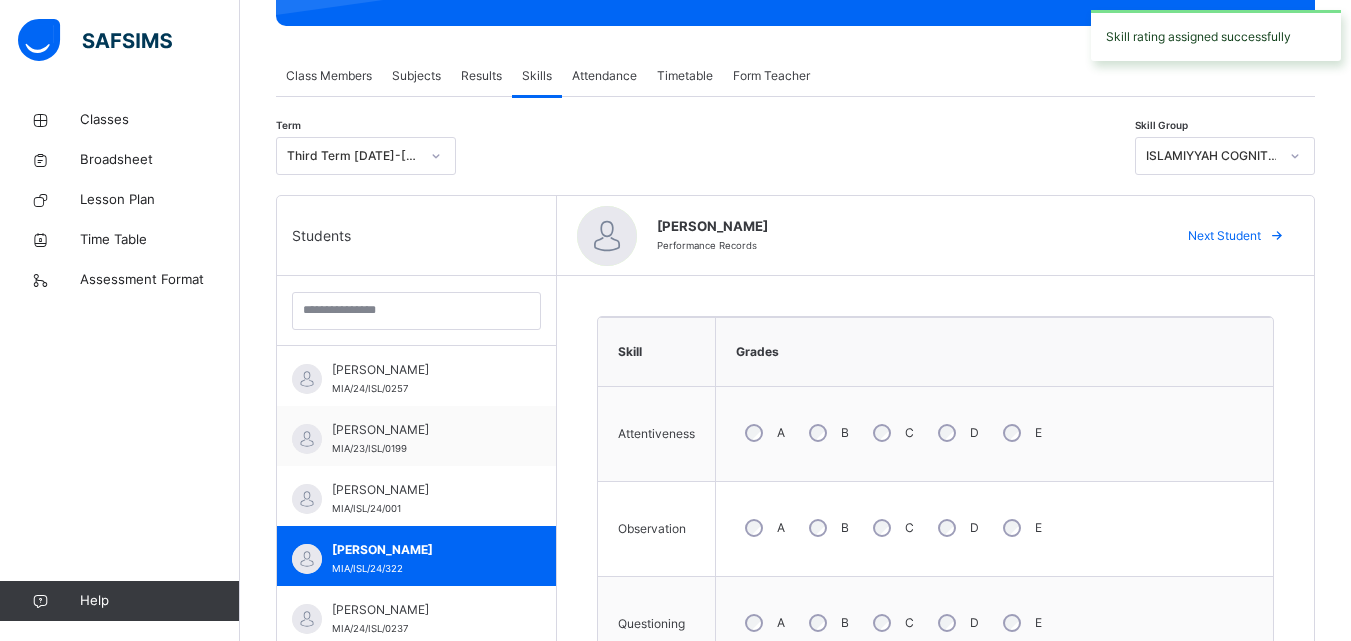 scroll, scrollTop: 294, scrollLeft: 0, axis: vertical 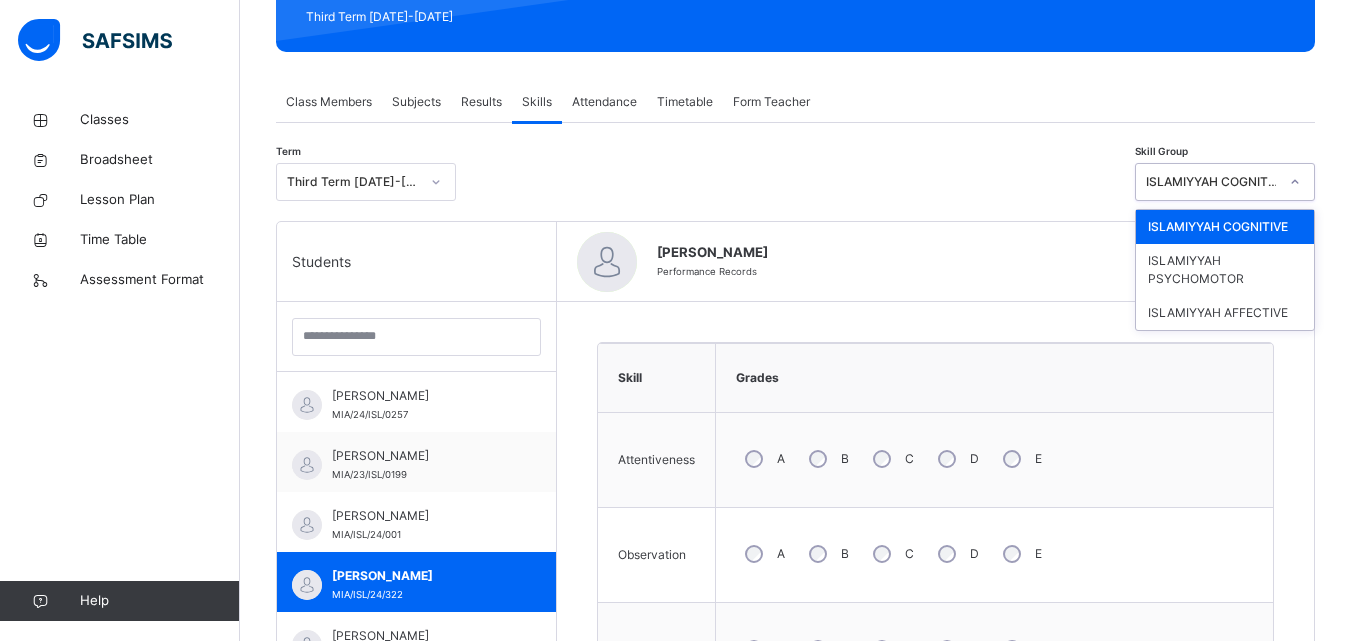 click on "ISLAMIYYAH COGNITIVE" at bounding box center (1212, 182) 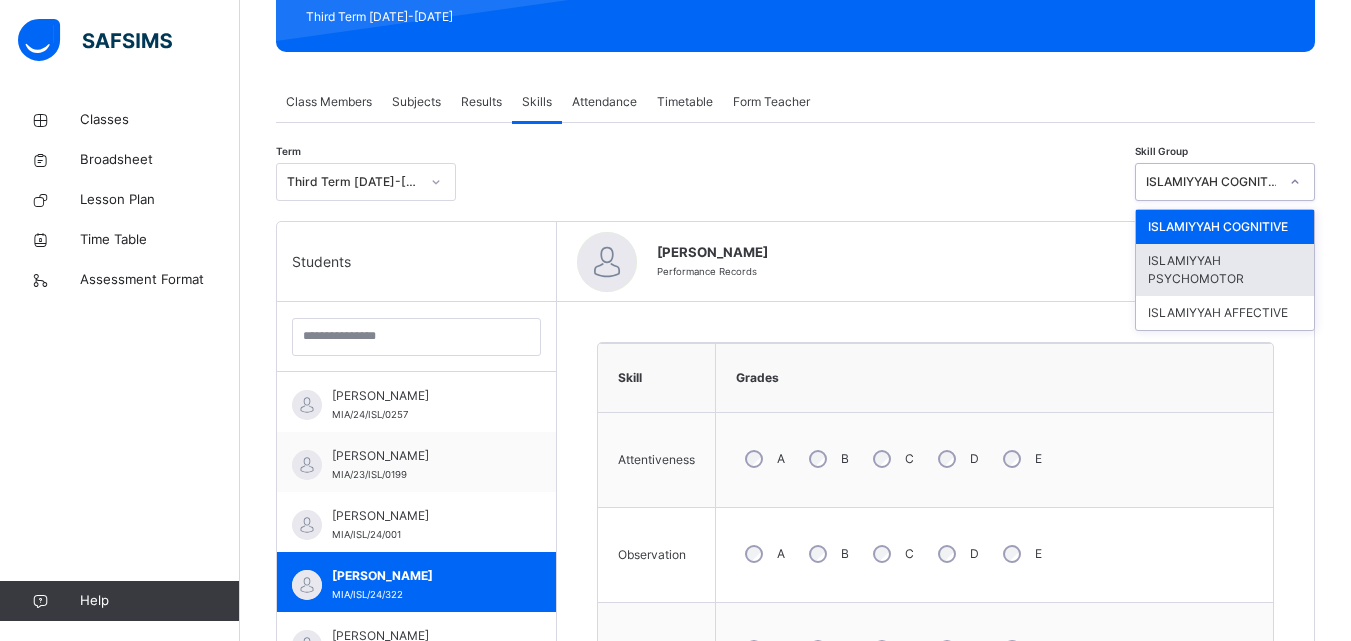 click on "ISLAMIYYAH PSYCHOMOTOR" at bounding box center (1225, 270) 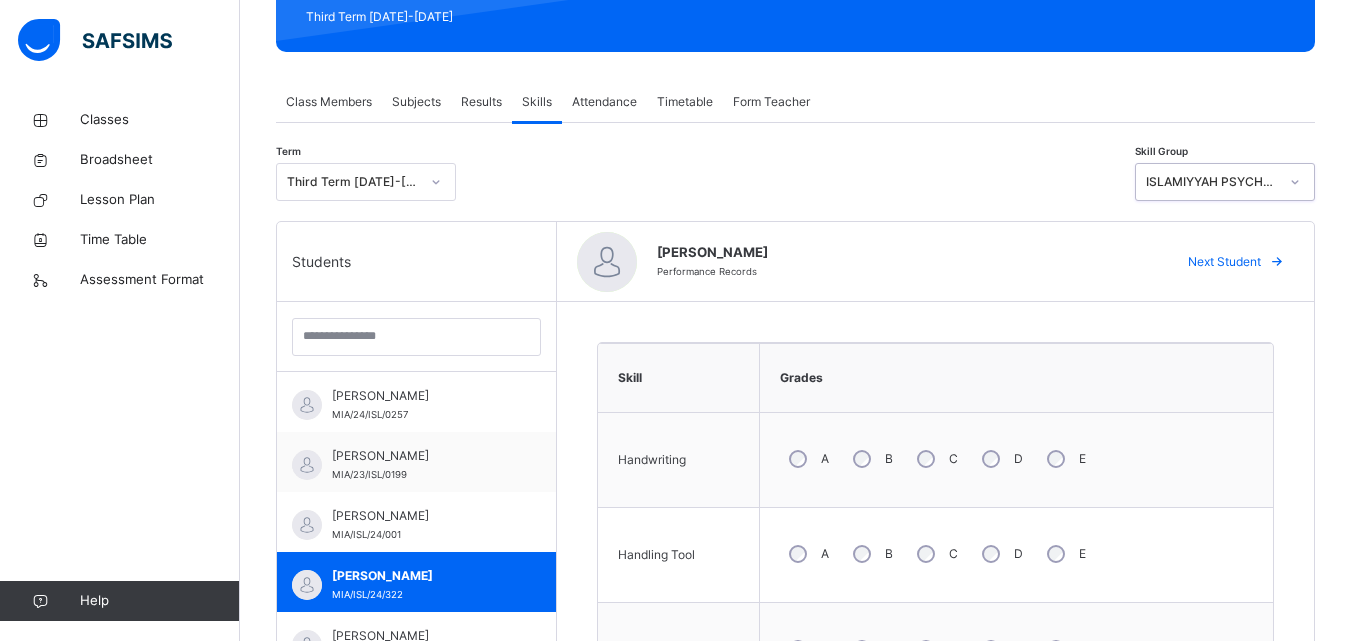 click on "ISLAMIYYAH PSYCHOMOTOR" at bounding box center [1212, 182] 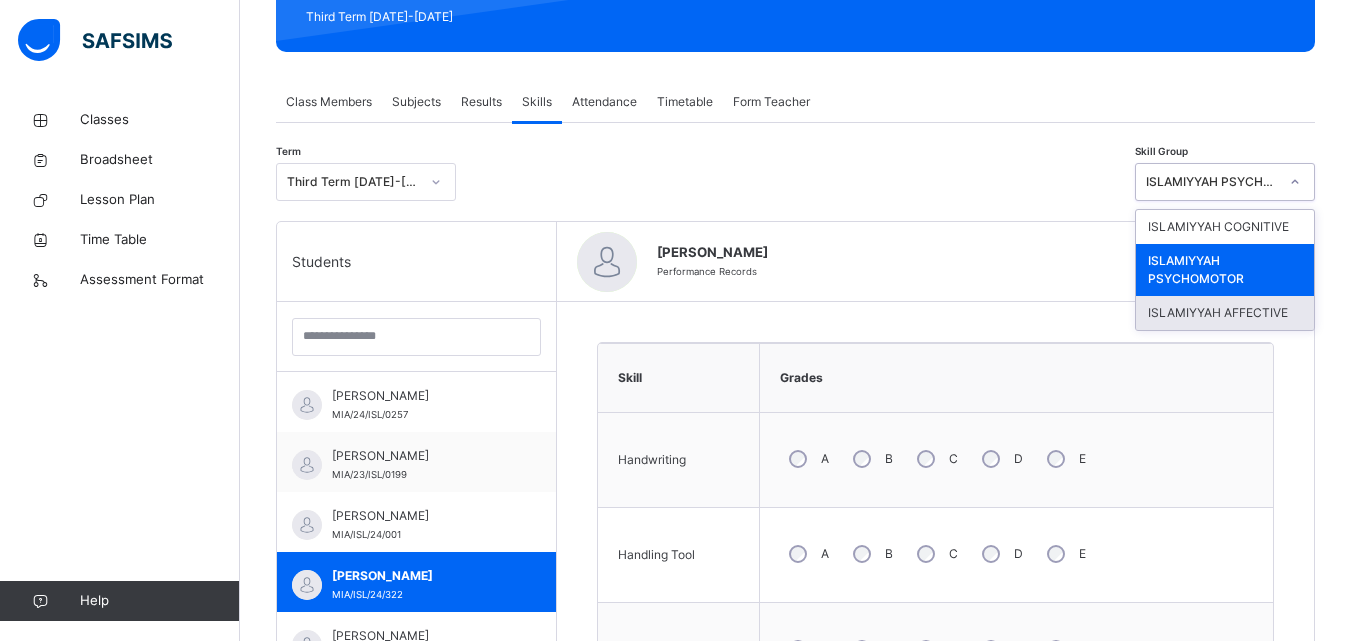 click on "ISLAMIYYAH AFFECTIVE" at bounding box center (1225, 313) 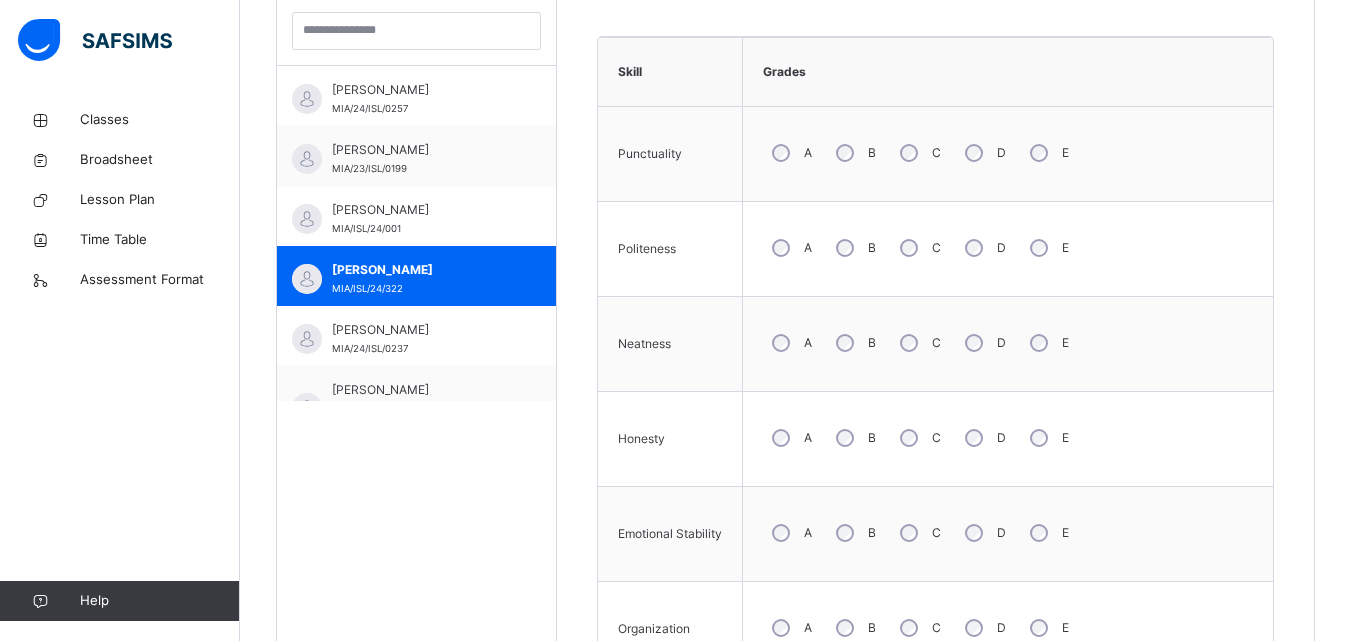 scroll, scrollTop: 598, scrollLeft: 0, axis: vertical 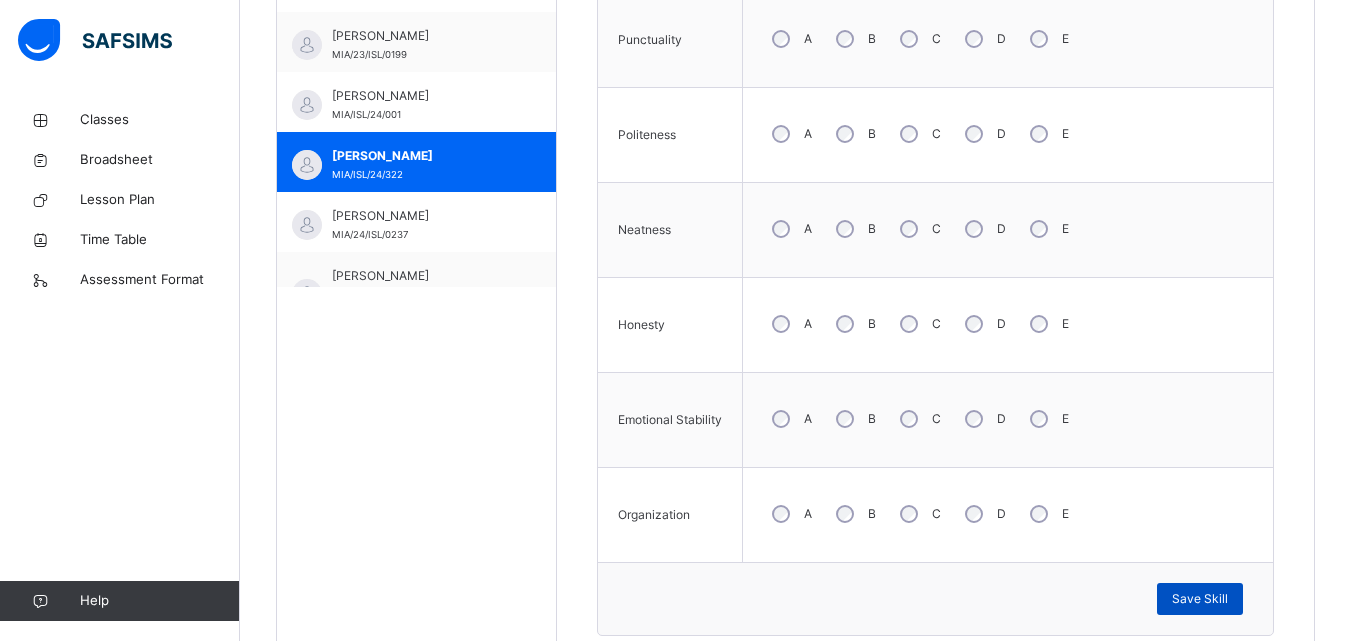 click on "Save Skill" at bounding box center (1200, 599) 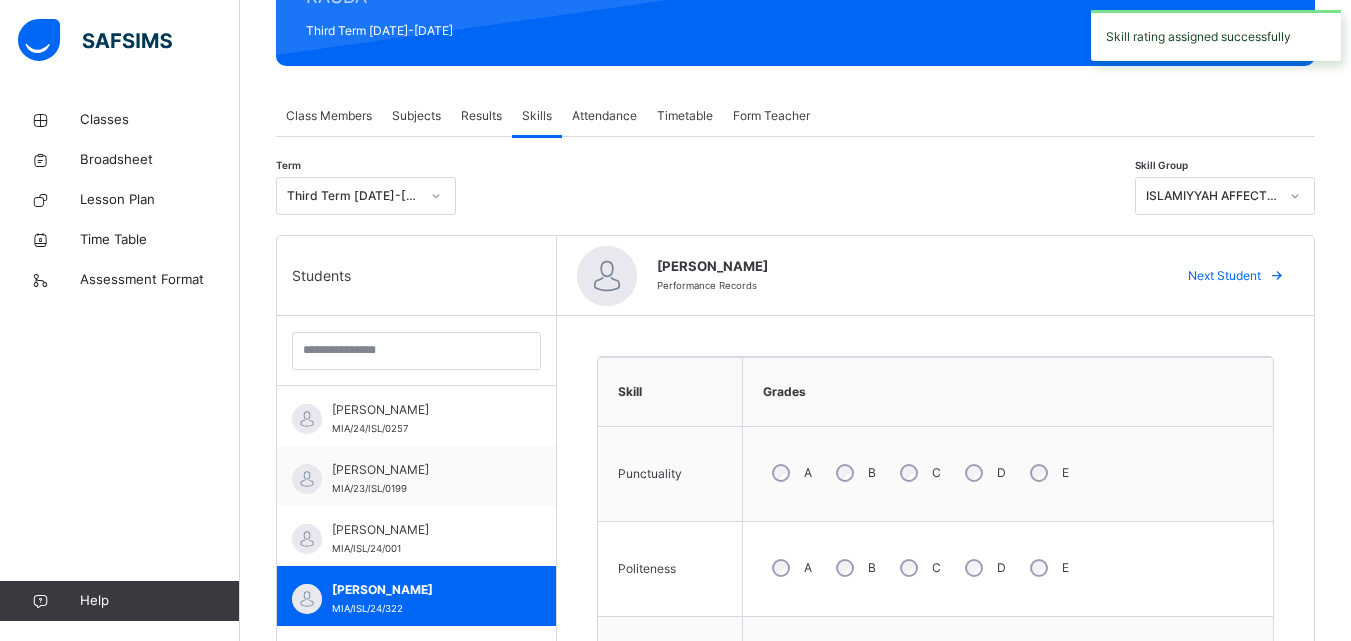 scroll, scrollTop: 279, scrollLeft: 0, axis: vertical 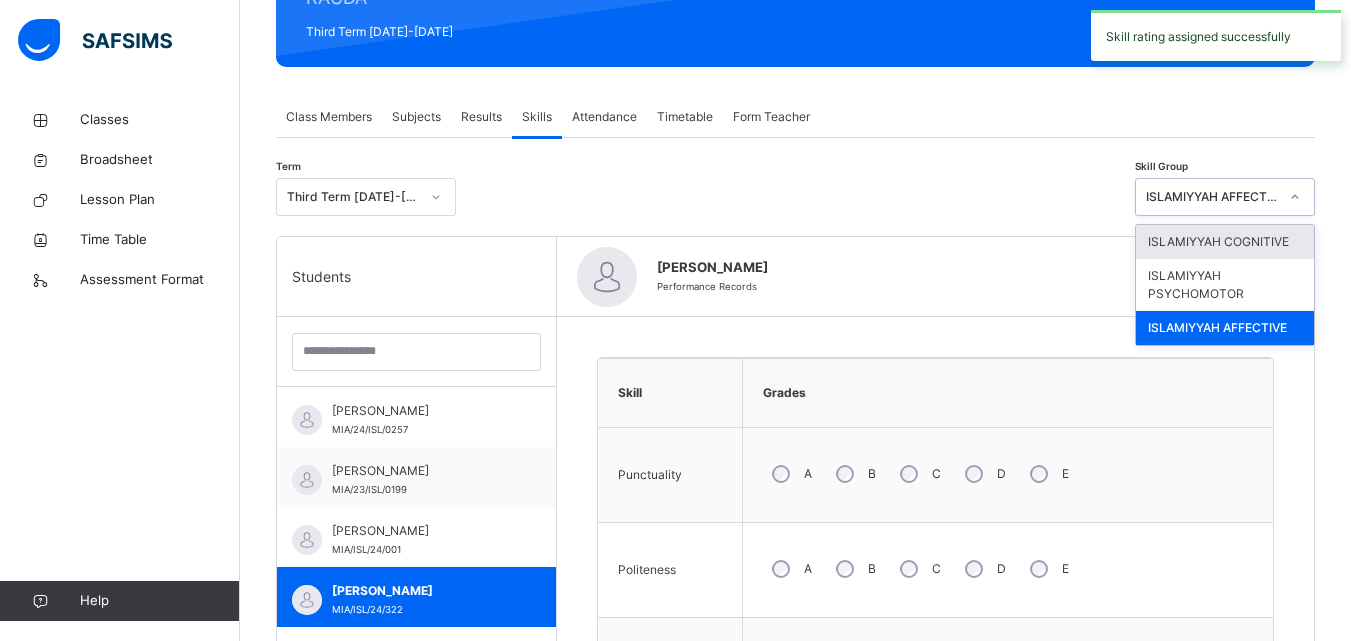 click at bounding box center (1295, 197) 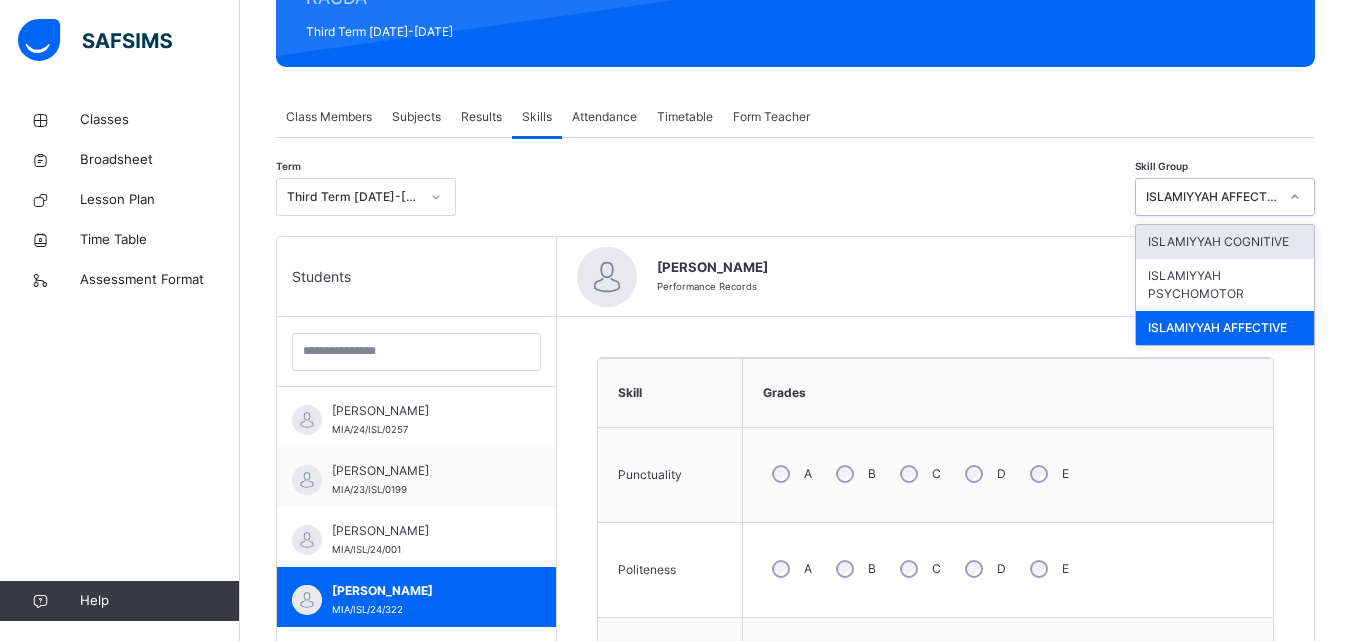 click on "ISLAMIYYAH COGNITIVE" at bounding box center (1225, 242) 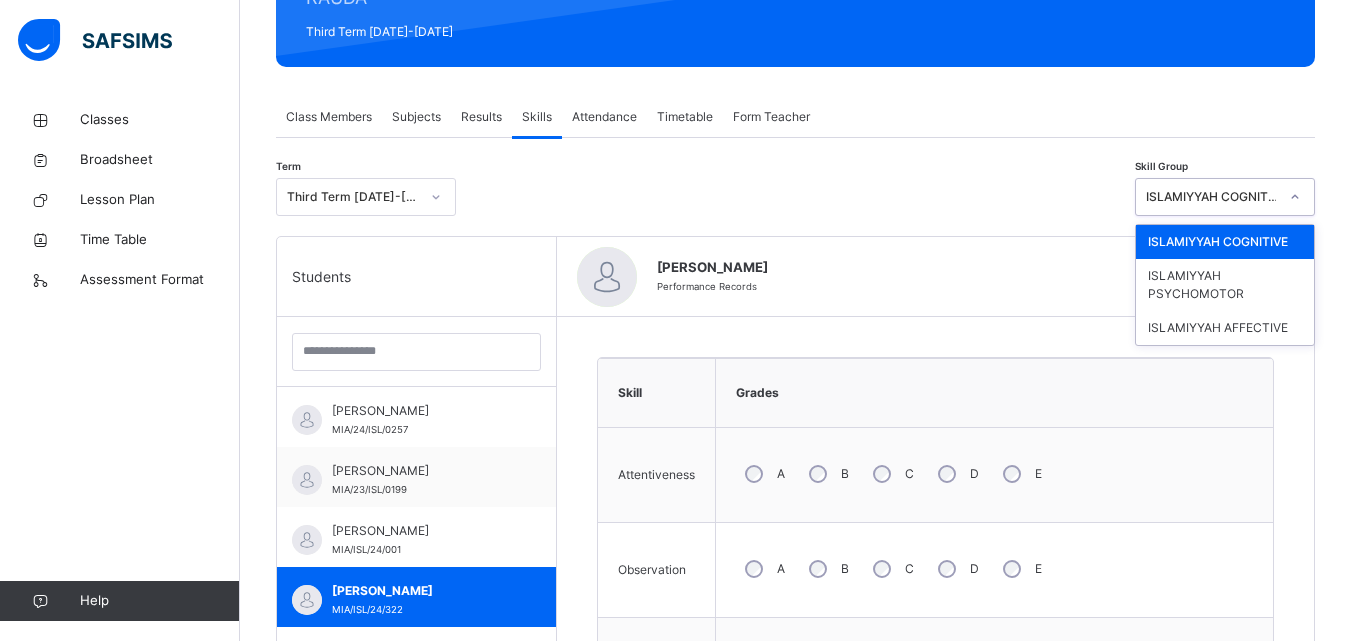 click on "ISLAMIYYAH COGNITIVE" at bounding box center [1212, 197] 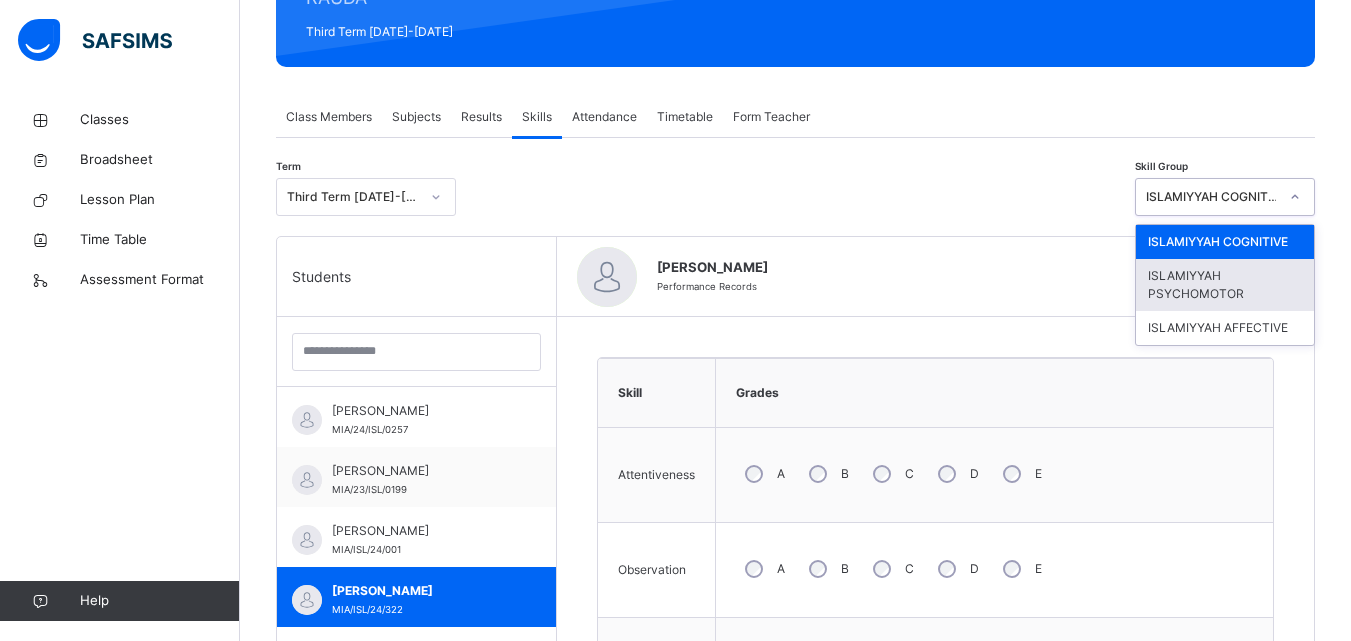 click on "ISLAMIYYAH PSYCHOMOTOR" at bounding box center (1225, 285) 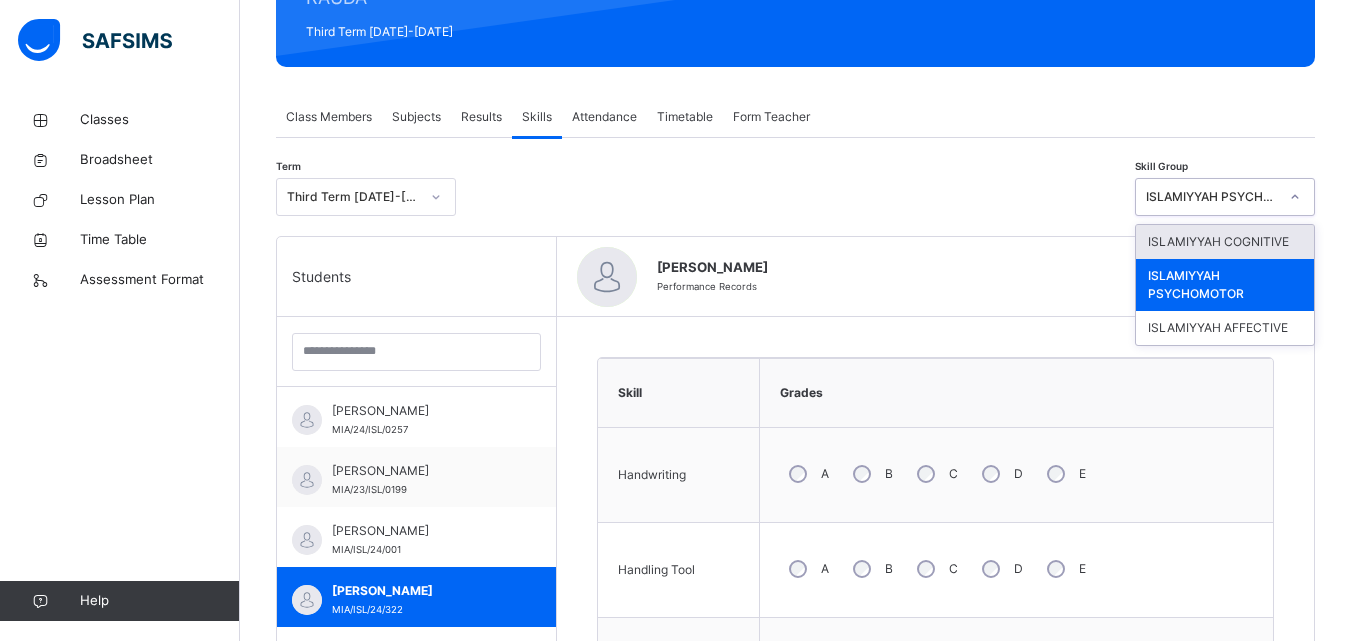 click on "ISLAMIYYAH PSYCHOMOTOR" at bounding box center [1212, 197] 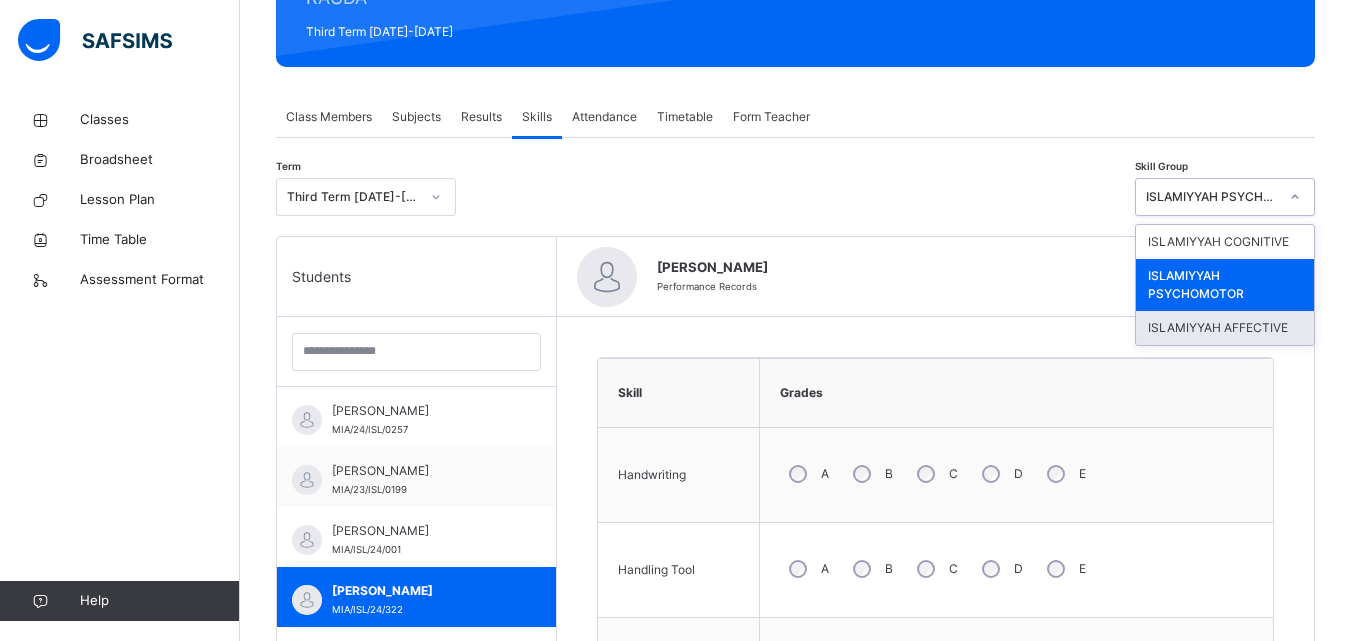 click on "ISLAMIYYAH AFFECTIVE" at bounding box center [1225, 328] 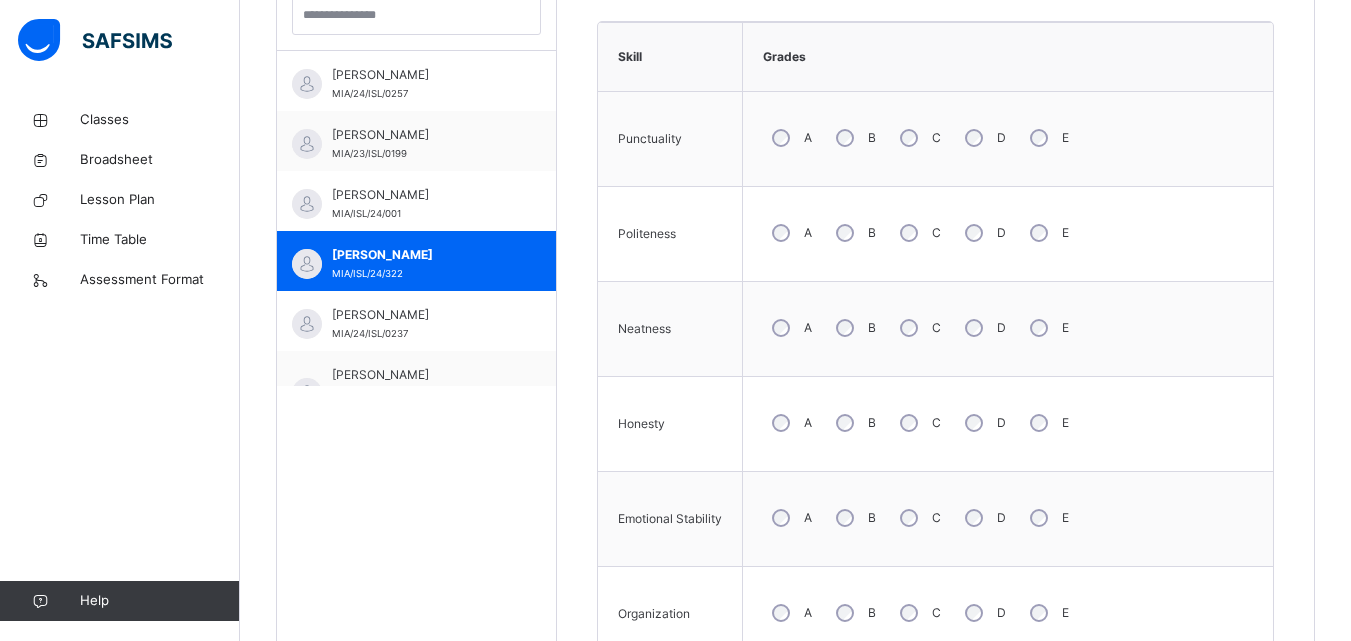 scroll, scrollTop: 699, scrollLeft: 0, axis: vertical 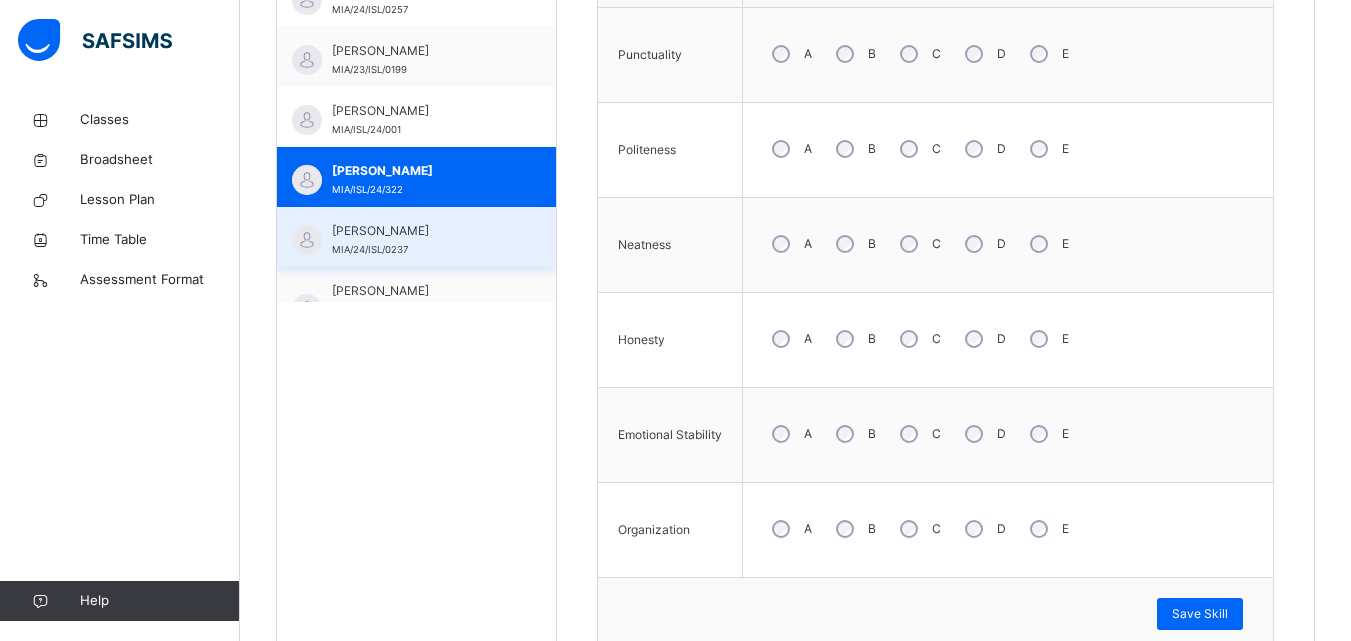 click on "[PERSON_NAME]" at bounding box center (421, 231) 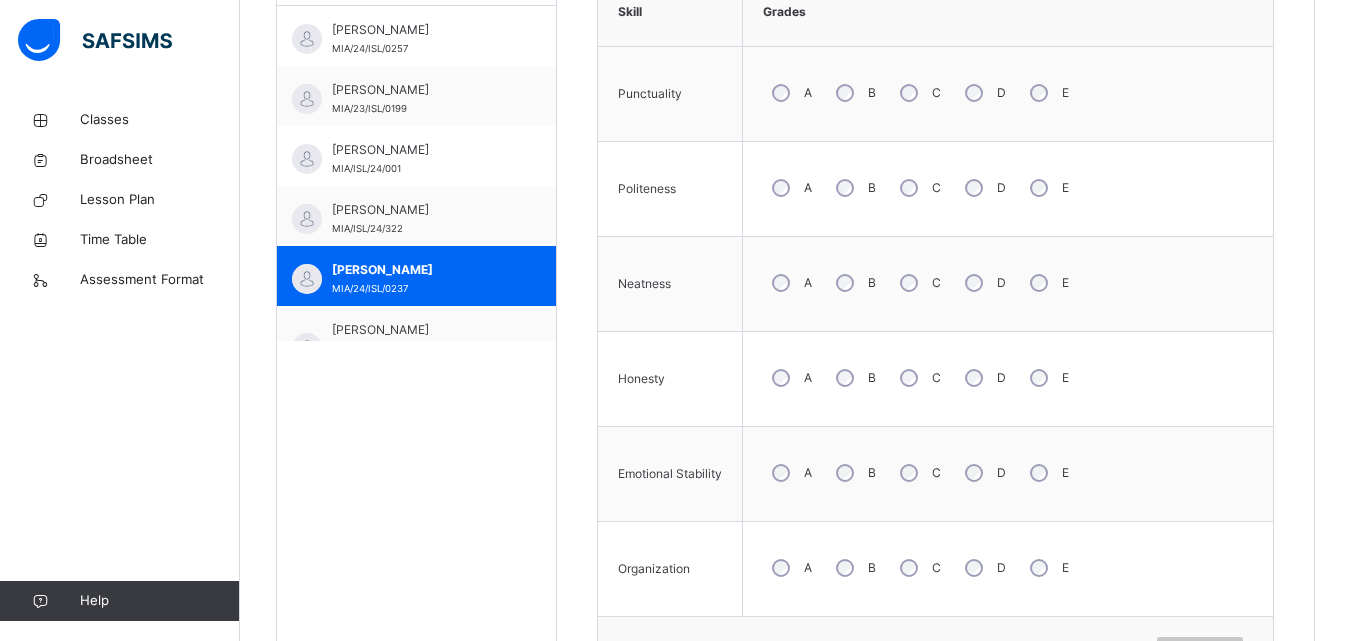 scroll, scrollTop: 652, scrollLeft: 0, axis: vertical 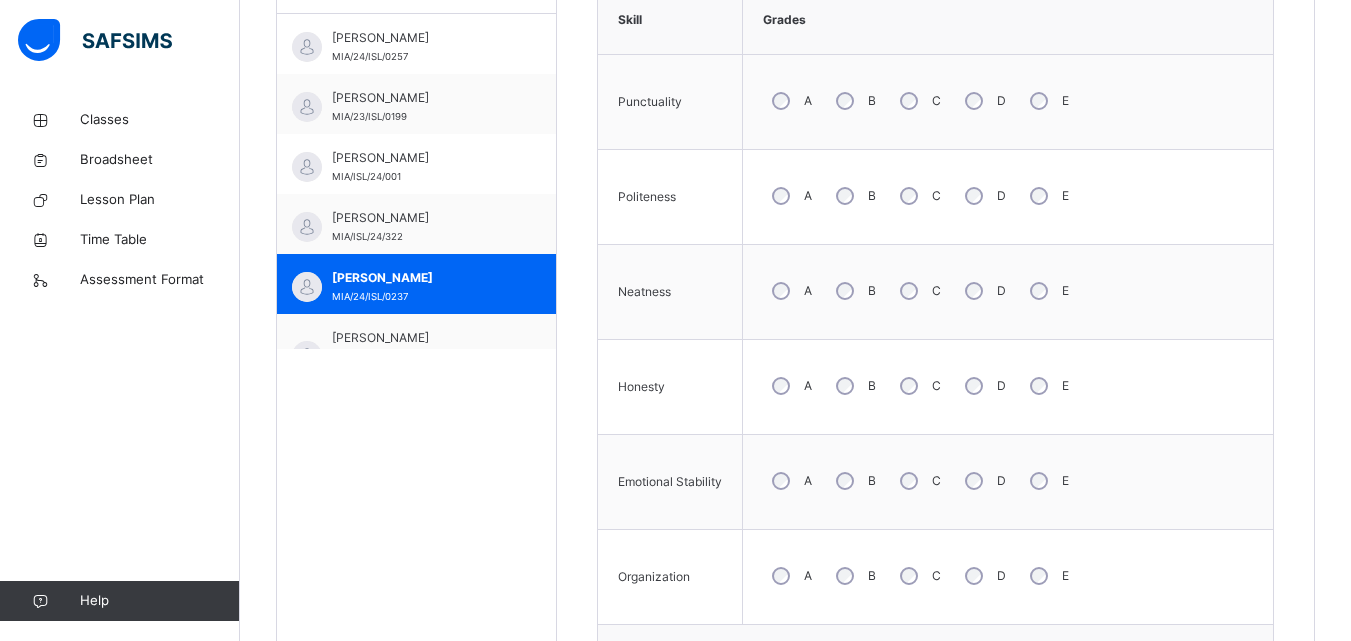 click on "A" at bounding box center (790, 101) 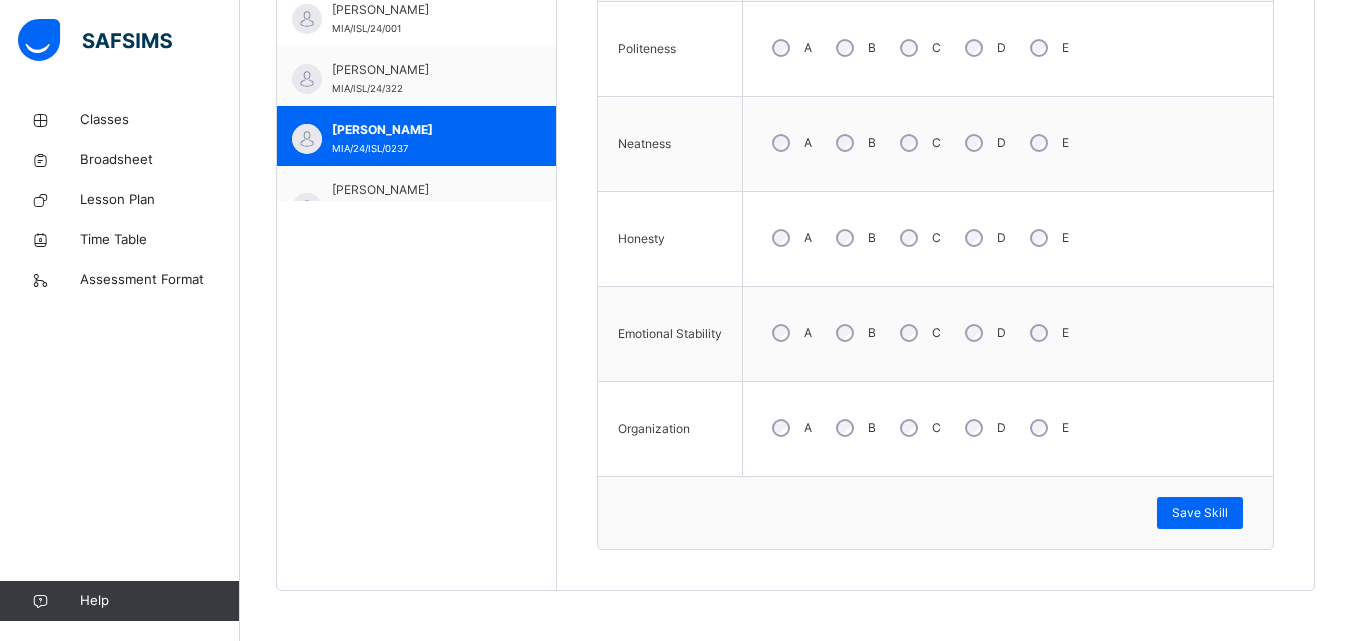 scroll, scrollTop: 792, scrollLeft: 0, axis: vertical 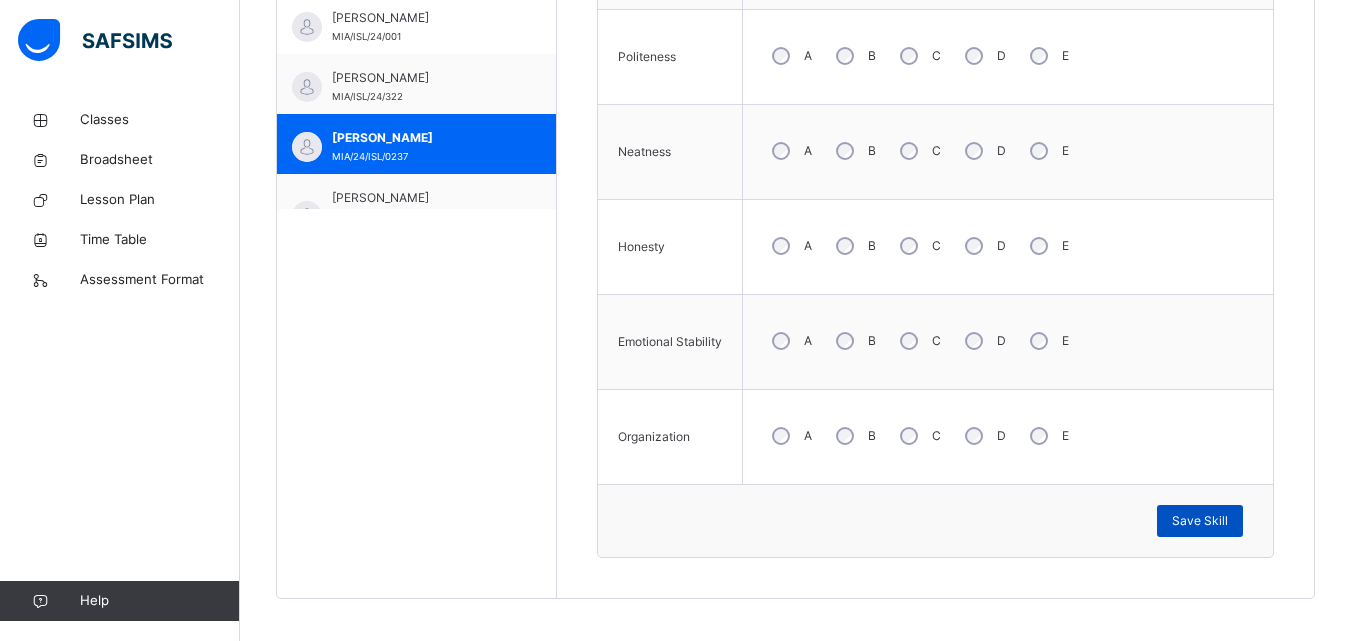 click on "Save Skill" at bounding box center (1200, 521) 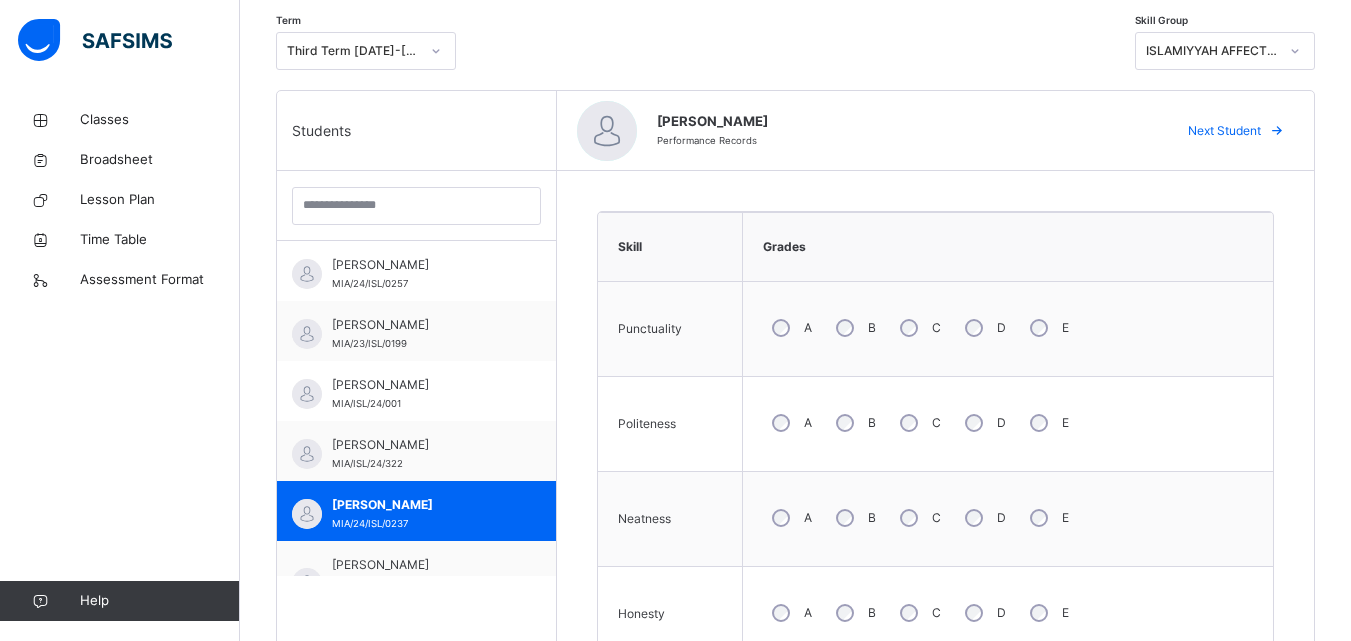 scroll, scrollTop: 419, scrollLeft: 0, axis: vertical 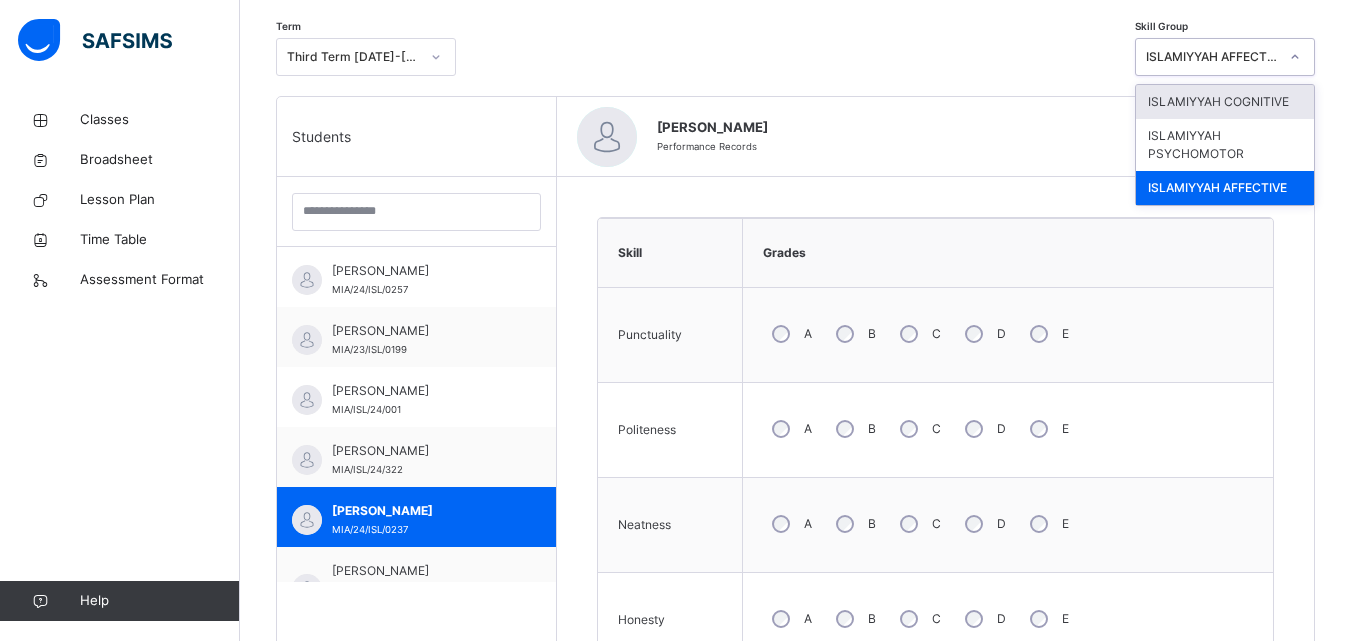click on "ISLAMIYYAH AFFECTIVE" at bounding box center [1212, 57] 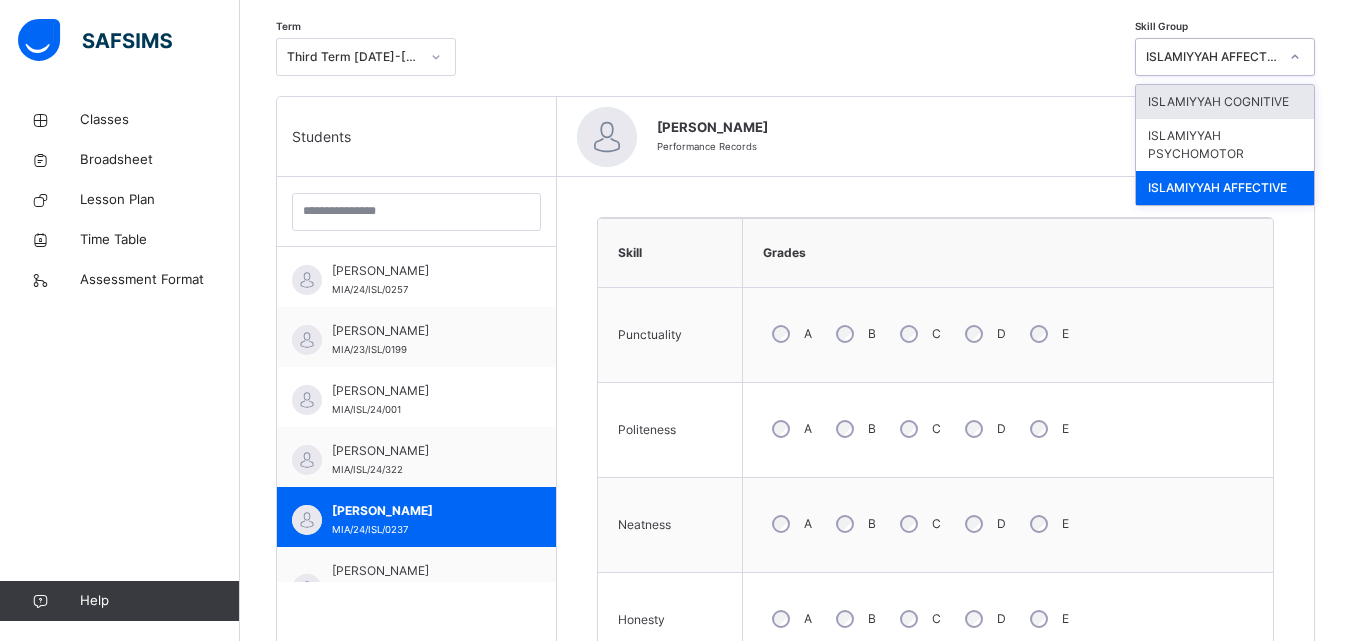 click on "ISLAMIYYAH COGNITIVE" at bounding box center (1225, 102) 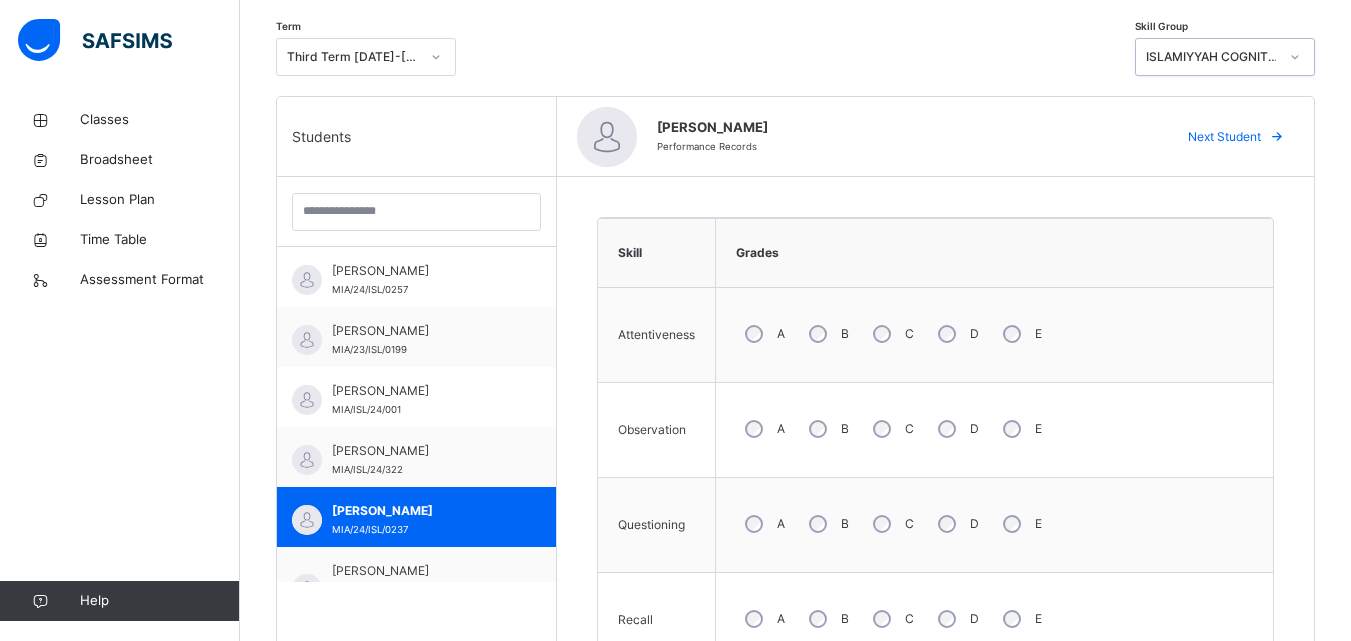 click on "B" at bounding box center (827, 334) 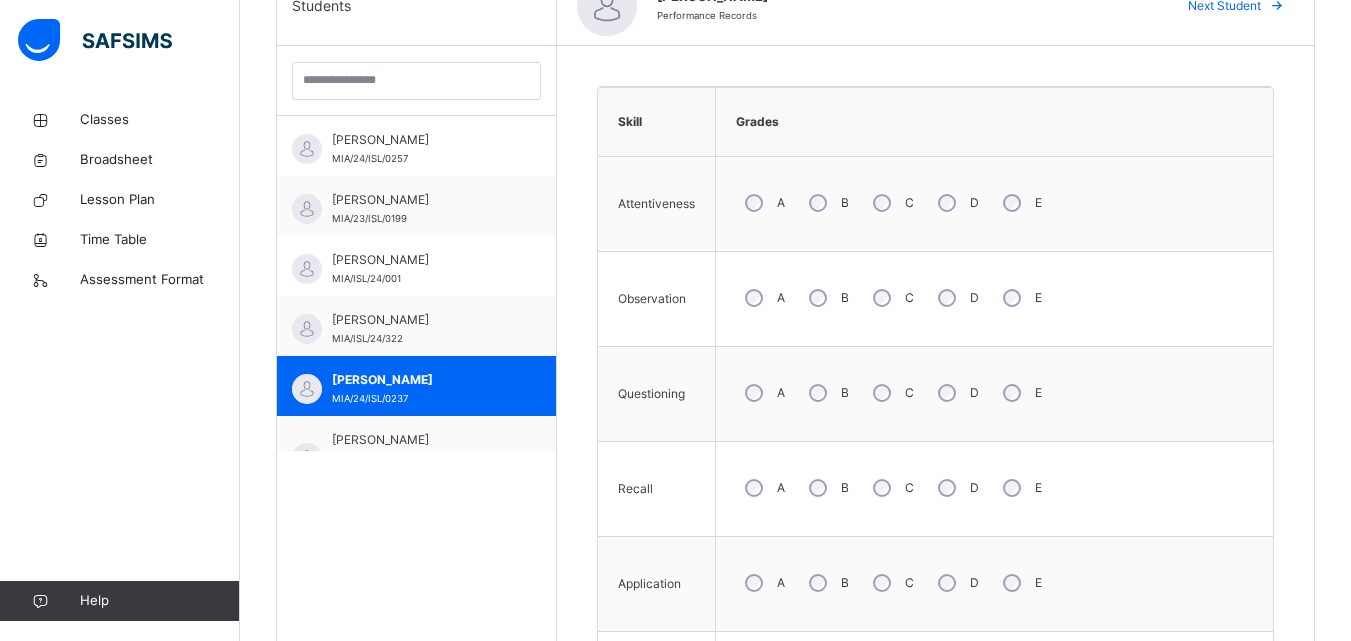 scroll, scrollTop: 551, scrollLeft: 0, axis: vertical 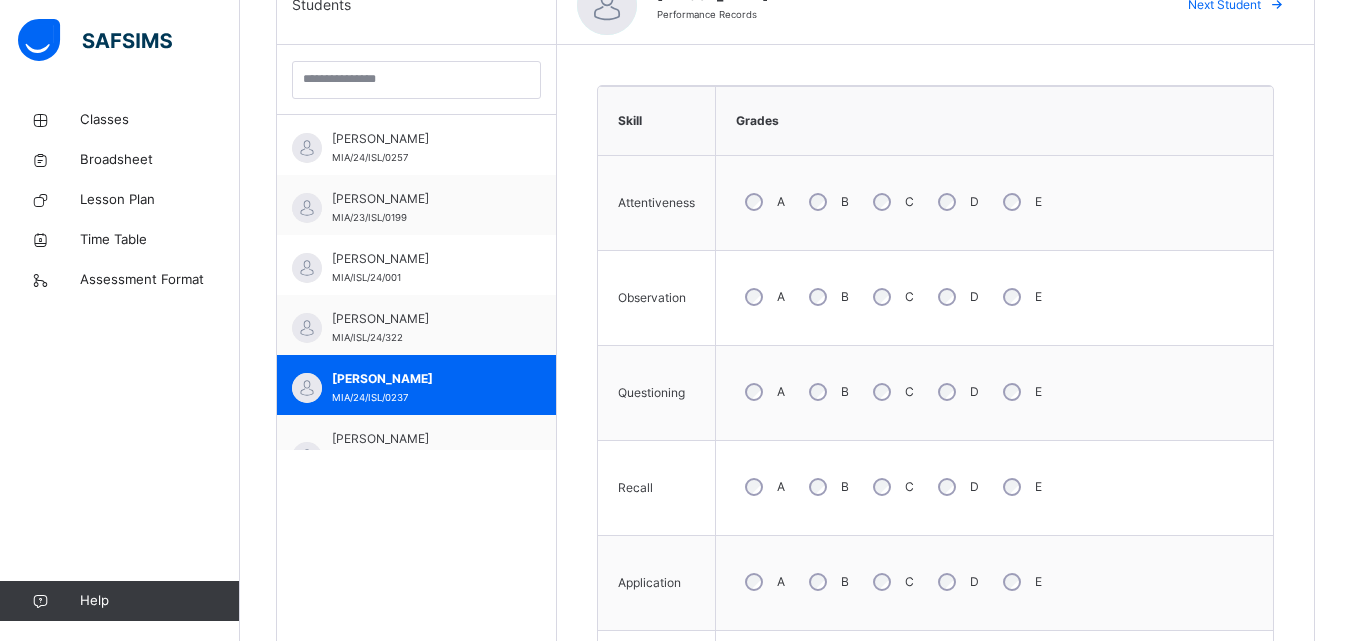 click on "A" at bounding box center [763, 392] 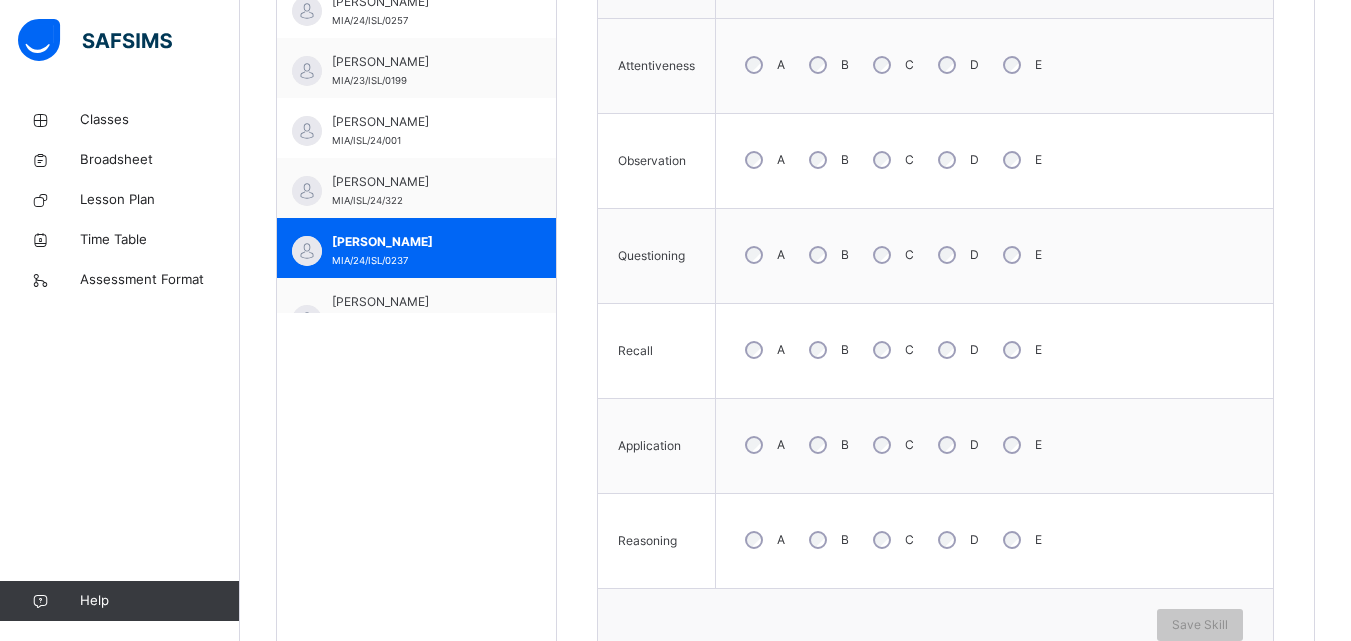scroll, scrollTop: 691, scrollLeft: 0, axis: vertical 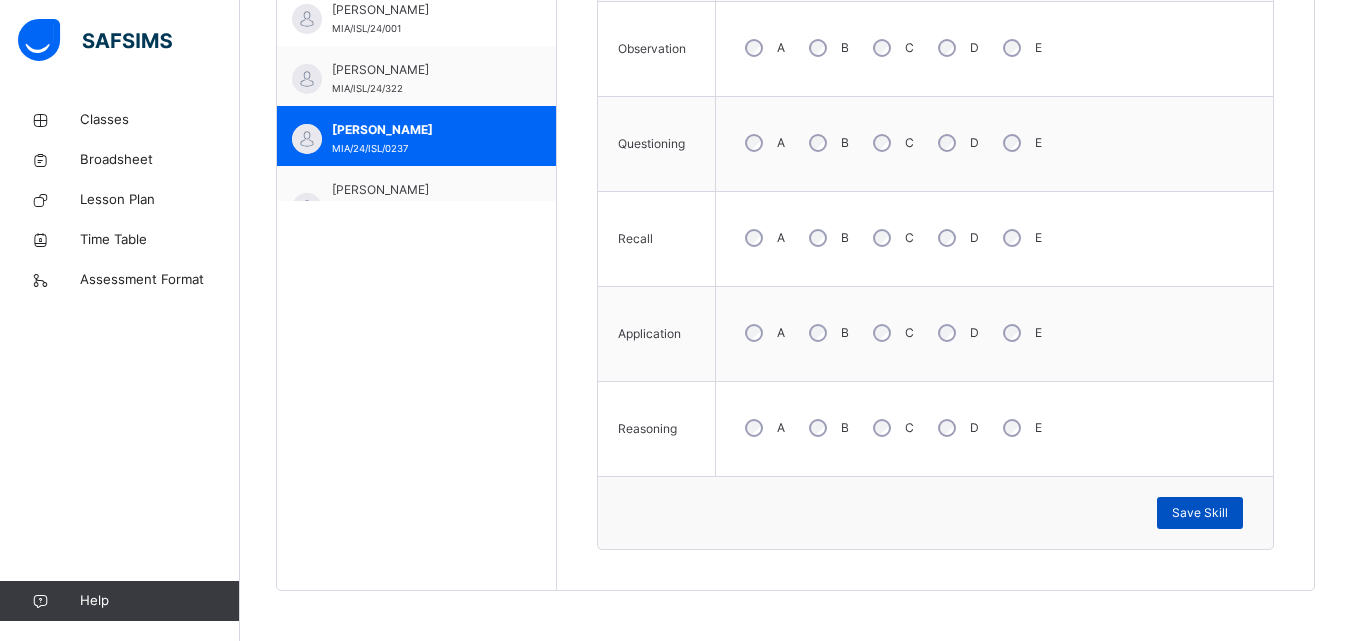 click on "Save Skill" at bounding box center (1200, 513) 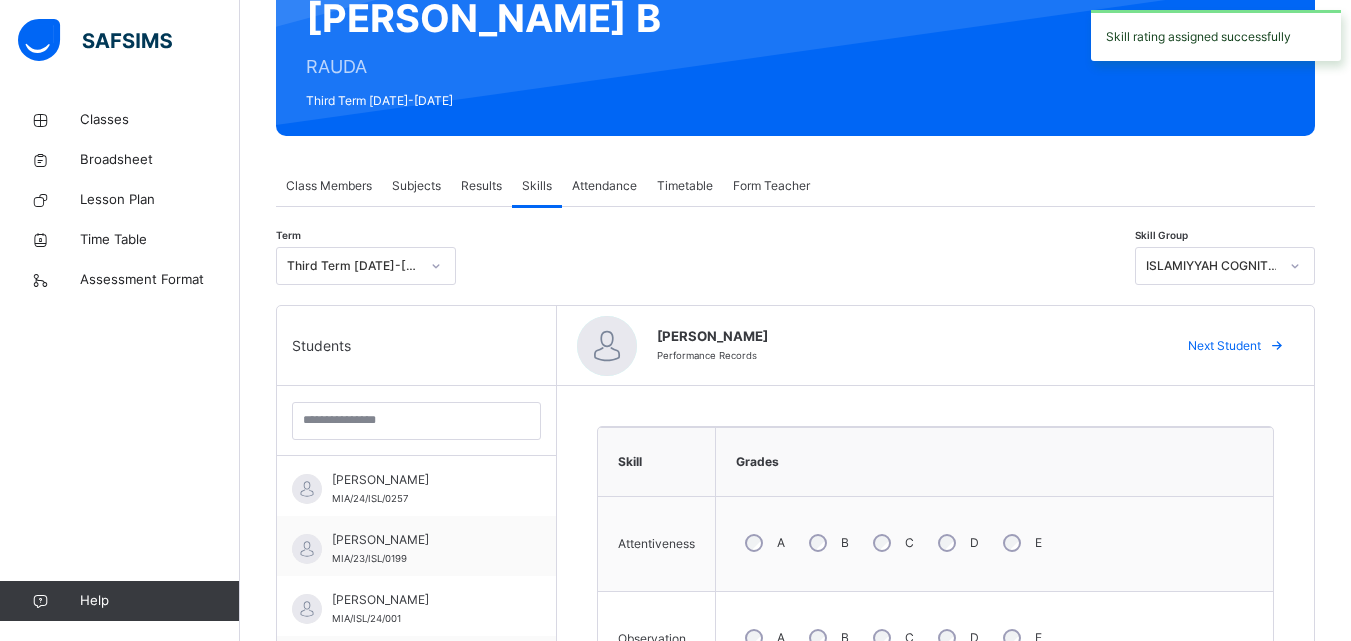 scroll, scrollTop: 209, scrollLeft: 0, axis: vertical 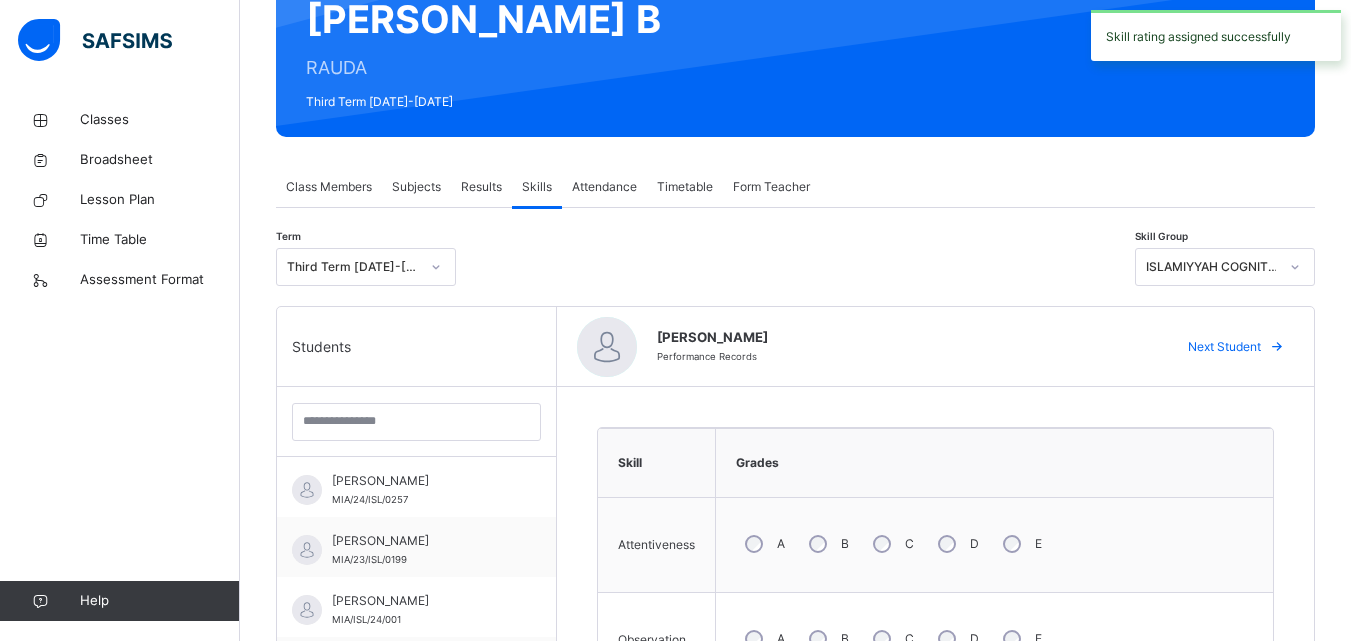 click on "ISLAMIYYAH COGNITIVE" at bounding box center [1212, 267] 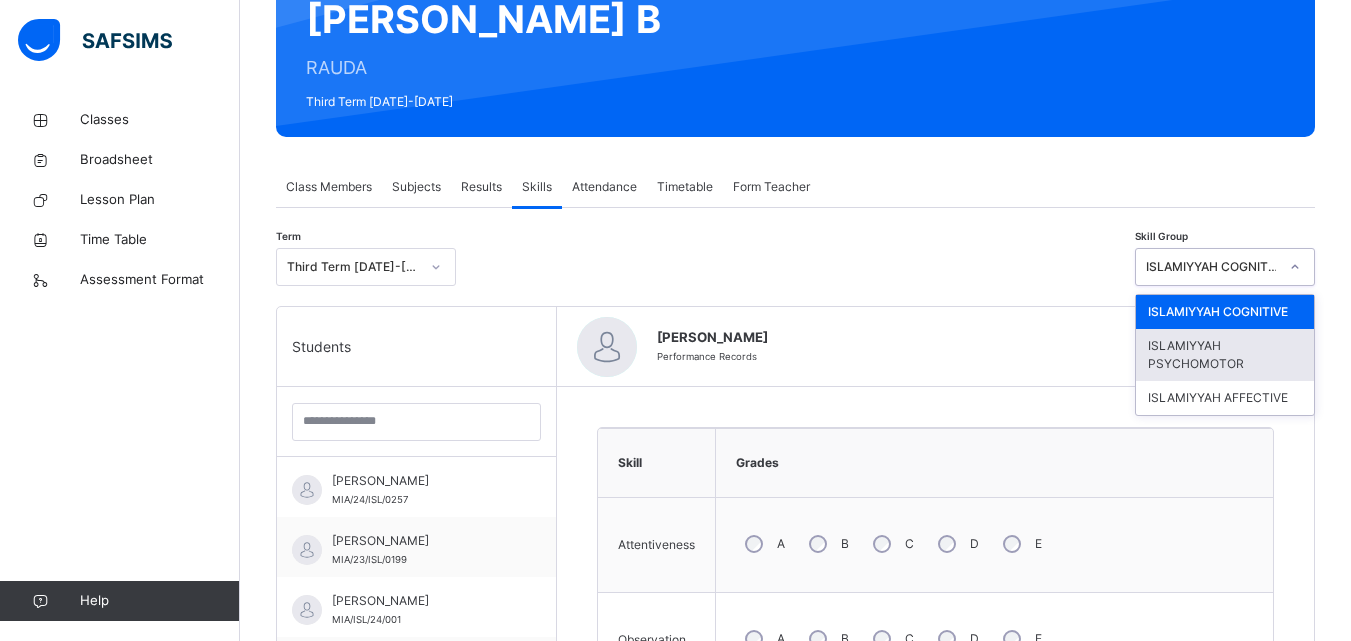 click on "ISLAMIYYAH PSYCHOMOTOR" at bounding box center (1225, 355) 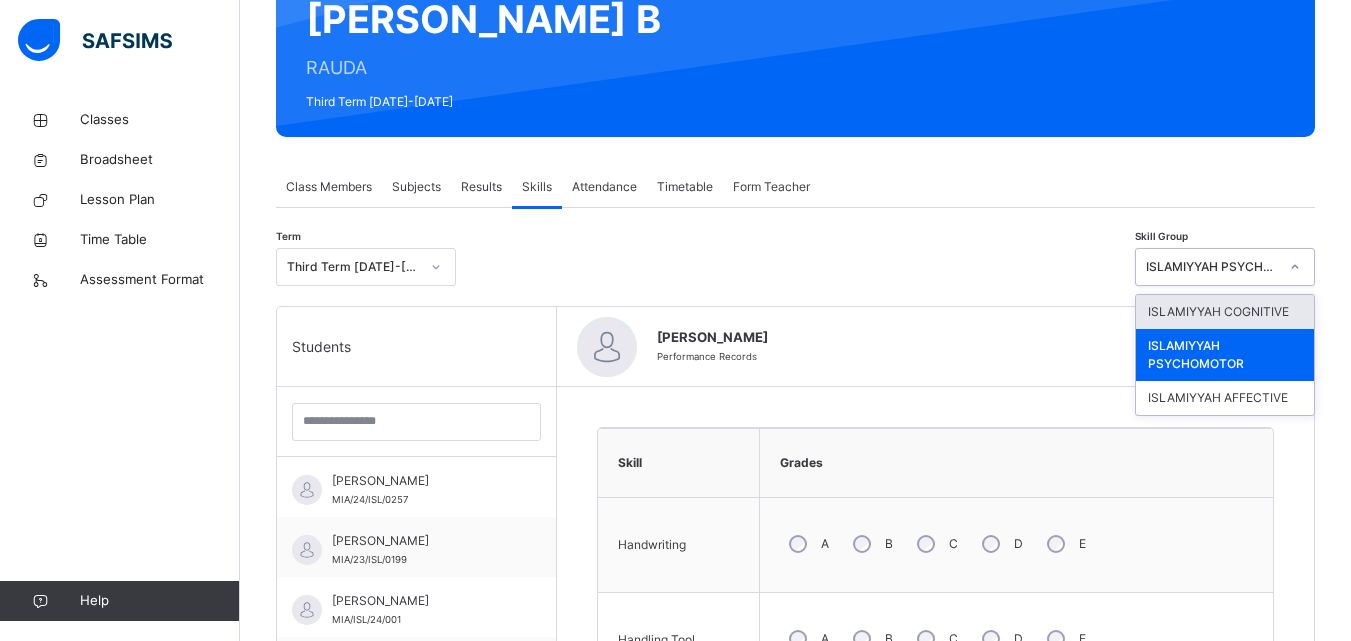 click at bounding box center (1295, 267) 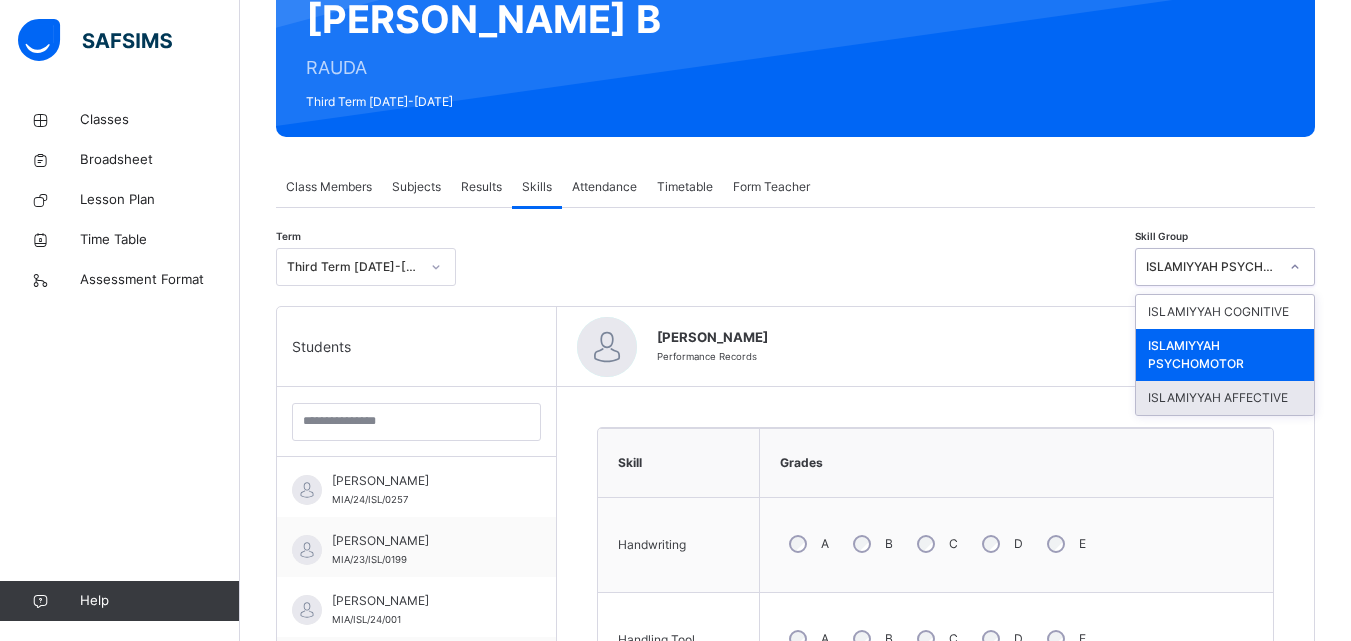 click on "ISLAMIYYAH AFFECTIVE" at bounding box center (1225, 398) 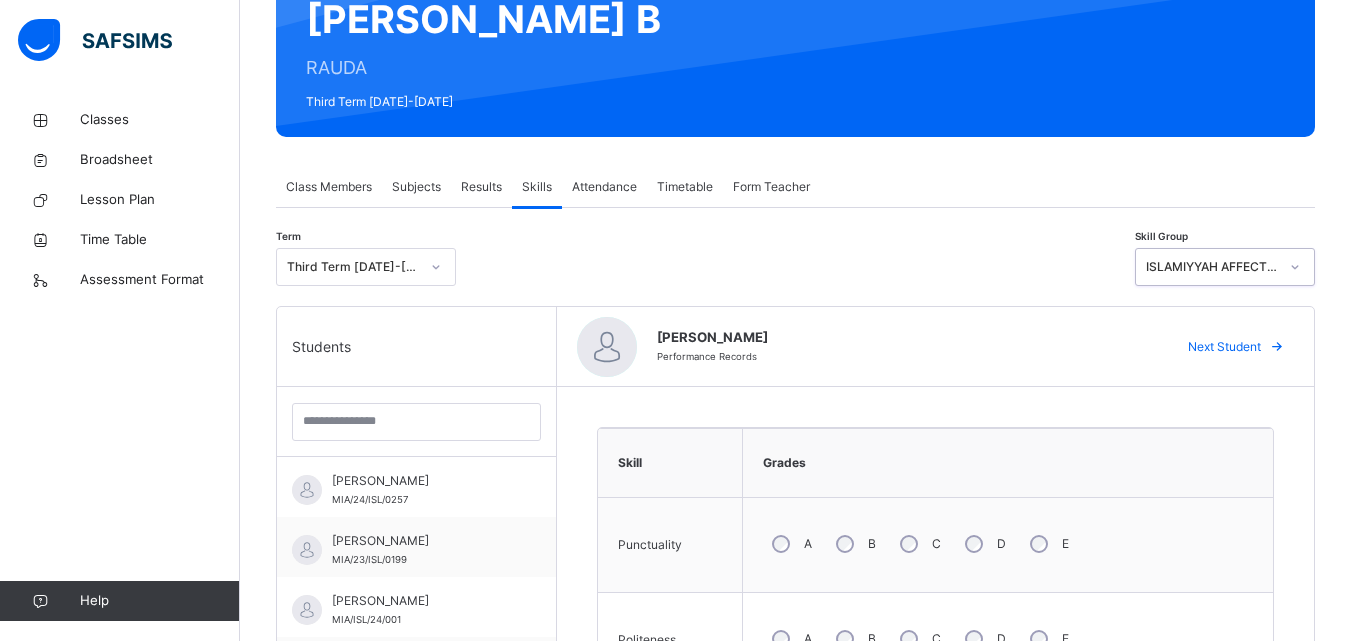 click at bounding box center [1295, 267] 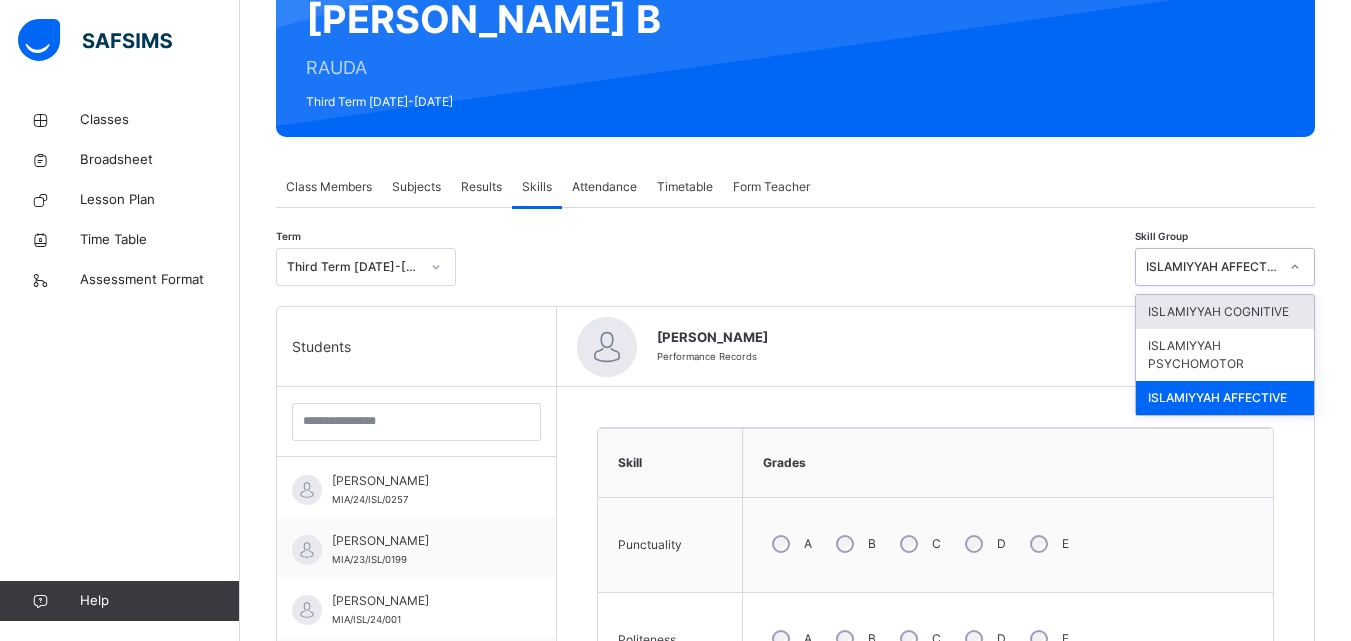 click on "ISLAMIYYAH COGNITIVE" at bounding box center (1225, 312) 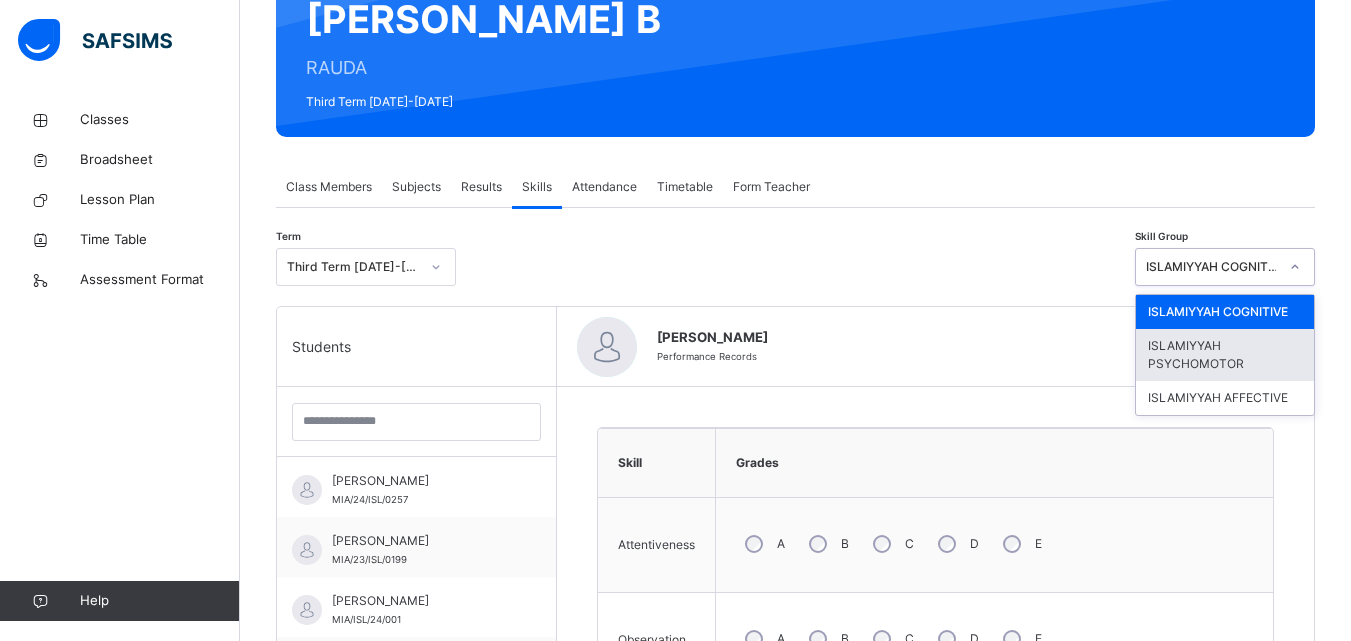 drag, startPoint x: 1304, startPoint y: 263, endPoint x: 1275, endPoint y: 350, distance: 91.706055 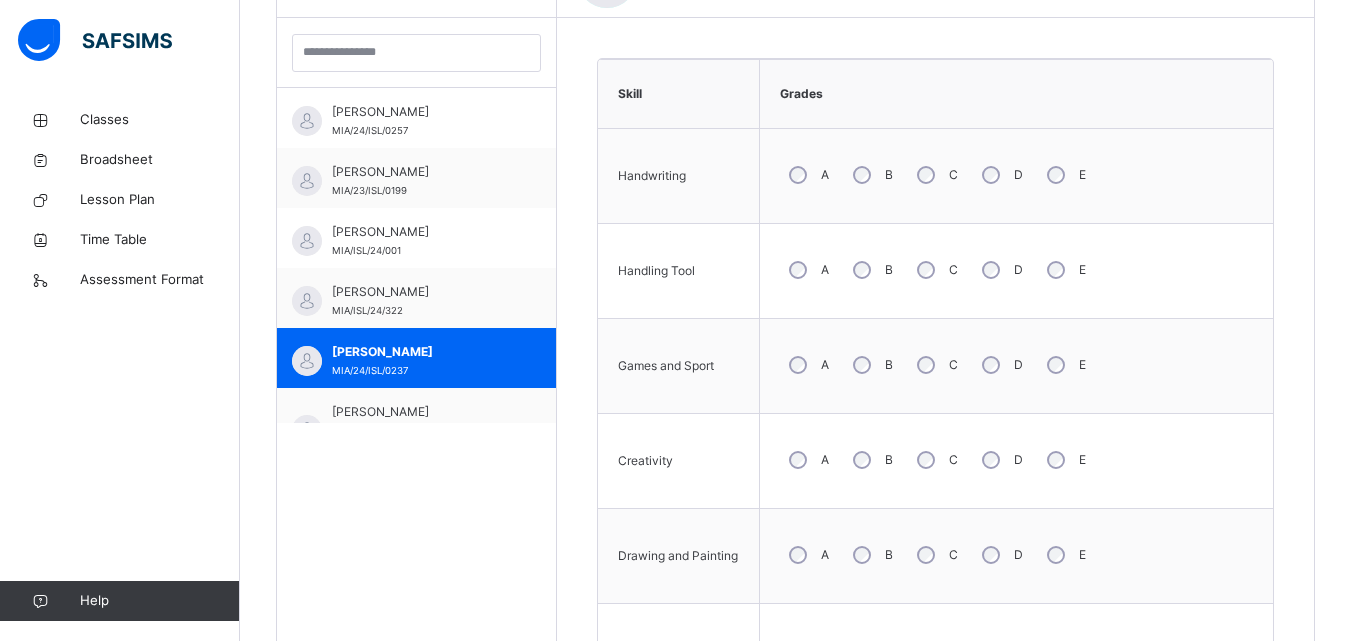 scroll, scrollTop: 590, scrollLeft: 0, axis: vertical 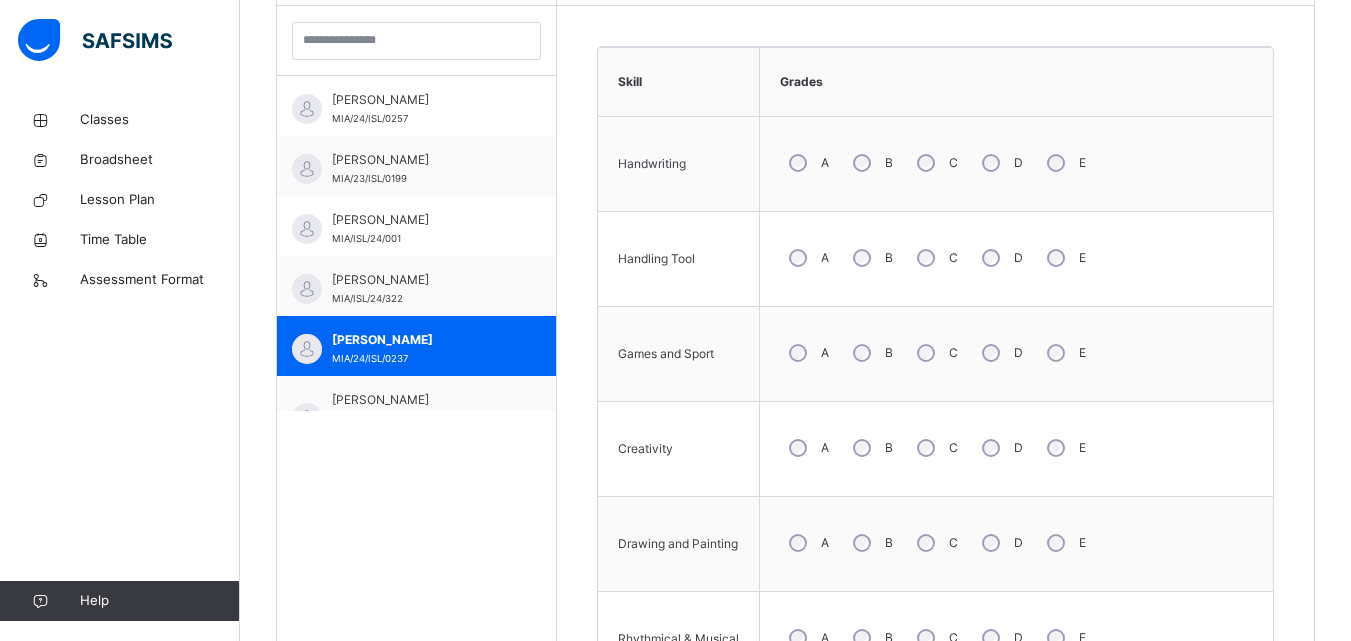 click on "A" at bounding box center (807, 258) 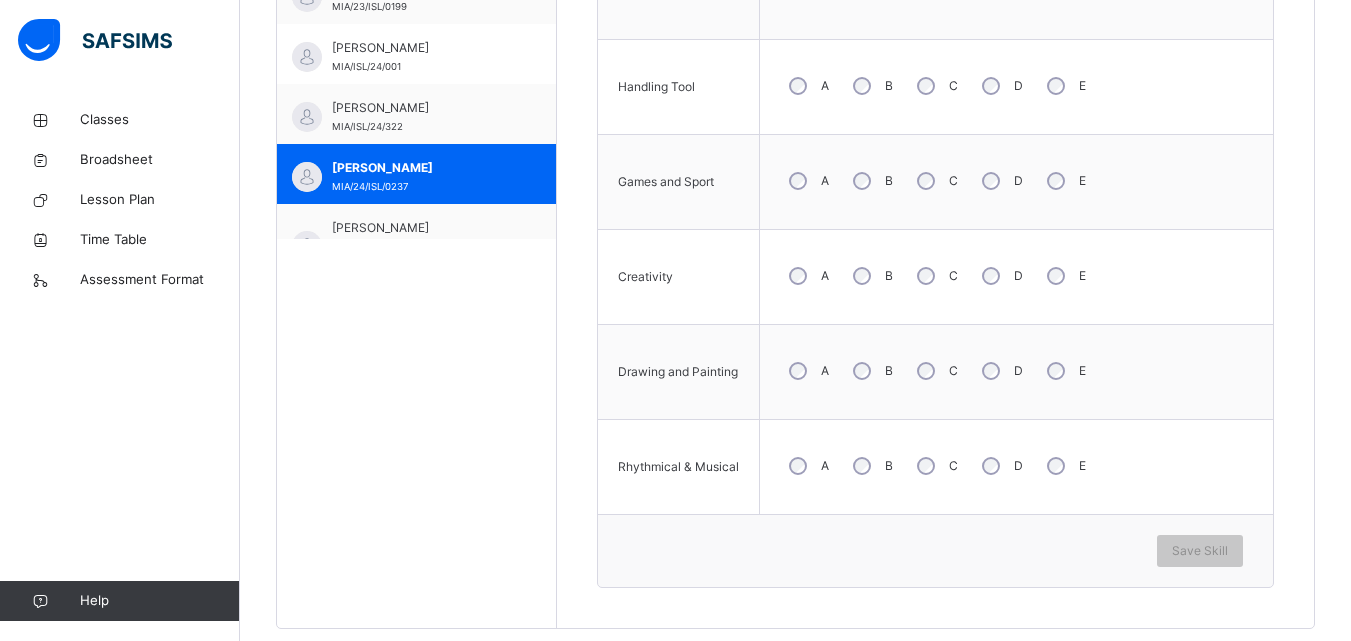 scroll, scrollTop: 769, scrollLeft: 0, axis: vertical 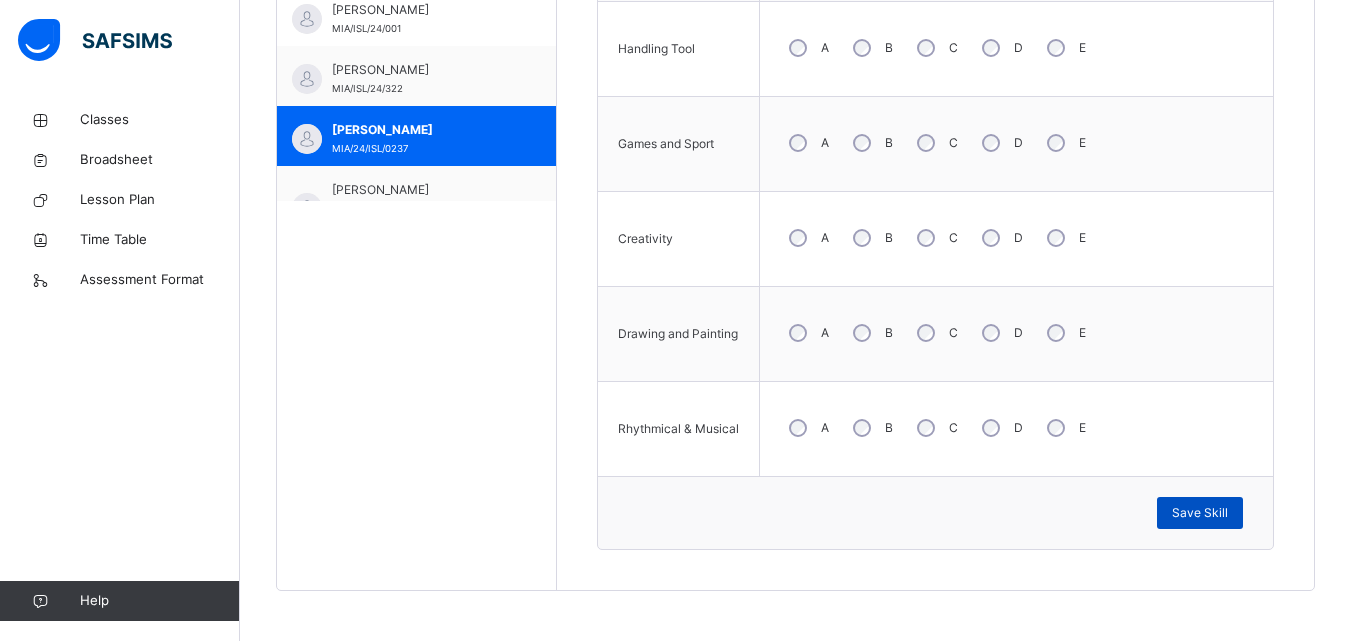 click on "Save Skill" at bounding box center (1200, 513) 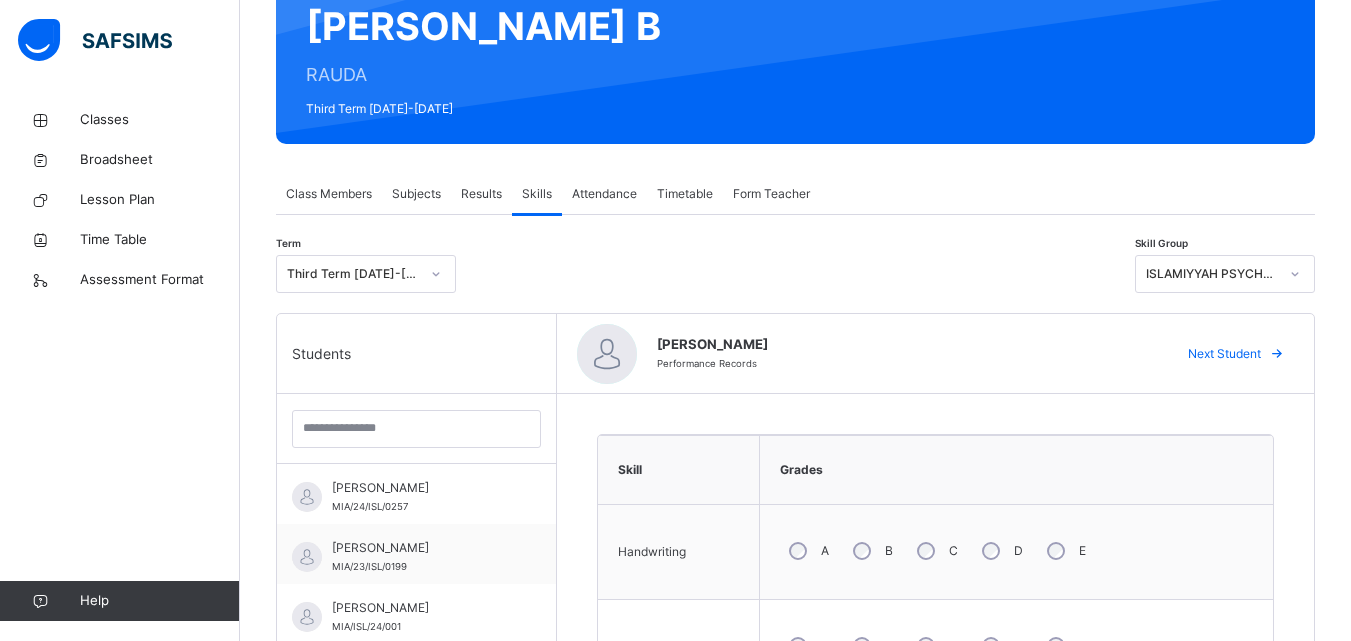 scroll, scrollTop: 201, scrollLeft: 0, axis: vertical 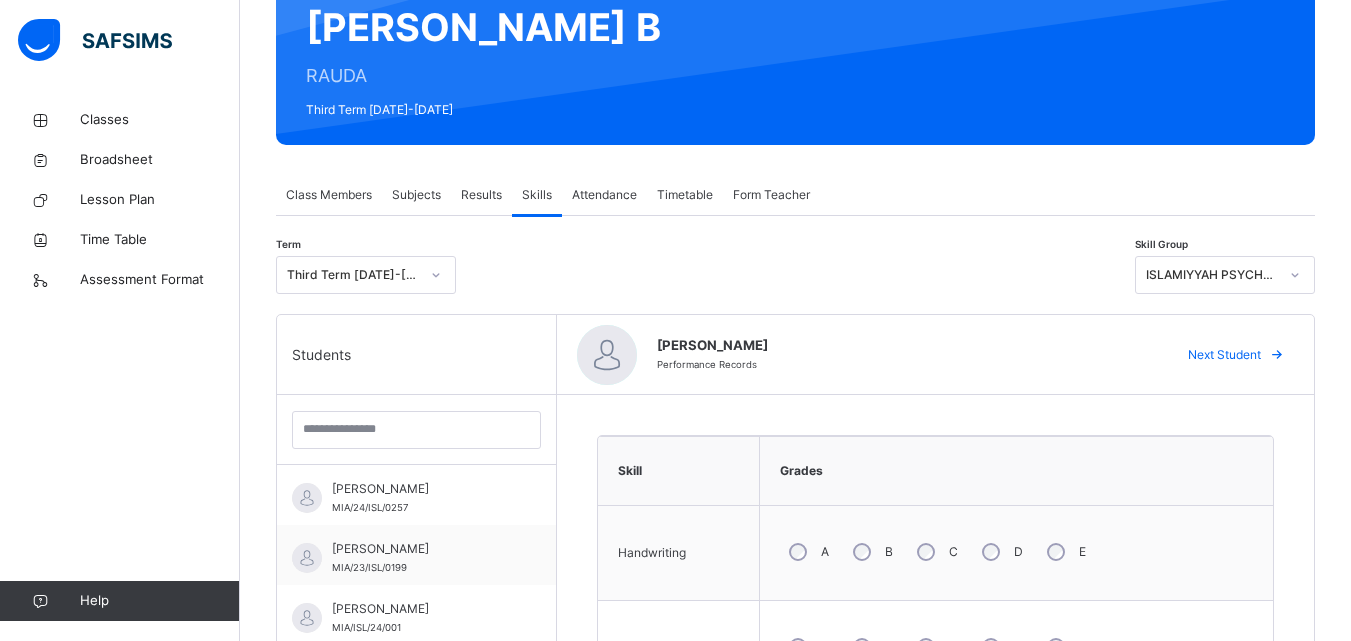 click on "ISLAMIYYAH PSYCHOMOTOR" at bounding box center (1212, 275) 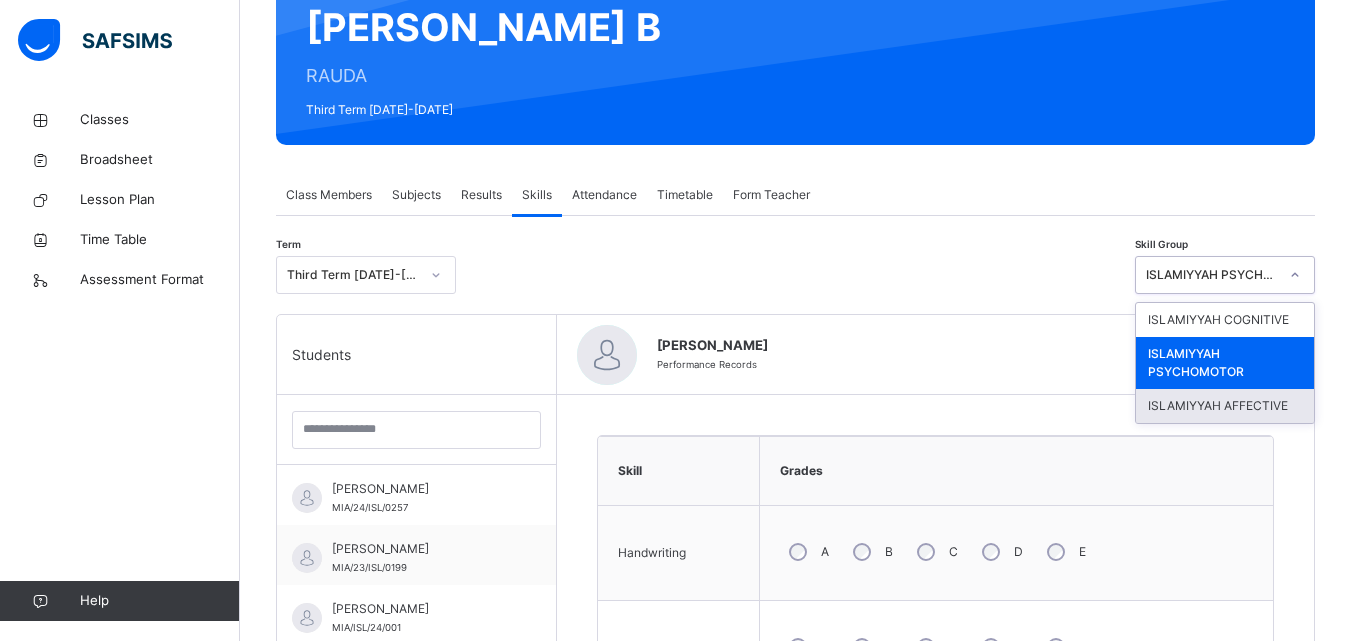 click on "ISLAMIYYAH AFFECTIVE" at bounding box center (1225, 406) 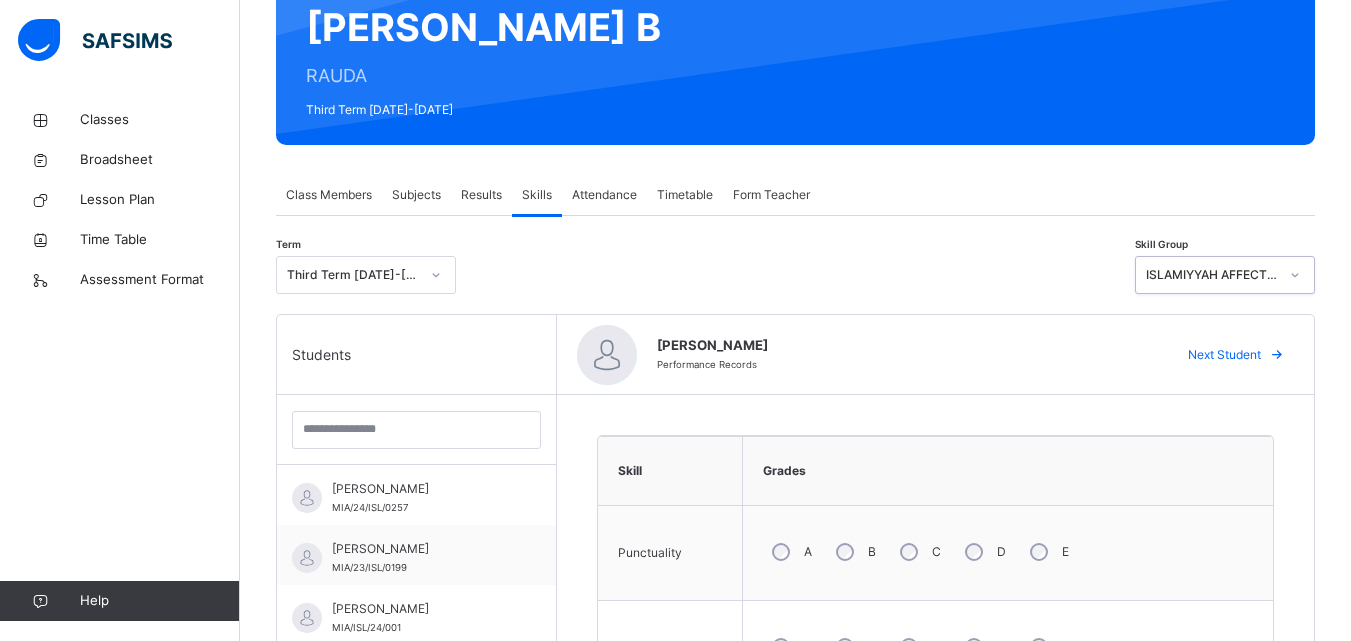 click on "ISLAMIYYAH AFFECTIVE" at bounding box center [1212, 275] 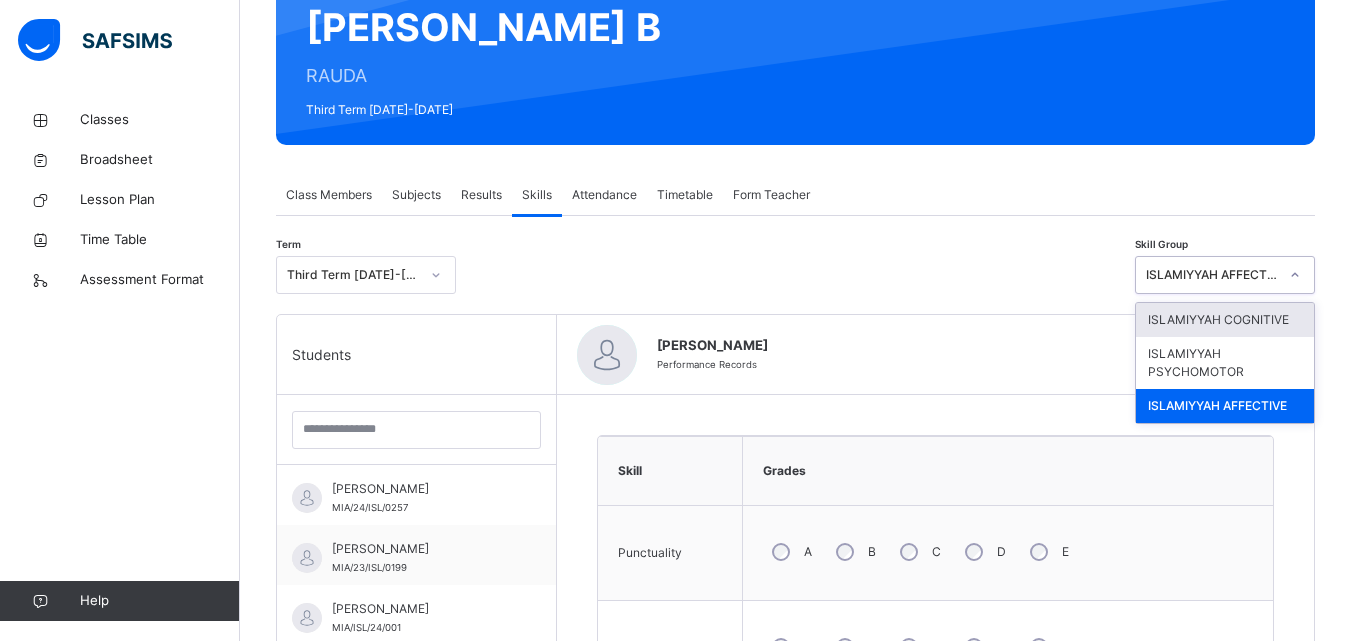 click on "ISLAMIYYAH COGNITIVE" at bounding box center (1225, 320) 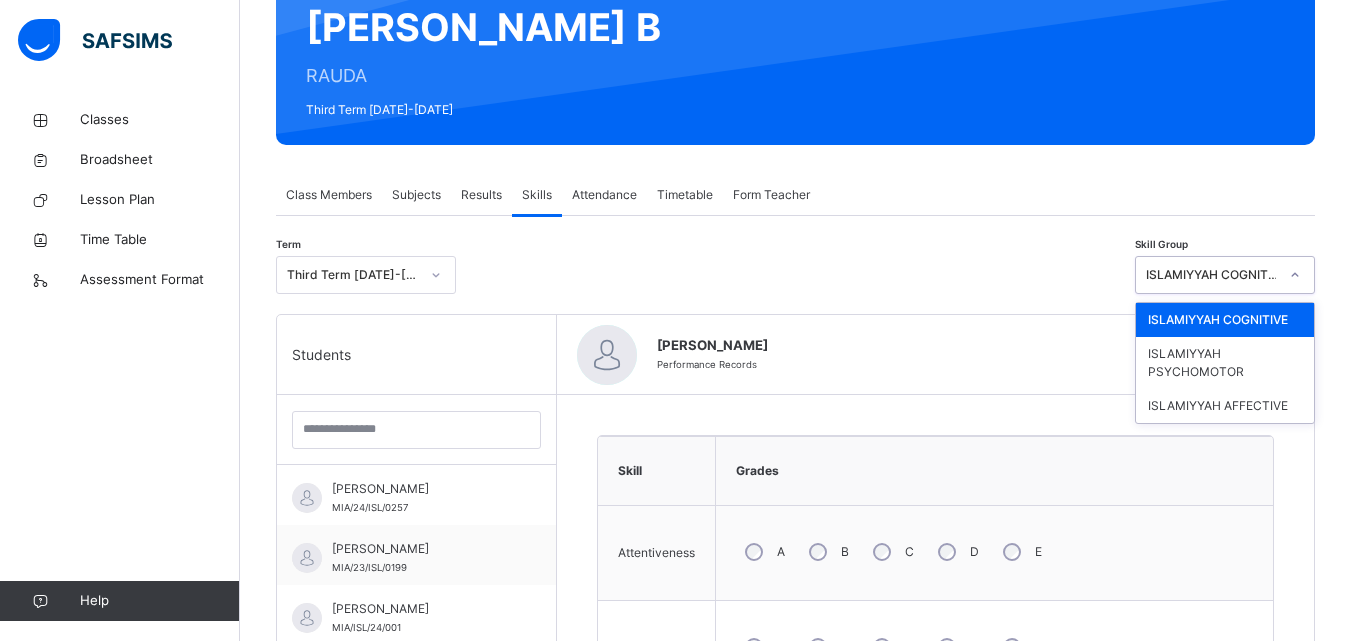 click on "ISLAMIYYAH COGNITIVE" at bounding box center (1206, 275) 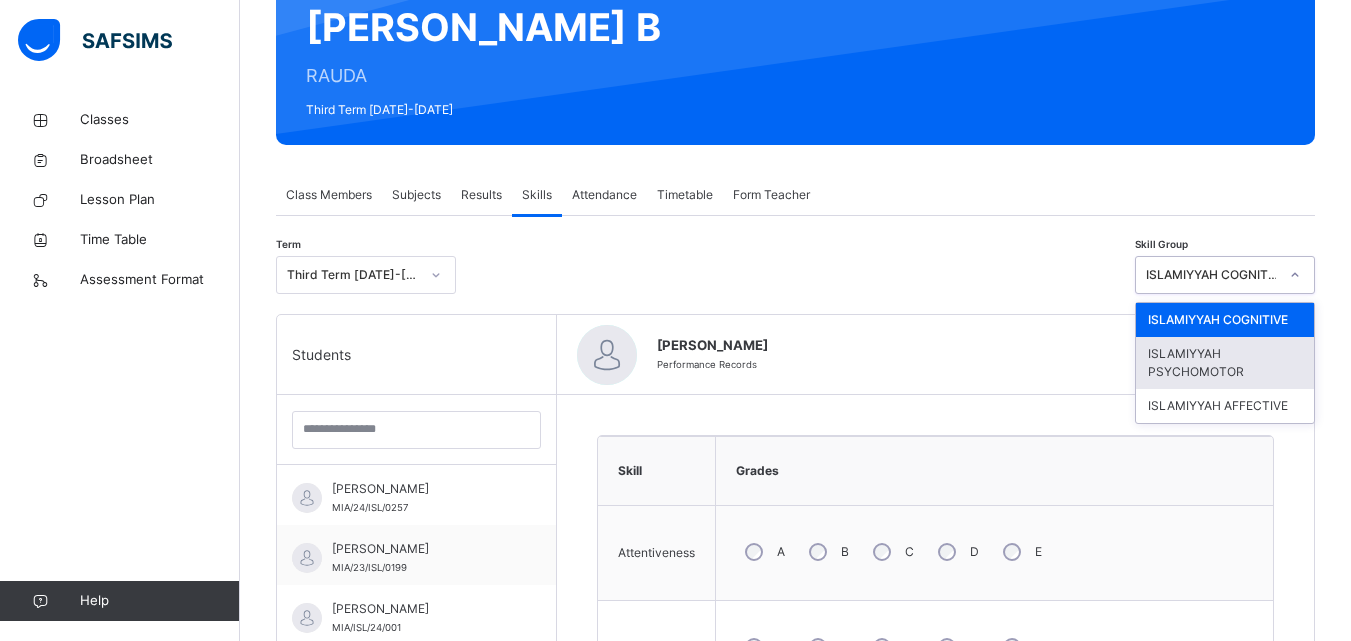 click on "ISLAMIYYAH PSYCHOMOTOR" at bounding box center (1225, 363) 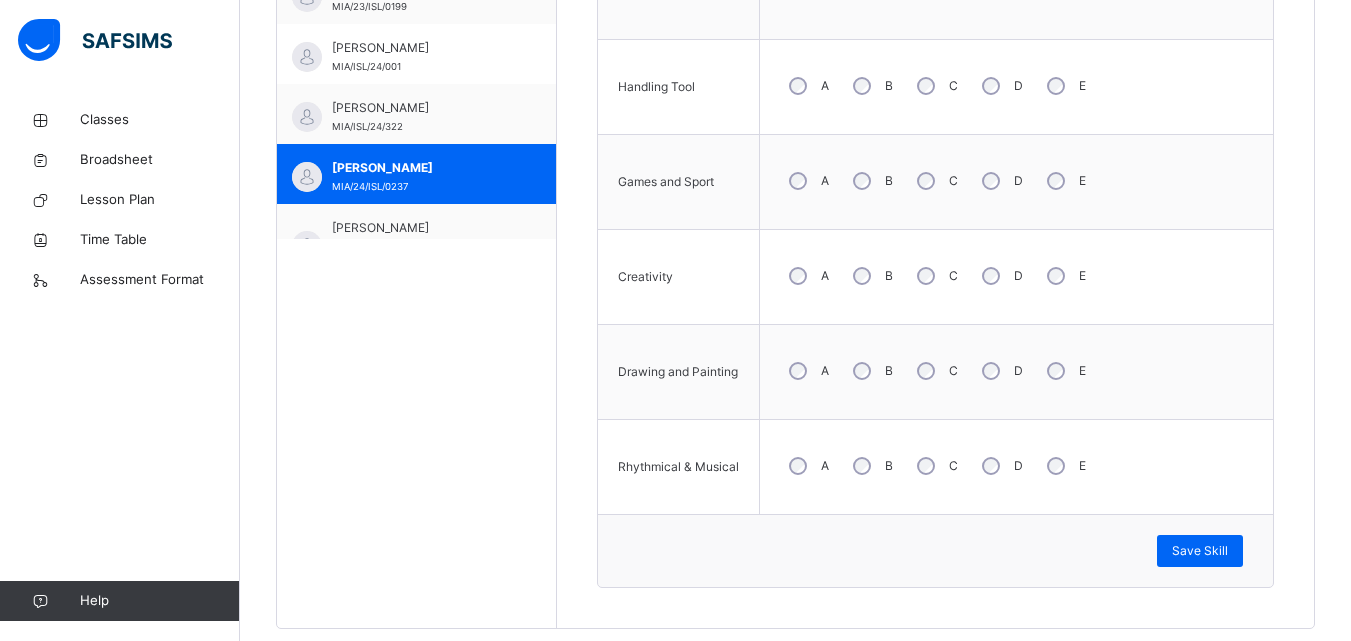 scroll, scrollTop: 800, scrollLeft: 0, axis: vertical 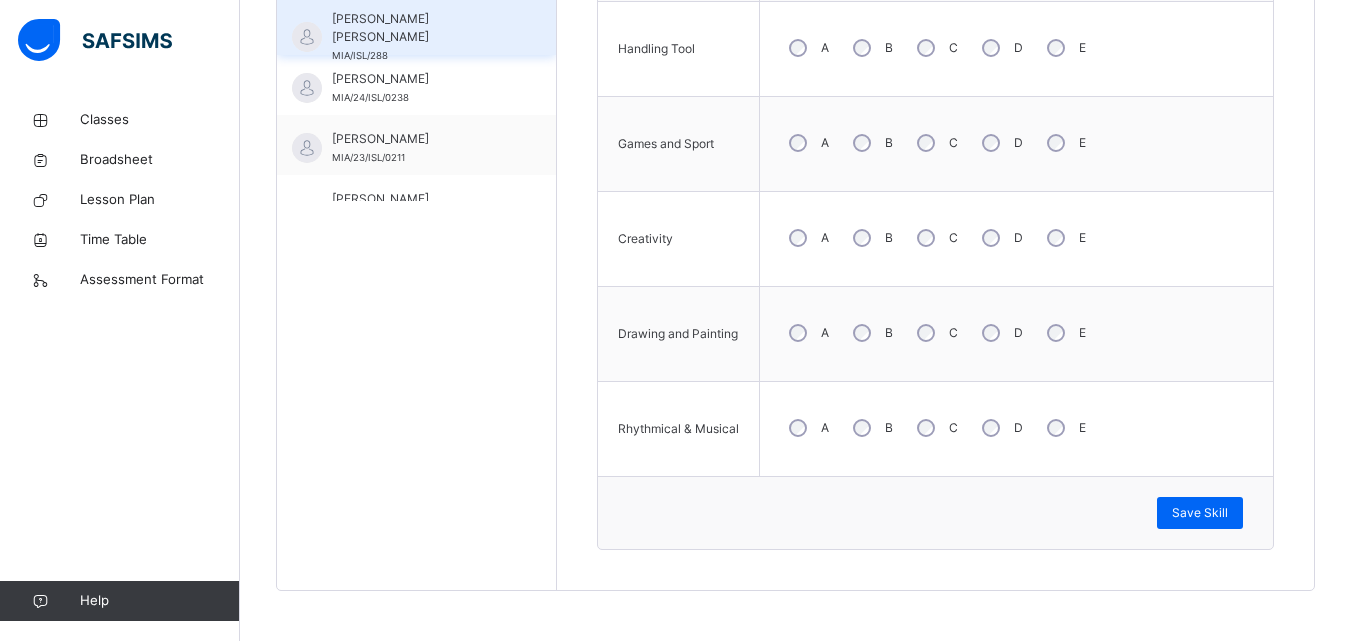 click on "[PERSON_NAME] [PERSON_NAME]" at bounding box center [421, 28] 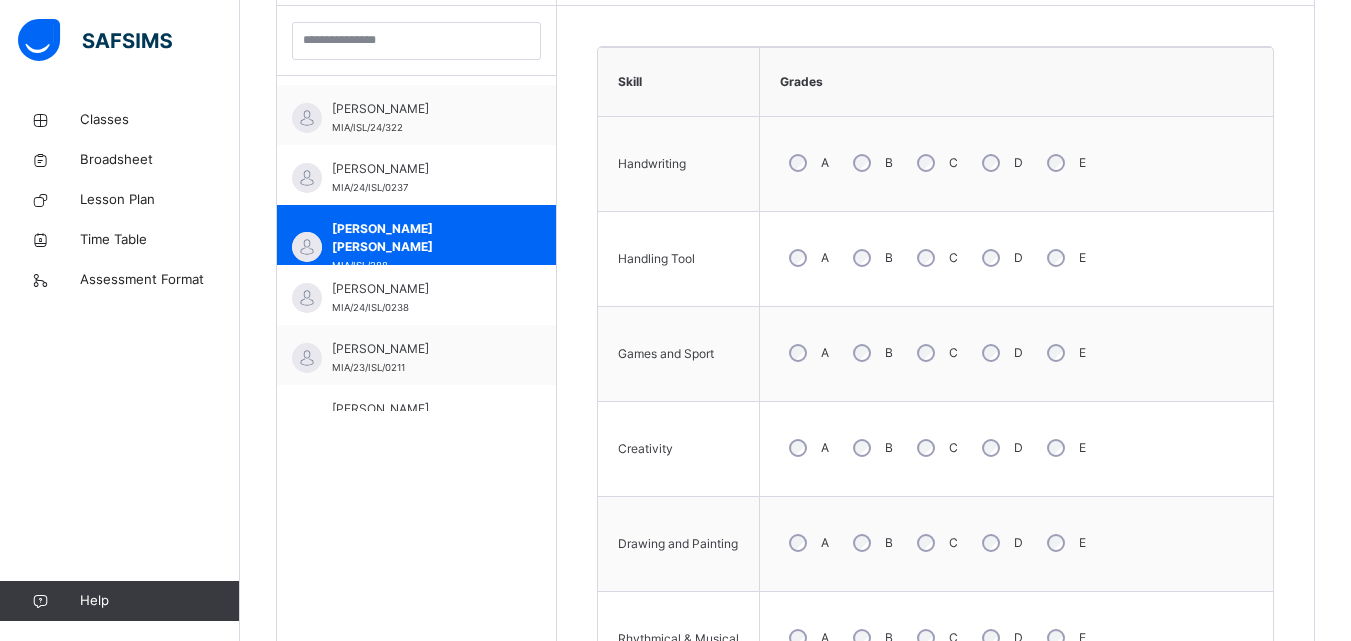 scroll, scrollTop: 582, scrollLeft: 0, axis: vertical 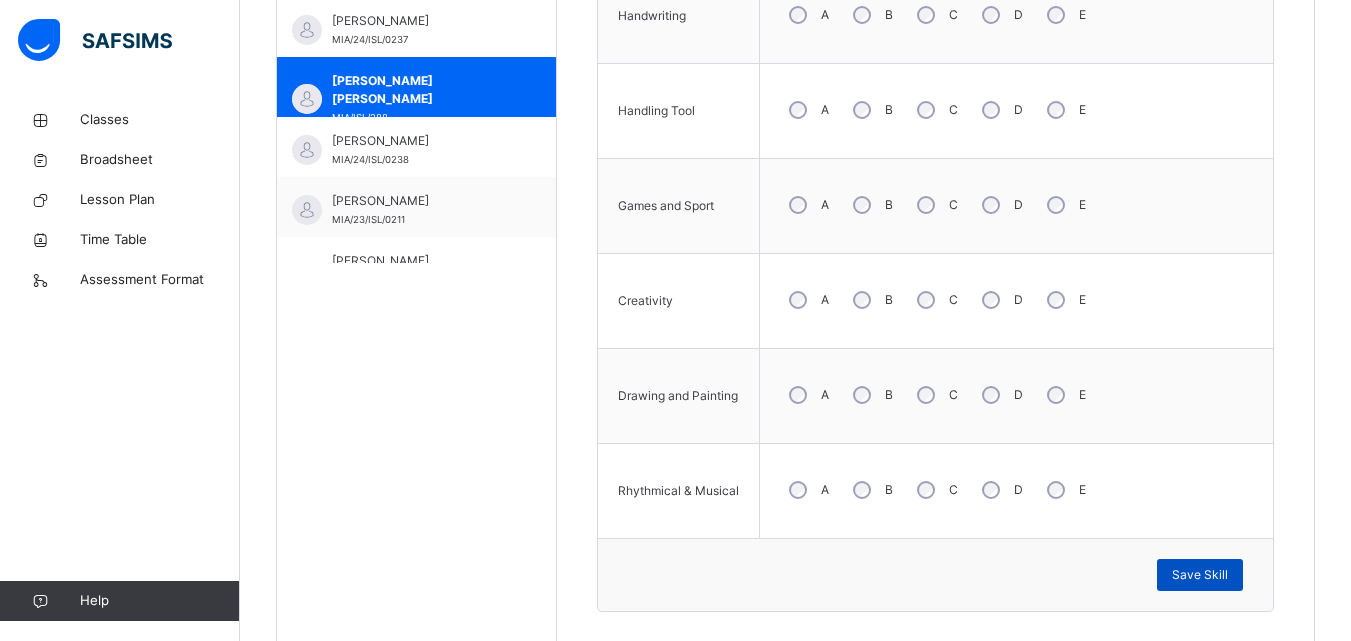 click on "Save Skill" at bounding box center (1200, 575) 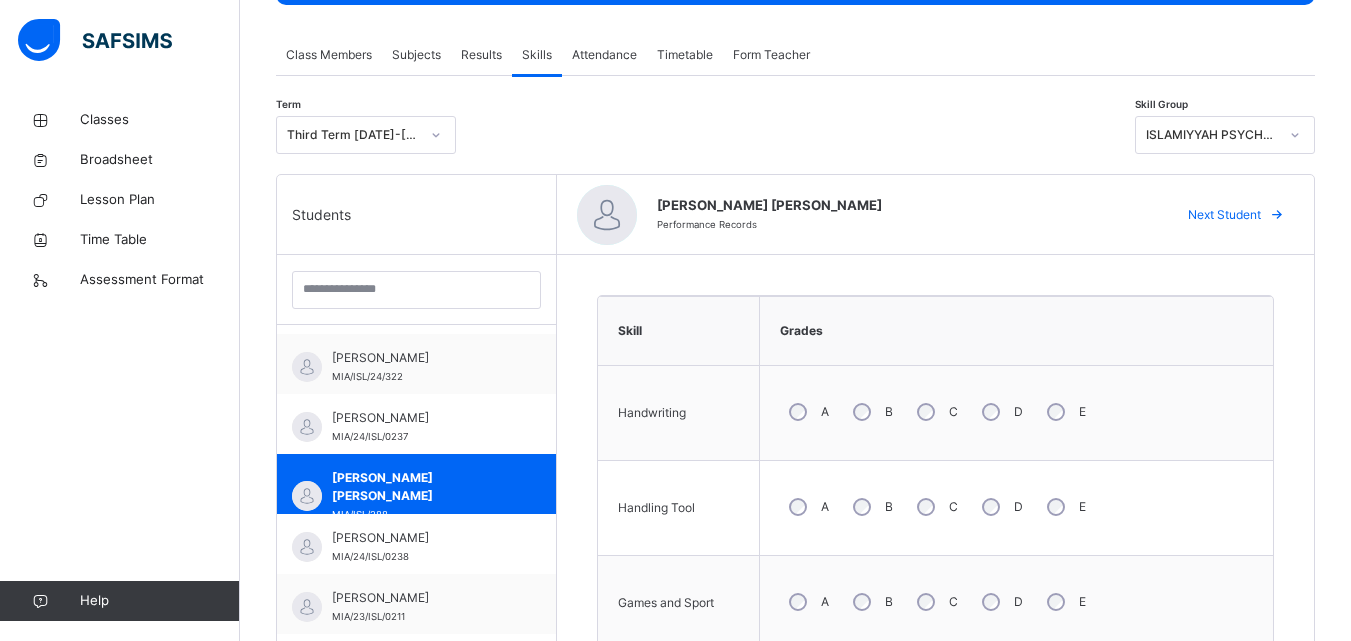 scroll, scrollTop: 333, scrollLeft: 0, axis: vertical 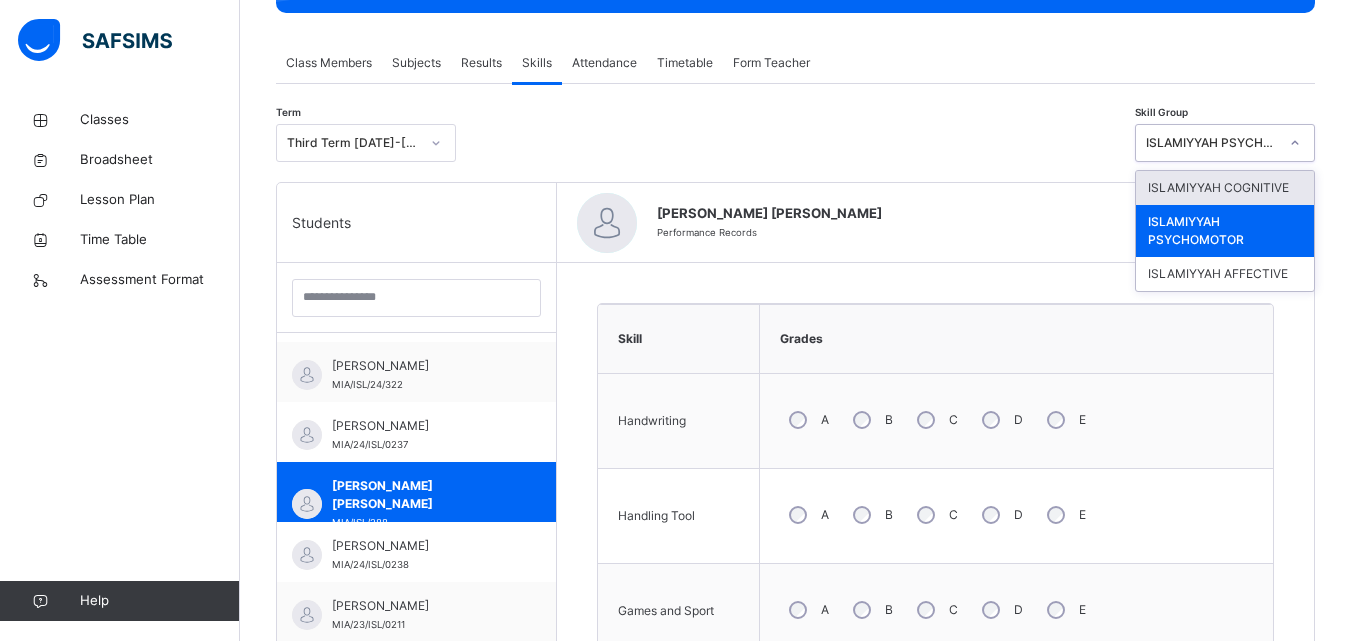click on "ISLAMIYYAH PSYCHOMOTOR" at bounding box center (1212, 143) 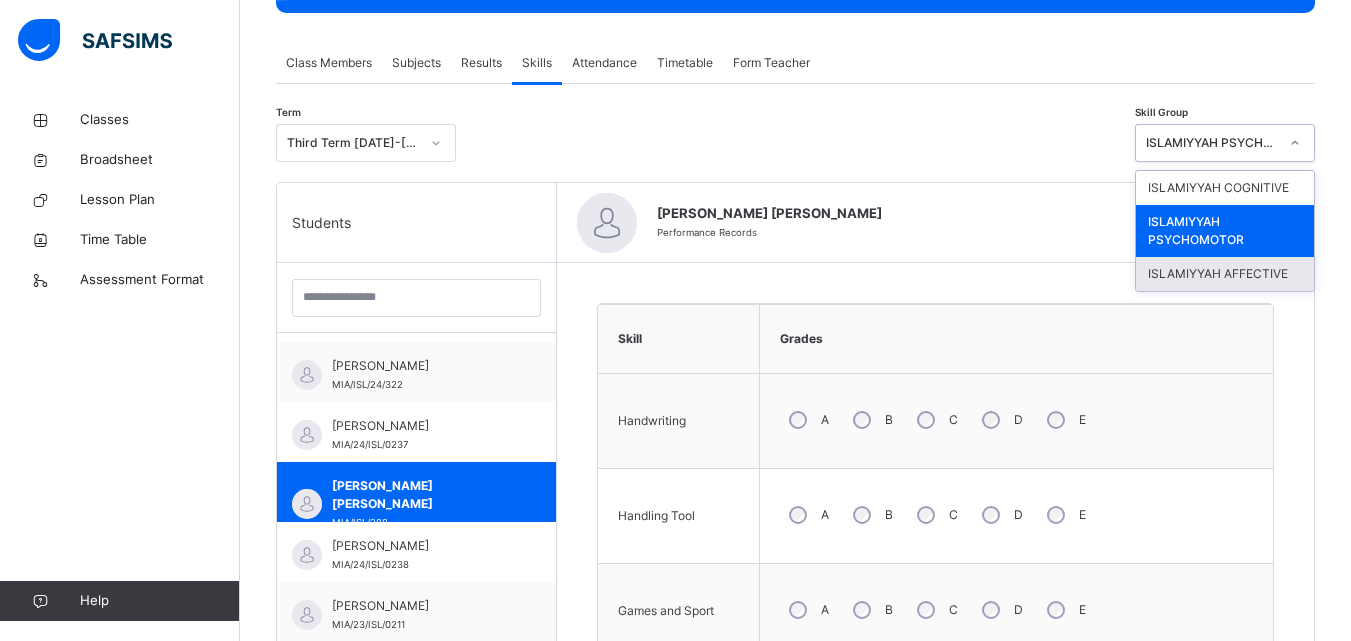click on "ISLAMIYYAH AFFECTIVE" at bounding box center (1225, 274) 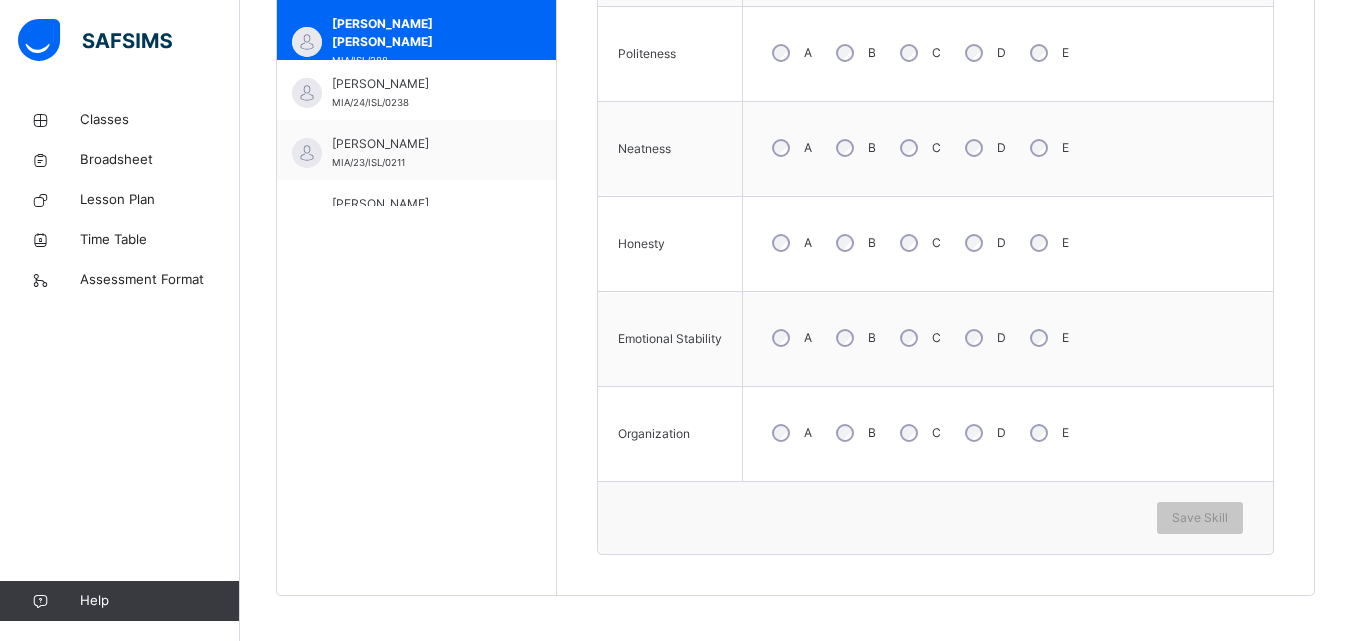 scroll, scrollTop: 800, scrollLeft: 0, axis: vertical 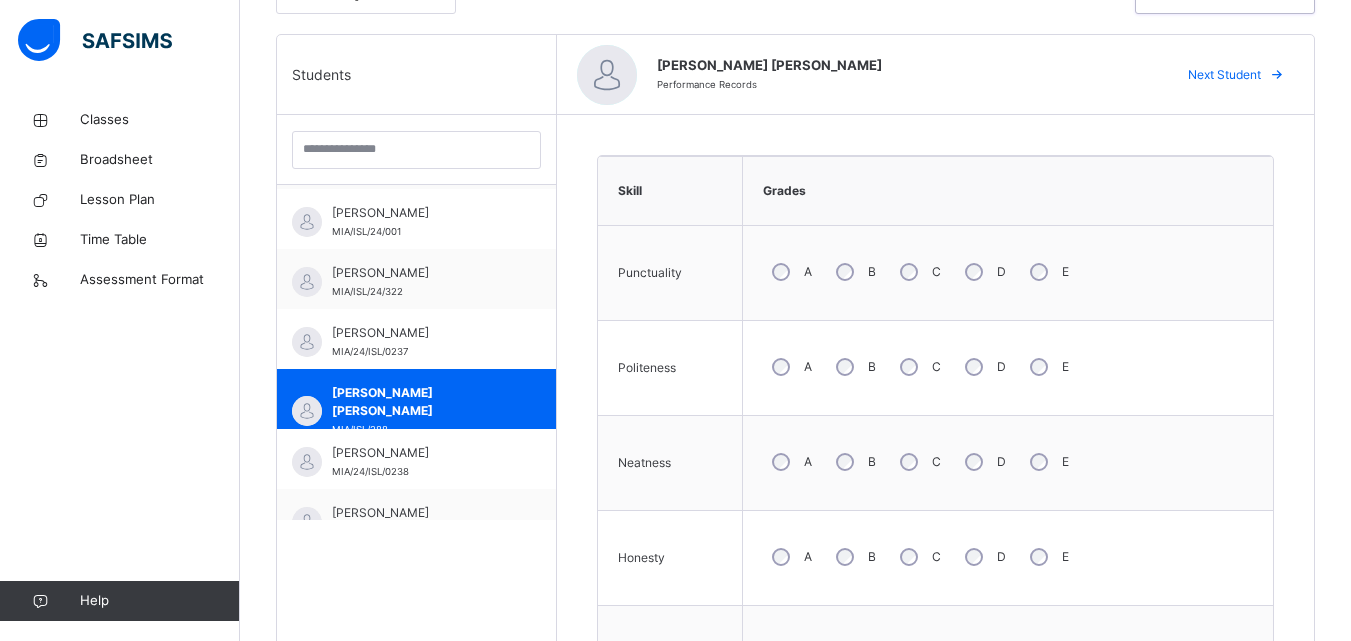 click on "B" at bounding box center [854, 272] 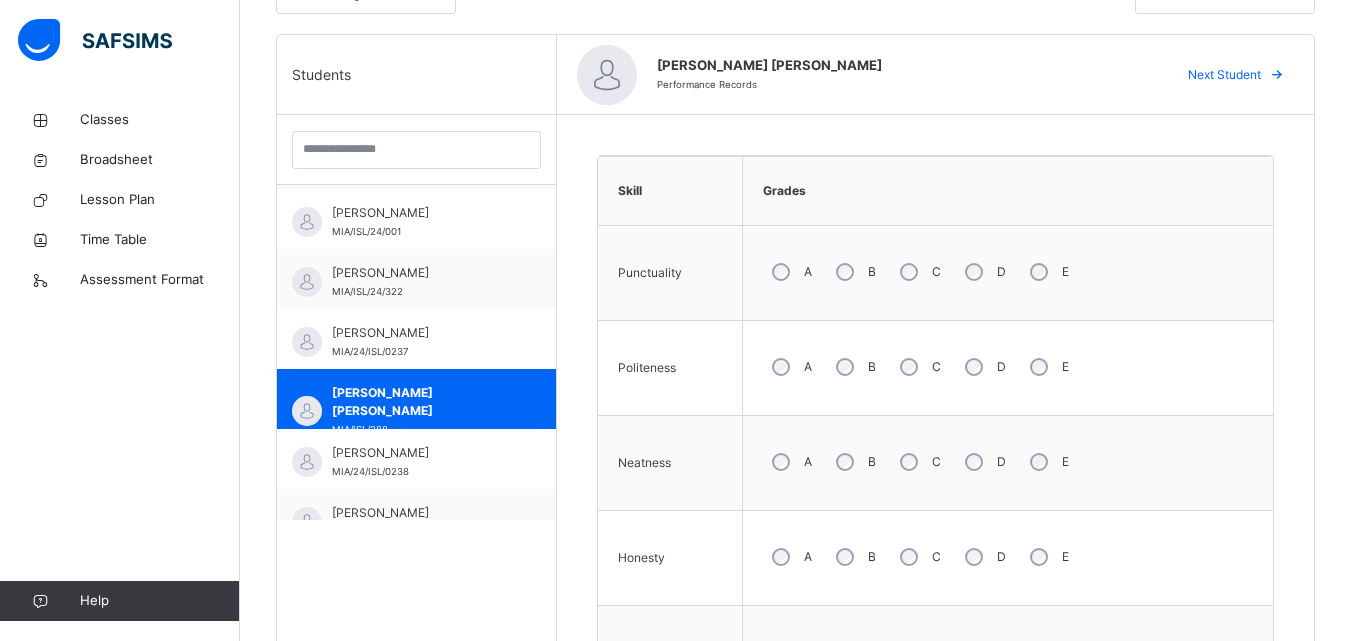 click on "A" at bounding box center [790, 462] 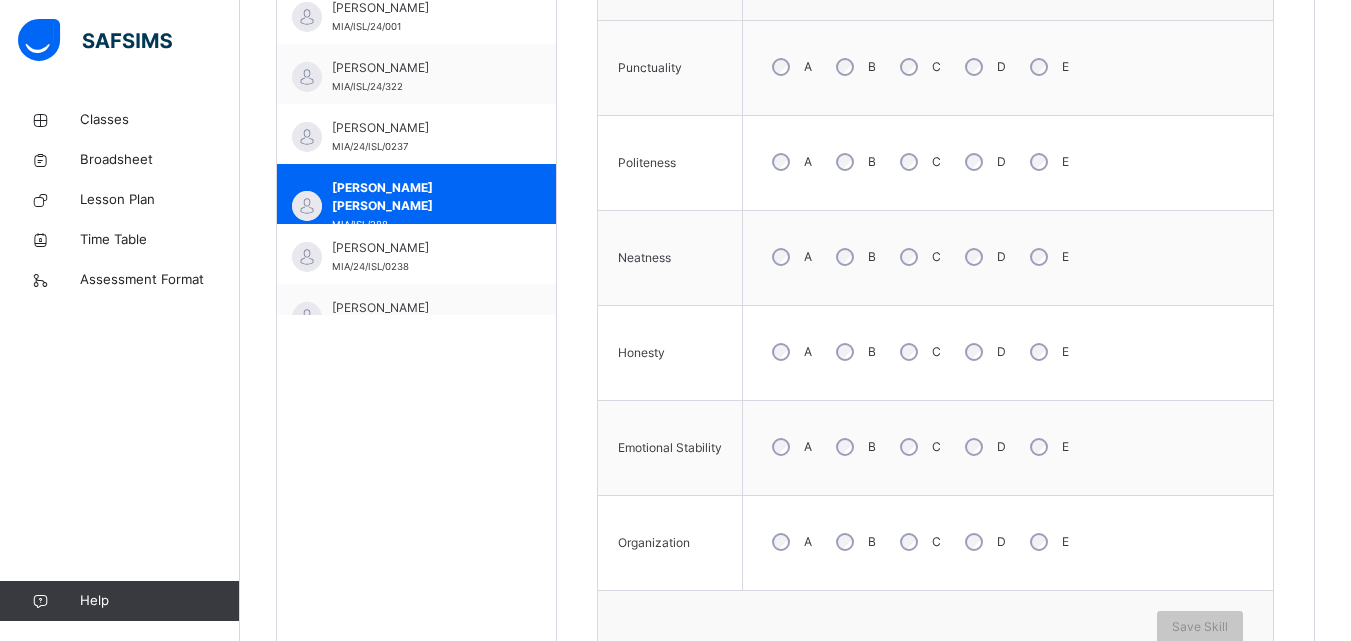 scroll, scrollTop: 714, scrollLeft: 0, axis: vertical 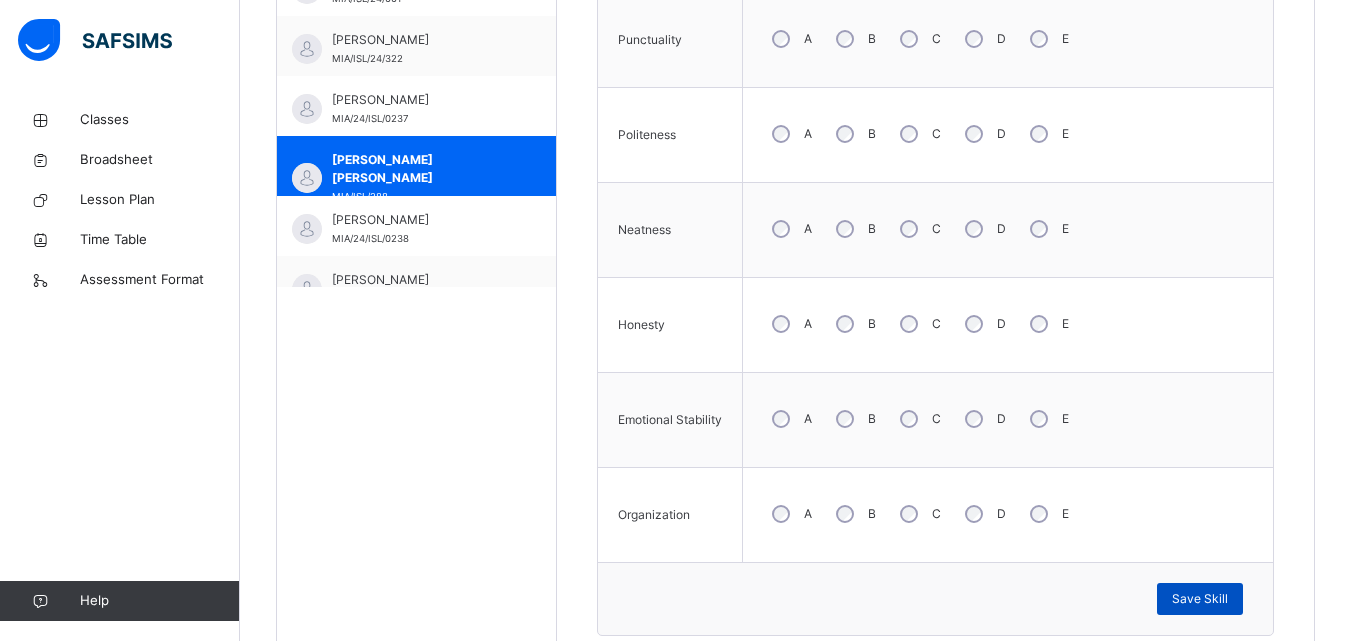 click on "Save Skill" at bounding box center (1200, 599) 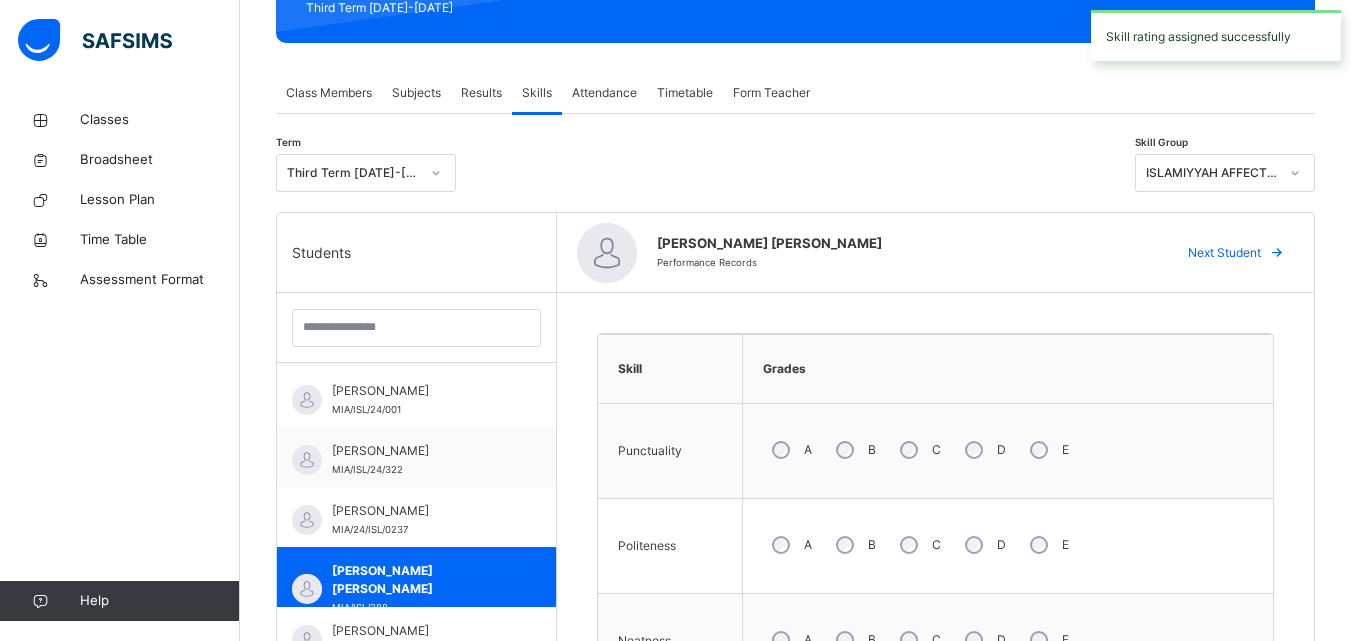 scroll, scrollTop: 302, scrollLeft: 0, axis: vertical 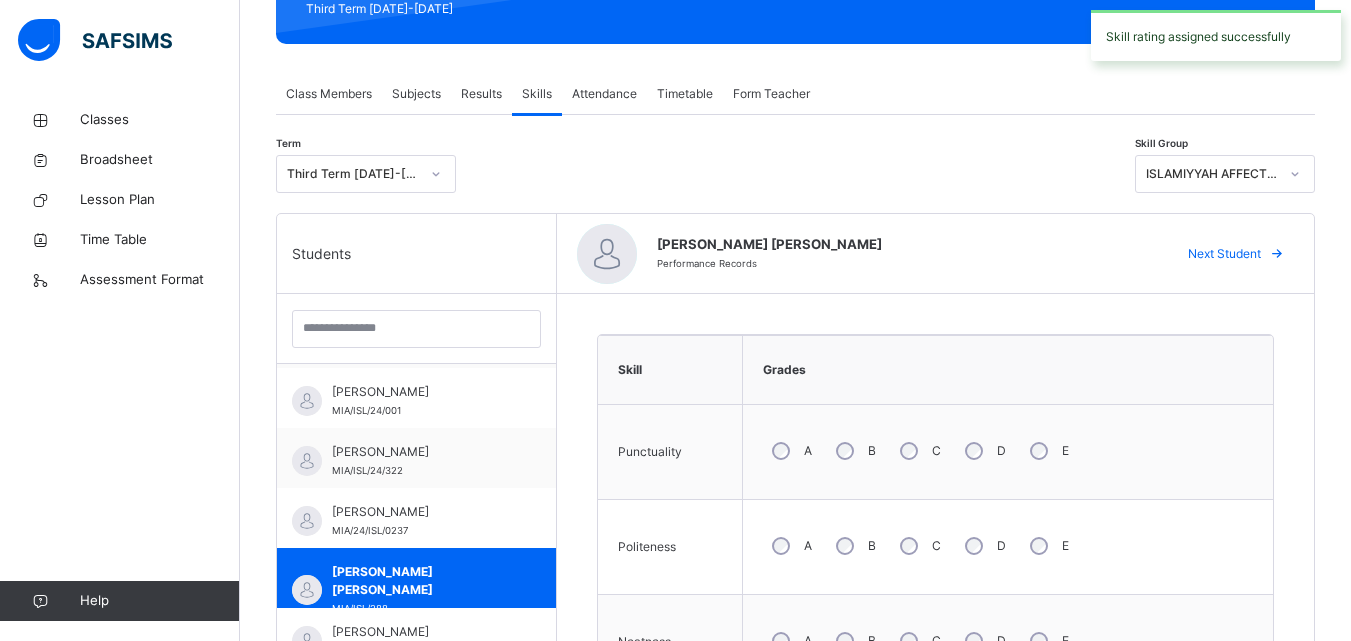 click 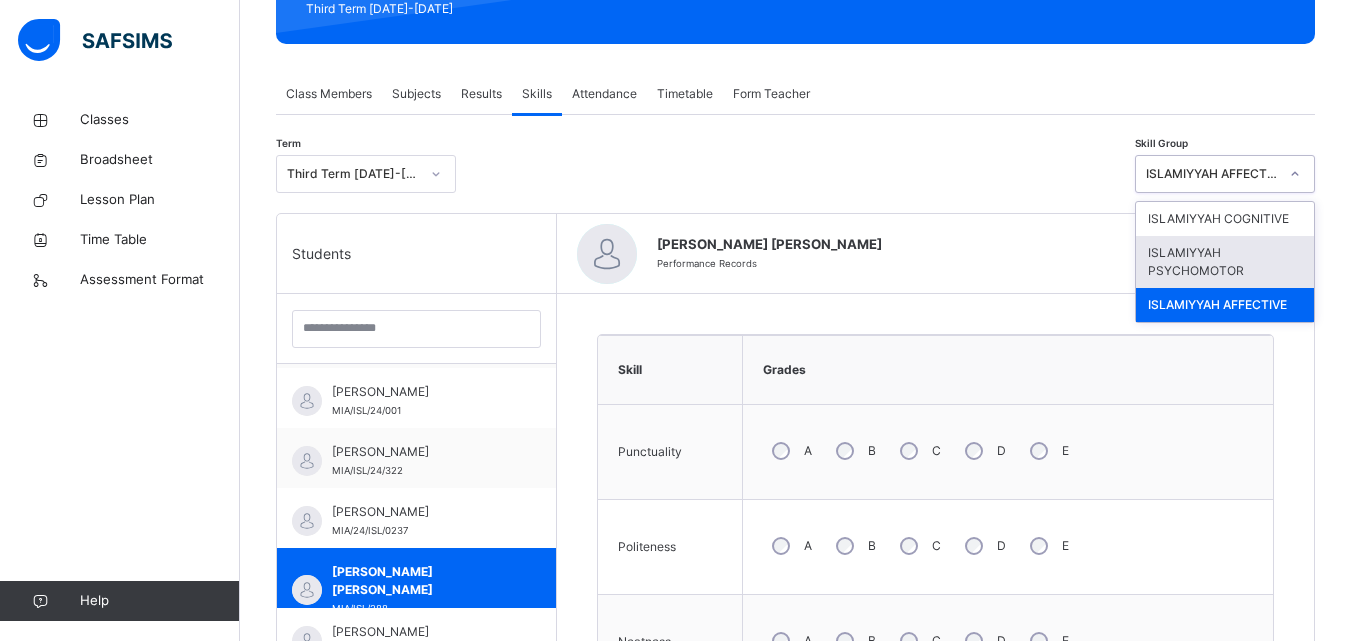 click on "ISLAMIYYAH PSYCHOMOTOR" at bounding box center (1225, 262) 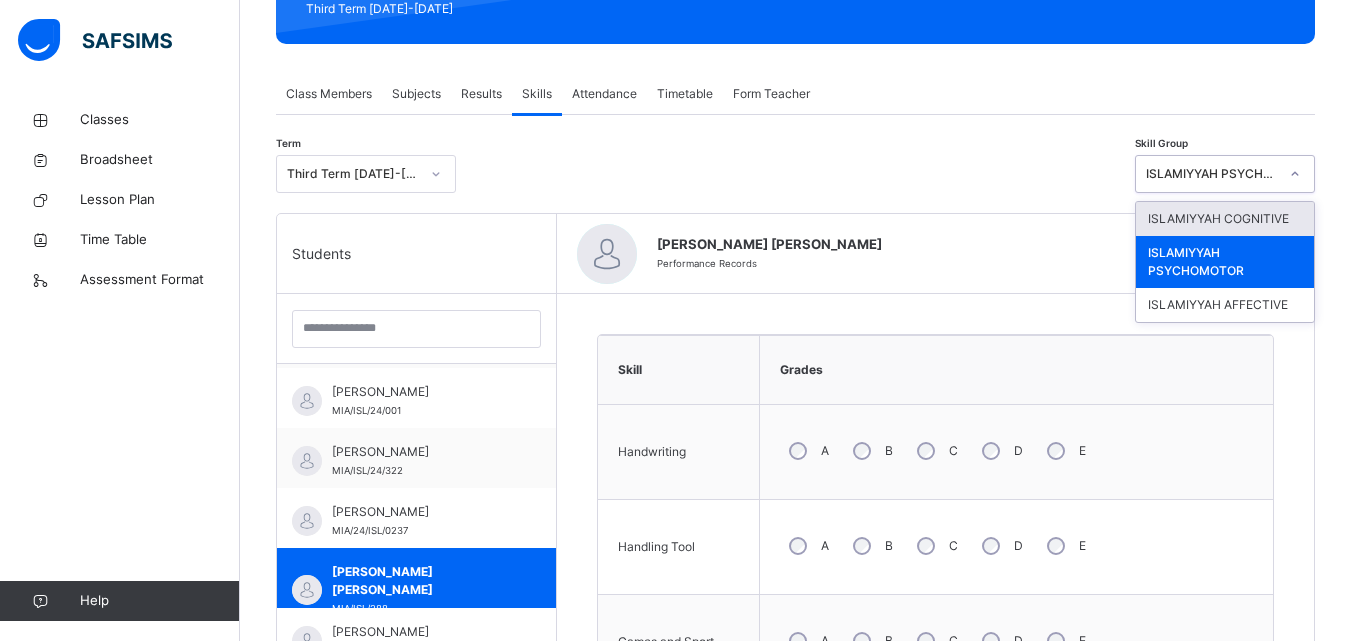 click on "ISLAMIYYAH PSYCHOMOTOR" at bounding box center [1206, 174] 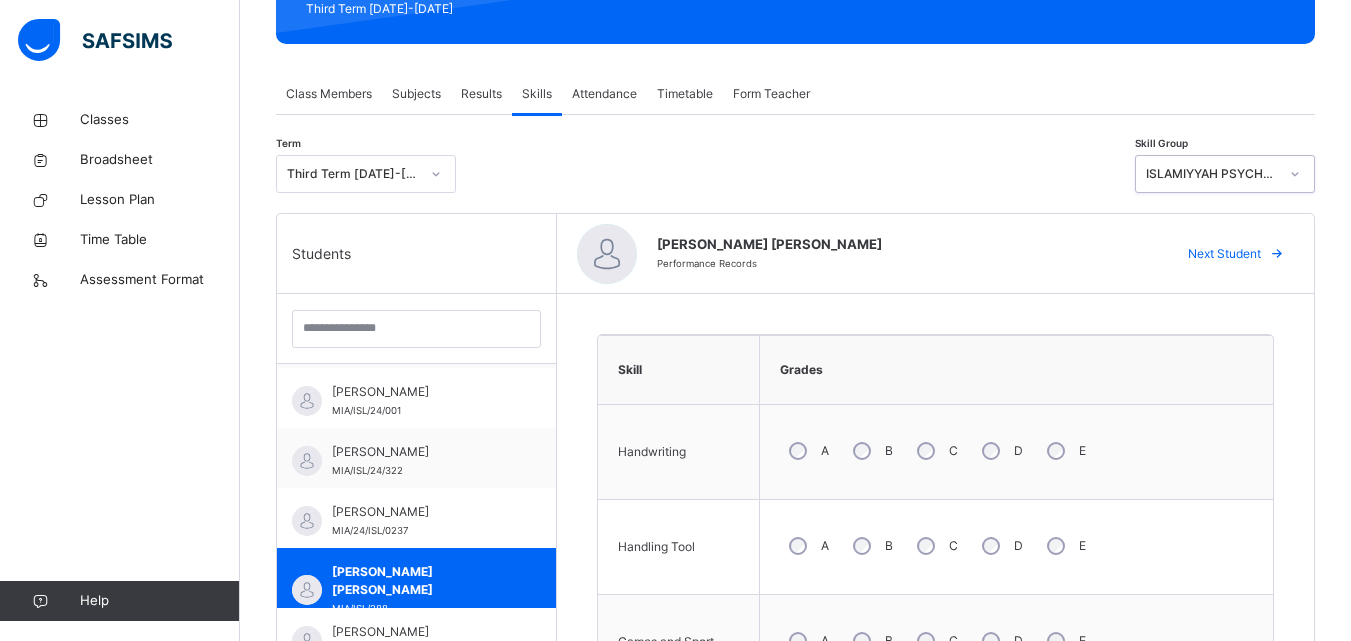 click on "ISLAMIYYAH PSYCHOMOTOR" at bounding box center (1206, 174) 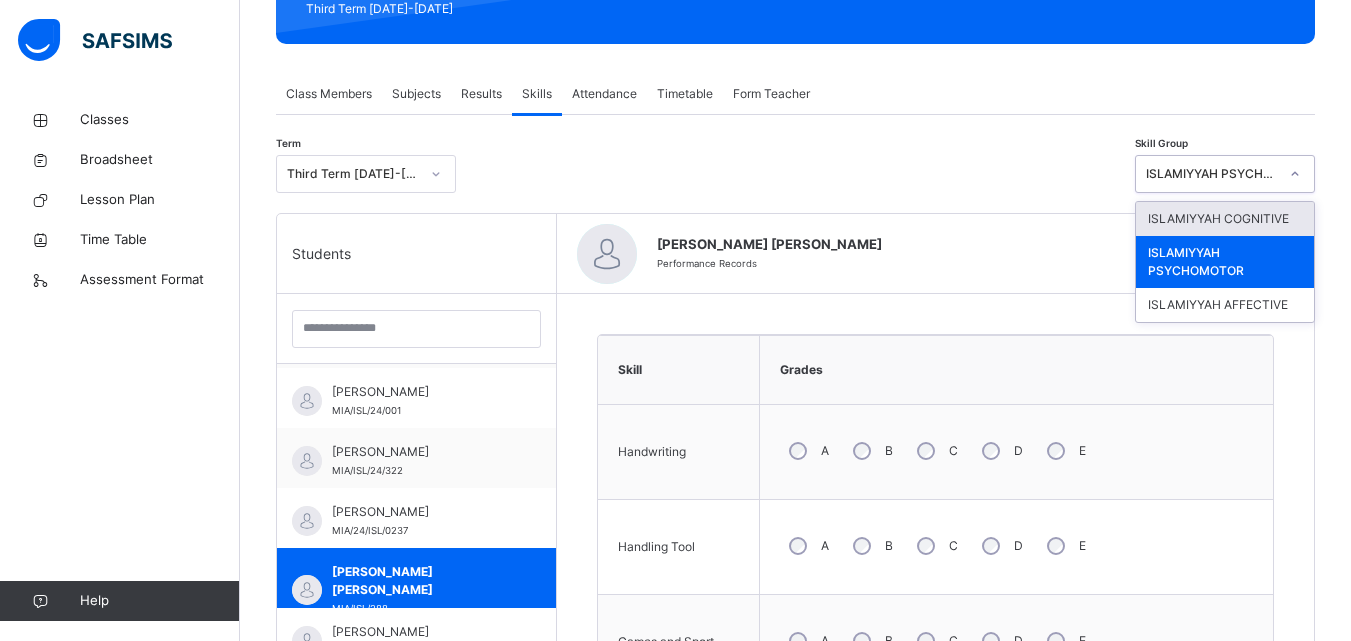 click on "ISLAMIYYAH PSYCHOMOTOR" at bounding box center [1206, 174] 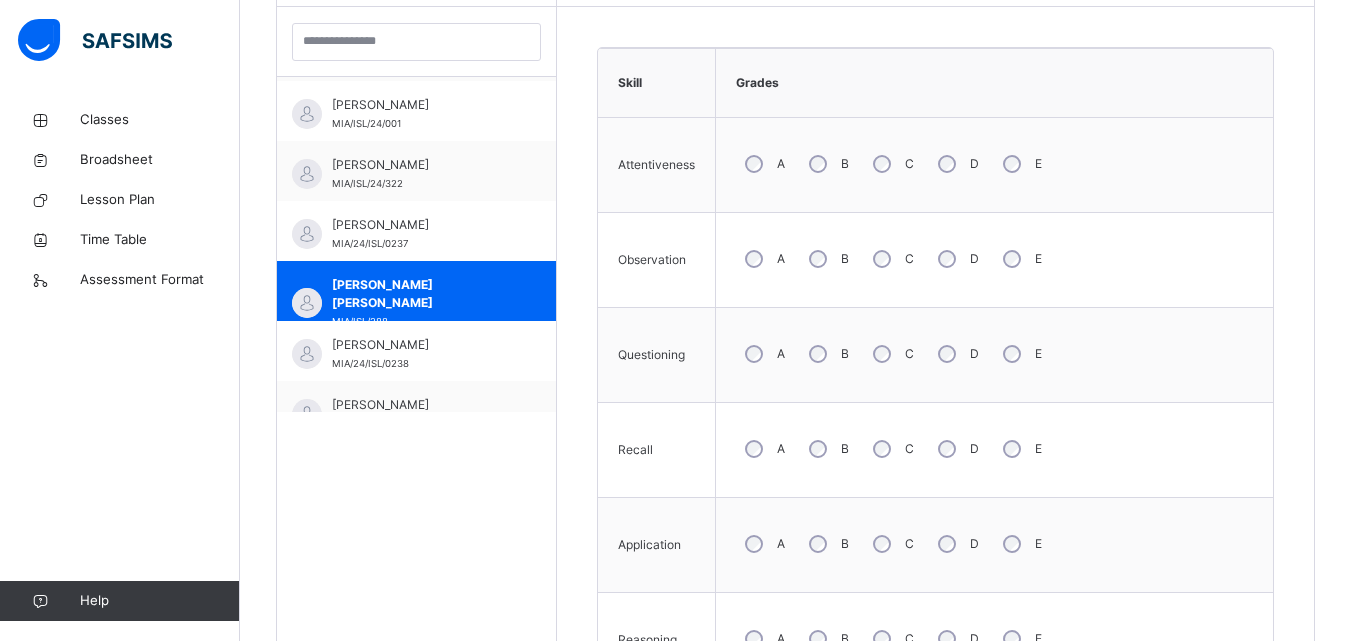 scroll, scrollTop: 427, scrollLeft: 0, axis: vertical 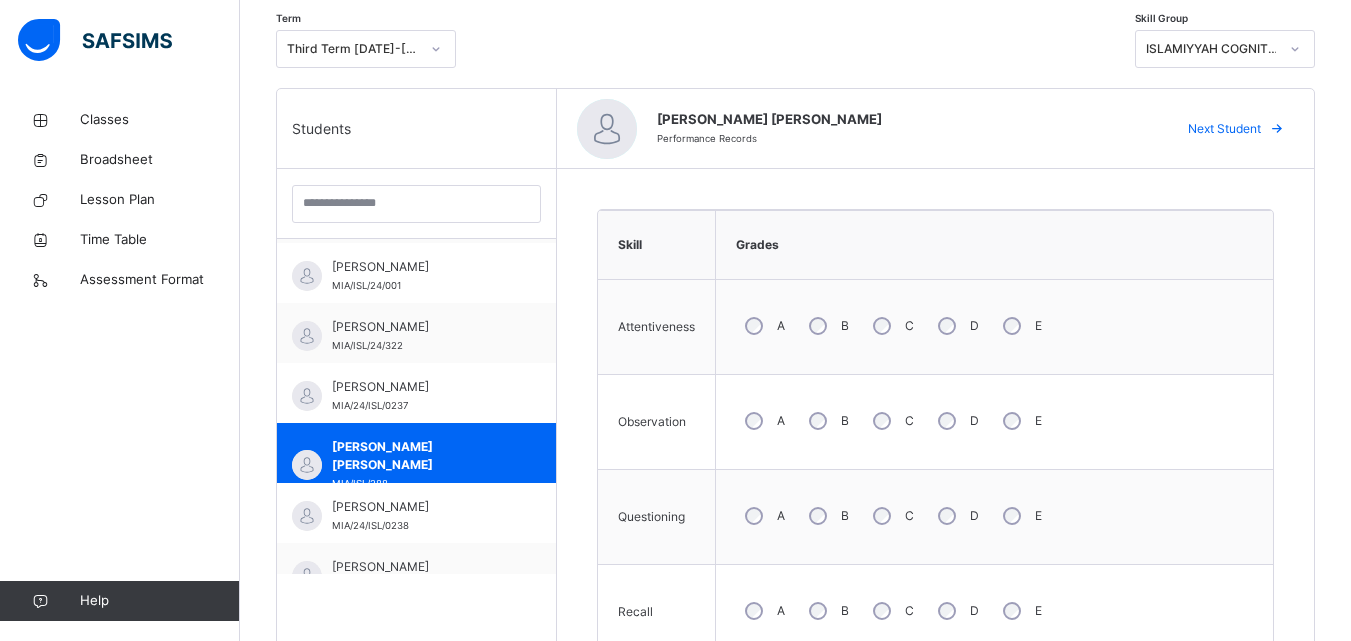 click on "B" at bounding box center (827, 516) 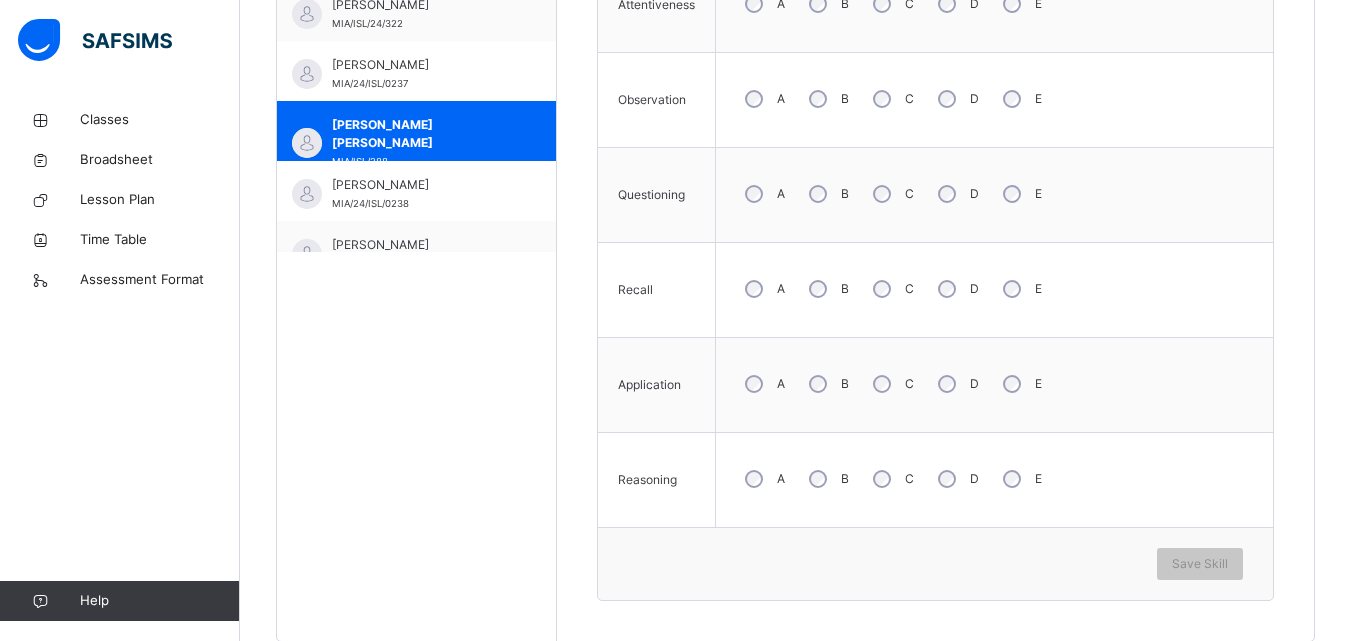scroll, scrollTop: 738, scrollLeft: 0, axis: vertical 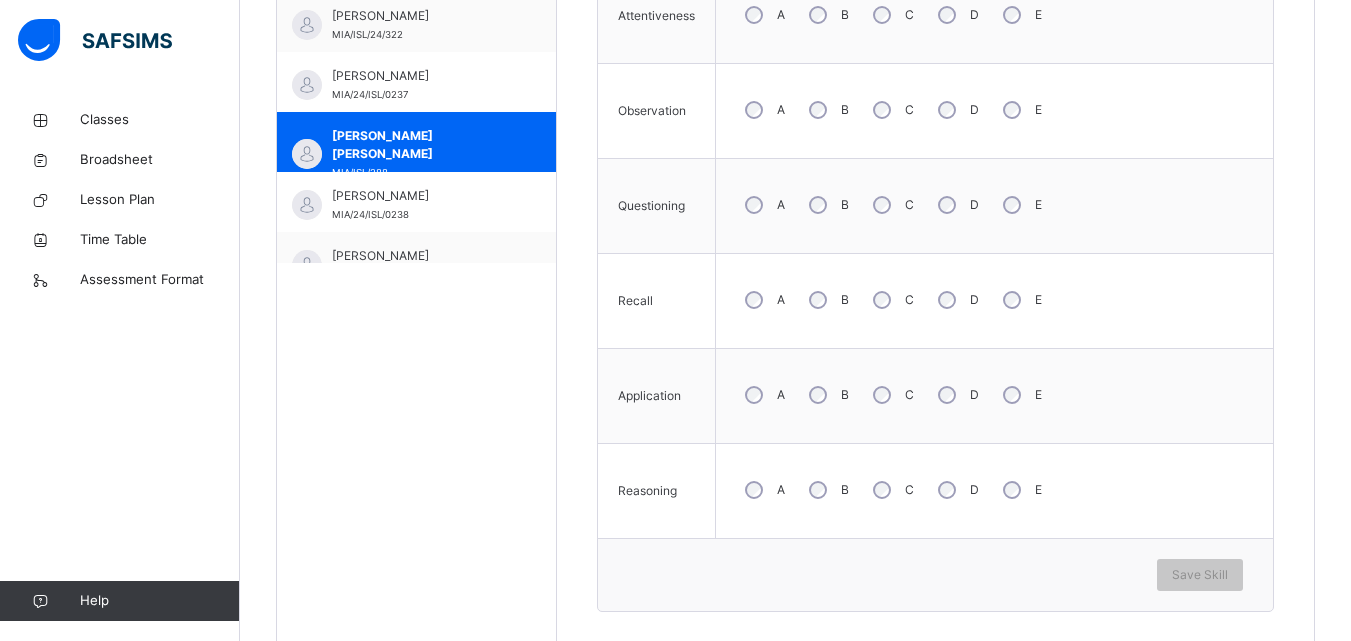 click on "A" at bounding box center (763, 300) 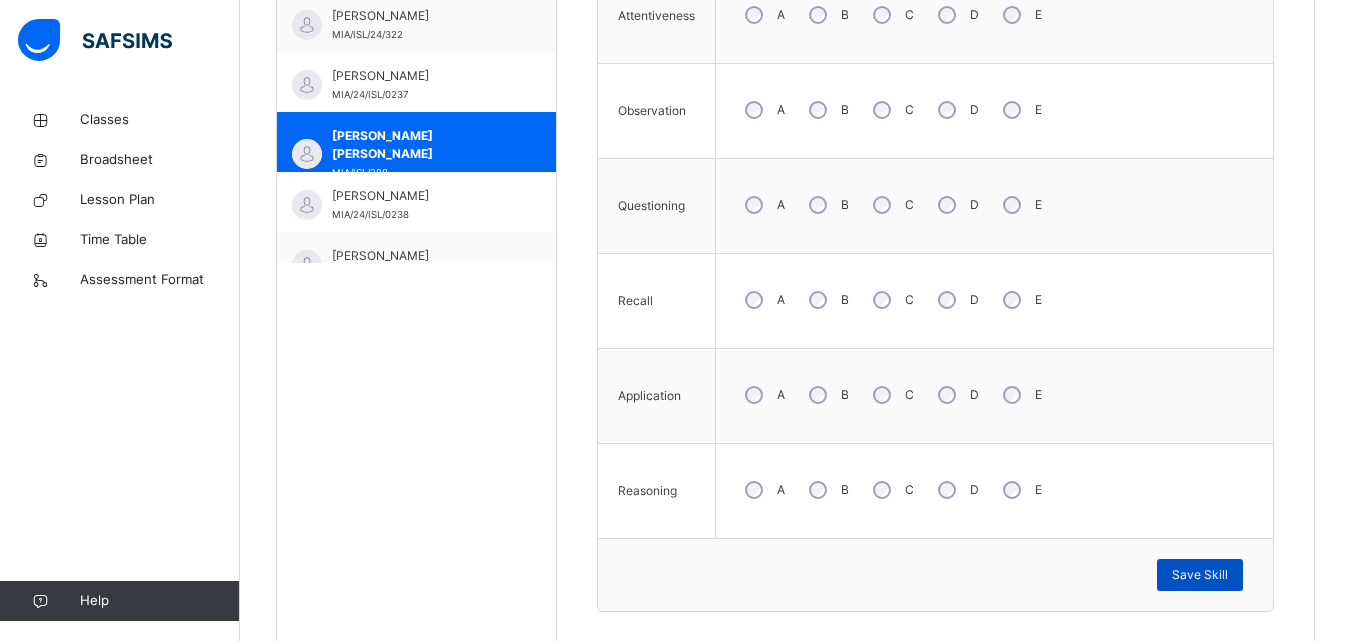 click on "Save Skill" at bounding box center [1200, 575] 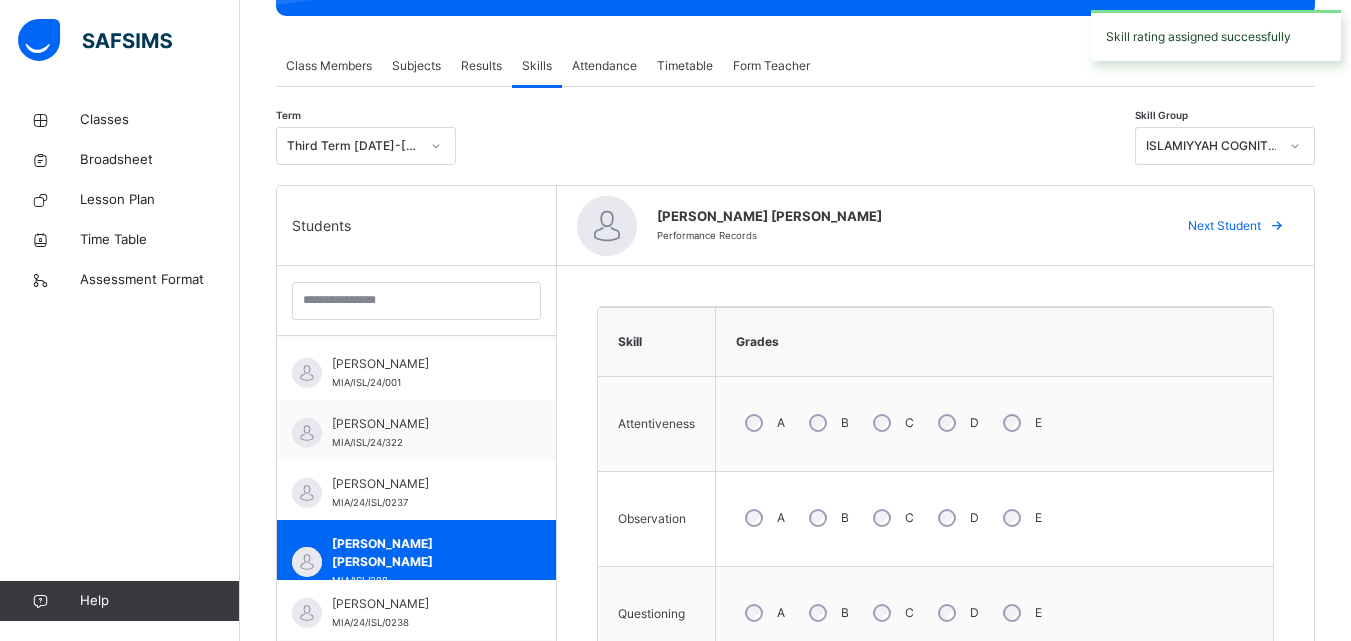 scroll, scrollTop: 318, scrollLeft: 0, axis: vertical 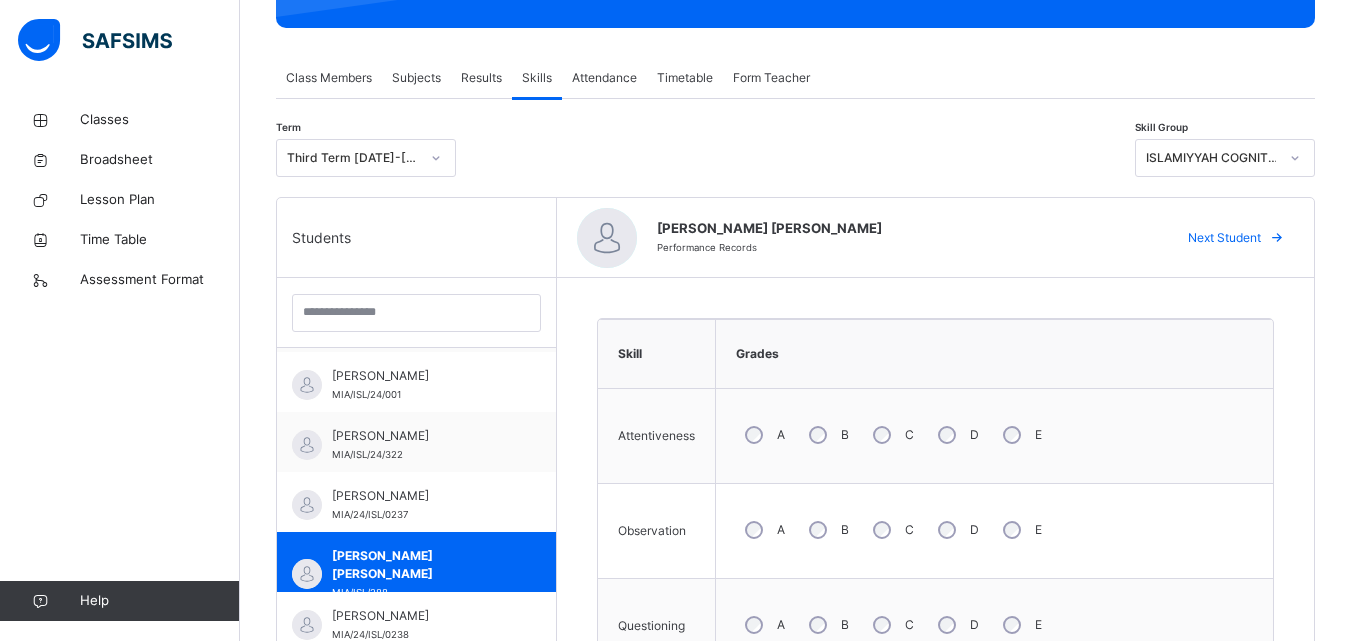 click at bounding box center (1295, 158) 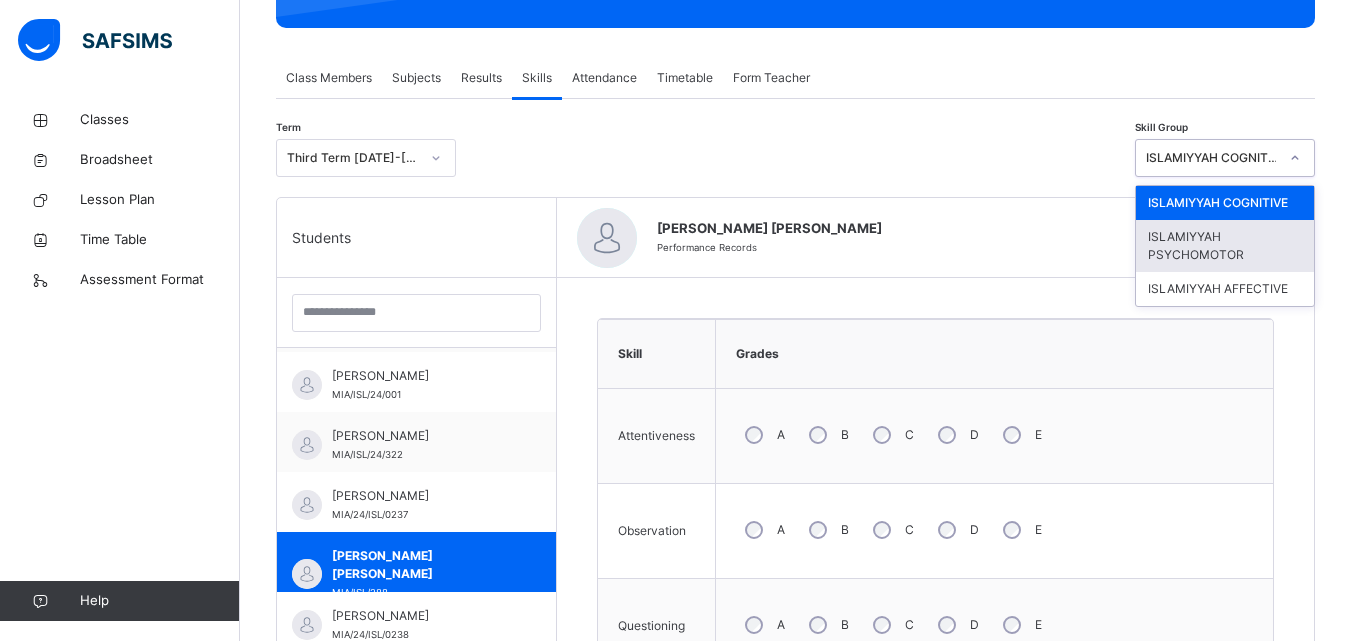 click on "ISLAMIYYAH PSYCHOMOTOR" at bounding box center (1225, 246) 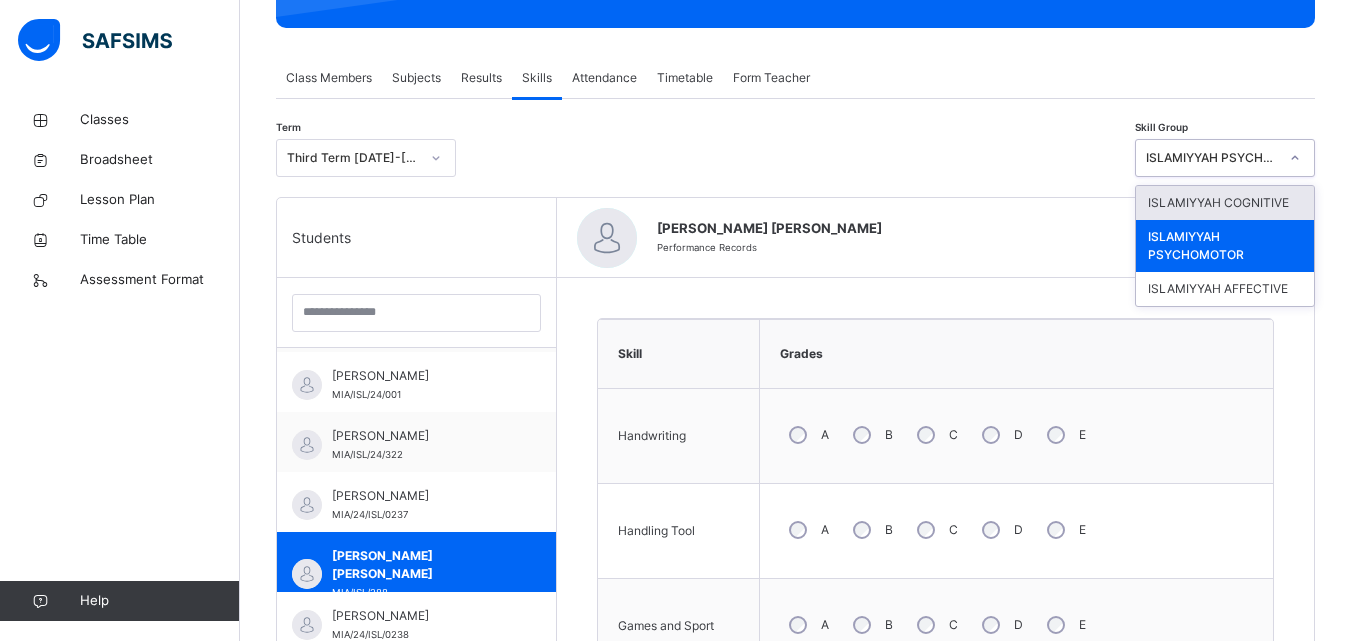 click on "ISLAMIYYAH PSYCHOMOTOR" at bounding box center (1212, 158) 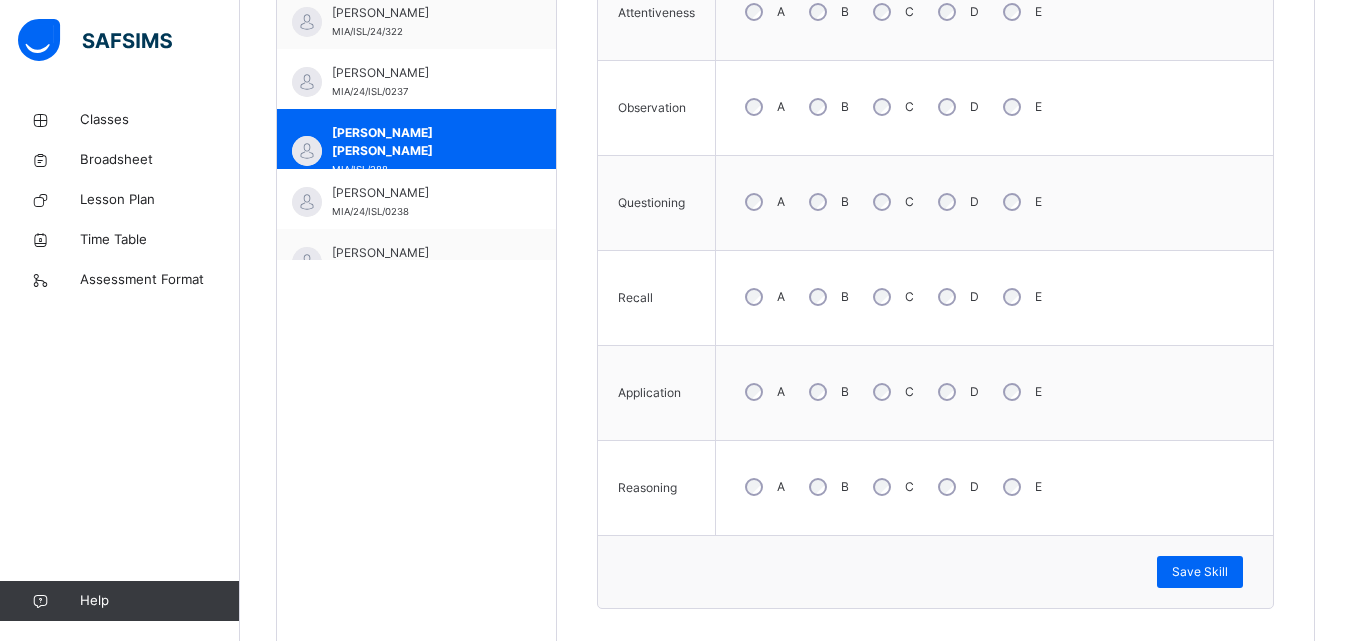 scroll, scrollTop: 800, scrollLeft: 0, axis: vertical 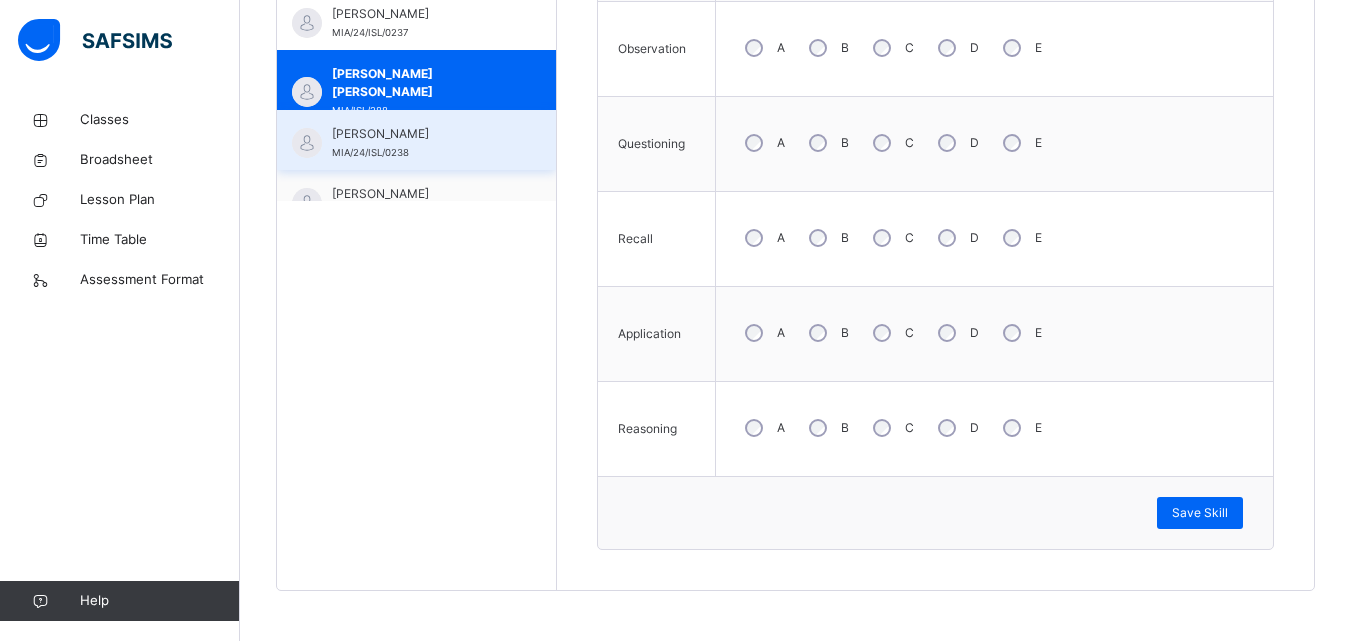 click on "[PERSON_NAME]" at bounding box center [421, 134] 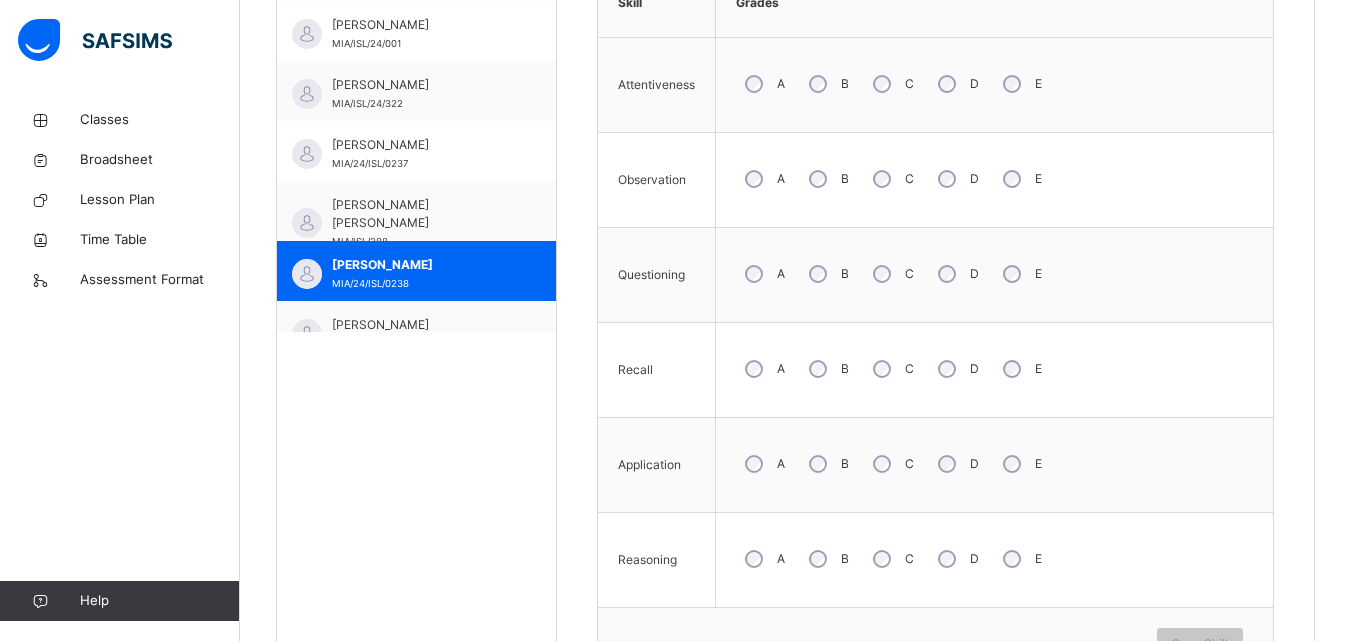 scroll, scrollTop: 668, scrollLeft: 0, axis: vertical 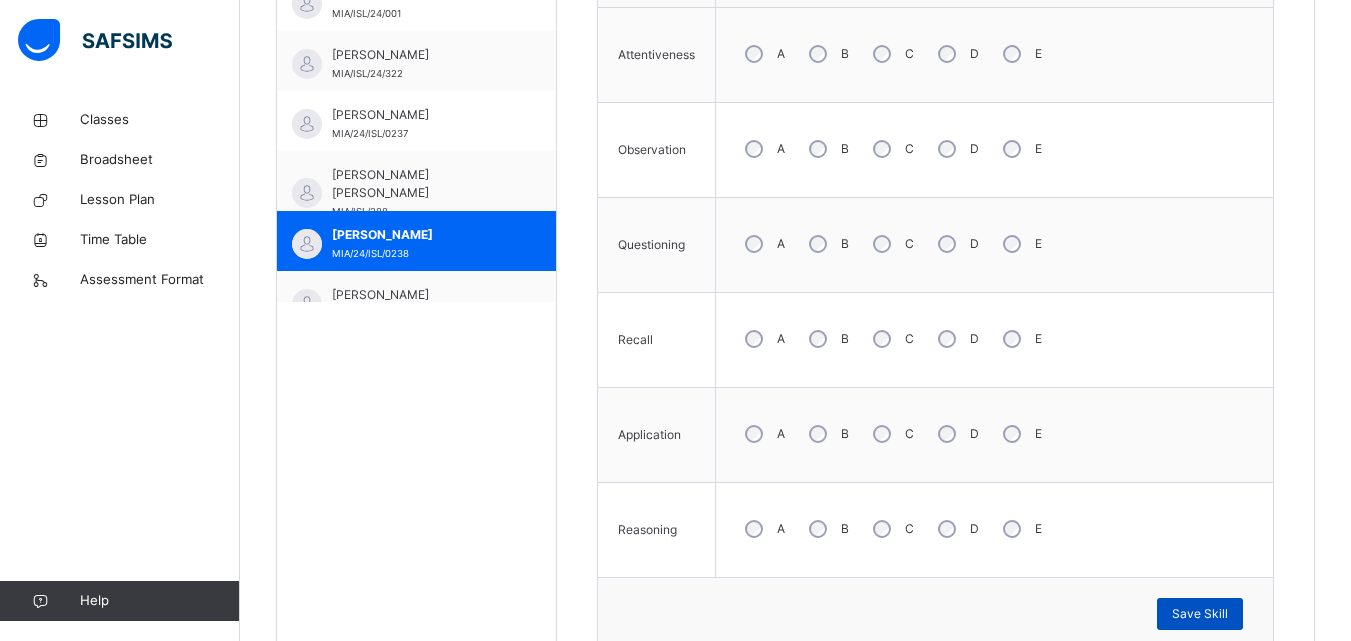 click on "Save Skill" at bounding box center [1200, 614] 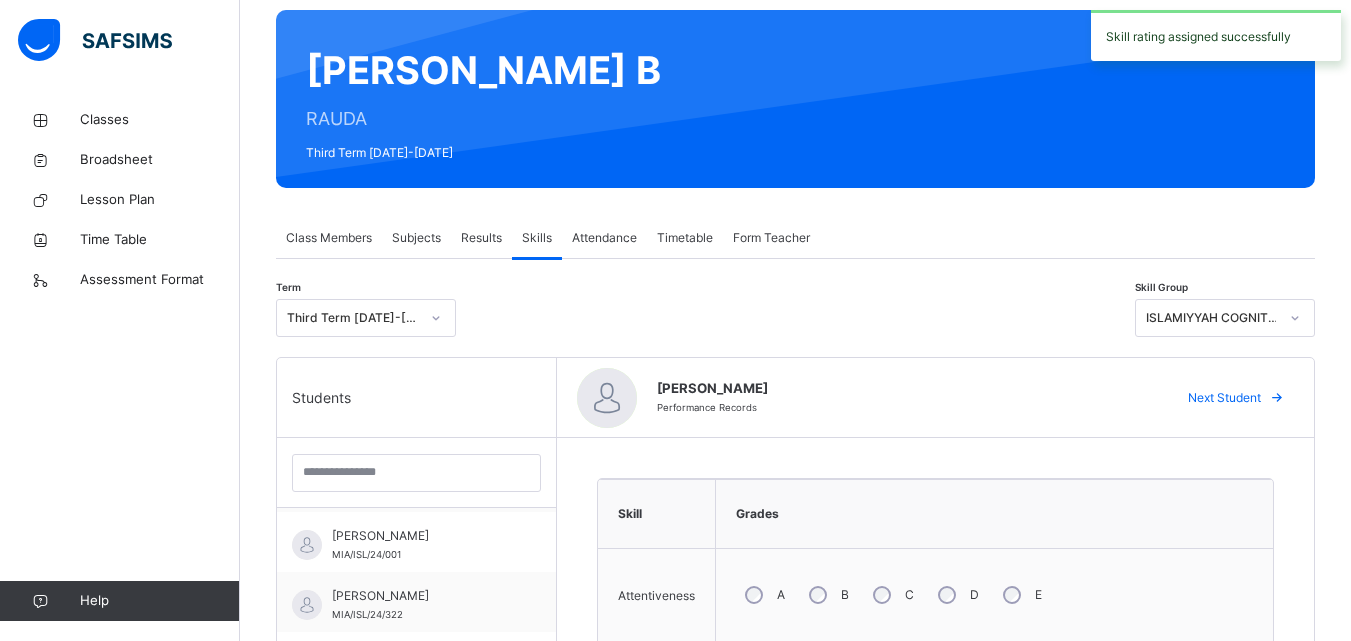 scroll, scrollTop: 131, scrollLeft: 0, axis: vertical 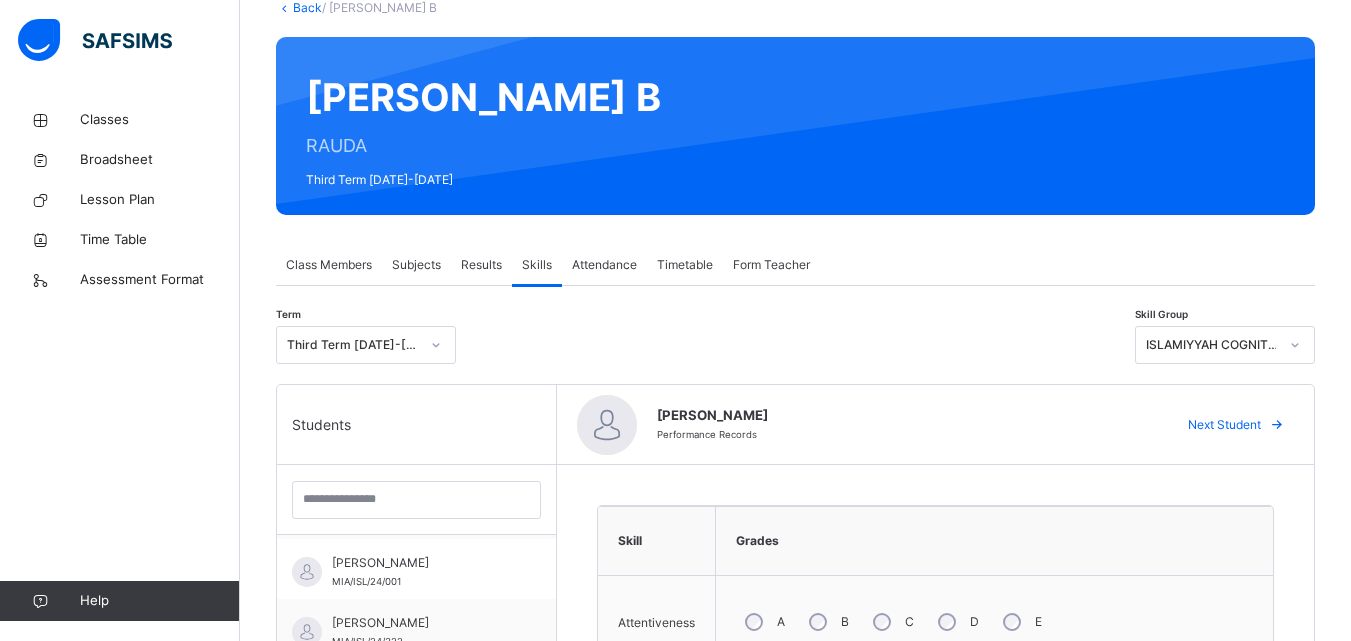 click on "ISLAMIYYAH COGNITIVE" at bounding box center [1212, 345] 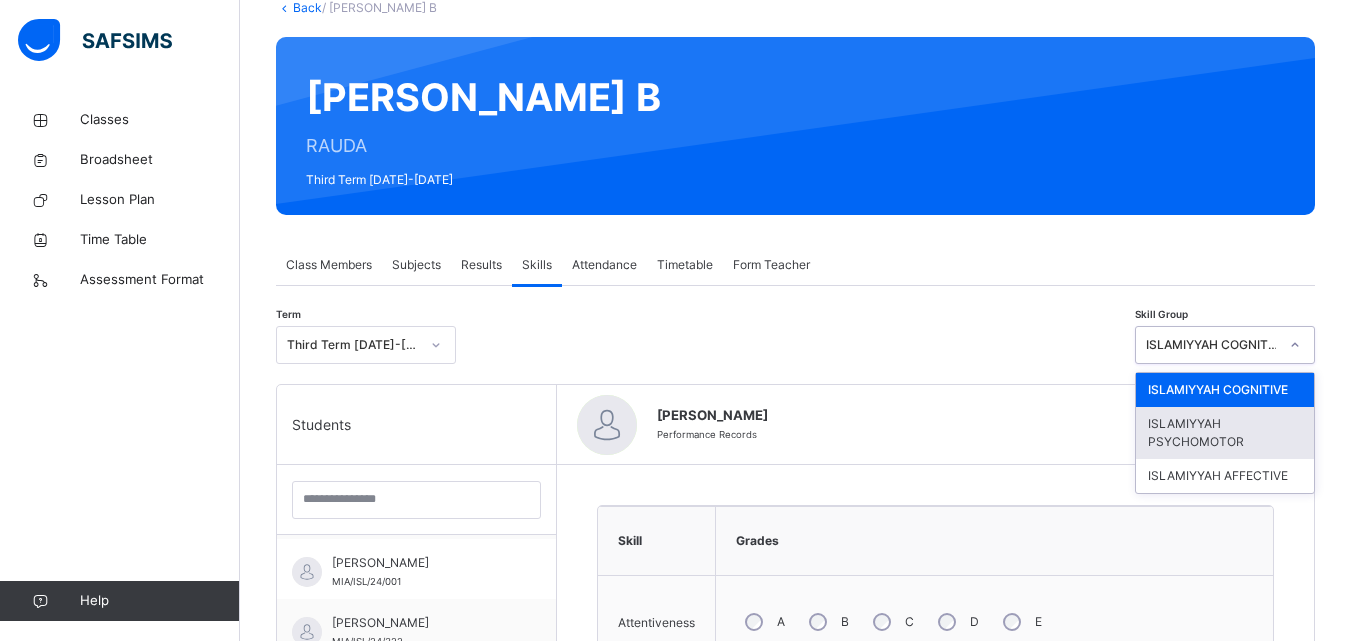 click on "ISLAMIYYAH PSYCHOMOTOR" at bounding box center (1225, 433) 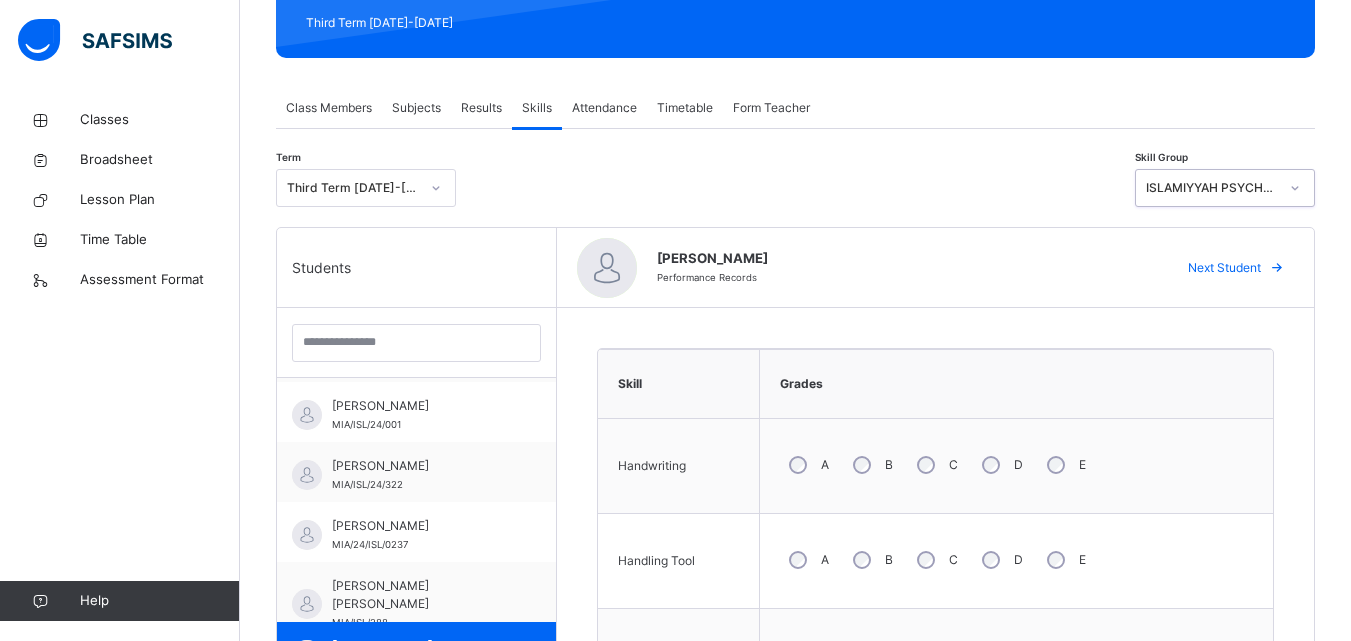 scroll, scrollTop: 419, scrollLeft: 0, axis: vertical 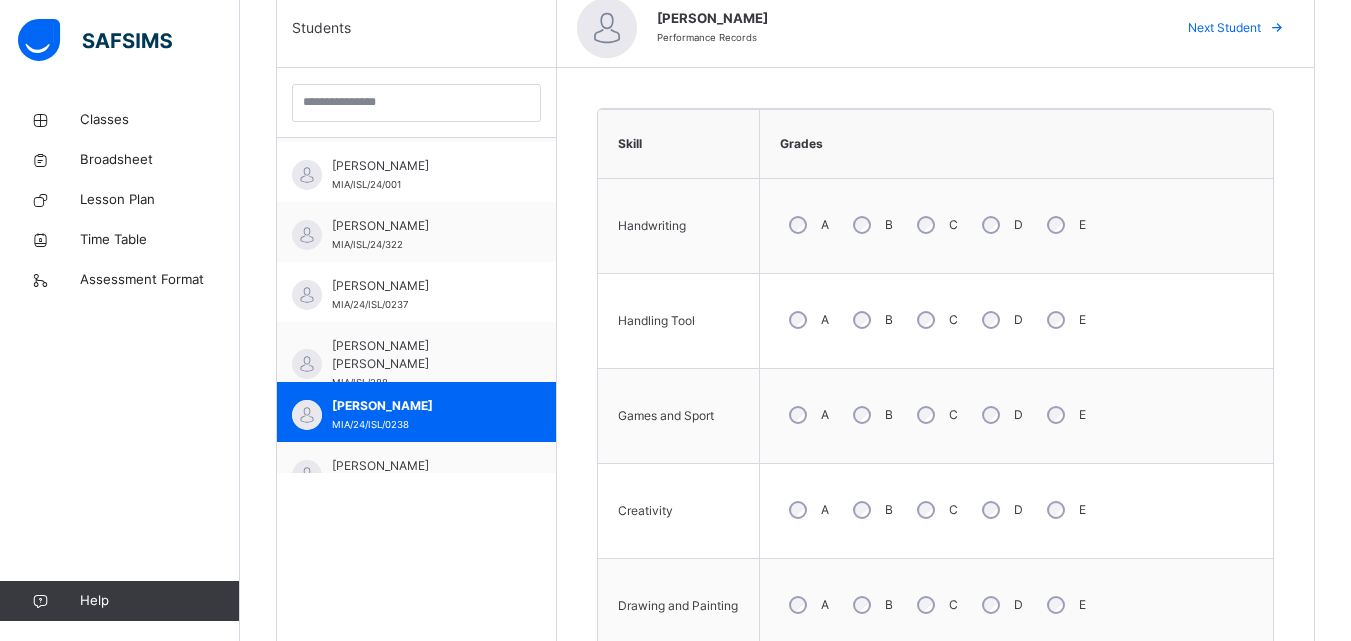 click on "B" at bounding box center [871, 320] 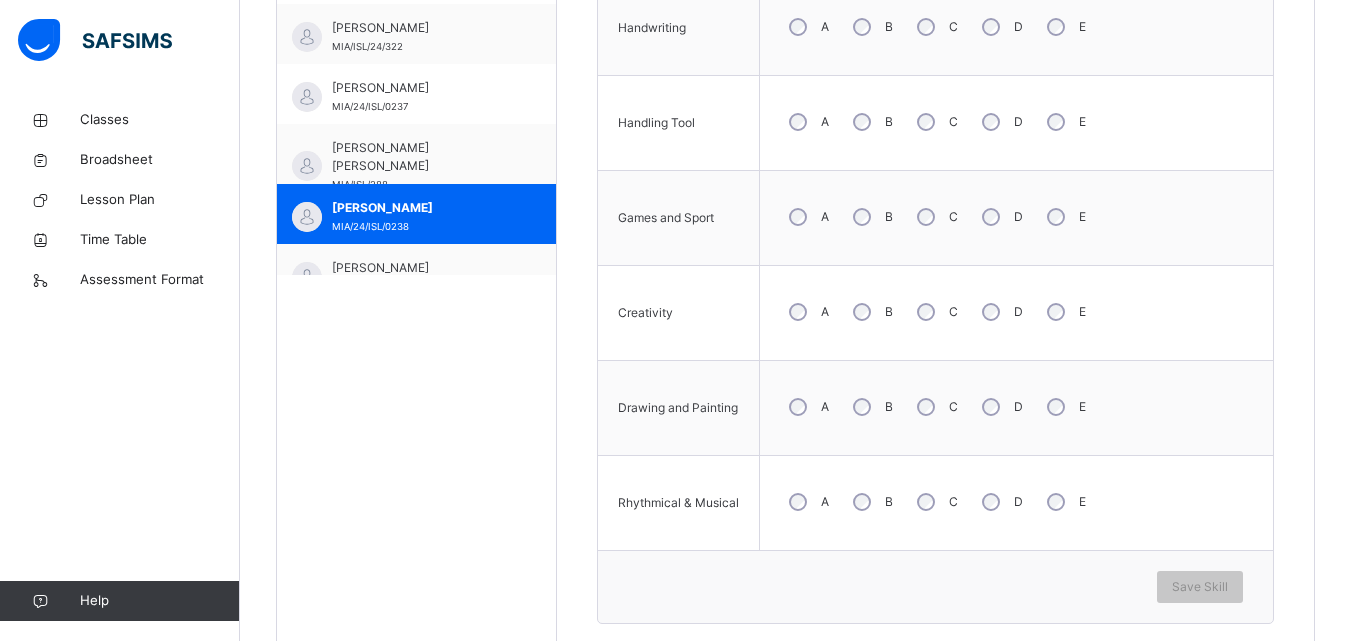 scroll, scrollTop: 730, scrollLeft: 0, axis: vertical 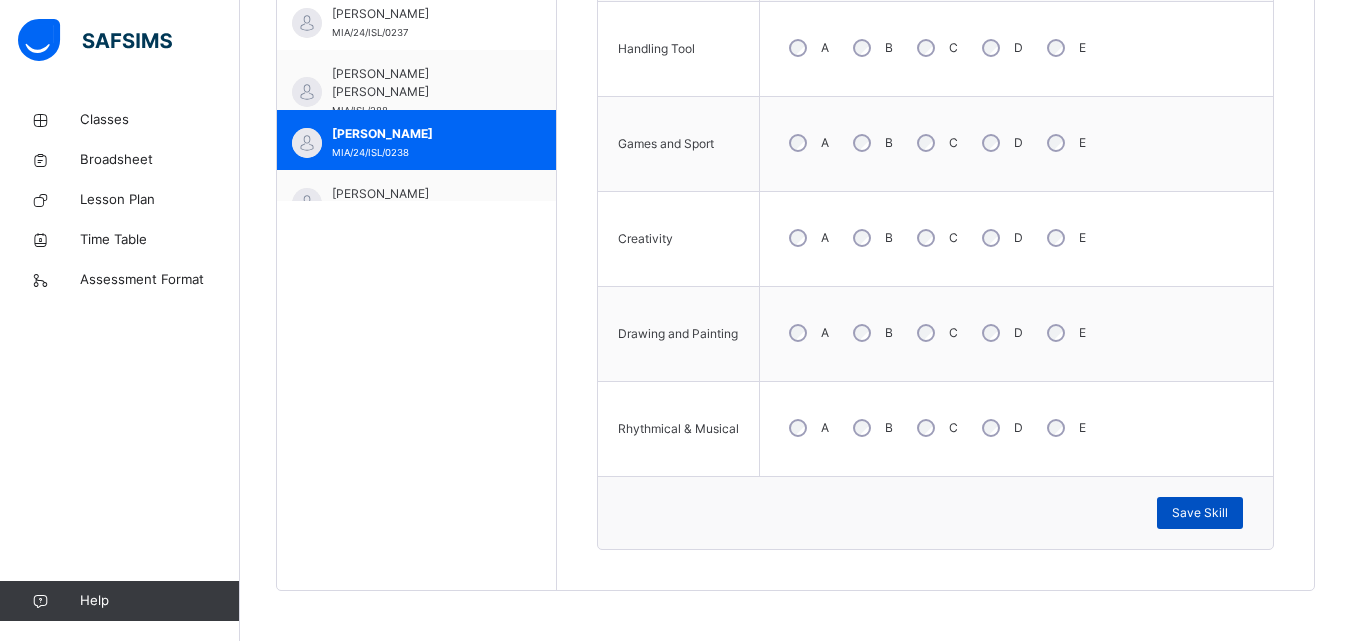 click on "Save Skill" at bounding box center [1200, 513] 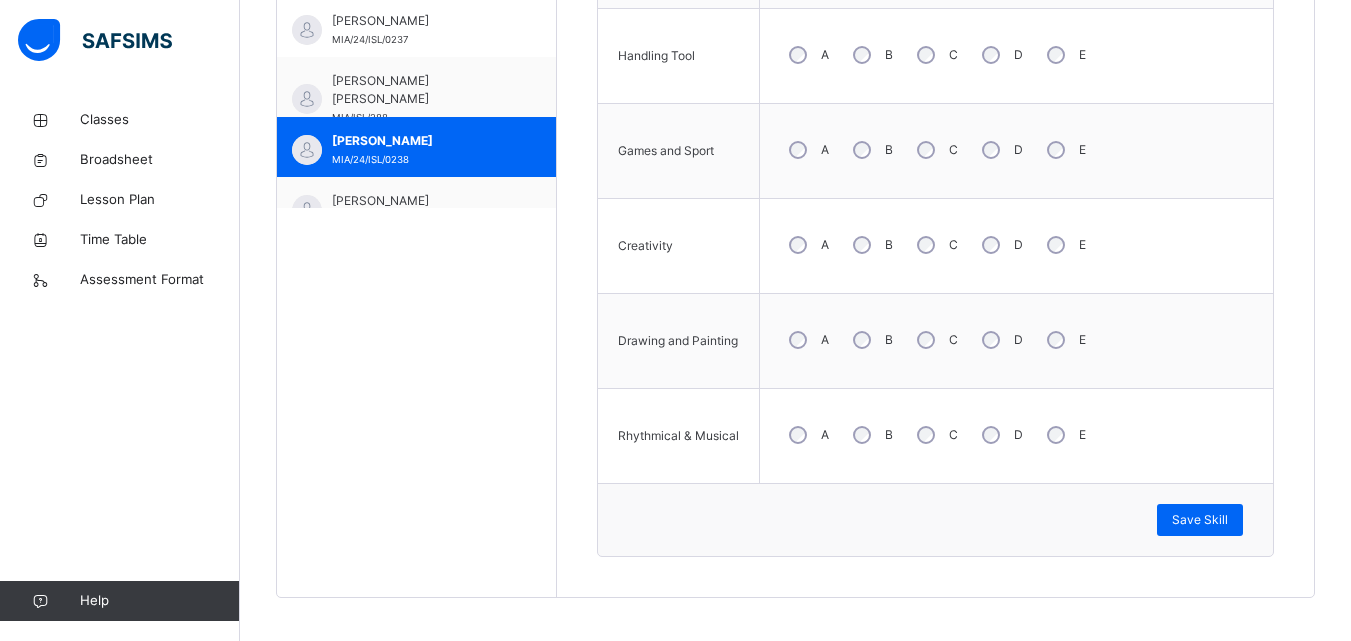 scroll, scrollTop: 800, scrollLeft: 0, axis: vertical 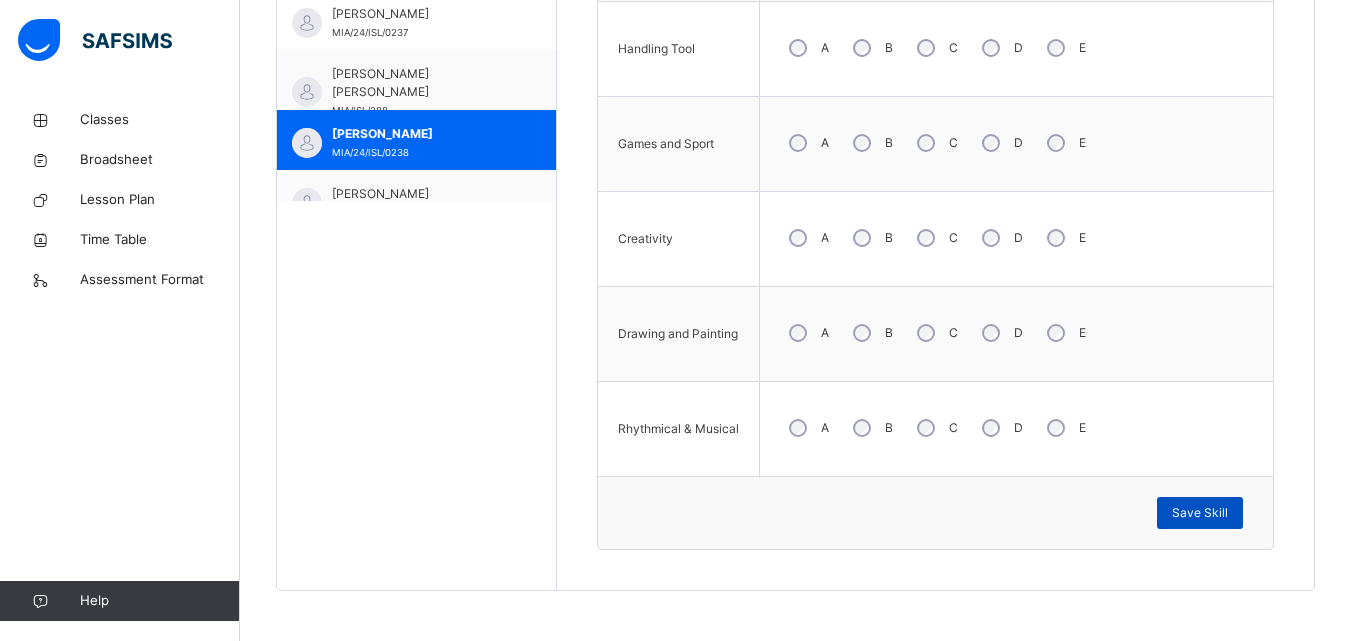 click on "Save Skill" at bounding box center [1200, 513] 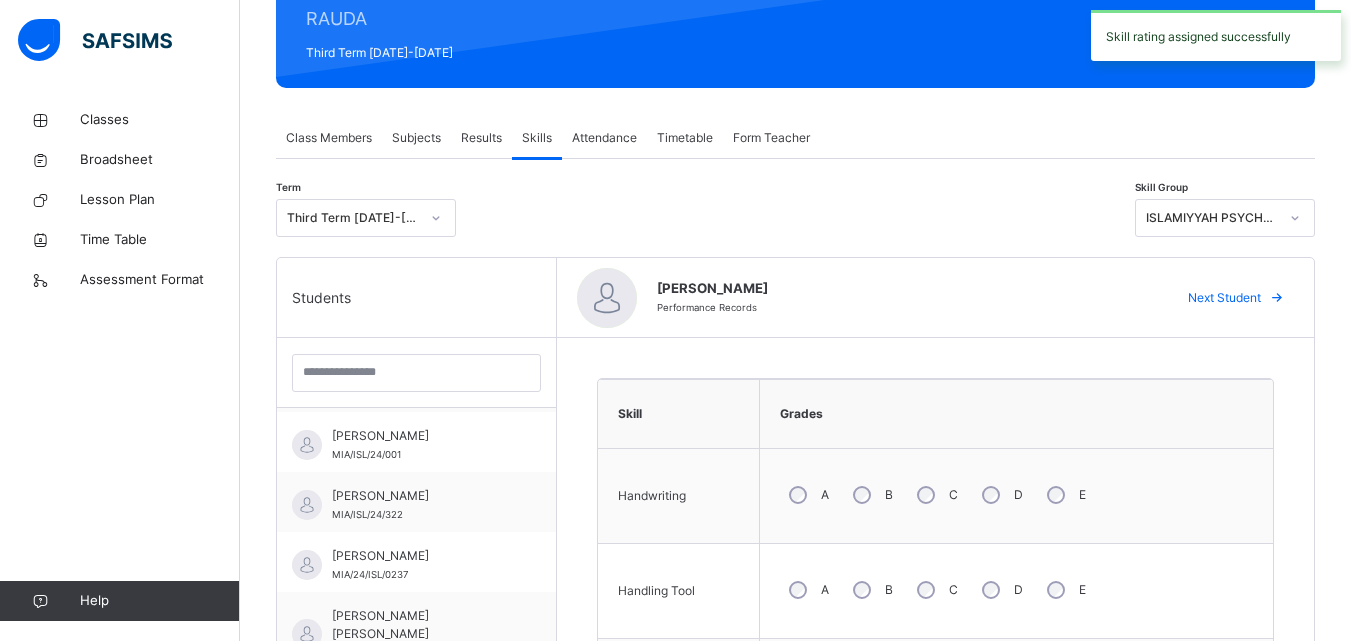 scroll, scrollTop: 224, scrollLeft: 0, axis: vertical 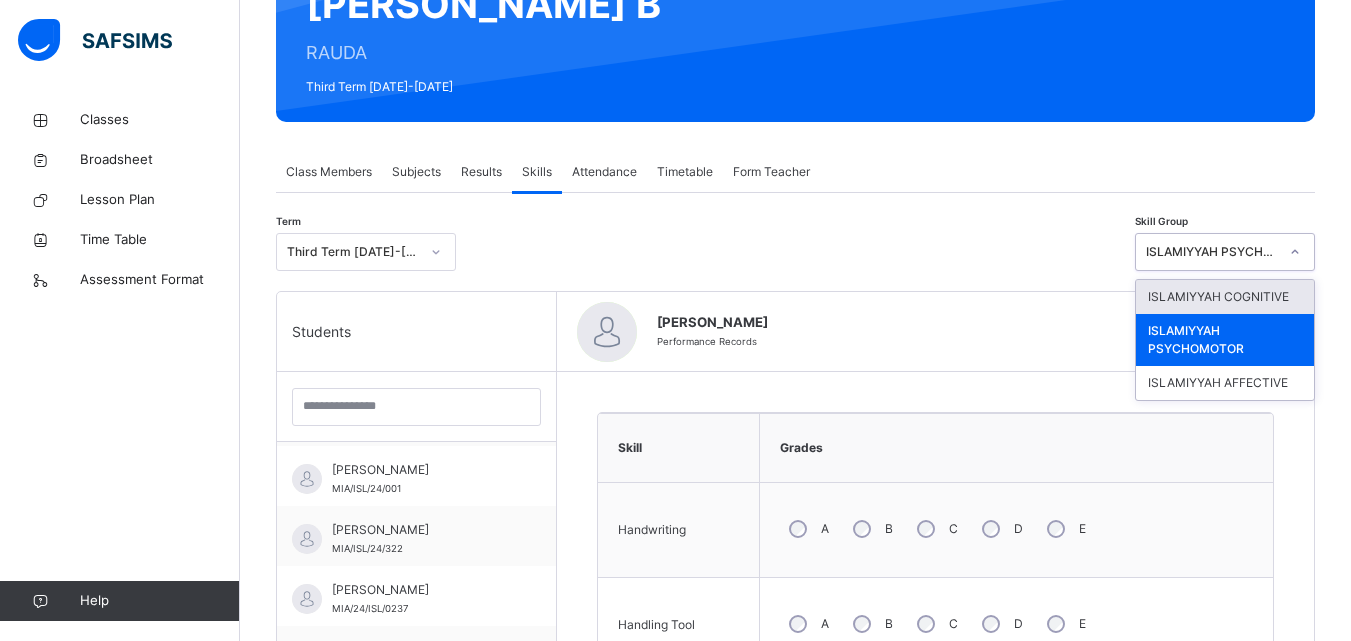 click on "ISLAMIYYAH PSYCHOMOTOR" at bounding box center (1212, 252) 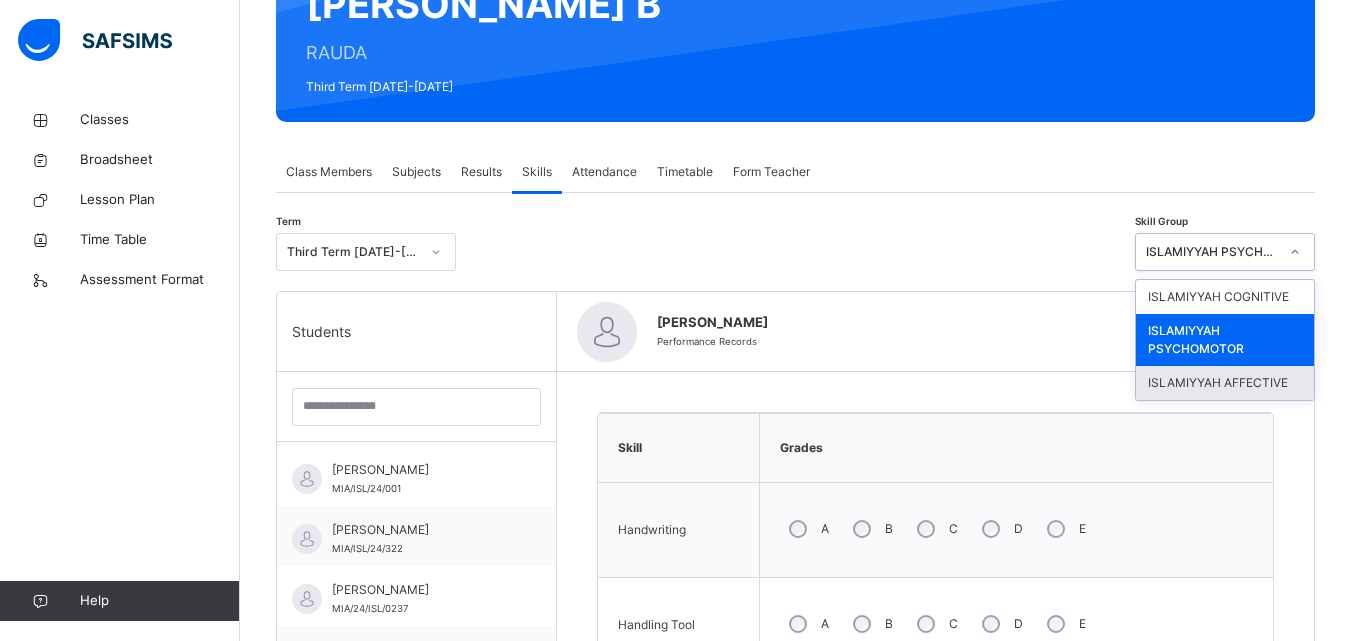 click on "ISLAMIYYAH AFFECTIVE" at bounding box center (1225, 383) 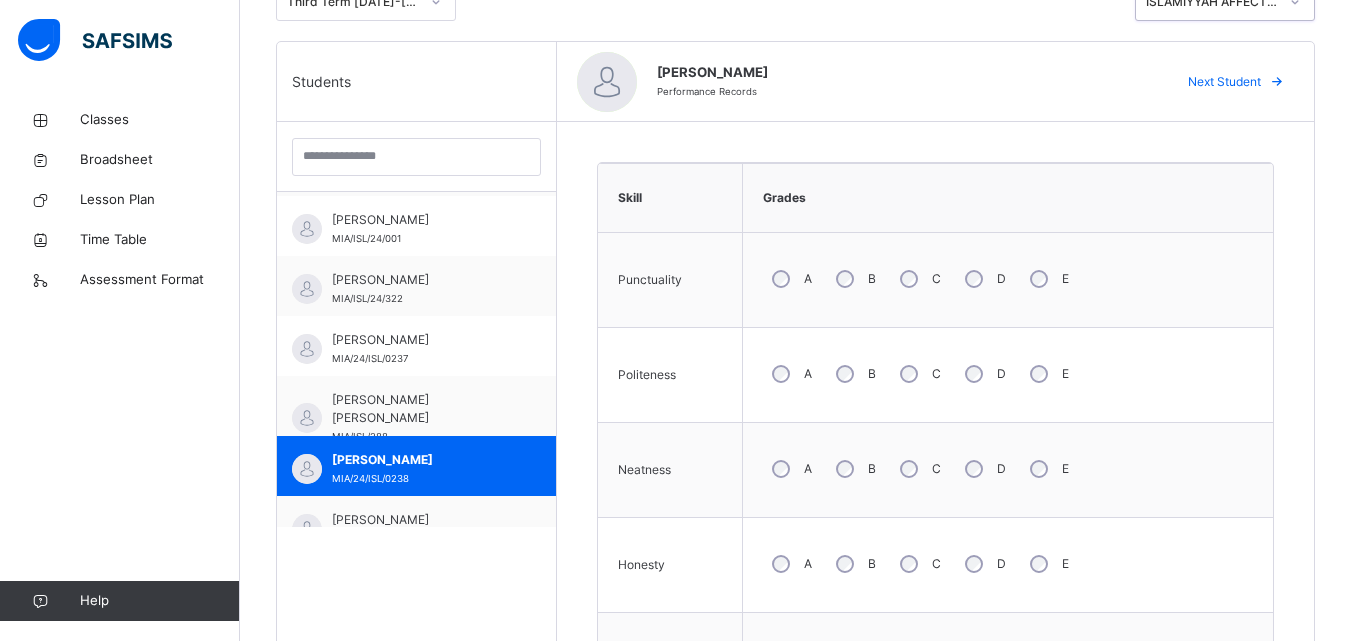 scroll, scrollTop: 489, scrollLeft: 0, axis: vertical 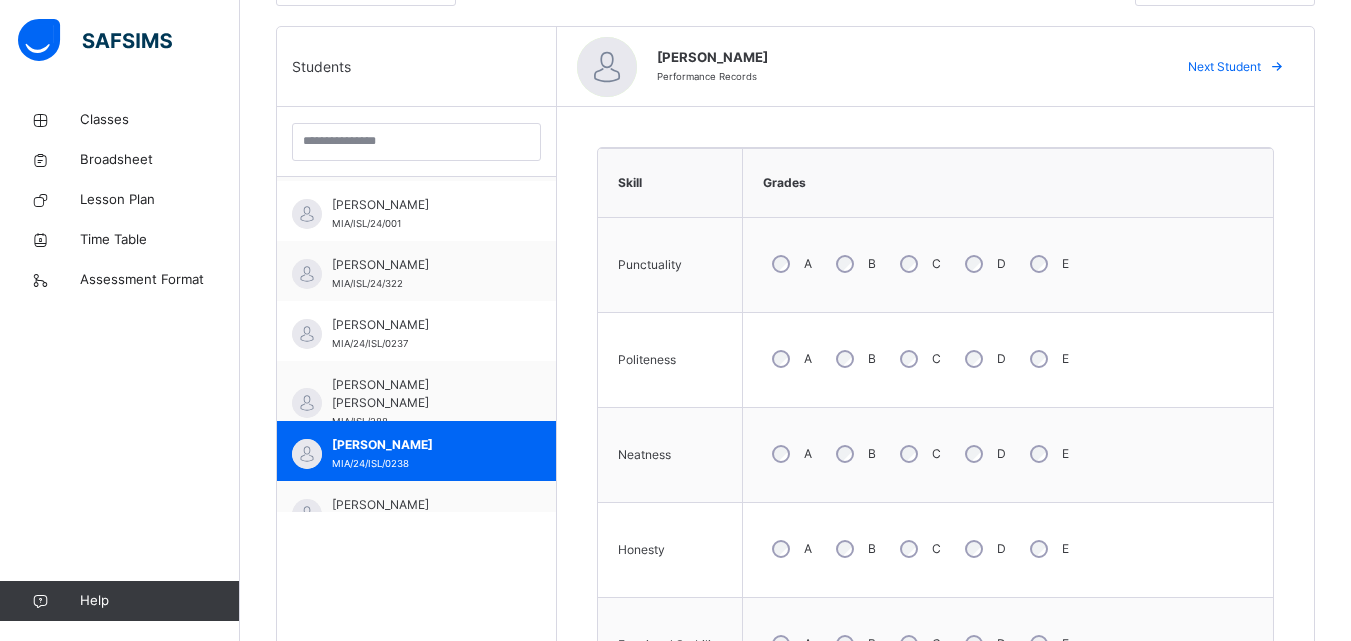 click on "A" at bounding box center (790, 454) 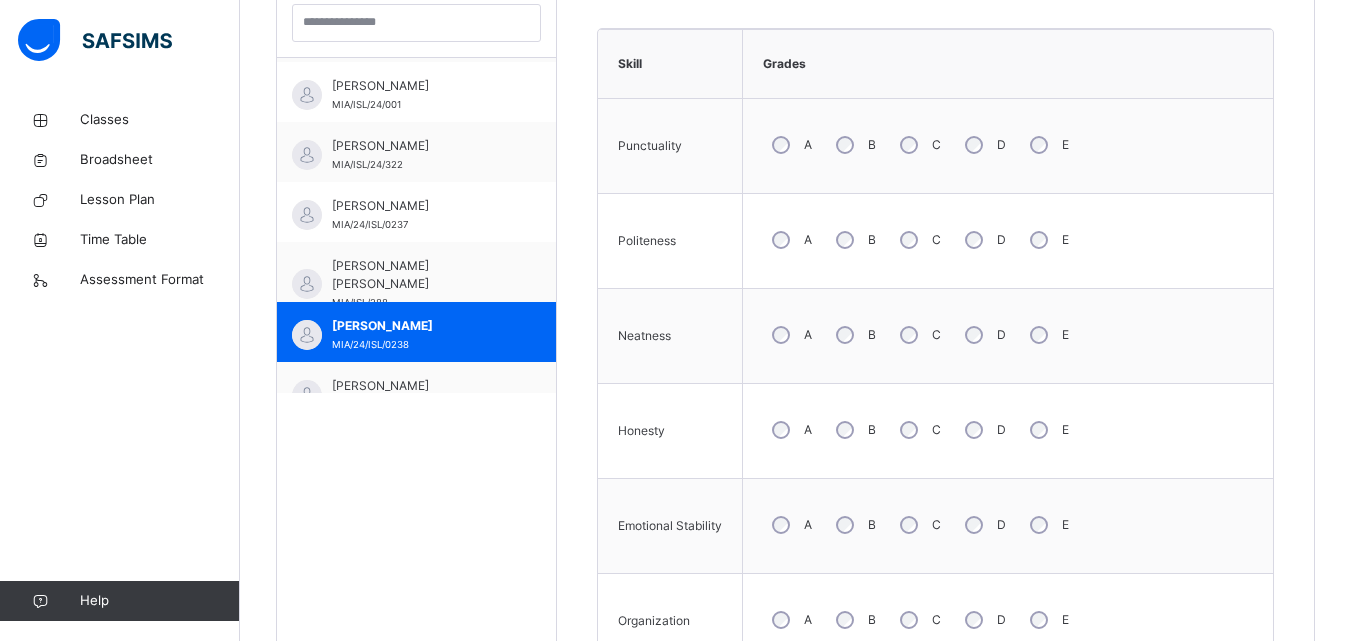 scroll, scrollTop: 629, scrollLeft: 0, axis: vertical 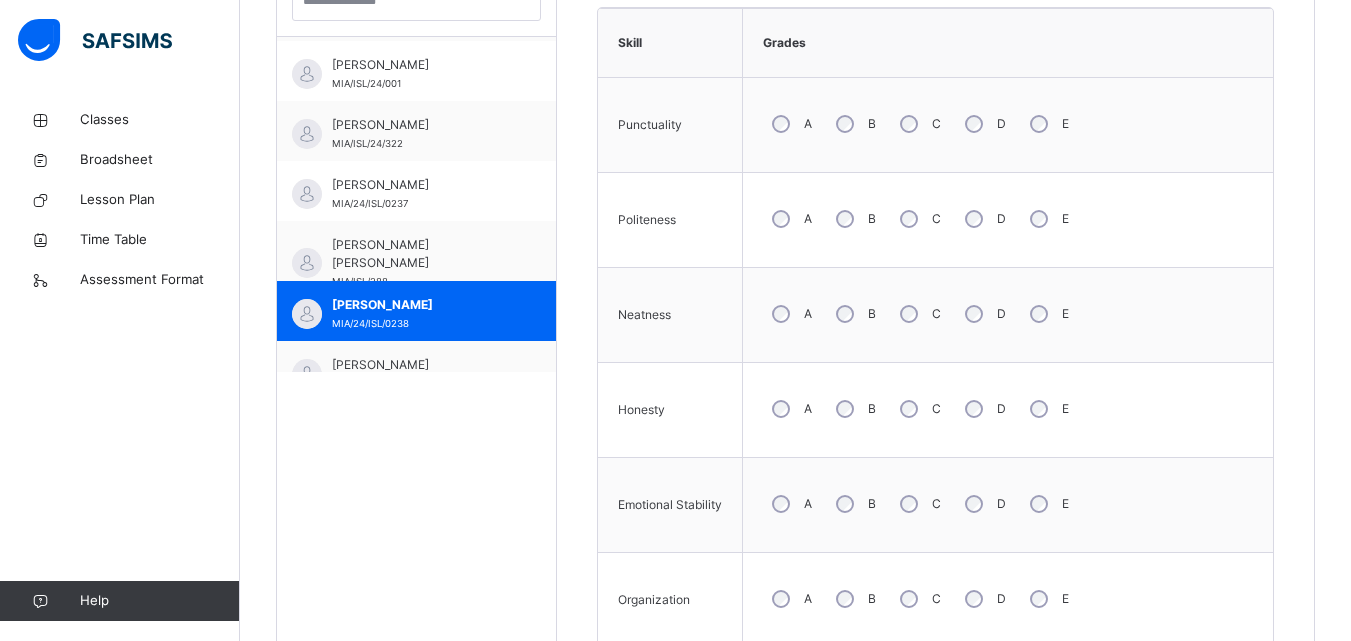 click on "A" at bounding box center (790, 504) 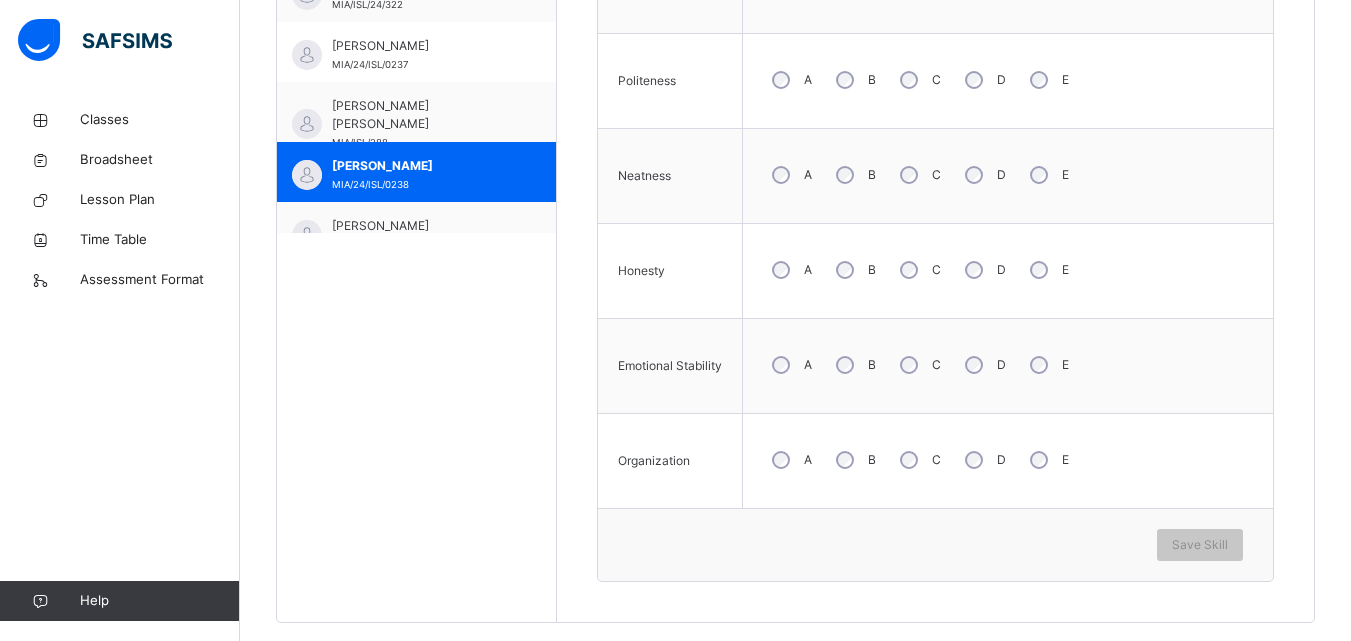 scroll, scrollTop: 784, scrollLeft: 0, axis: vertical 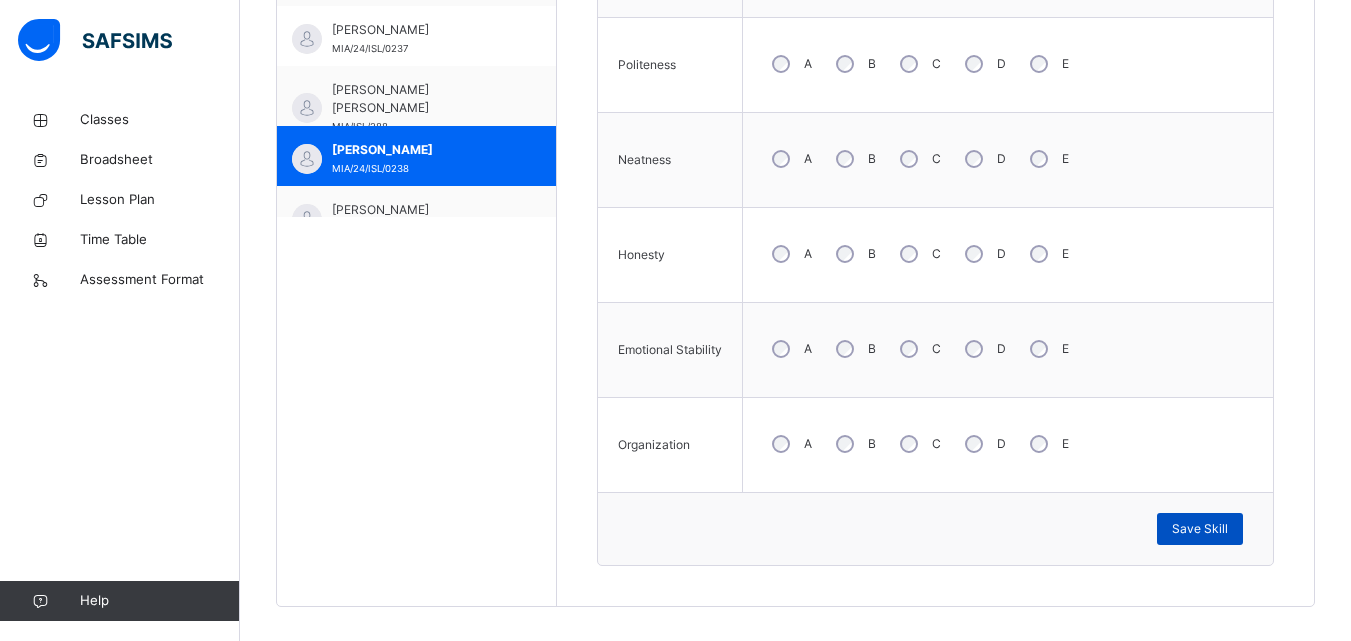 click on "Save Skill" at bounding box center [1200, 529] 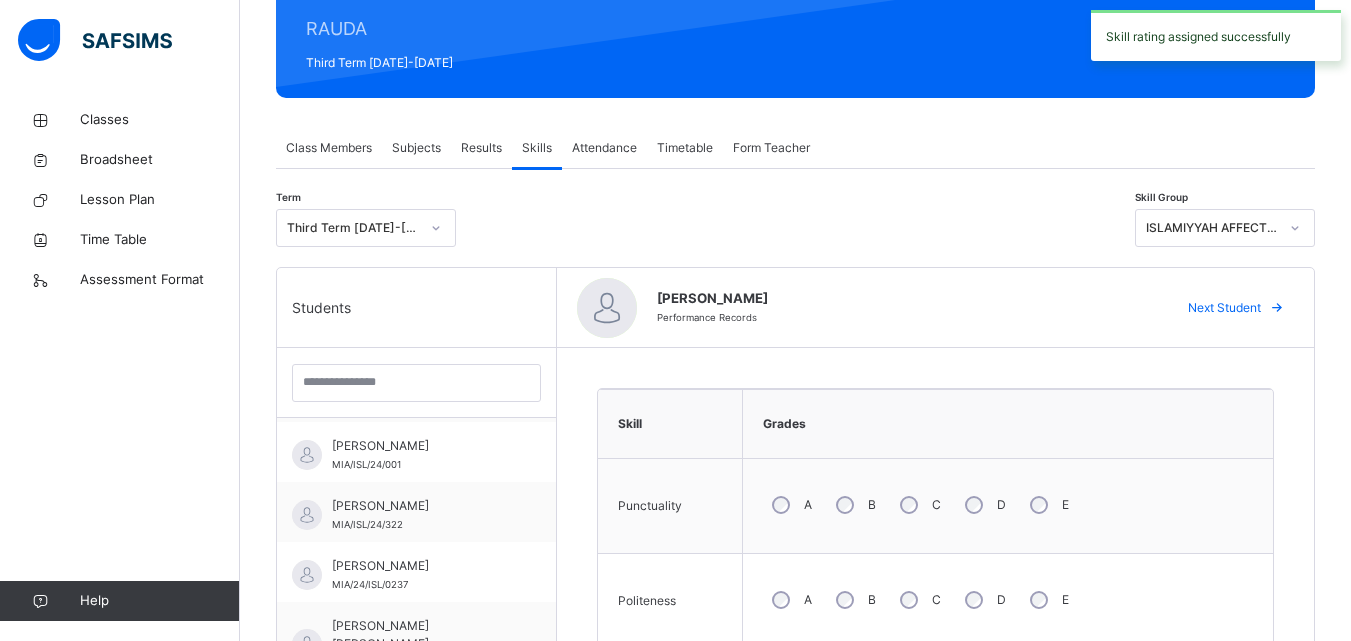 scroll, scrollTop: 217, scrollLeft: 0, axis: vertical 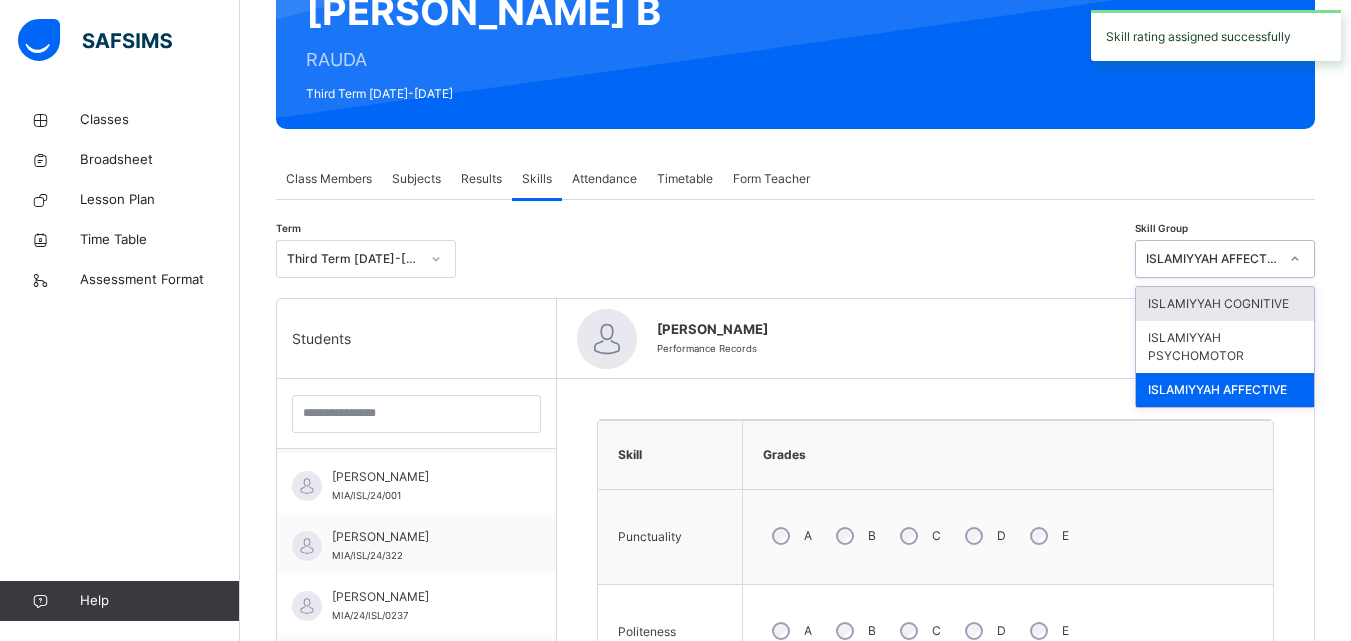click on "ISLAMIYYAH AFFECTIVE" at bounding box center (1206, 259) 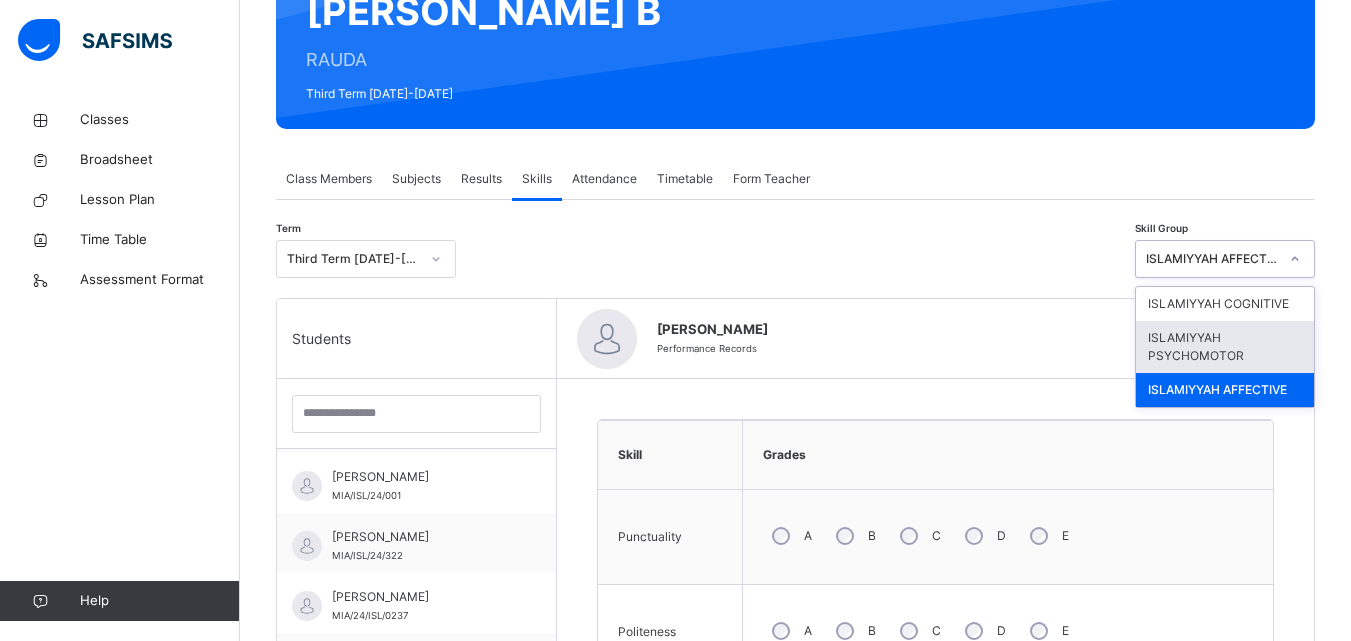 click on "ISLAMIYYAH PSYCHOMOTOR" at bounding box center [1225, 347] 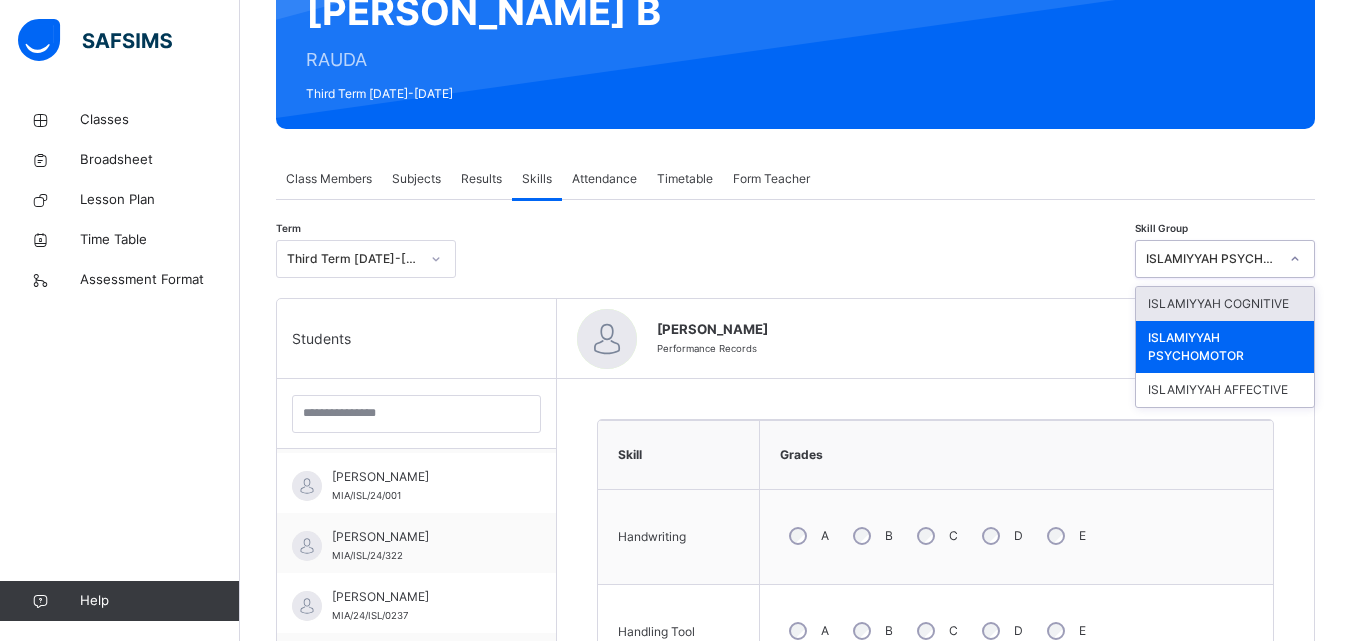 click on "ISLAMIYYAH PSYCHOMOTOR" at bounding box center (1212, 259) 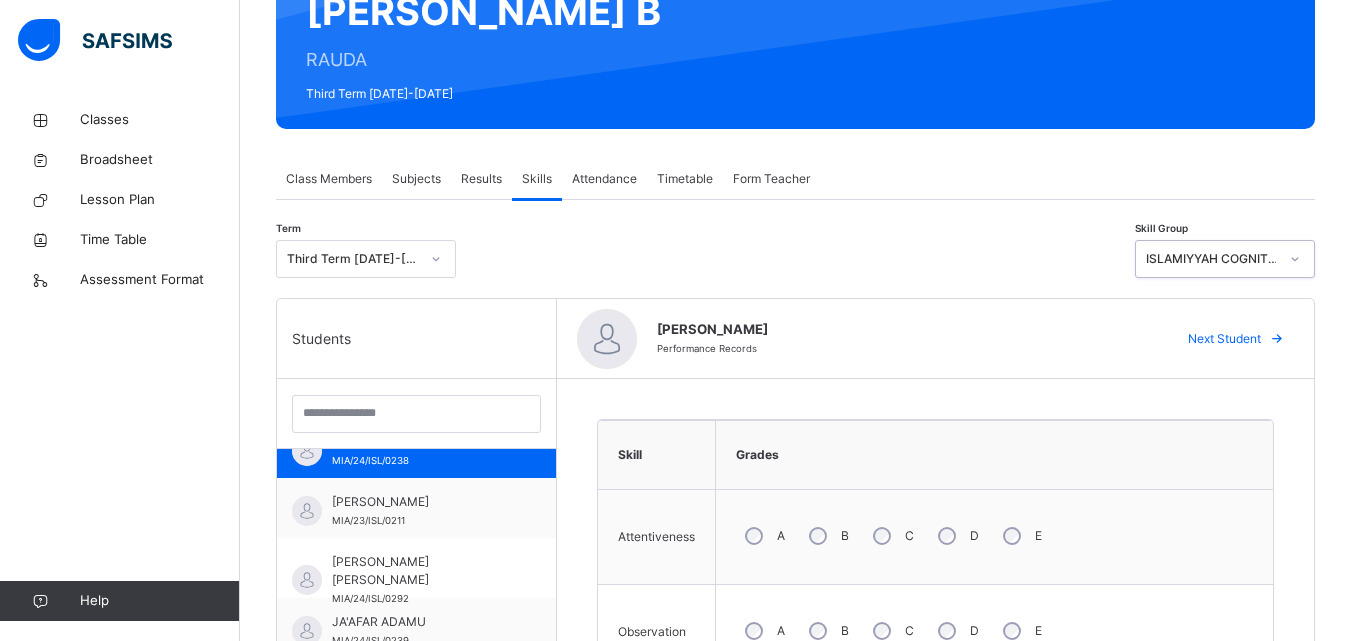 scroll, scrollTop: 396, scrollLeft: 0, axis: vertical 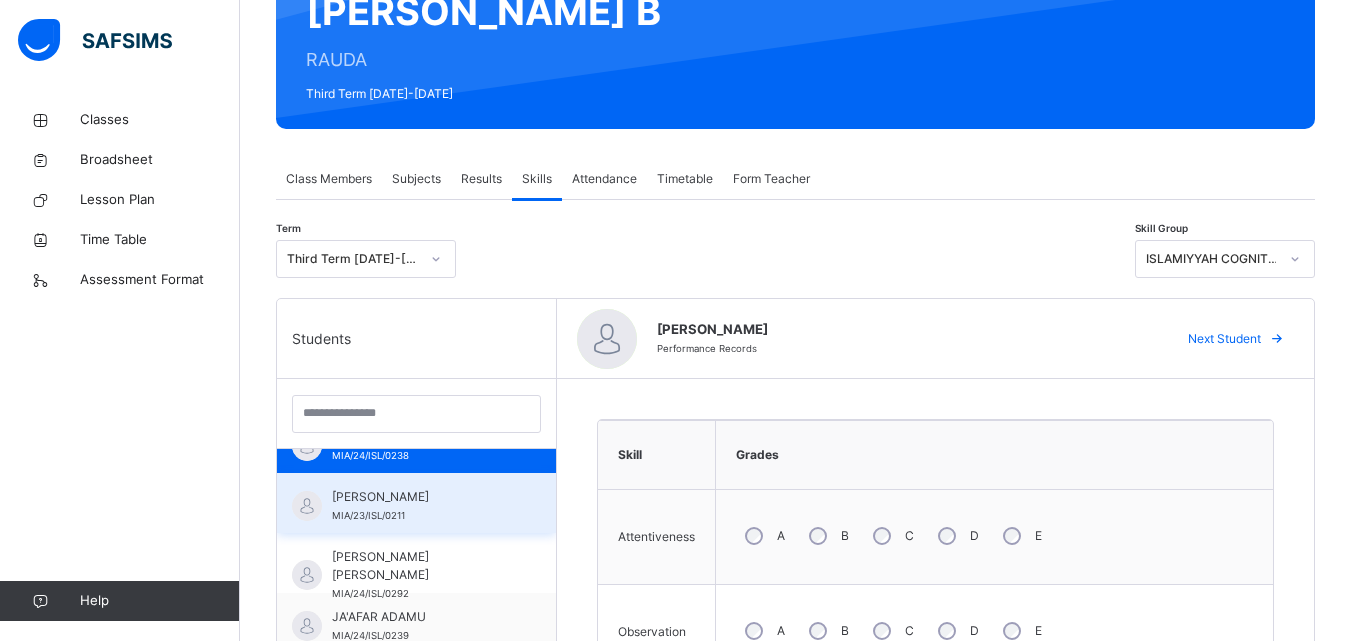 click on "[PERSON_NAME] [PERSON_NAME]/23/ISL/0211" at bounding box center (421, 506) 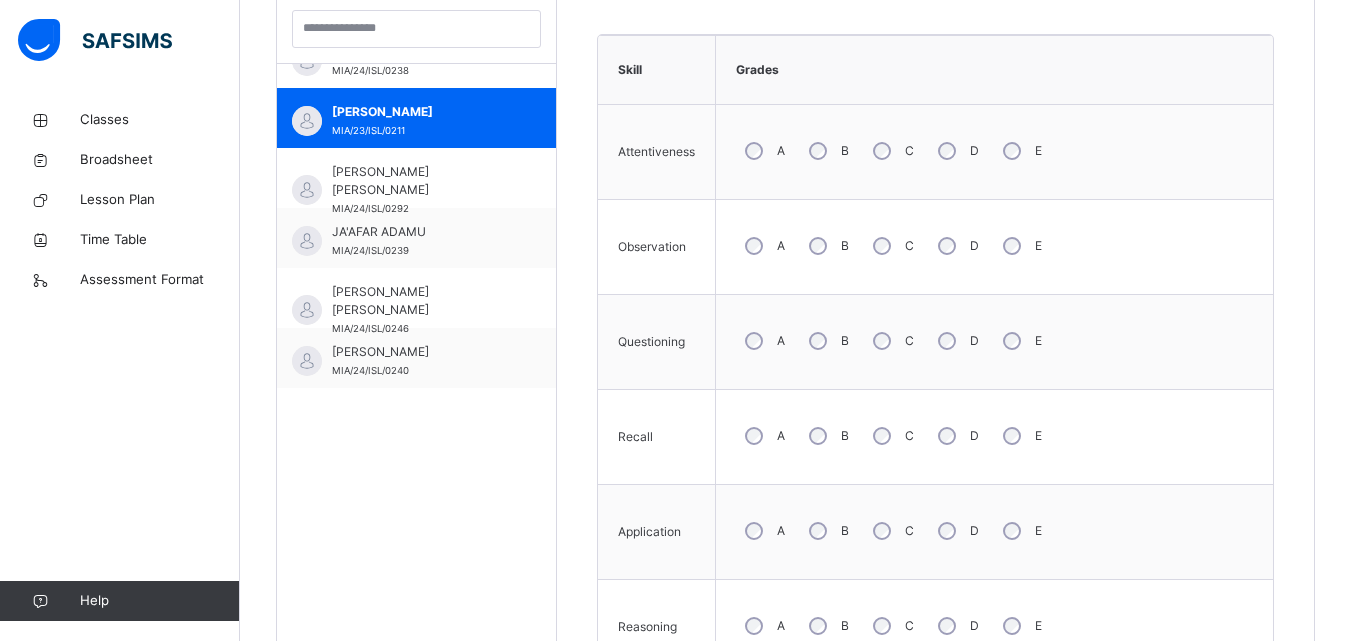scroll, scrollTop: 621, scrollLeft: 0, axis: vertical 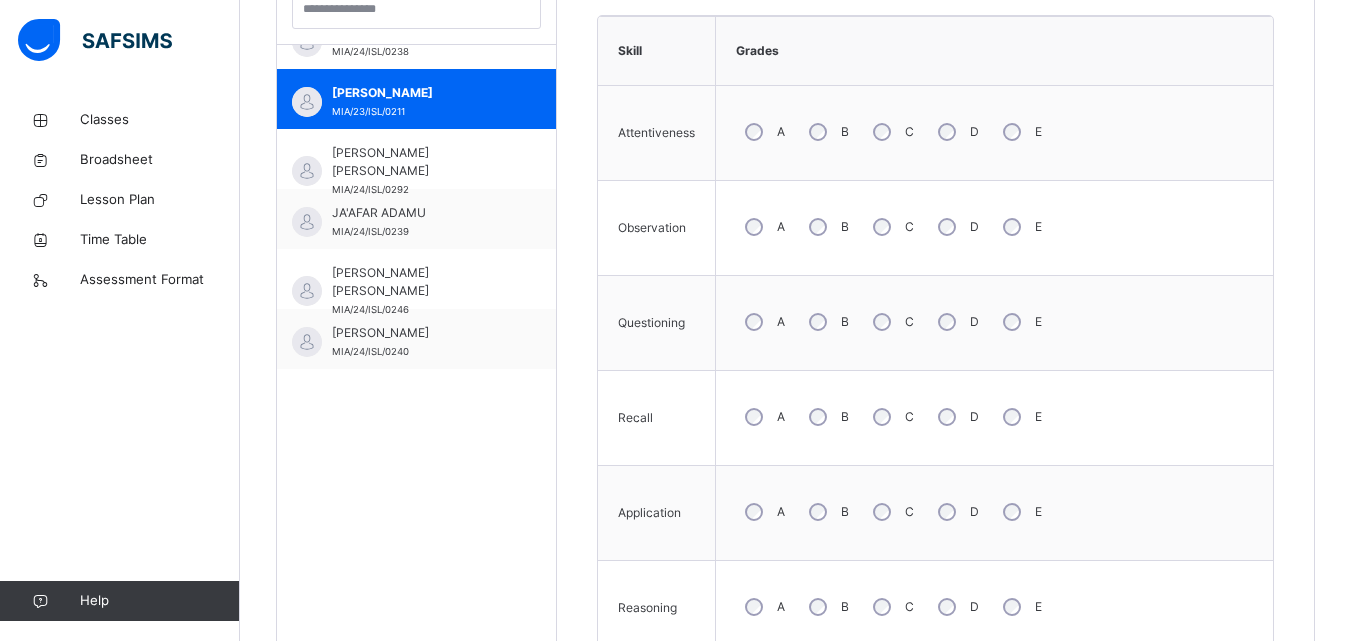 click on "A" at bounding box center (763, 132) 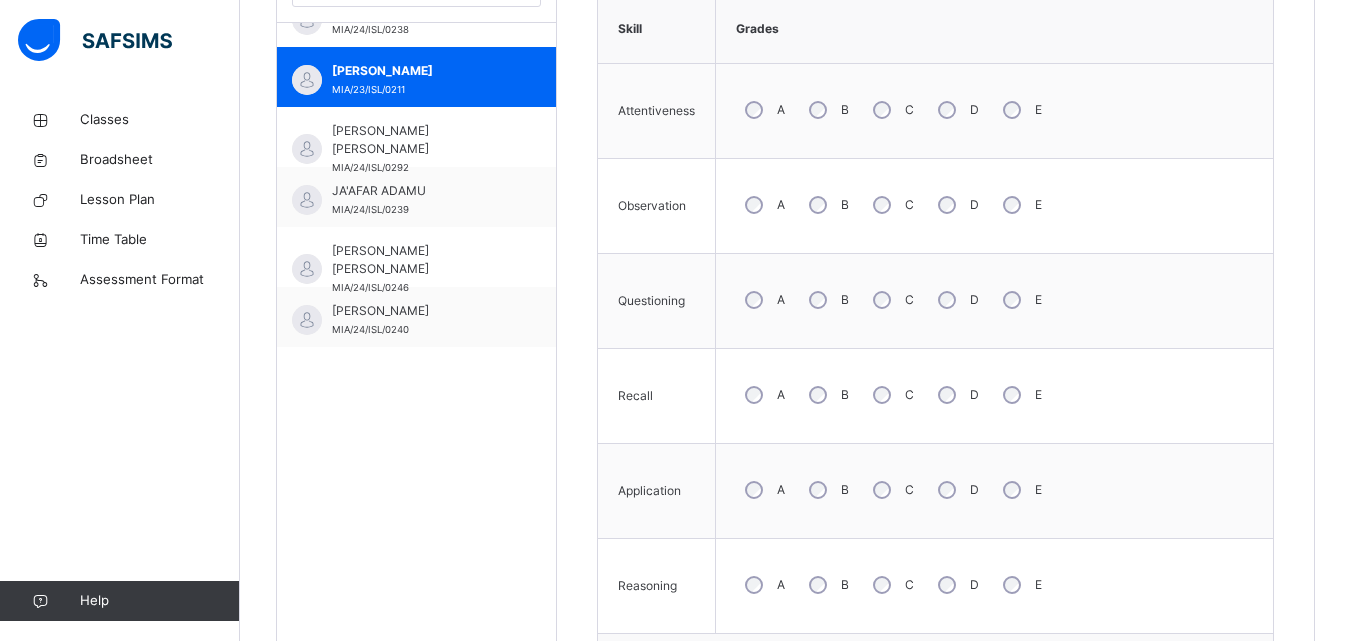 scroll, scrollTop: 800, scrollLeft: 0, axis: vertical 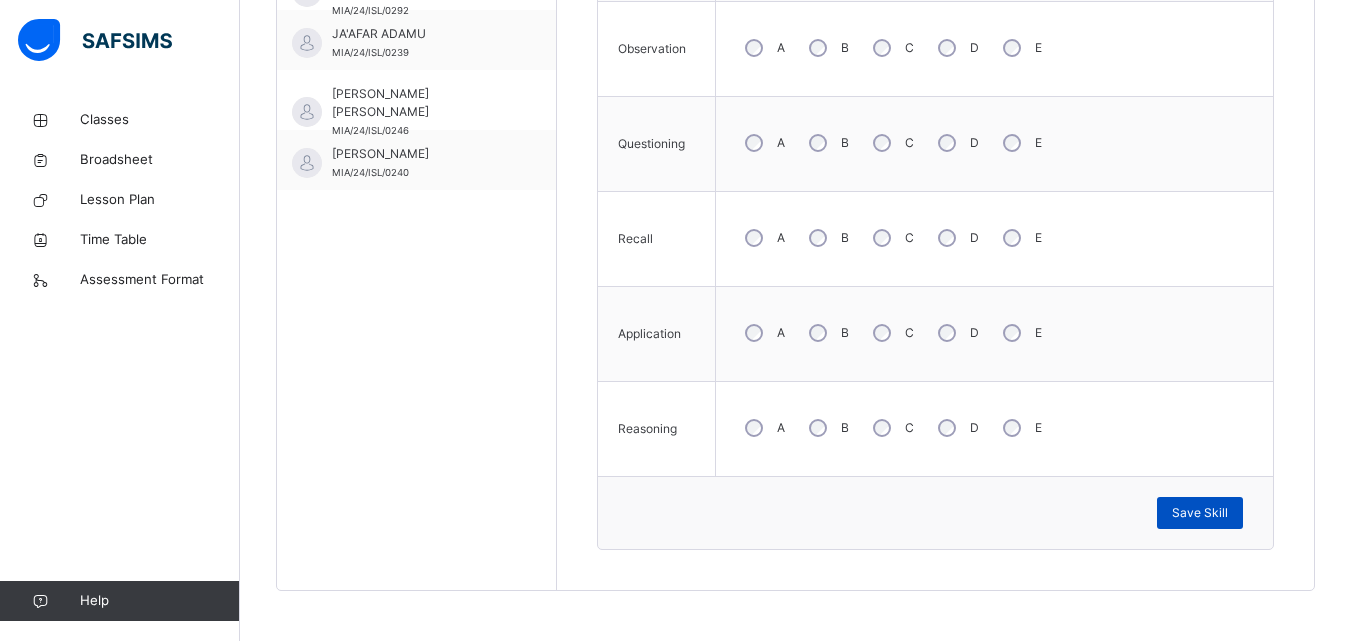 click on "Save Skill" at bounding box center (1200, 513) 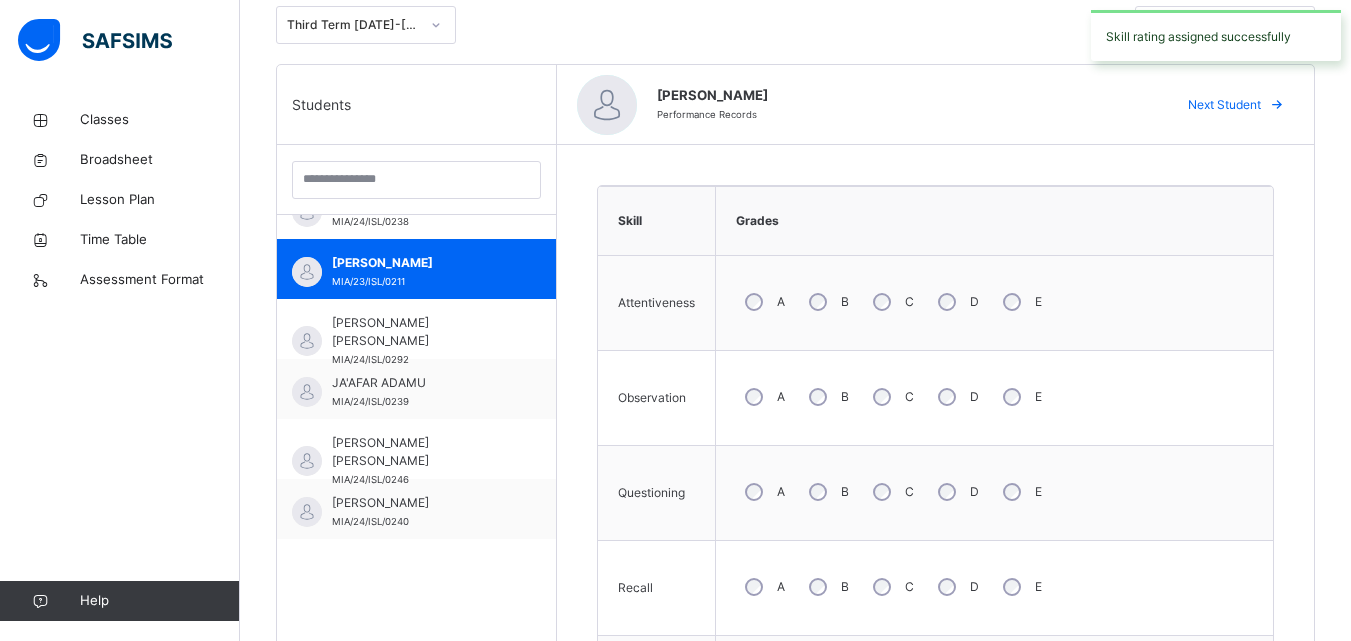 scroll, scrollTop: 287, scrollLeft: 0, axis: vertical 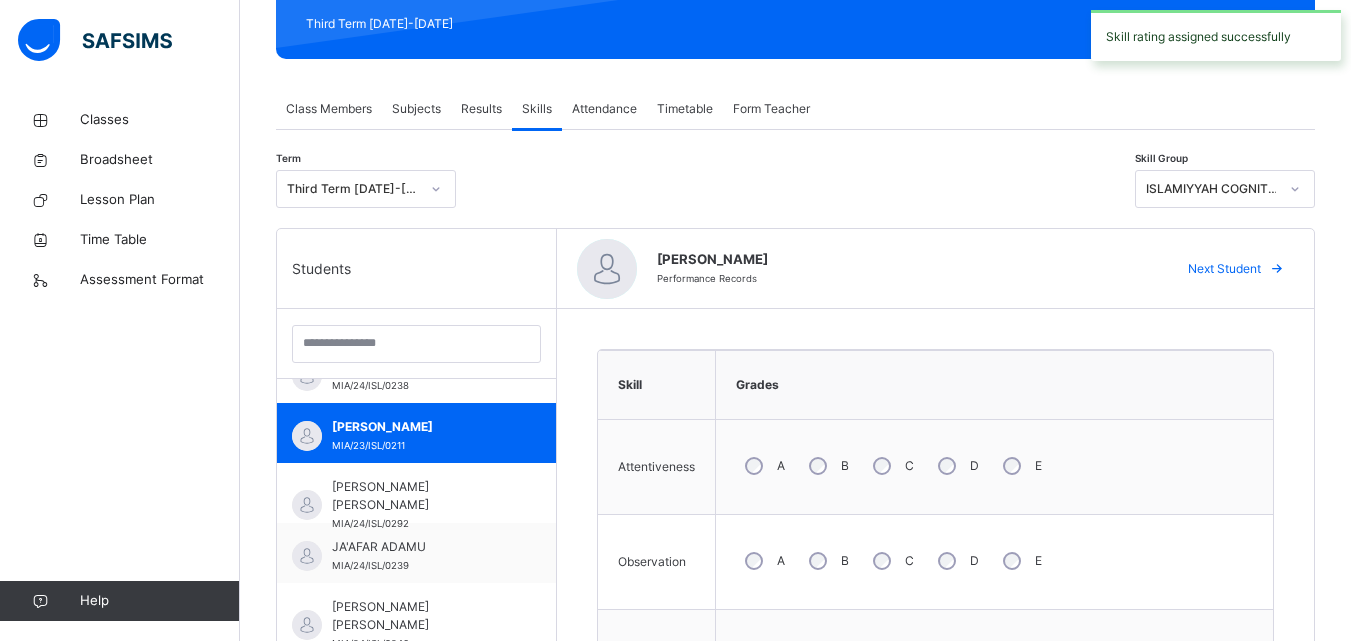 click at bounding box center [1295, 189] 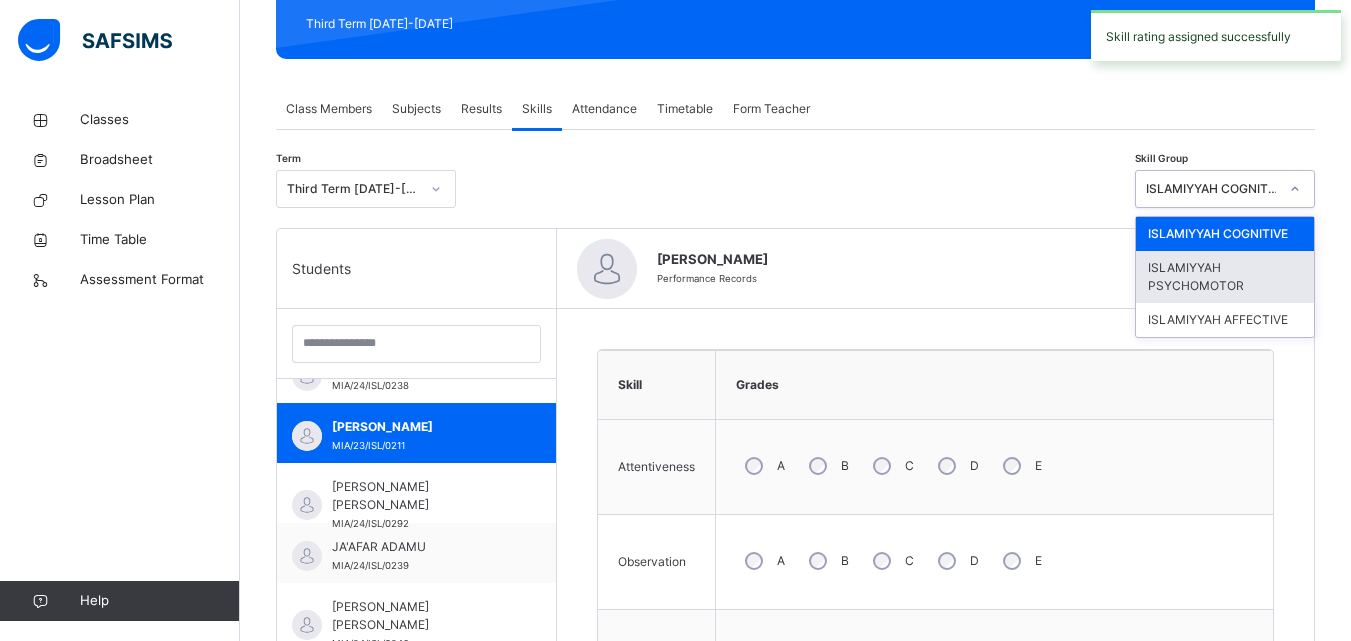 click on "ISLAMIYYAH PSYCHOMOTOR" at bounding box center [1225, 277] 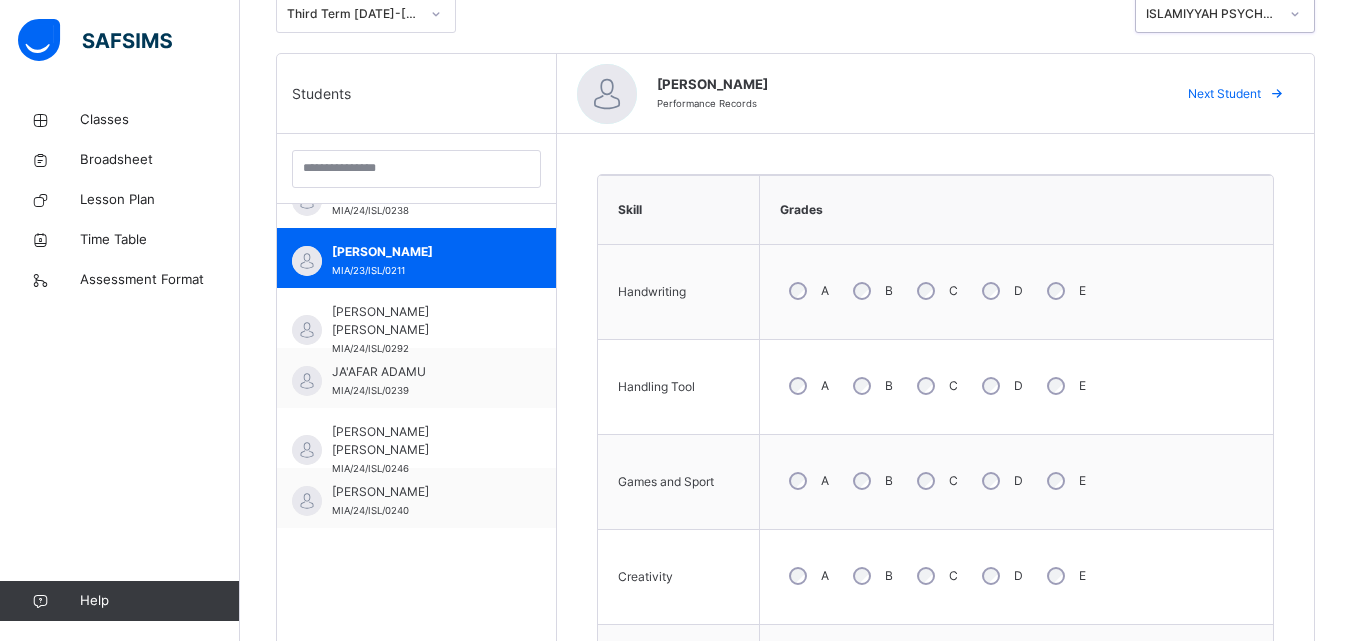 scroll, scrollTop: 473, scrollLeft: 0, axis: vertical 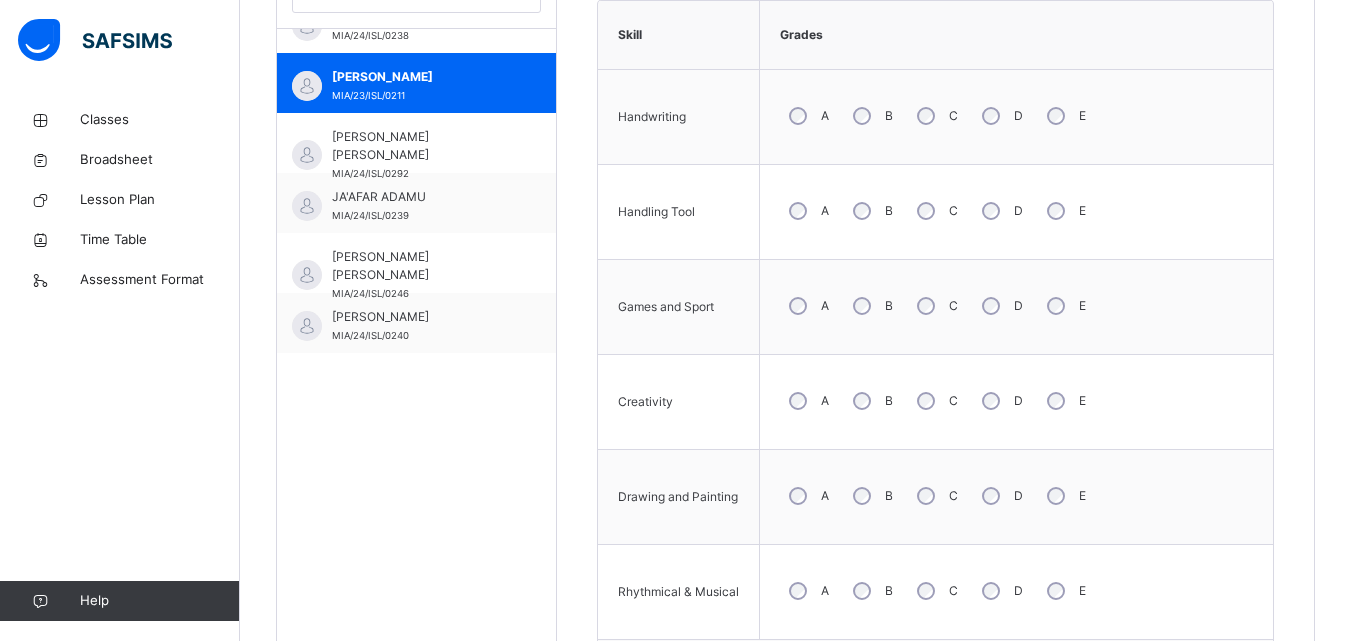 click on "A" at bounding box center [807, 496] 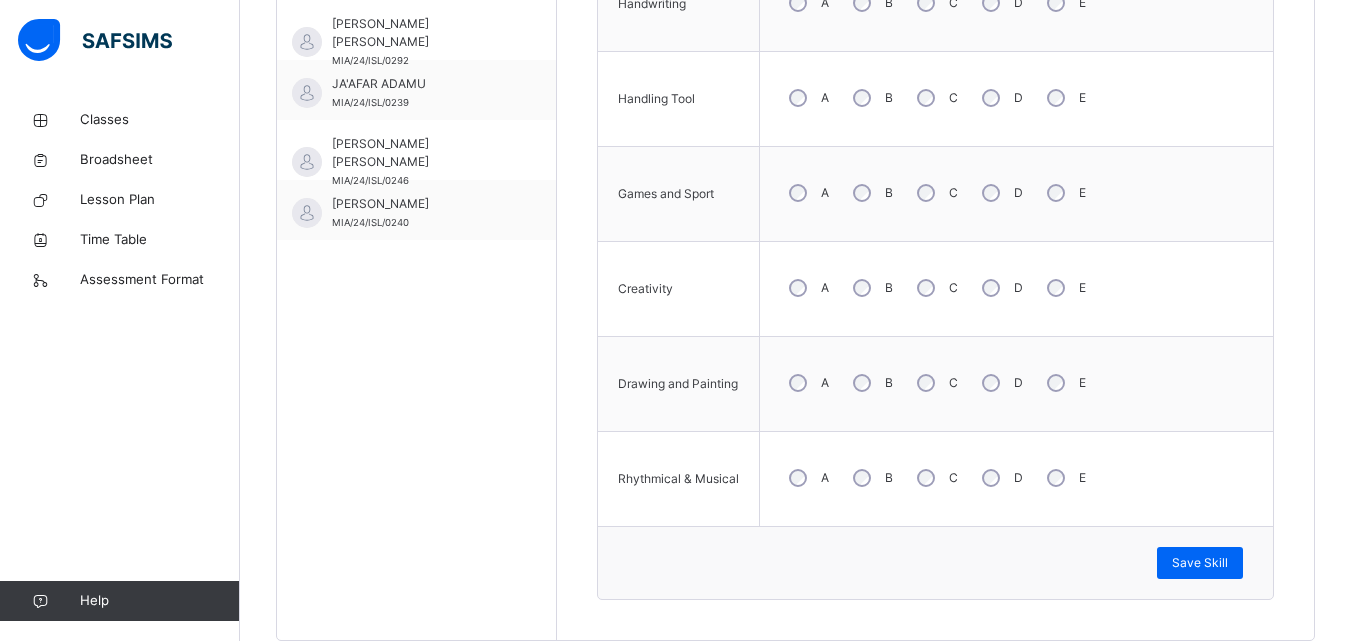 scroll, scrollTop: 800, scrollLeft: 0, axis: vertical 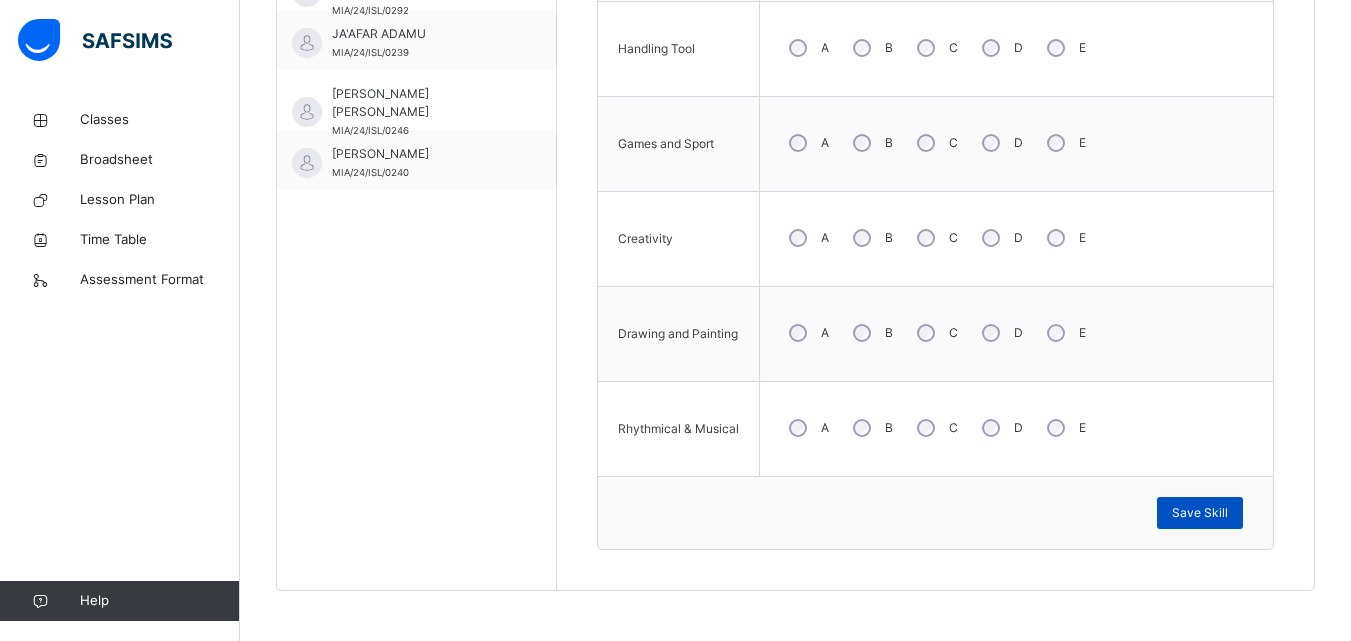 click on "Save Skill" at bounding box center (1200, 513) 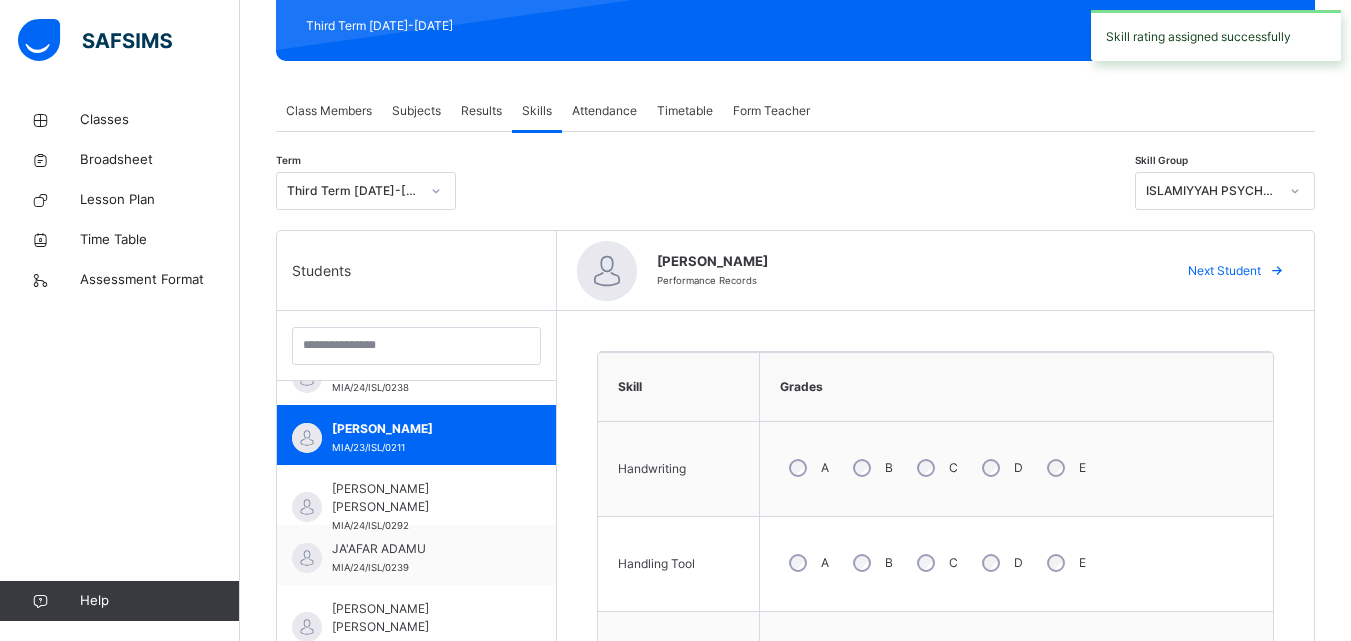 scroll, scrollTop: 217, scrollLeft: 0, axis: vertical 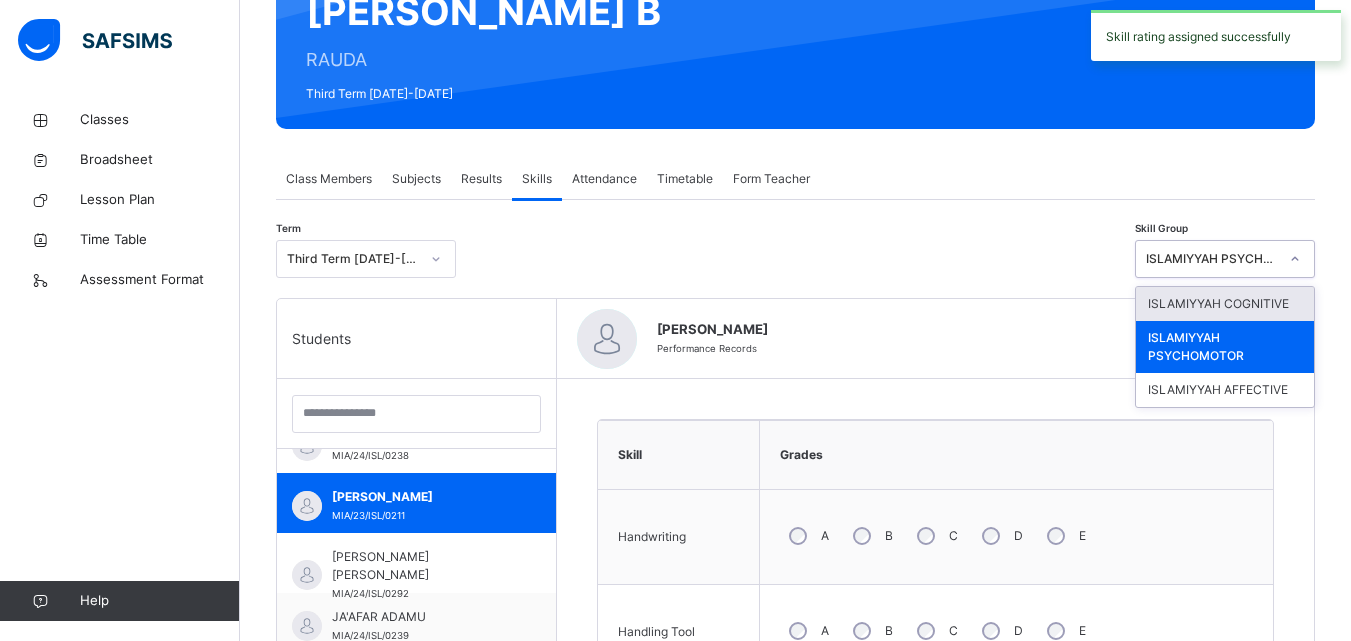 click on "ISLAMIYYAH PSYCHOMOTOR" at bounding box center (1212, 259) 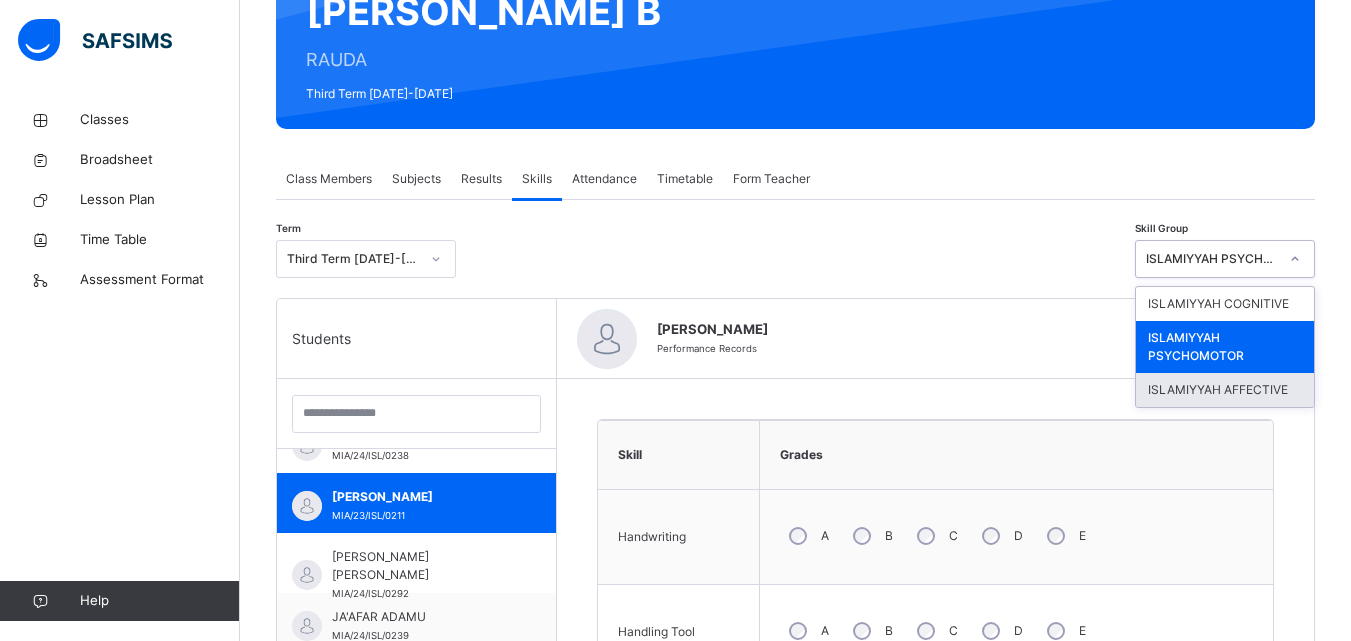 click on "ISLAMIYYAH AFFECTIVE" at bounding box center (1225, 390) 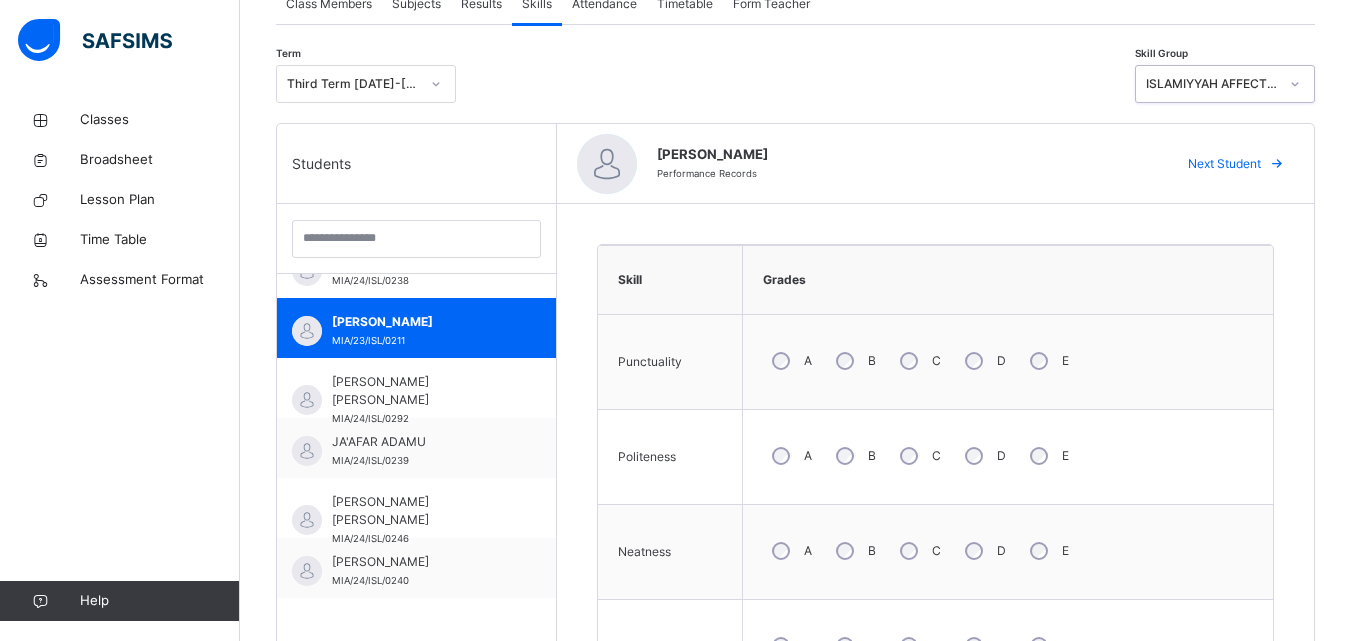 scroll, scrollTop: 403, scrollLeft: 0, axis: vertical 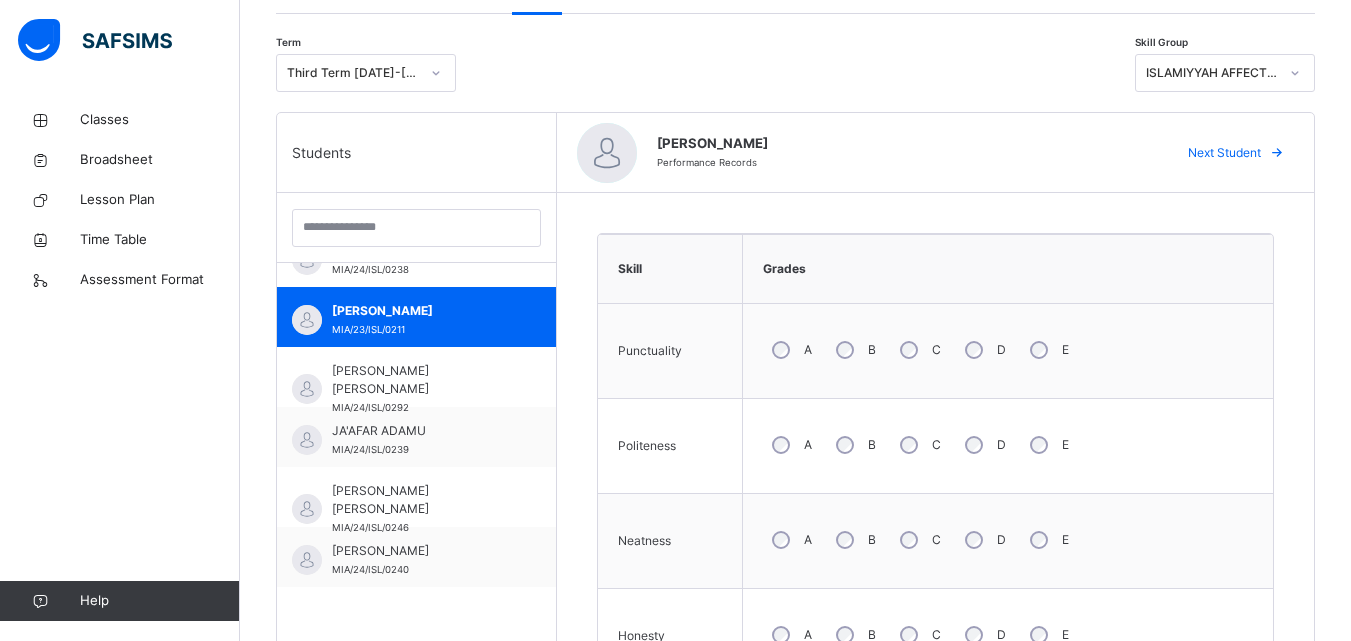 click on "A" at bounding box center (790, 350) 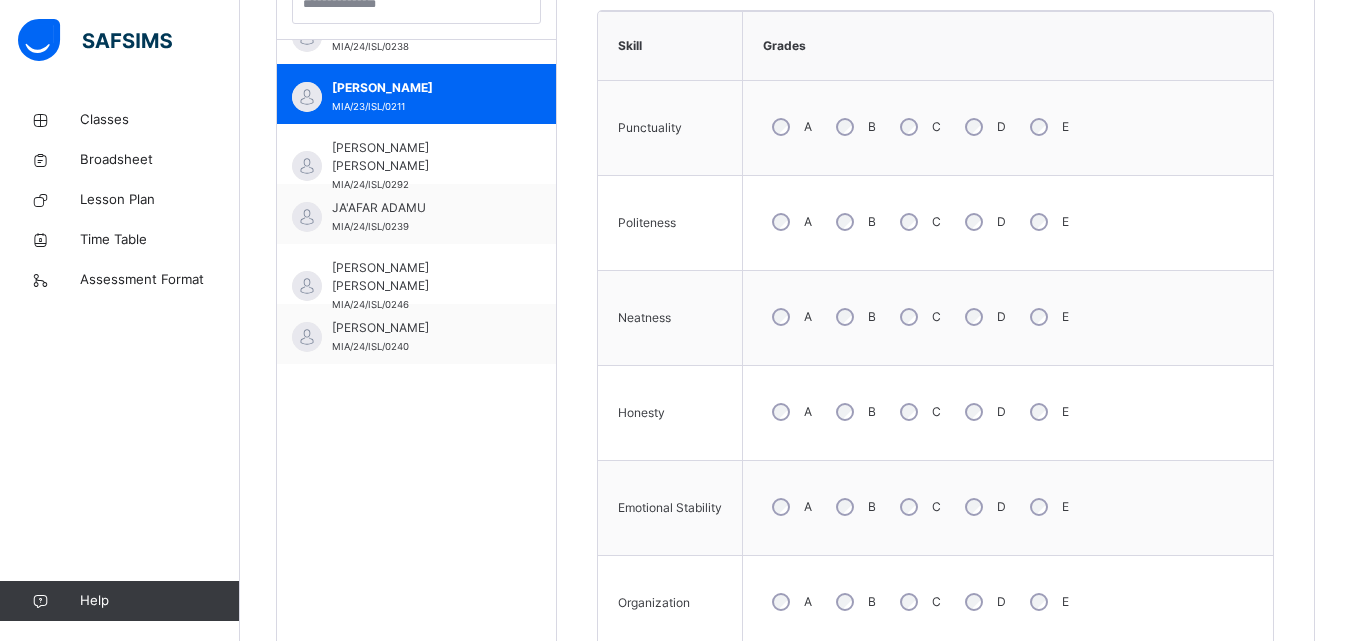 scroll, scrollTop: 629, scrollLeft: 0, axis: vertical 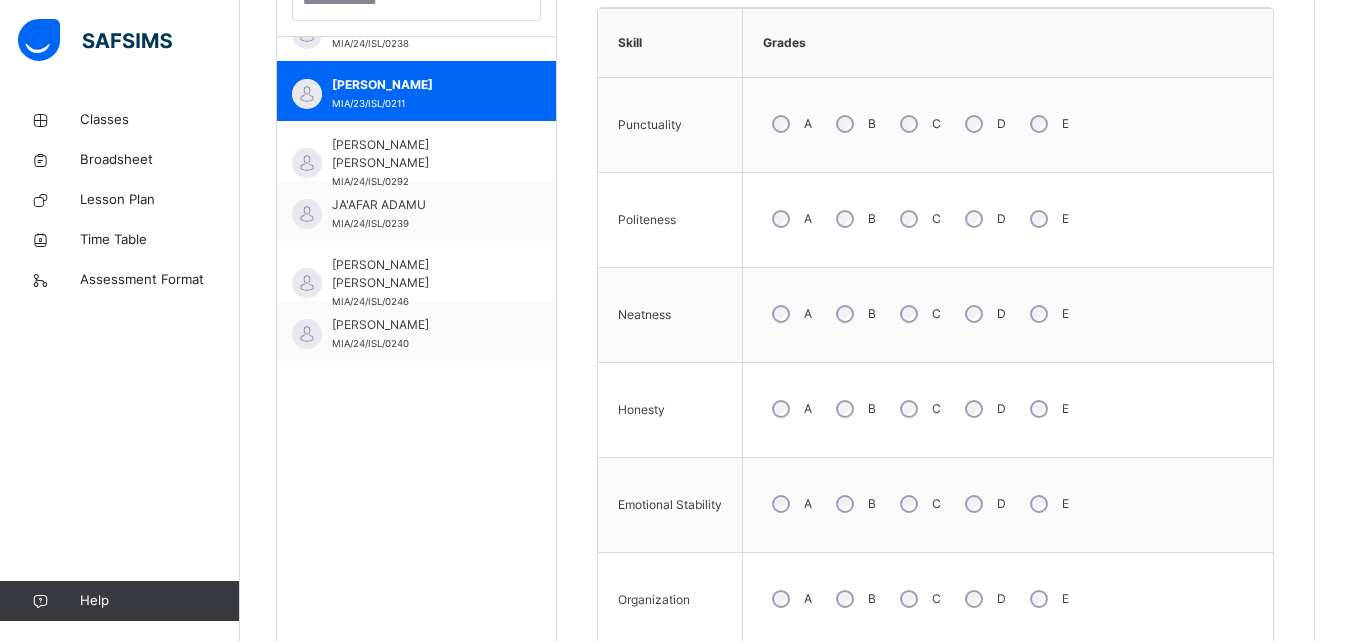 click on "A" at bounding box center [790, 314] 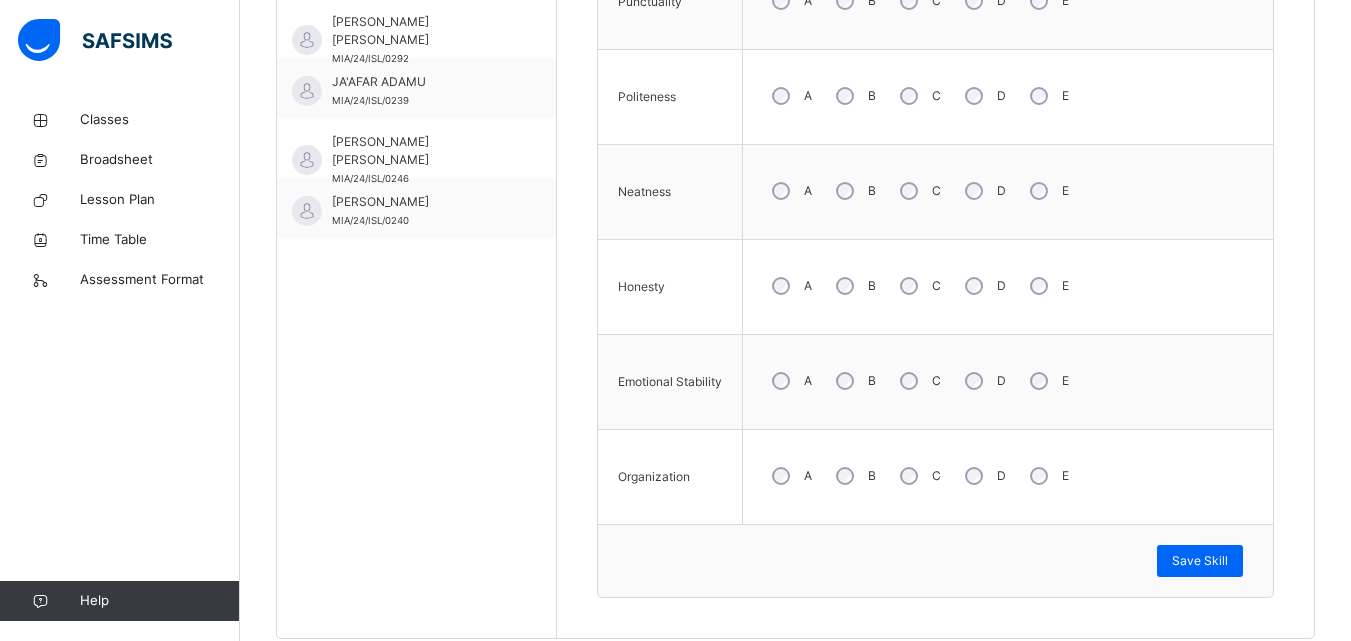 scroll, scrollTop: 800, scrollLeft: 0, axis: vertical 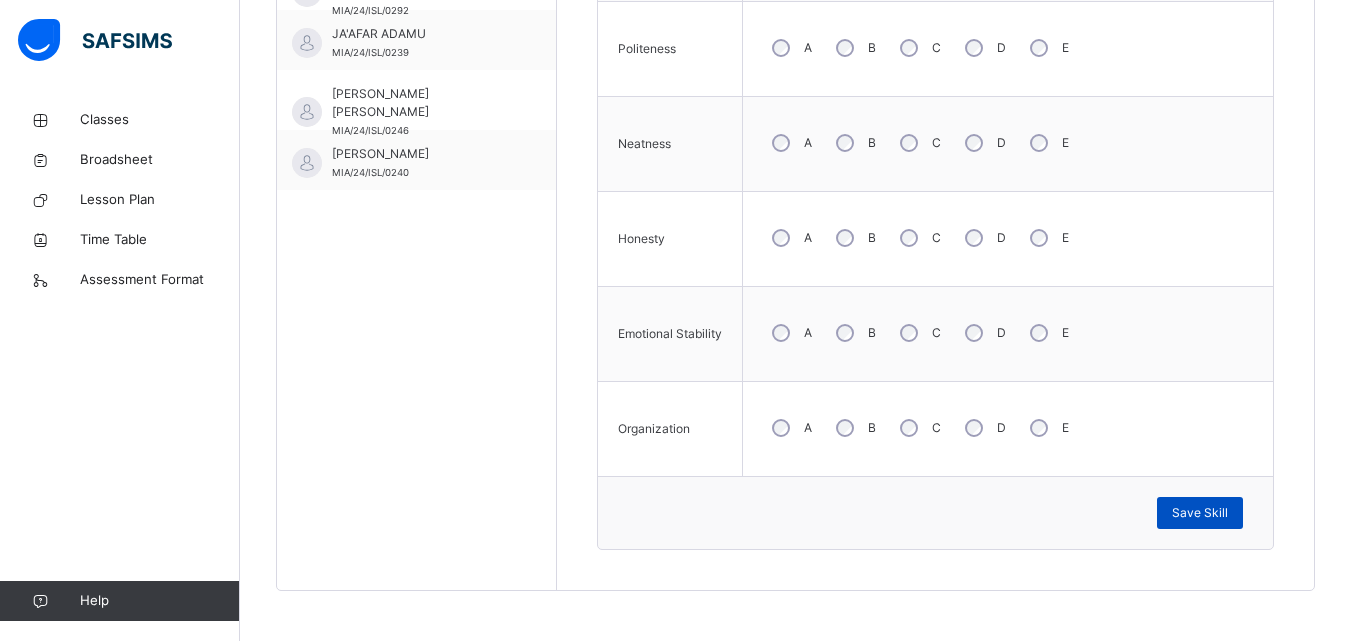 click on "Save Skill" at bounding box center (1200, 513) 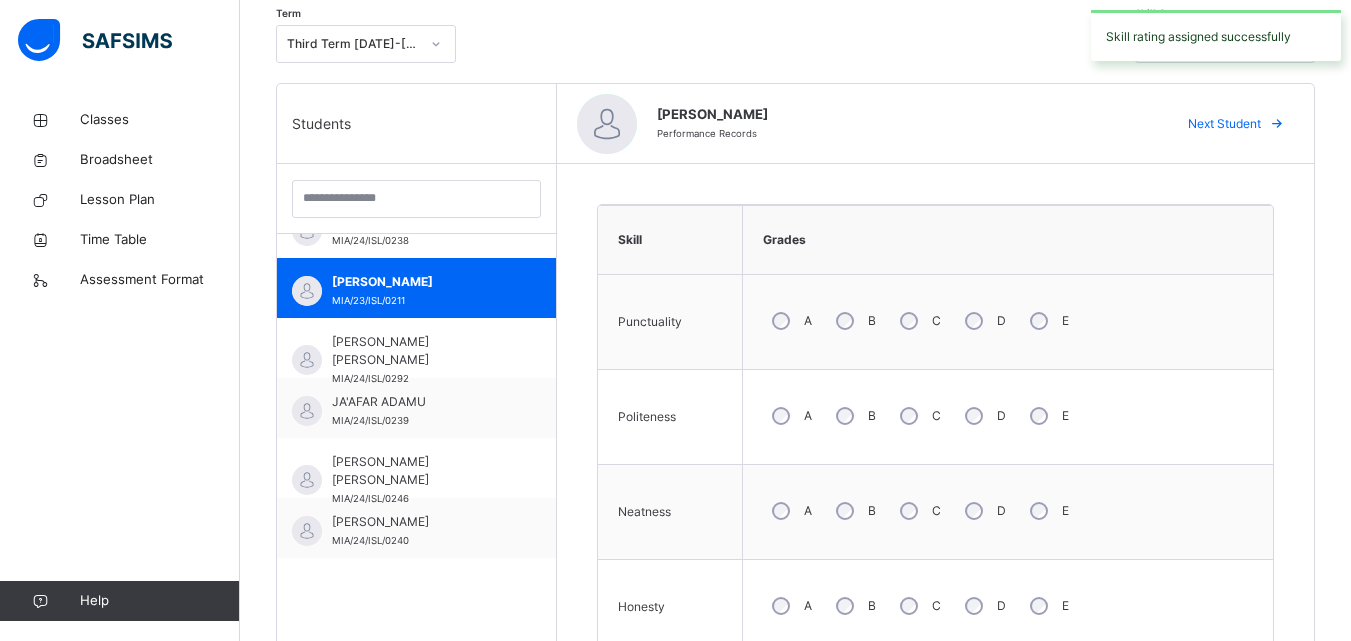 scroll, scrollTop: 427, scrollLeft: 0, axis: vertical 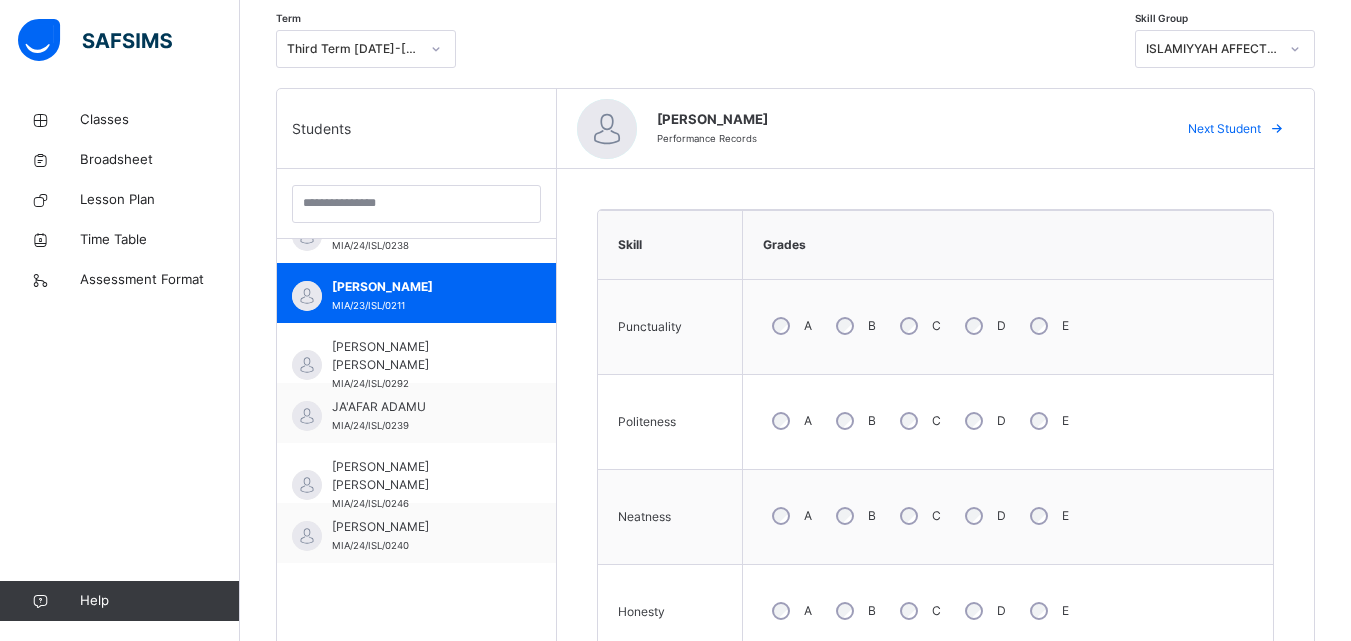 click on "ISLAMIYYAH AFFECTIVE" at bounding box center [1212, 49] 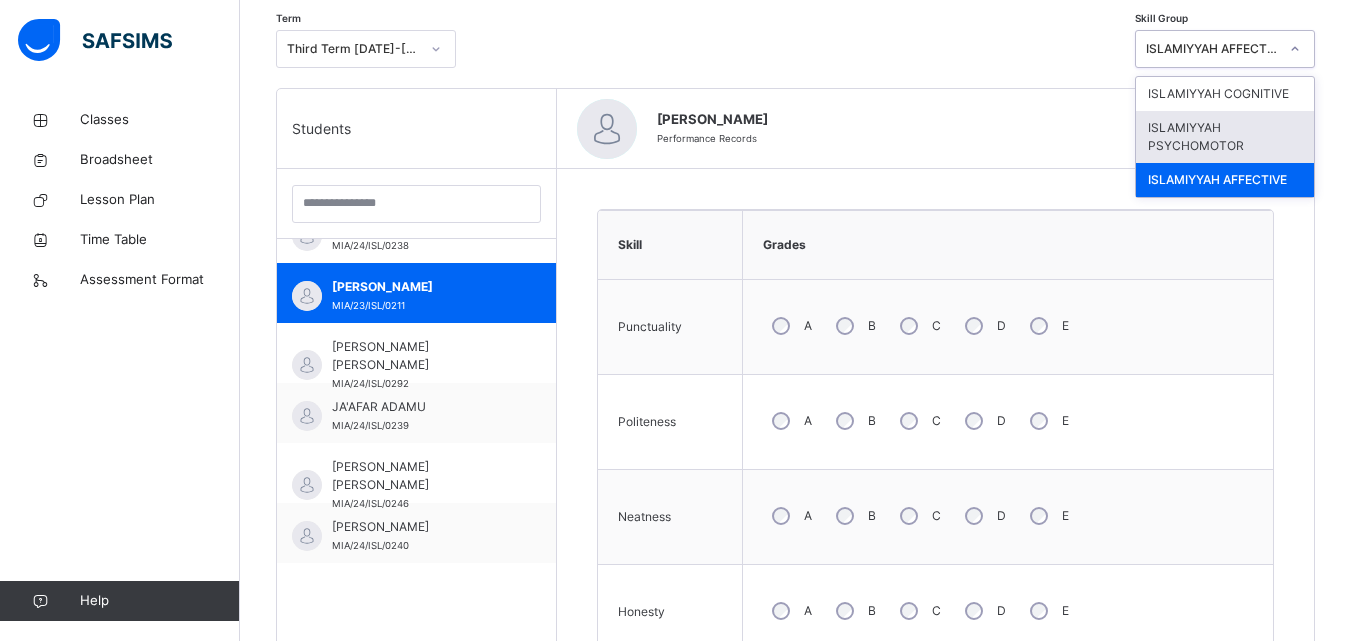 click on "ISLAMIYYAH PSYCHOMOTOR" at bounding box center (1225, 137) 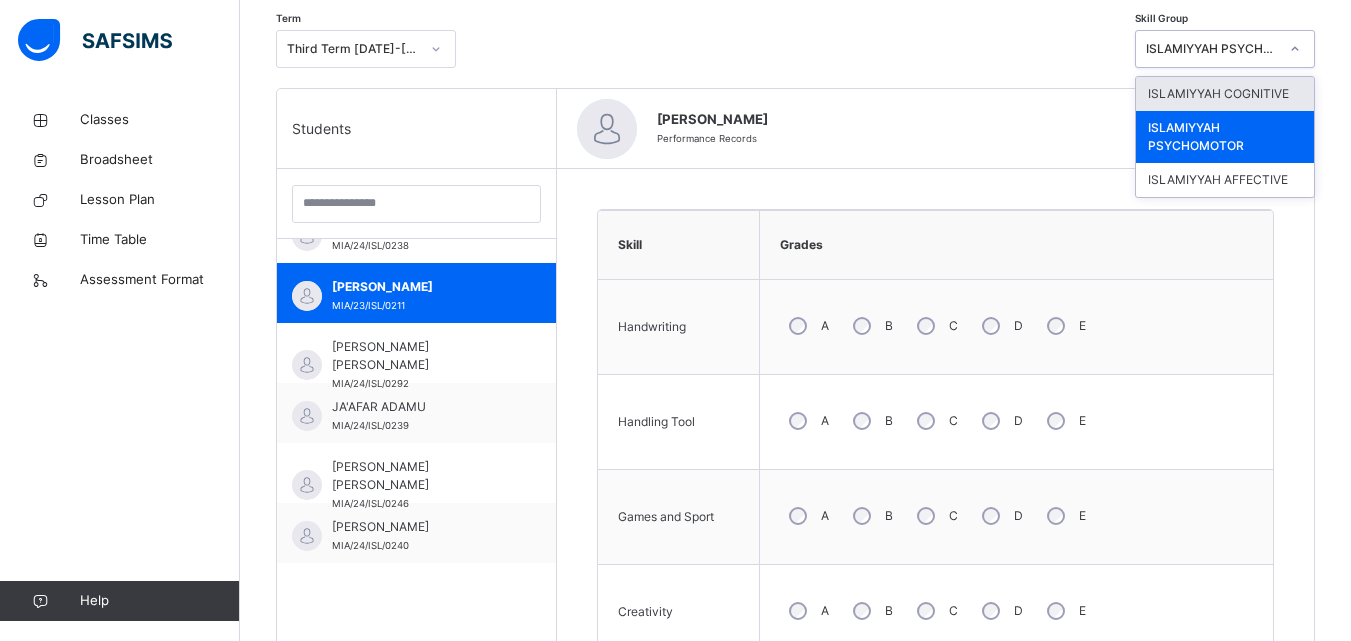 click on "ISLAMIYYAH PSYCHOMOTOR" at bounding box center [1212, 49] 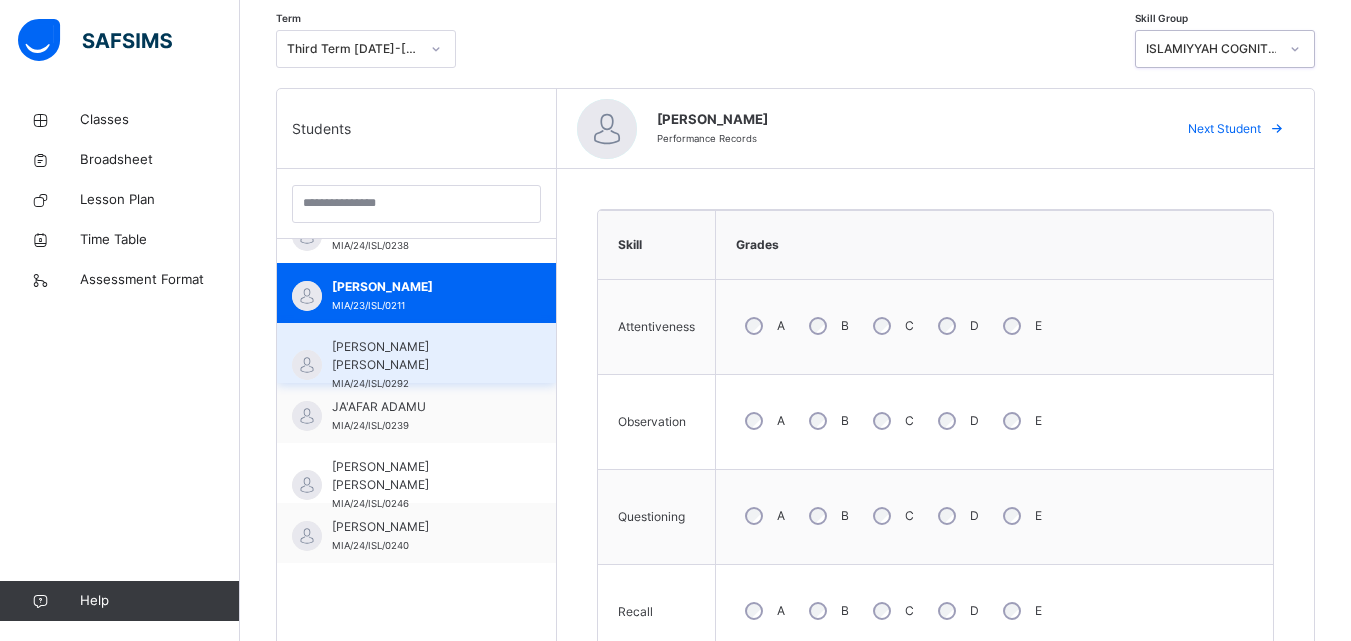 click on "[PERSON_NAME] [PERSON_NAME]/24/ISL/0292" at bounding box center [421, 365] 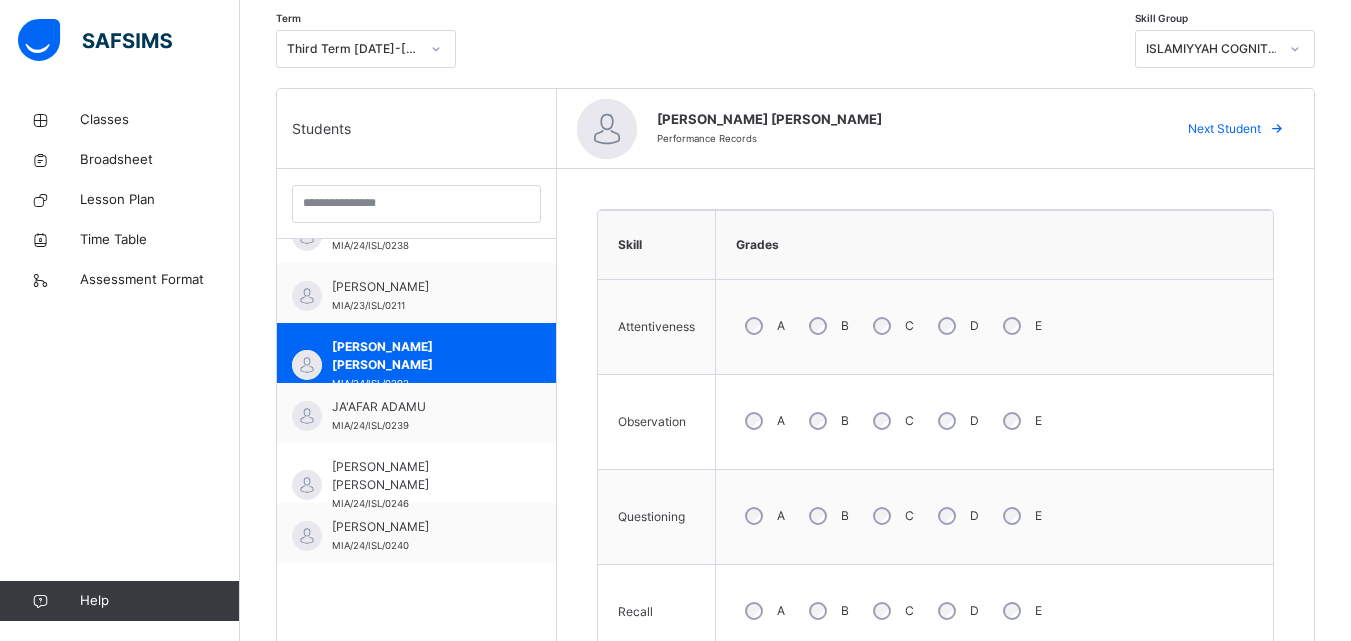 click on "A" at bounding box center [763, 421] 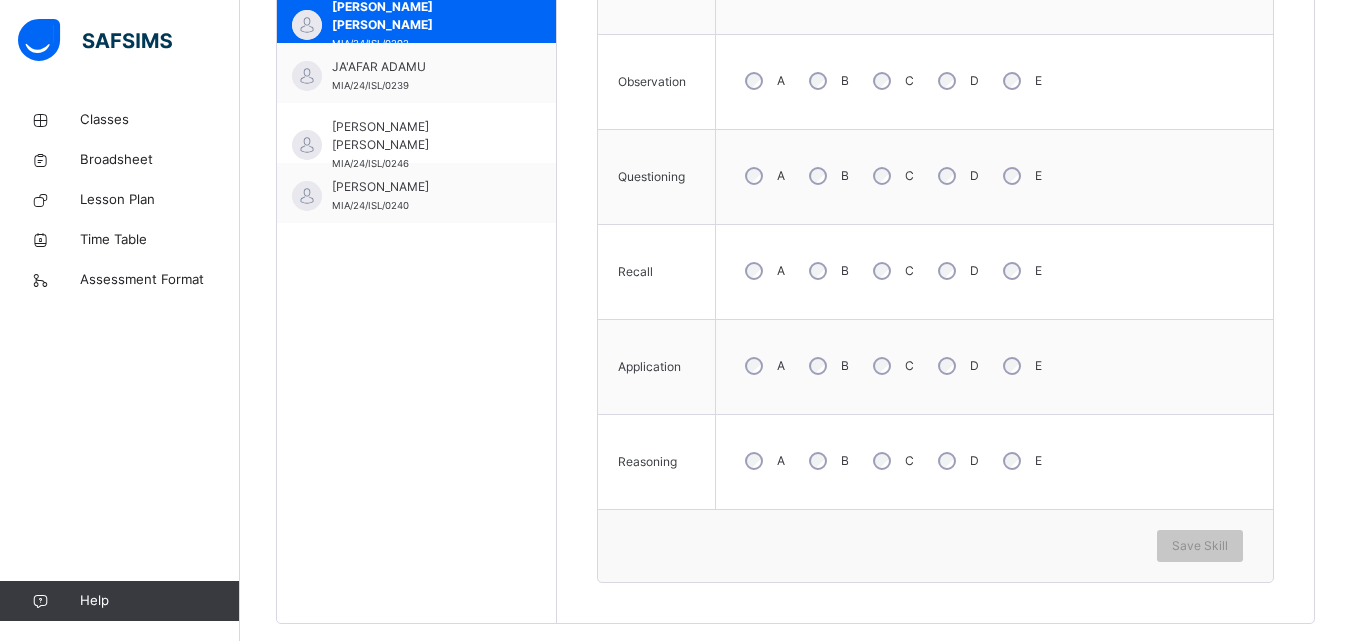 scroll, scrollTop: 761, scrollLeft: 0, axis: vertical 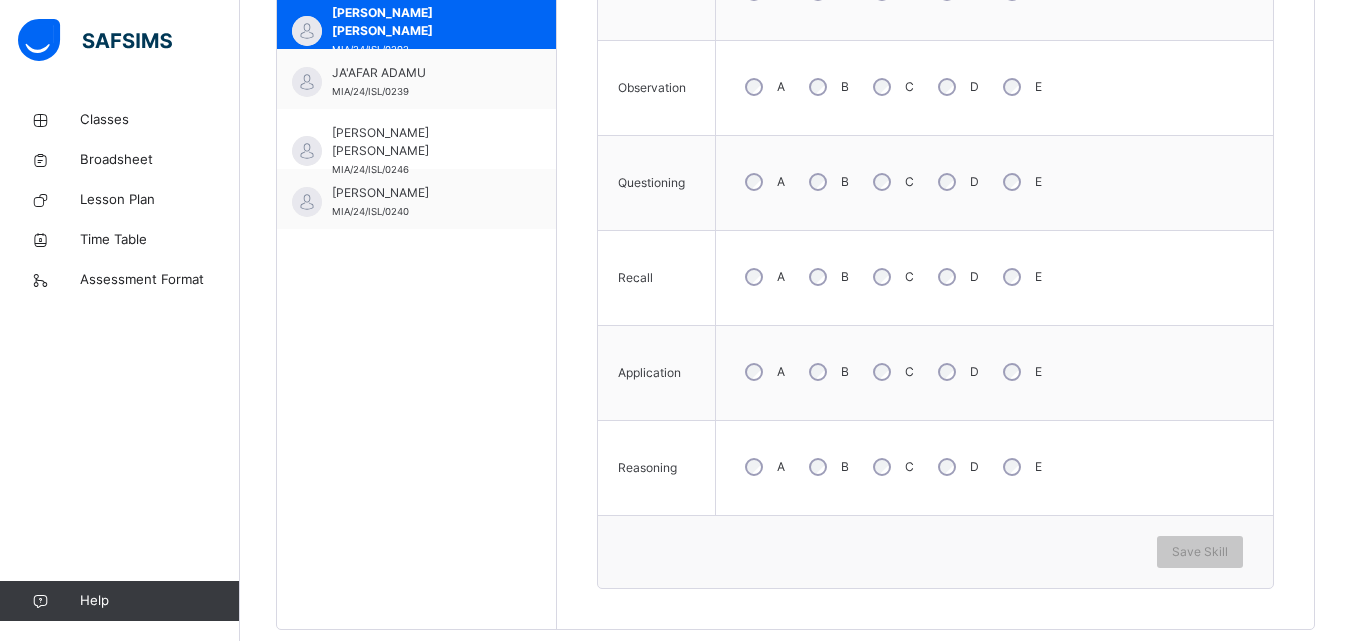 click on "A" at bounding box center [763, 277] 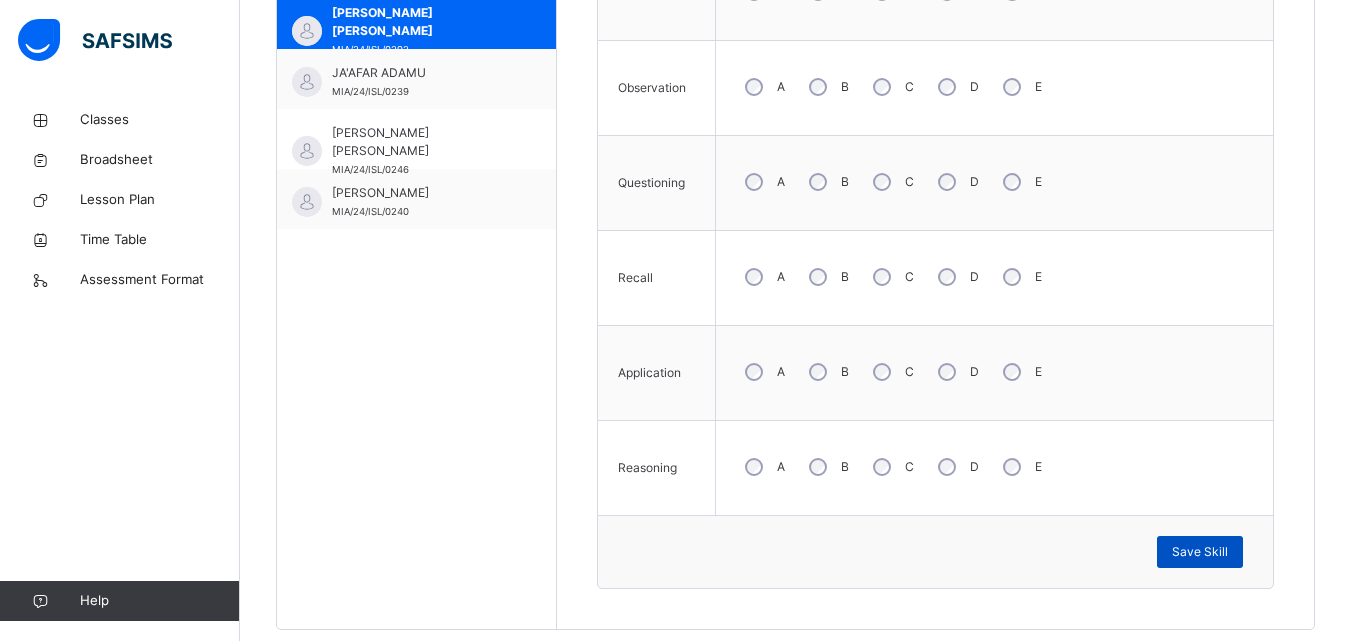 click on "Save Skill" at bounding box center (1200, 552) 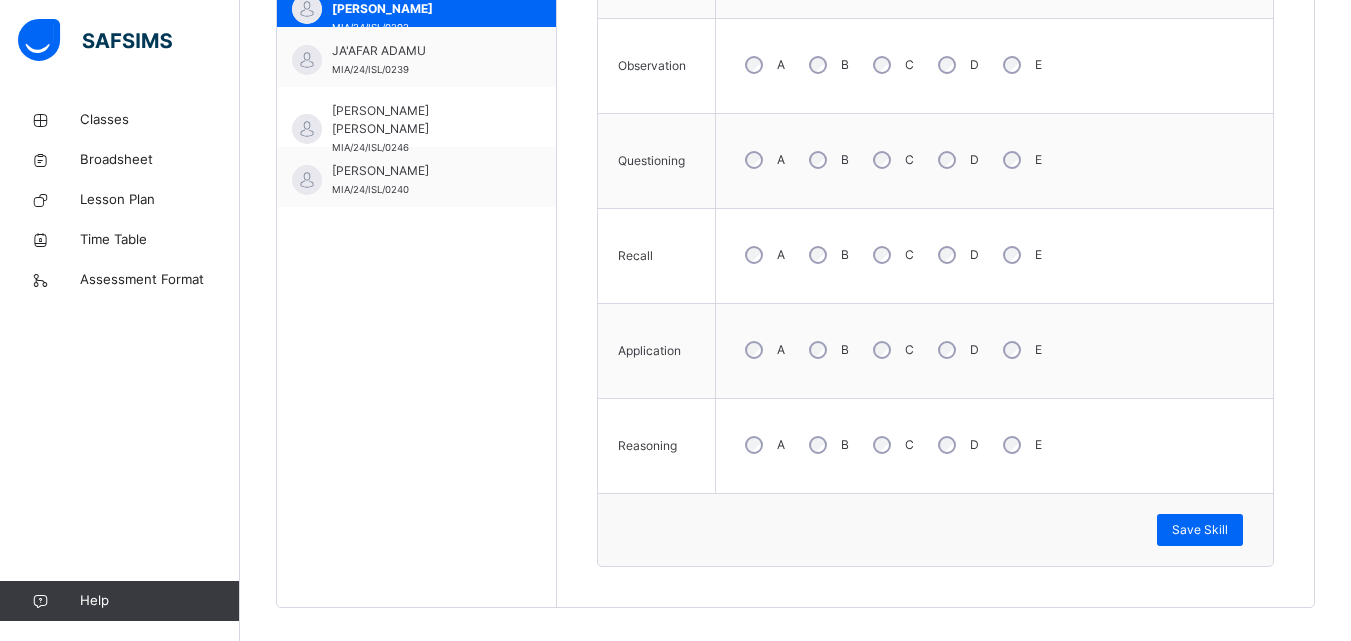 scroll, scrollTop: 800, scrollLeft: 0, axis: vertical 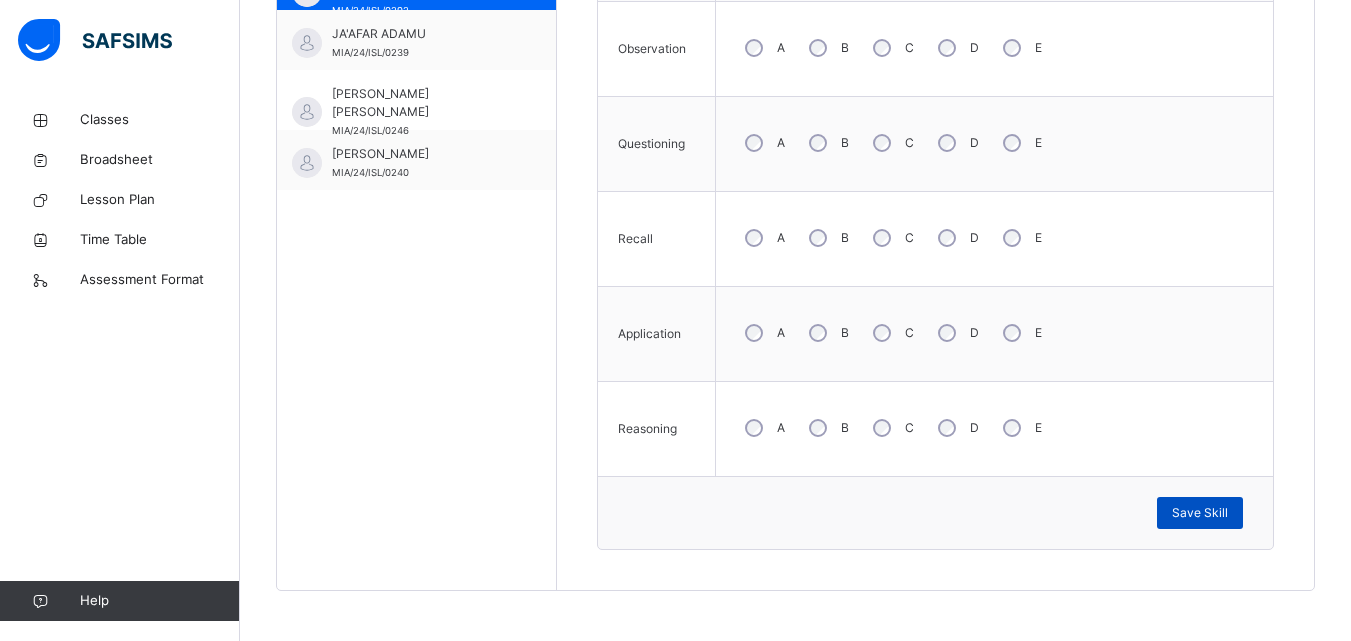 click on "Save Skill" at bounding box center [1200, 513] 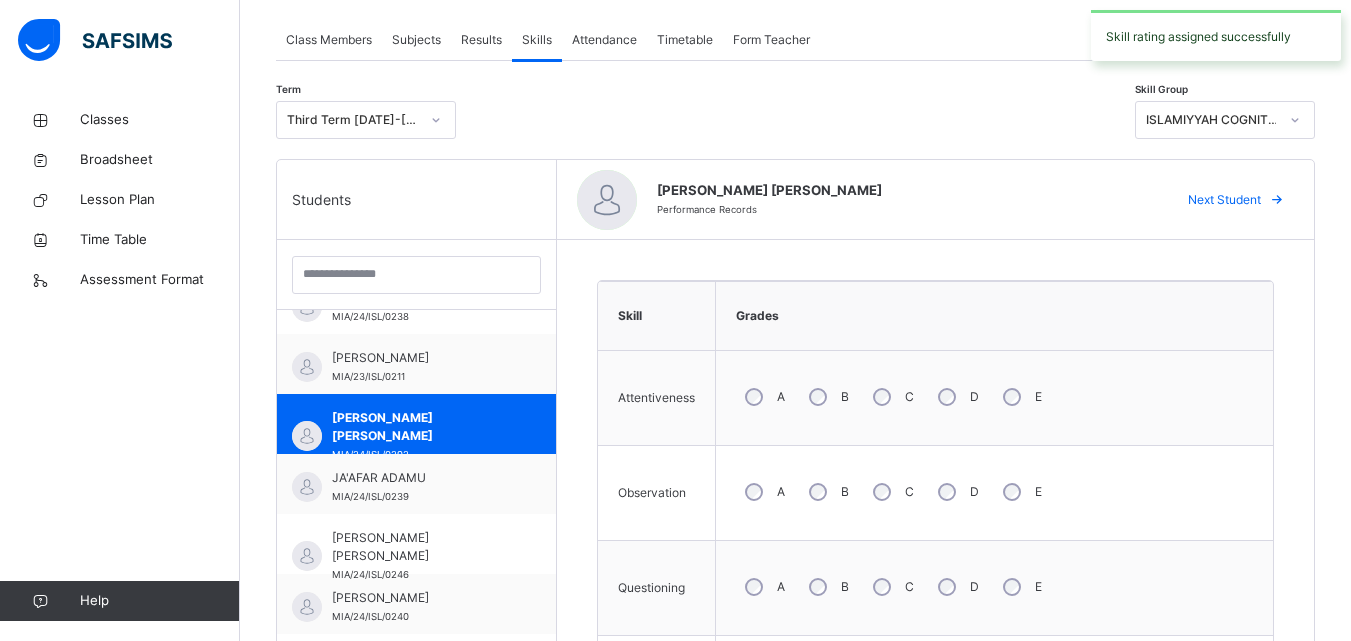 scroll, scrollTop: 271, scrollLeft: 0, axis: vertical 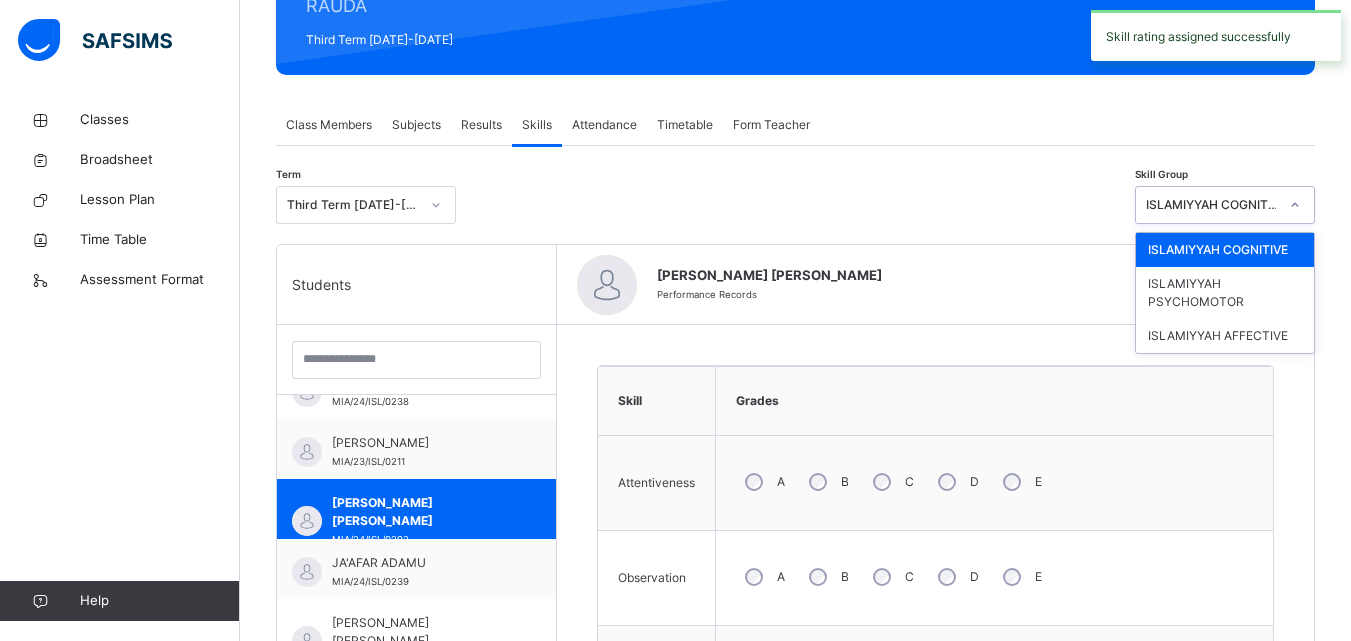 click on "ISLAMIYYAH COGNITIVE" at bounding box center [1212, 205] 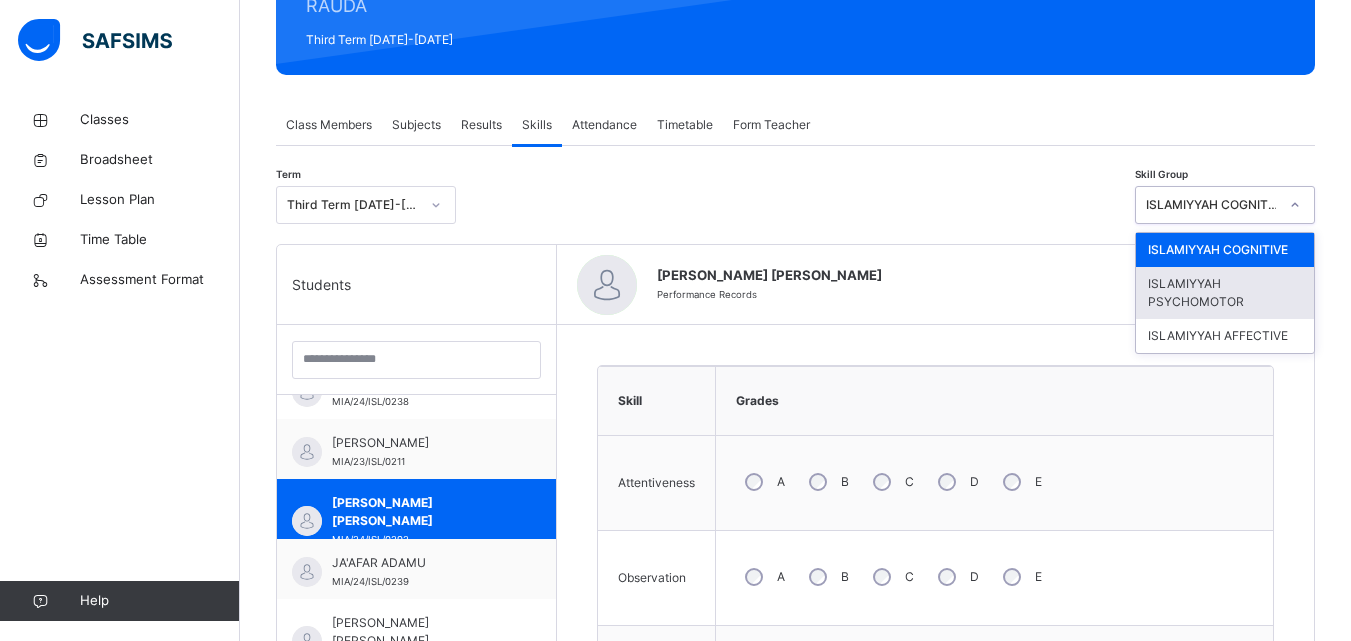 click on "ISLAMIYYAH PSYCHOMOTOR" at bounding box center (1225, 293) 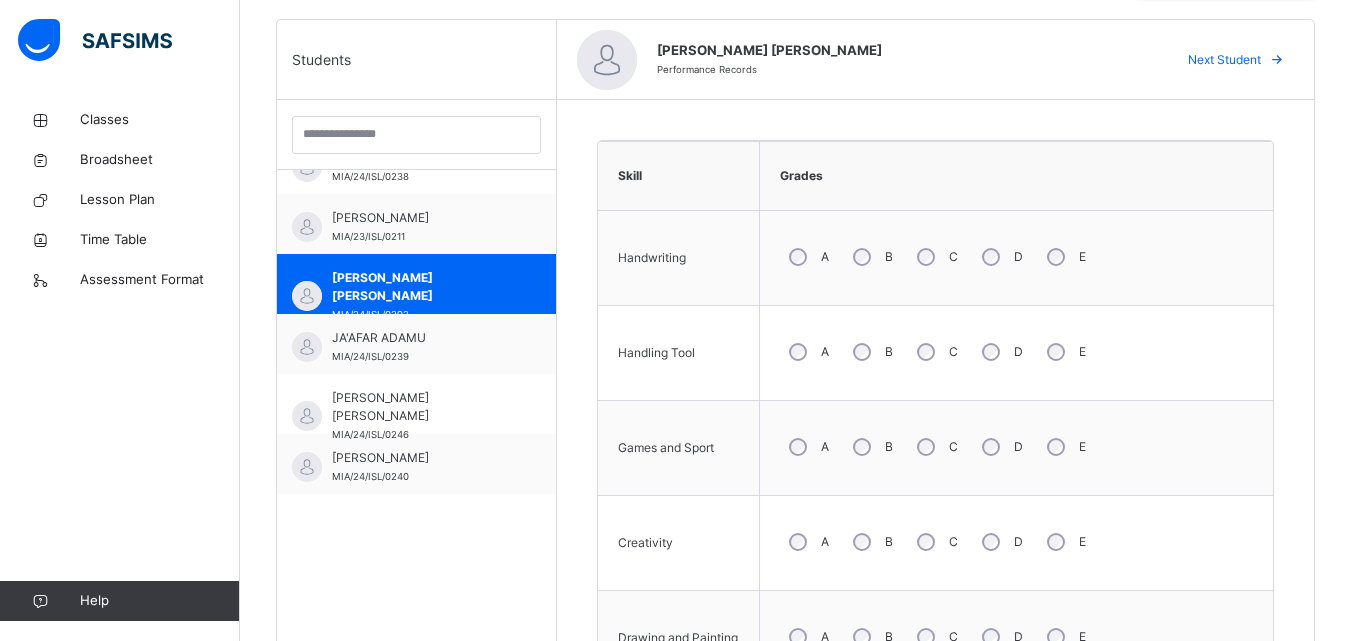 scroll, scrollTop: 497, scrollLeft: 0, axis: vertical 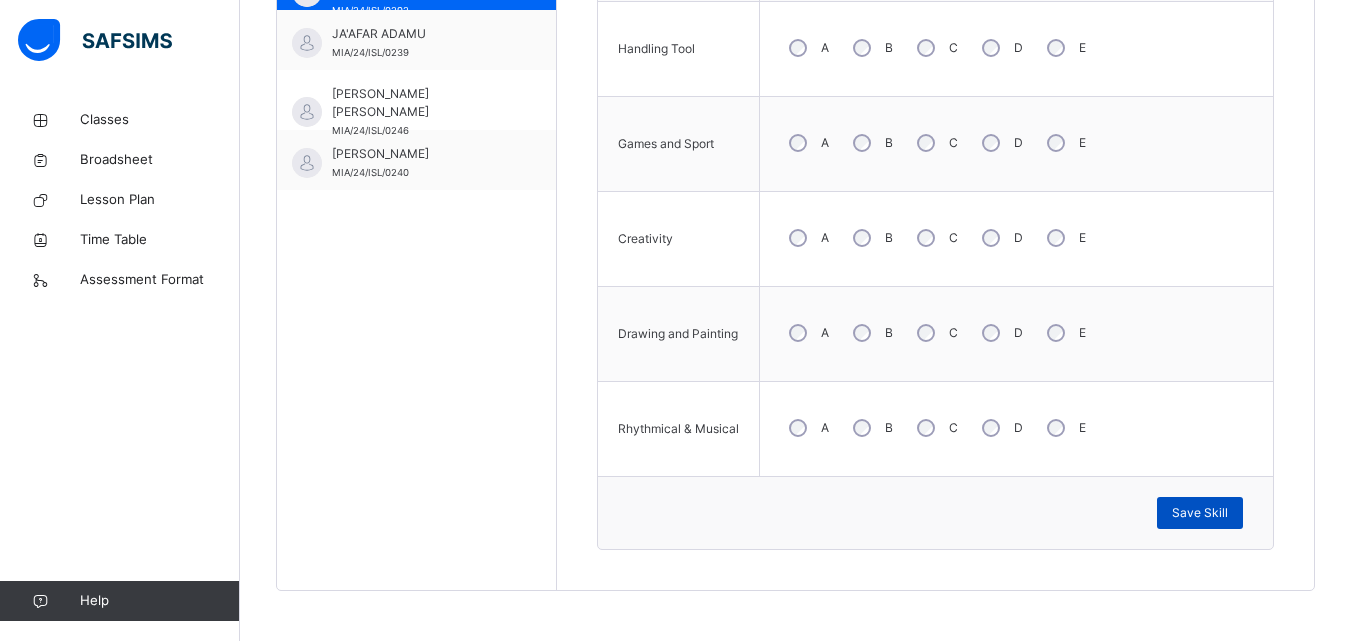 click on "Save Skill" at bounding box center [1200, 513] 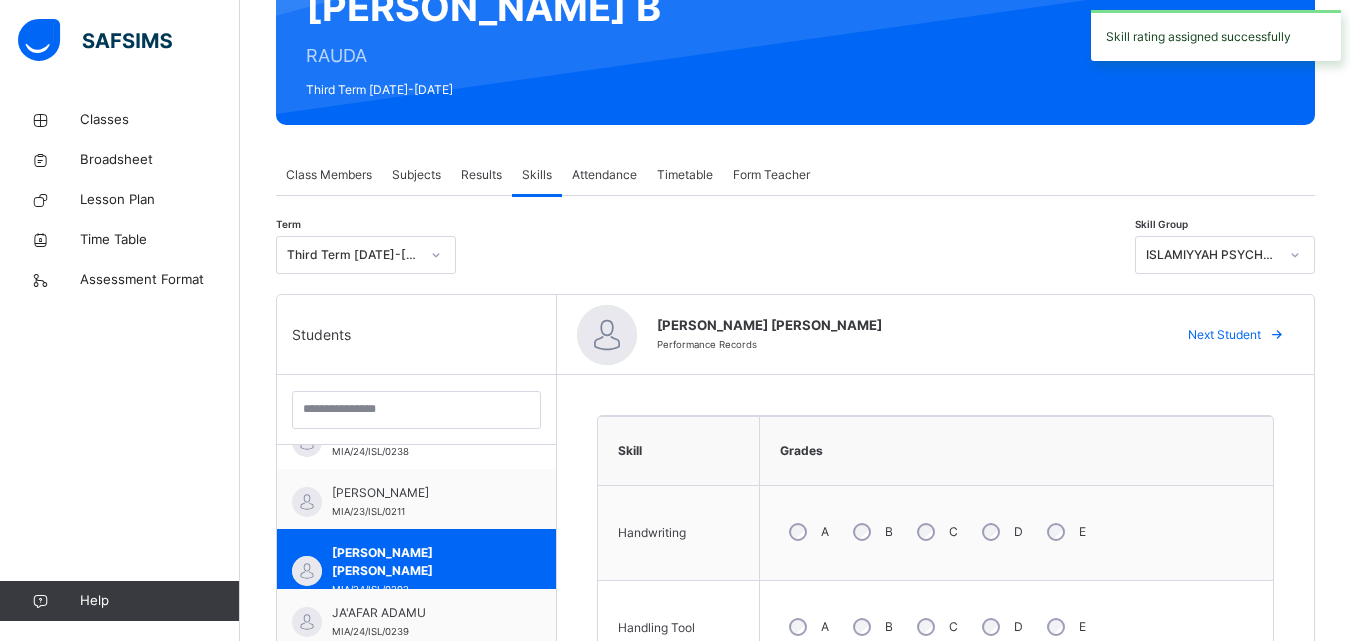 scroll, scrollTop: 217, scrollLeft: 0, axis: vertical 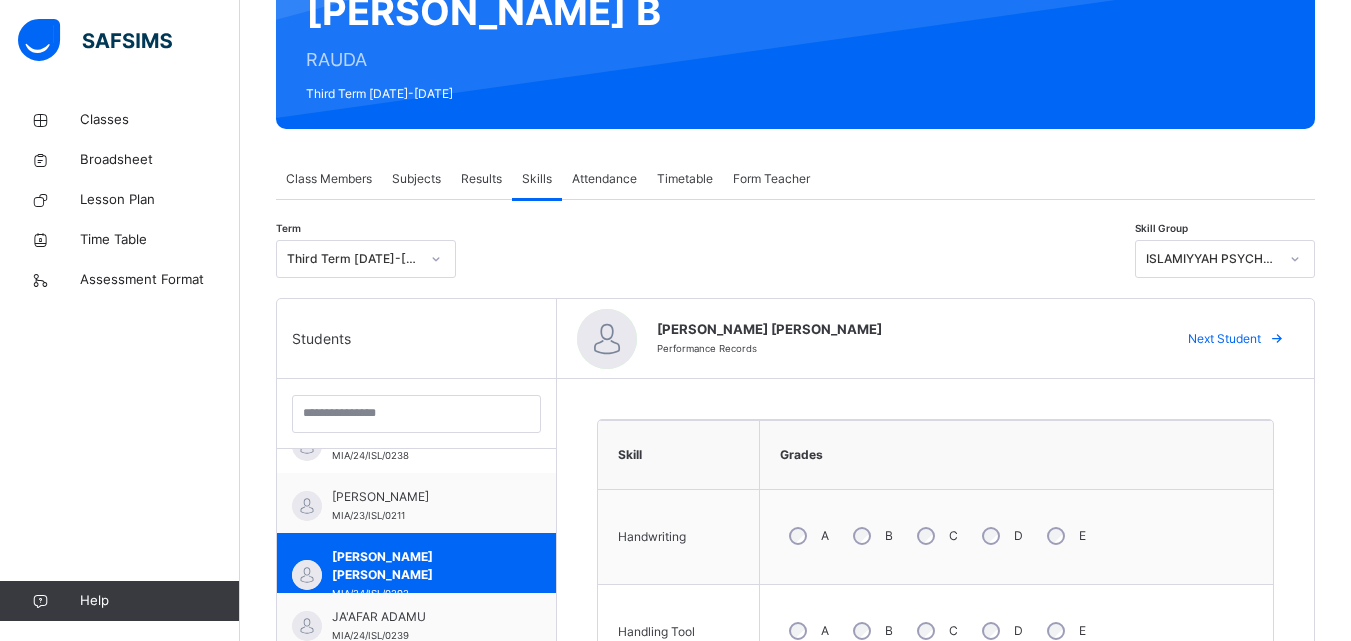 click at bounding box center [1295, 259] 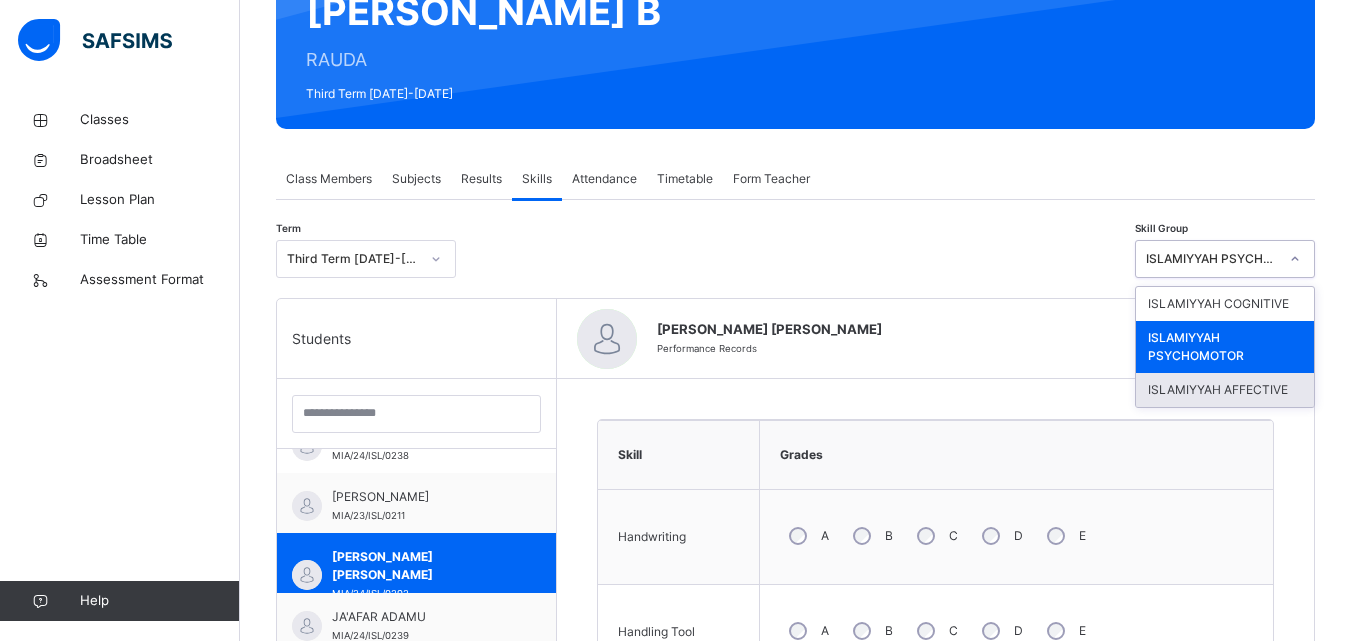 click on "ISLAMIYYAH AFFECTIVE" at bounding box center [1225, 390] 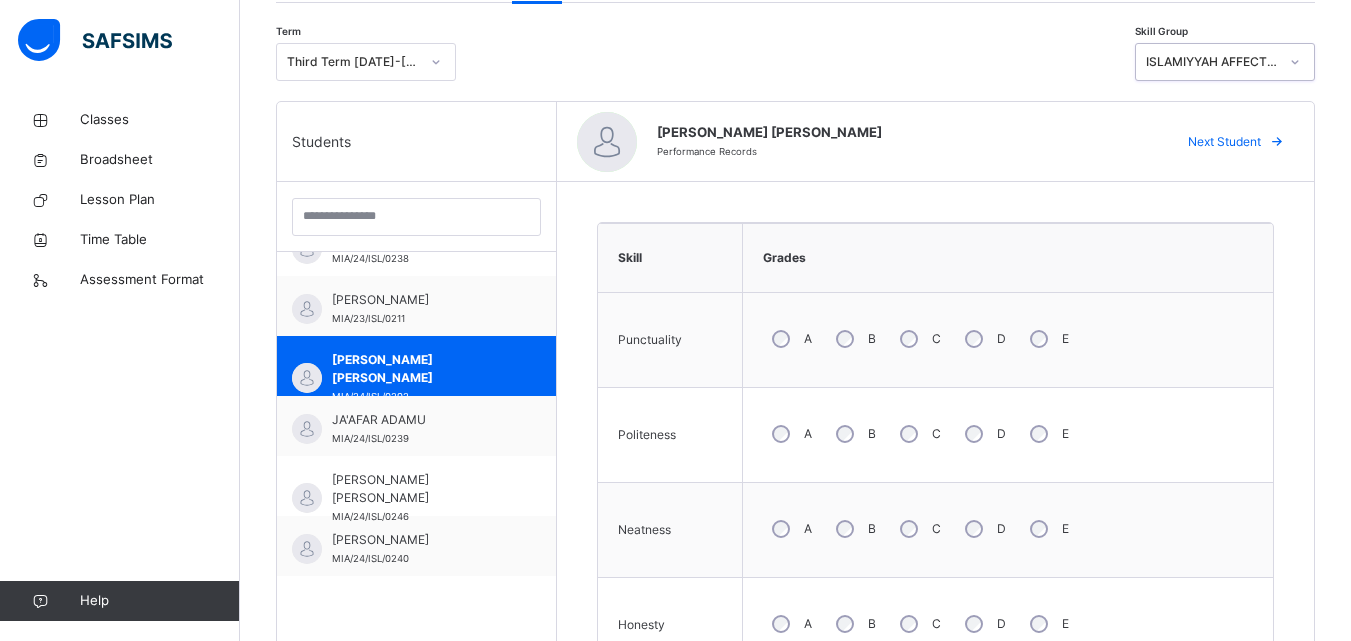 scroll, scrollTop: 427, scrollLeft: 0, axis: vertical 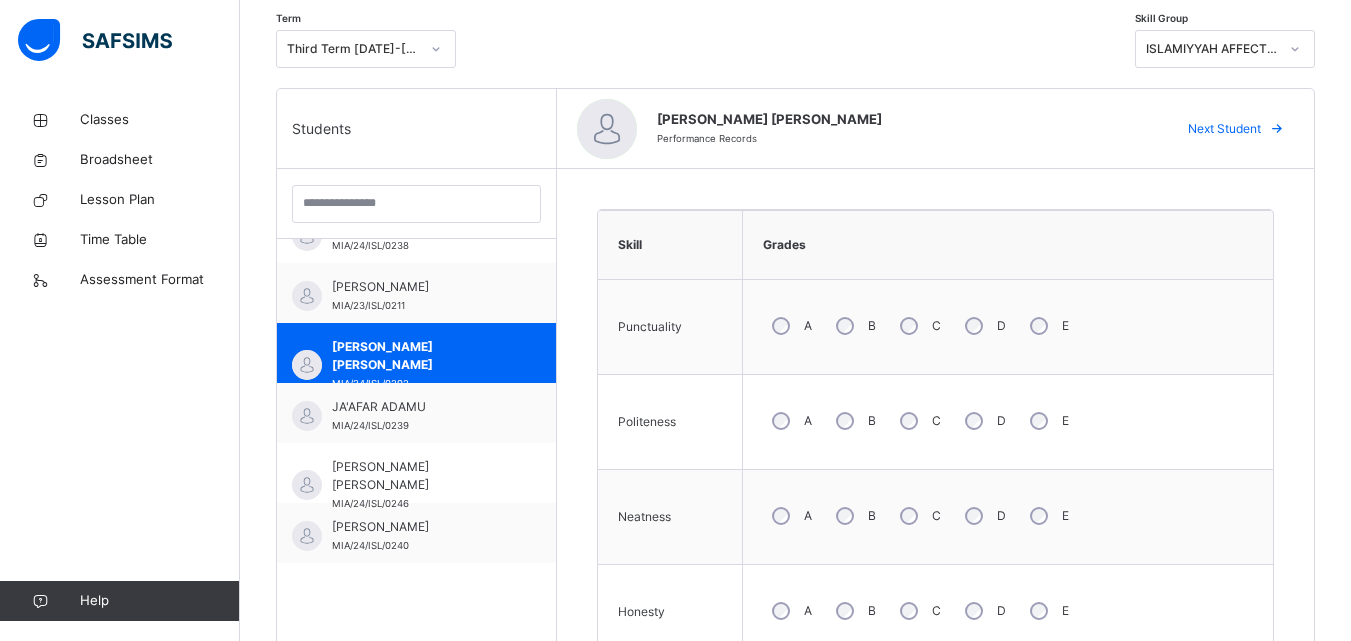 click on "A" at bounding box center [790, 326] 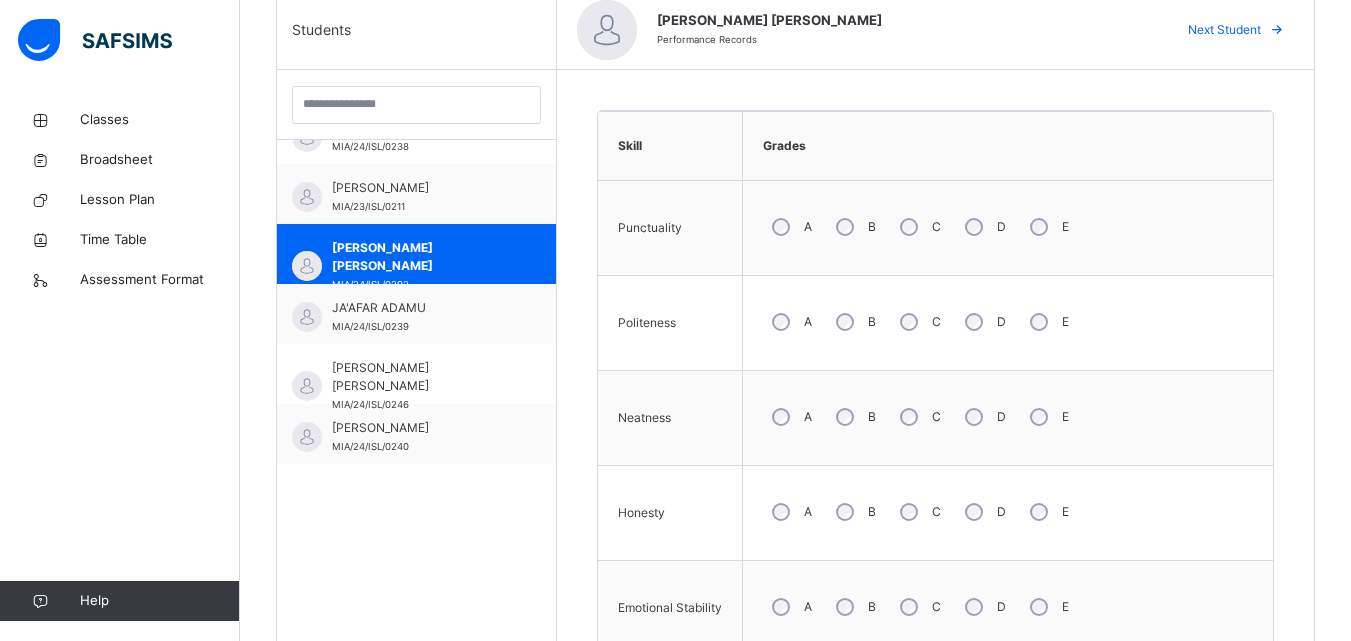 scroll, scrollTop: 536, scrollLeft: 0, axis: vertical 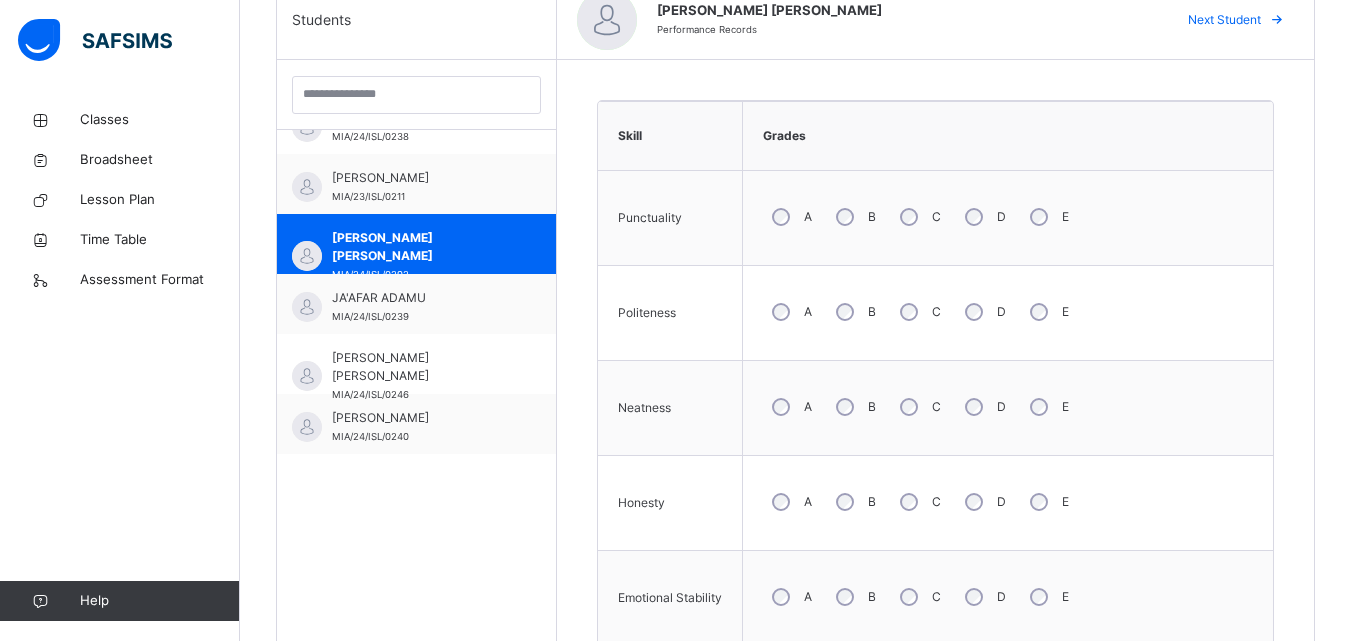 click on "A" at bounding box center (790, 407) 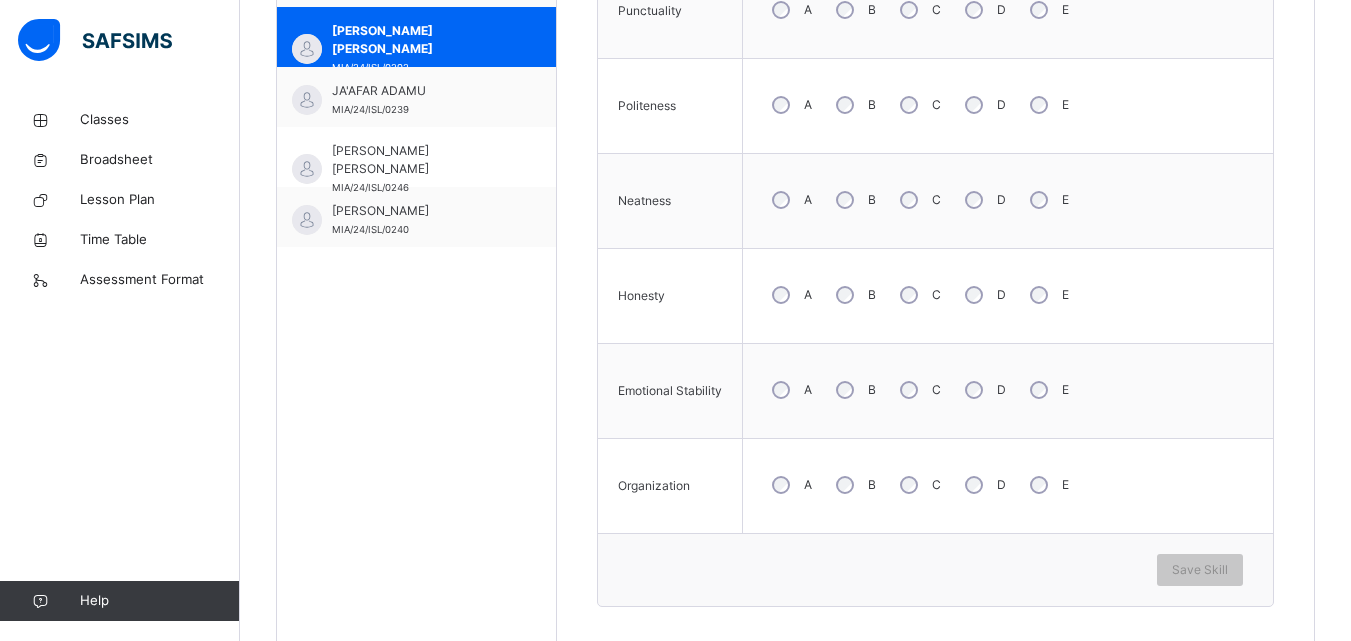 scroll, scrollTop: 746, scrollLeft: 0, axis: vertical 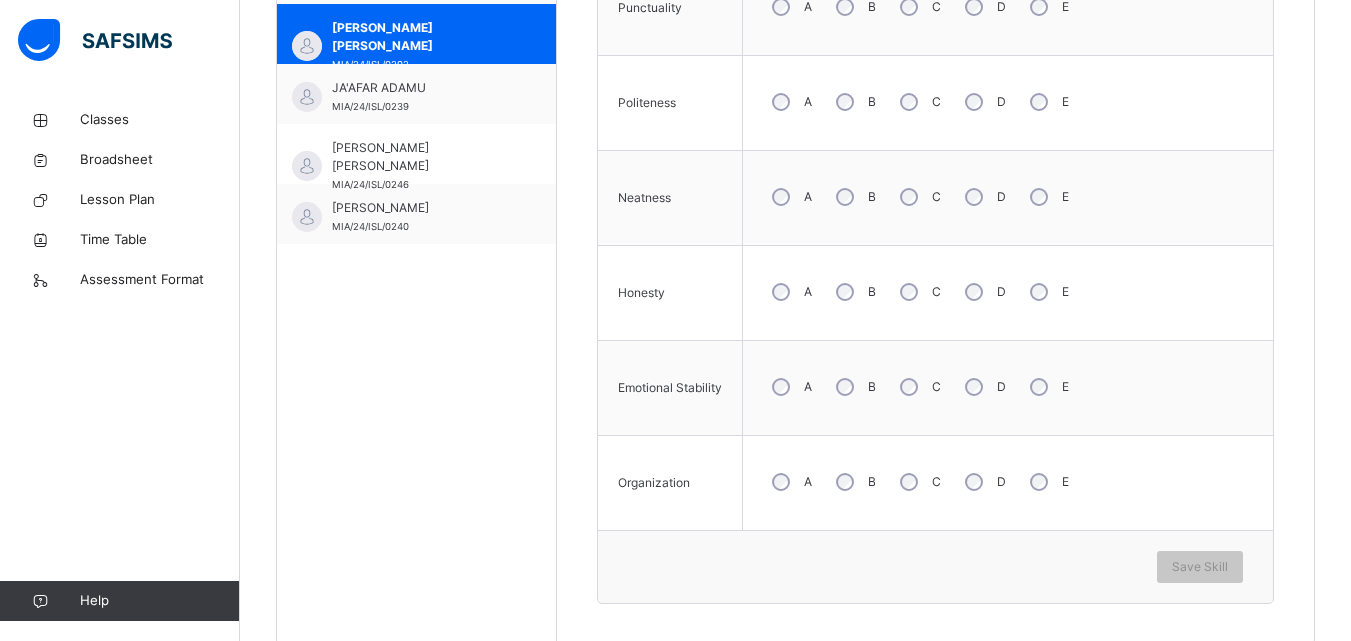 click on "A" at bounding box center (790, 292) 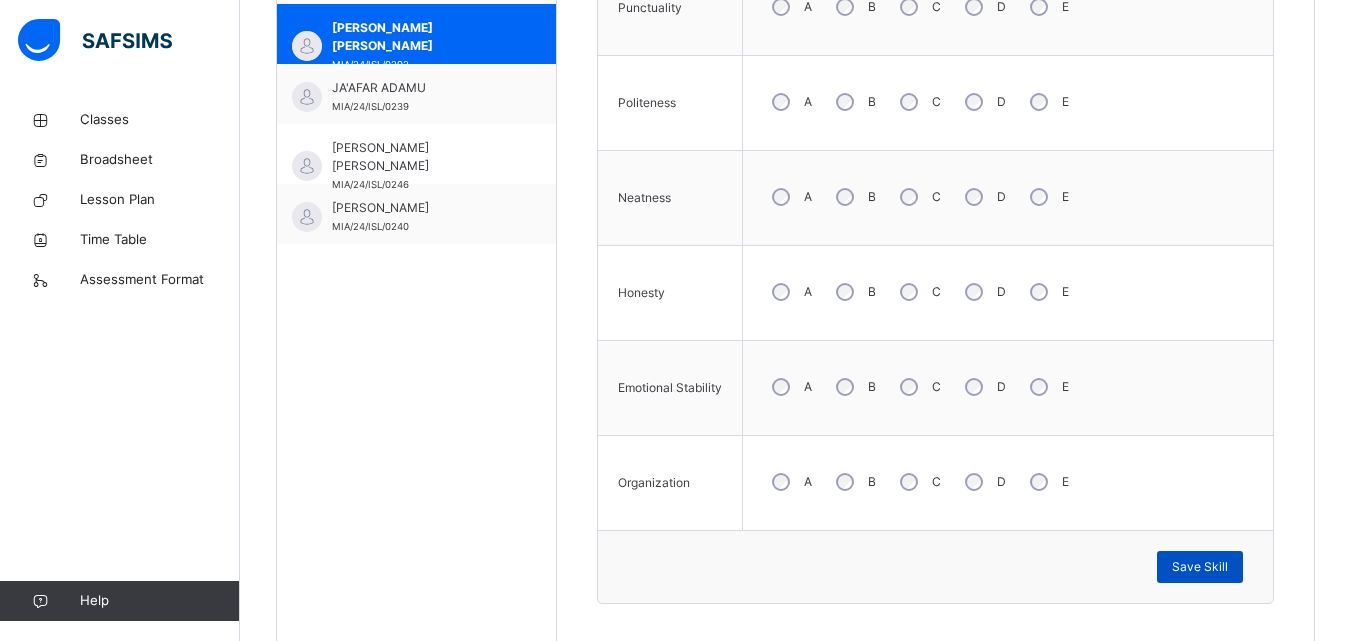 click on "Save Skill" at bounding box center [1200, 567] 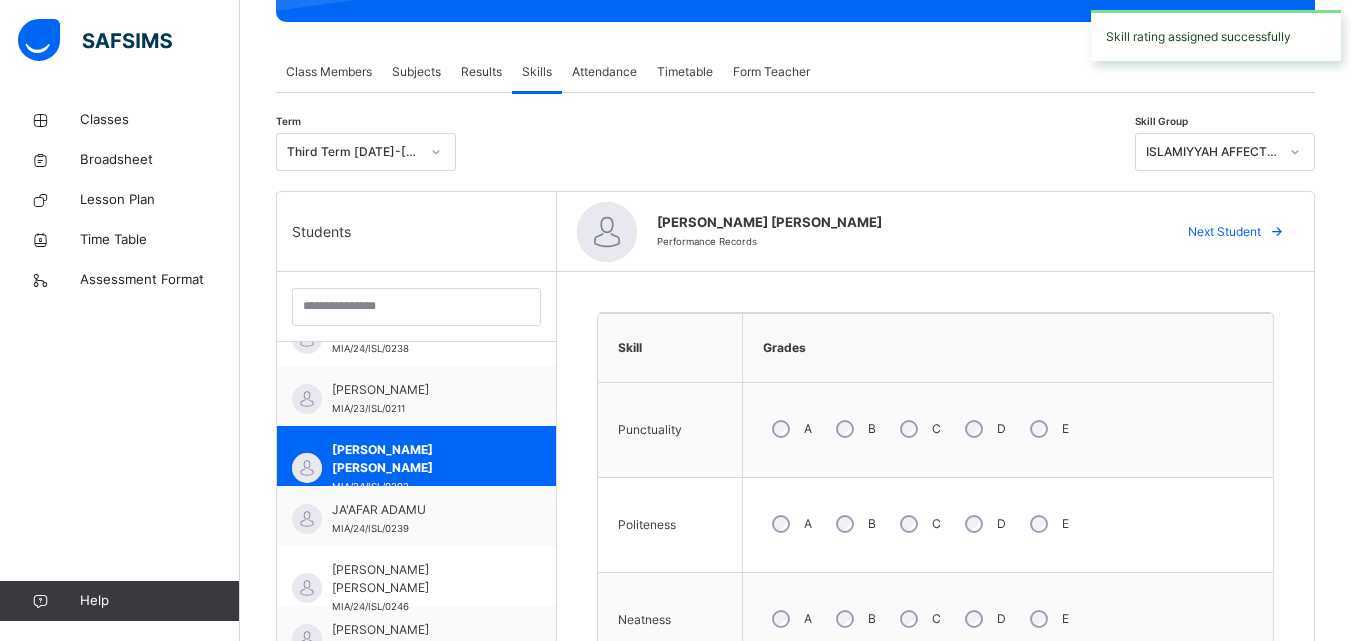 scroll, scrollTop: 271, scrollLeft: 0, axis: vertical 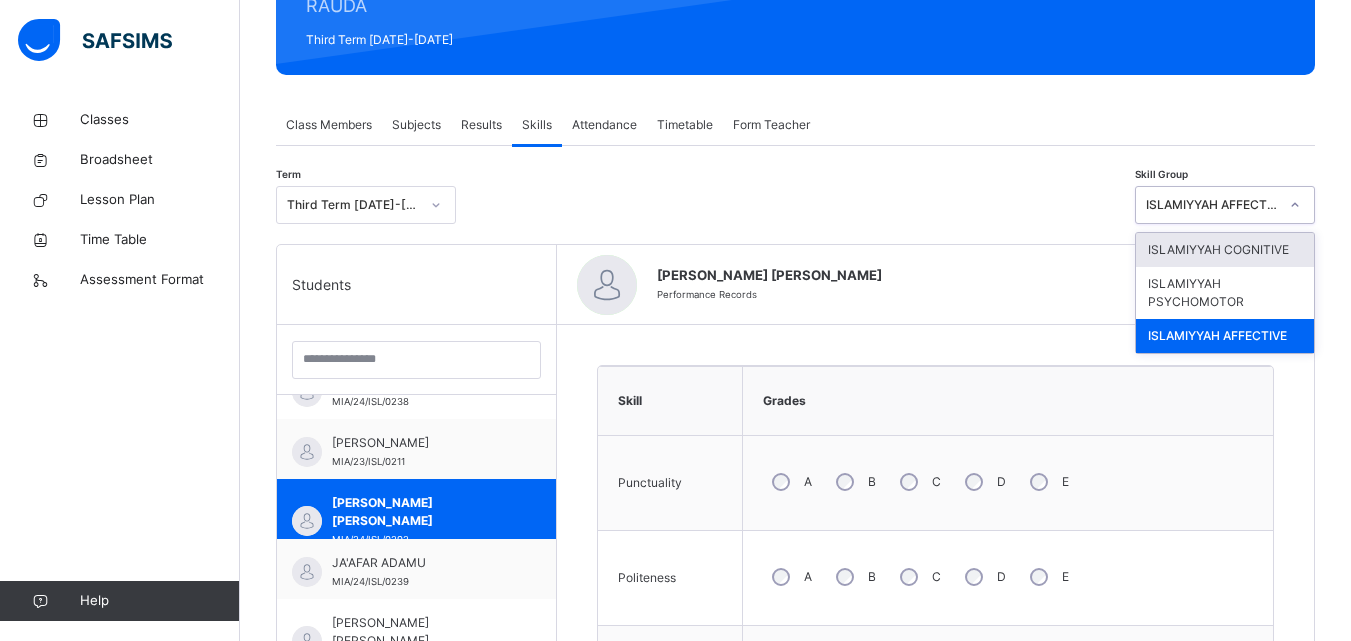 click at bounding box center [1295, 205] 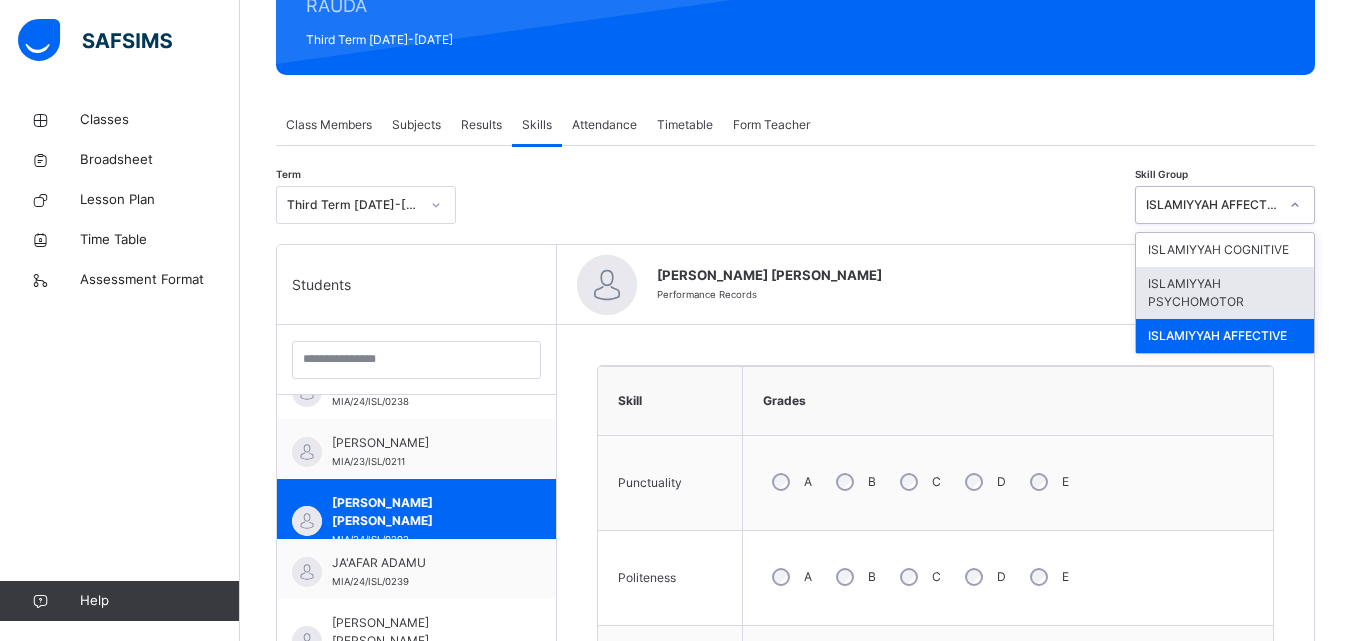 click on "ISLAMIYYAH PSYCHOMOTOR" at bounding box center (1225, 293) 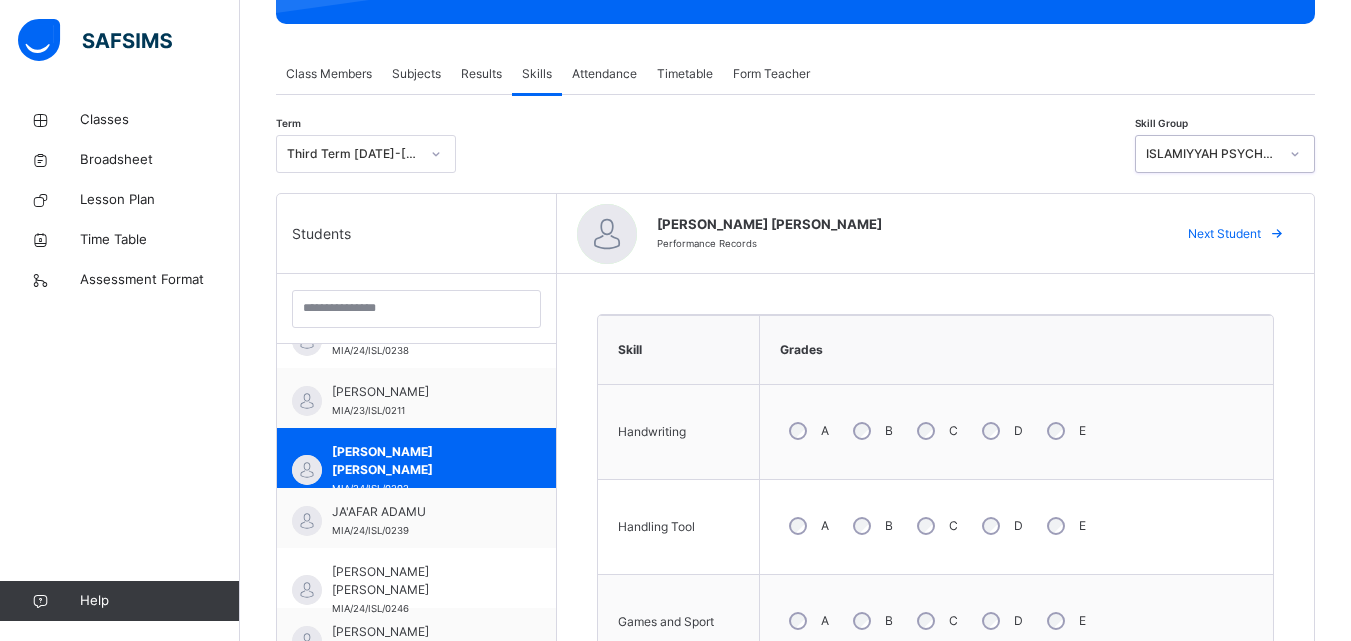 scroll, scrollTop: 326, scrollLeft: 0, axis: vertical 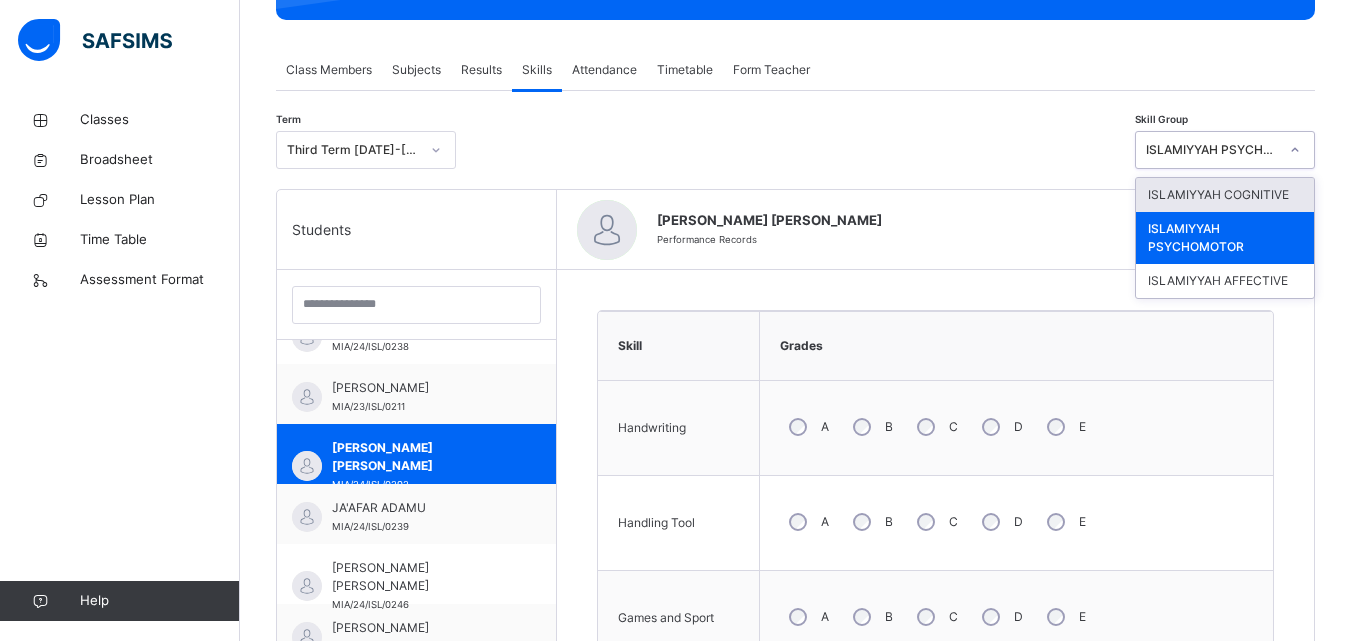 click on "ISLAMIYYAH PSYCHOMOTOR" at bounding box center (1212, 150) 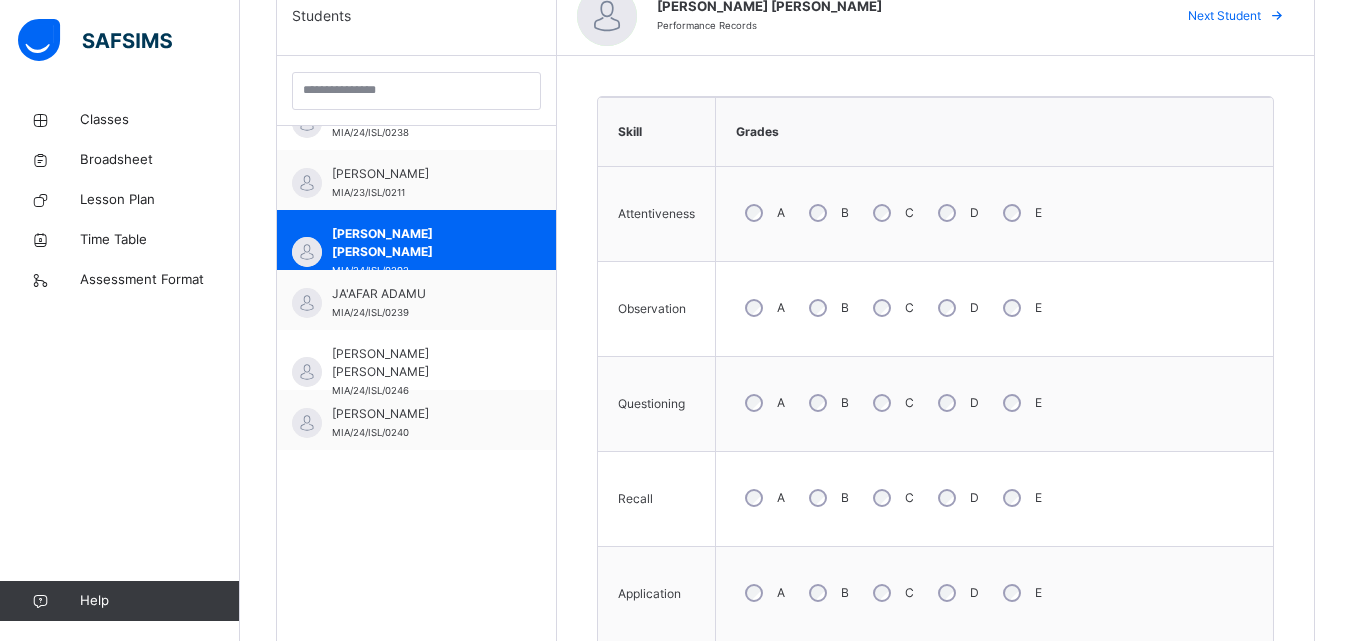 scroll, scrollTop: 551, scrollLeft: 0, axis: vertical 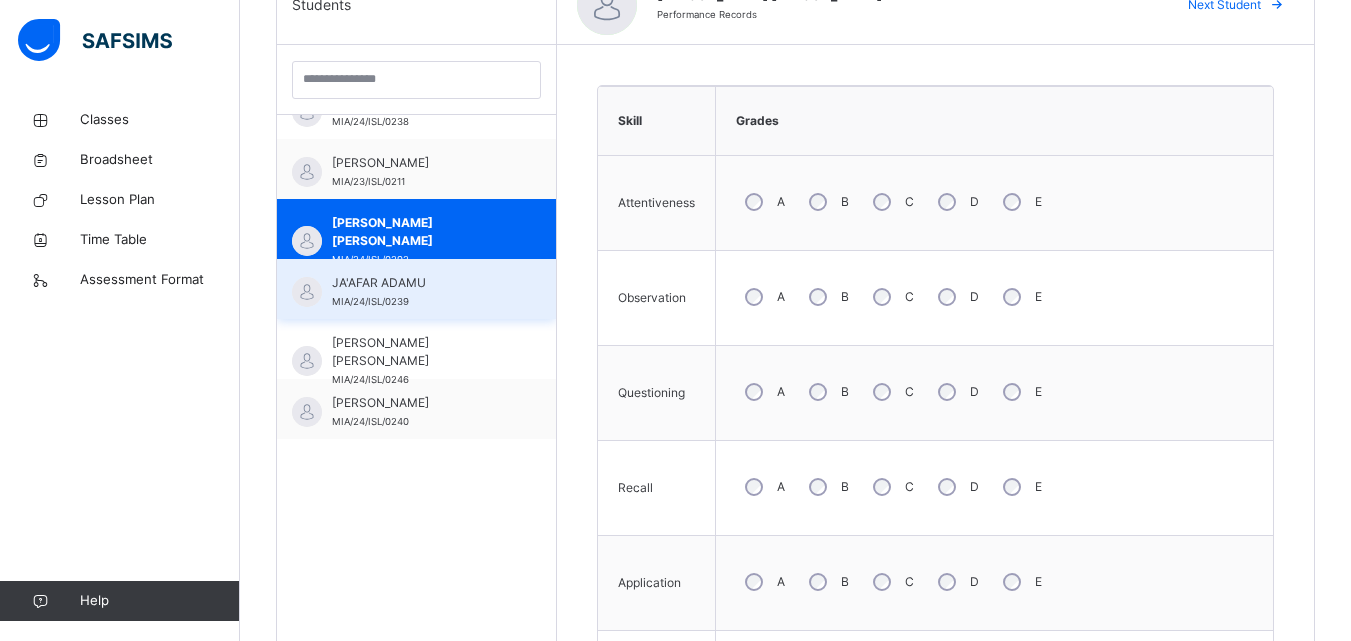 click on "MIA/24/ISL/0239" at bounding box center [370, 301] 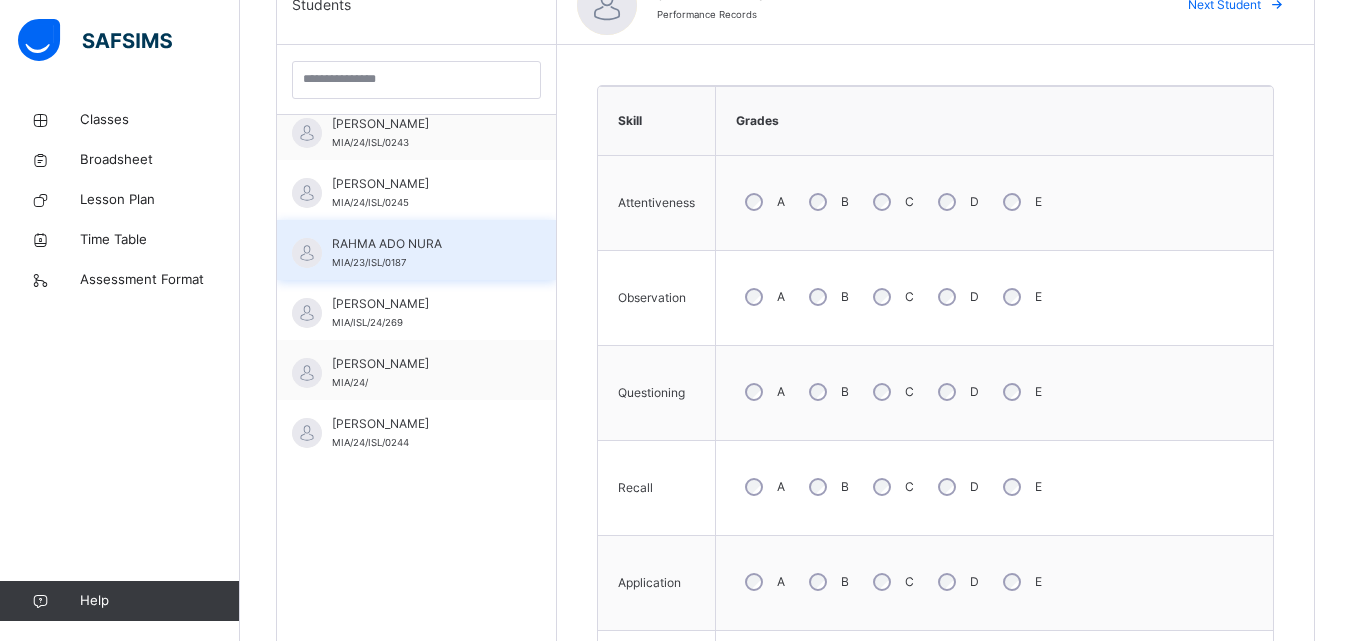 scroll, scrollTop: 909, scrollLeft: 0, axis: vertical 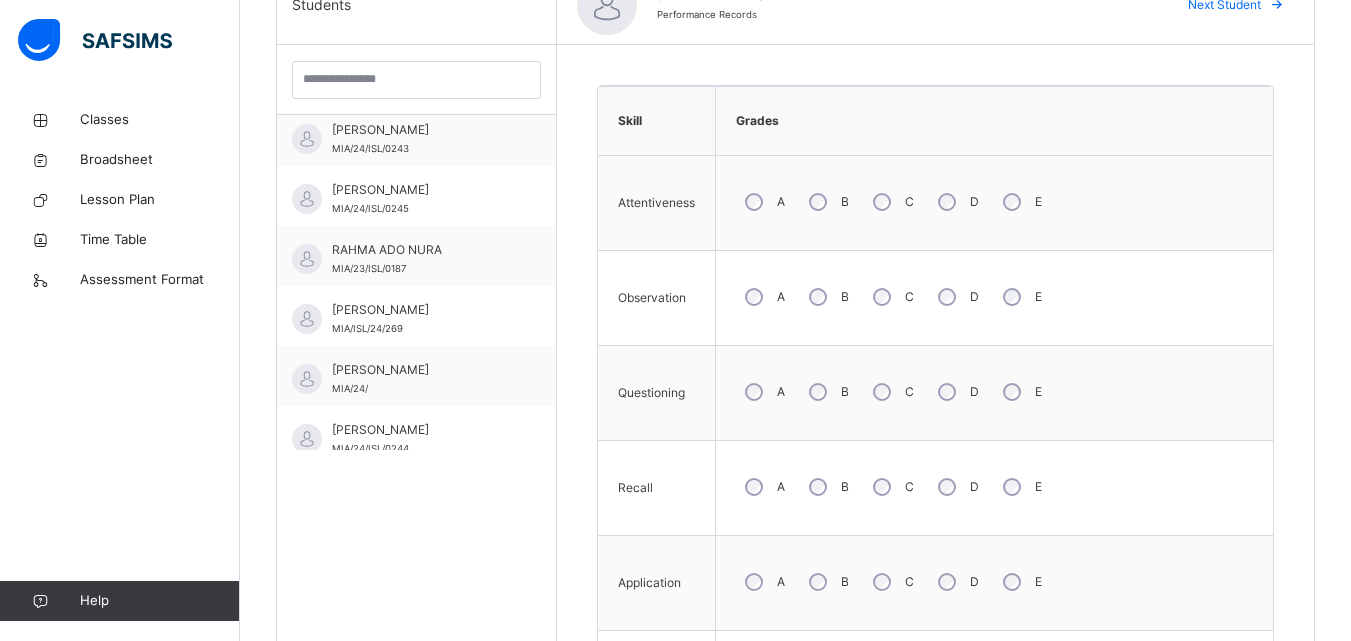 click on "A" at bounding box center (763, 202) 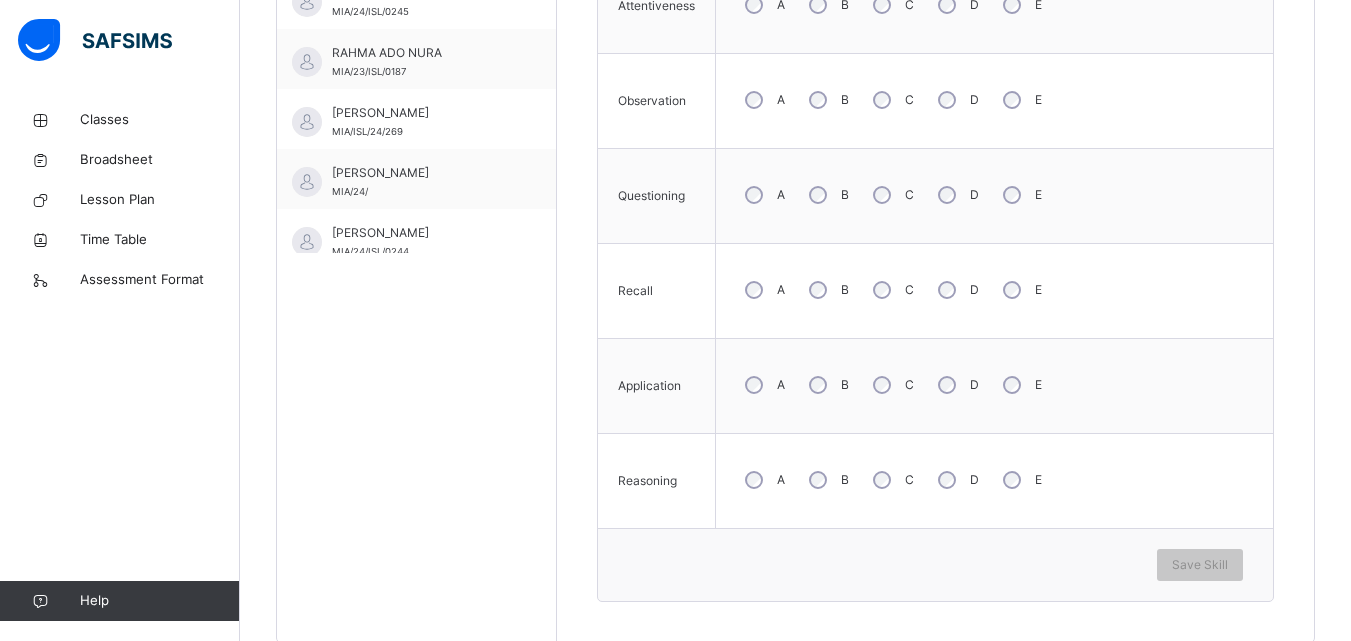 scroll, scrollTop: 800, scrollLeft: 0, axis: vertical 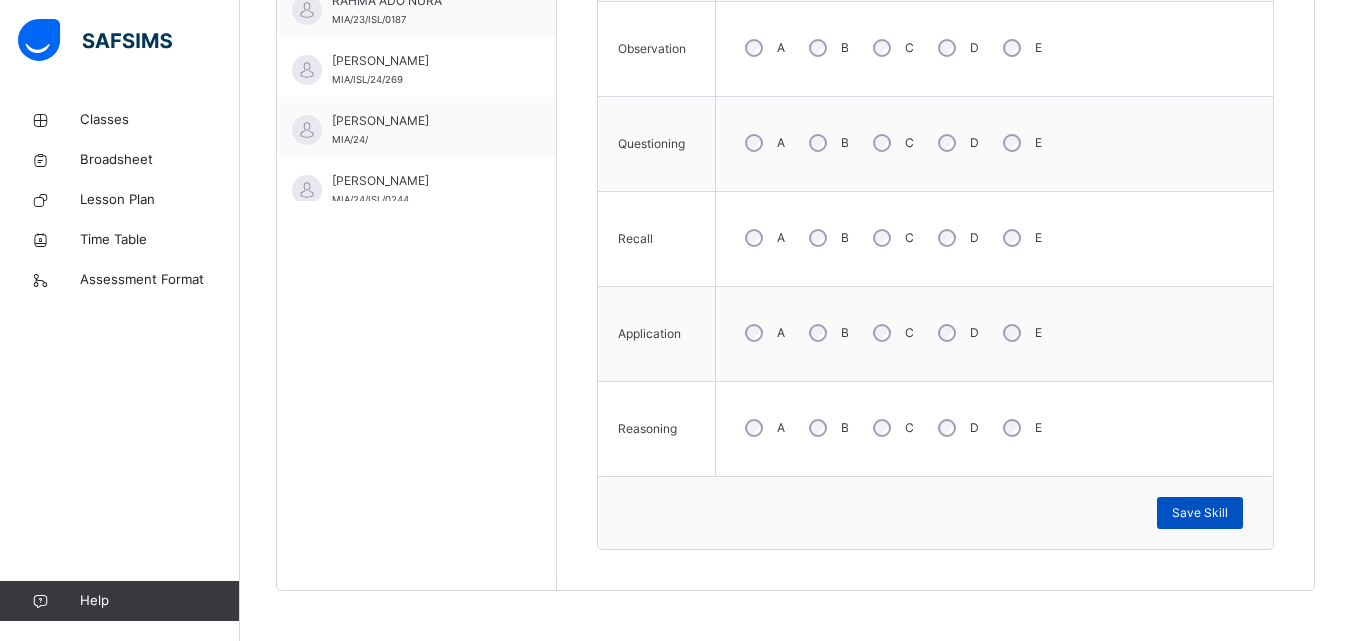 click on "Save Skill" at bounding box center [1200, 513] 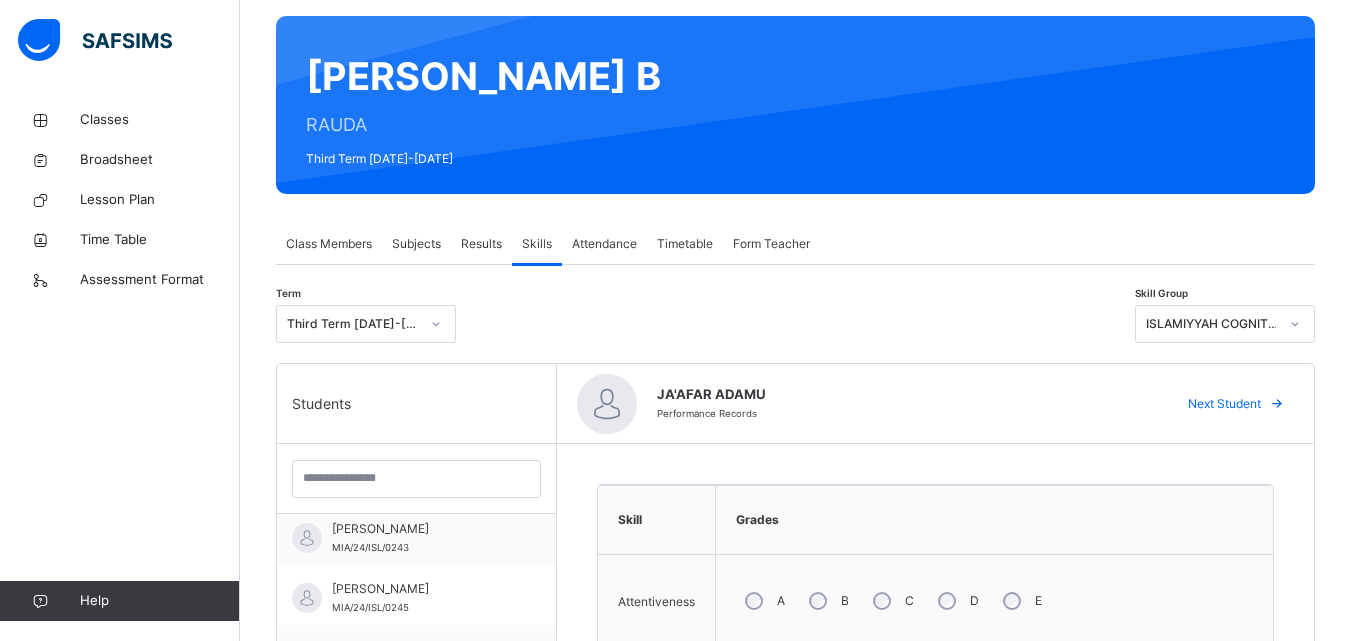 scroll, scrollTop: 139, scrollLeft: 0, axis: vertical 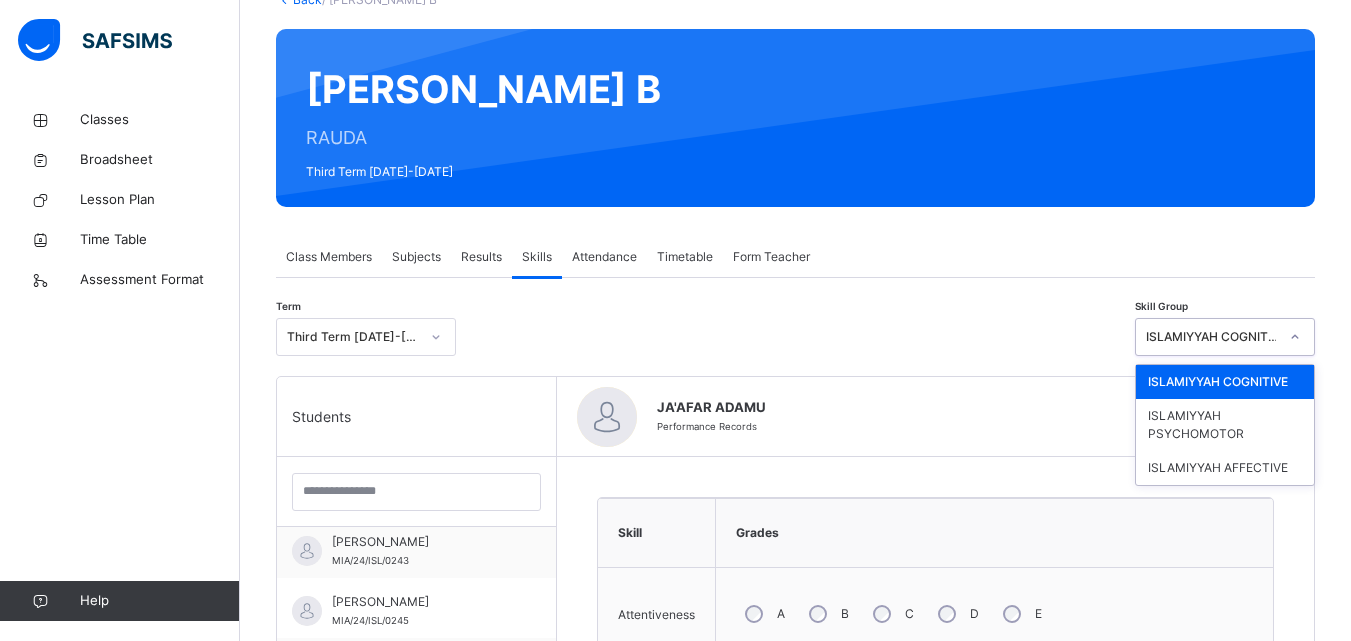 click 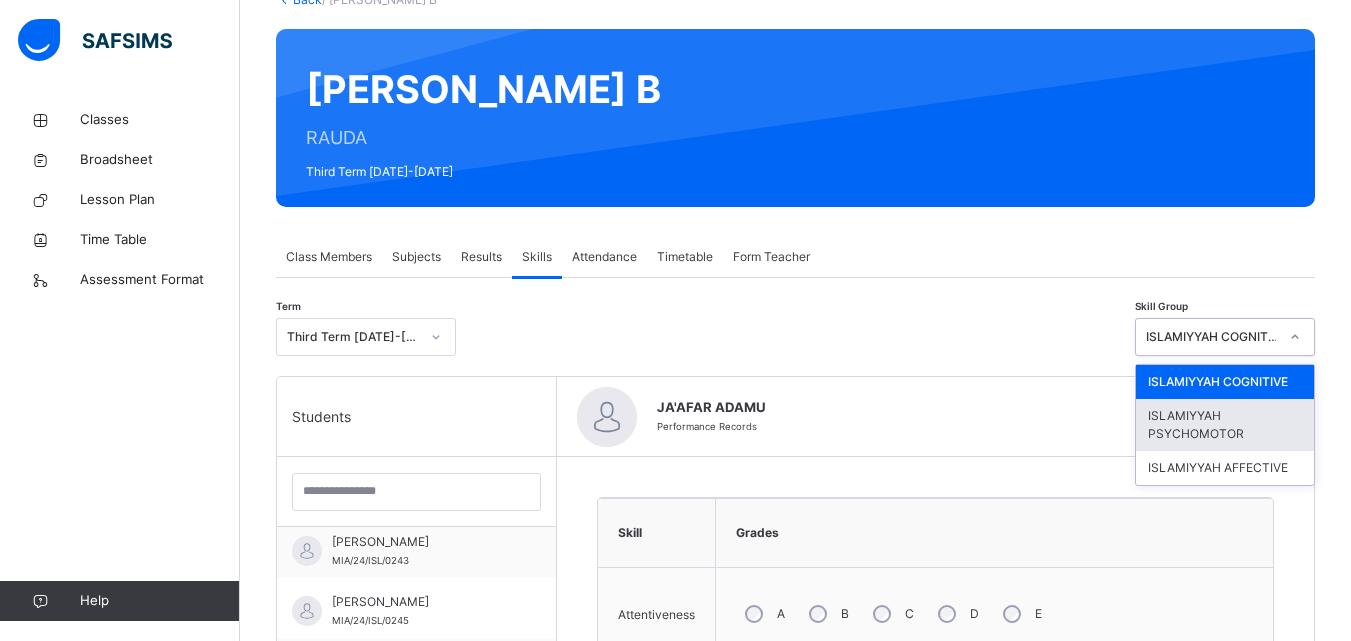click on "ISLAMIYYAH PSYCHOMOTOR" at bounding box center (1225, 425) 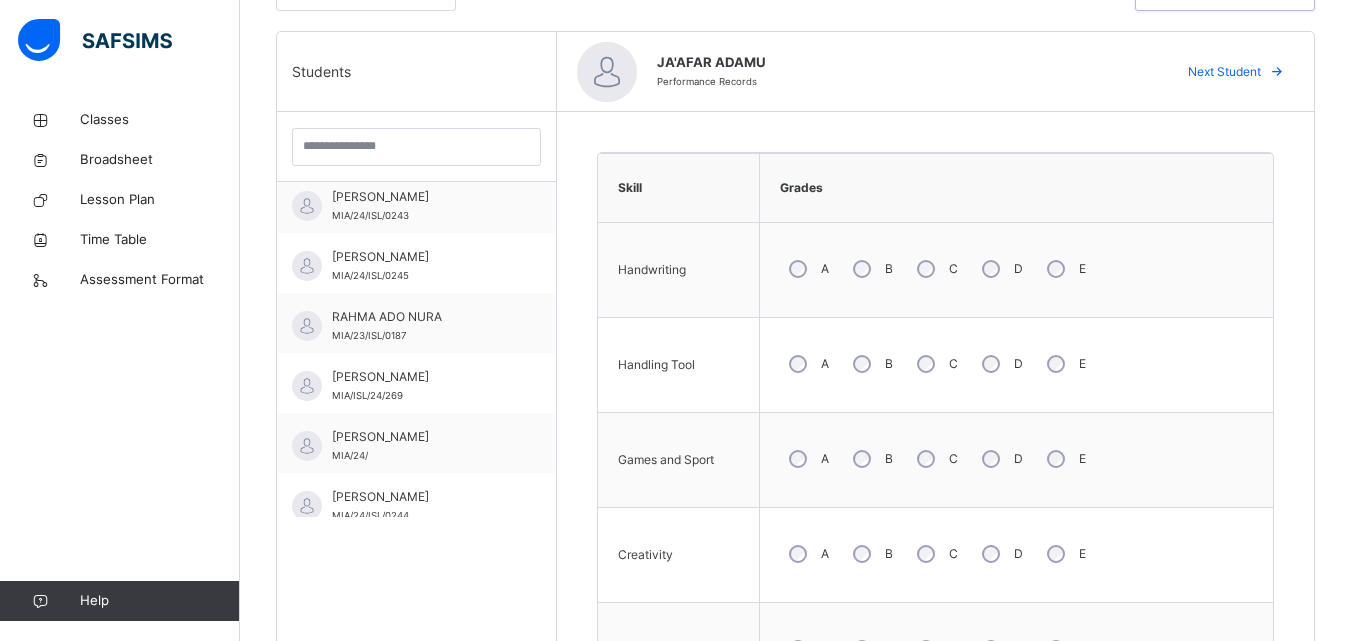 scroll, scrollTop: 497, scrollLeft: 0, axis: vertical 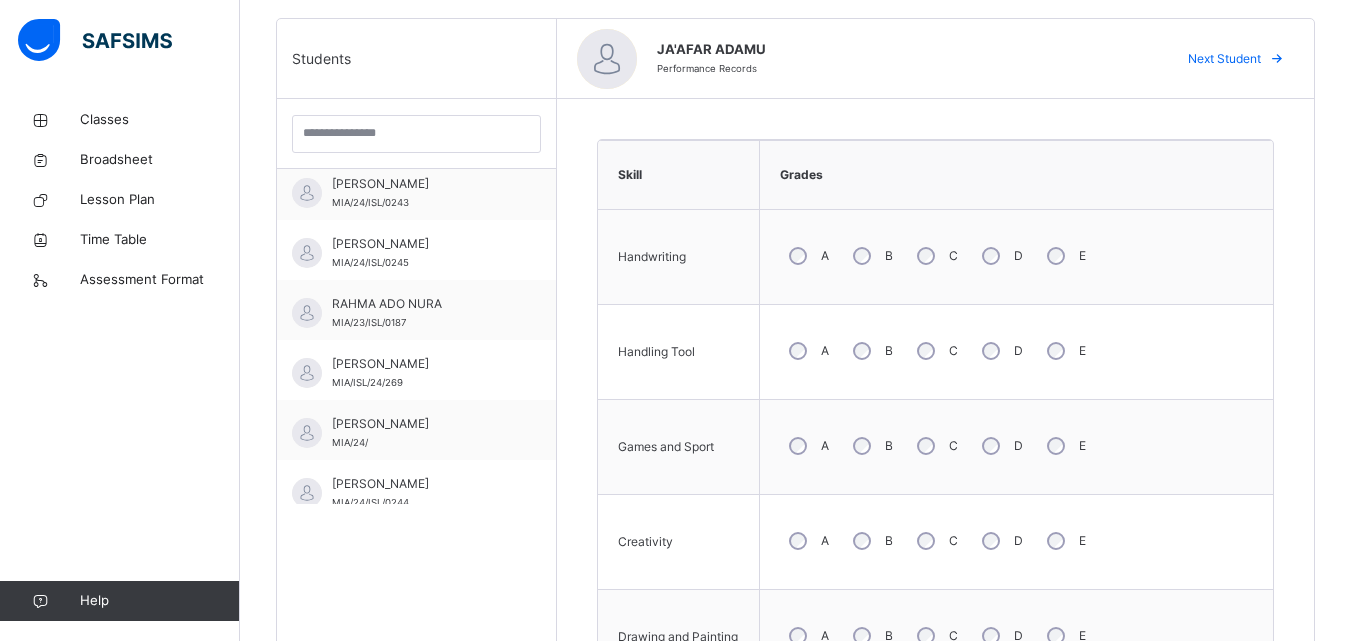 click on "A" at bounding box center (807, 256) 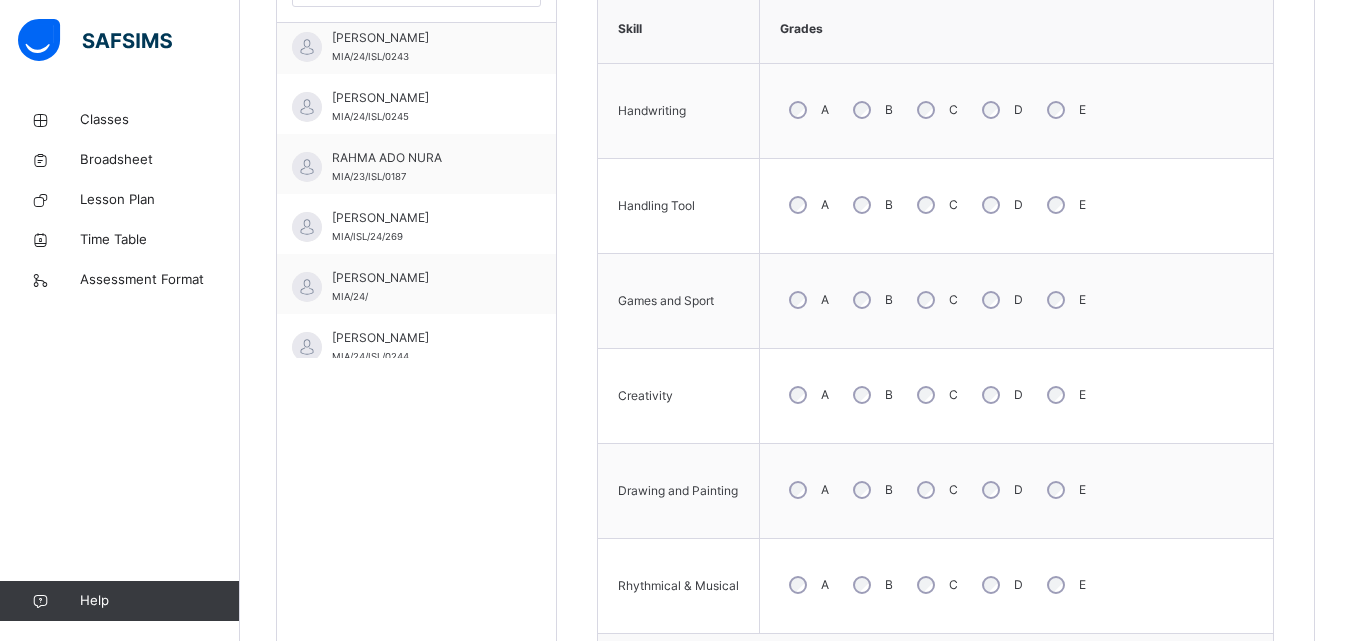 scroll, scrollTop: 652, scrollLeft: 0, axis: vertical 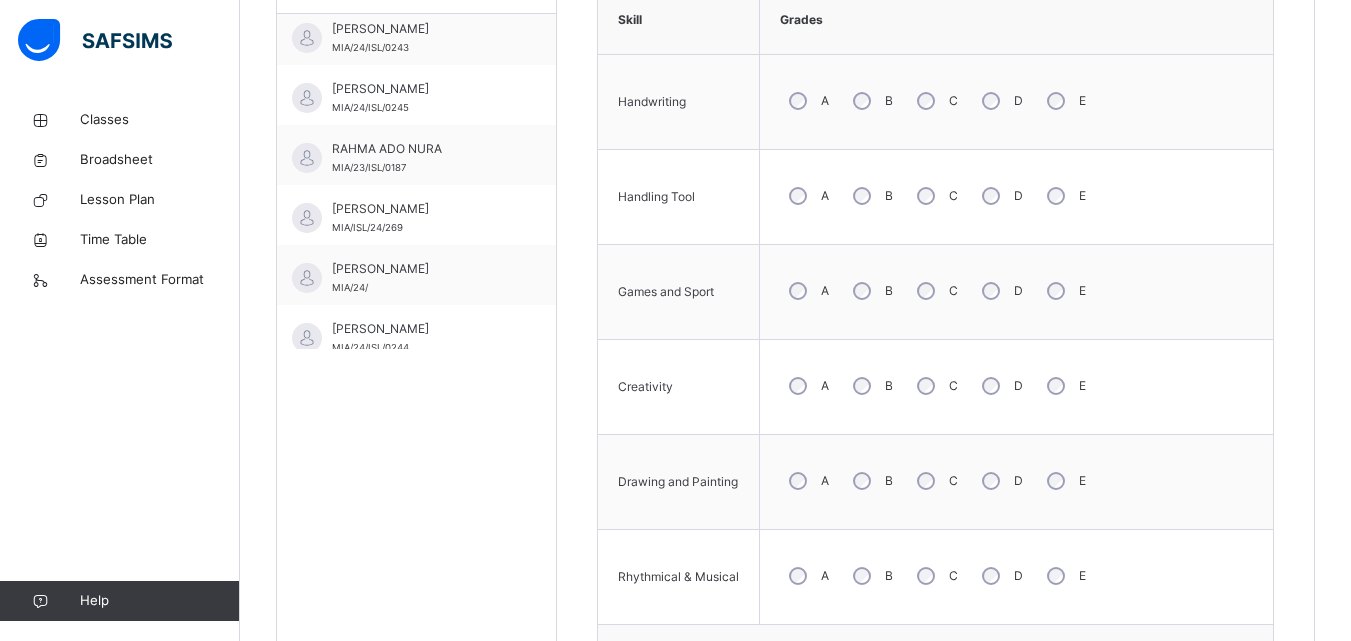 click on "A B C D E" at bounding box center (1016, 386) 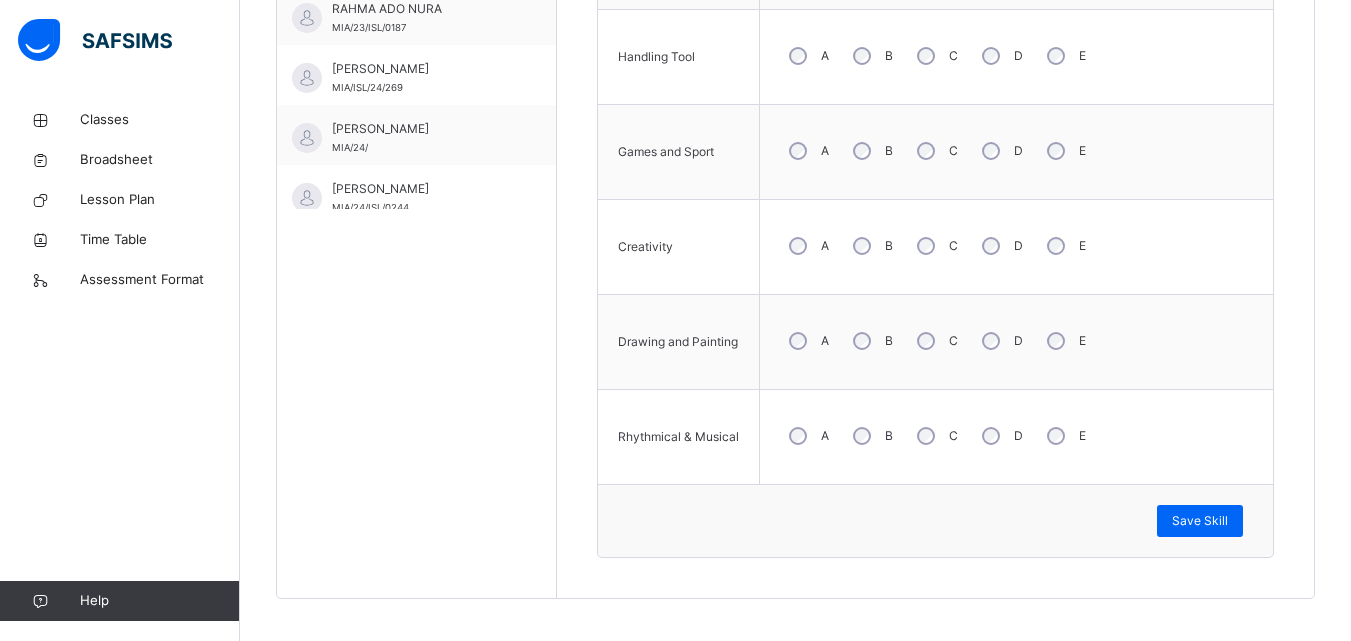 scroll, scrollTop: 800, scrollLeft: 0, axis: vertical 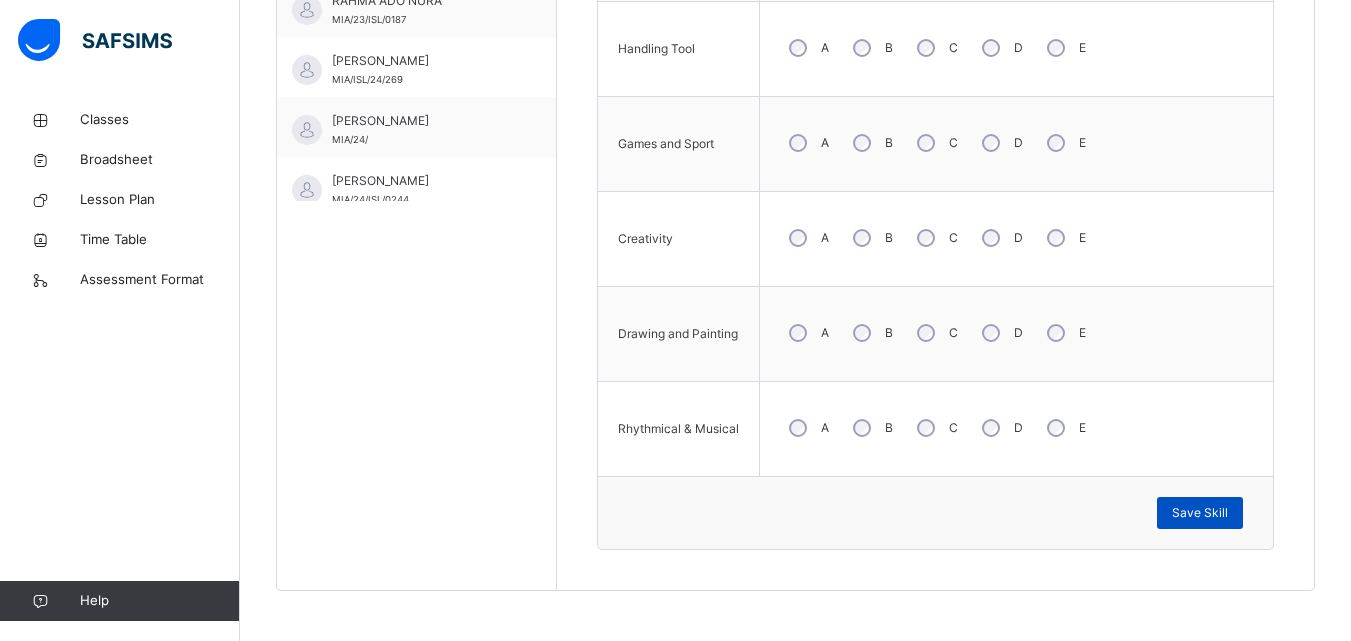 click on "Save Skill" at bounding box center (1200, 513) 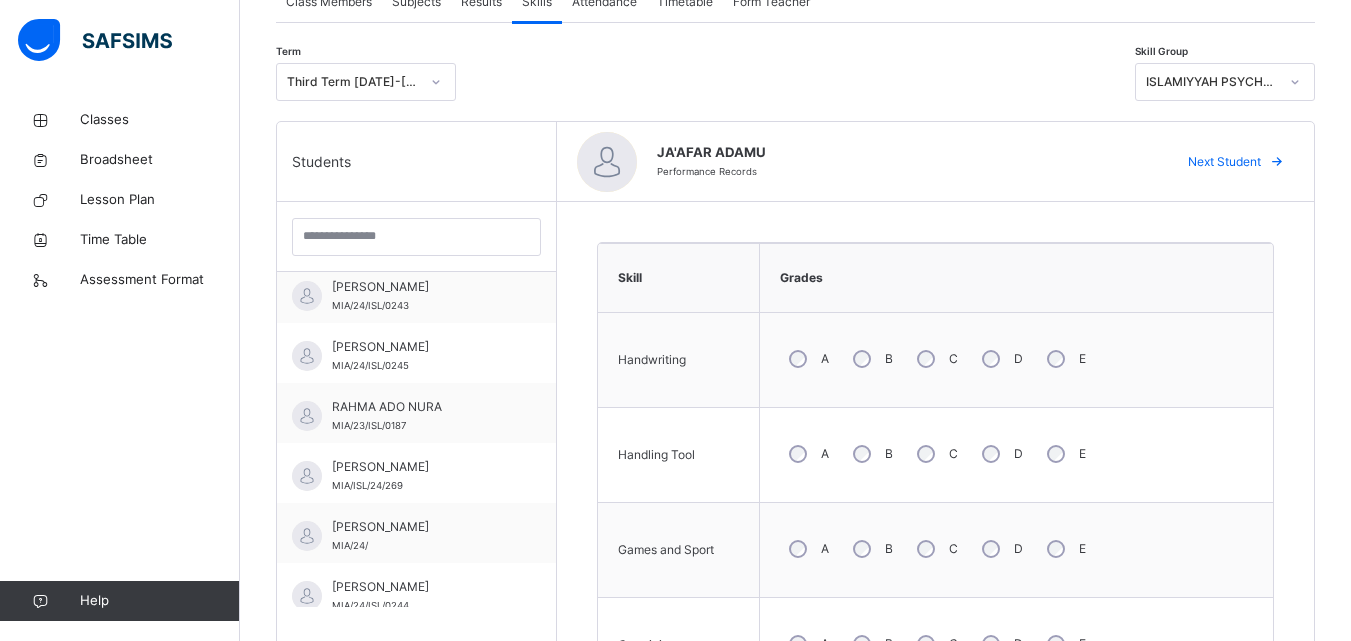 scroll, scrollTop: 357, scrollLeft: 0, axis: vertical 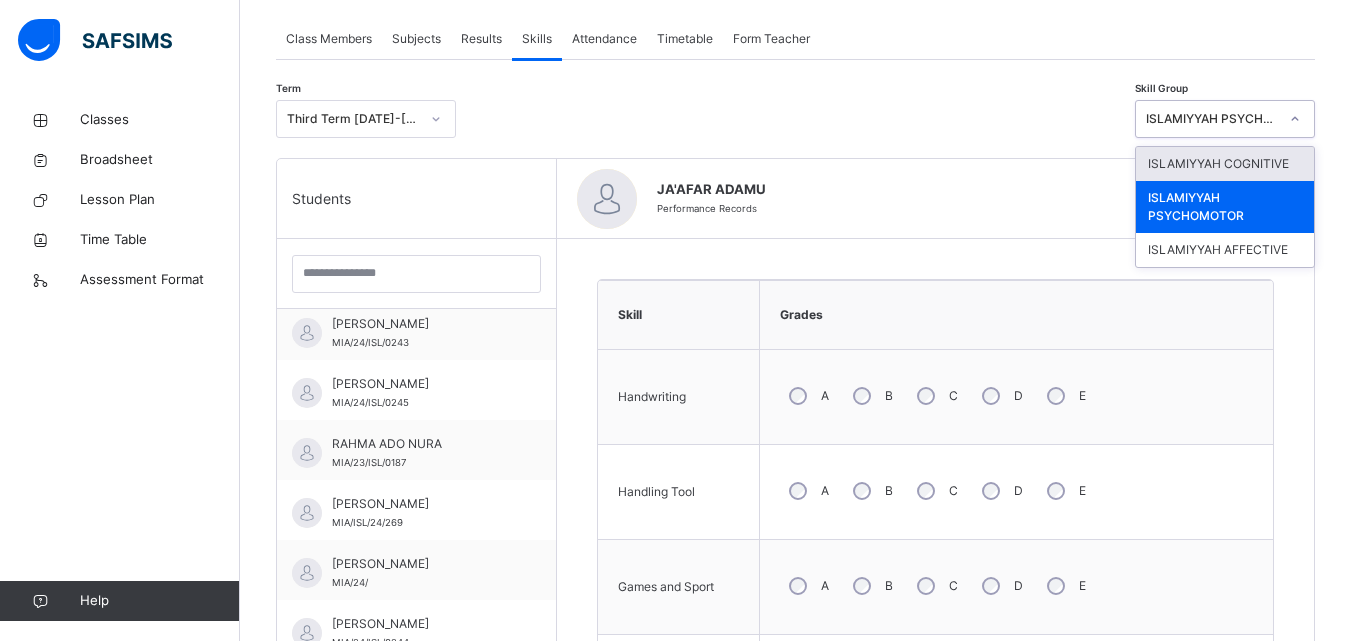 click on "ISLAMIYYAH PSYCHOMOTOR" at bounding box center [1212, 119] 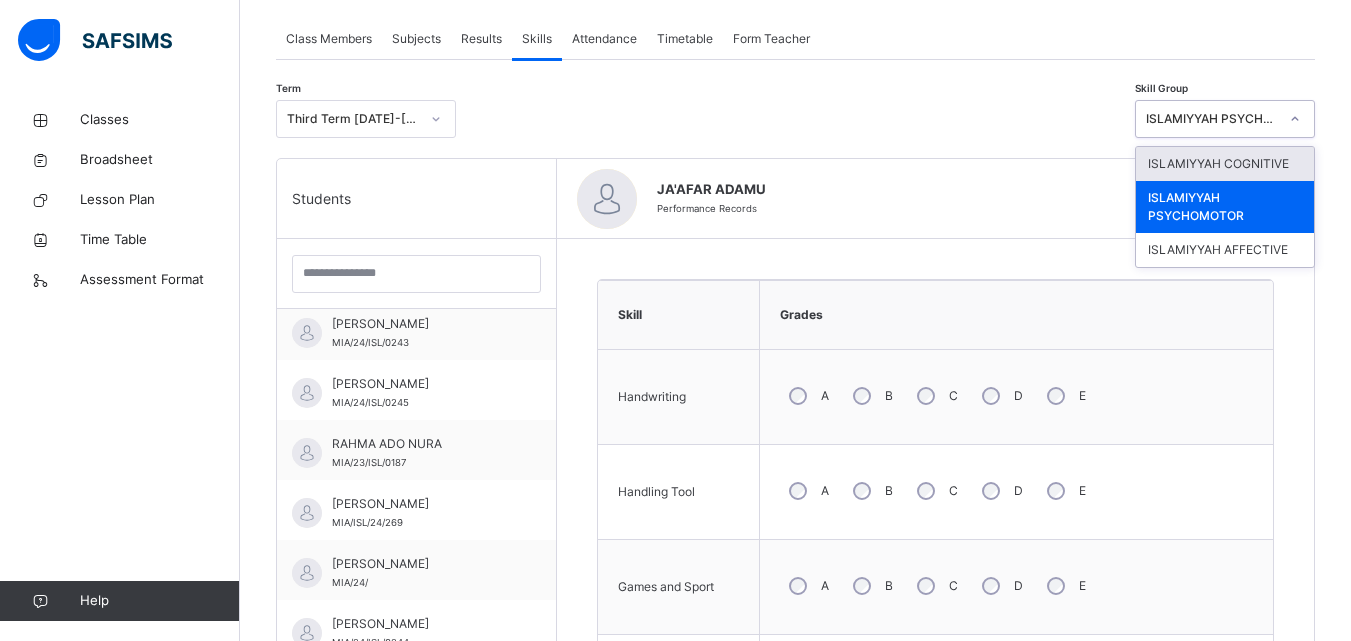 click on "ISLAMIYYAH COGNITIVE" at bounding box center (1225, 164) 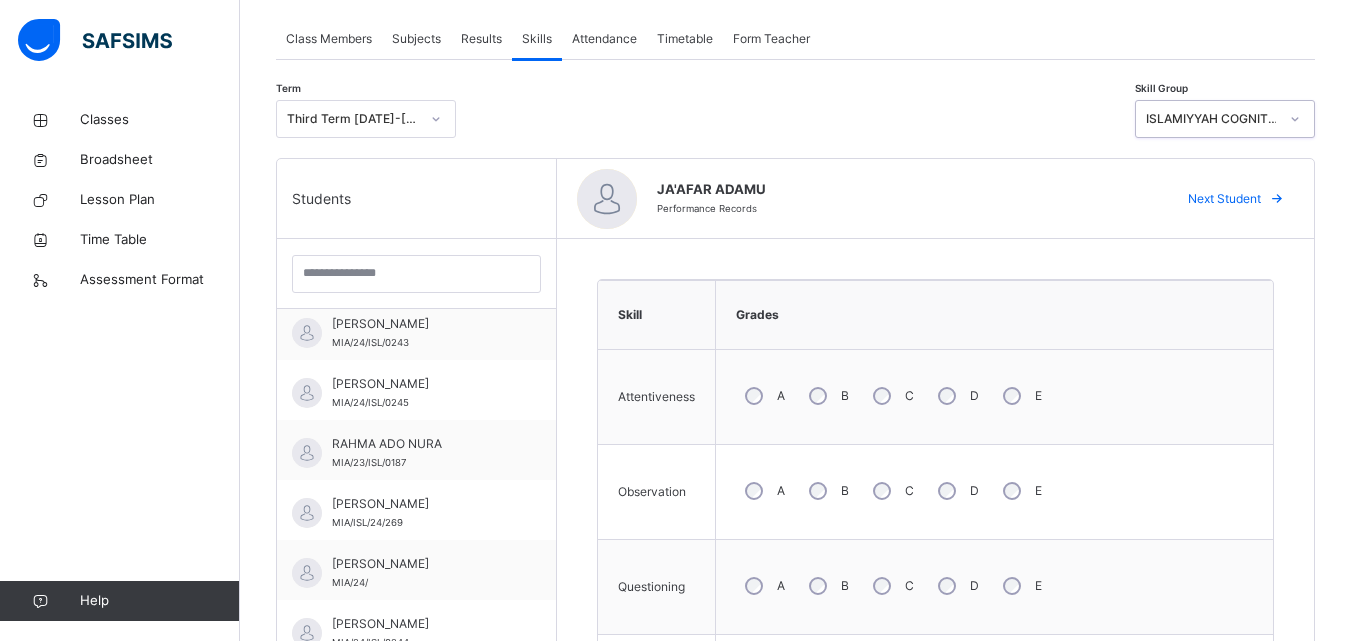 click on "ISLAMIYYAH COGNITIVE" at bounding box center (1212, 119) 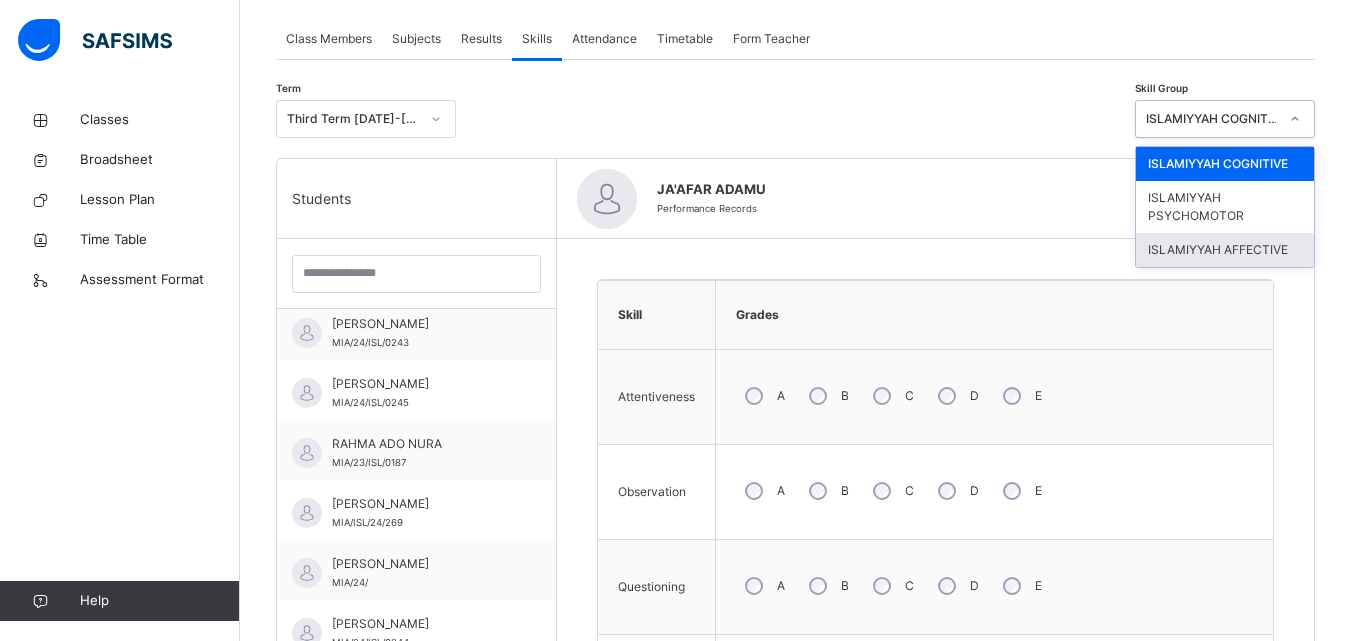 click on "ISLAMIYYAH AFFECTIVE" at bounding box center (1225, 250) 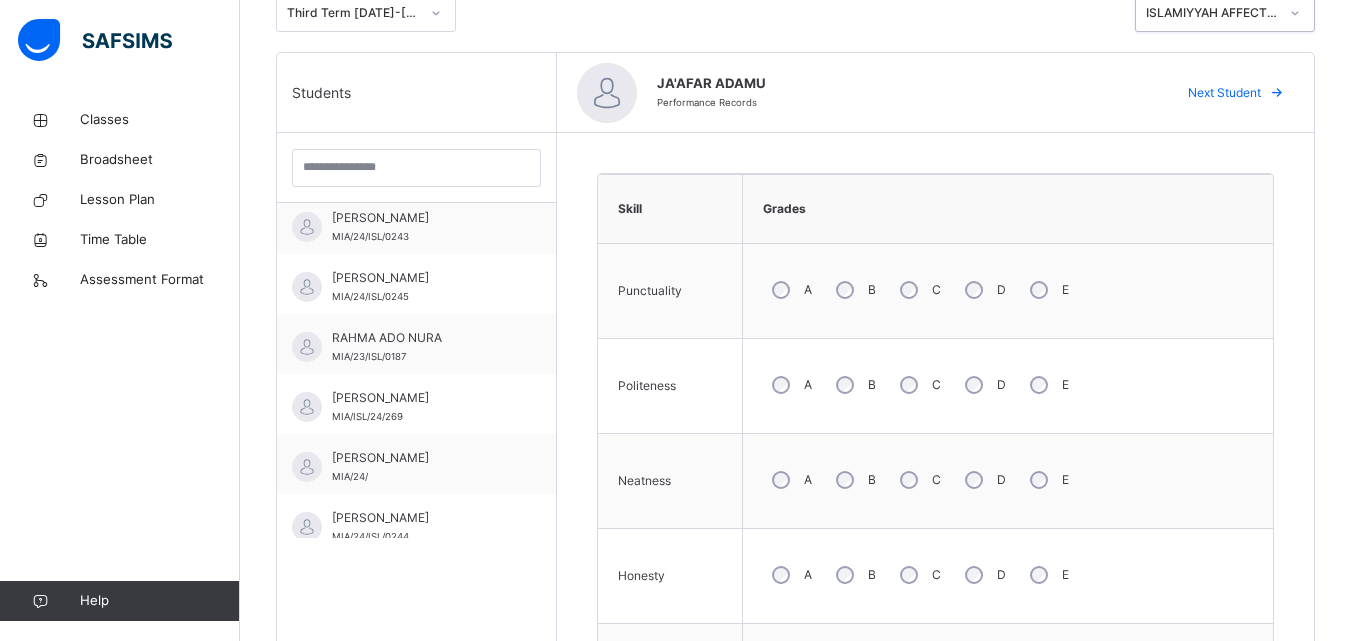 scroll, scrollTop: 466, scrollLeft: 0, axis: vertical 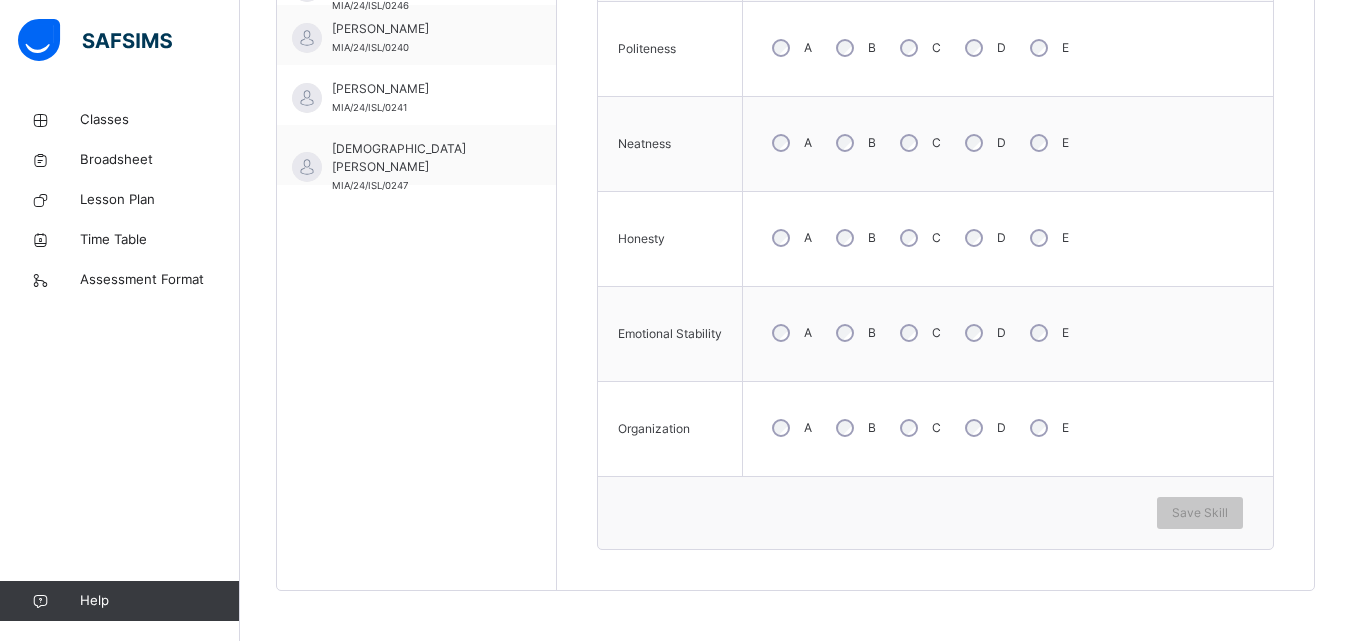 click on "A" at bounding box center (790, 333) 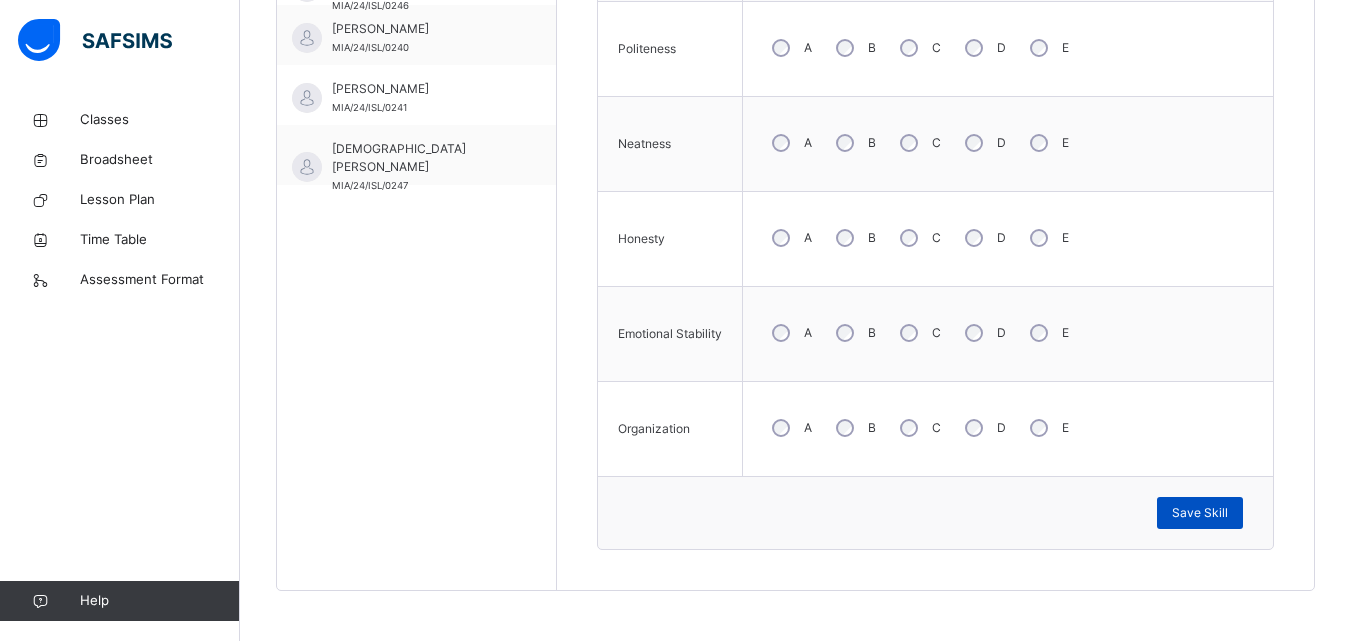 click on "Save Skill" at bounding box center [1200, 513] 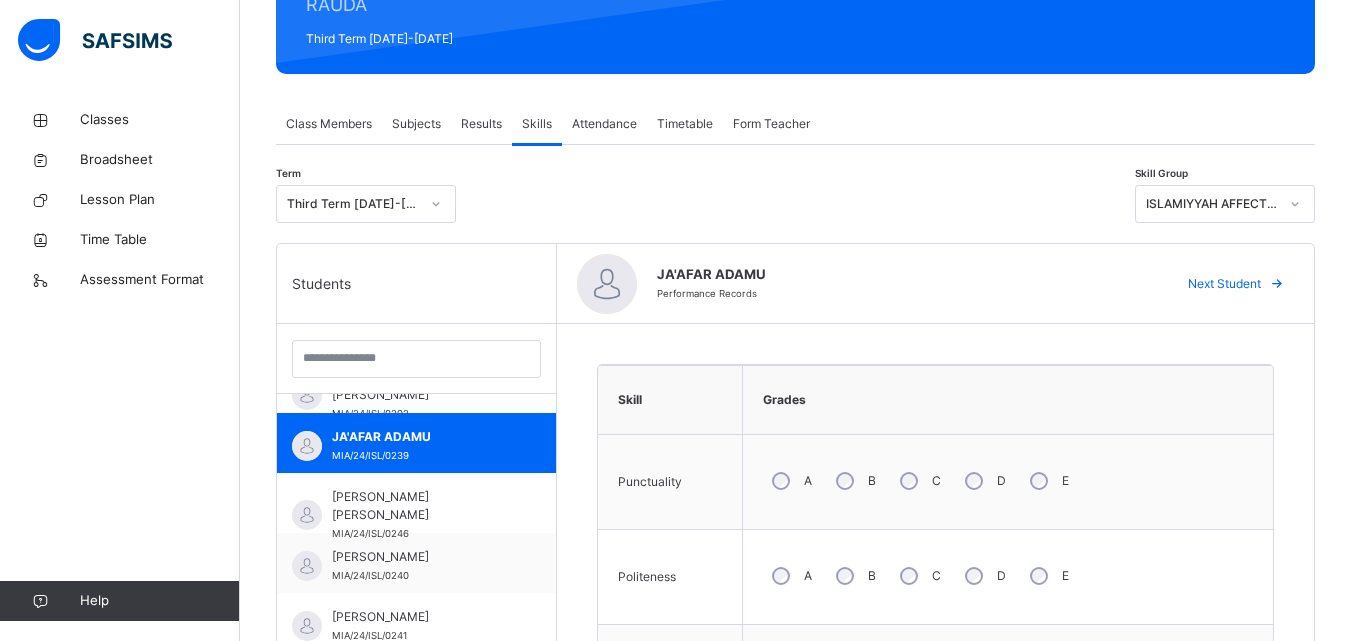 scroll, scrollTop: 279, scrollLeft: 0, axis: vertical 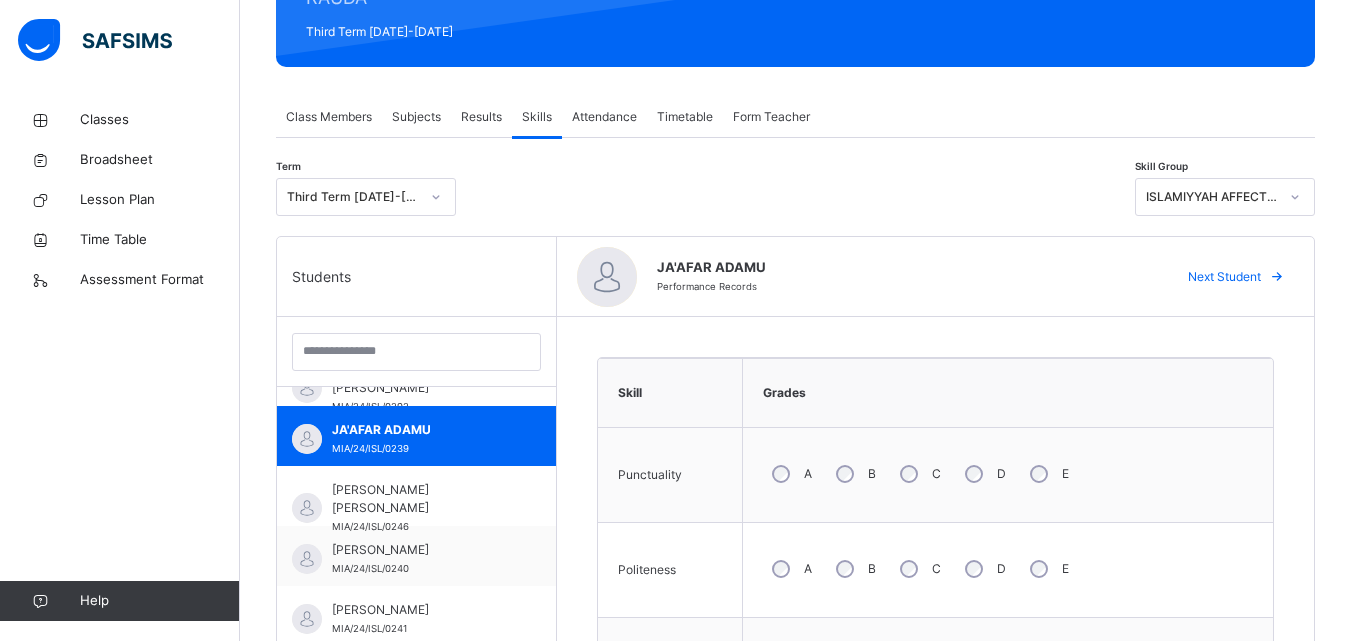 click on "Term Third Term [DATE]-[DATE] Skill Group ISLAMIYYAH AFFECTIVE" at bounding box center [795, 202] 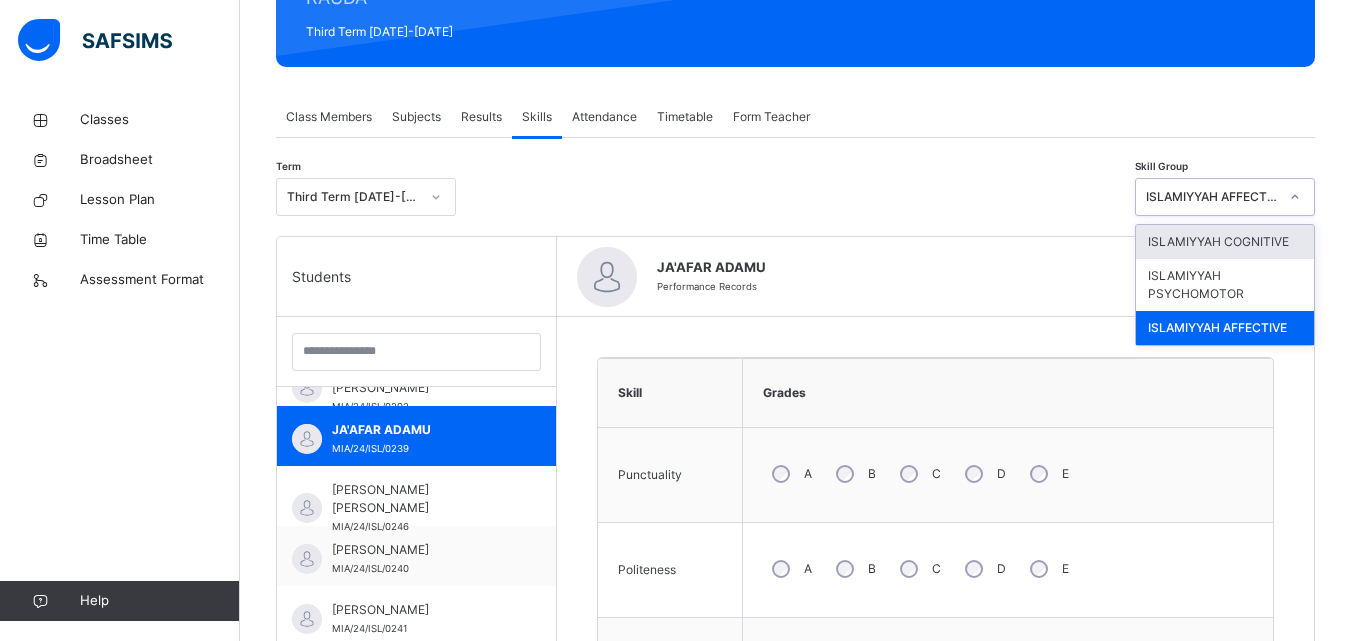 click on "ISLAMIYYAH AFFECTIVE" at bounding box center [1212, 197] 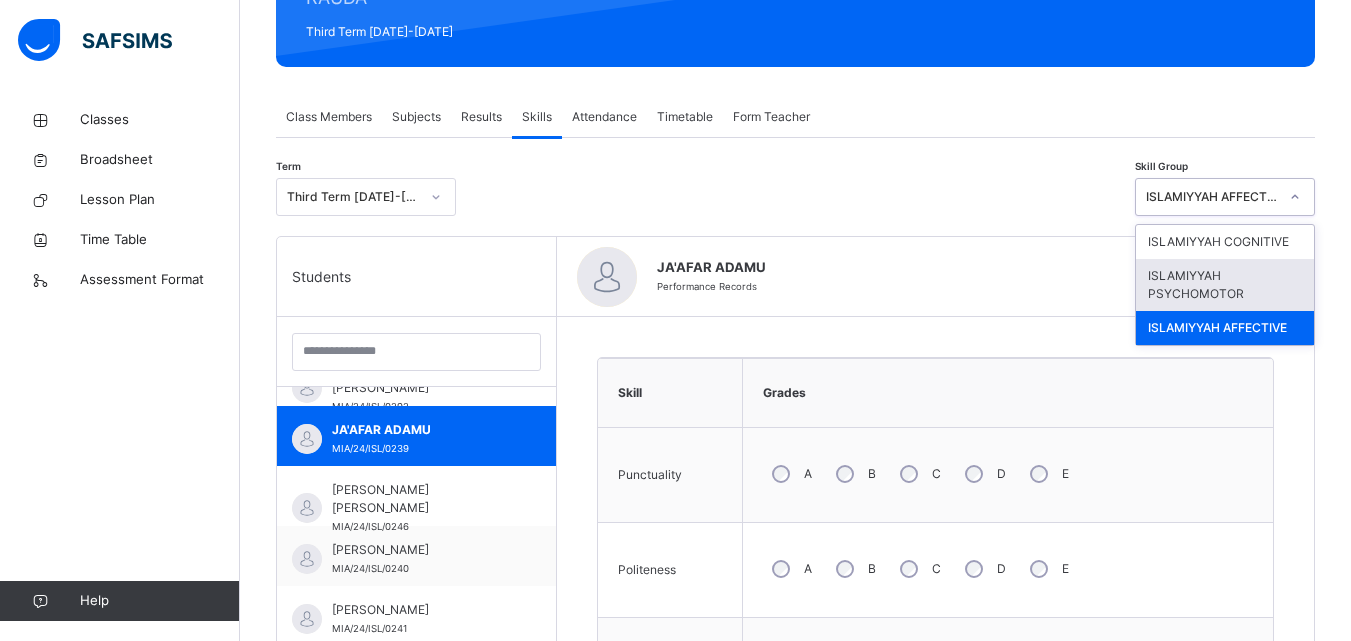 click on "ISLAMIYYAH PSYCHOMOTOR" at bounding box center (1225, 285) 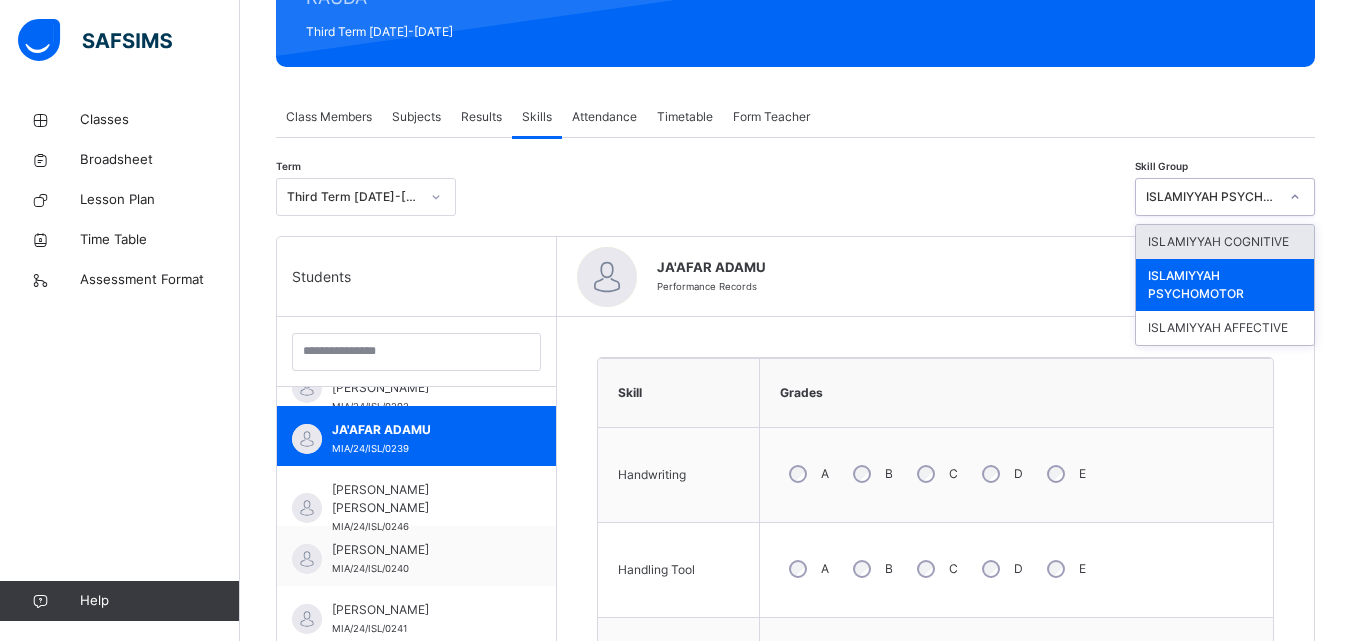 click on "ISLAMIYYAH PSYCHOMOTOR" at bounding box center (1212, 197) 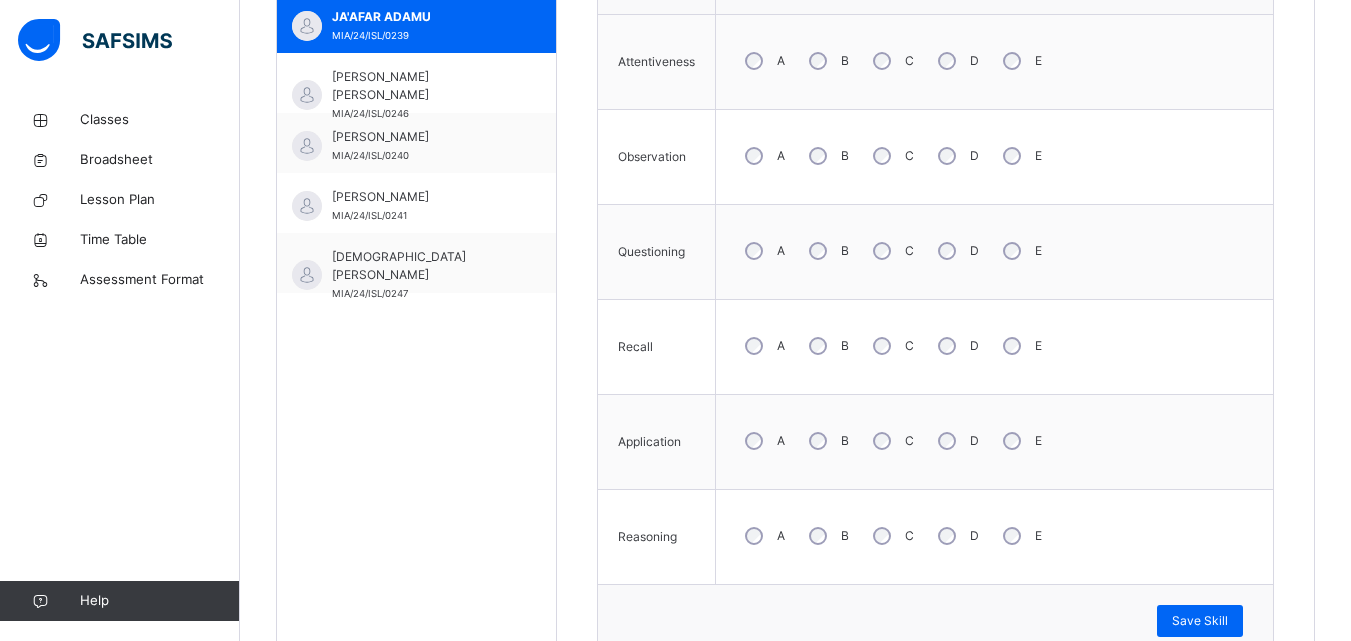 scroll, scrollTop: 800, scrollLeft: 0, axis: vertical 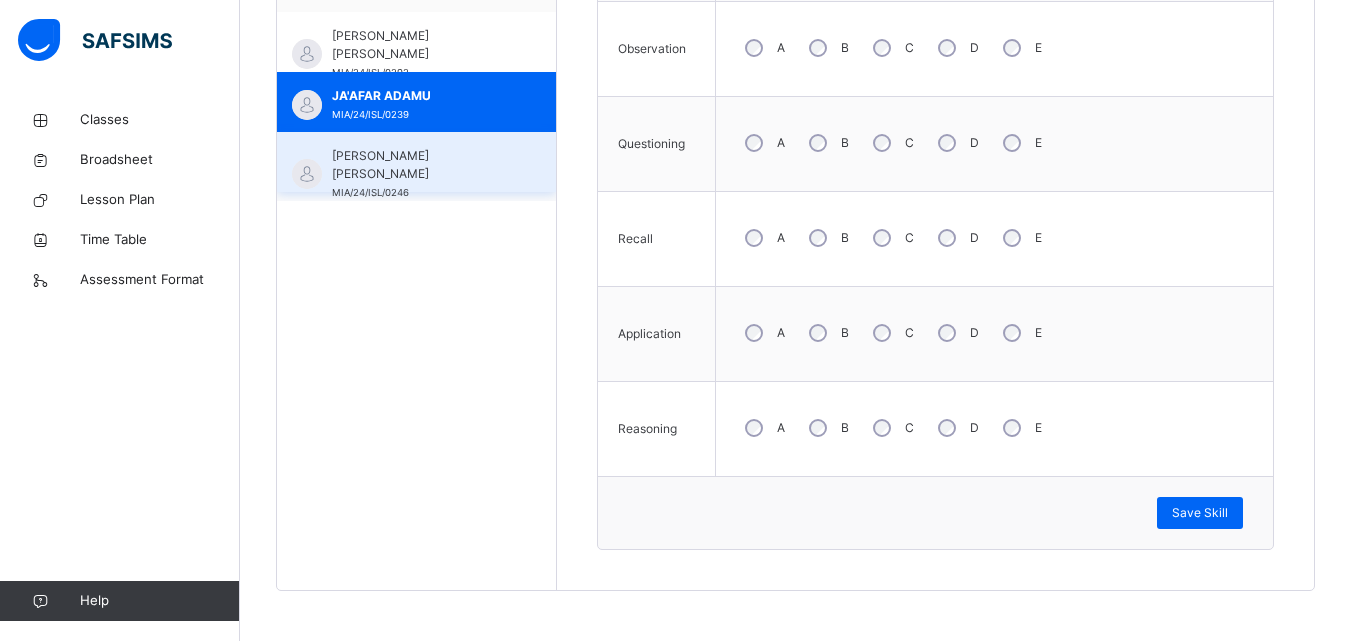 click on "[PERSON_NAME] [PERSON_NAME]" at bounding box center (421, 165) 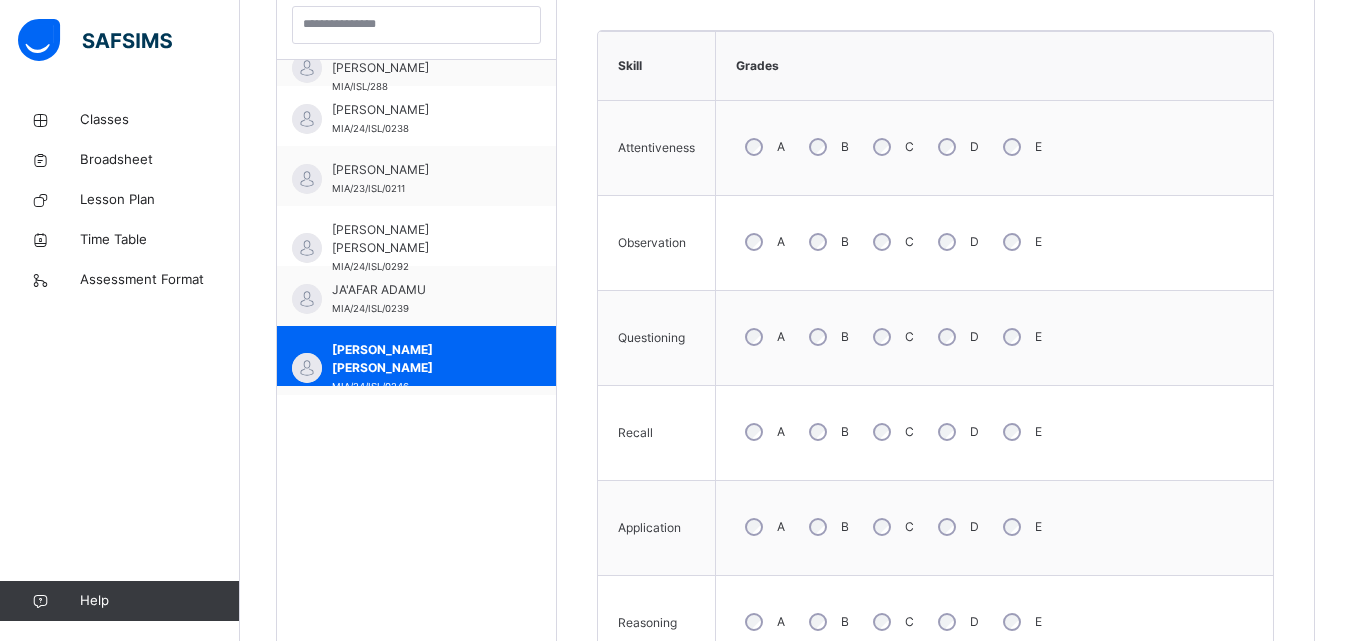scroll, scrollTop: 590, scrollLeft: 0, axis: vertical 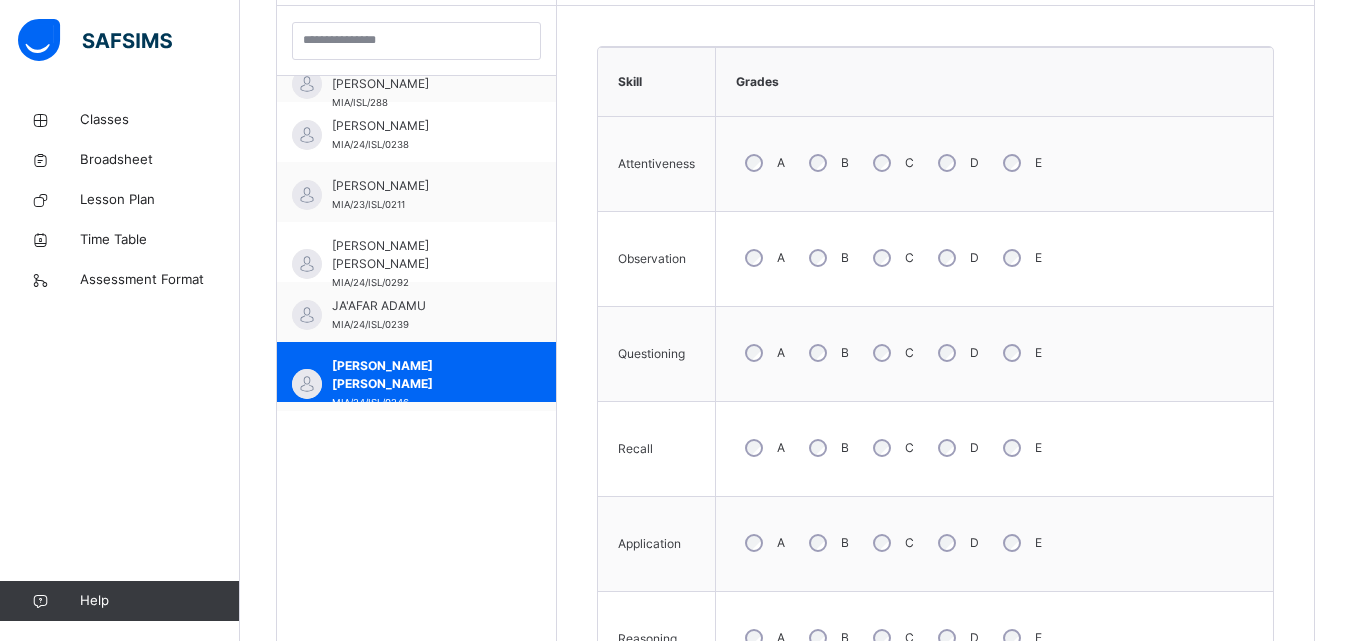 click on "B" at bounding box center (827, 258) 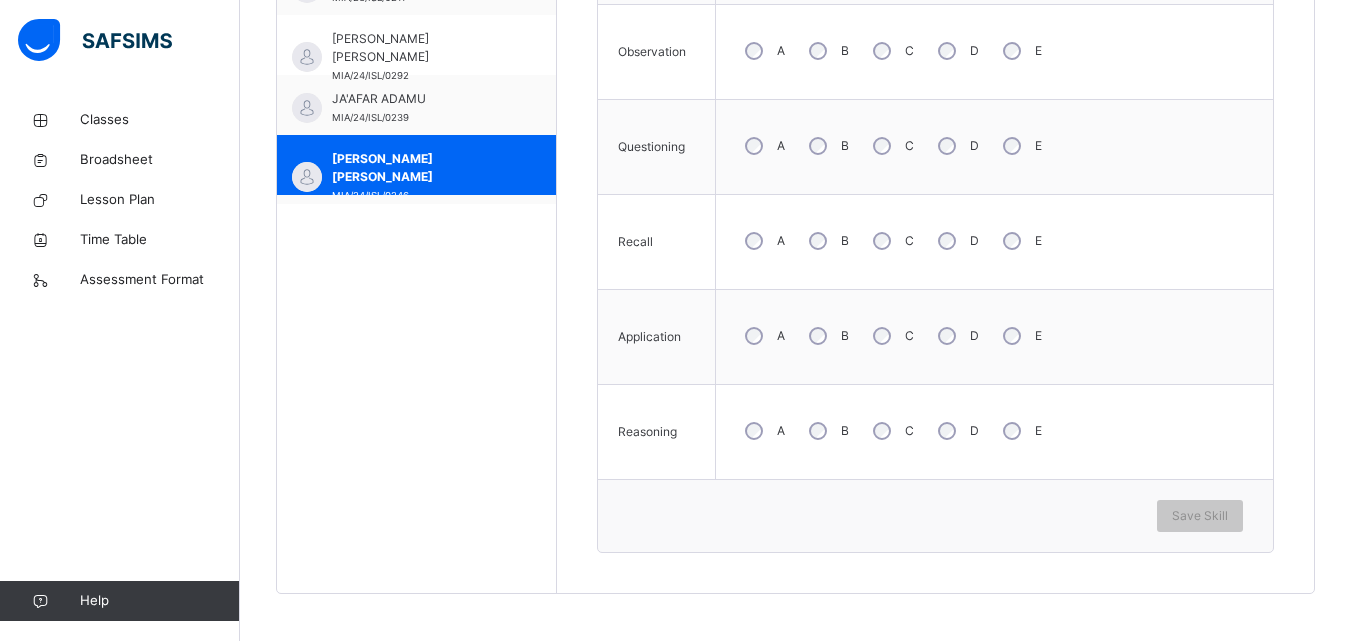 scroll, scrollTop: 800, scrollLeft: 0, axis: vertical 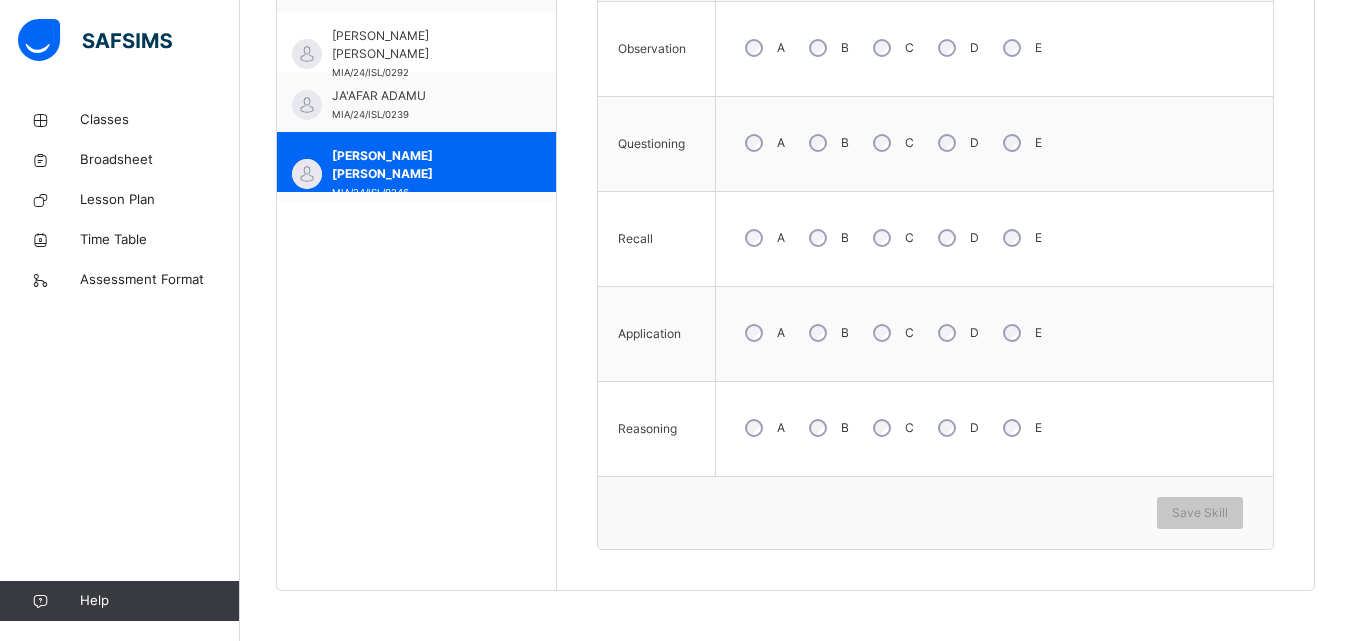 click on "A" at bounding box center [763, 238] 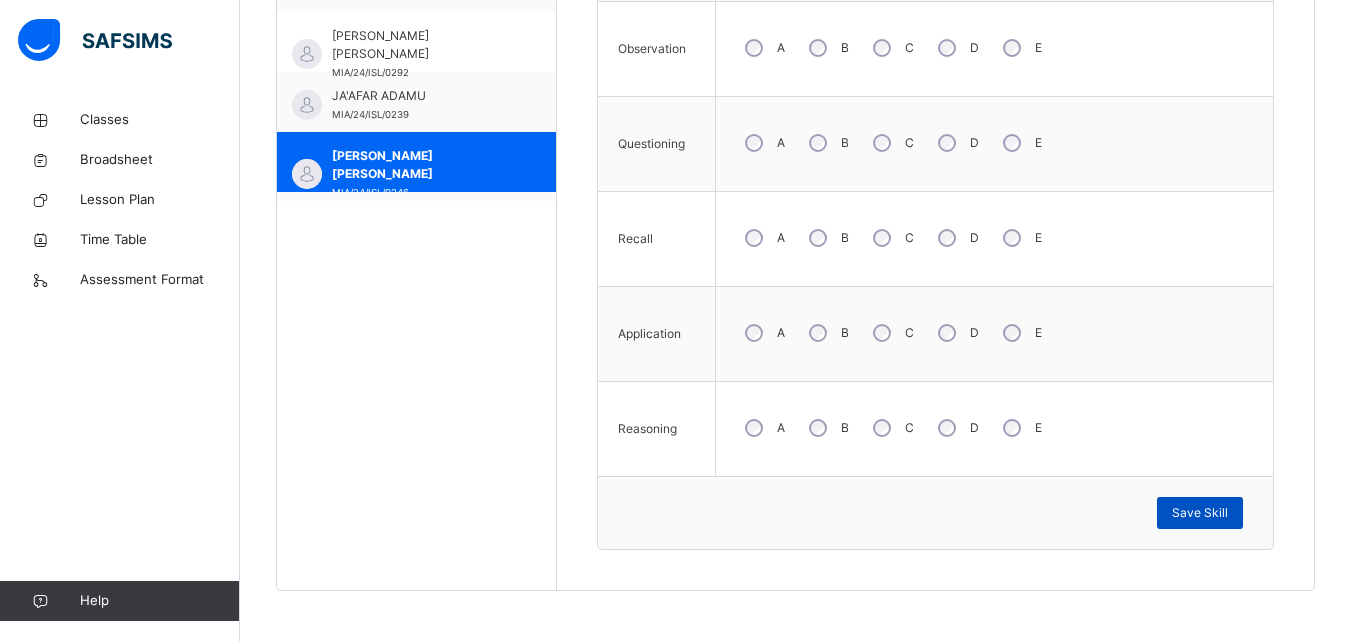click on "Save Skill" at bounding box center (1200, 513) 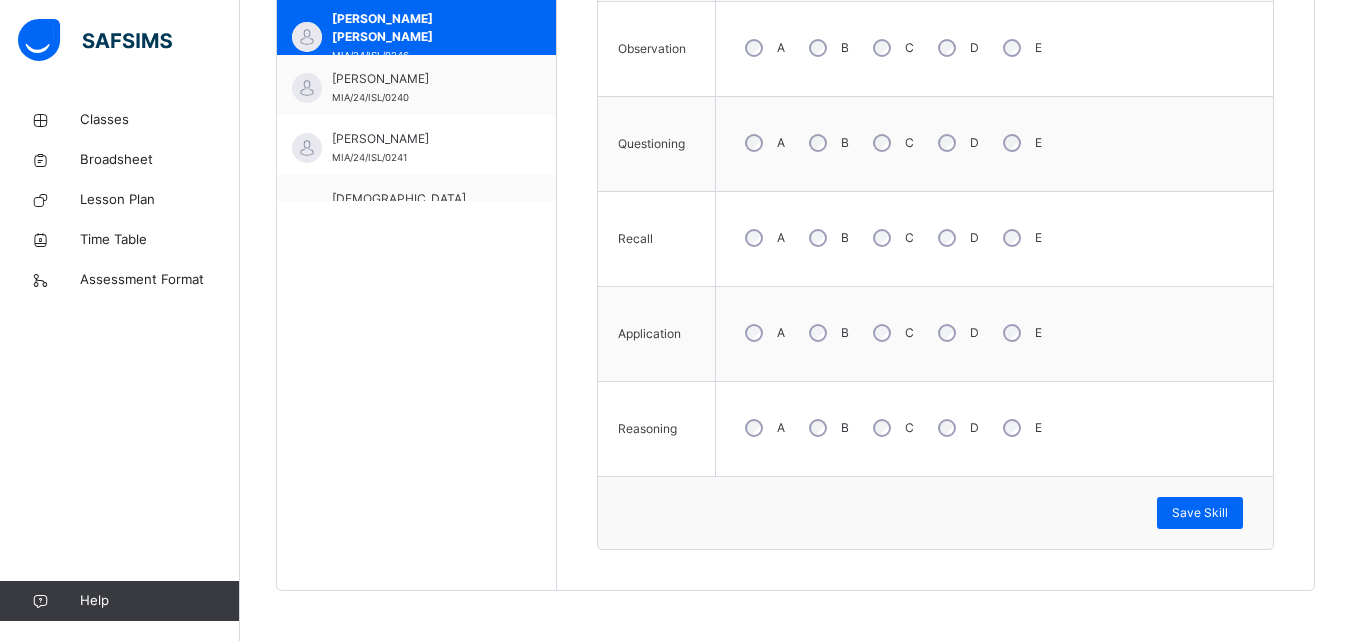 scroll, scrollTop: 467, scrollLeft: 0, axis: vertical 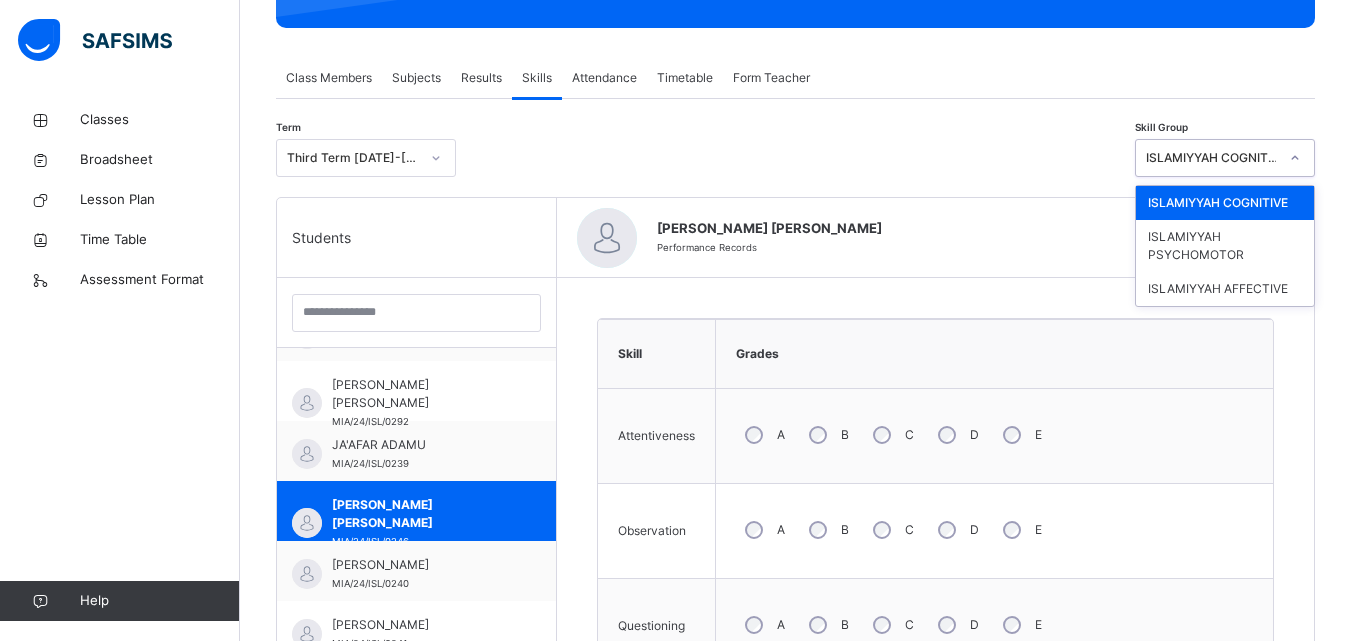 click at bounding box center [1295, 158] 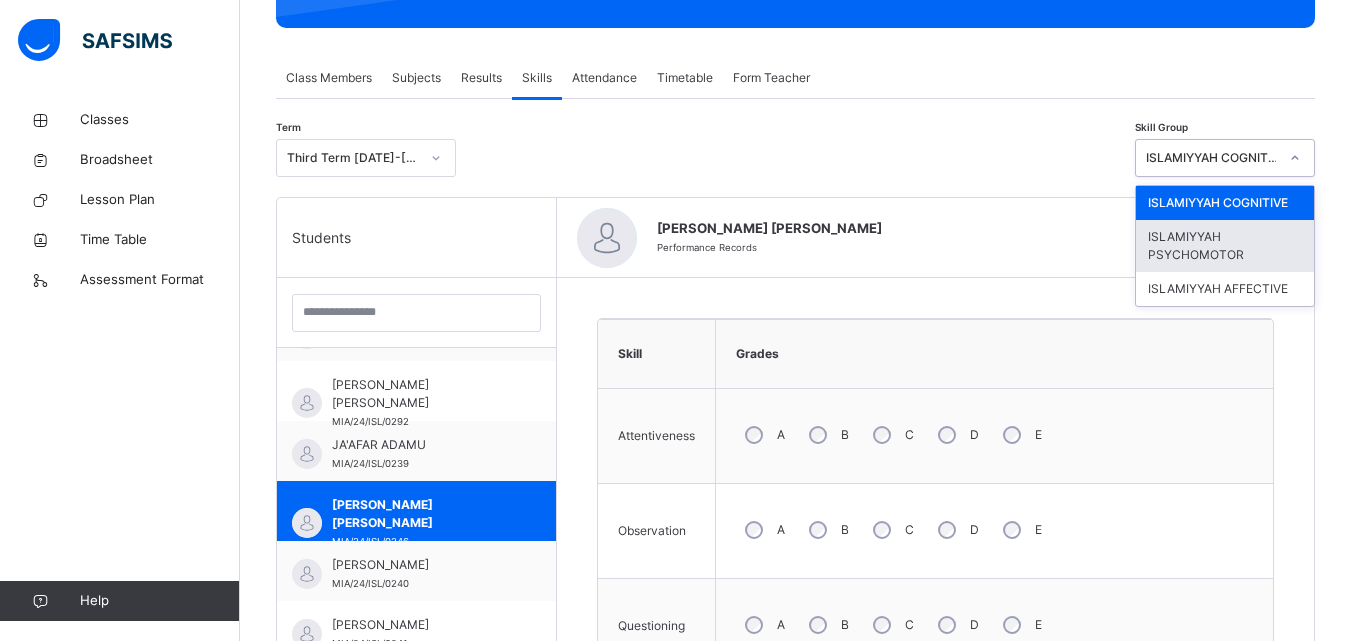 click on "ISLAMIYYAH PSYCHOMOTOR" at bounding box center [1225, 246] 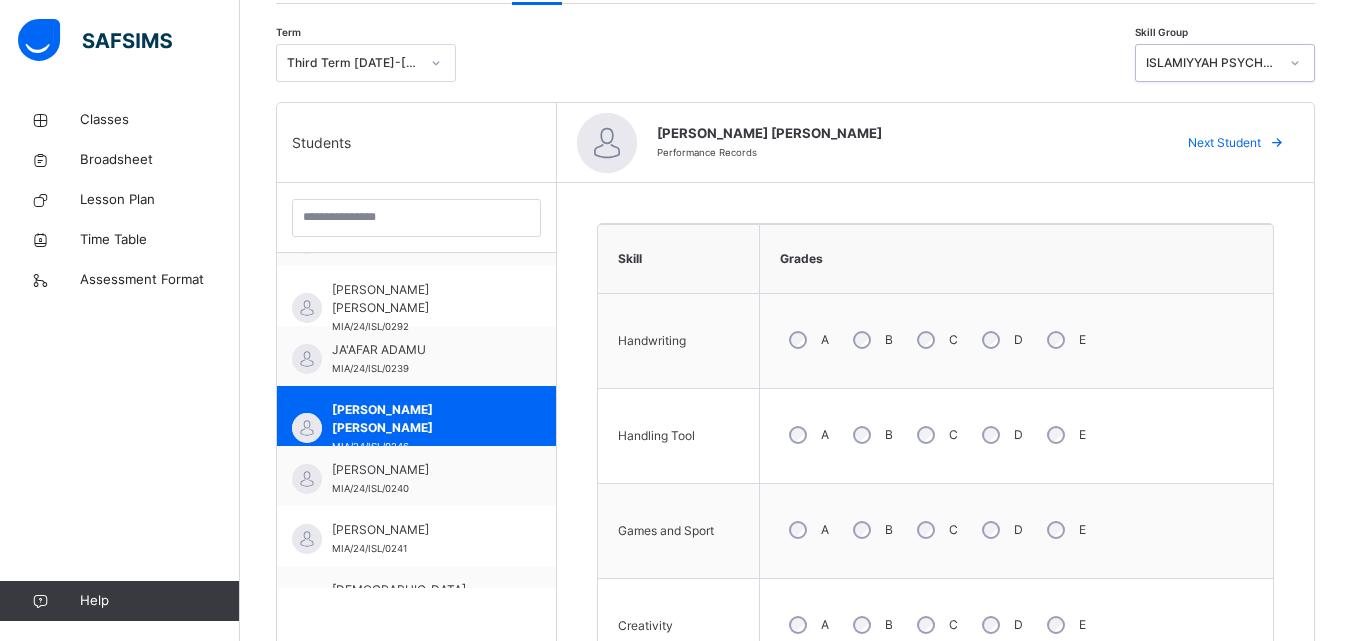 scroll, scrollTop: 427, scrollLeft: 0, axis: vertical 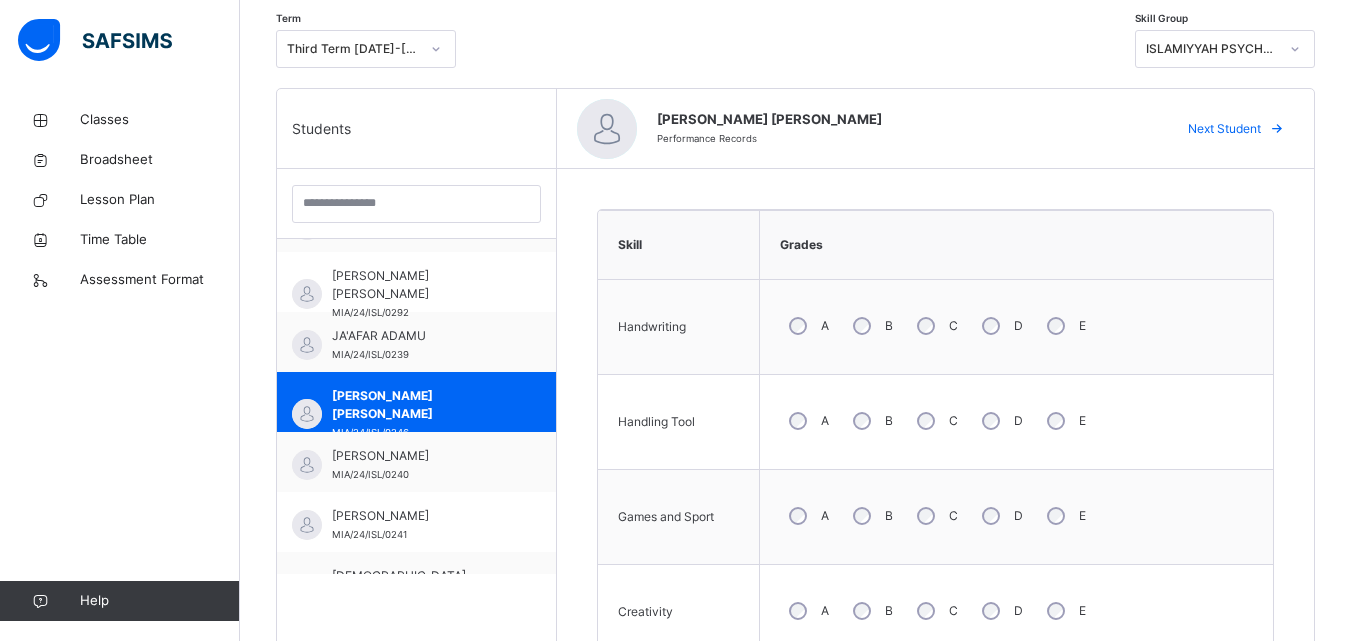 click on "A" at bounding box center [807, 516] 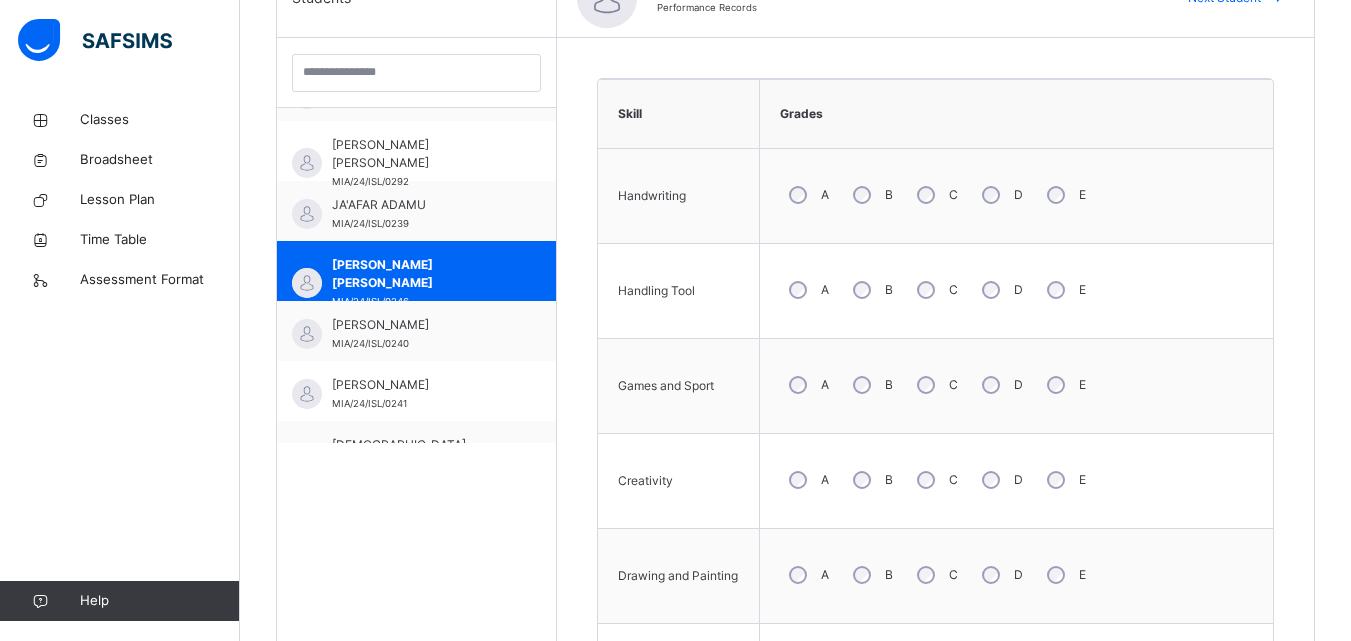 scroll, scrollTop: 574, scrollLeft: 0, axis: vertical 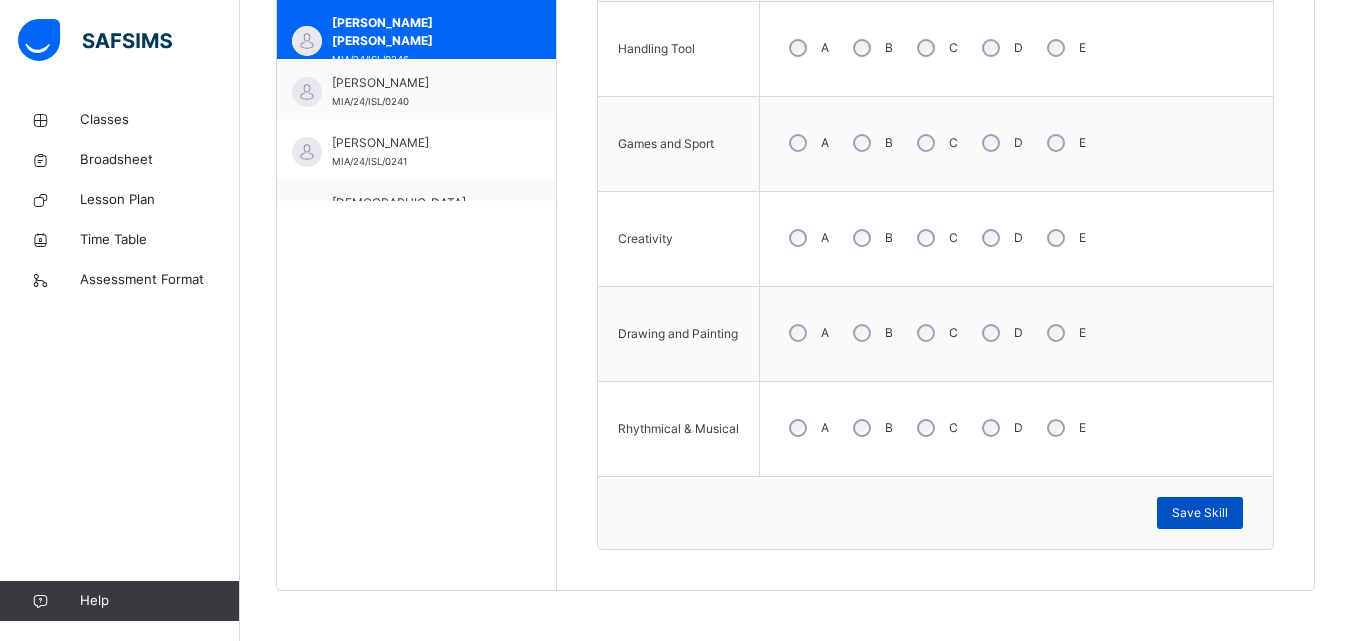 click on "Save Skill" at bounding box center (1200, 513) 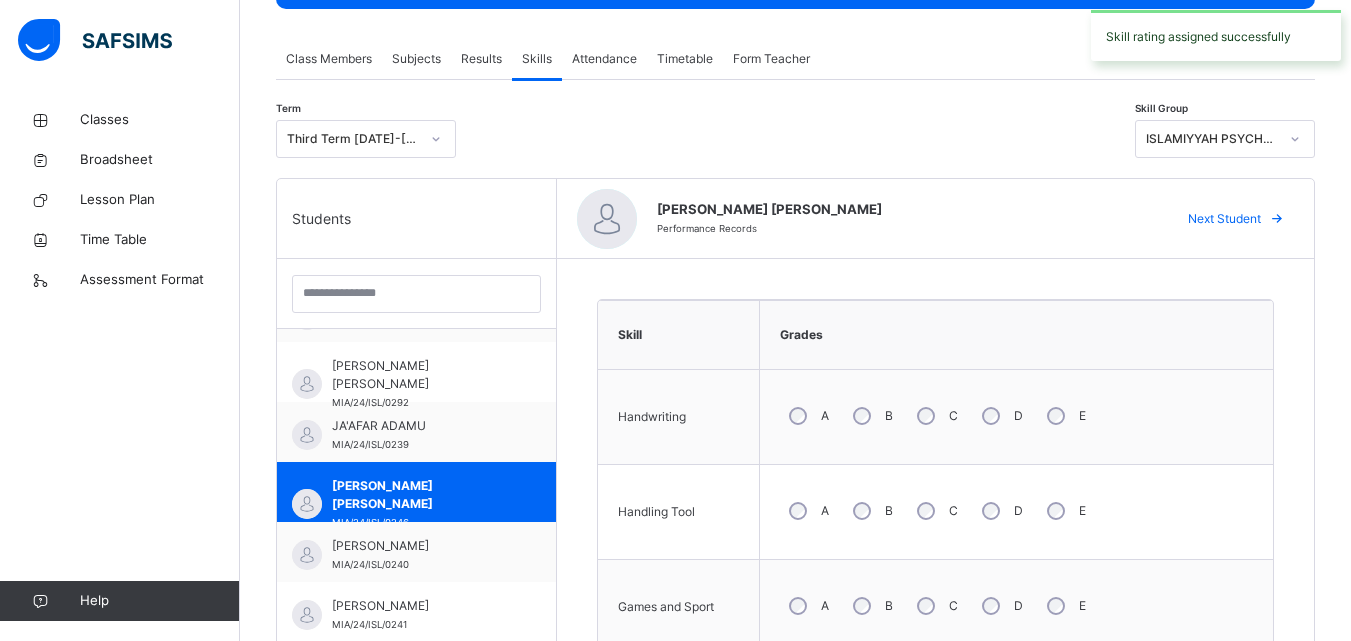 scroll, scrollTop: 217, scrollLeft: 0, axis: vertical 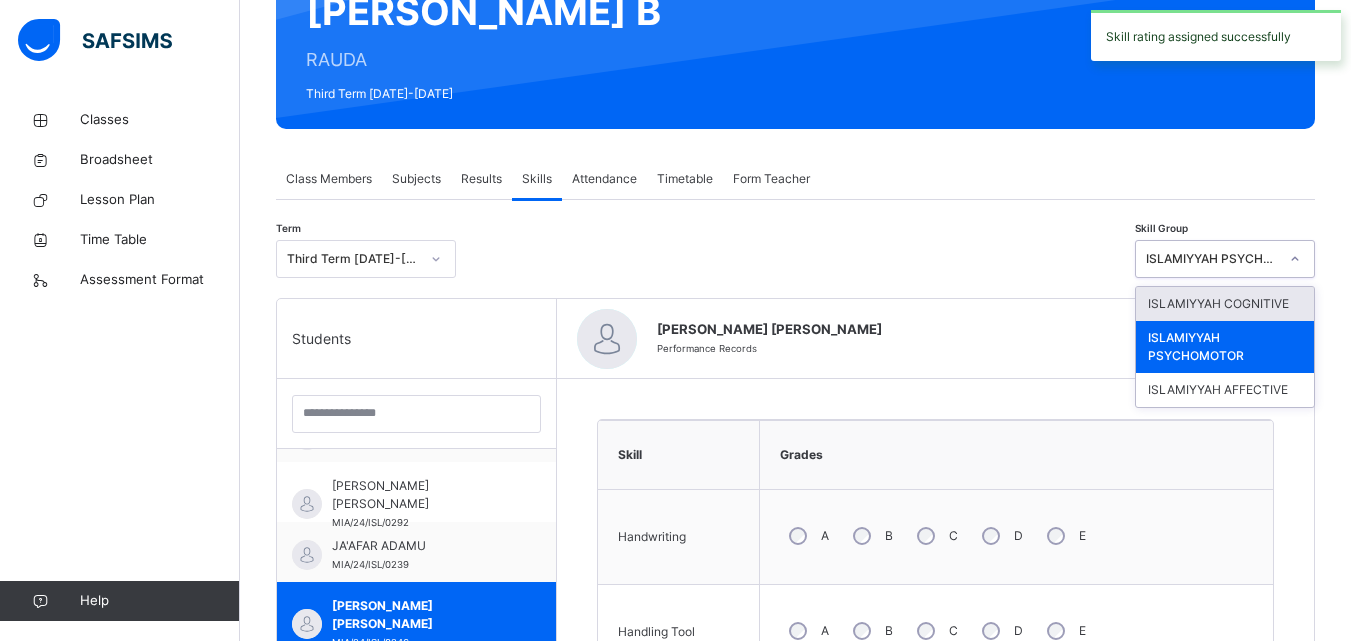 click on "ISLAMIYYAH PSYCHOMOTOR" at bounding box center (1212, 259) 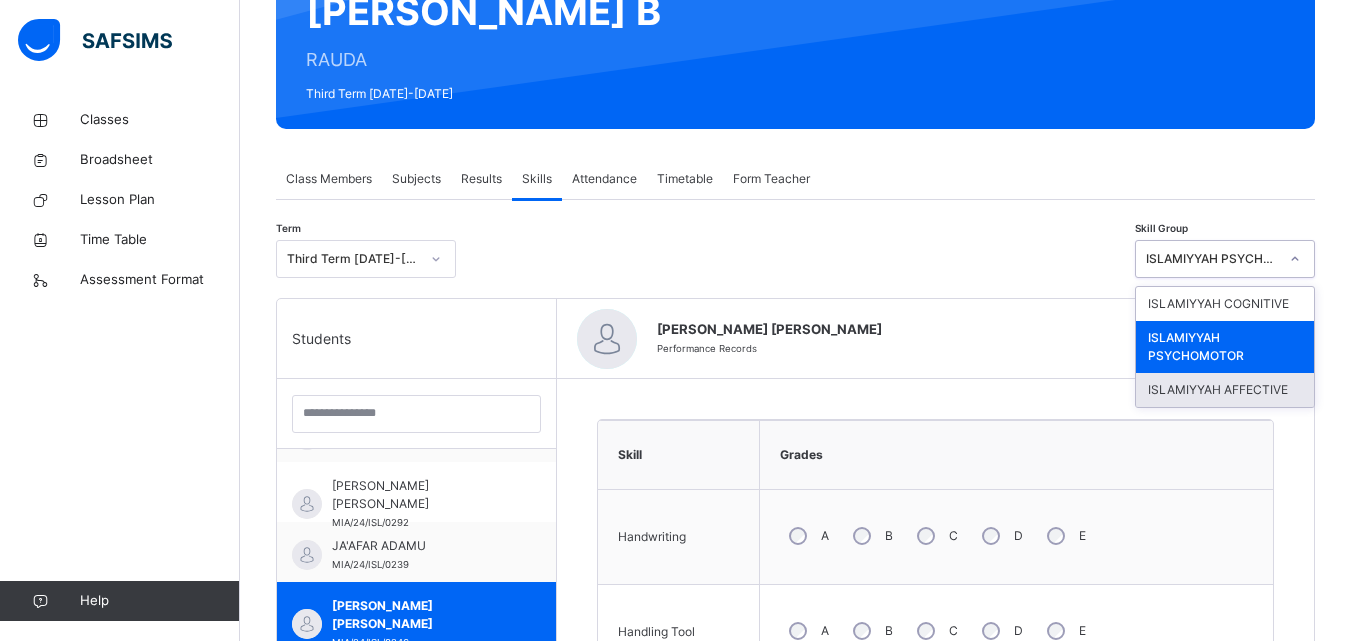 click on "ISLAMIYYAH AFFECTIVE" at bounding box center [1225, 390] 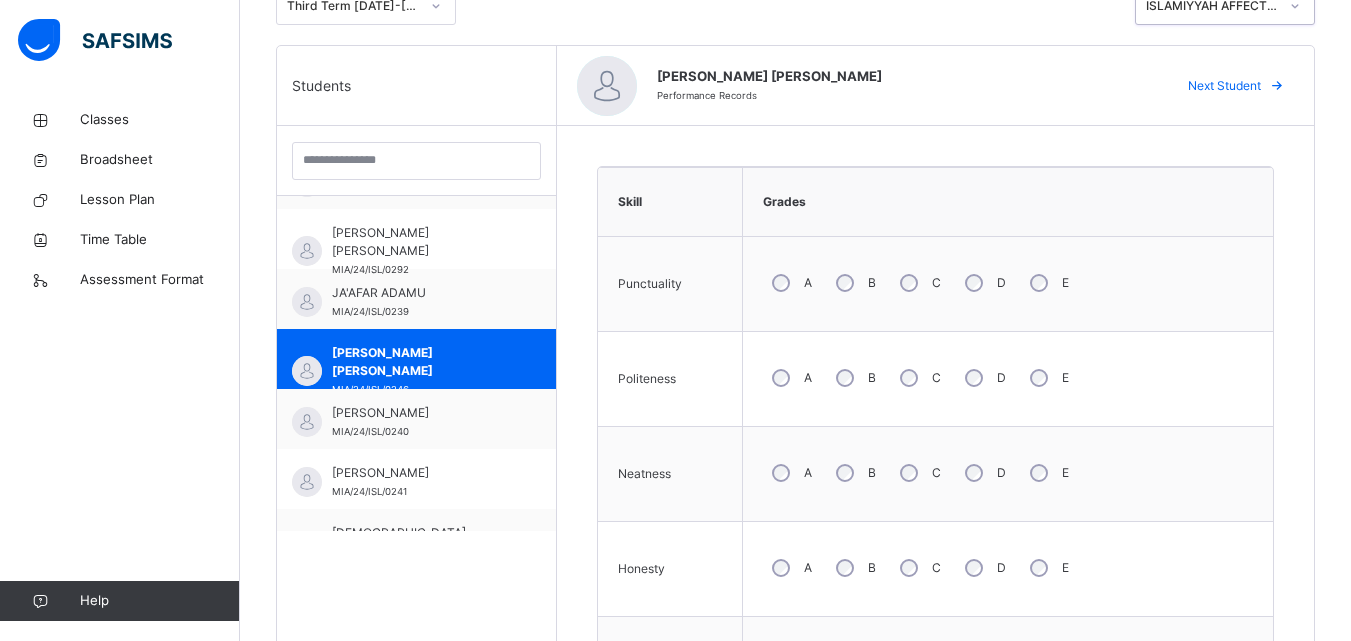 scroll, scrollTop: 473, scrollLeft: 0, axis: vertical 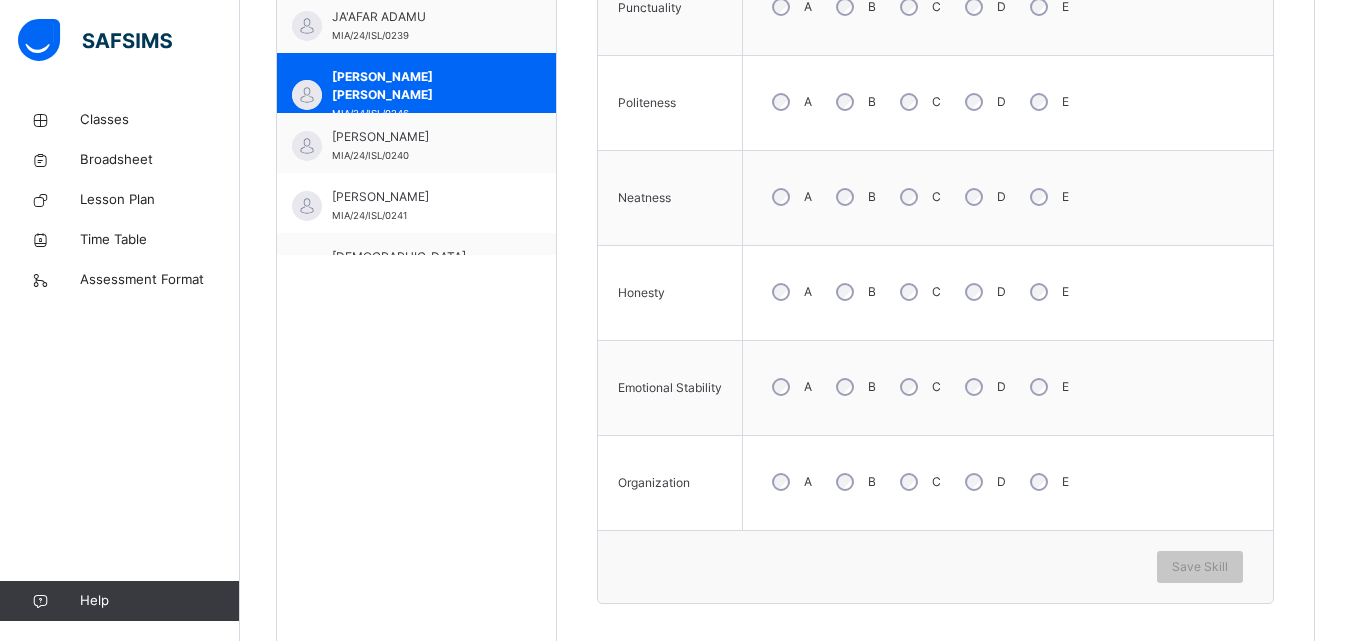 click on "B" at bounding box center [854, 387] 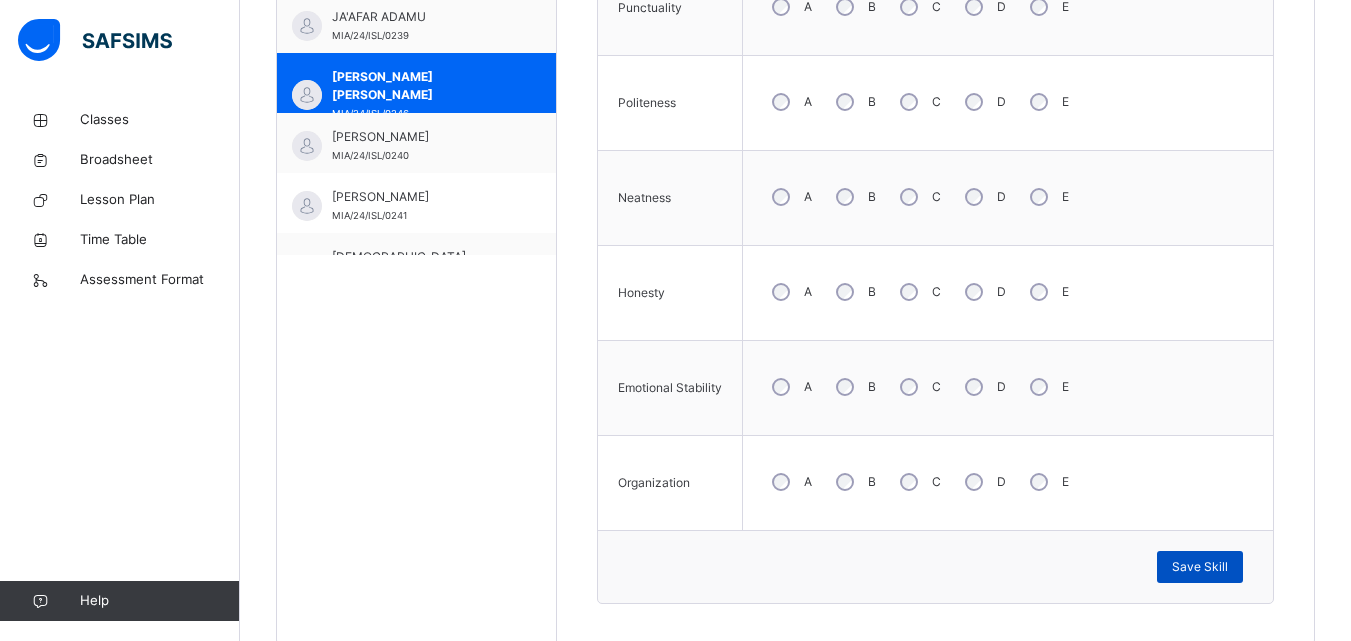 click on "Save Skill" at bounding box center (1200, 567) 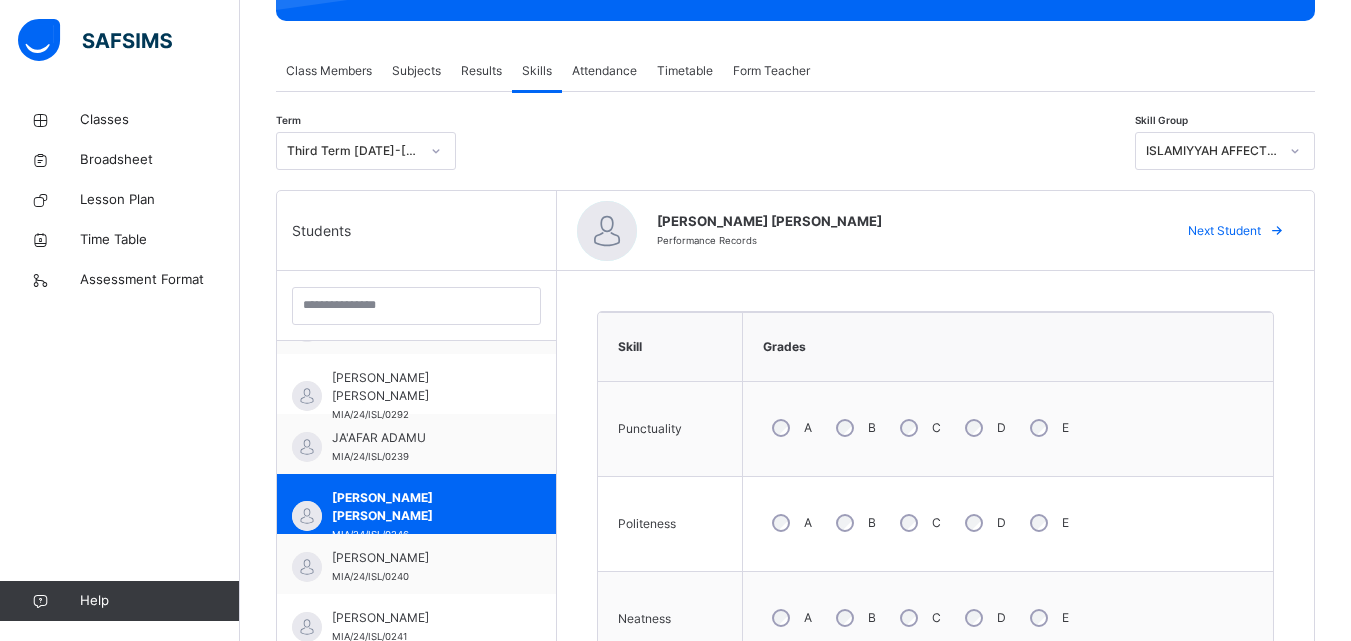 scroll, scrollTop: 318, scrollLeft: 0, axis: vertical 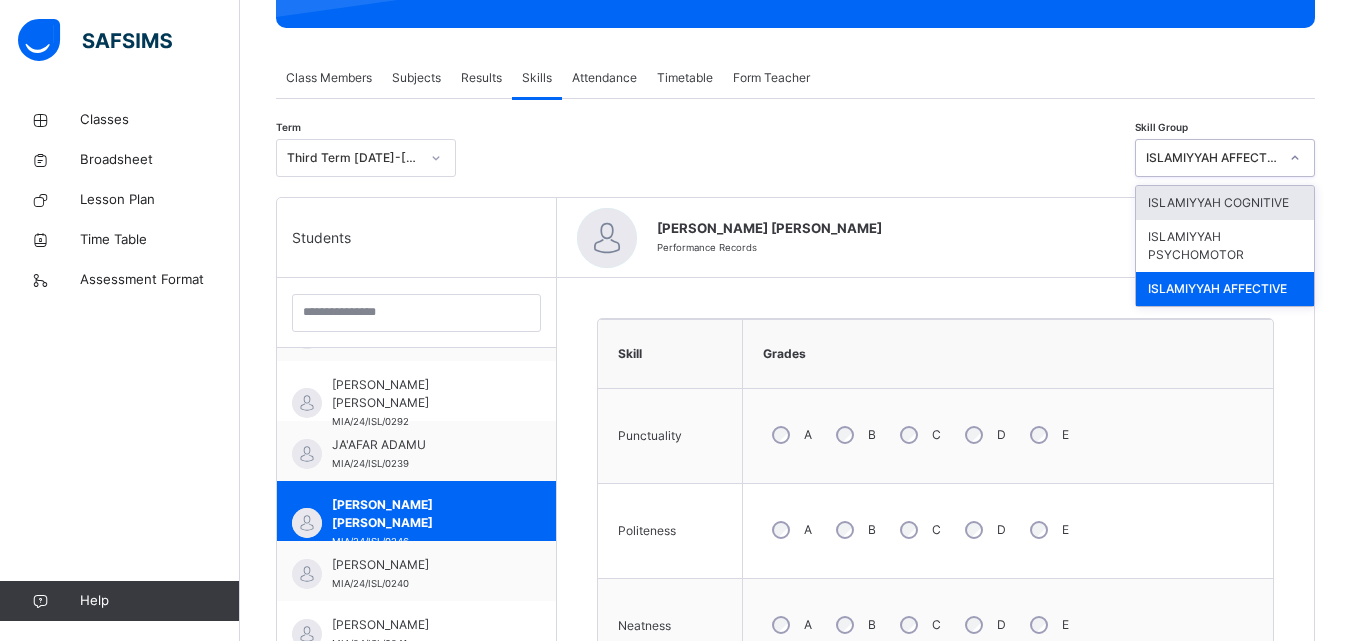 click on "ISLAMIYYAH AFFECTIVE" at bounding box center [1206, 158] 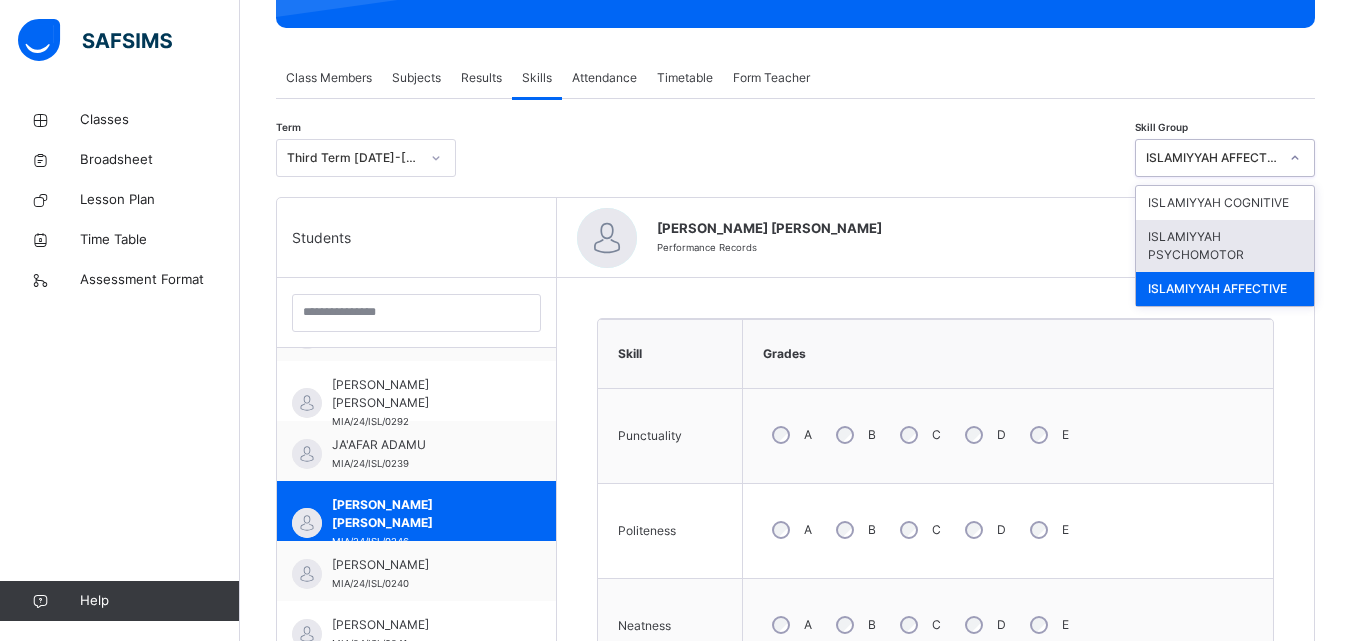 click on "ISLAMIYYAH PSYCHOMOTOR" at bounding box center [1225, 246] 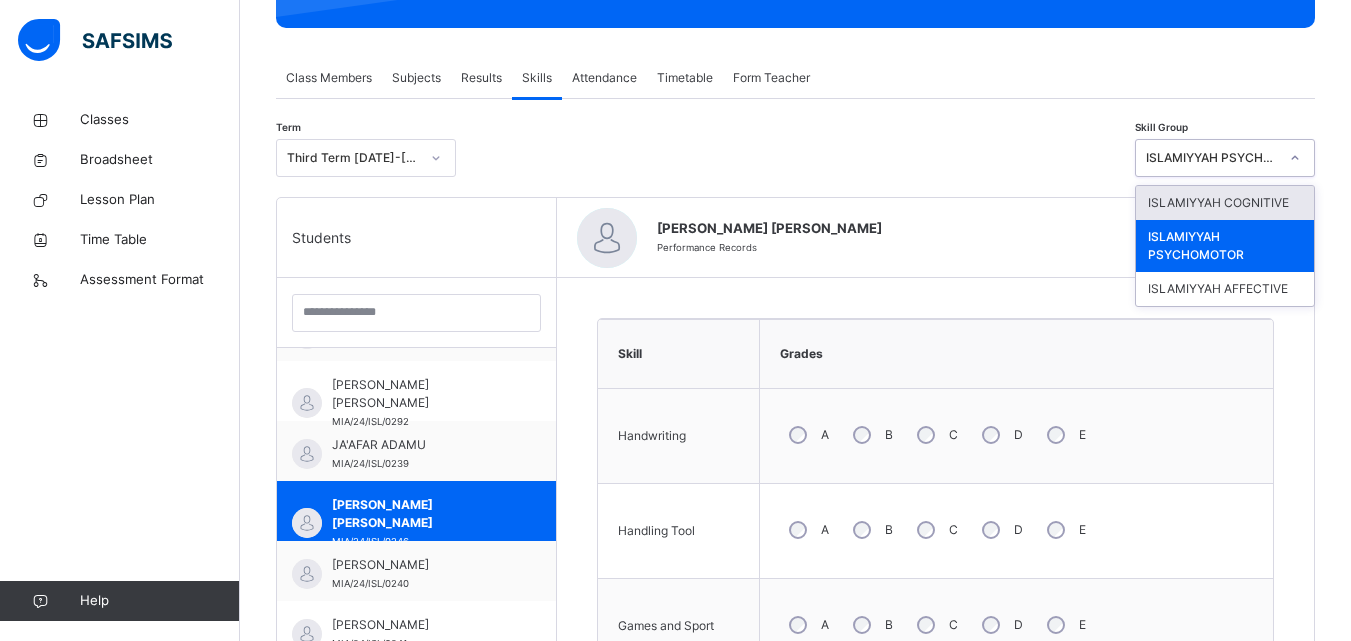 click on "ISLAMIYYAH PSYCHOMOTOR" at bounding box center [1212, 158] 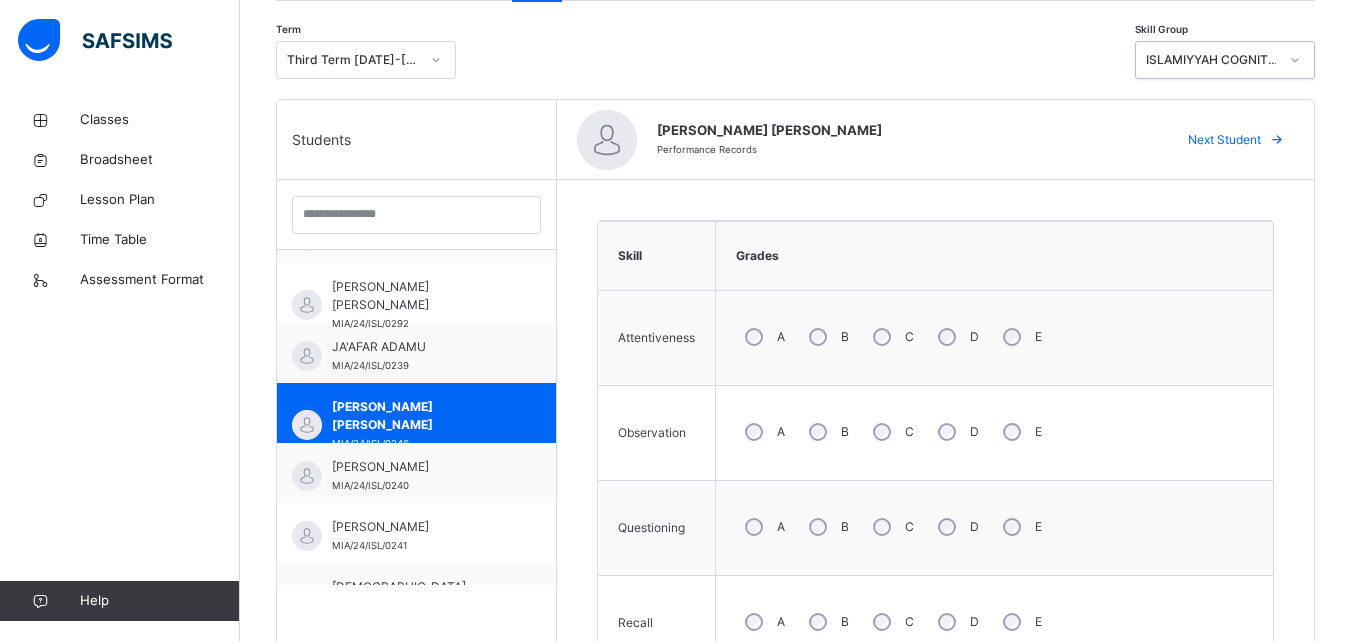 scroll, scrollTop: 419, scrollLeft: 0, axis: vertical 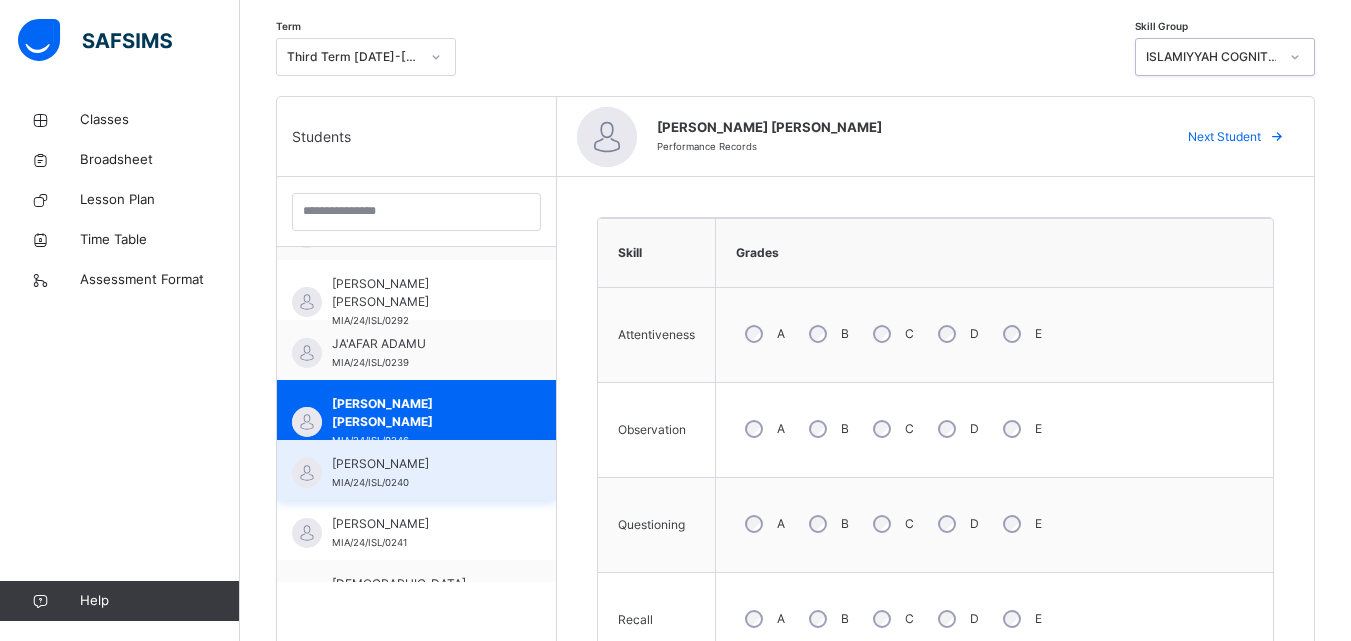 click on "MIA/24/ISL/0240" at bounding box center [370, 482] 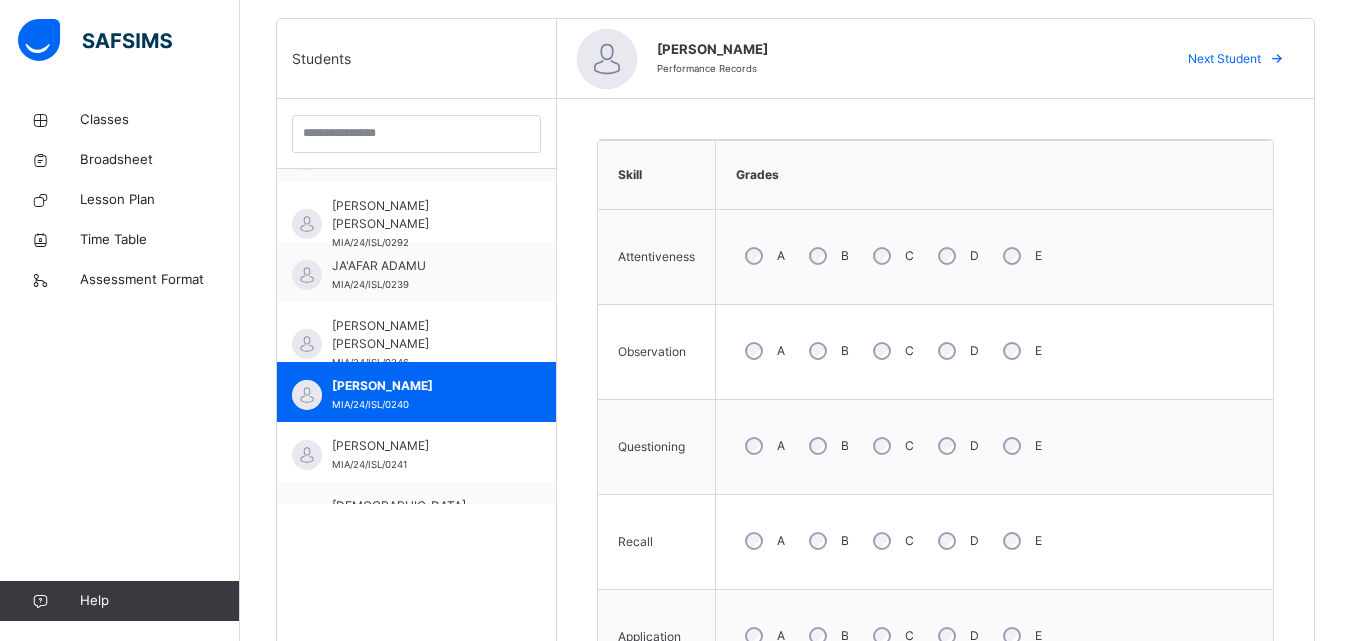 scroll, scrollTop: 598, scrollLeft: 0, axis: vertical 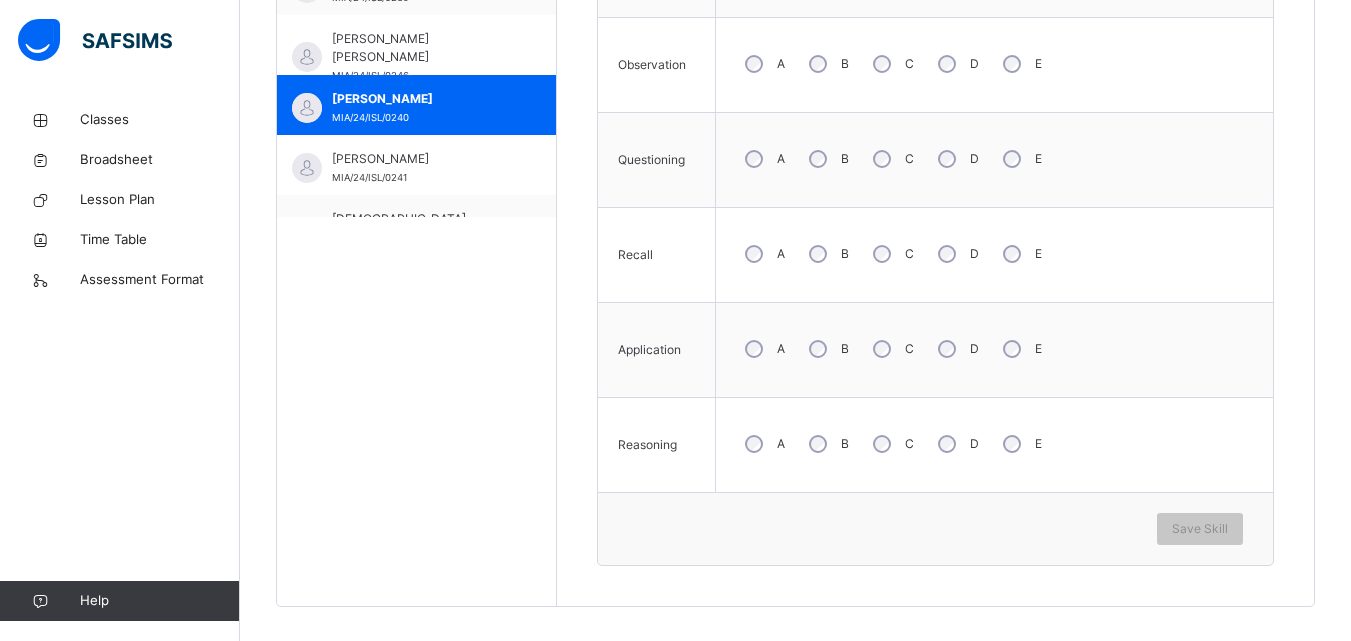 click on "A B C D E" at bounding box center (994, 349) 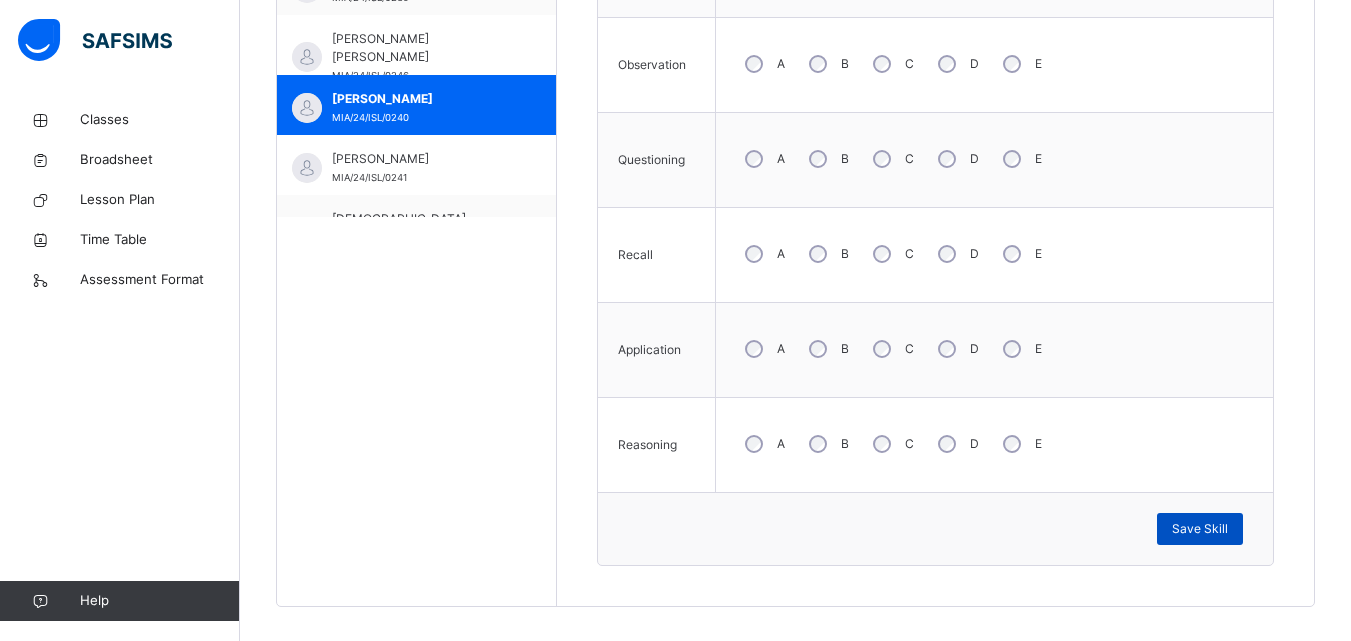 click on "Save Skill" at bounding box center [1200, 529] 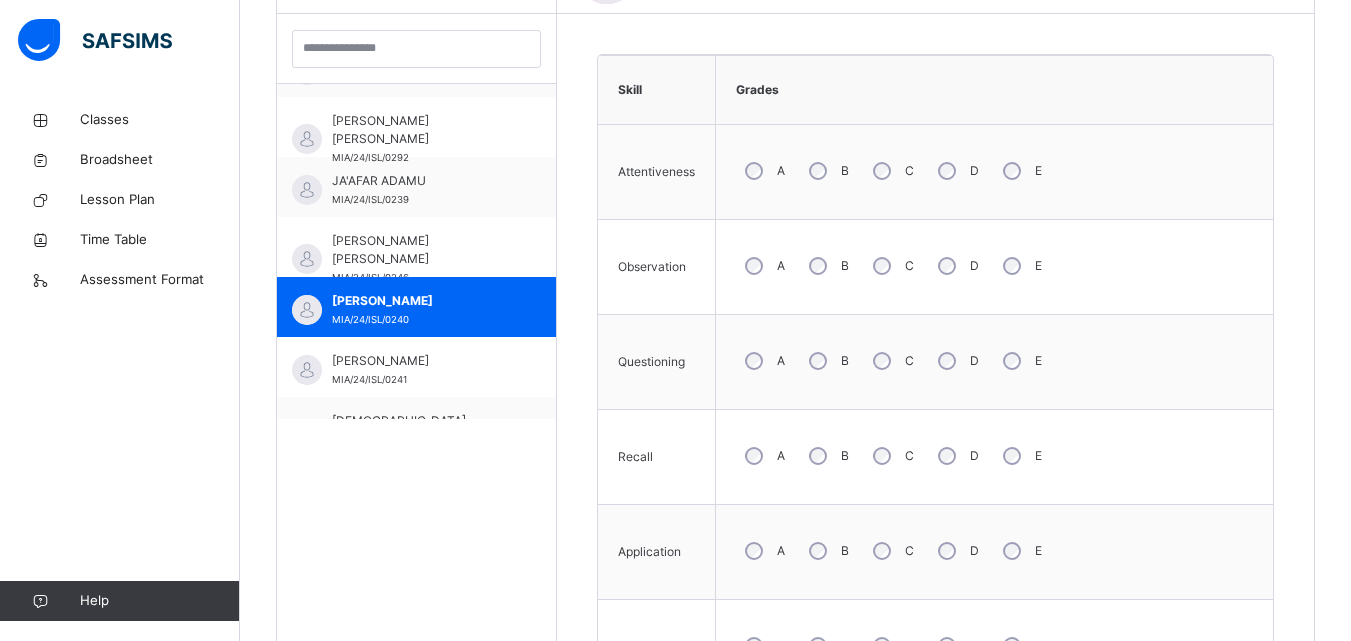 scroll, scrollTop: 800, scrollLeft: 0, axis: vertical 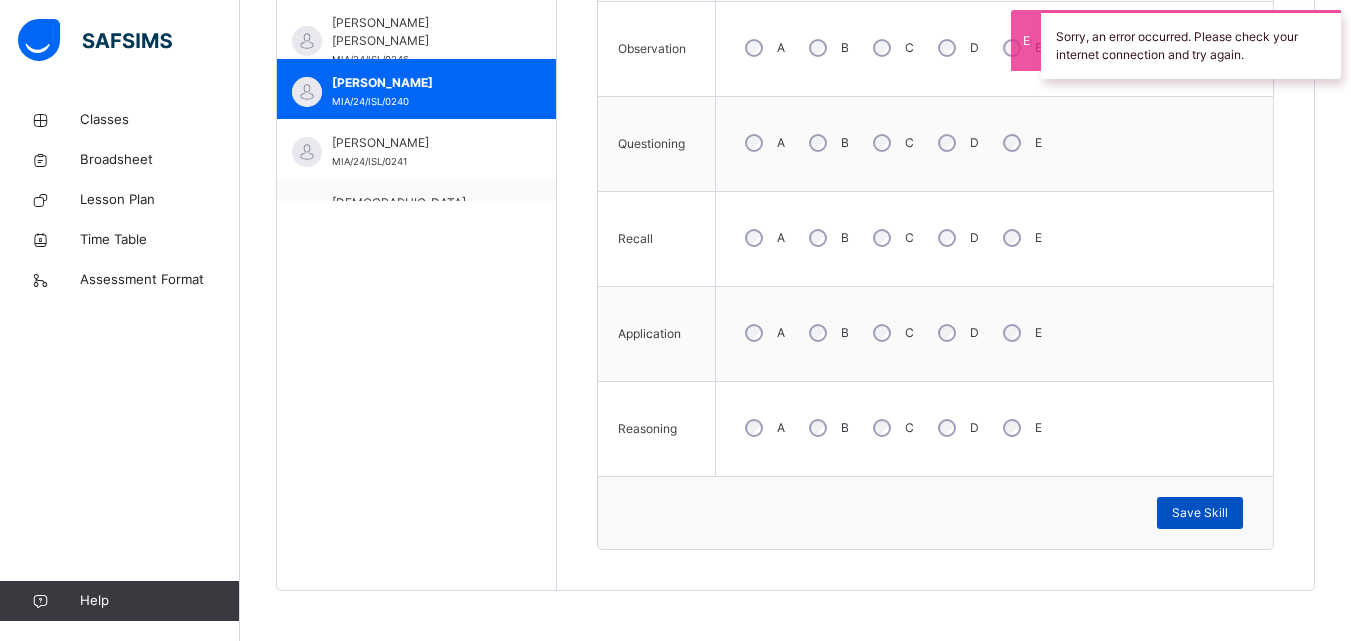 click on "Save Skill" at bounding box center (1200, 513) 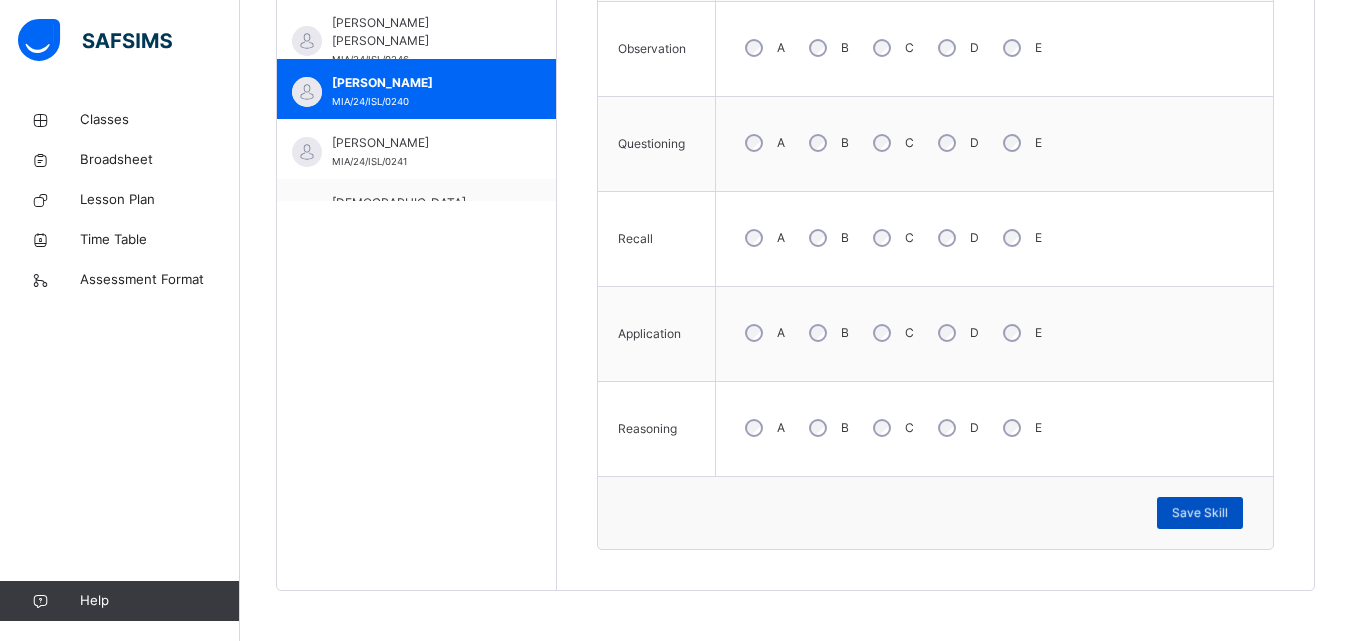 click on "Save Skill" at bounding box center [1200, 513] 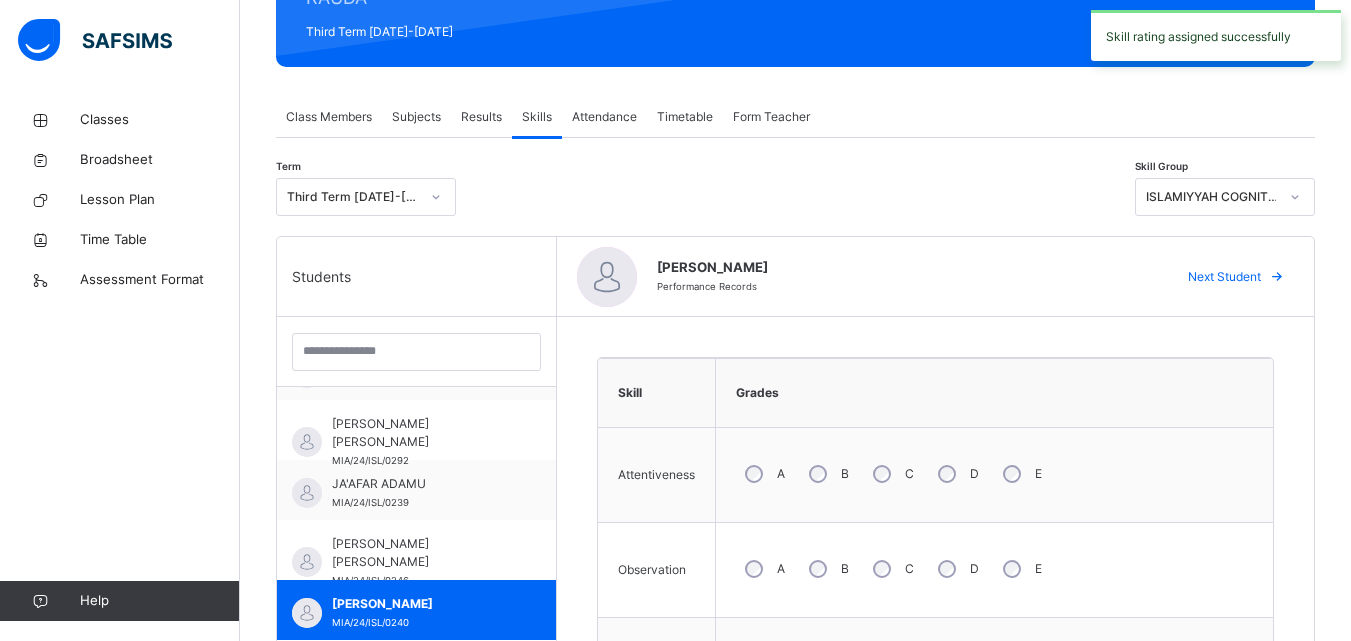 scroll, scrollTop: 257, scrollLeft: 0, axis: vertical 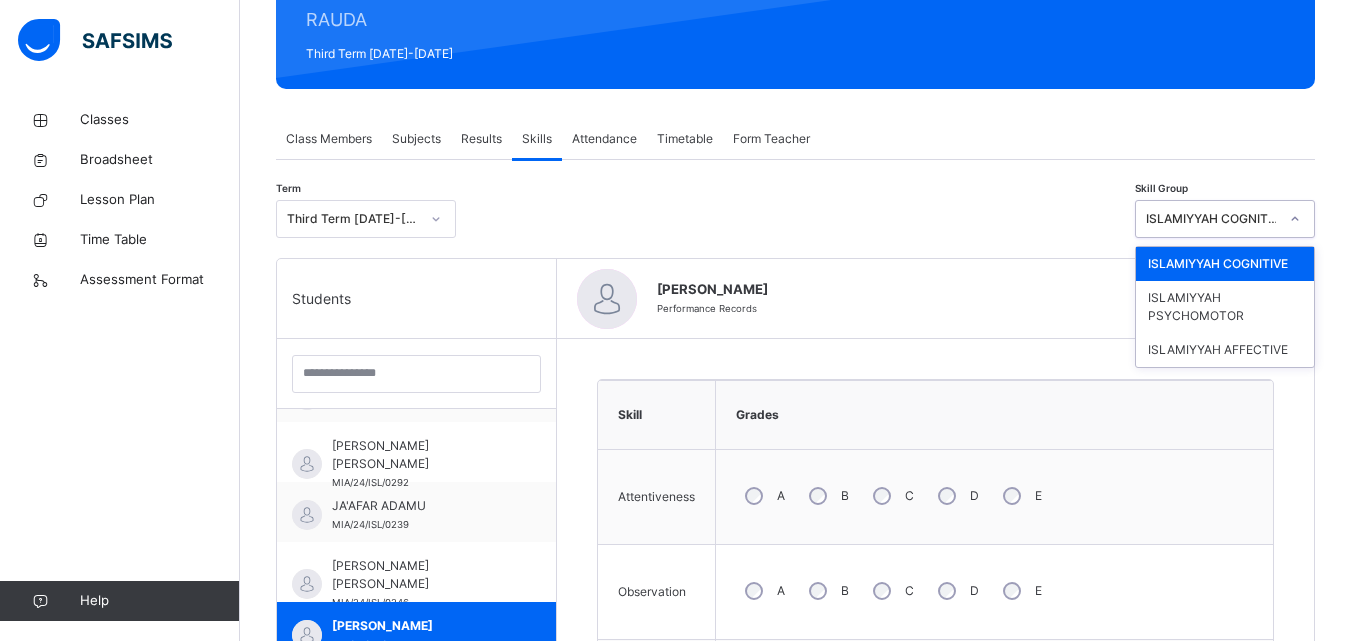 click on "ISLAMIYYAH COGNITIVE" at bounding box center [1225, 219] 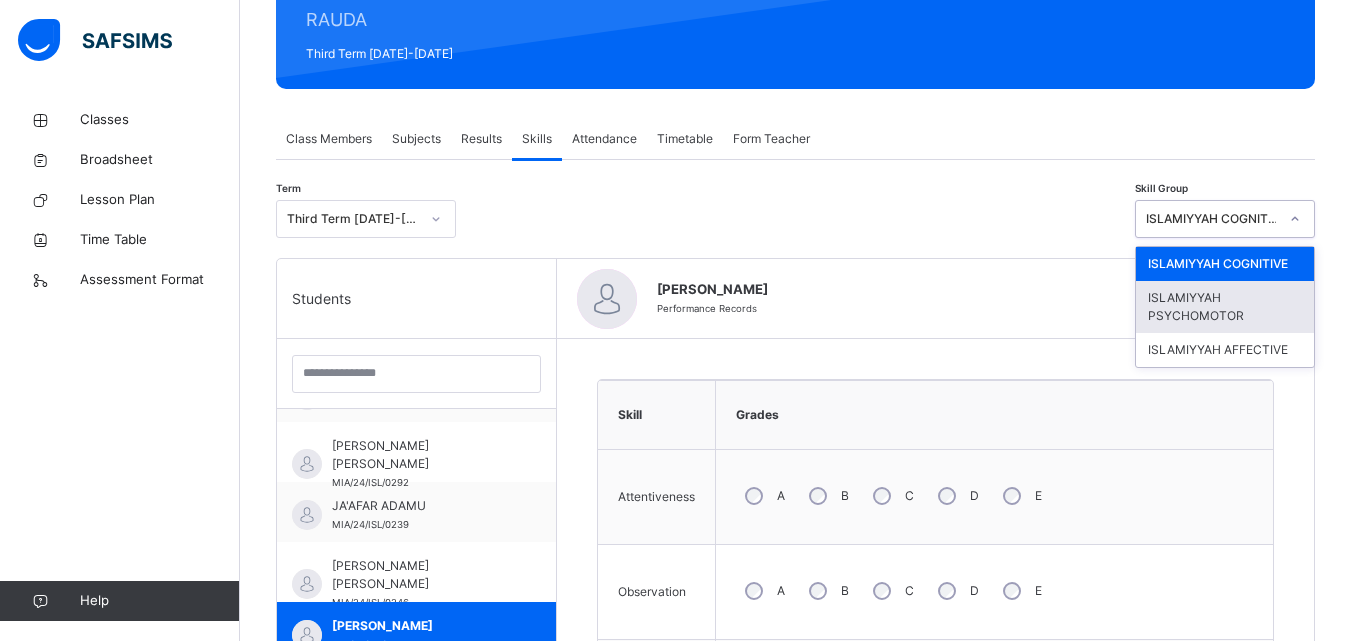 click on "ISLAMIYYAH PSYCHOMOTOR" at bounding box center (1225, 307) 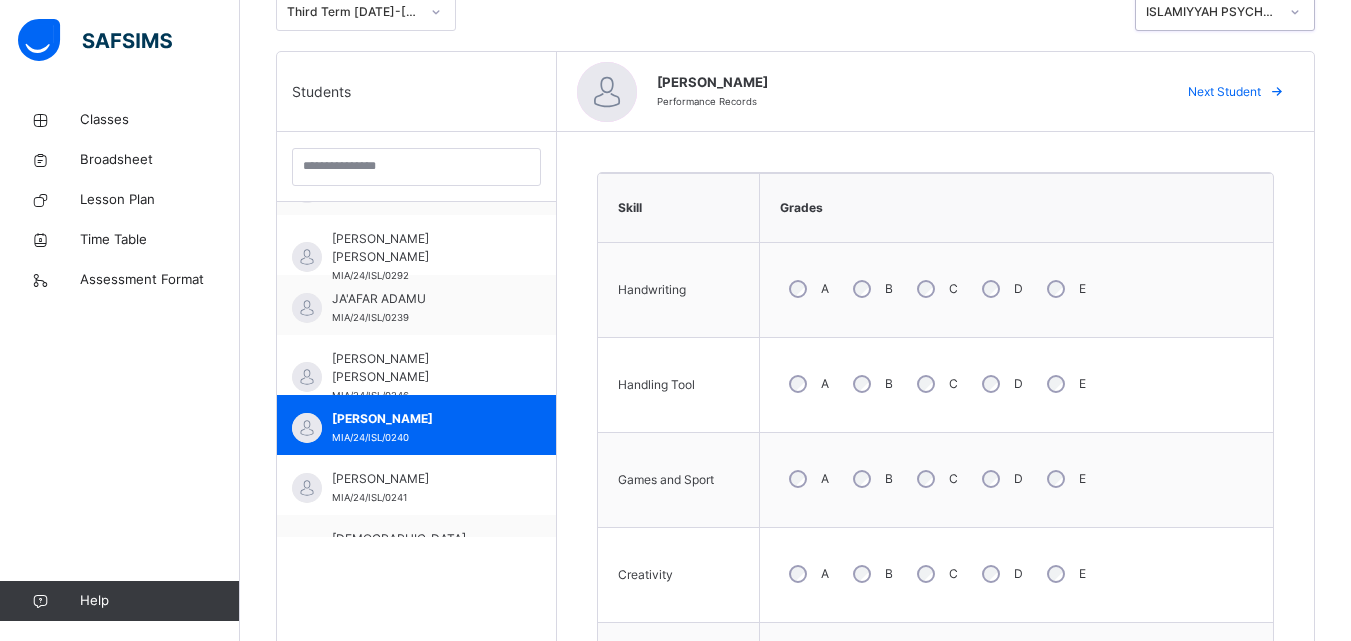 scroll, scrollTop: 474, scrollLeft: 0, axis: vertical 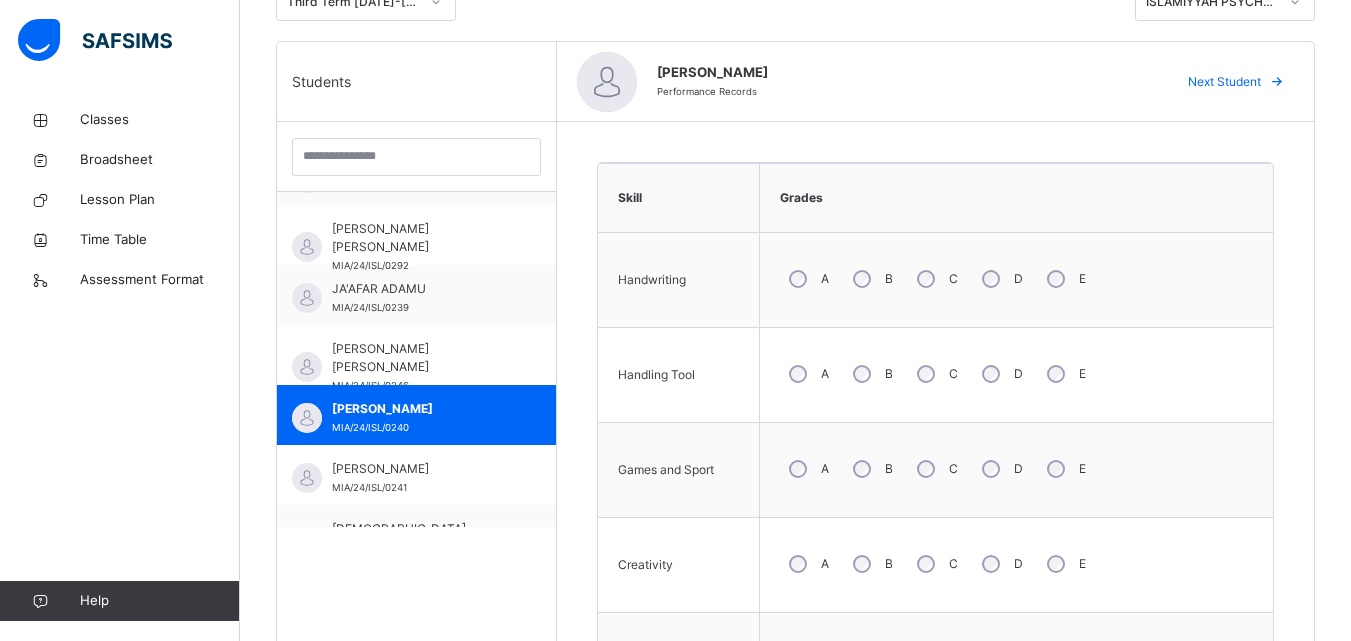 click on "A" at bounding box center [807, 279] 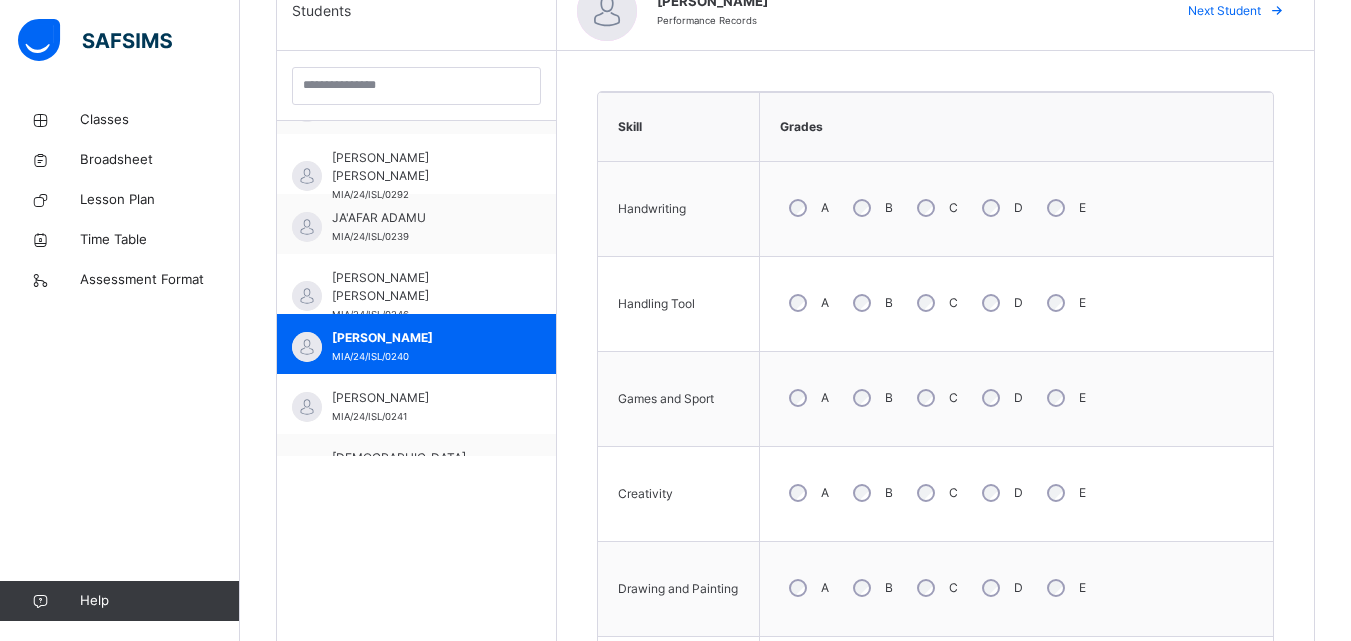 scroll, scrollTop: 661, scrollLeft: 0, axis: vertical 